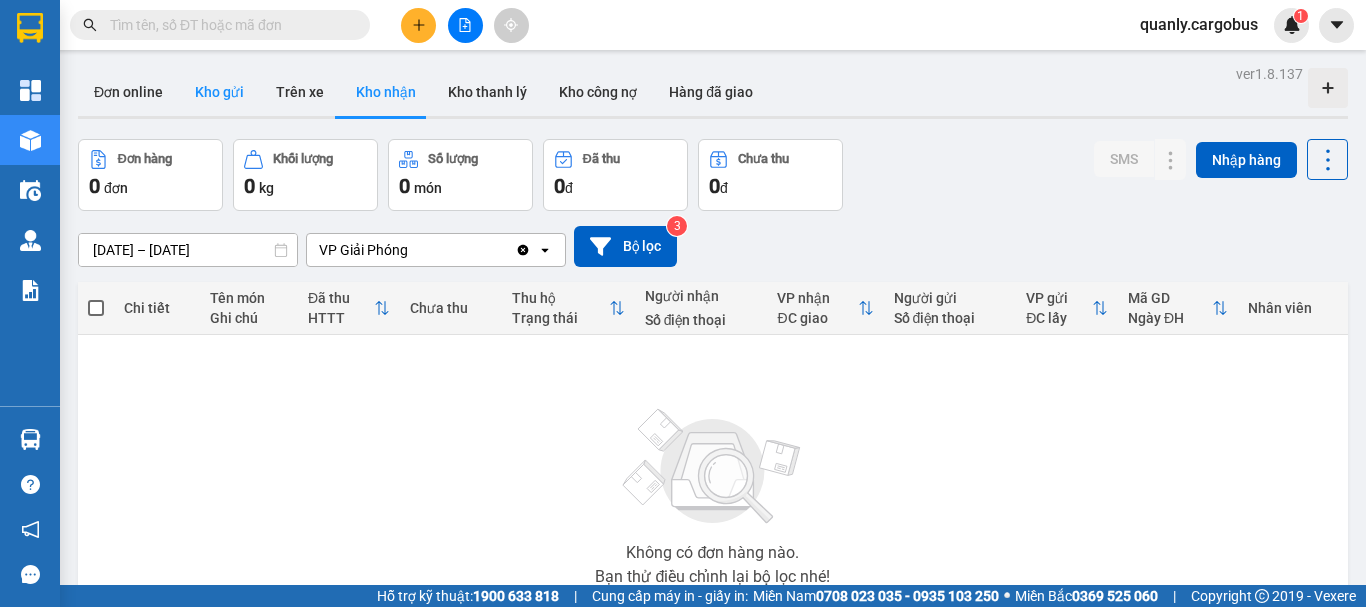 scroll, scrollTop: 0, scrollLeft: 0, axis: both 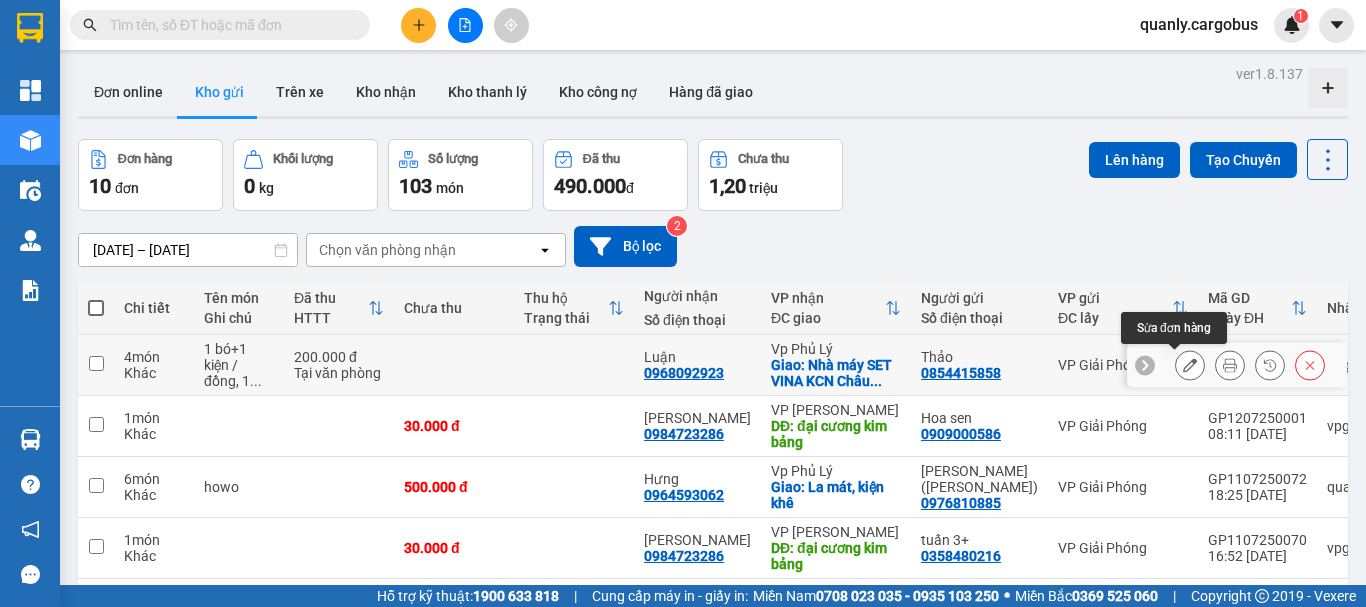 click 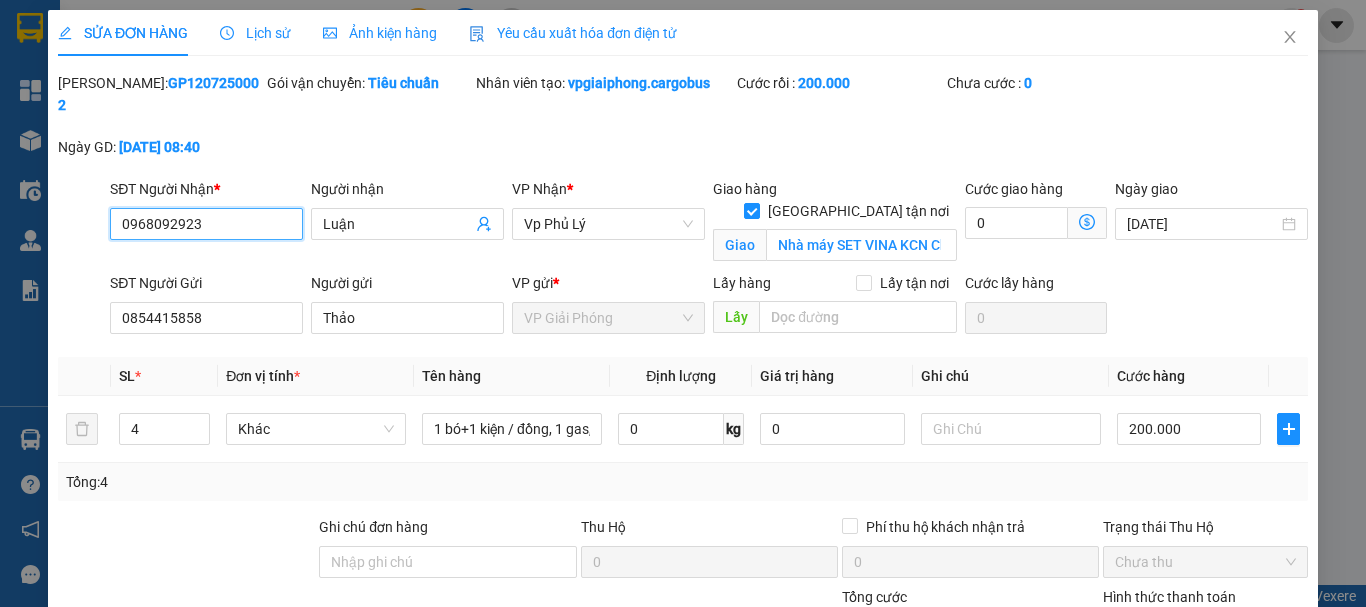 type on "0968092923" 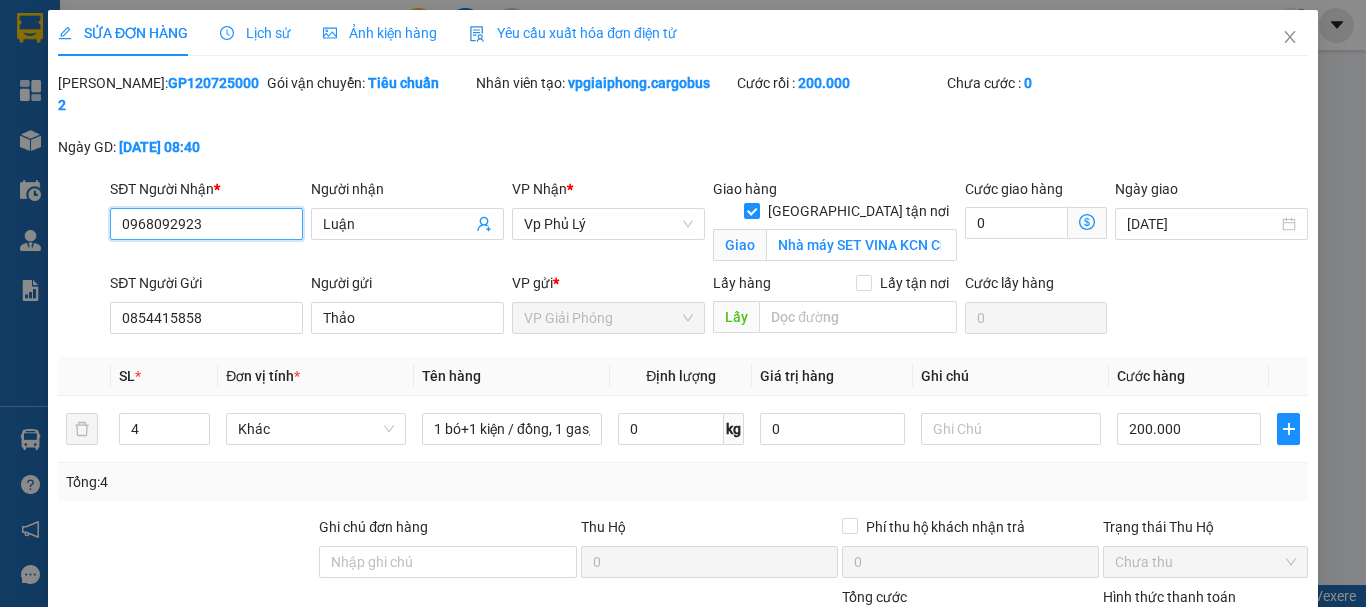type on "Luận" 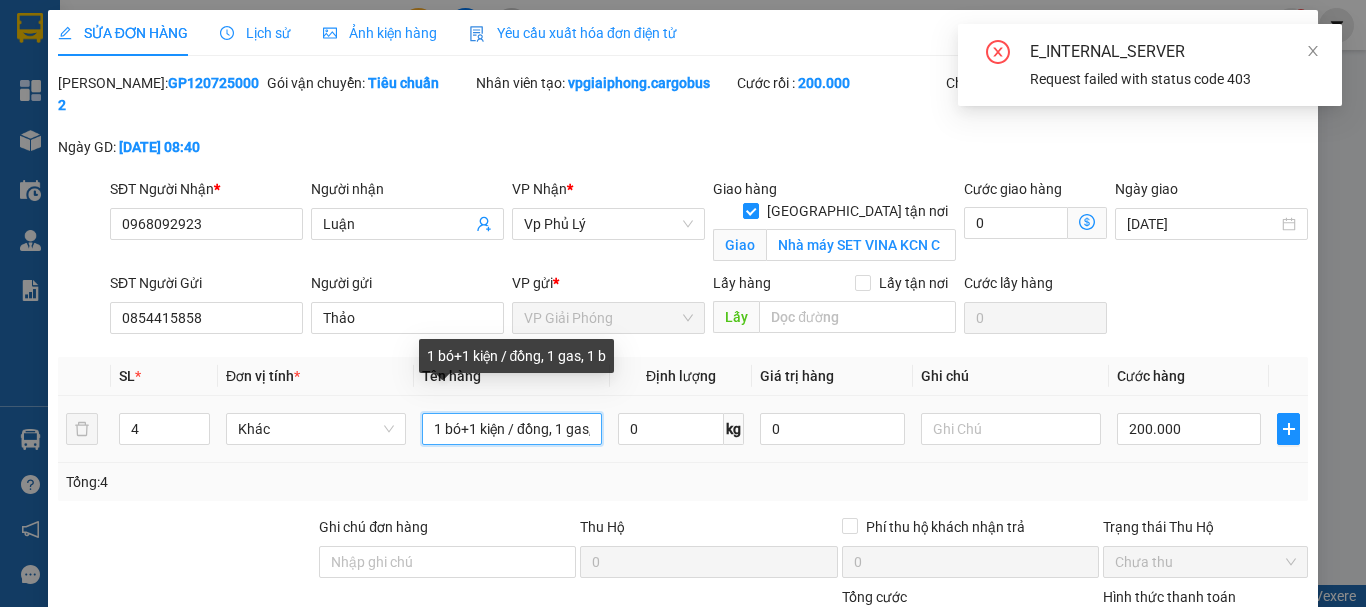 click on "1 bó+1 kiện / đồng, 1 gas, 1 b" at bounding box center (512, 429) 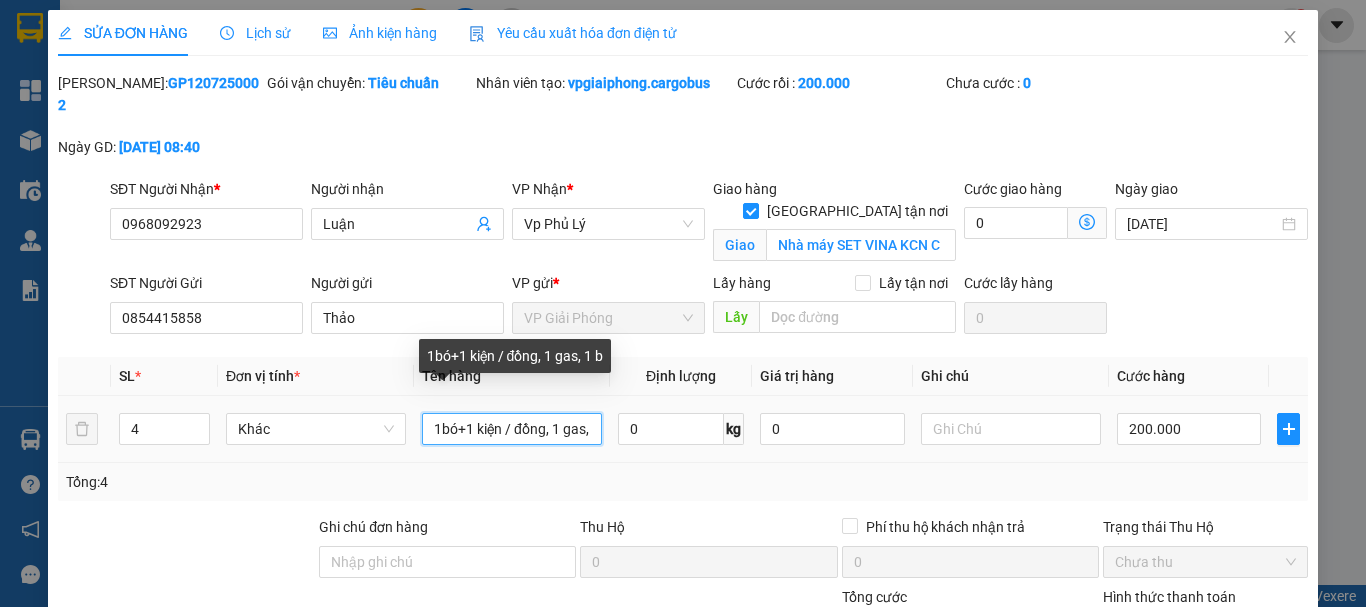 scroll, scrollTop: 0, scrollLeft: 28, axis: horizontal 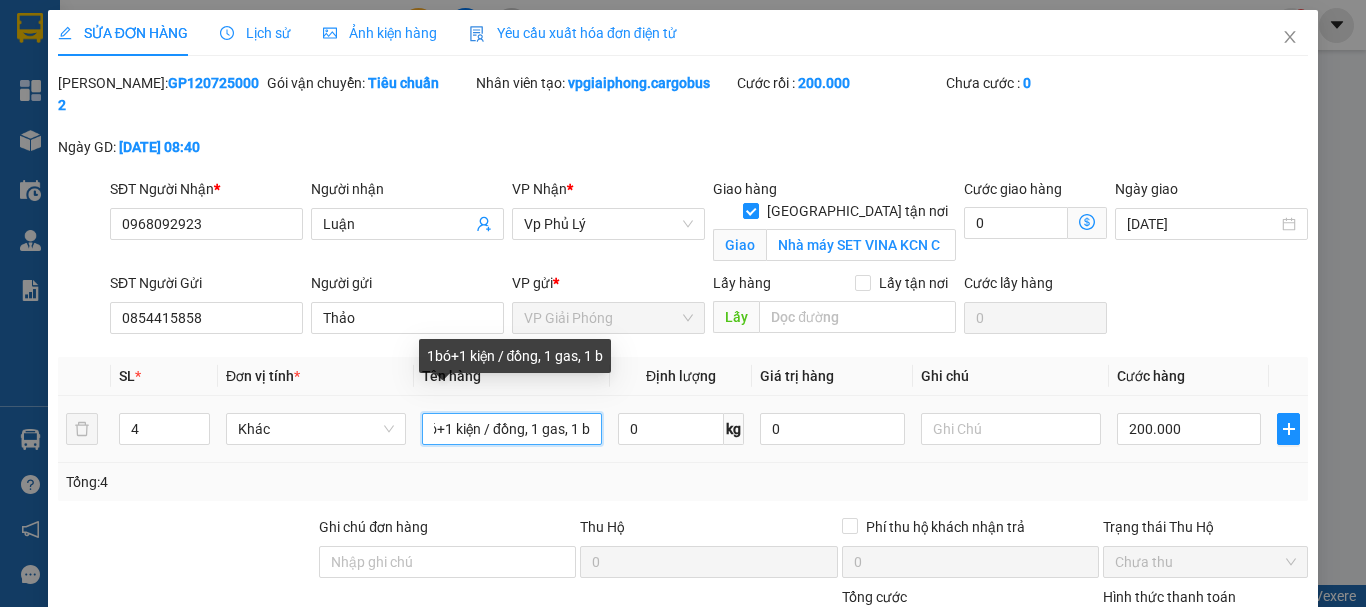 drag, startPoint x: 555, startPoint y: 411, endPoint x: 608, endPoint y: 406, distance: 53.235325 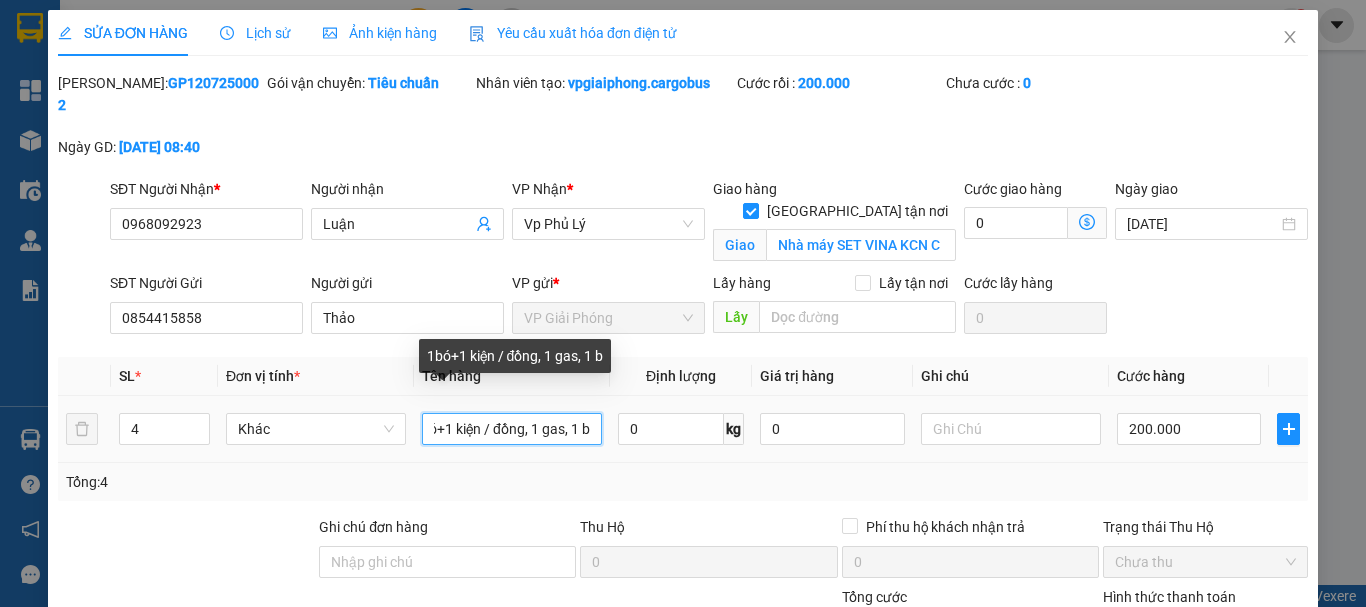 click on "1bó+1 kiện / đồng, 1 gas, 1 b" at bounding box center (512, 429) 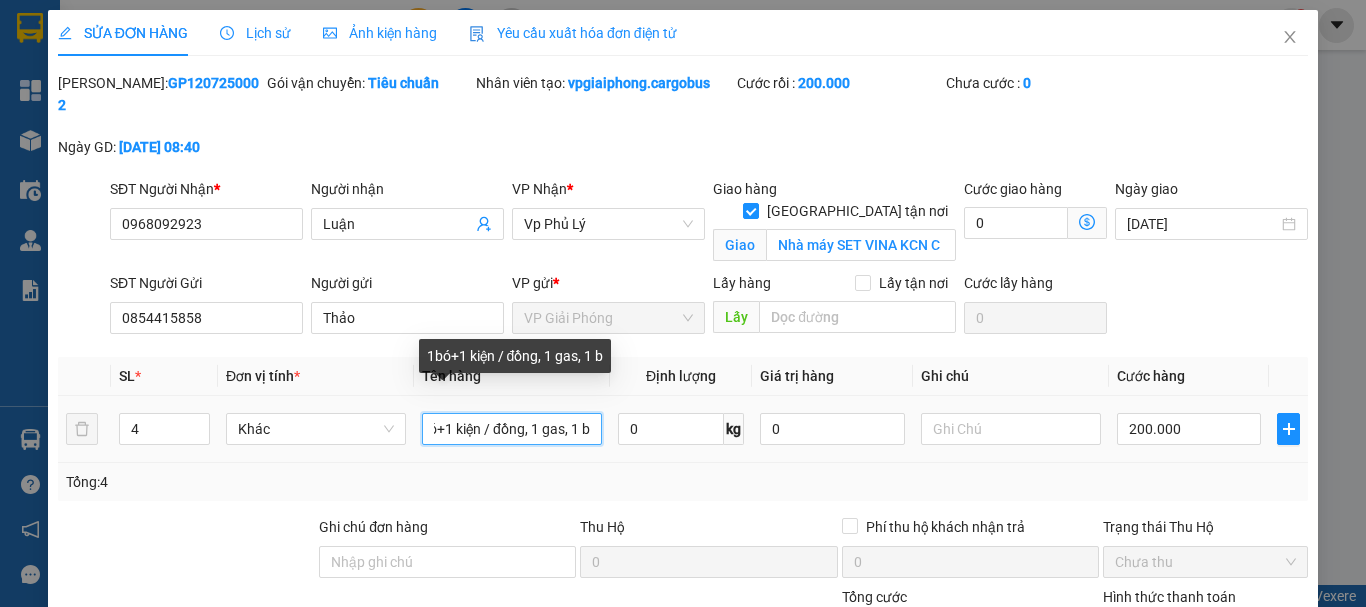 click on "1bó+1 kiện / đồng, 1 gas, 1 b" at bounding box center [512, 429] 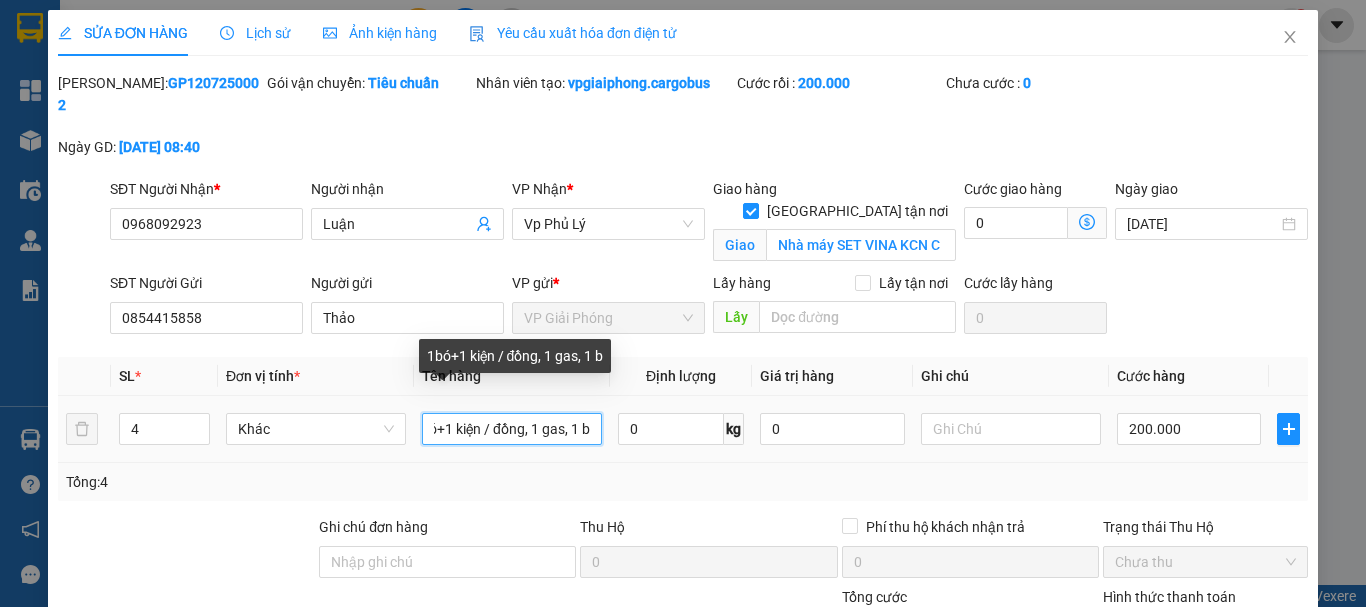 click on "1bó+1 kiện / đồng, 1 gas, 1 b" at bounding box center [512, 429] 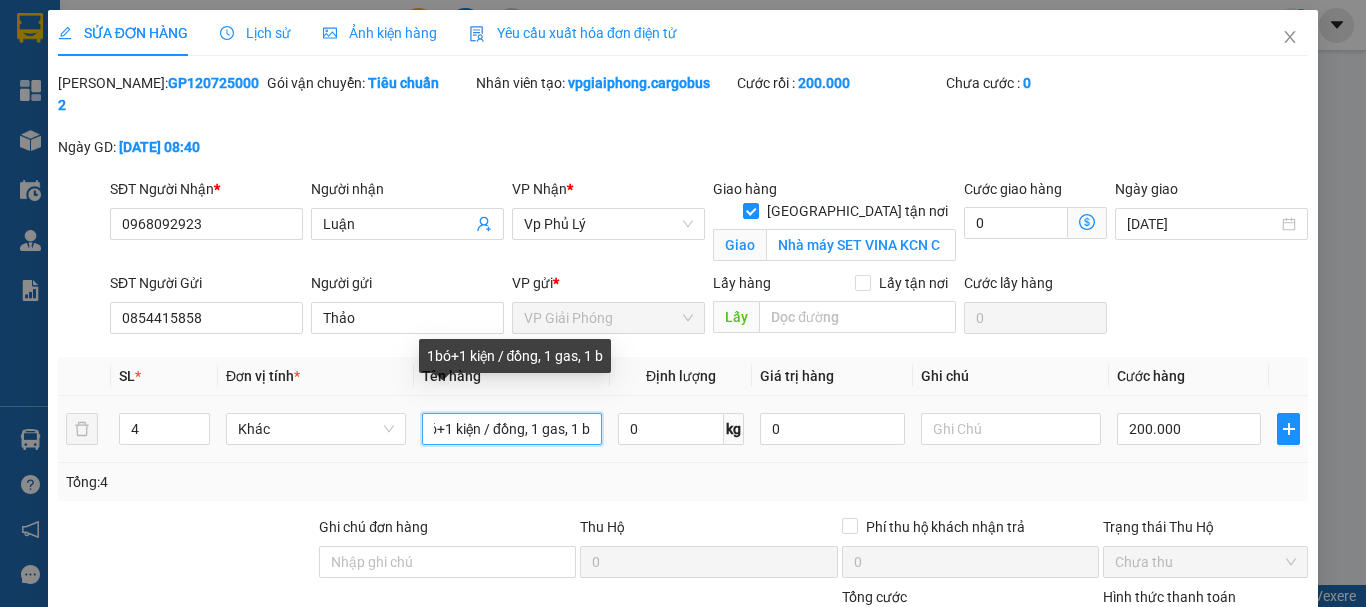 click on "1bó+1 kiện / đồng, 1 gas, 1 b" at bounding box center (512, 429) 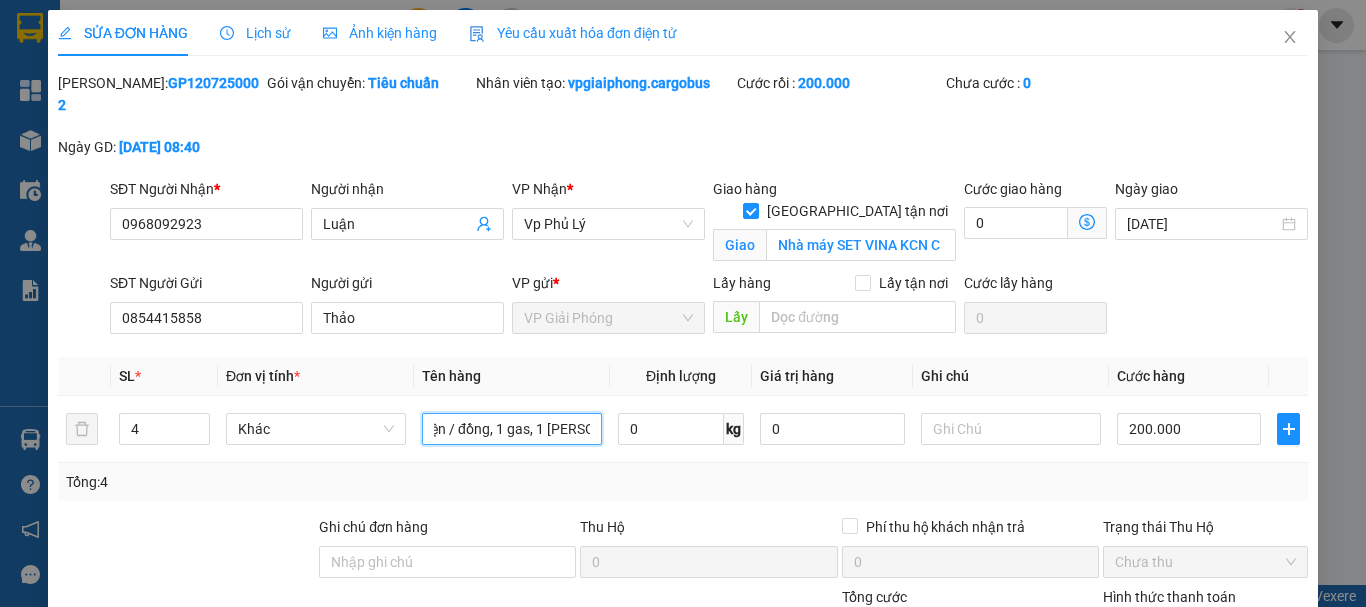 scroll, scrollTop: 0, scrollLeft: 64, axis: horizontal 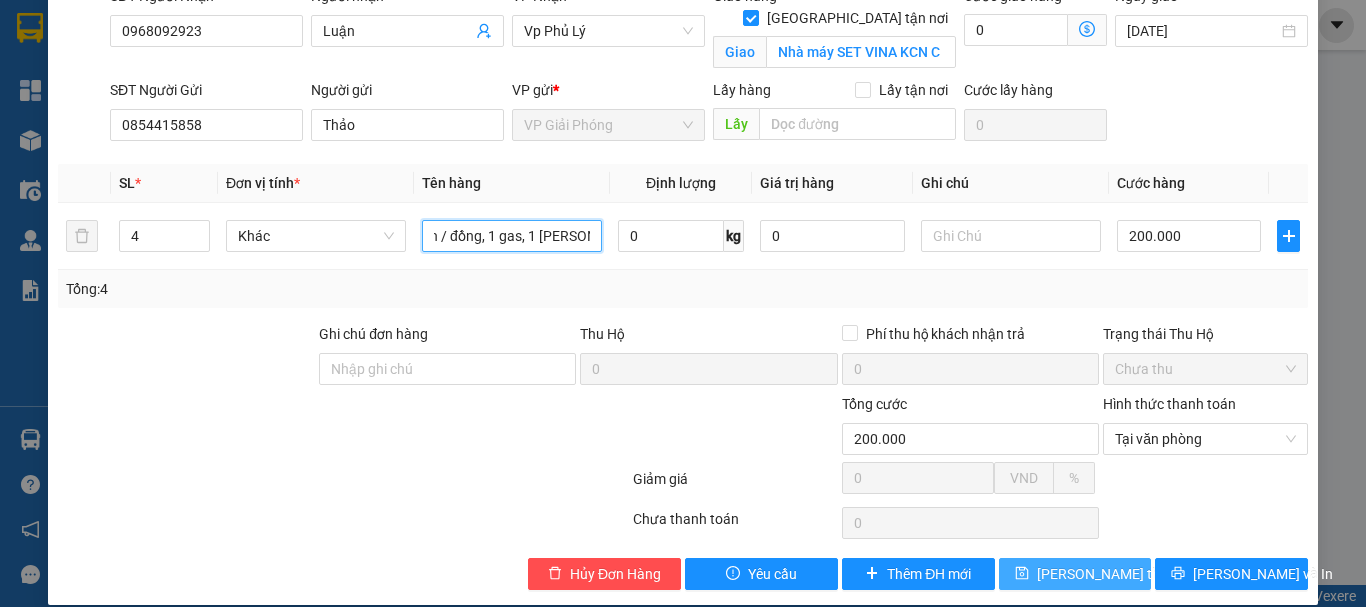 type on "1bó+1 kiện / đồng, 1 gas, 1 [PERSON_NAME]" 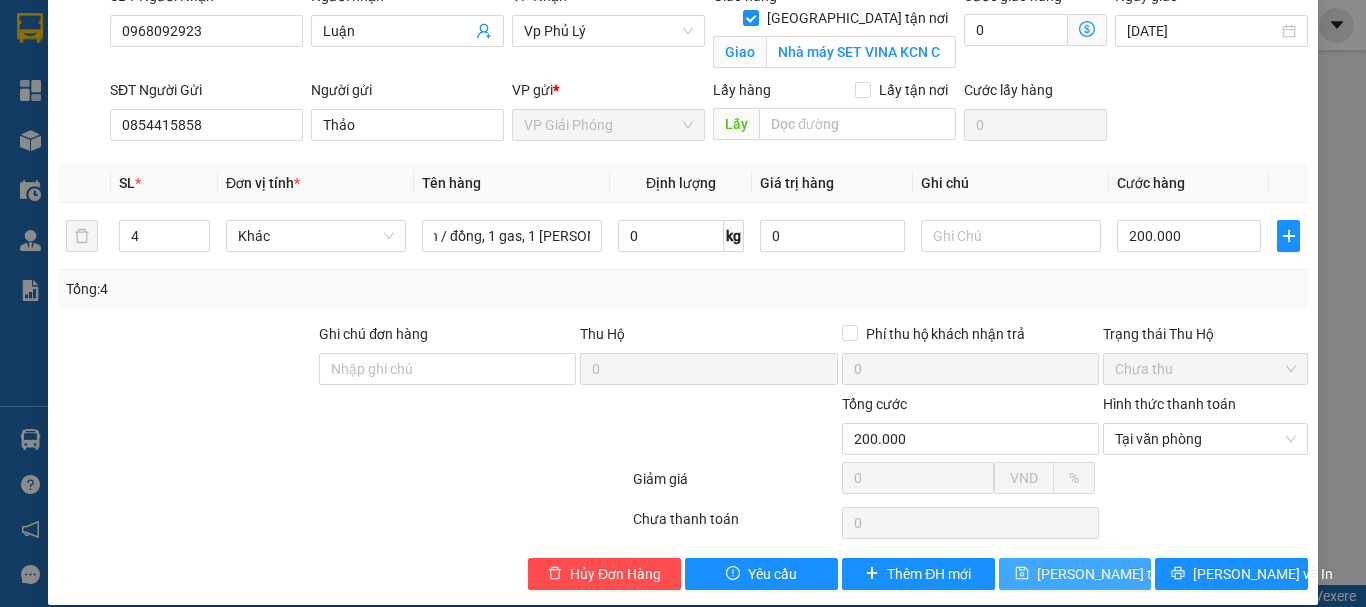 click on "[PERSON_NAME] thay đổi" at bounding box center [1117, 574] 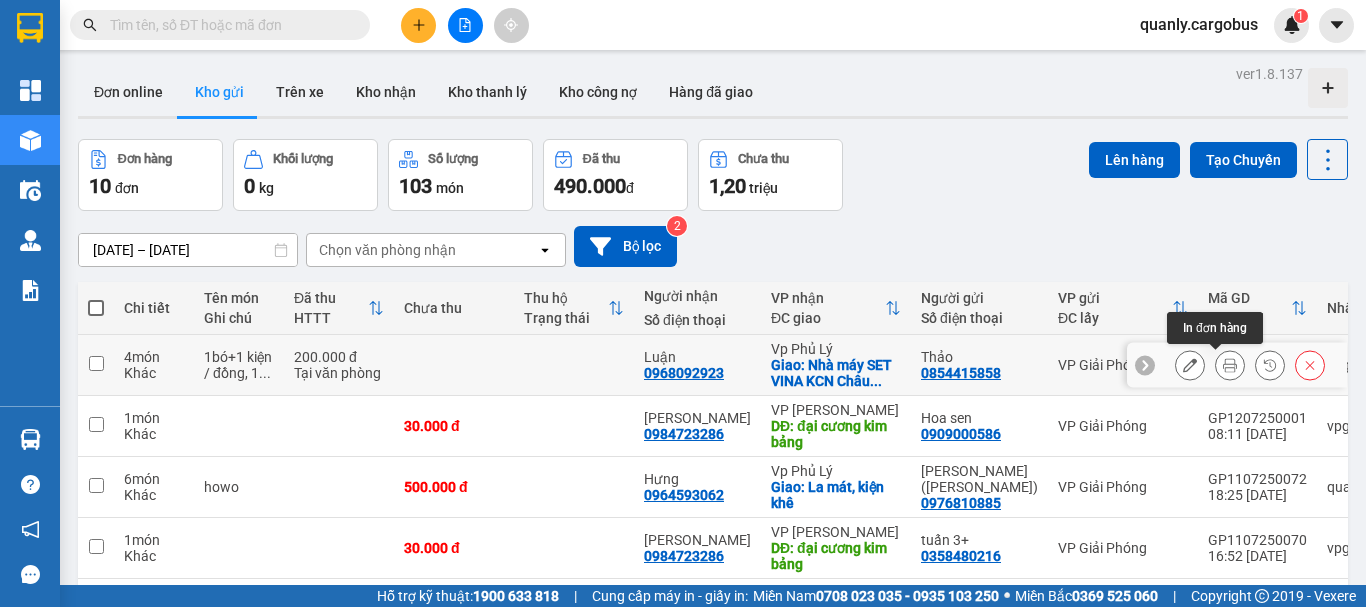 click 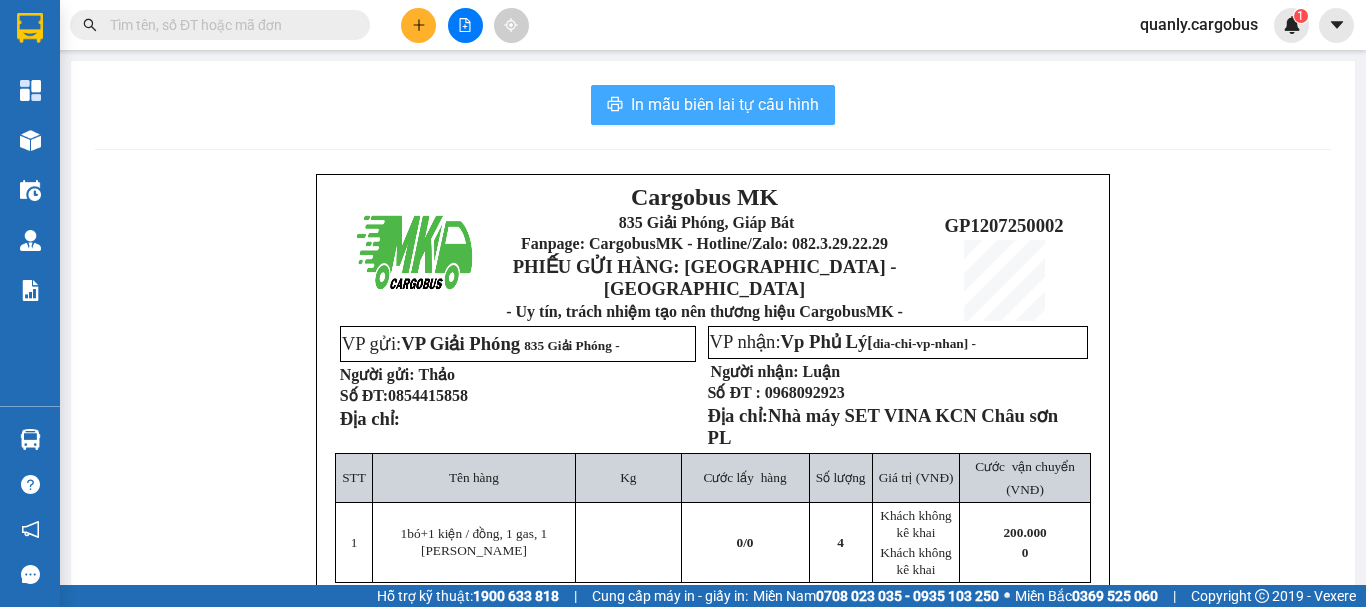 click on "In mẫu biên lai tự cấu hình" at bounding box center (725, 104) 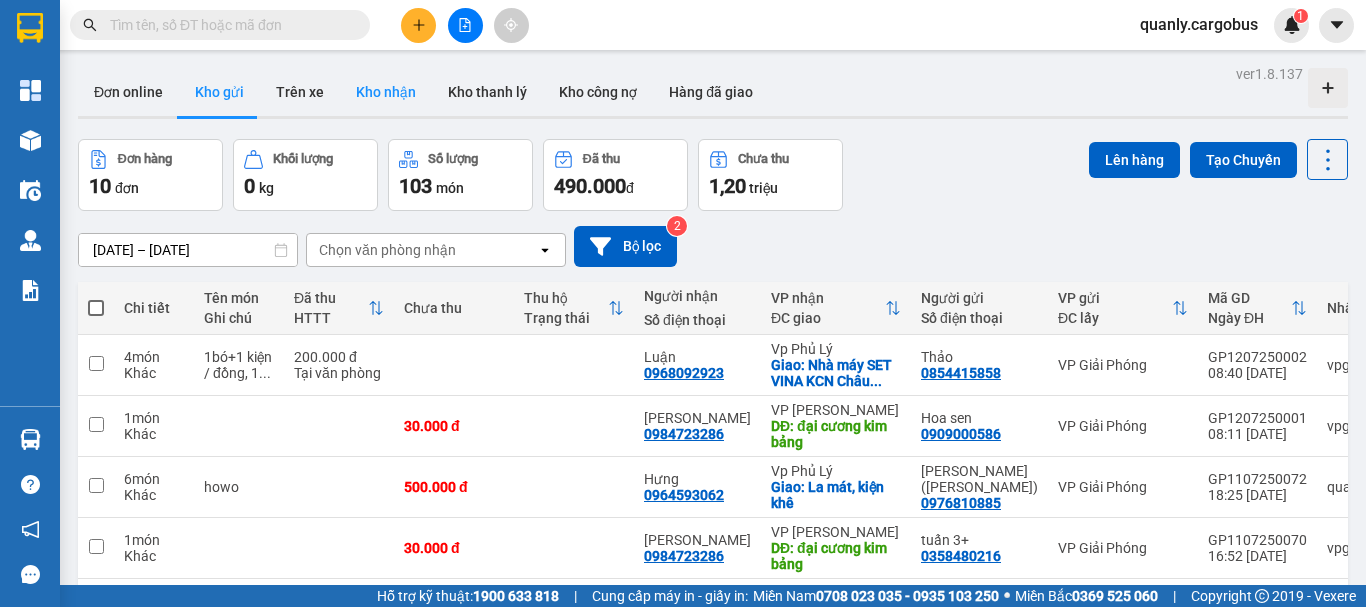 click on "Kho nhận" at bounding box center [386, 92] 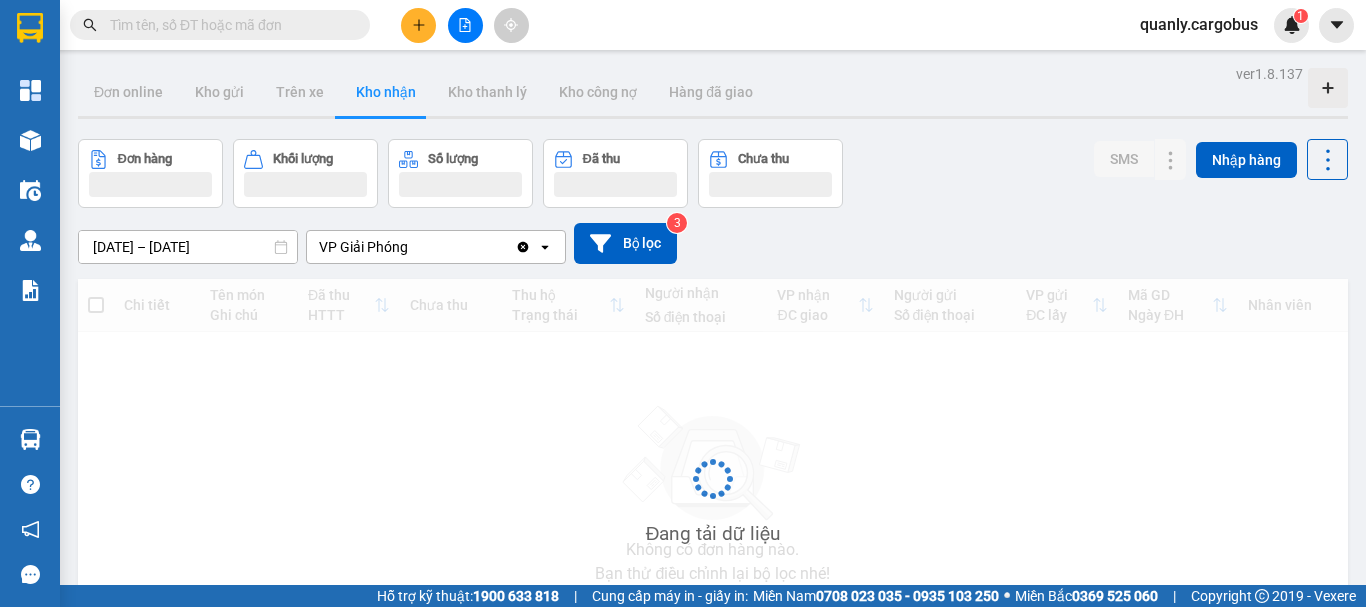 click on "Kho nhận" at bounding box center [386, 92] 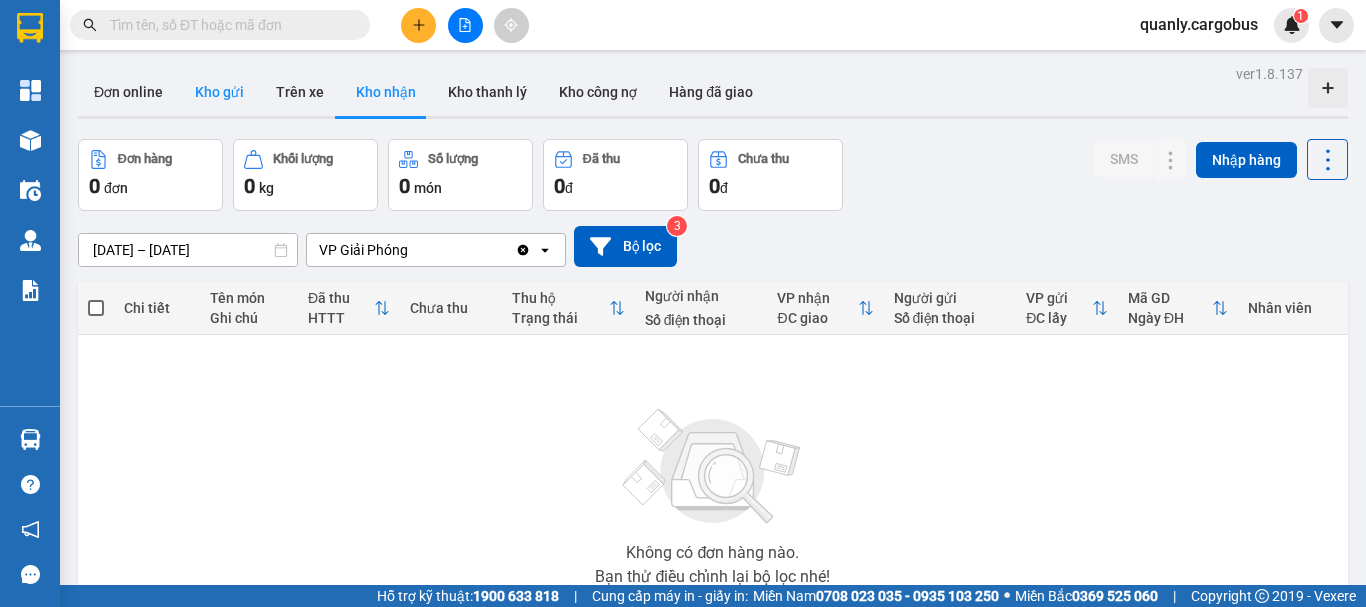 click on "Kho gửi" at bounding box center (219, 92) 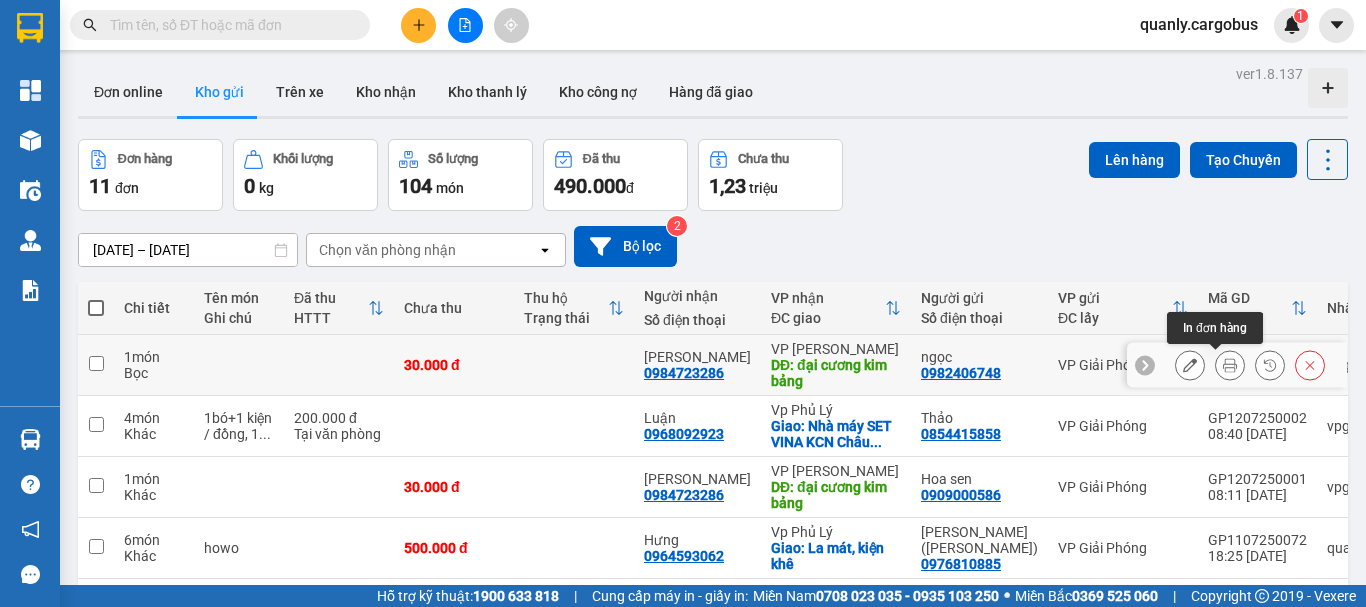 click 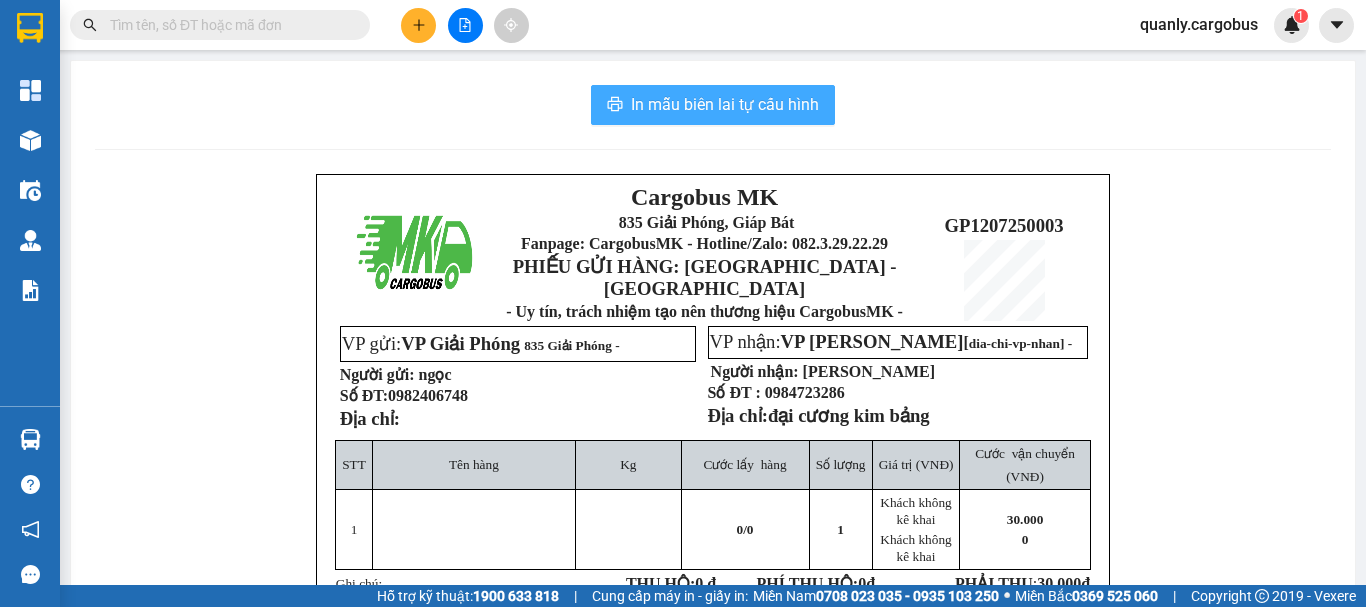 click on "In mẫu biên lai tự cấu hình" at bounding box center [725, 104] 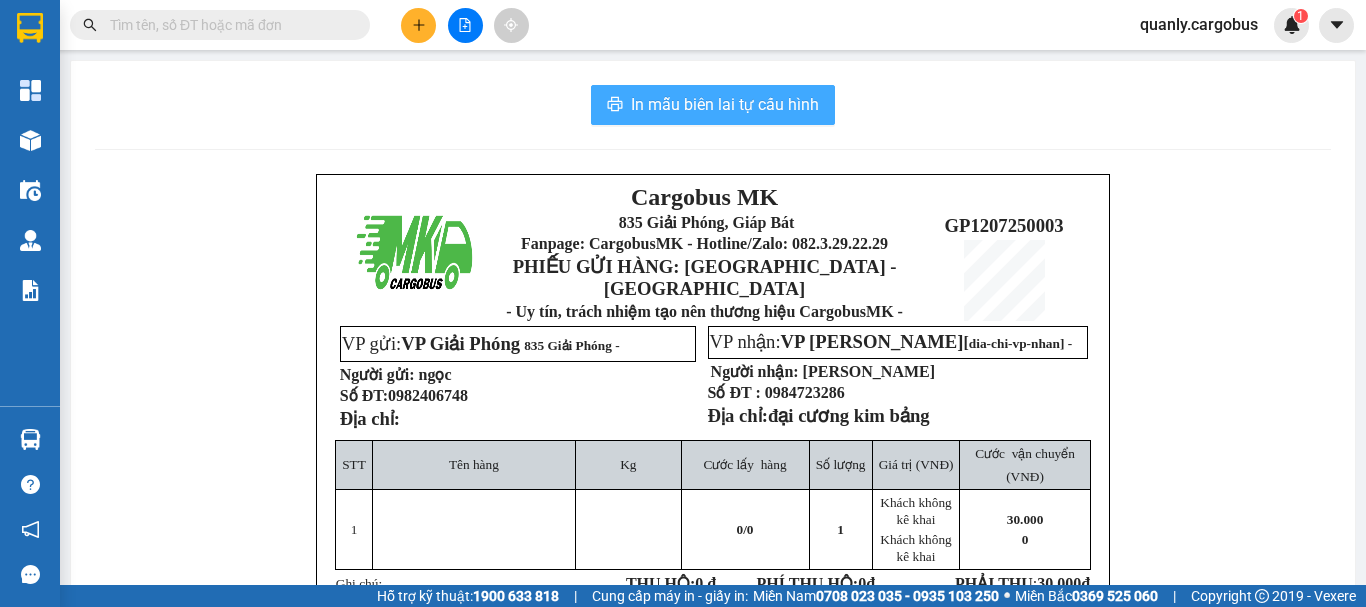 scroll, scrollTop: 0, scrollLeft: 0, axis: both 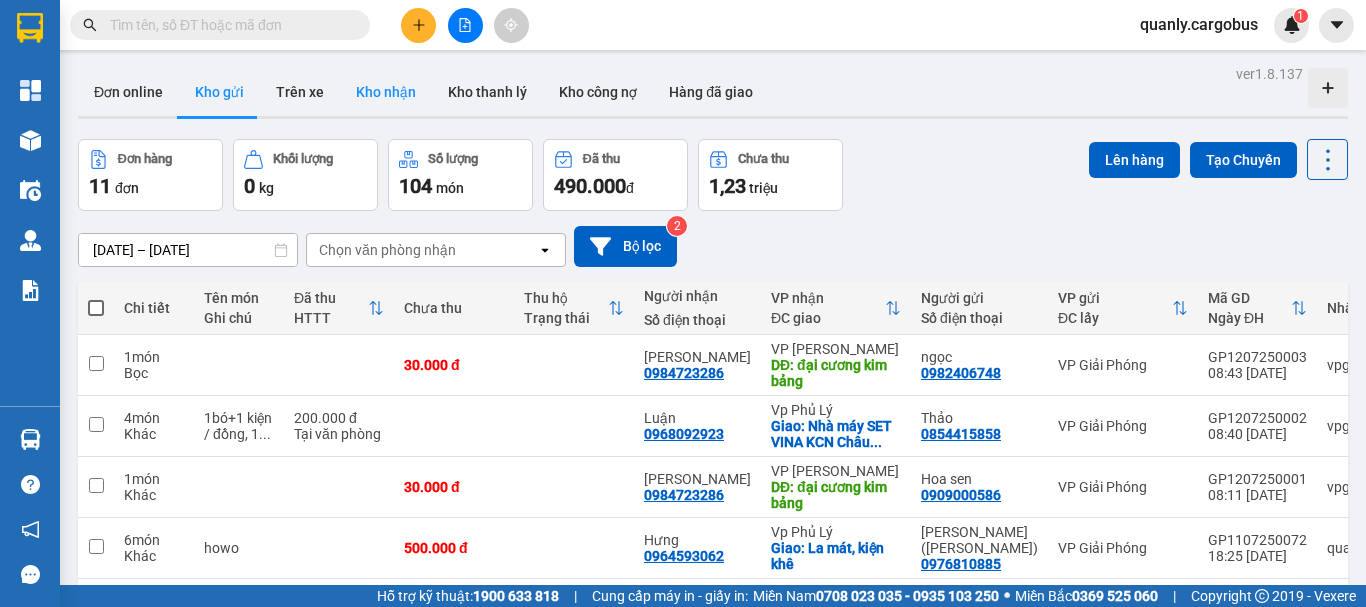 click on "Kho nhận" at bounding box center [386, 92] 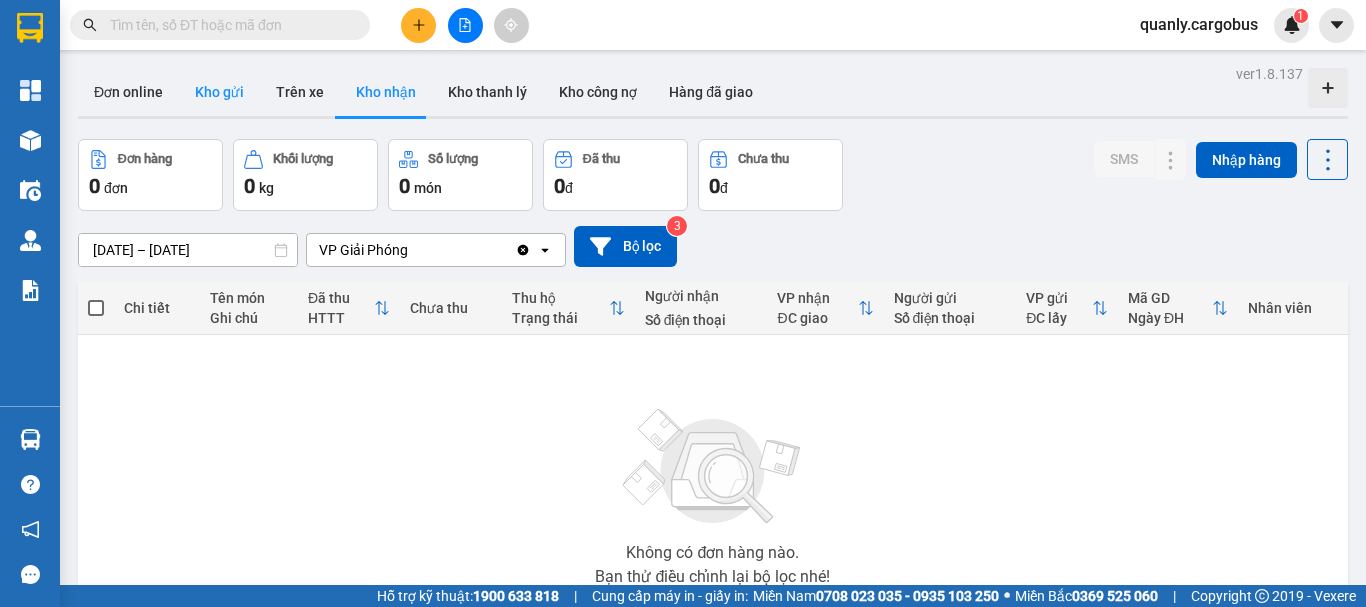 click on "Kho gửi" at bounding box center [219, 92] 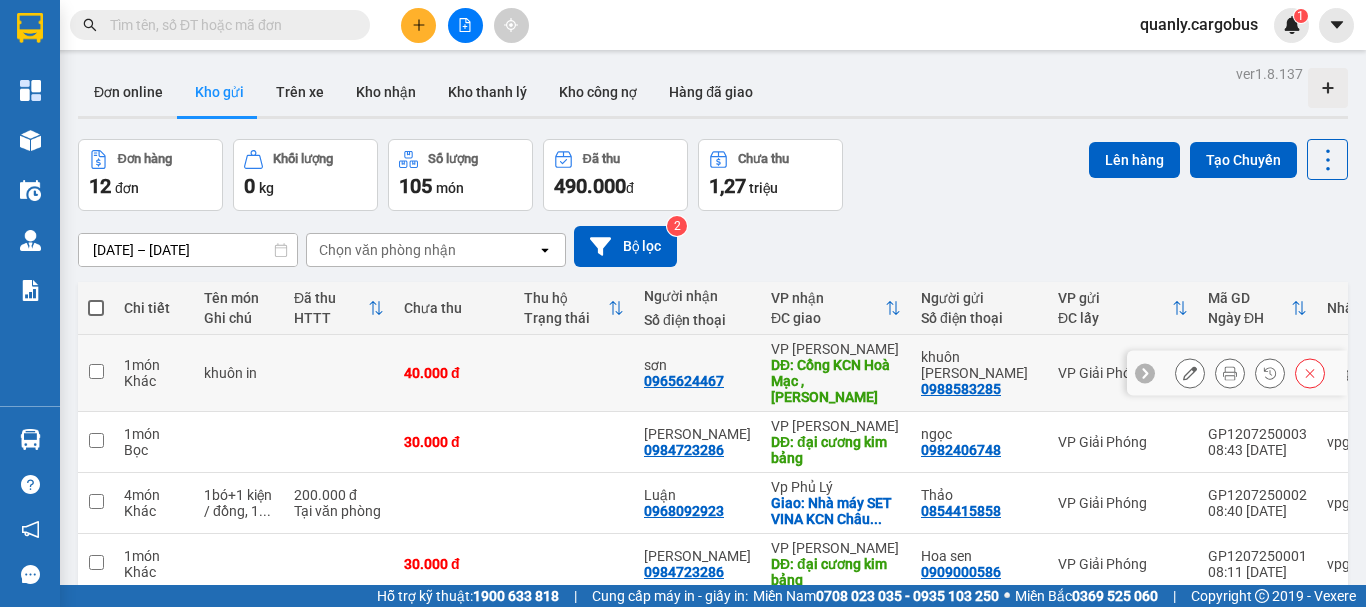 click 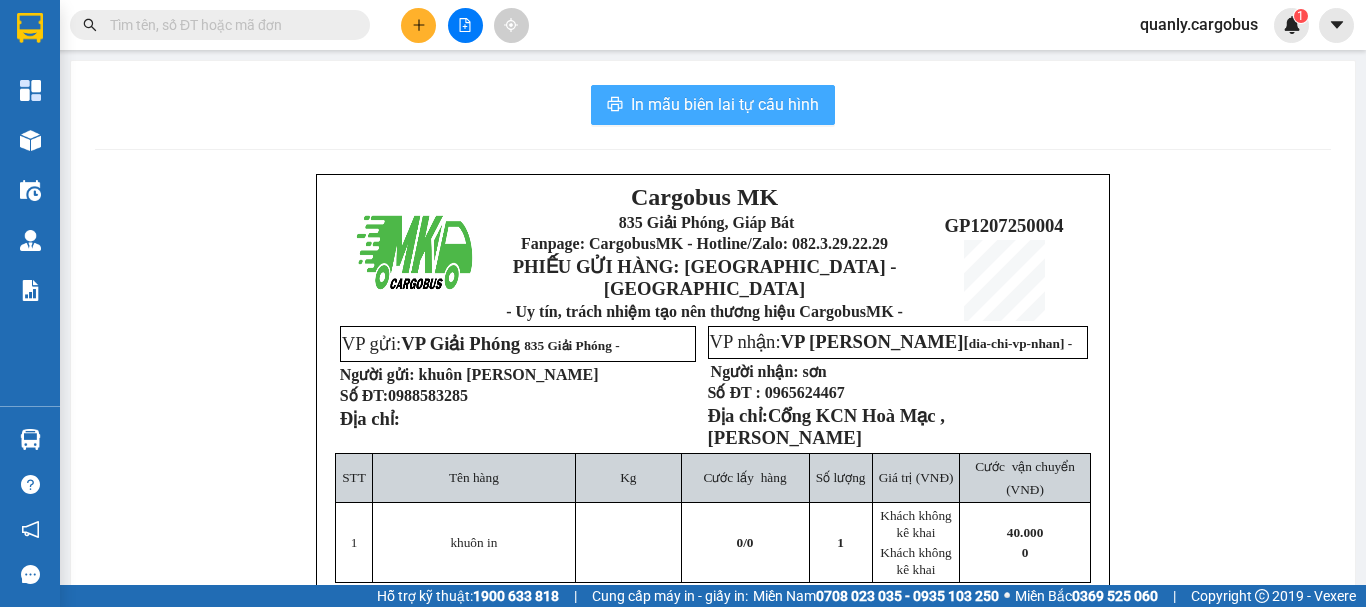 click on "In mẫu biên lai tự cấu hình" at bounding box center (725, 104) 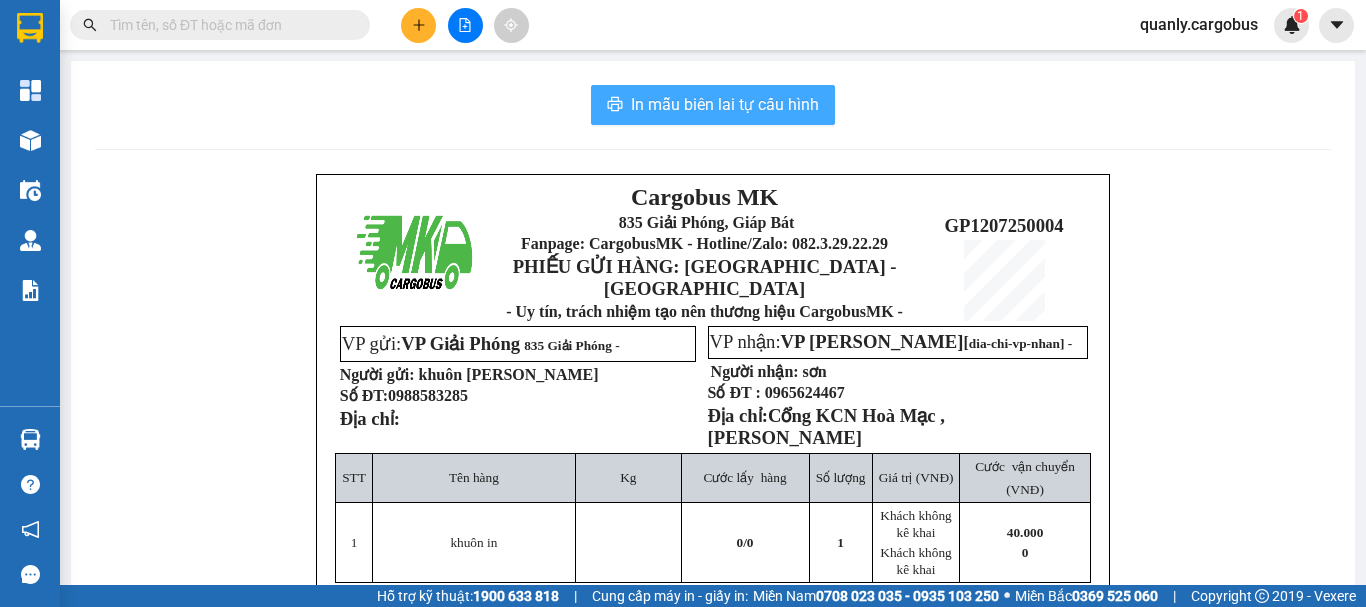 scroll, scrollTop: 0, scrollLeft: 0, axis: both 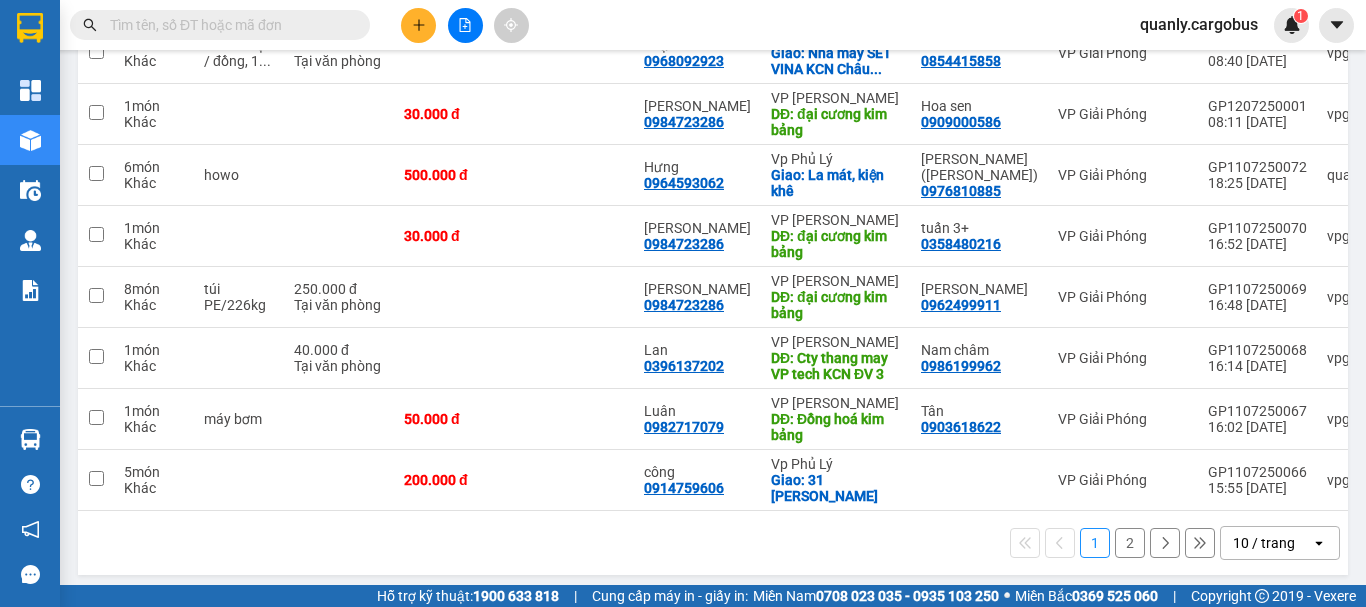 click on "2" at bounding box center [1130, 543] 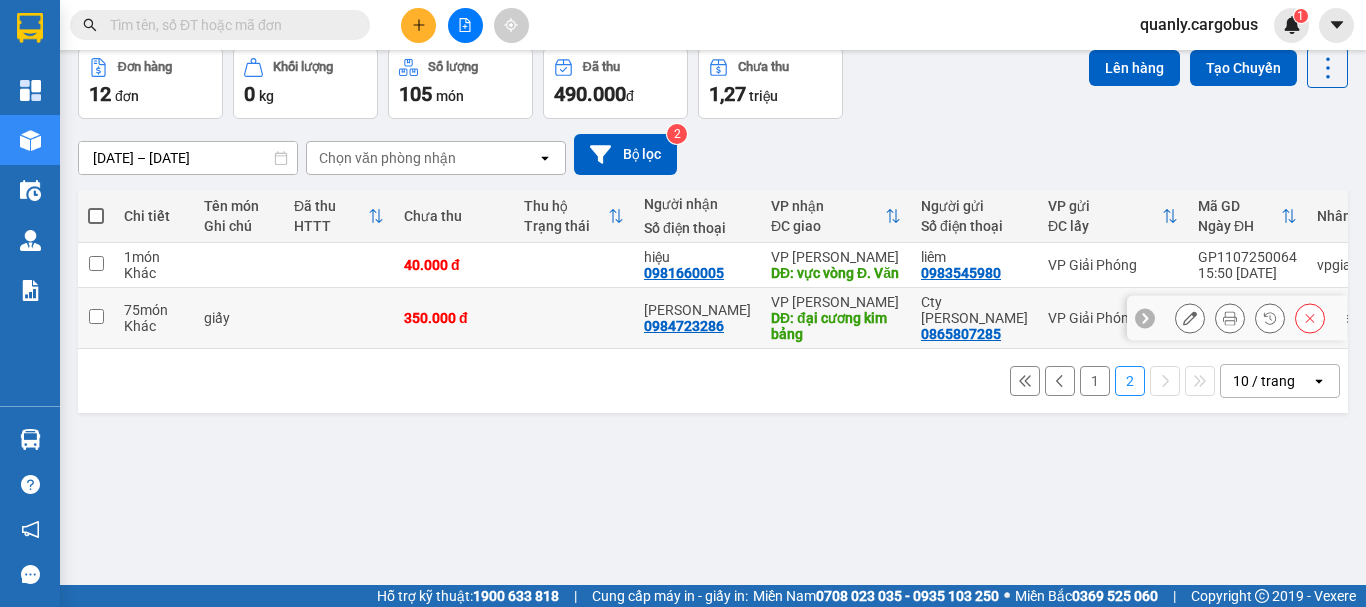 scroll, scrollTop: 0, scrollLeft: 0, axis: both 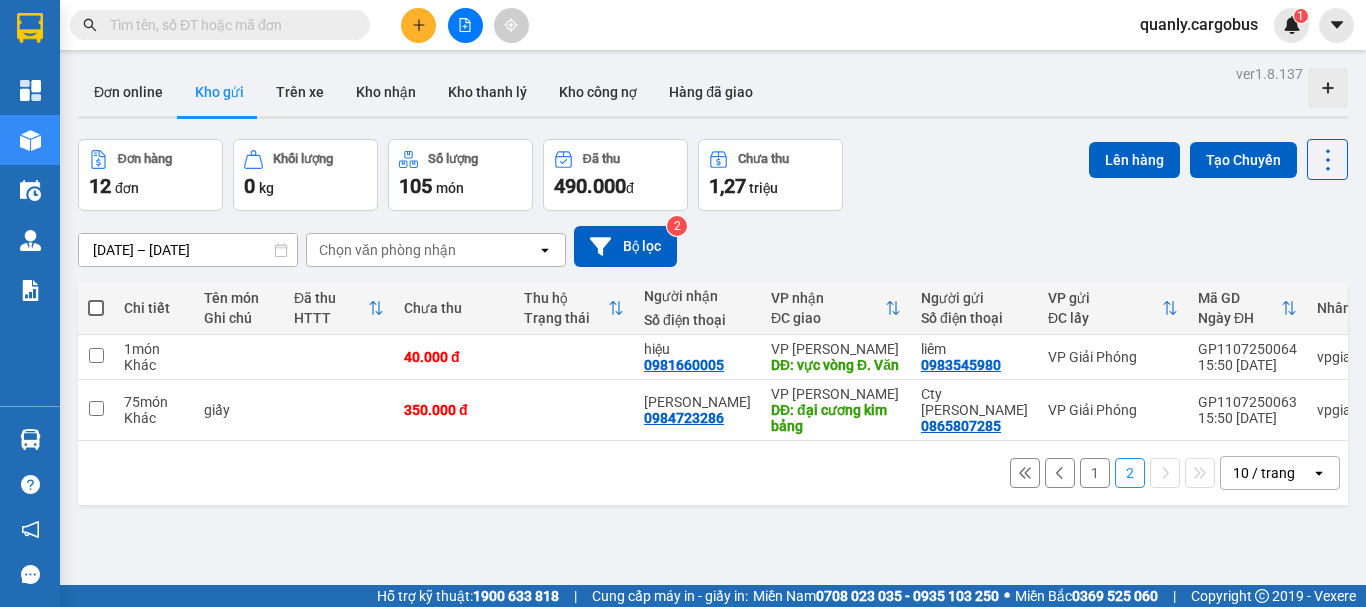 click on "1" at bounding box center [1095, 473] 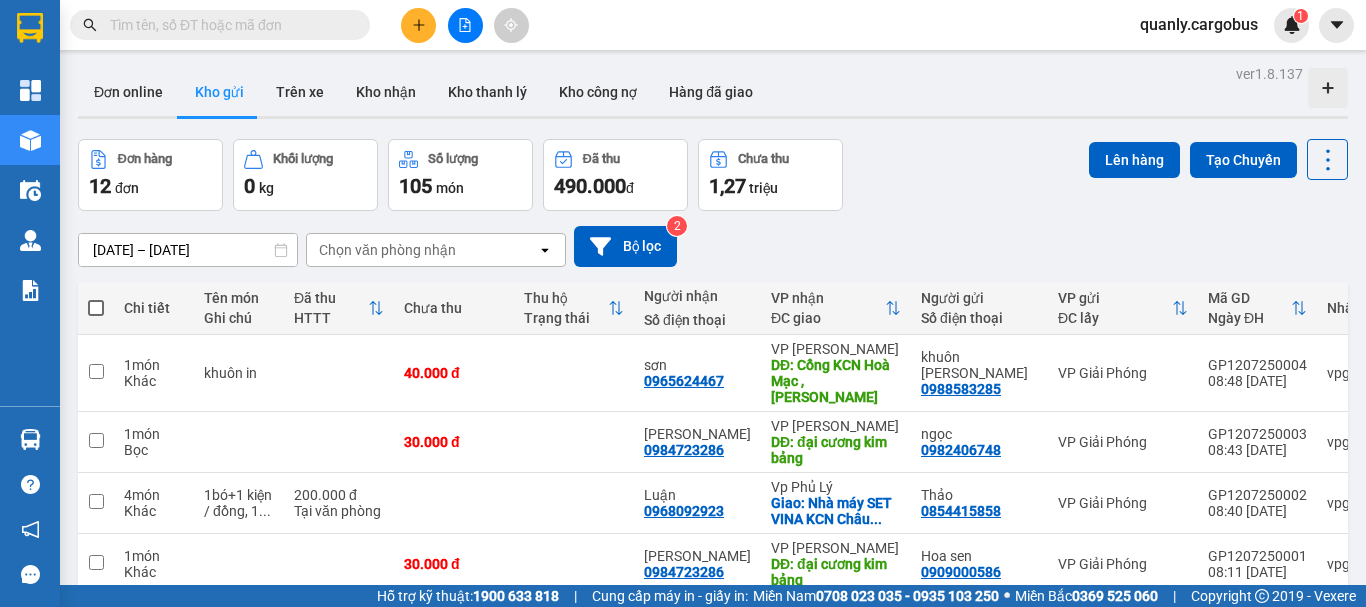 scroll, scrollTop: 0, scrollLeft: 0, axis: both 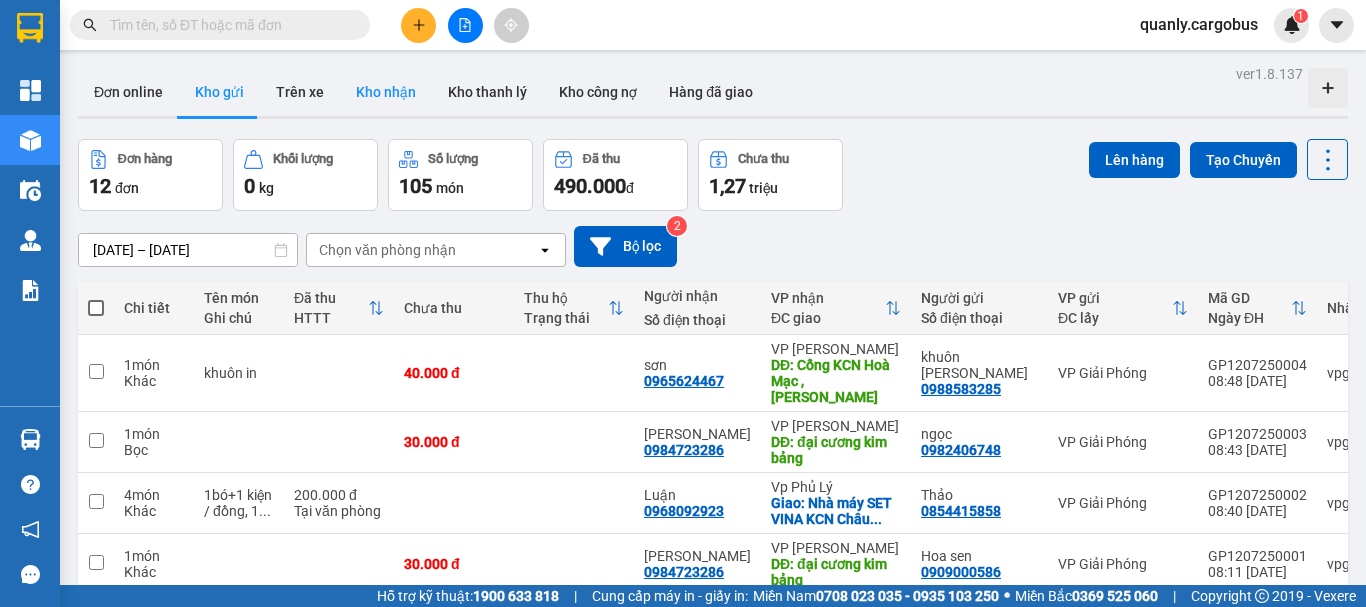 click on "Kho nhận" at bounding box center (386, 92) 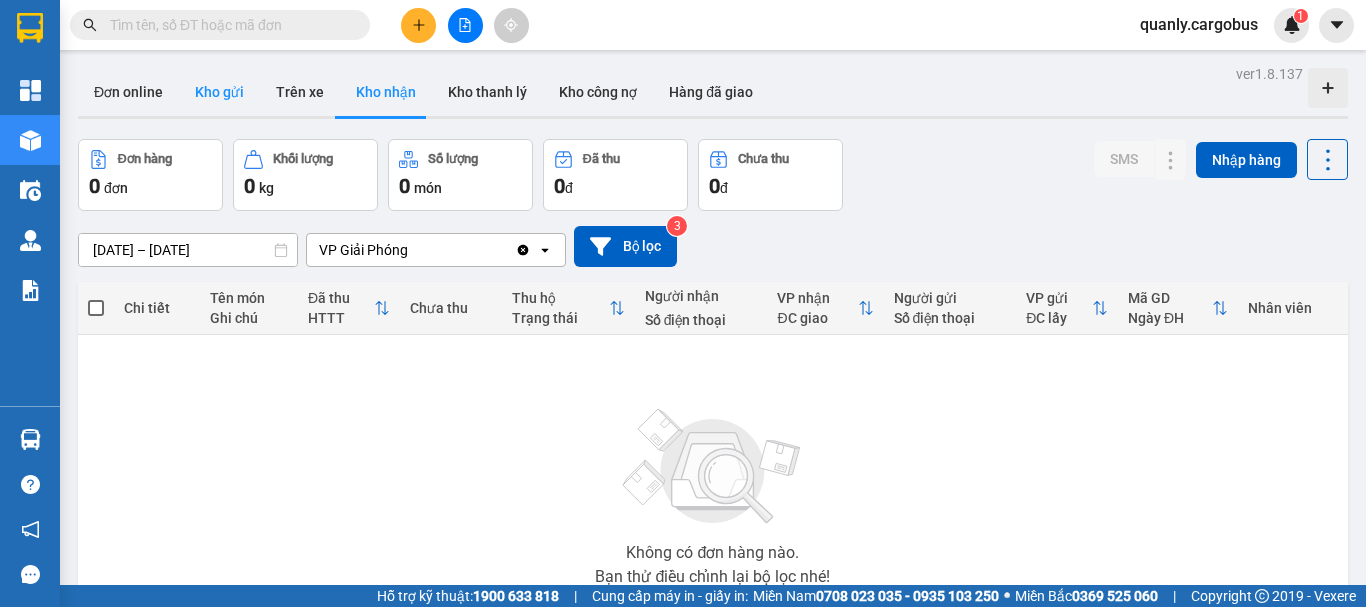 click on "Kho gửi" at bounding box center (219, 92) 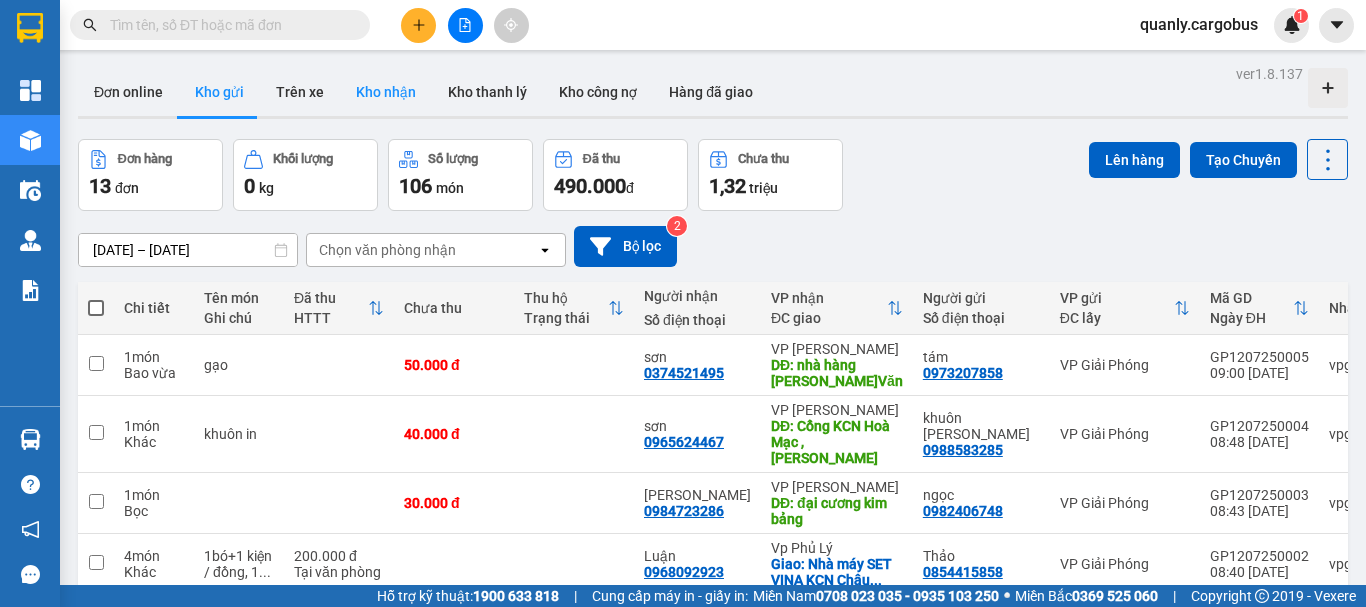 click on "Kho nhận" at bounding box center (386, 92) 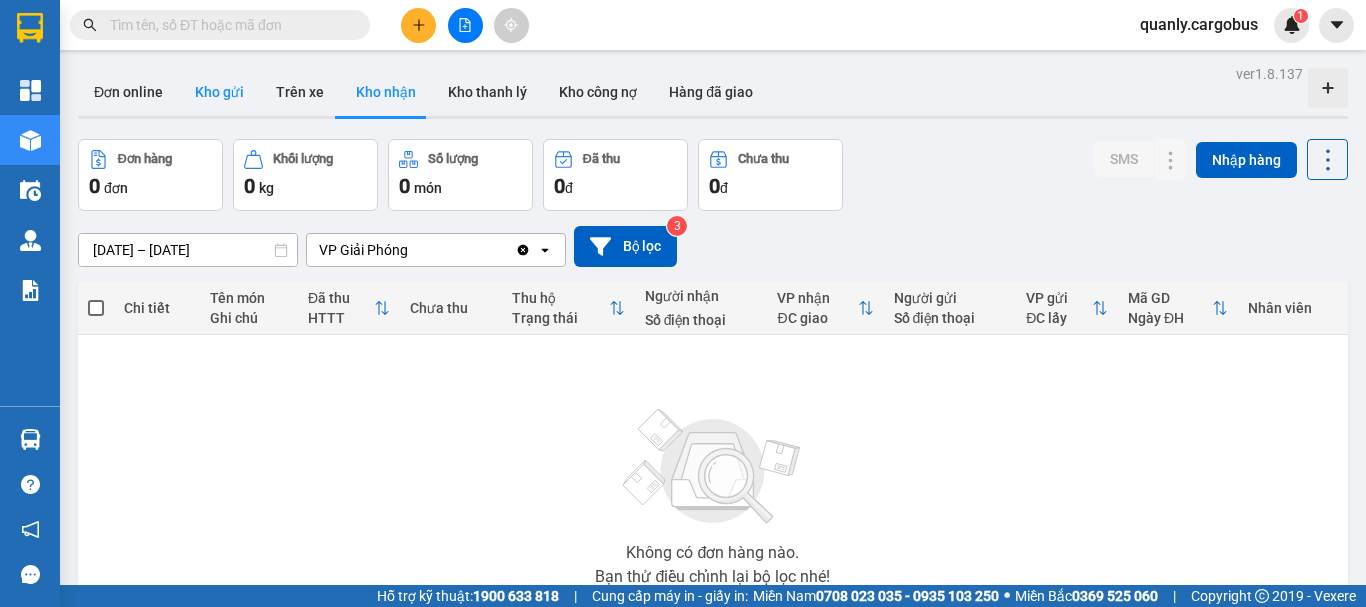 click on "Kho gửi" at bounding box center [219, 92] 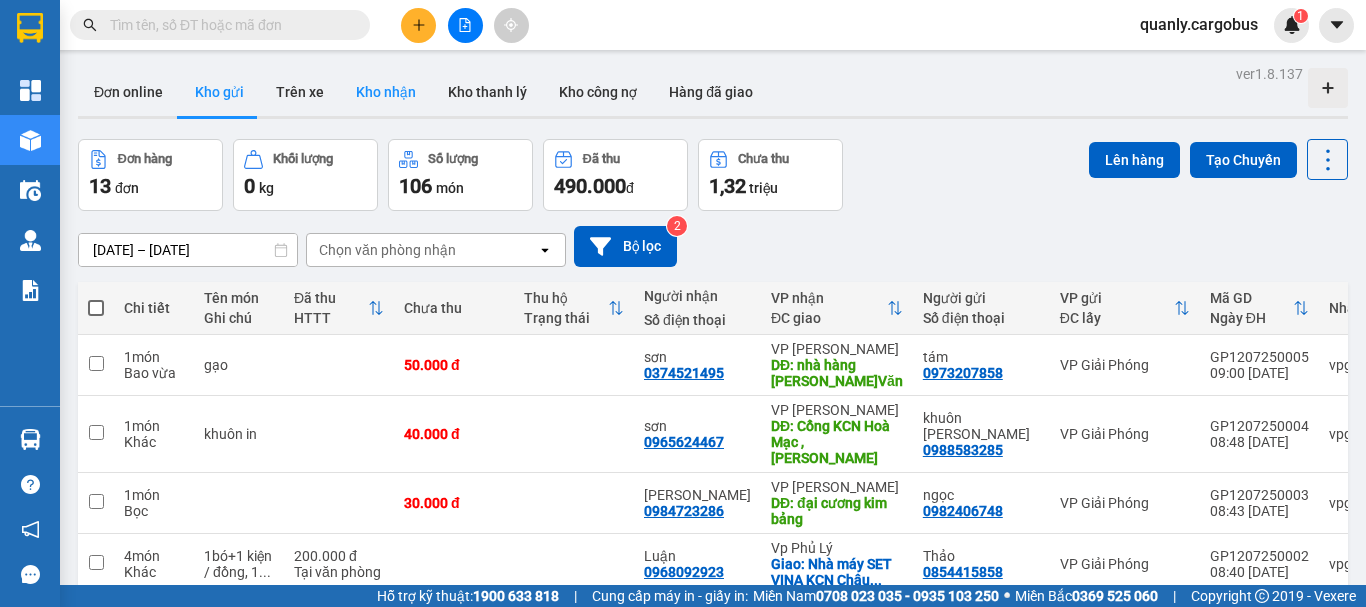 click on "Kho nhận" at bounding box center (386, 92) 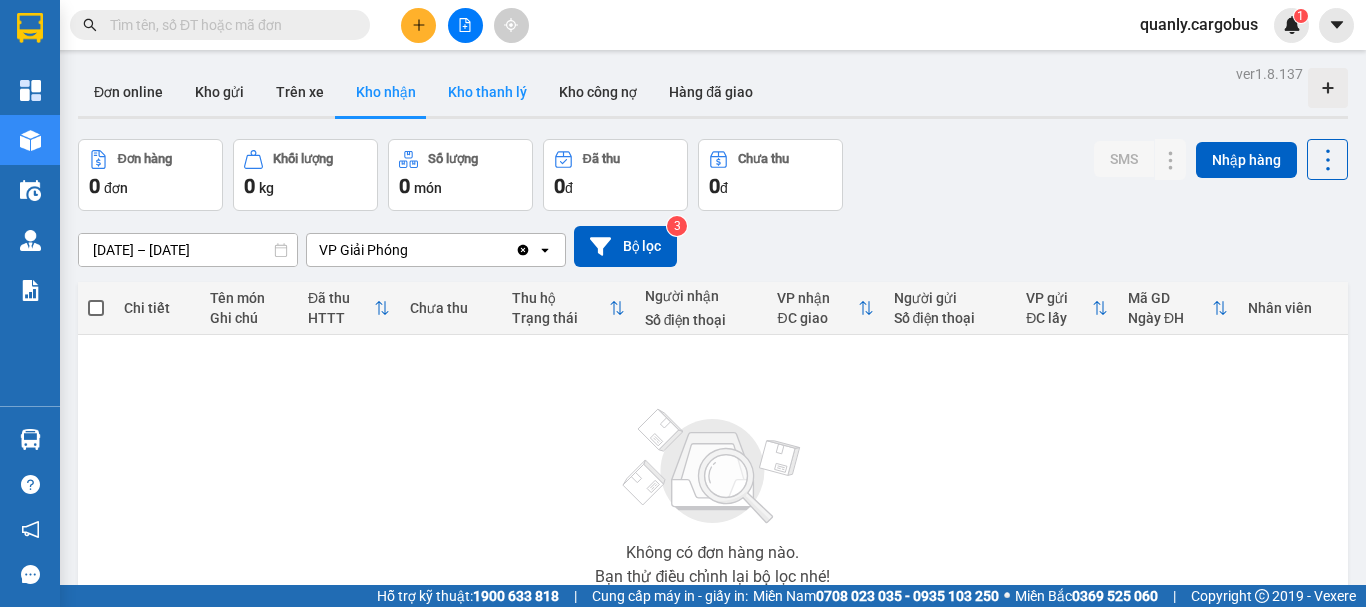 type 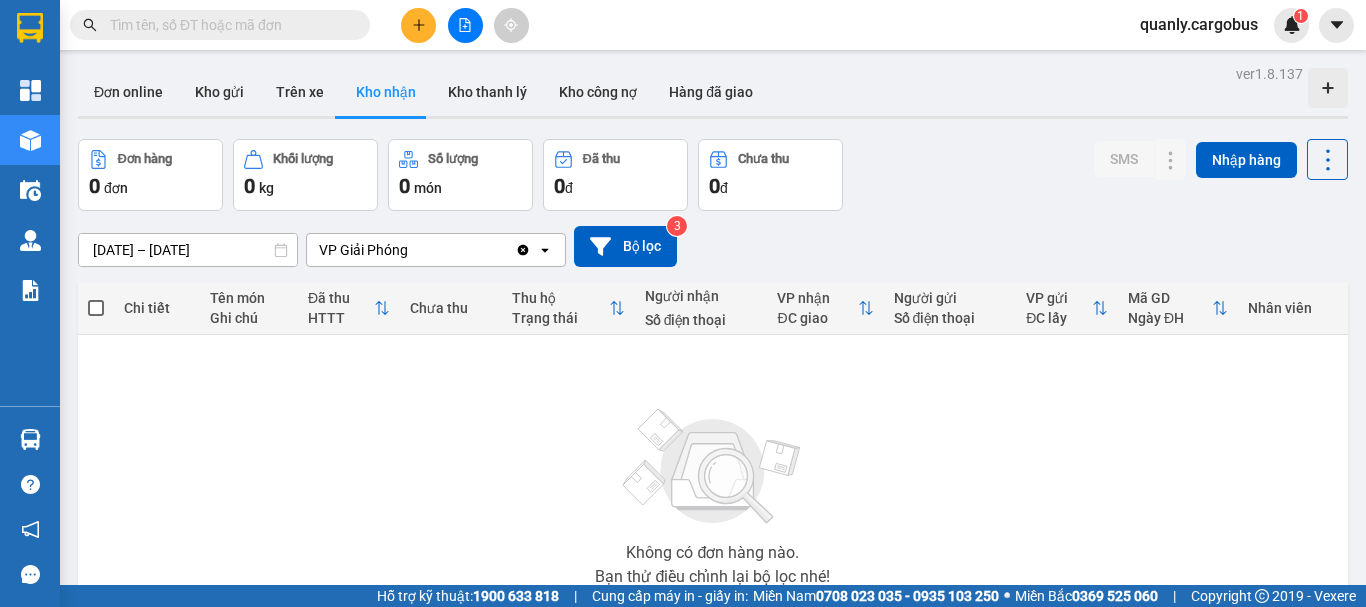 click on "Kho nhận" at bounding box center (386, 92) 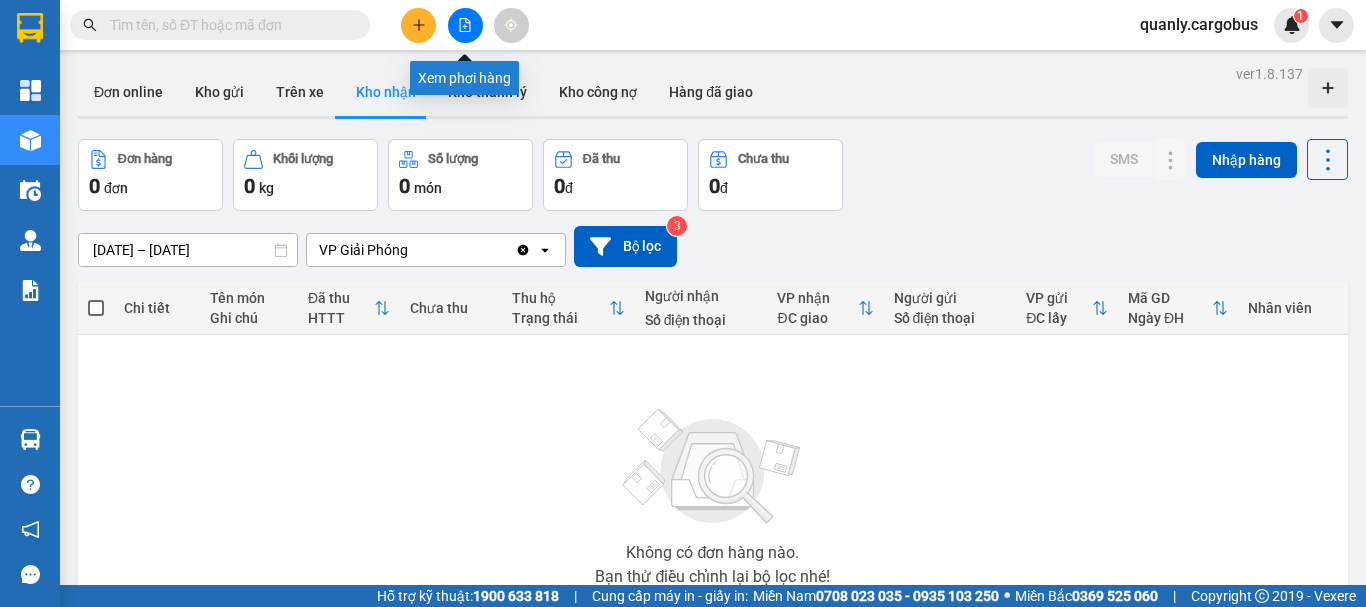 click at bounding box center [465, 25] 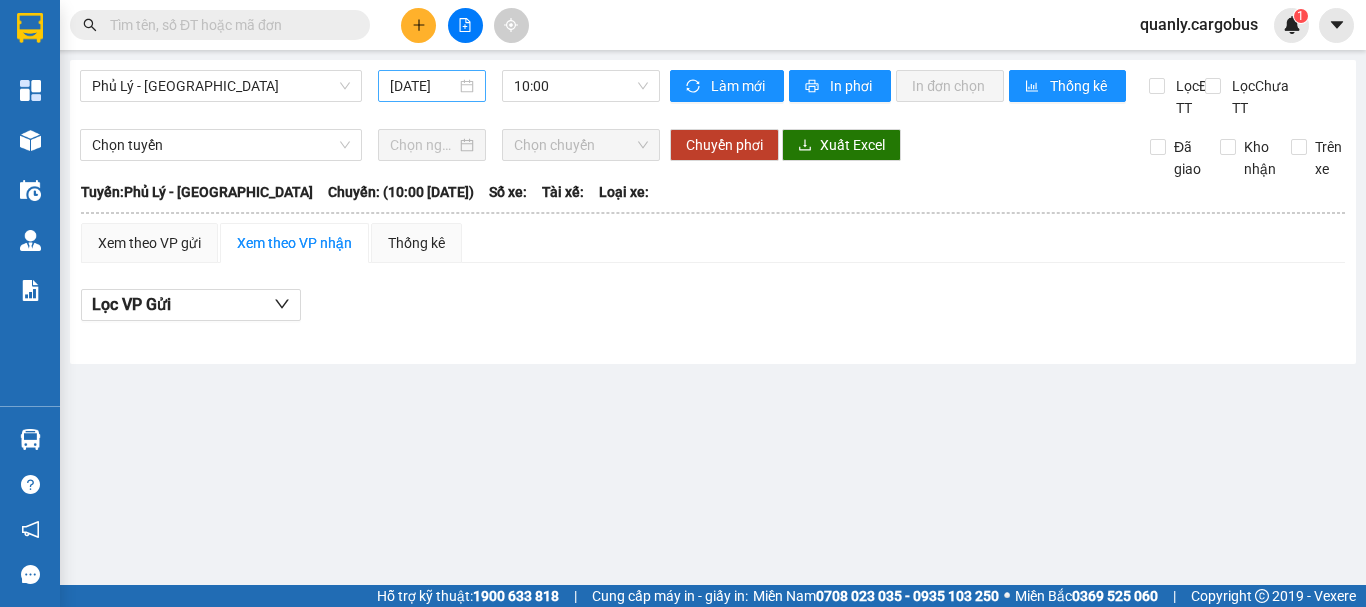 click on "[DATE]" at bounding box center [423, 86] 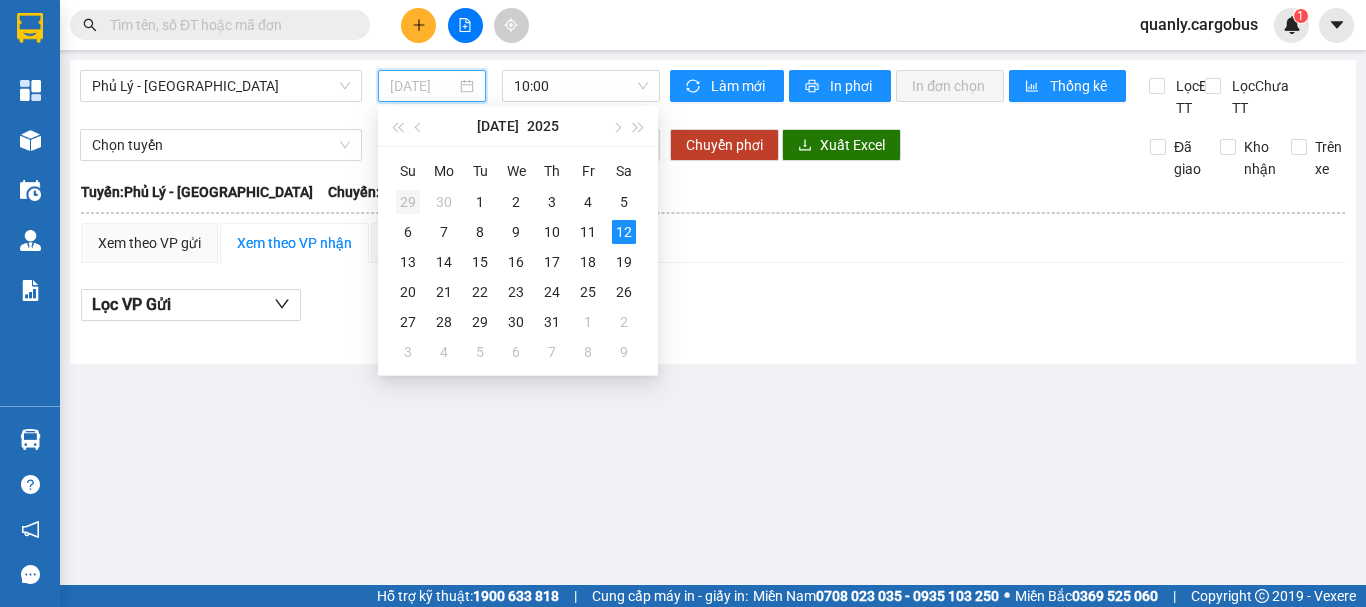 click on "29" at bounding box center [408, 202] 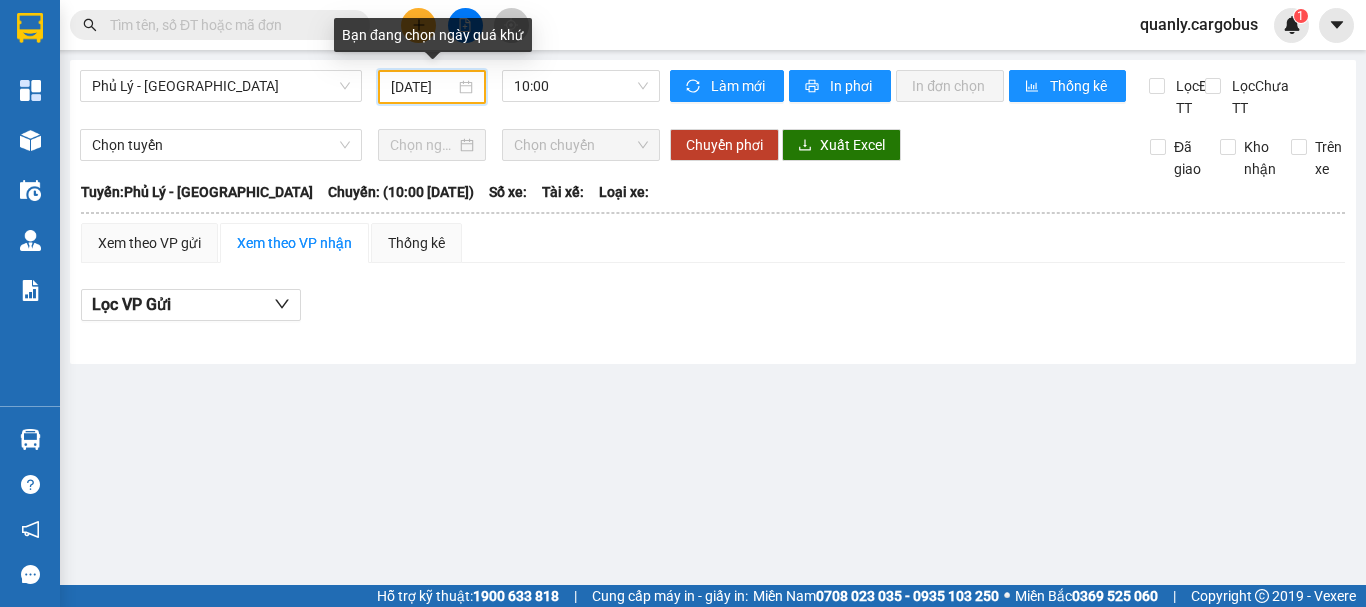 drag, startPoint x: 435, startPoint y: 81, endPoint x: 446, endPoint y: 87, distance: 12.529964 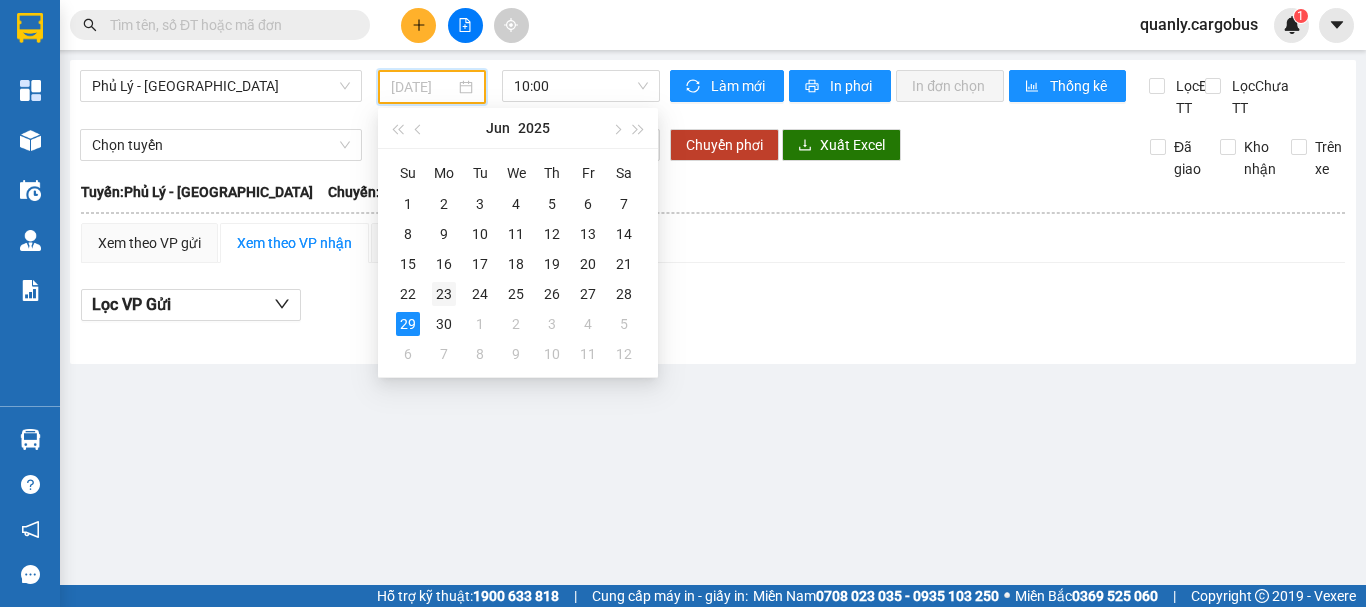 click on "23" at bounding box center [444, 294] 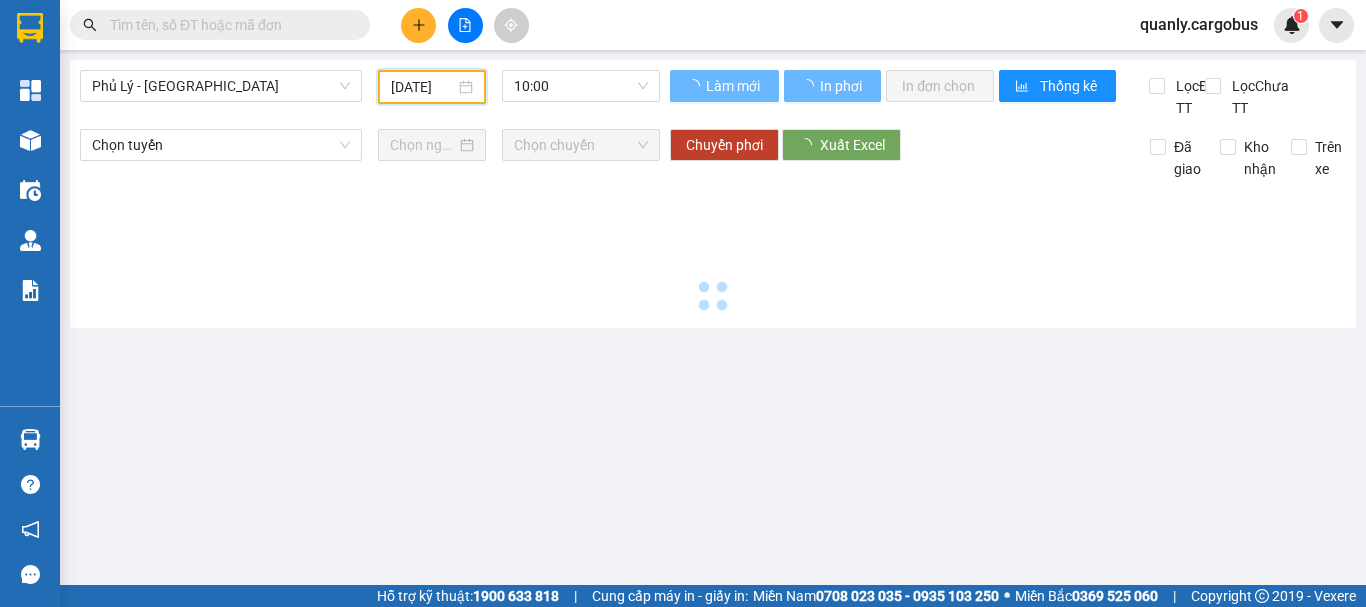 type on "23/06/2025" 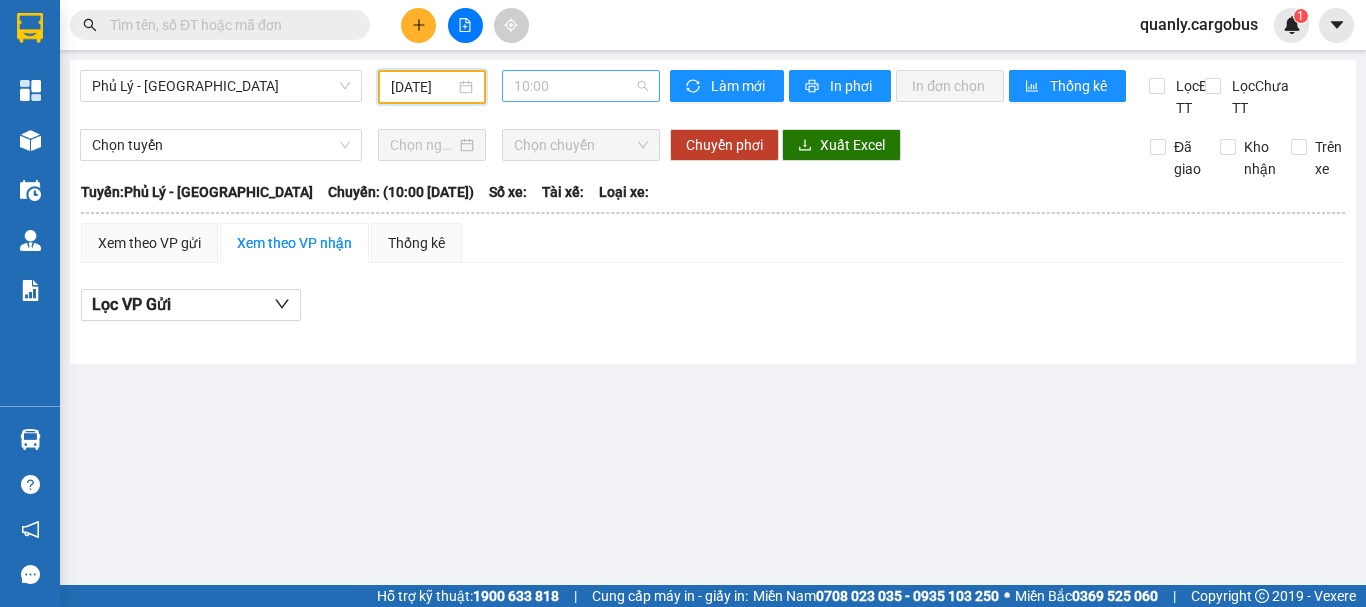 click on "10:00" at bounding box center (581, 86) 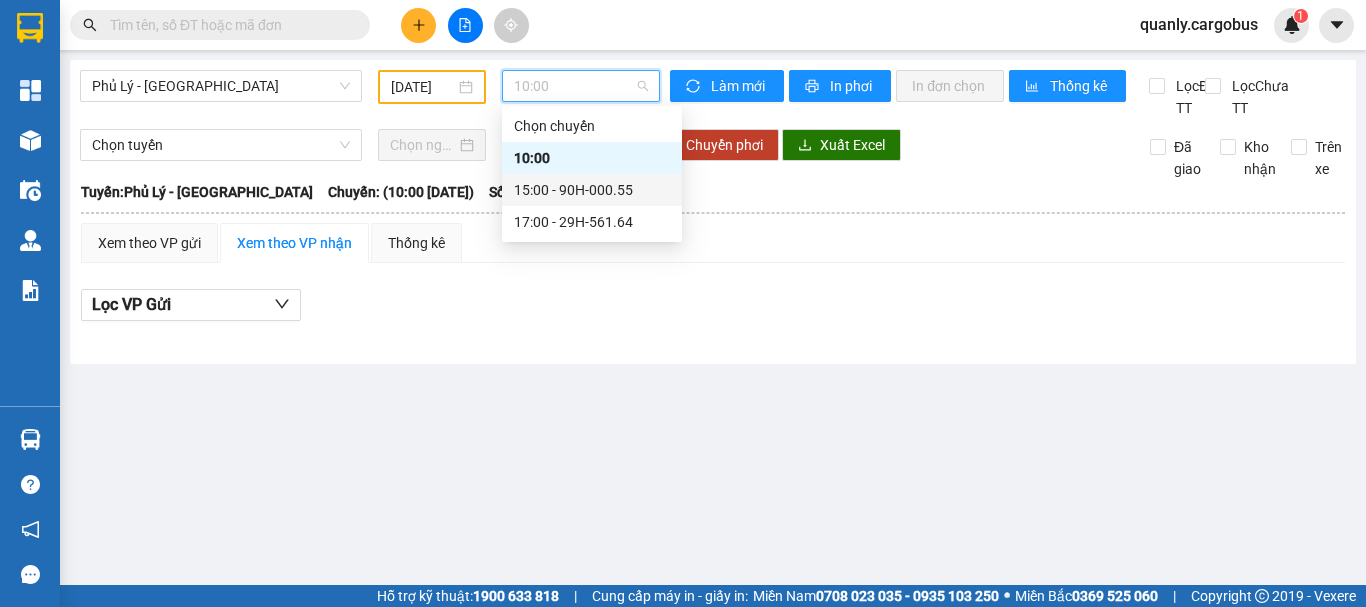 click on "15:00     - 90H-000.55" at bounding box center (592, 190) 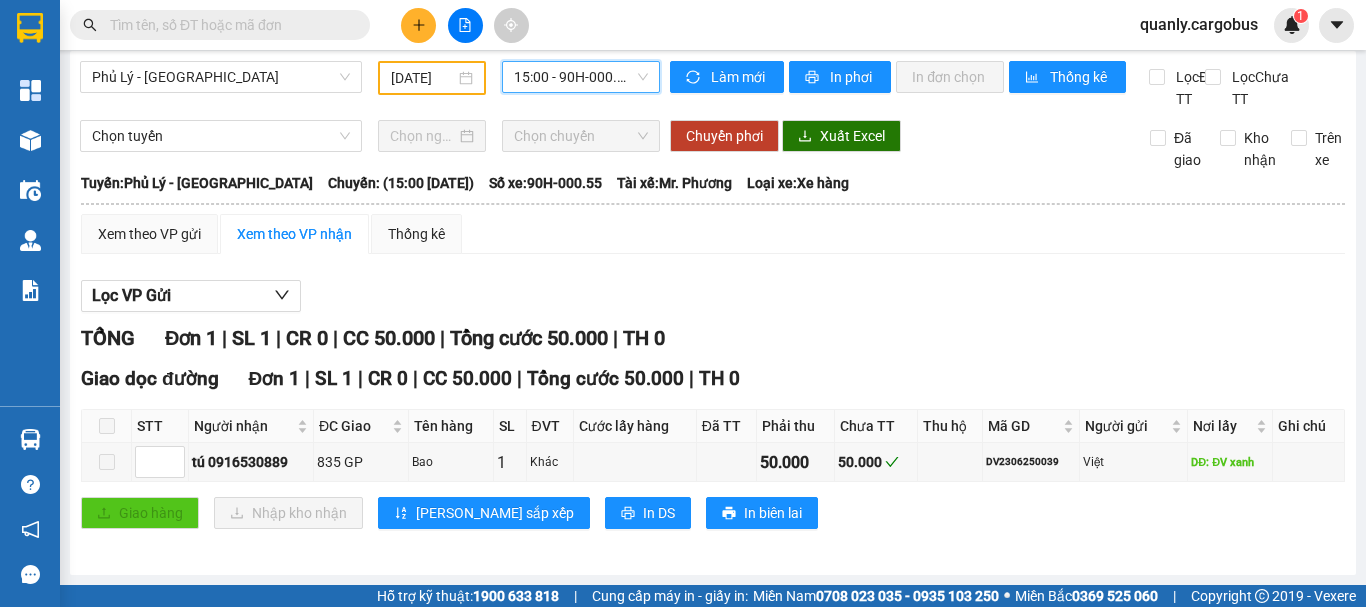 scroll, scrollTop: 31, scrollLeft: 0, axis: vertical 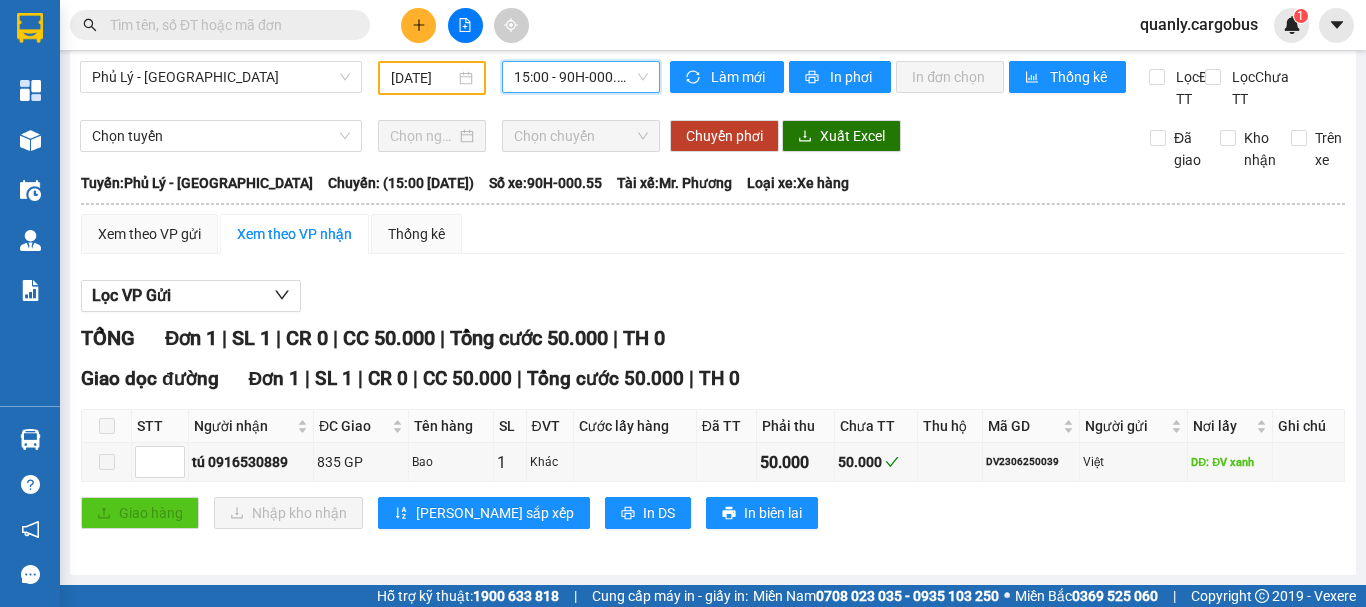 click on "15:00     - 90H-000.55" at bounding box center [581, 77] 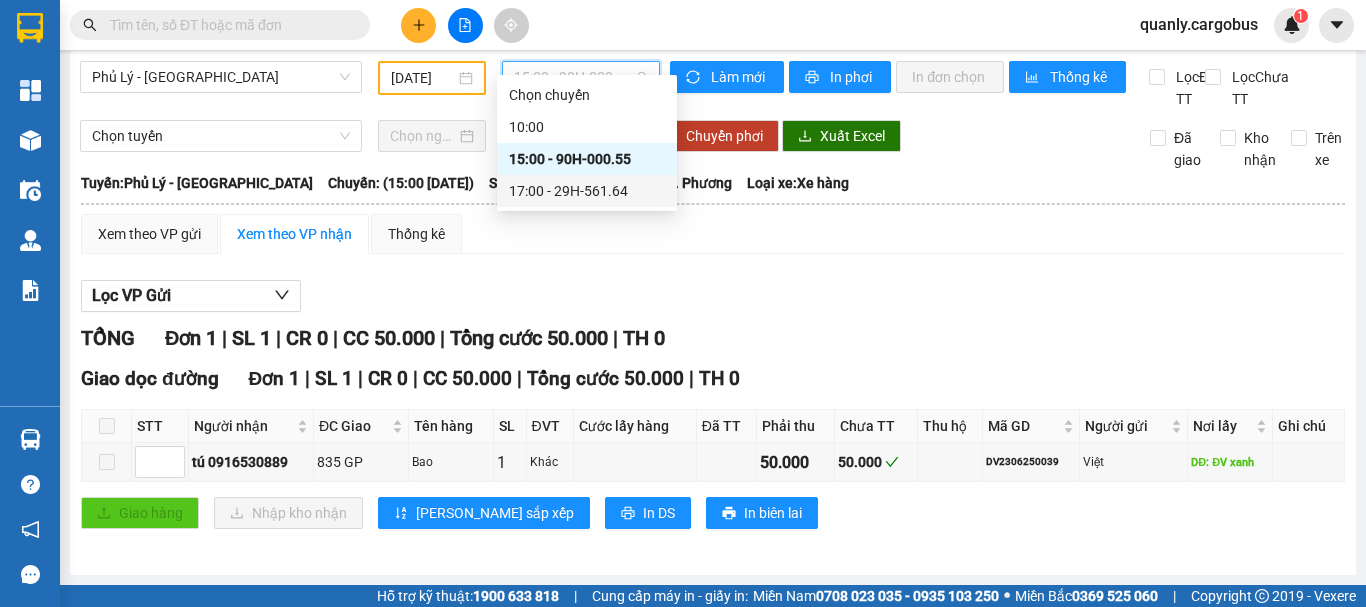 click on "17:00     - 29H-561.64" at bounding box center (587, 191) 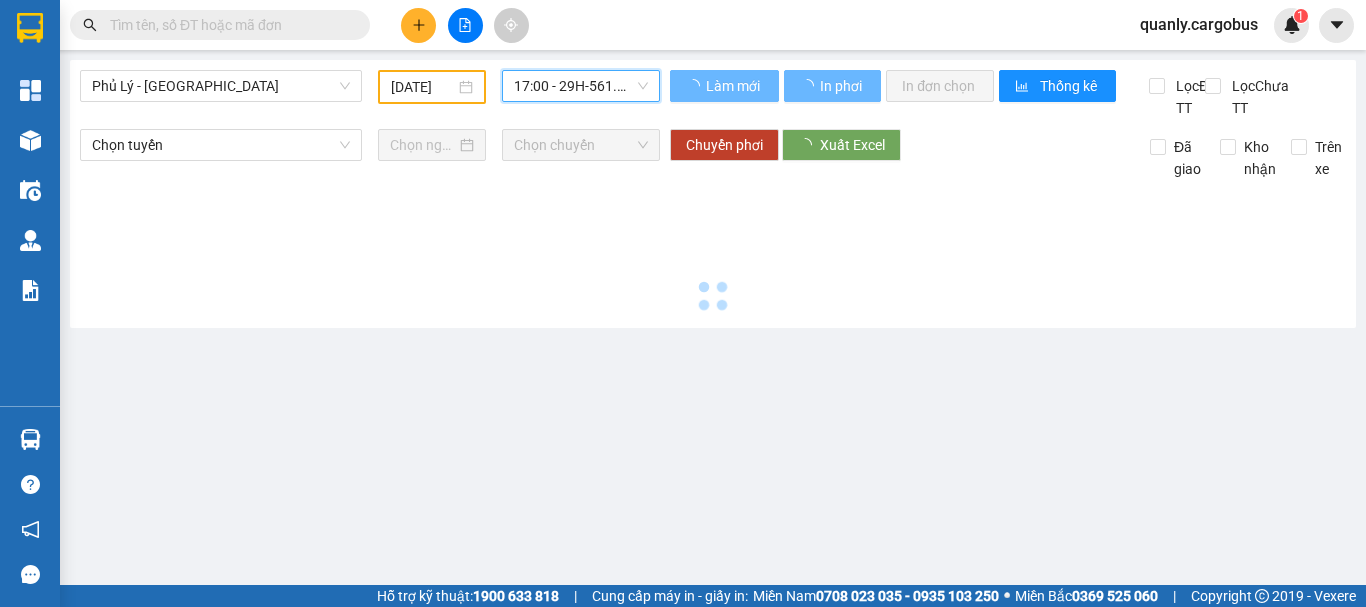 scroll, scrollTop: 0, scrollLeft: 0, axis: both 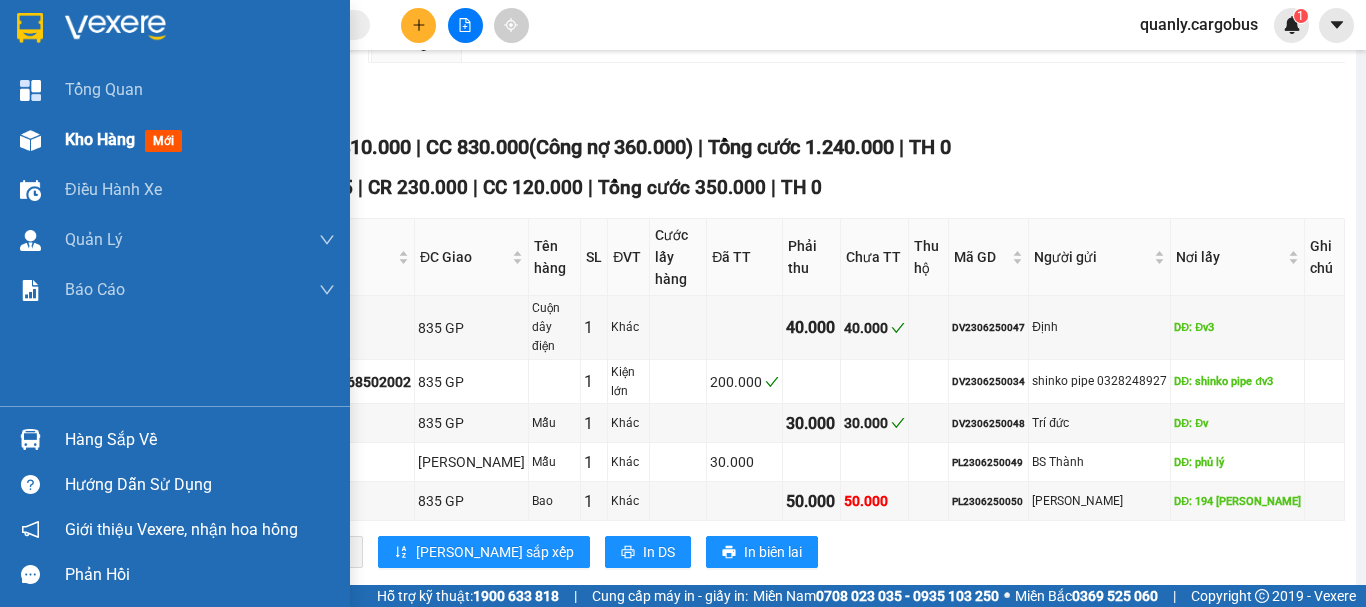 click at bounding box center [30, 140] 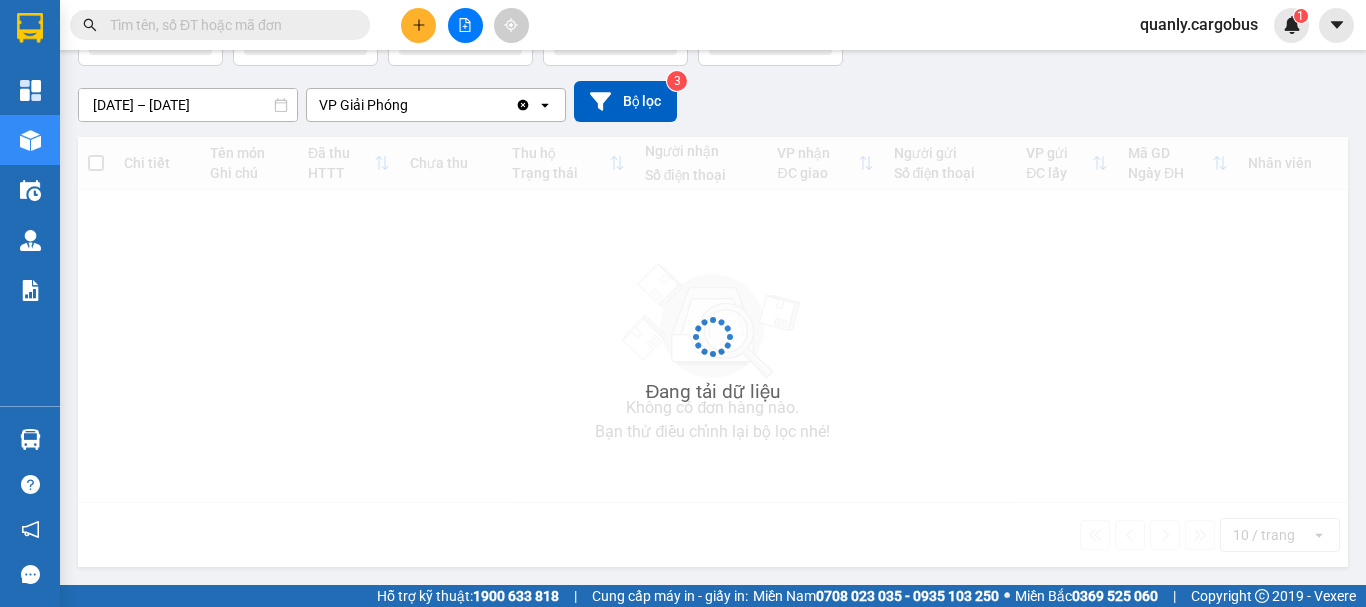 scroll, scrollTop: 145, scrollLeft: 0, axis: vertical 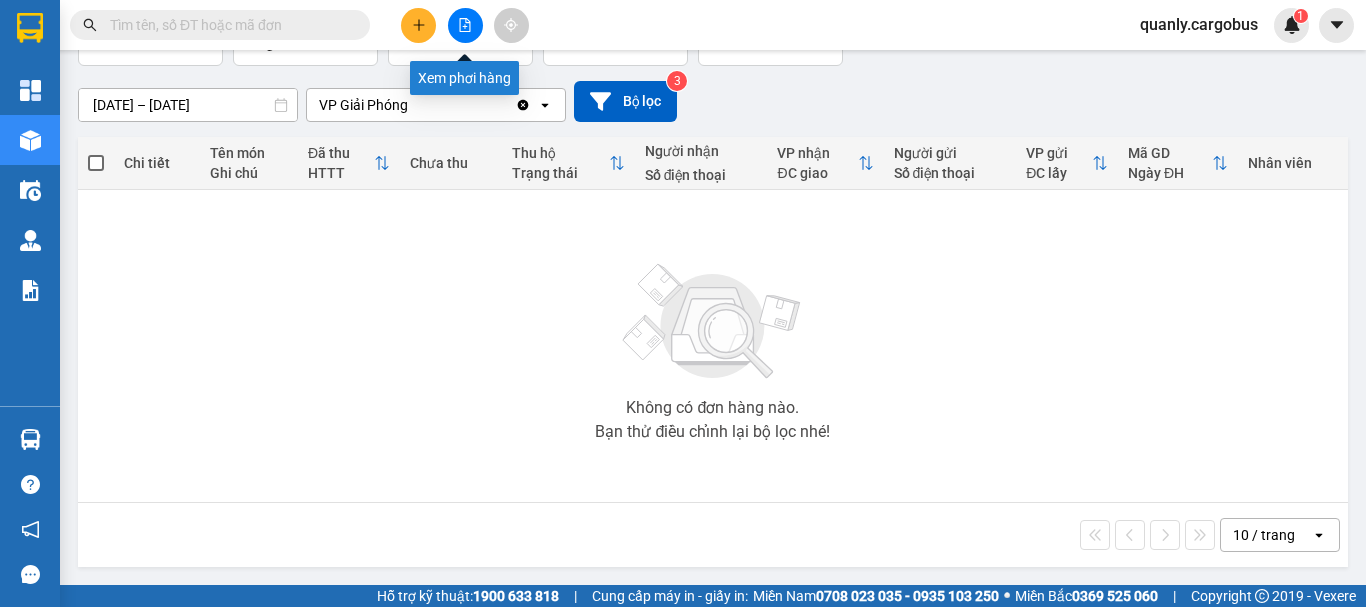 click at bounding box center (465, 25) 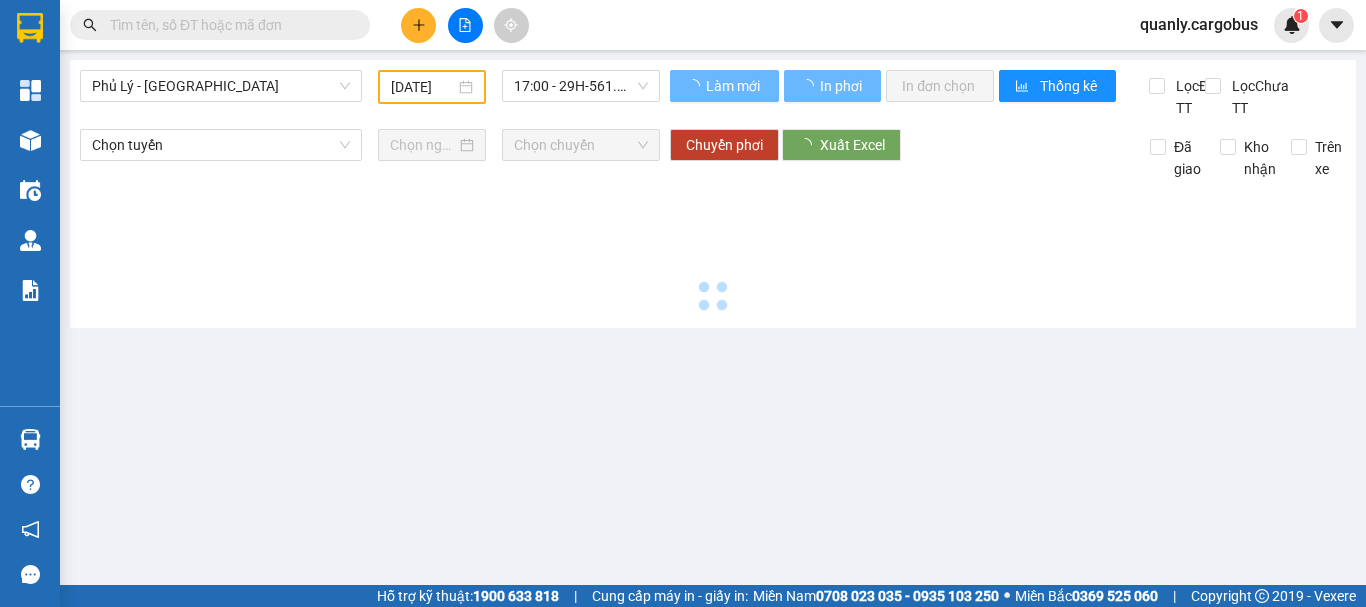 scroll, scrollTop: 0, scrollLeft: 0, axis: both 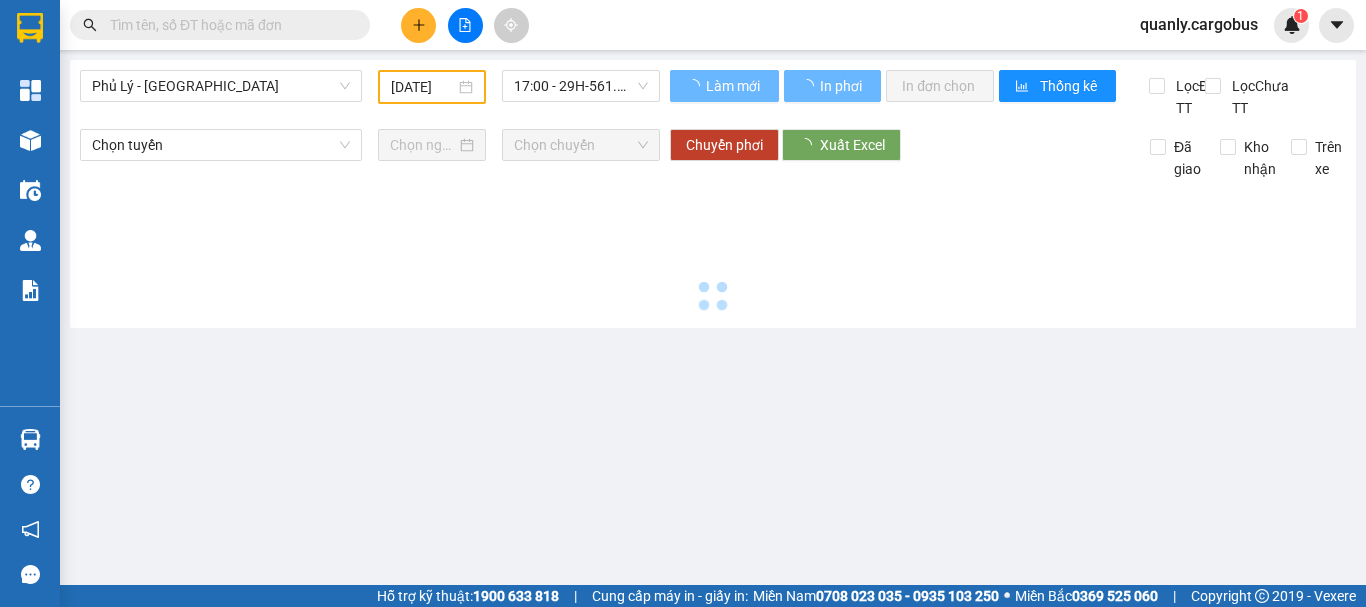 type on "[DATE]" 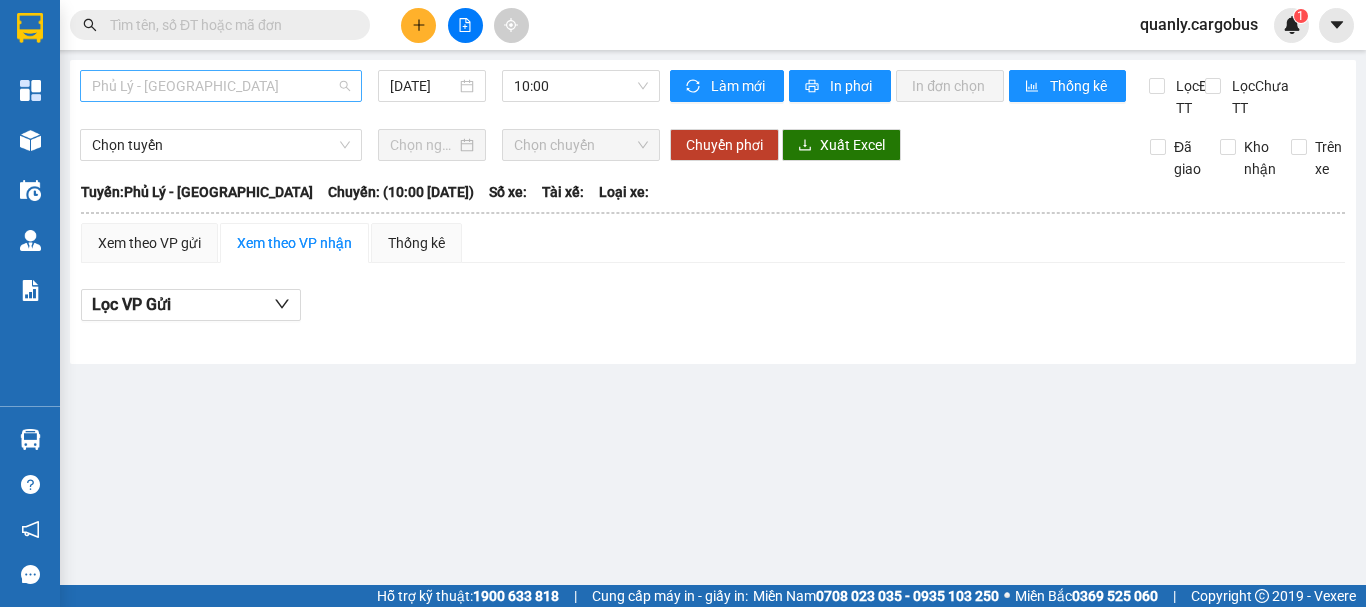 click on "Phủ Lý - [GEOGRAPHIC_DATA]" at bounding box center (221, 86) 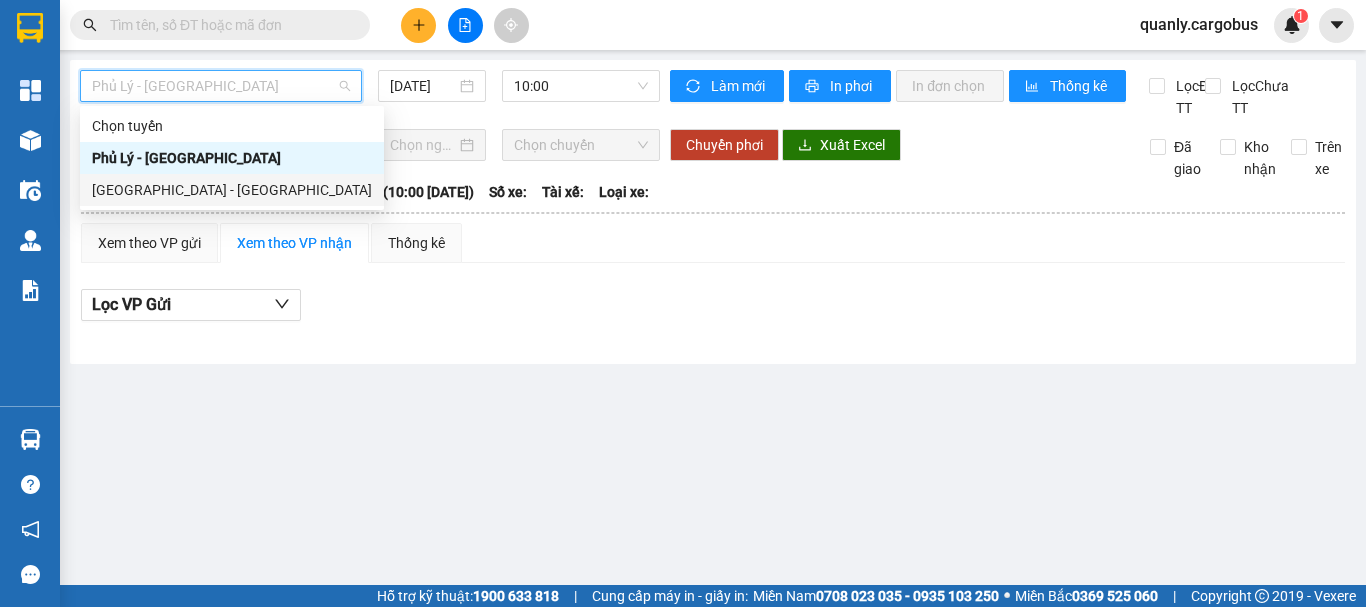 drag, startPoint x: 167, startPoint y: 185, endPoint x: 281, endPoint y: 121, distance: 130.73637 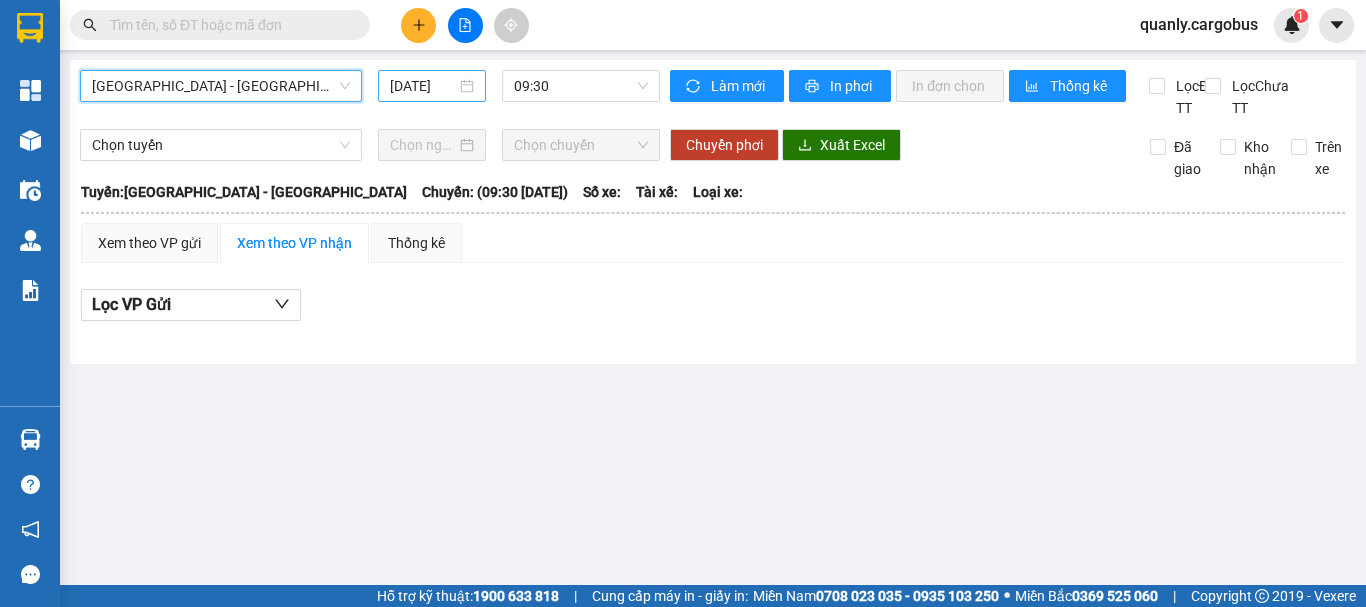 click on "[DATE]" at bounding box center [423, 86] 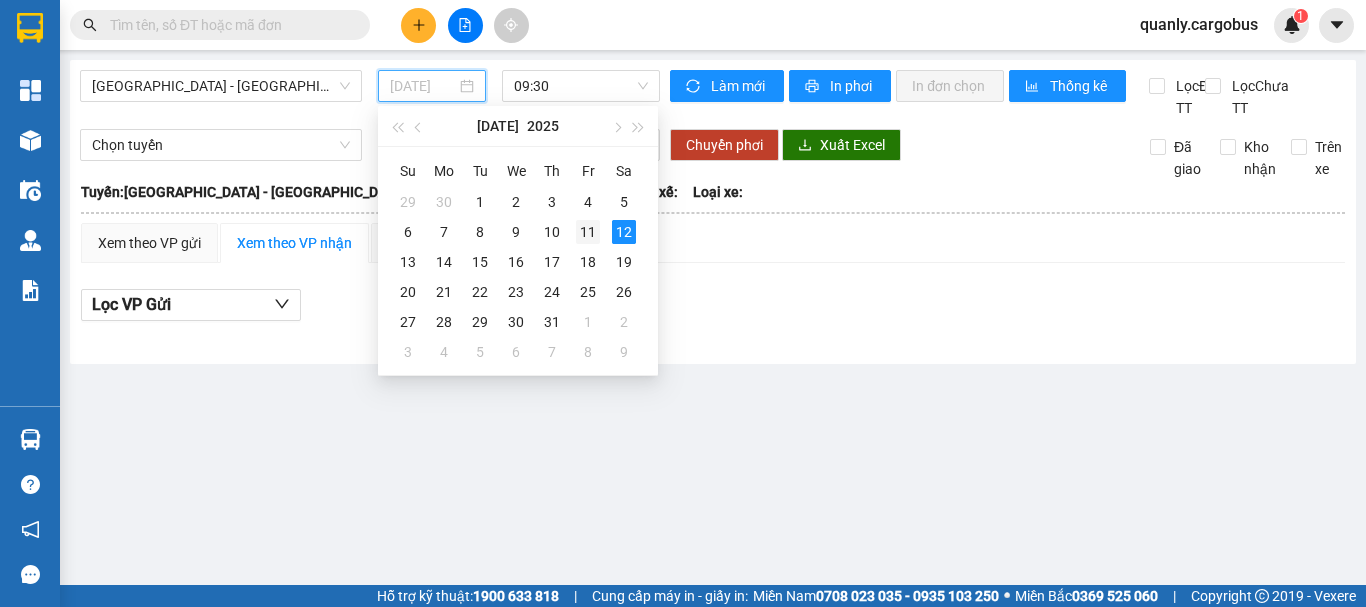 click on "11" at bounding box center (588, 232) 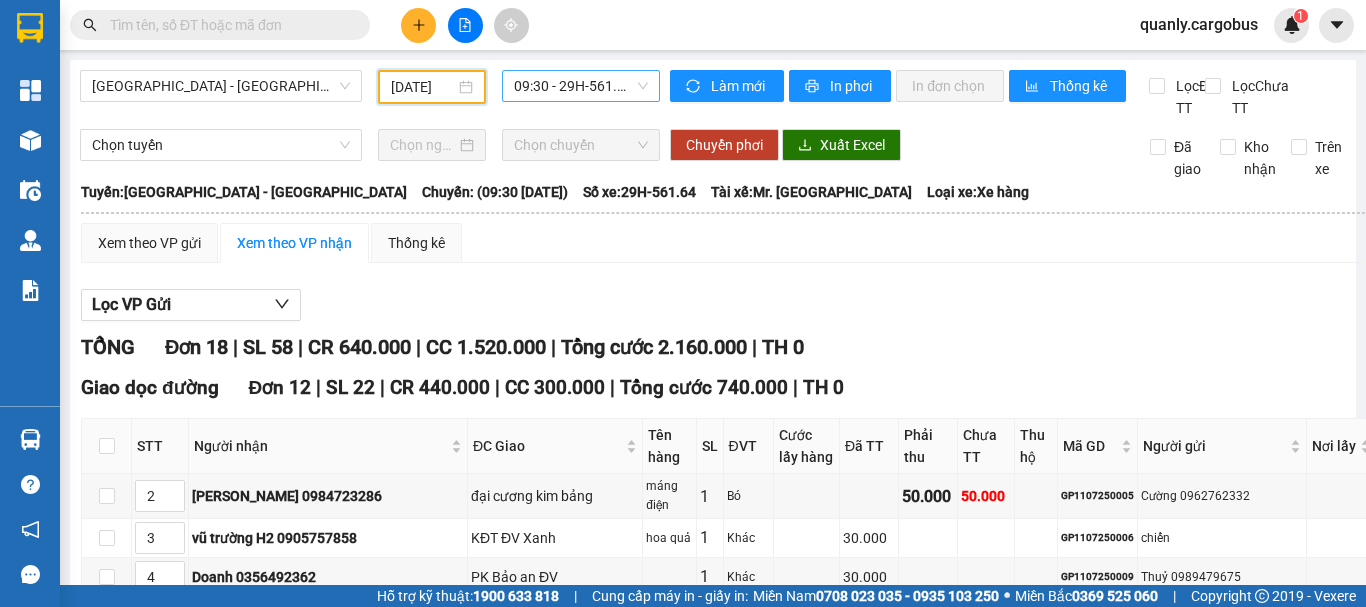 click on "09:30     - 29H-561.64" at bounding box center (581, 86) 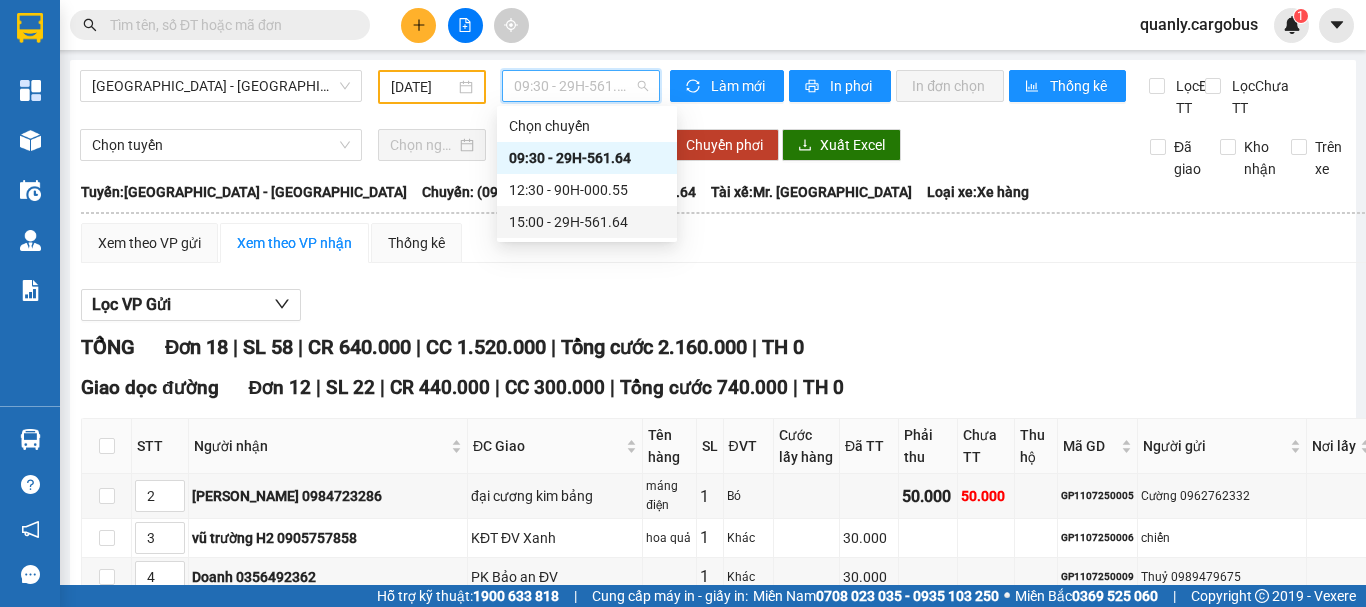 click on "15:00     - 29H-561.64" at bounding box center [587, 222] 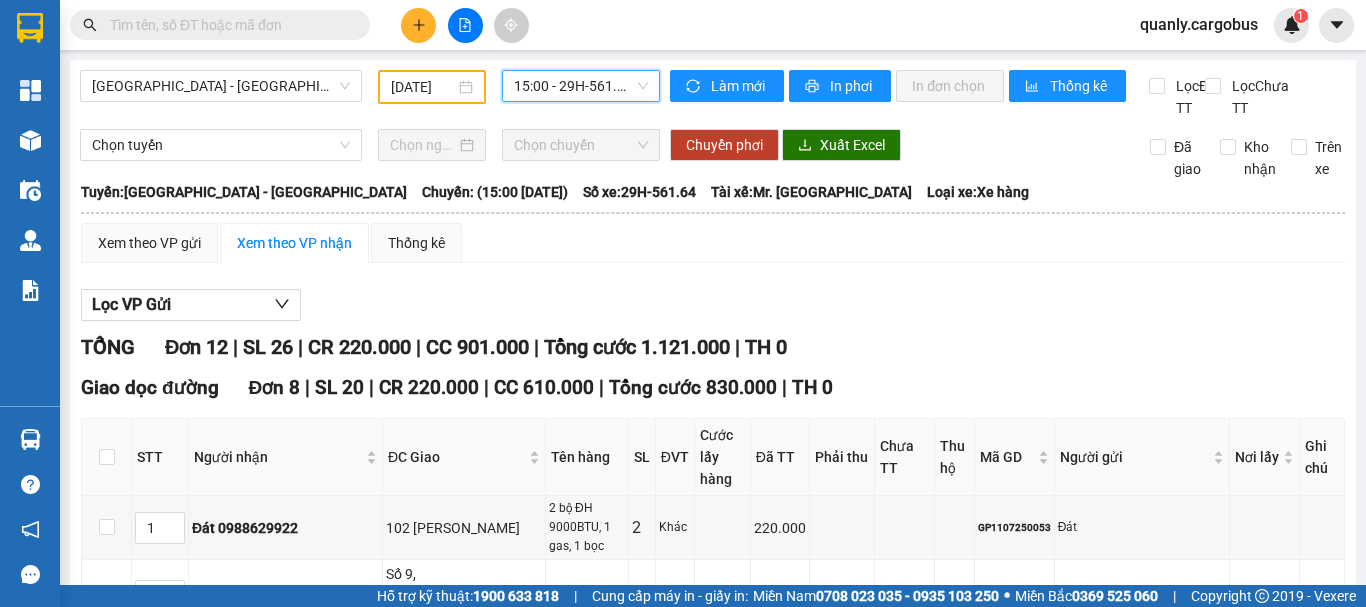 scroll, scrollTop: 0, scrollLeft: 0, axis: both 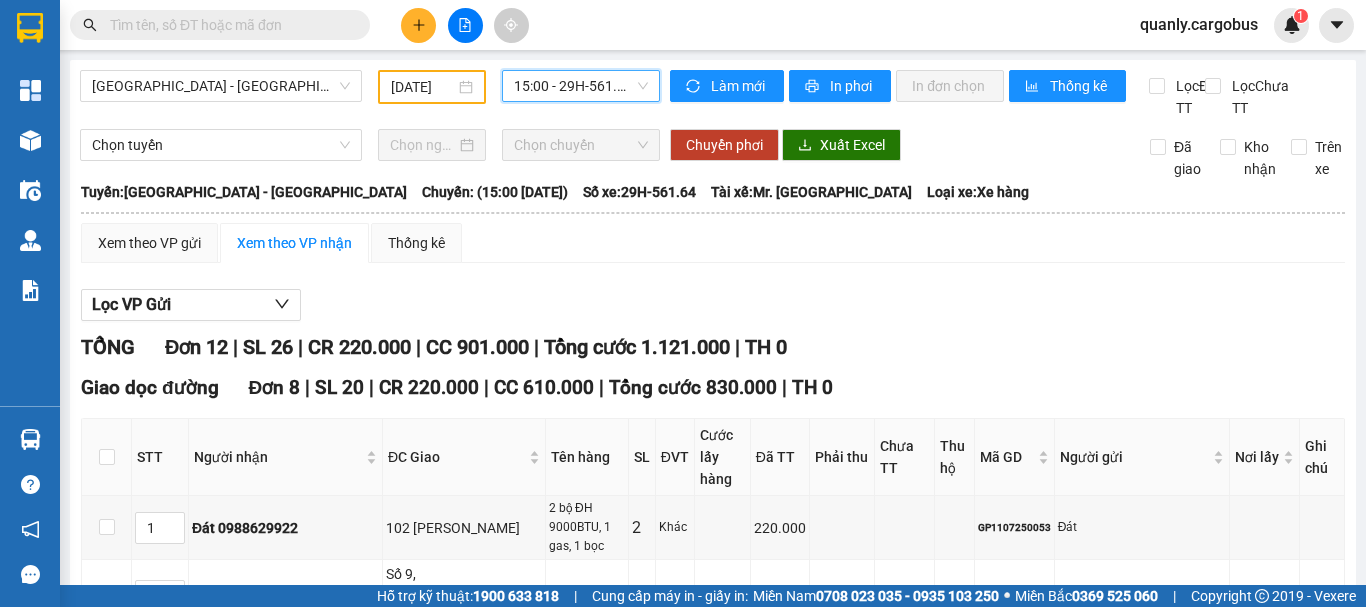 click on "[DATE]" at bounding box center [423, 87] 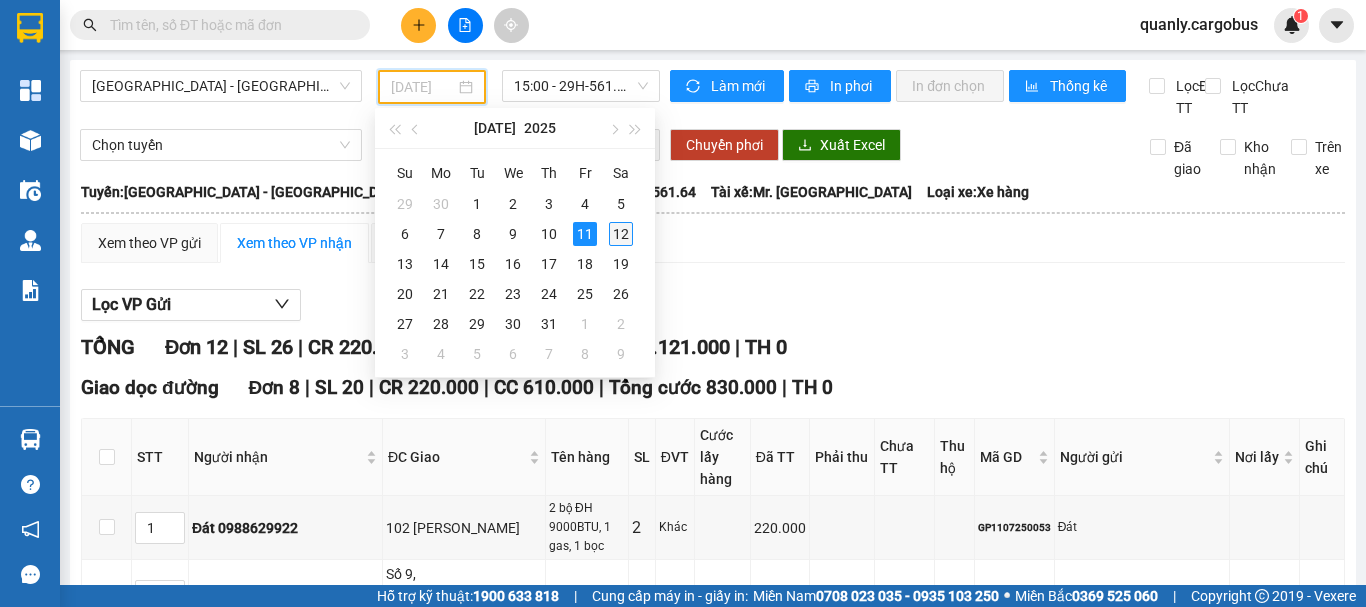 click on "12" at bounding box center [621, 234] 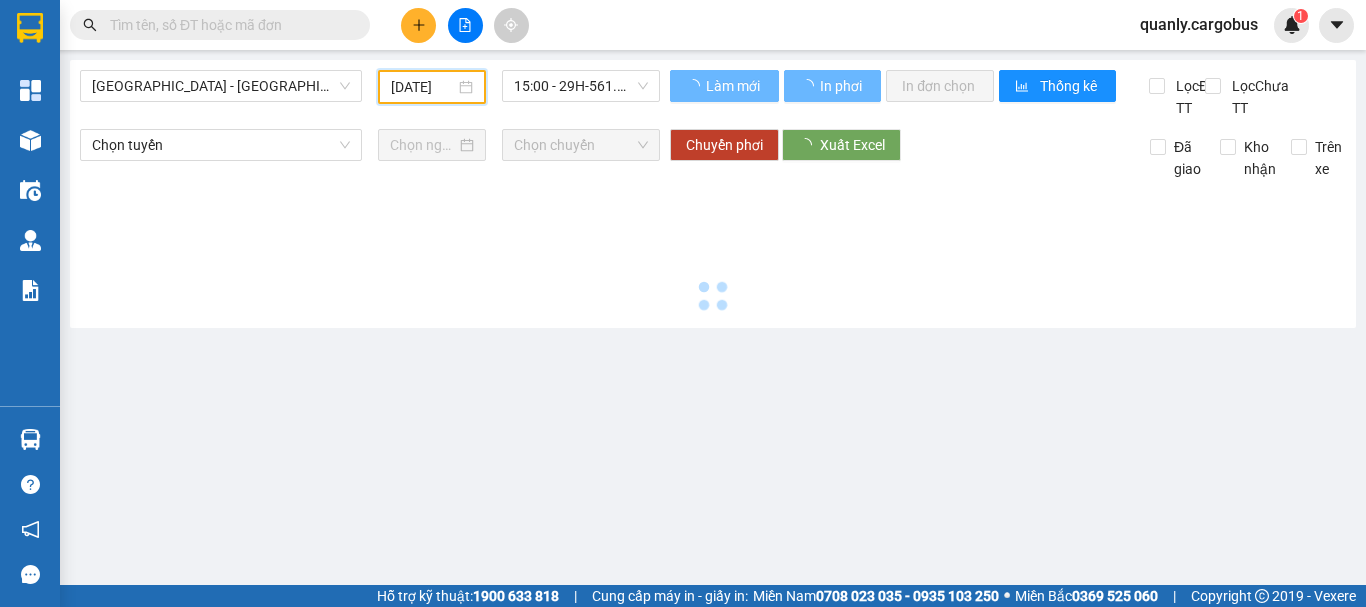 type on "[DATE]" 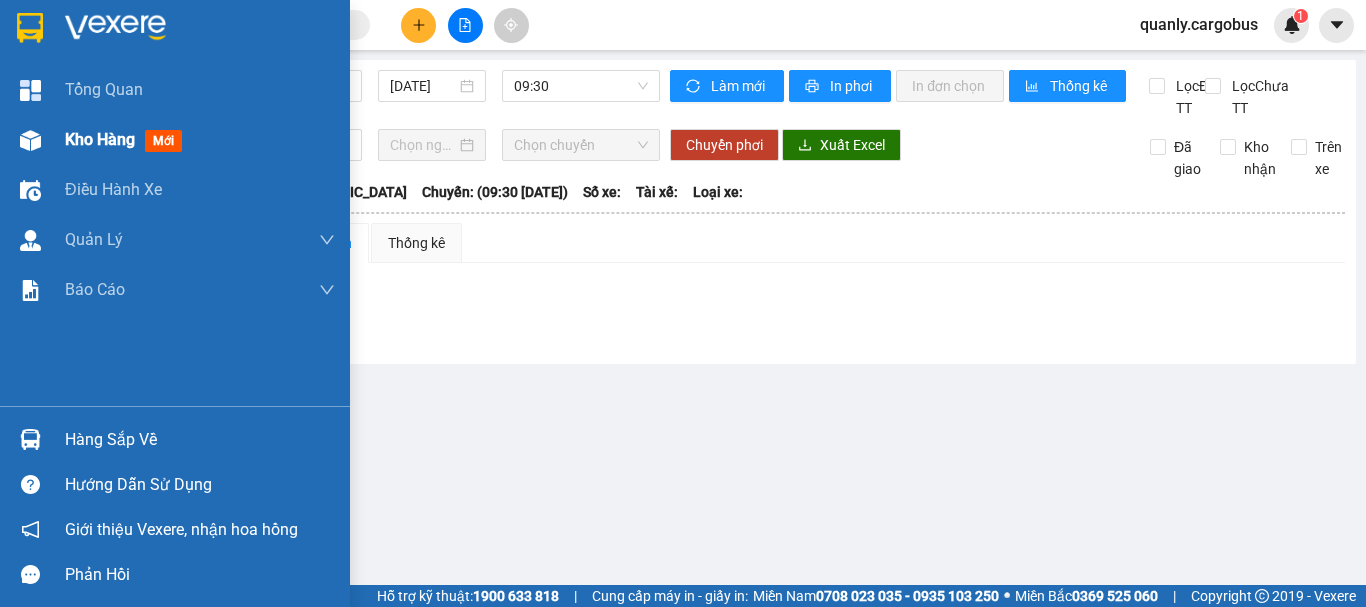 click at bounding box center [30, 140] 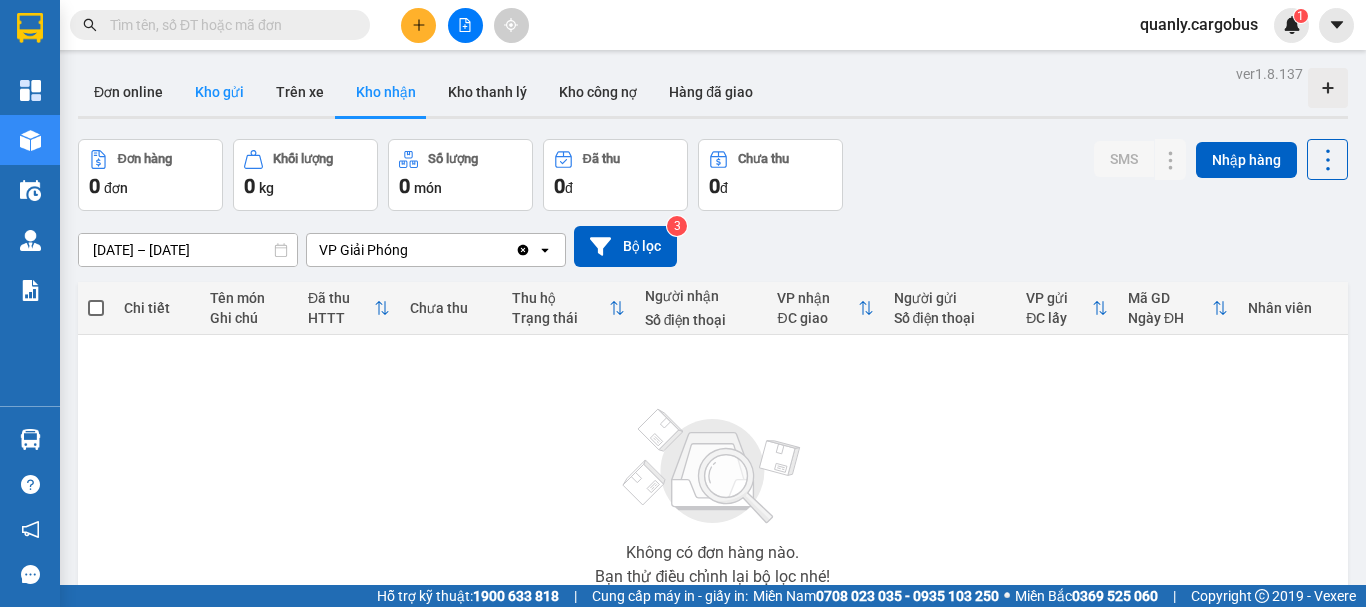 click on "Kho gửi" at bounding box center [219, 92] 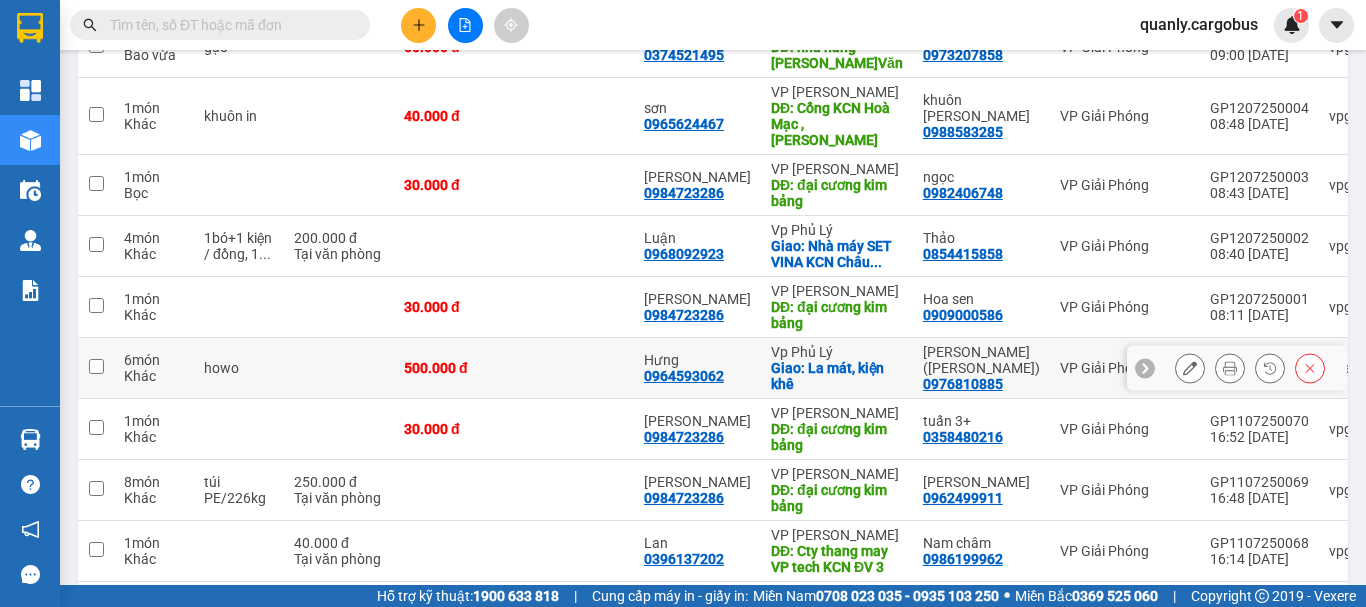 scroll, scrollTop: 350, scrollLeft: 0, axis: vertical 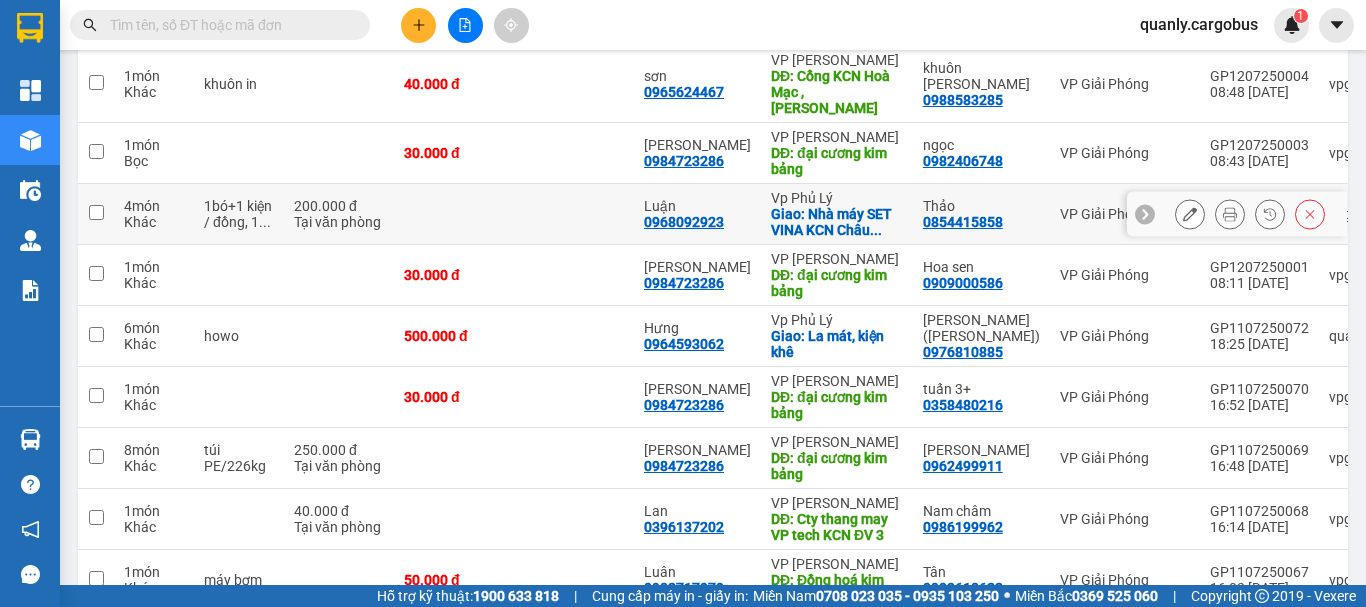 type 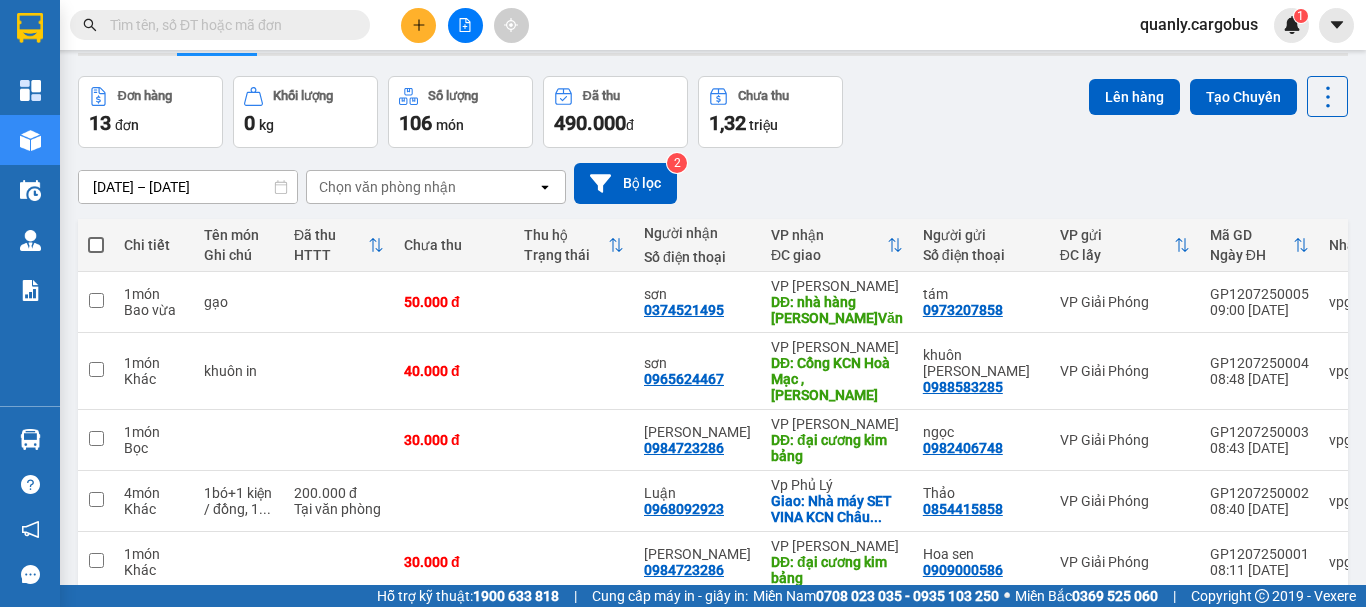 scroll, scrollTop: 0, scrollLeft: 0, axis: both 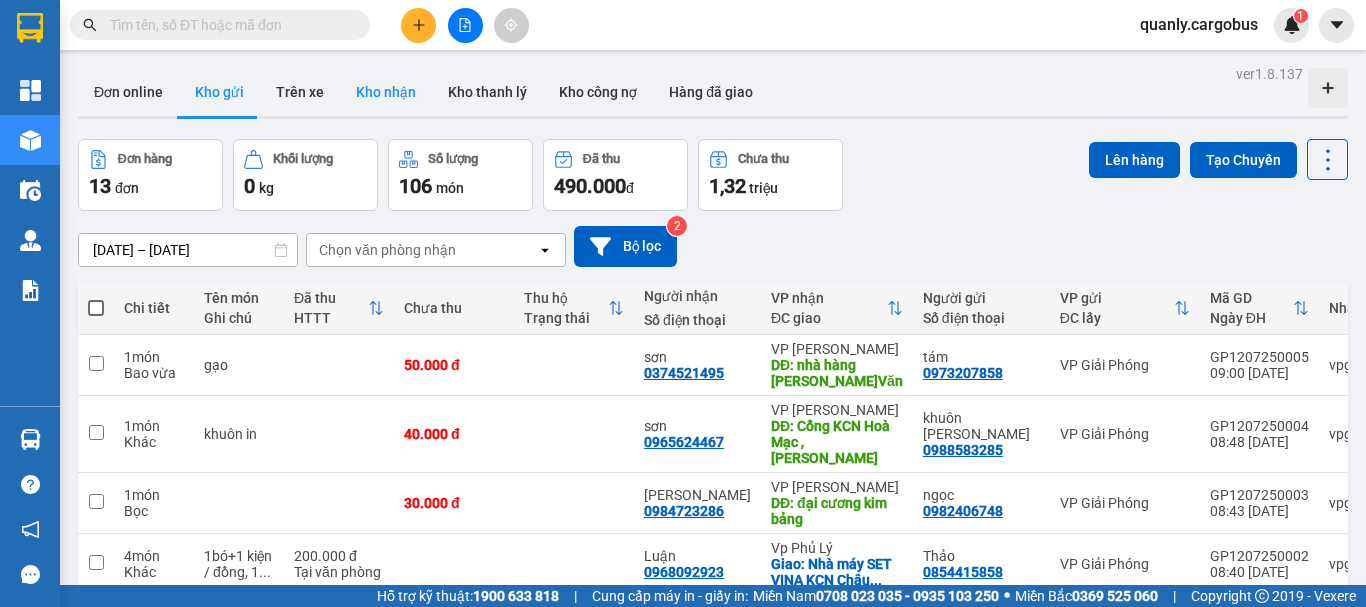 click on "Kho nhận" at bounding box center [386, 92] 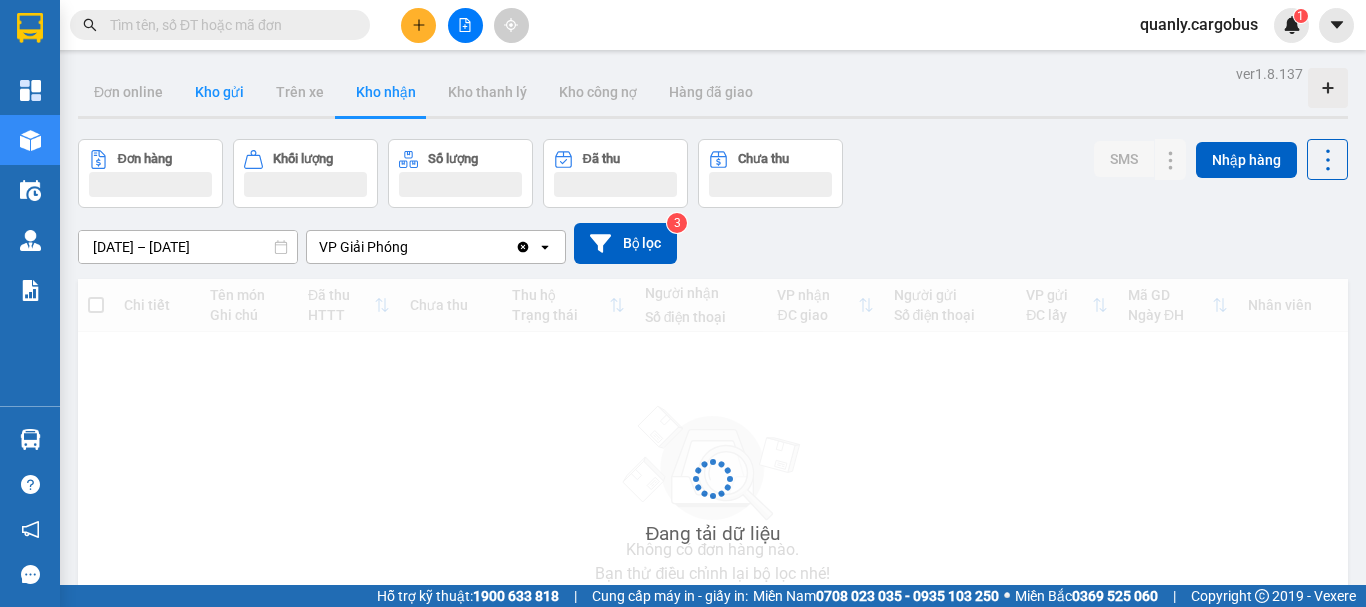 click on "Kho gửi" at bounding box center [219, 92] 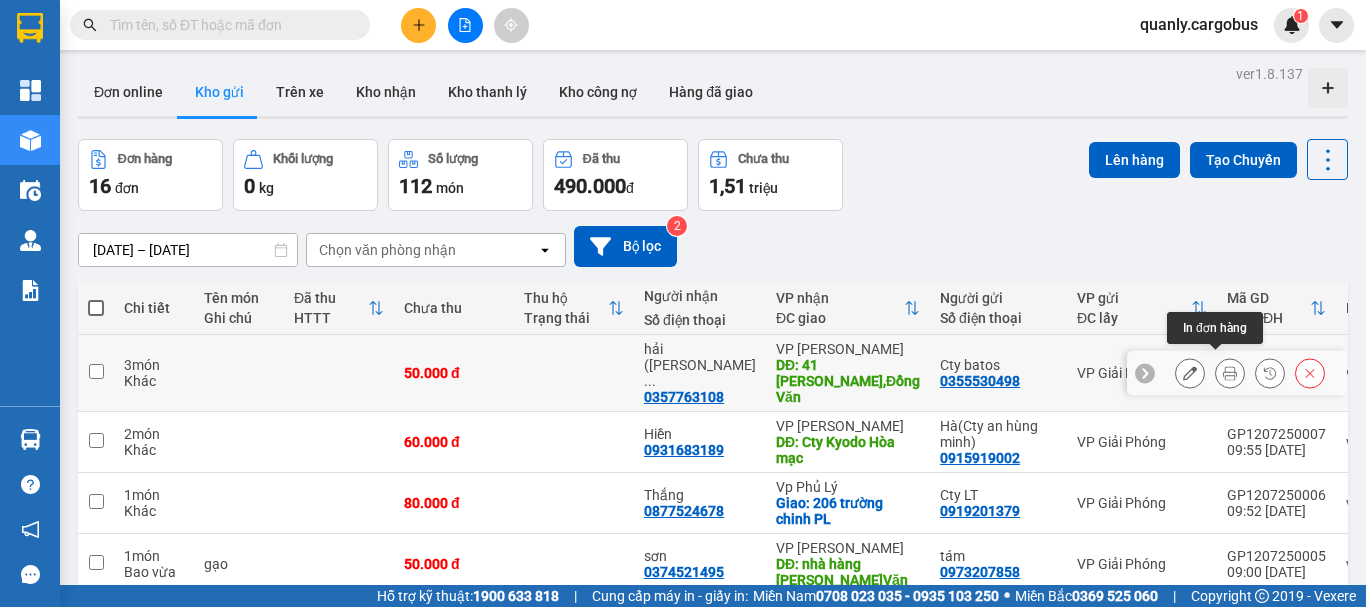 click 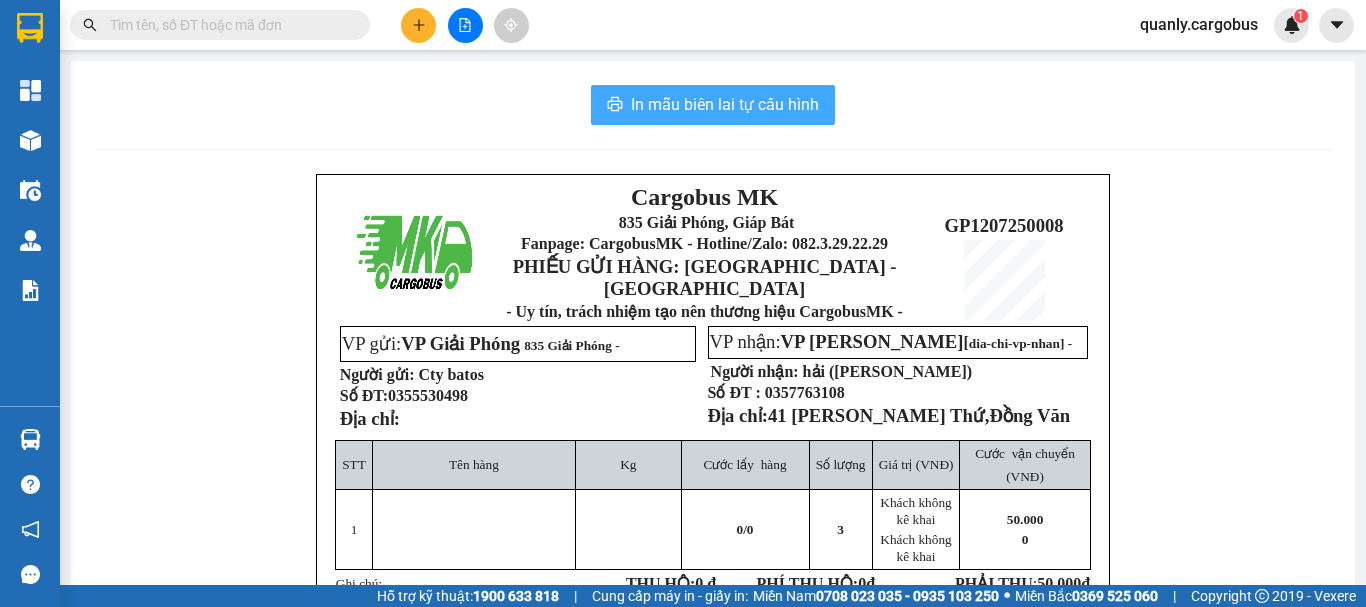 click on "In mẫu biên lai tự cấu hình" at bounding box center (725, 104) 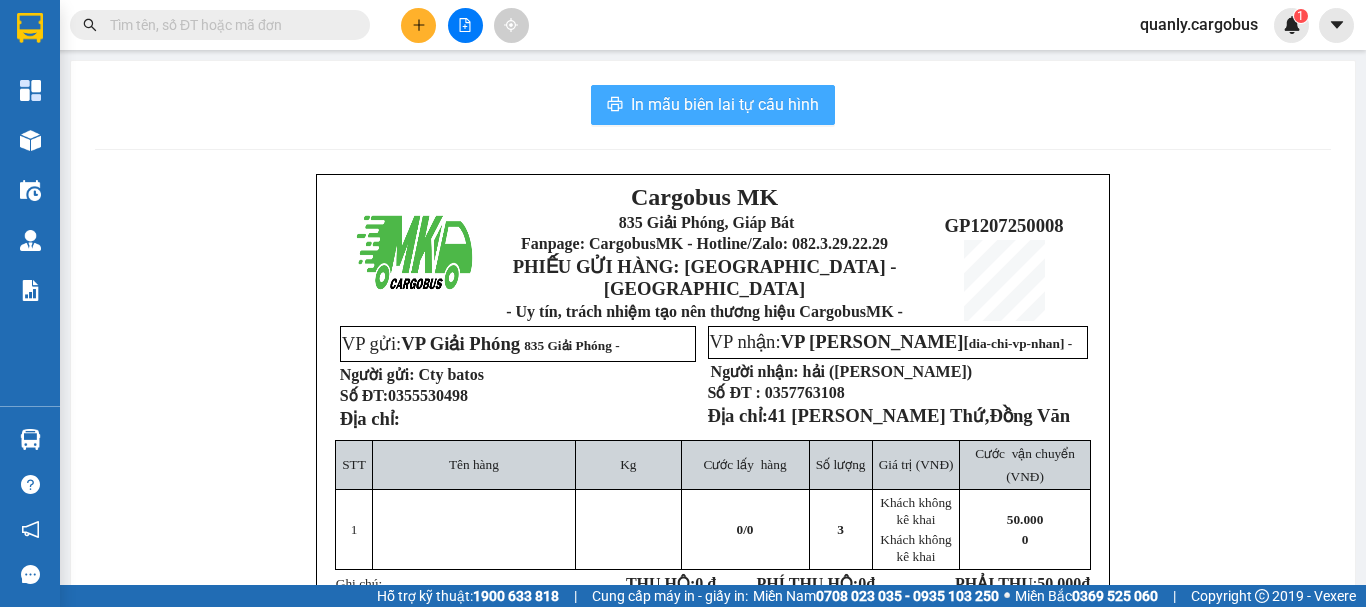 scroll, scrollTop: 0, scrollLeft: 0, axis: both 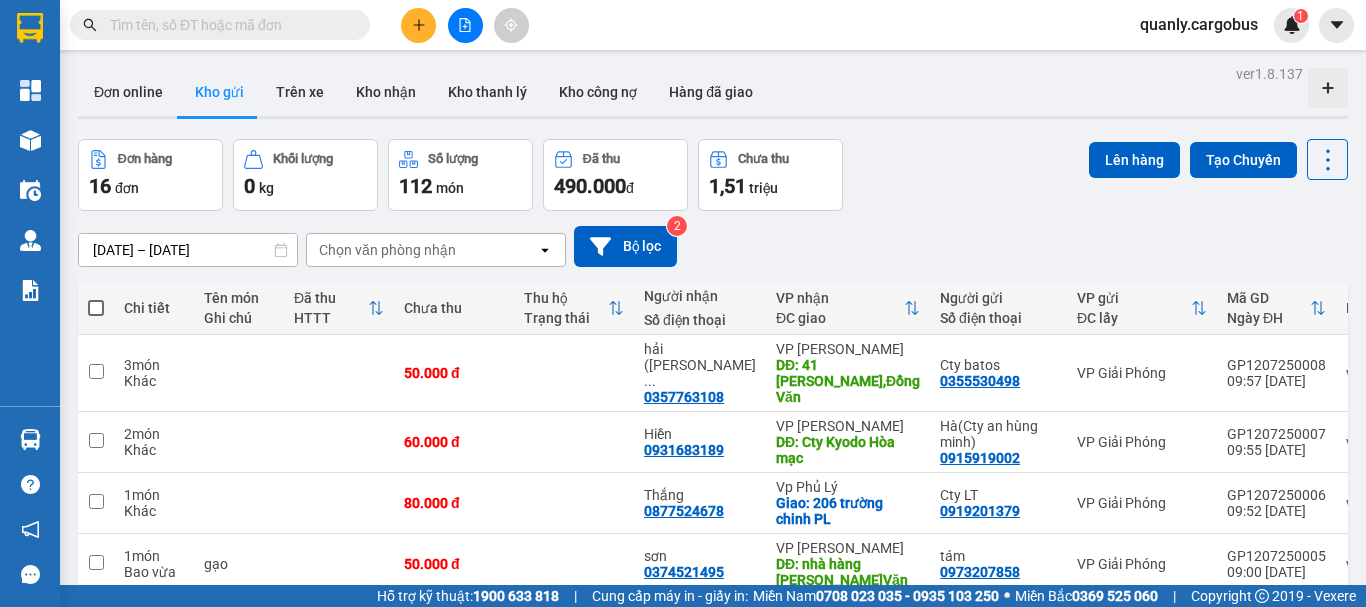 click on "Kho nhận" at bounding box center [386, 92] 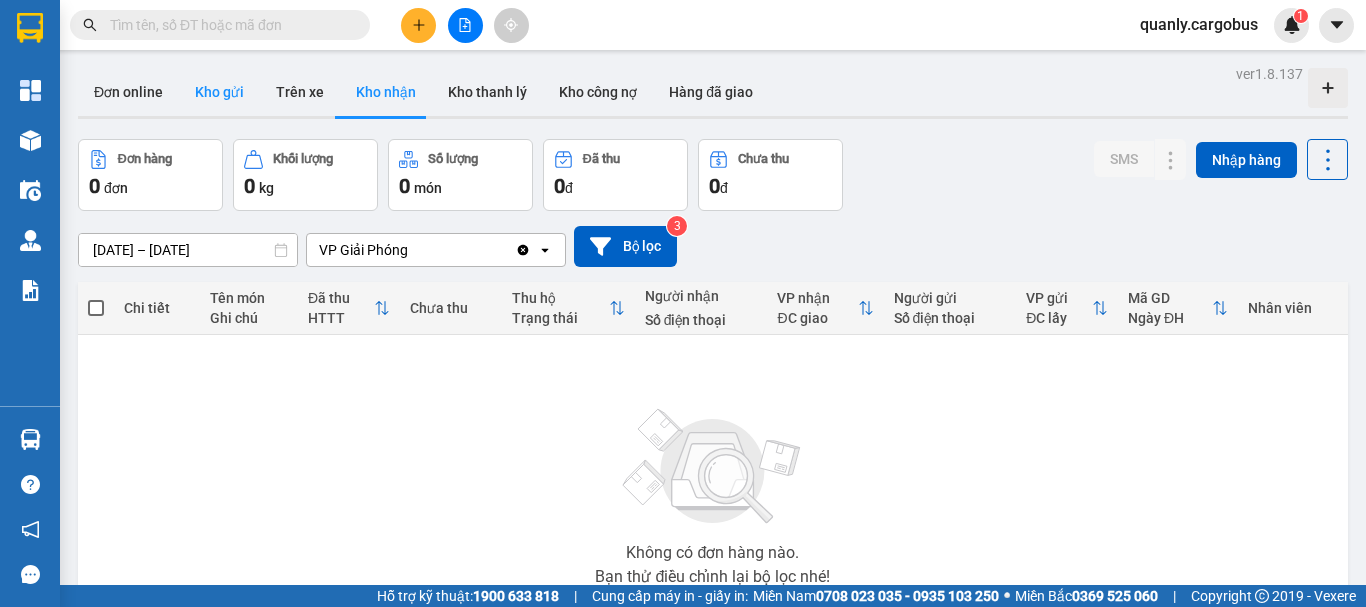 click on "Kho gửi" at bounding box center [219, 92] 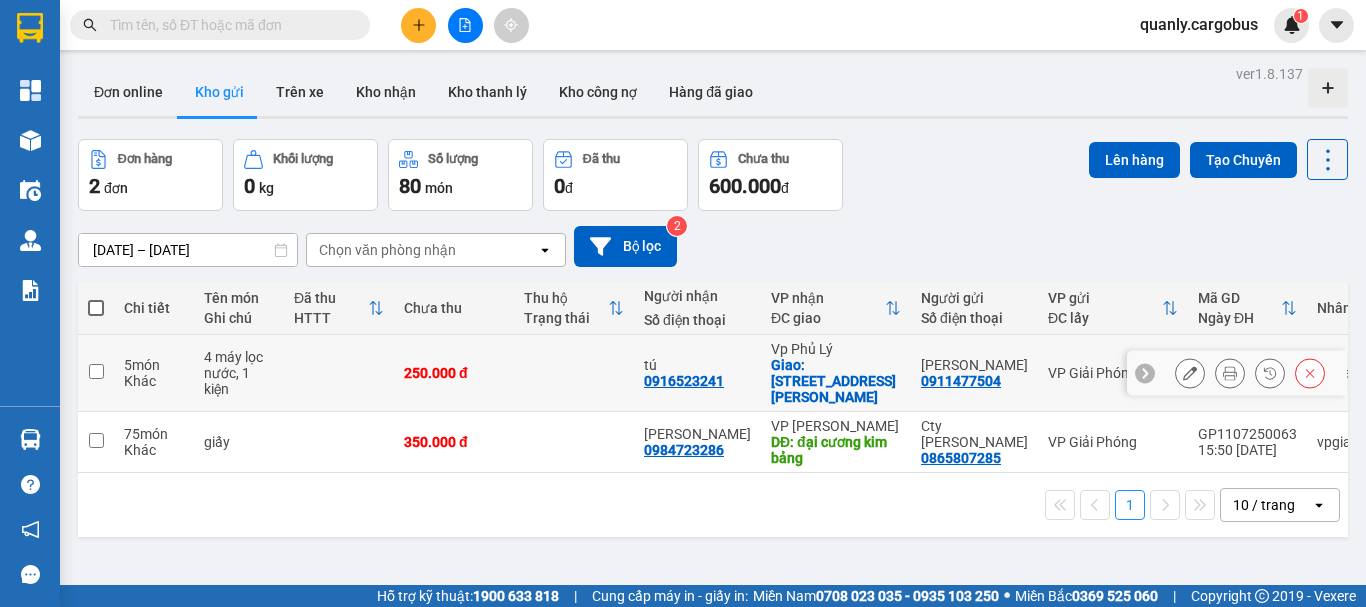 click 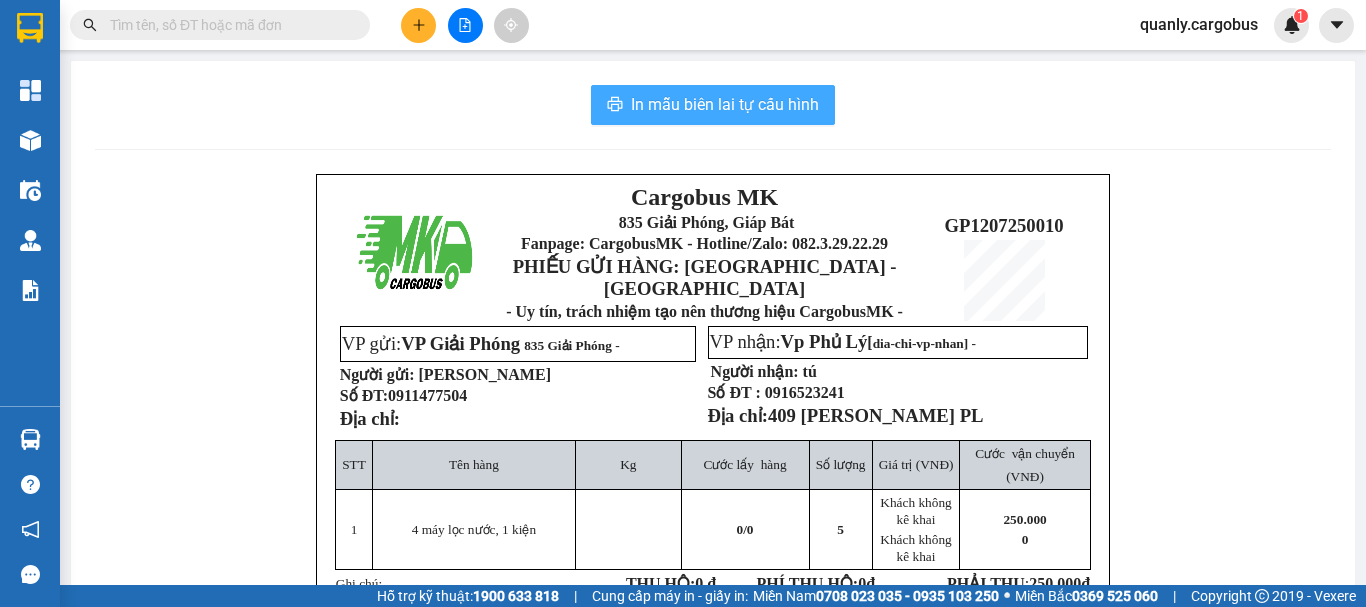 click on "In mẫu biên lai tự cấu hình" at bounding box center (725, 104) 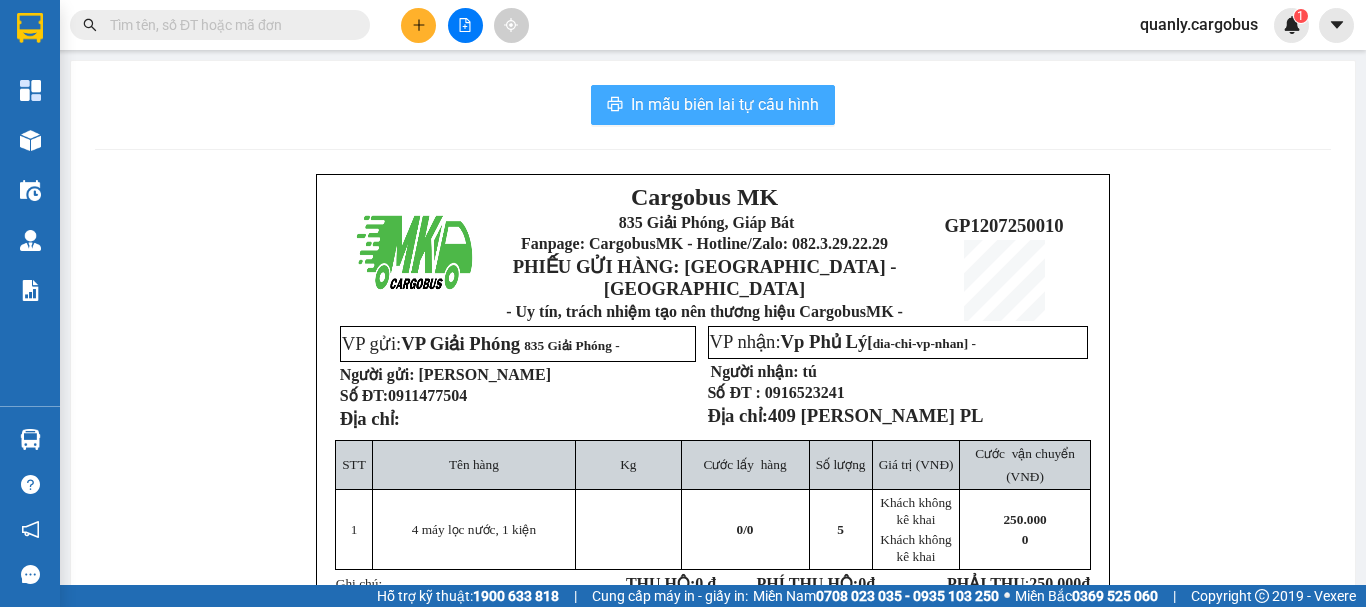 scroll, scrollTop: 0, scrollLeft: 0, axis: both 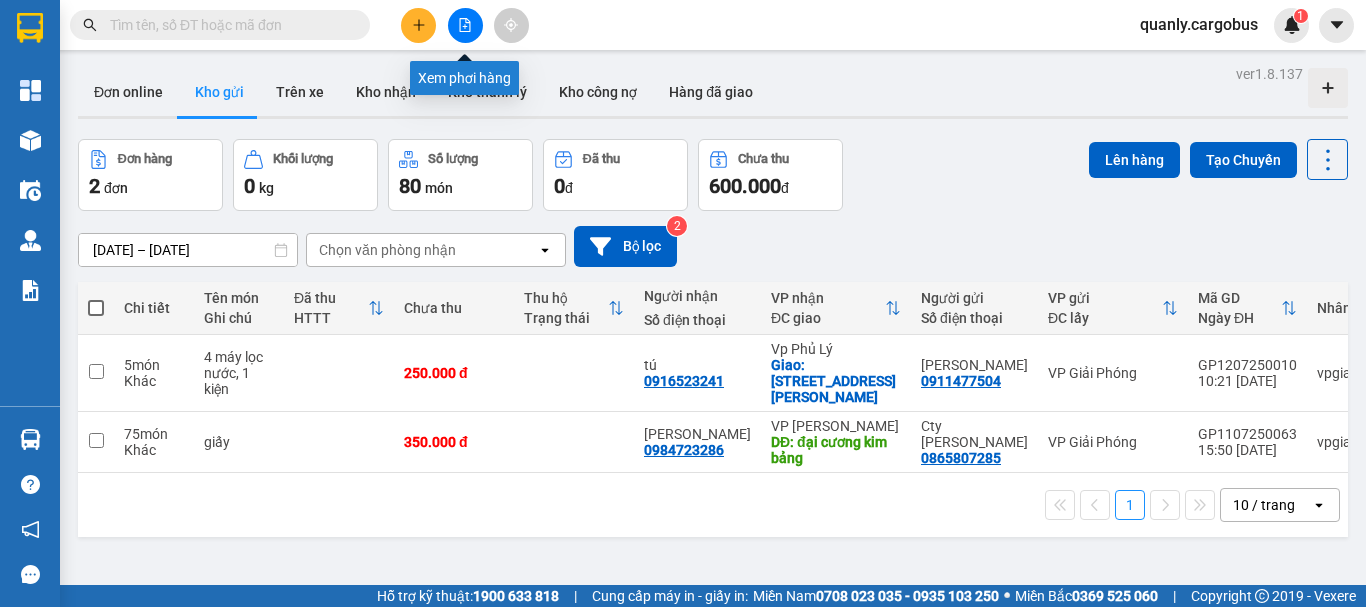 click 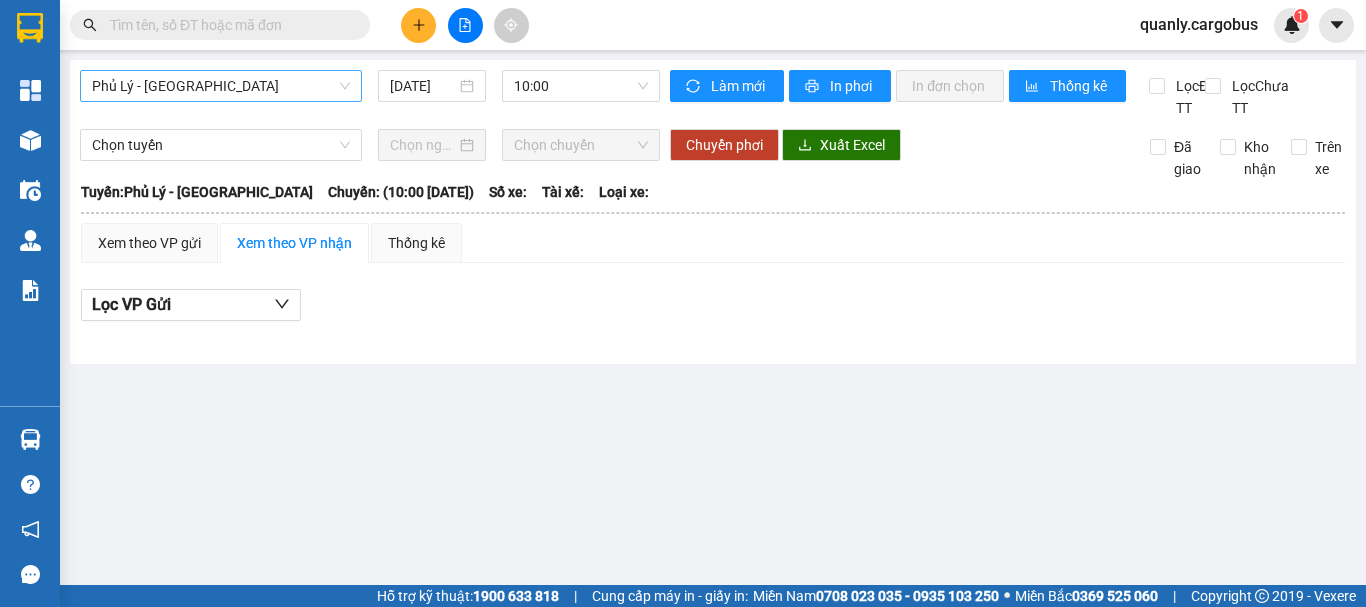 click on "Phủ Lý - [GEOGRAPHIC_DATA]" at bounding box center (221, 86) 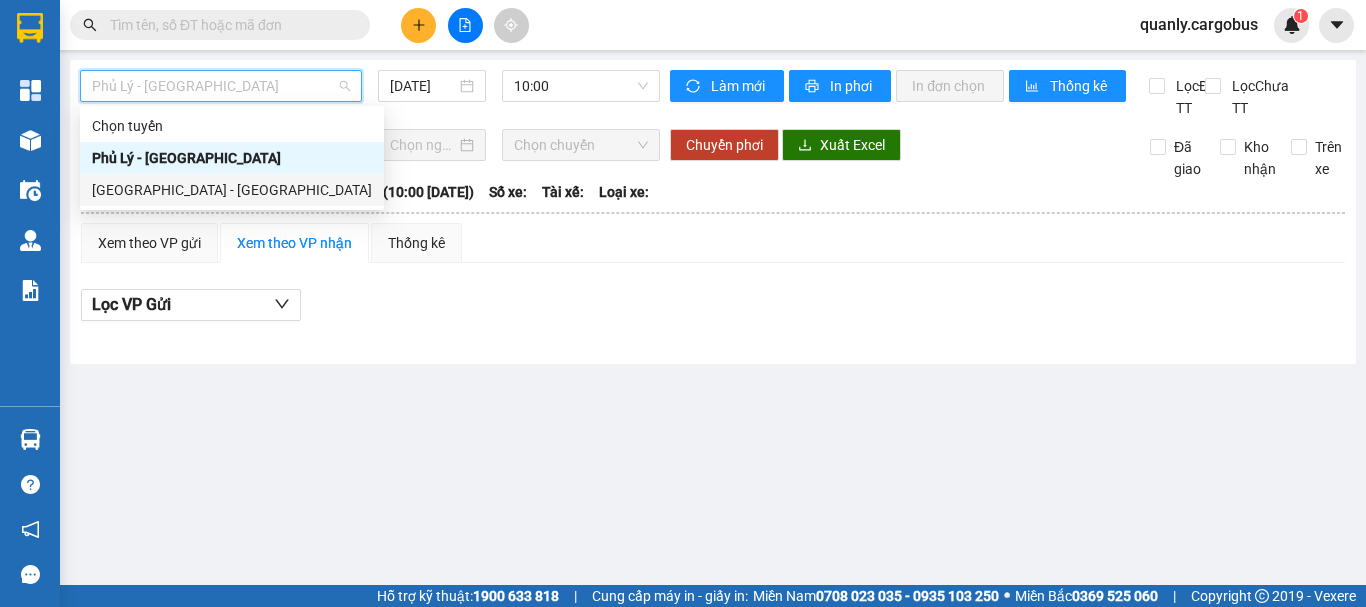 drag, startPoint x: 169, startPoint y: 191, endPoint x: 521, endPoint y: 131, distance: 357.07703 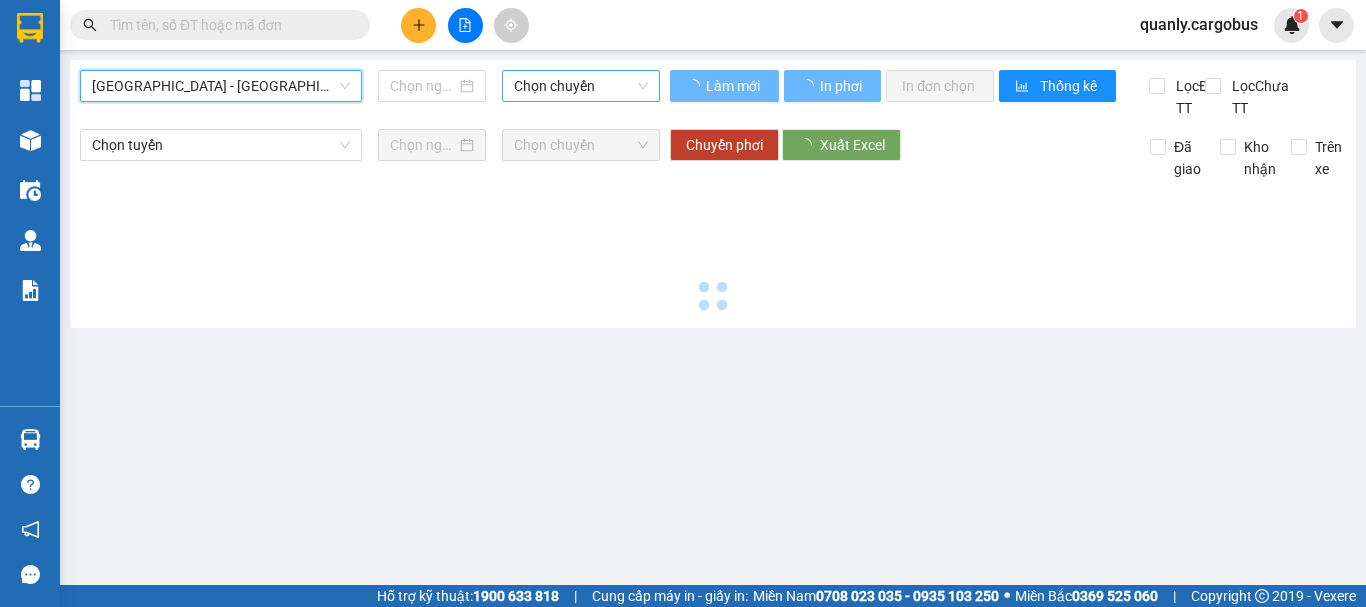 type on "[DATE]" 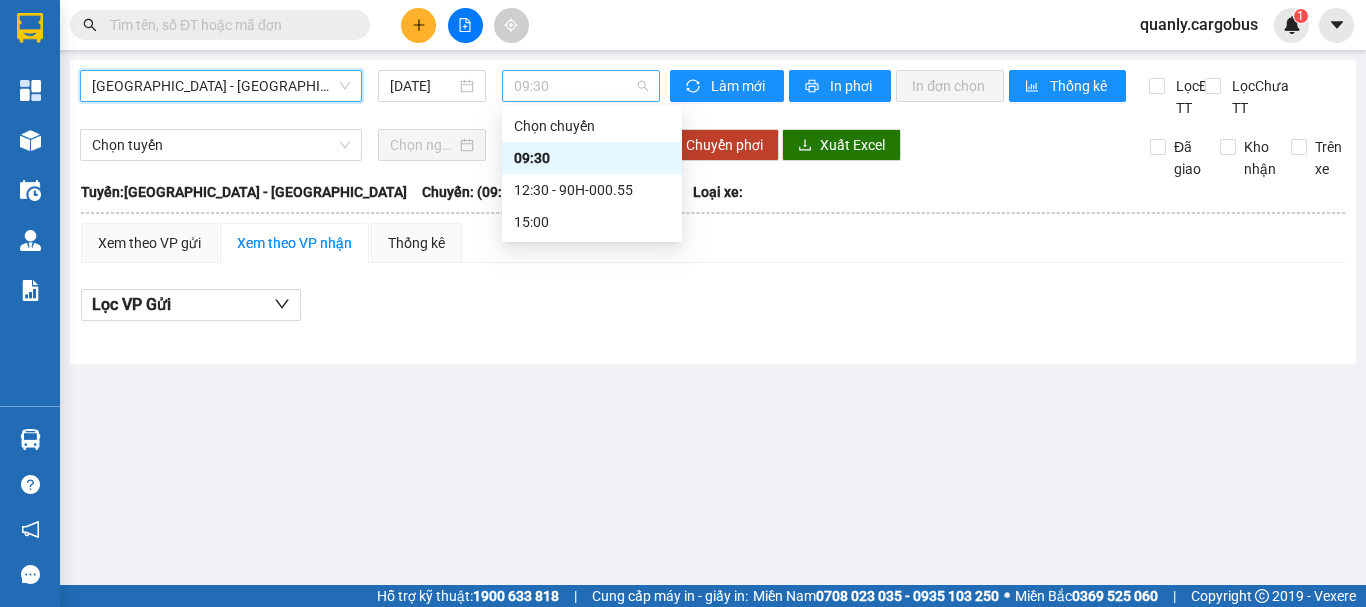 click on "09:30" at bounding box center (581, 86) 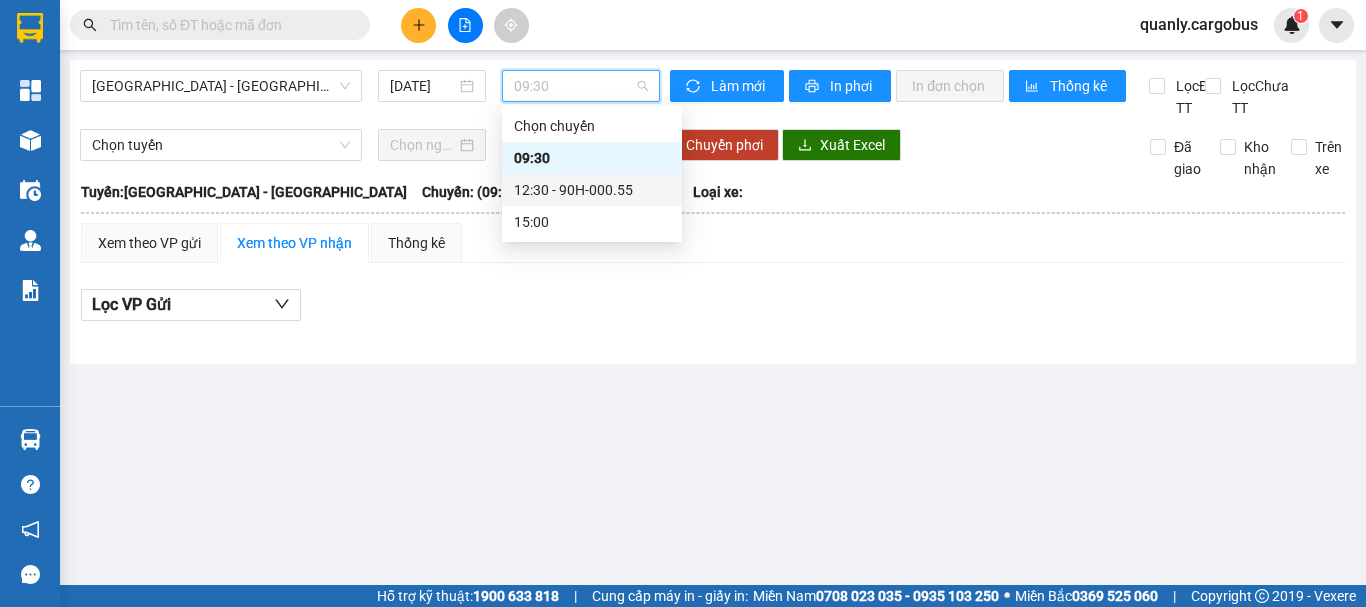 click on "12:30     - 90H-000.55" at bounding box center [592, 190] 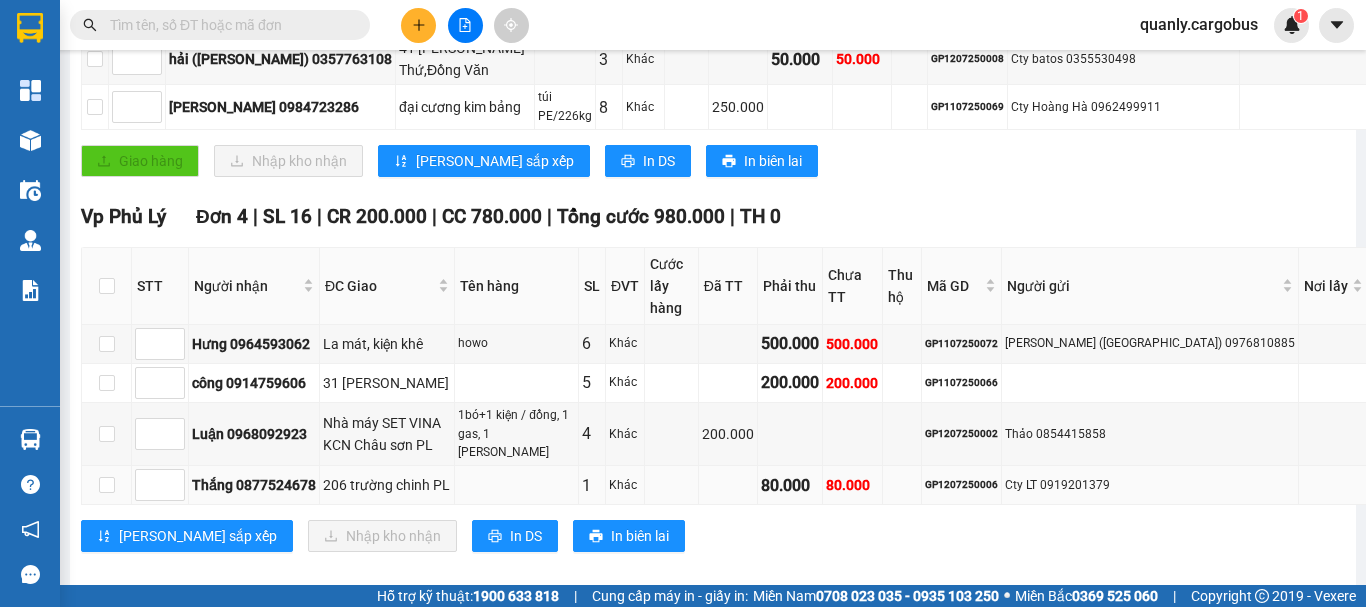 scroll, scrollTop: 992, scrollLeft: 0, axis: vertical 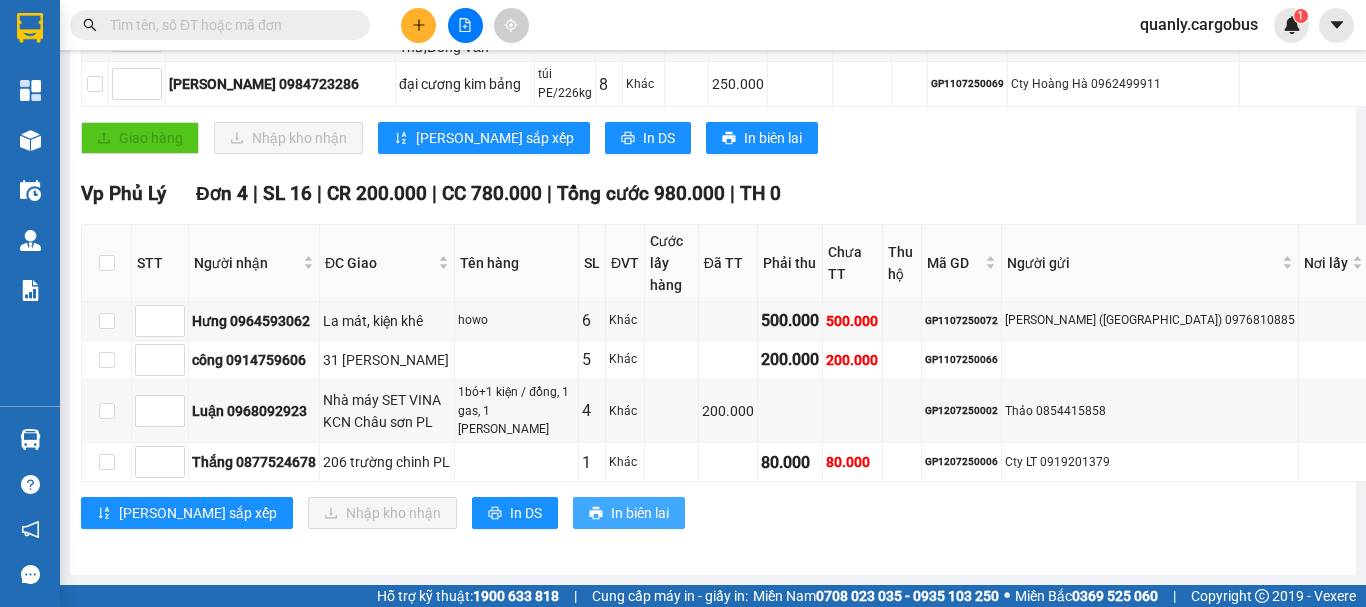 click on "In biên lai" at bounding box center [640, 513] 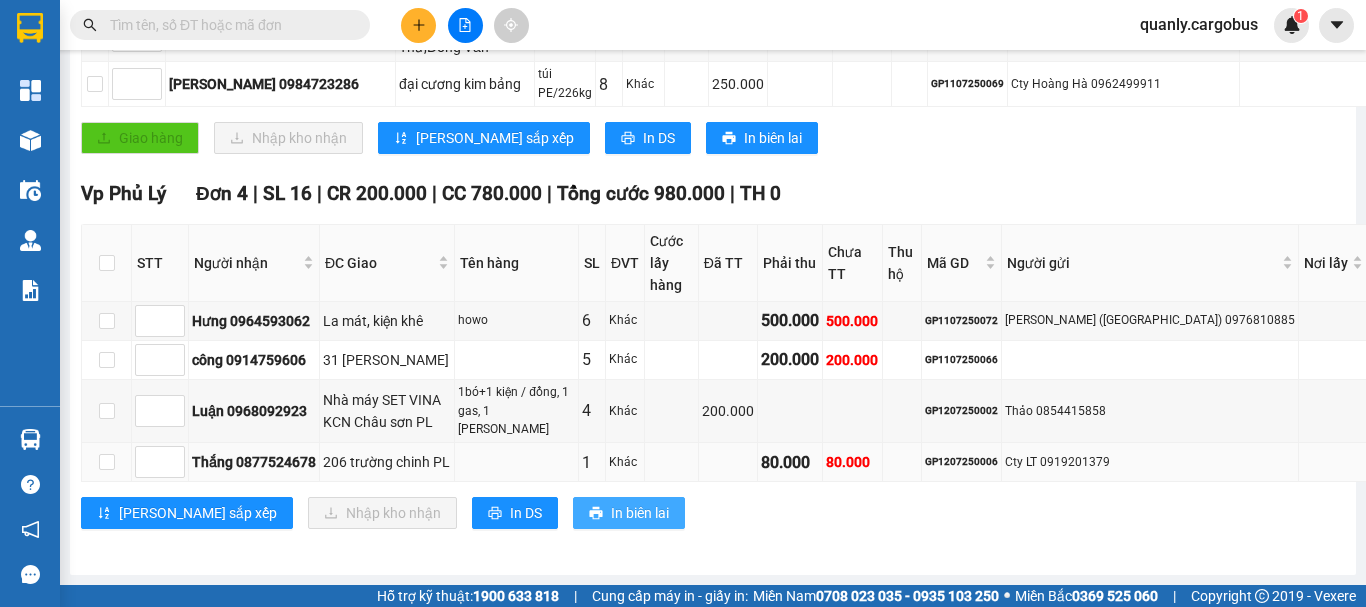 scroll, scrollTop: 0, scrollLeft: 0, axis: both 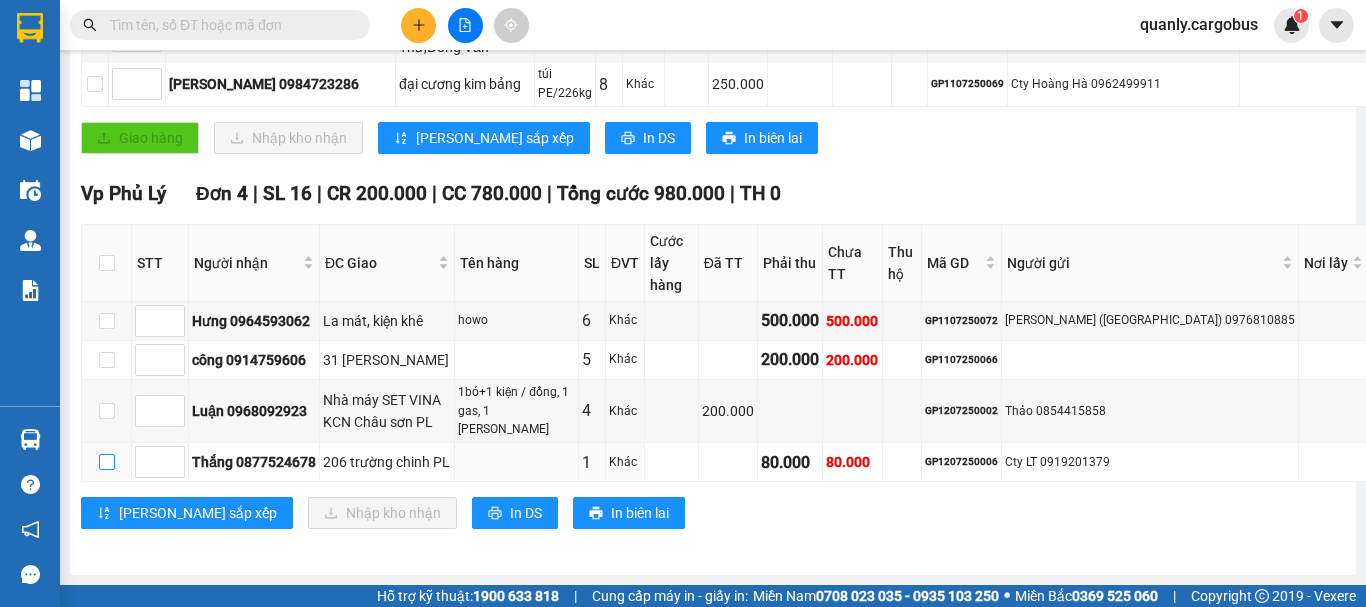 drag, startPoint x: 106, startPoint y: 456, endPoint x: 279, endPoint y: 494, distance: 177.12425 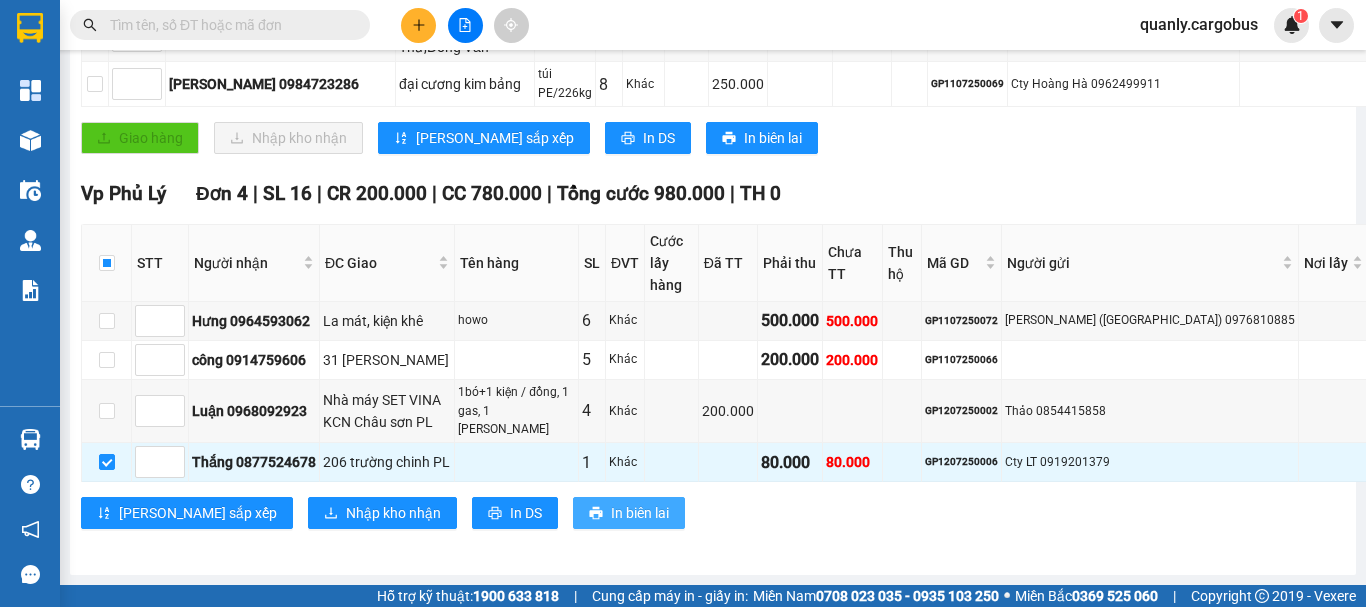 click on "In biên lai" at bounding box center (640, 513) 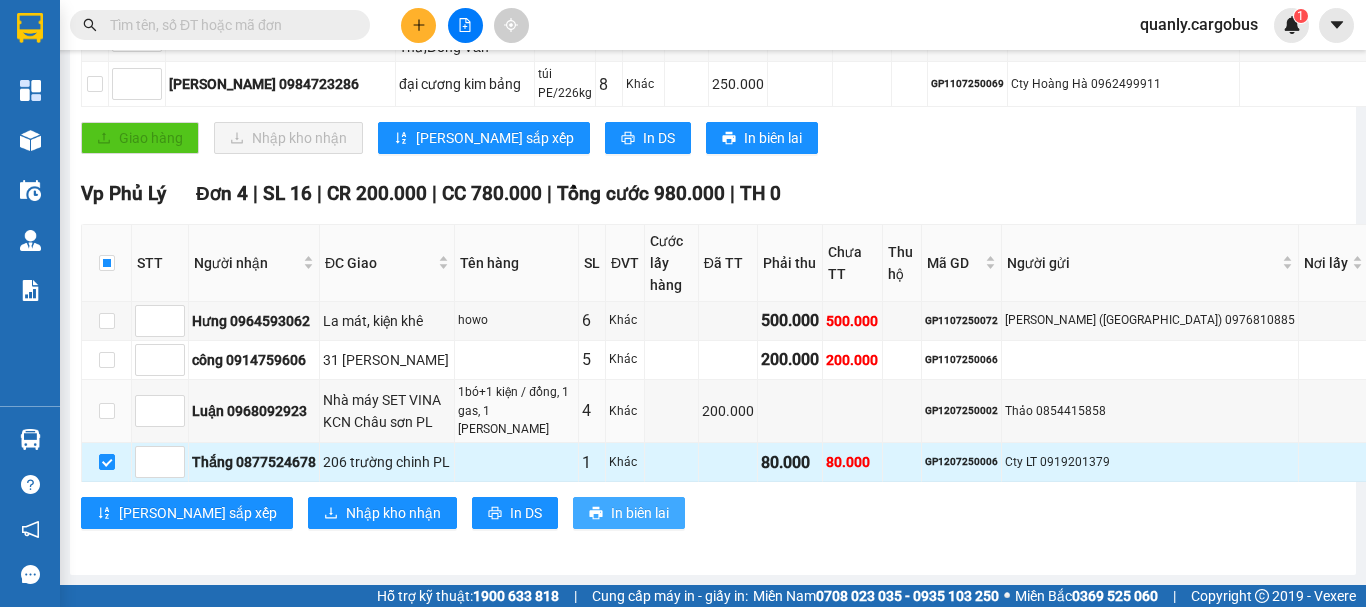 scroll, scrollTop: 0, scrollLeft: 0, axis: both 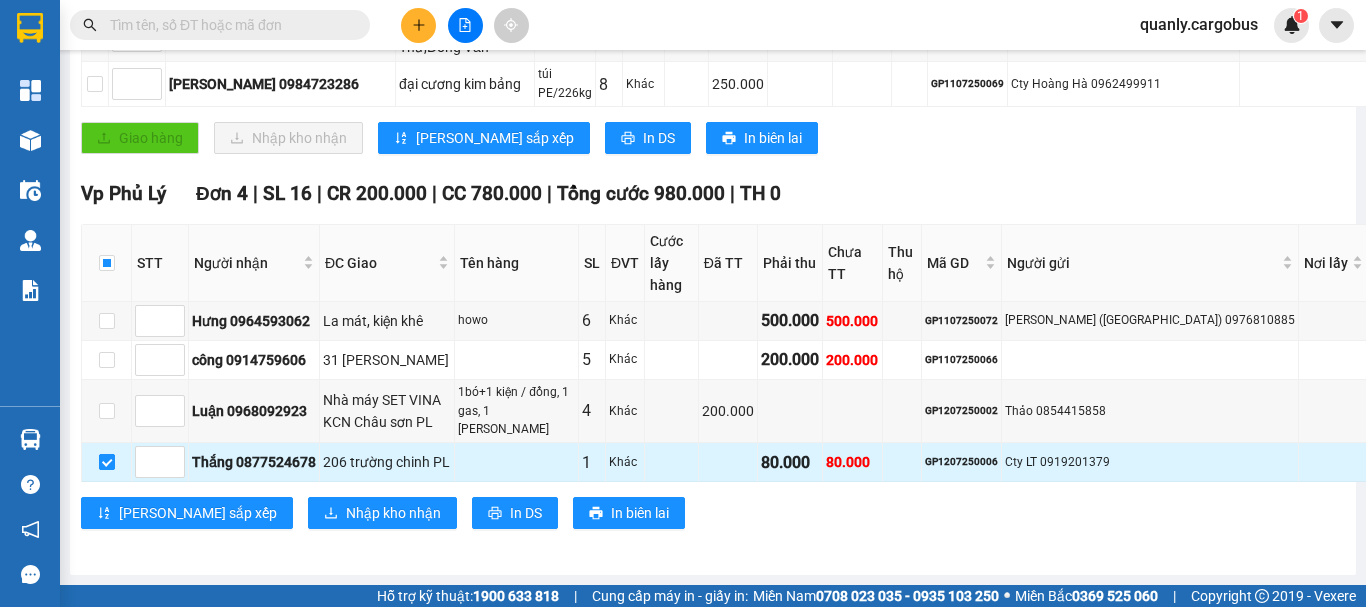 click at bounding box center [107, 462] 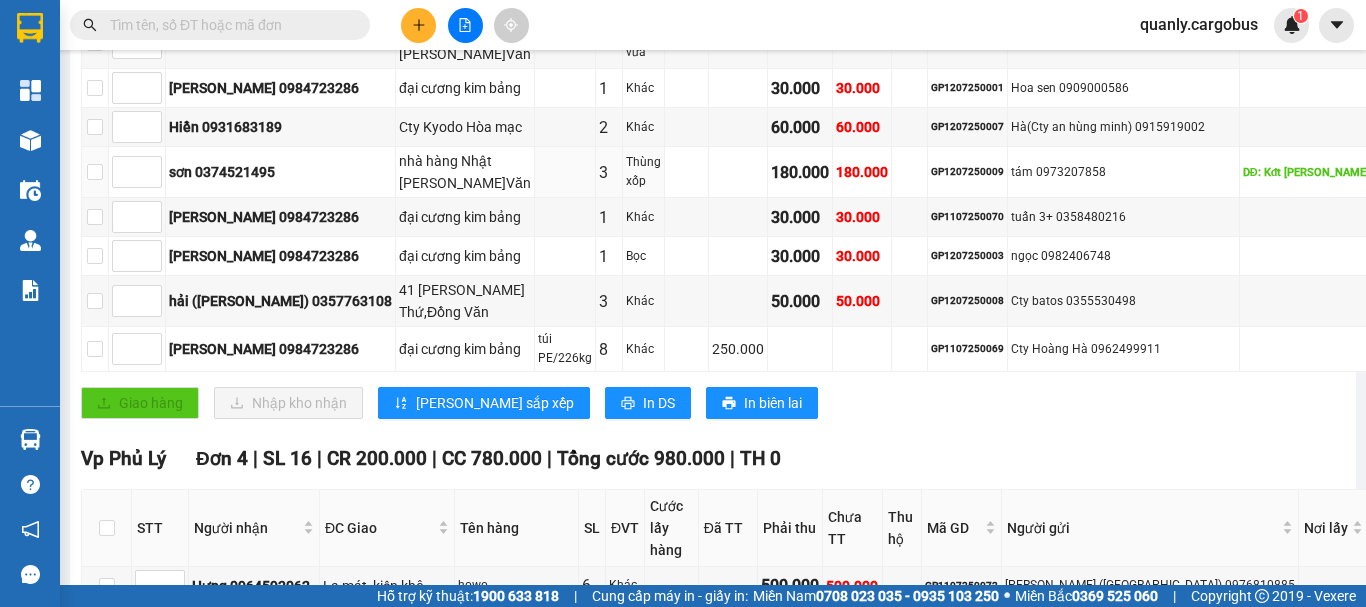 scroll, scrollTop: 692, scrollLeft: 0, axis: vertical 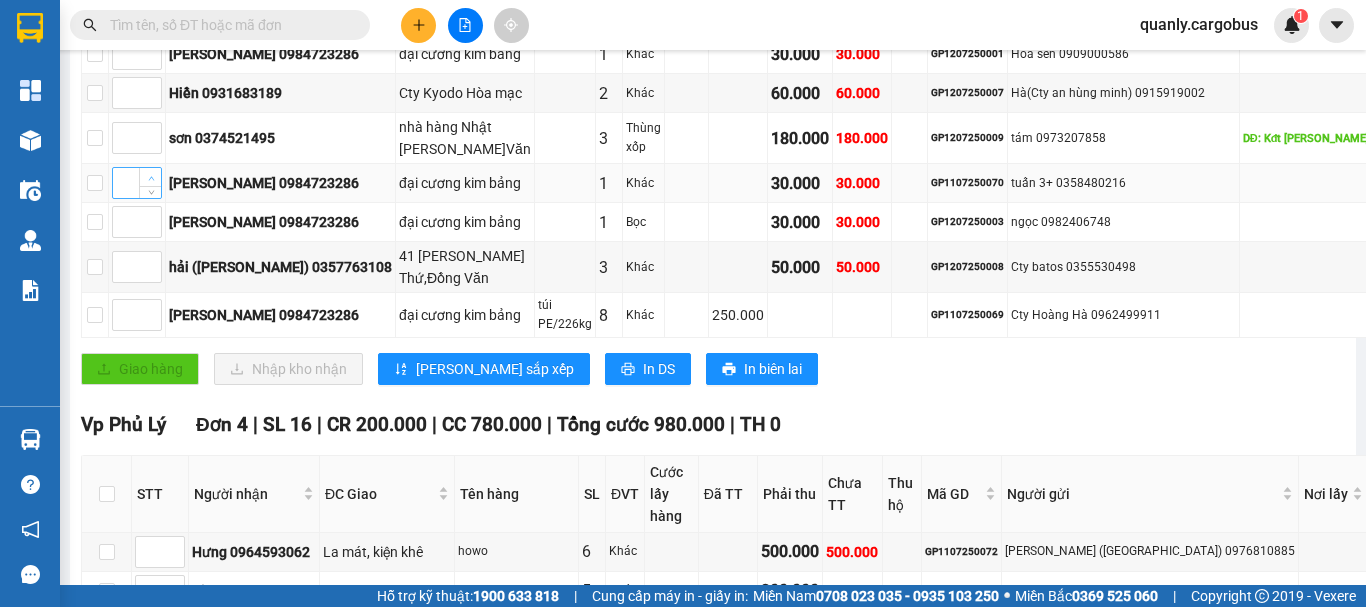 click 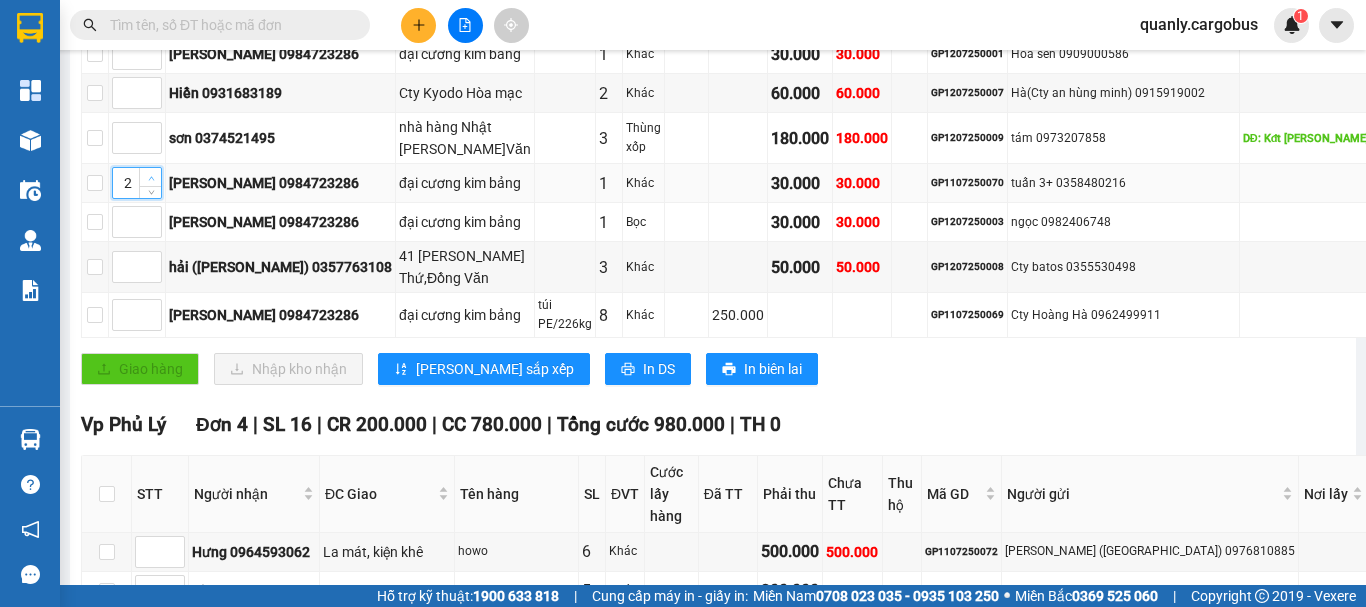 click 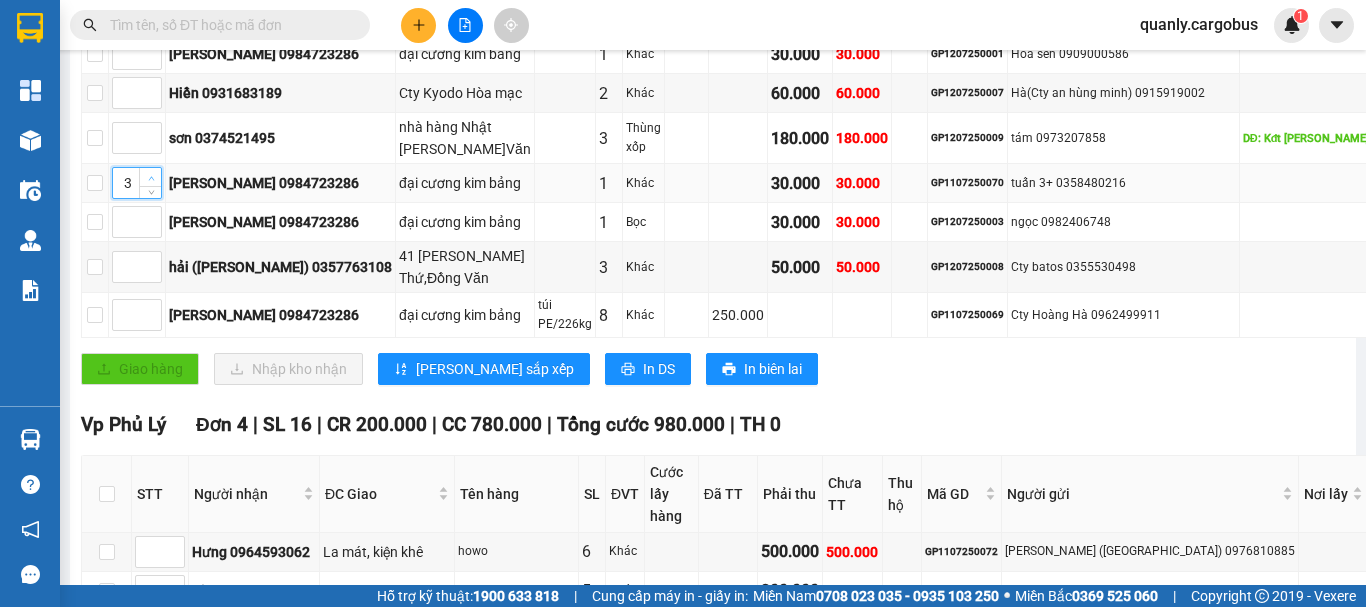 click 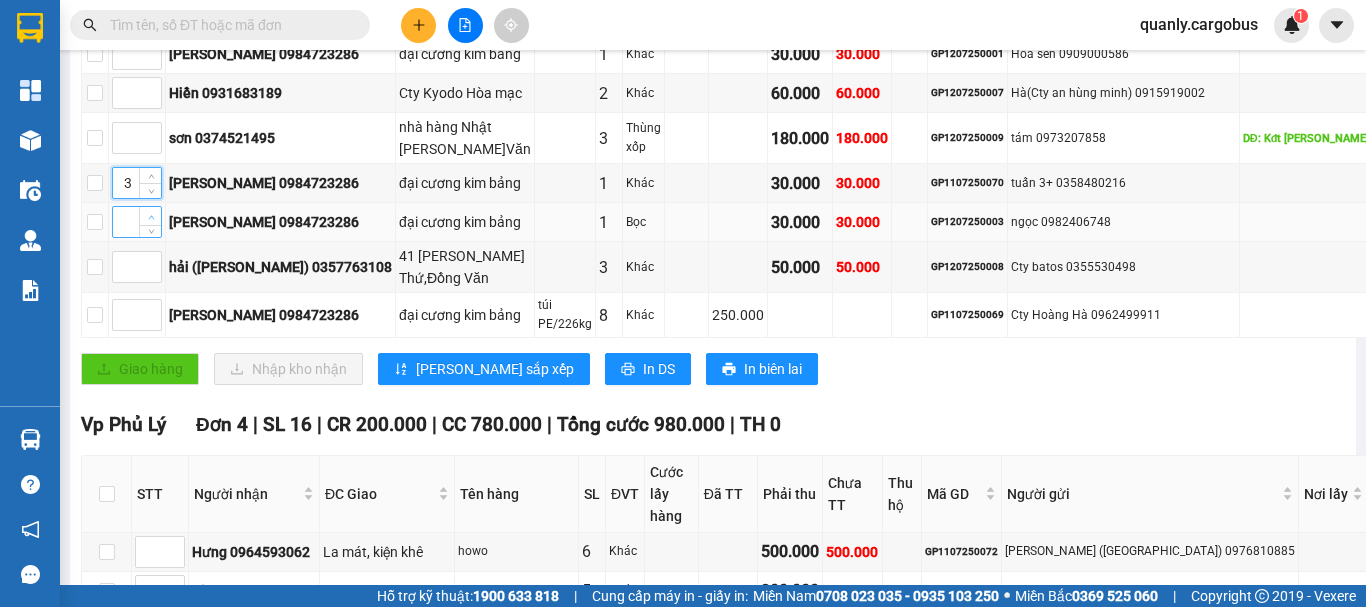 click at bounding box center [150, 216] 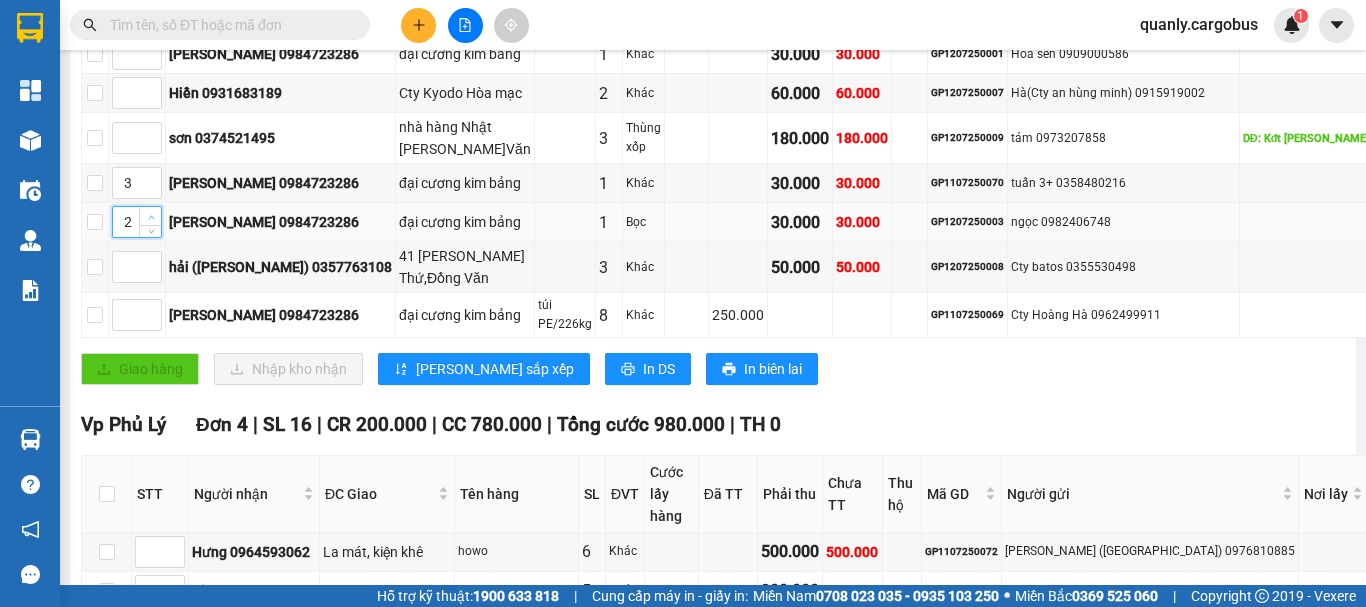 click at bounding box center (151, 217) 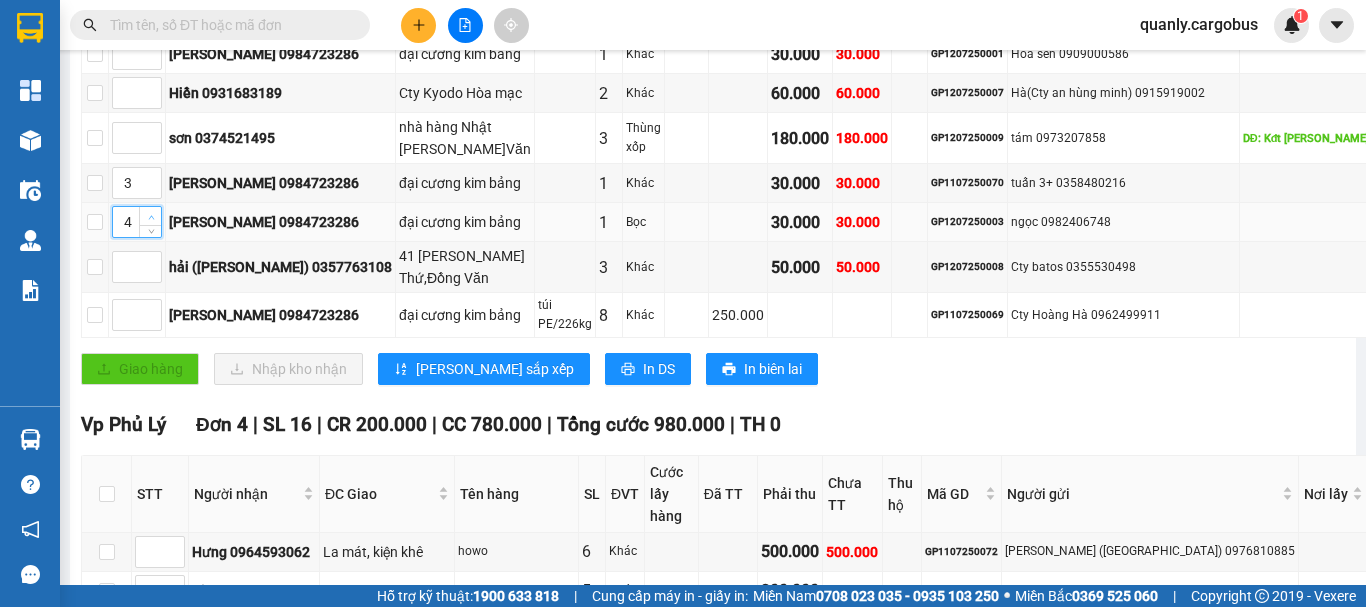 click at bounding box center (151, 217) 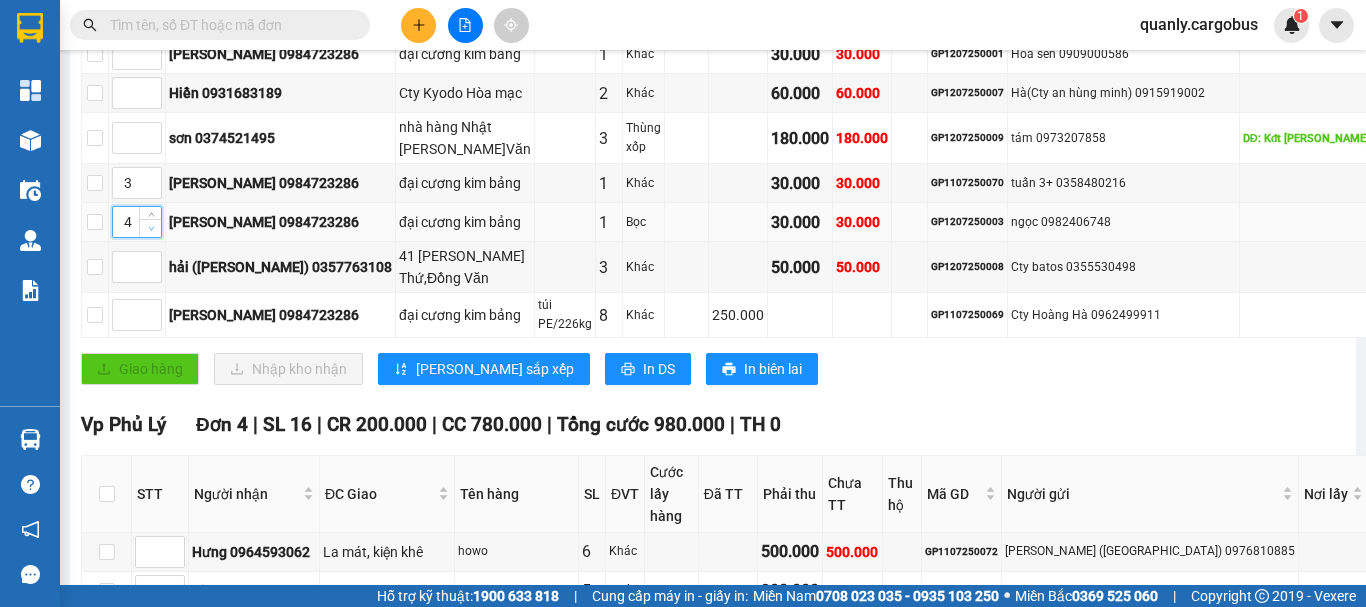 type on "3" 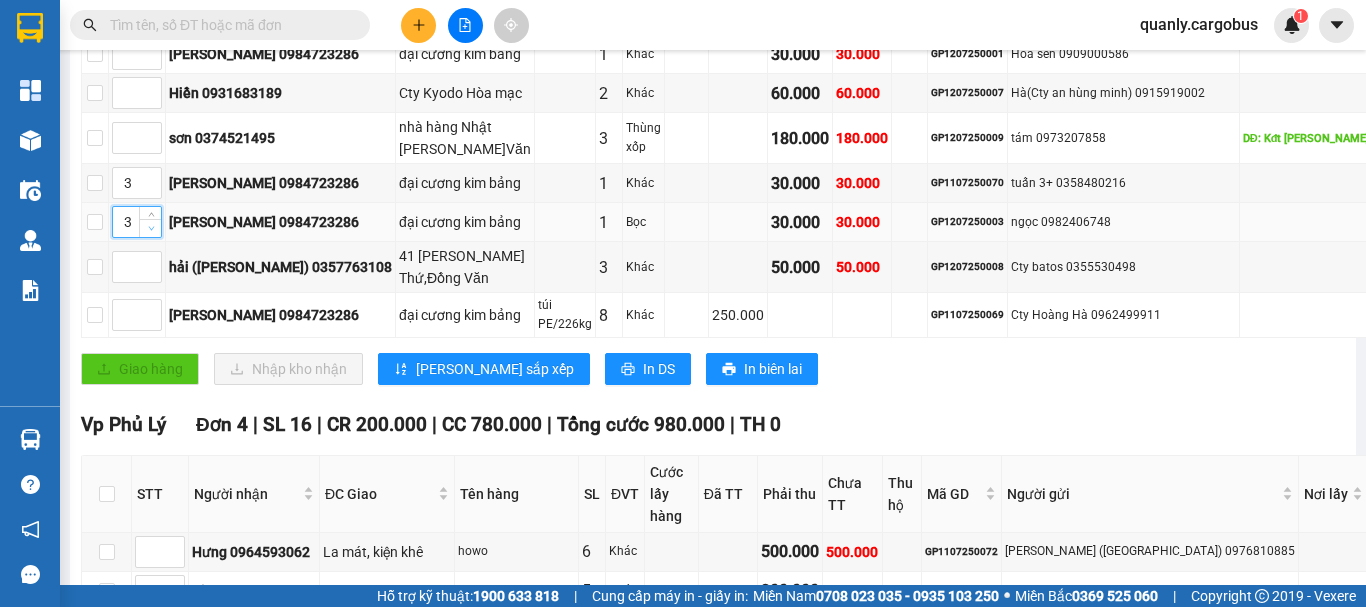 click 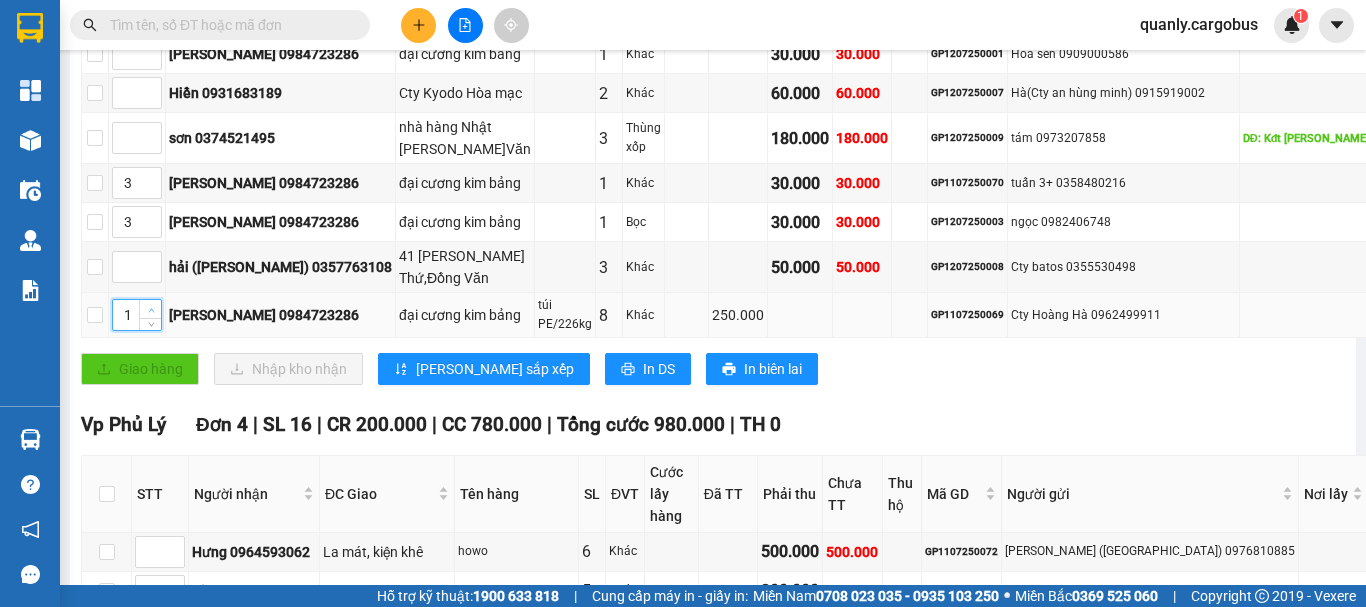 click at bounding box center [150, 309] 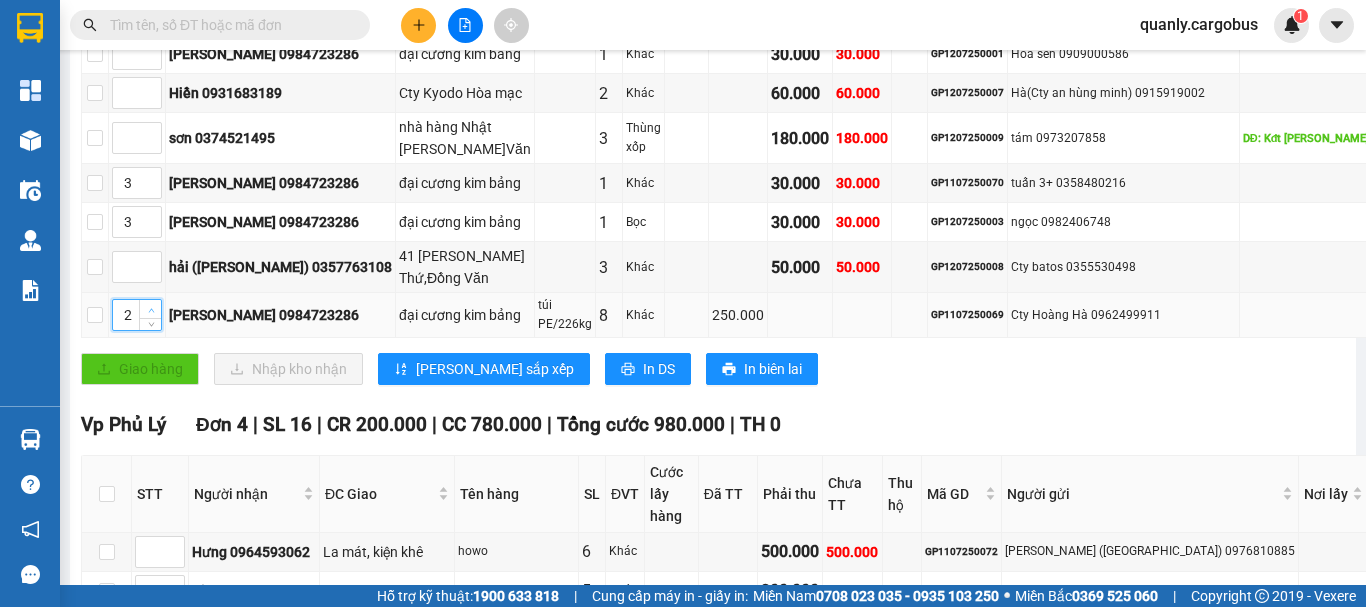 click at bounding box center (150, 309) 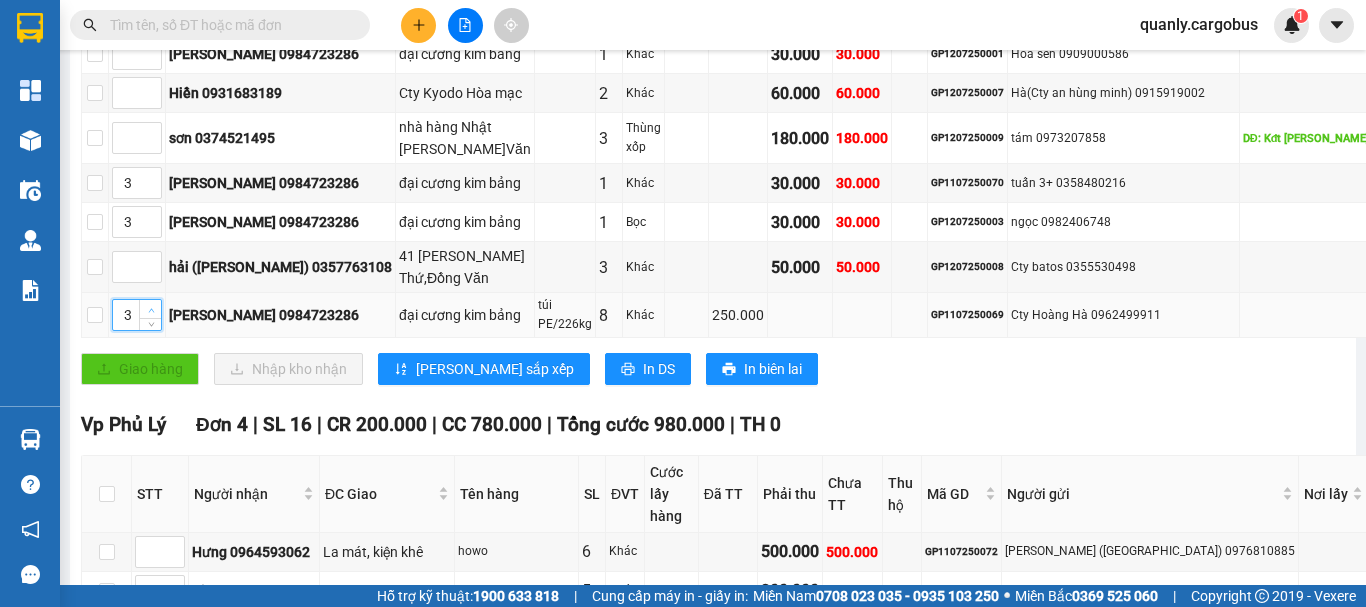 click at bounding box center [150, 309] 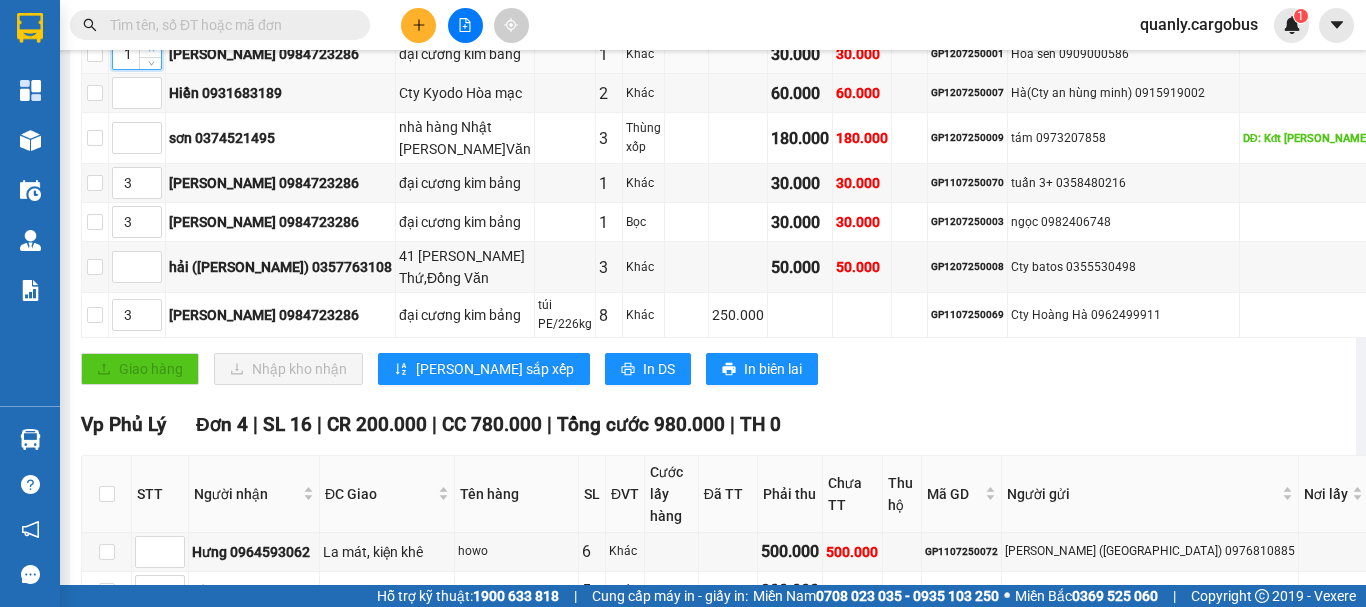 click at bounding box center (151, 49) 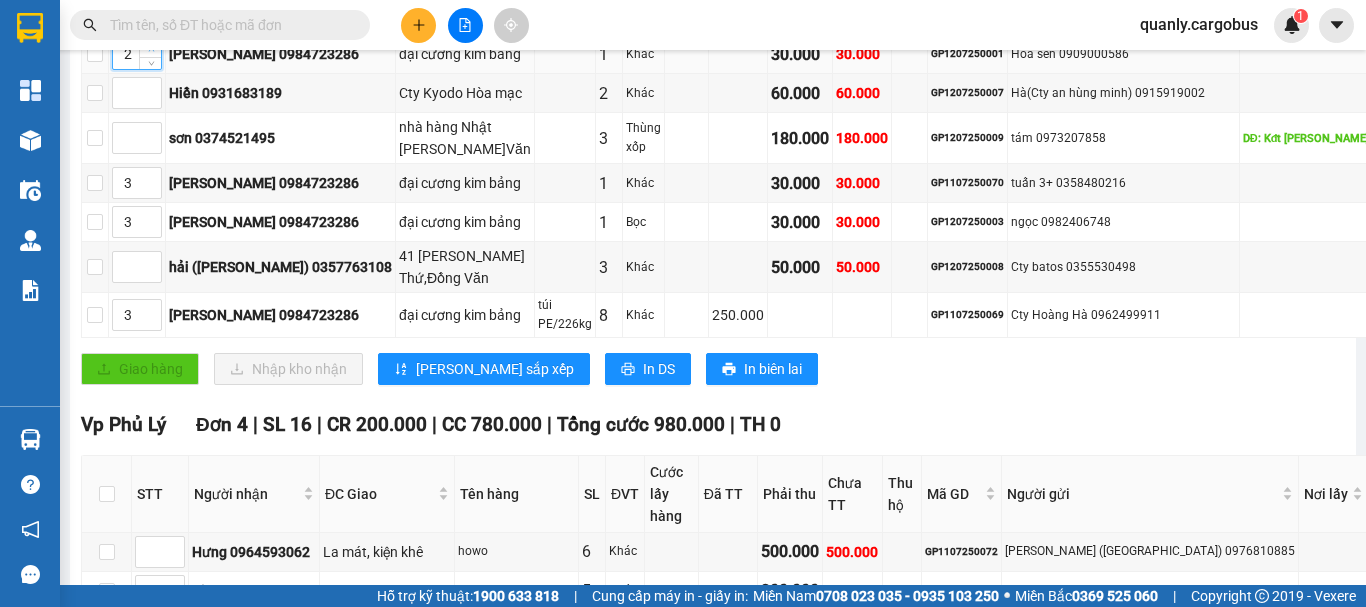 click at bounding box center (151, 49) 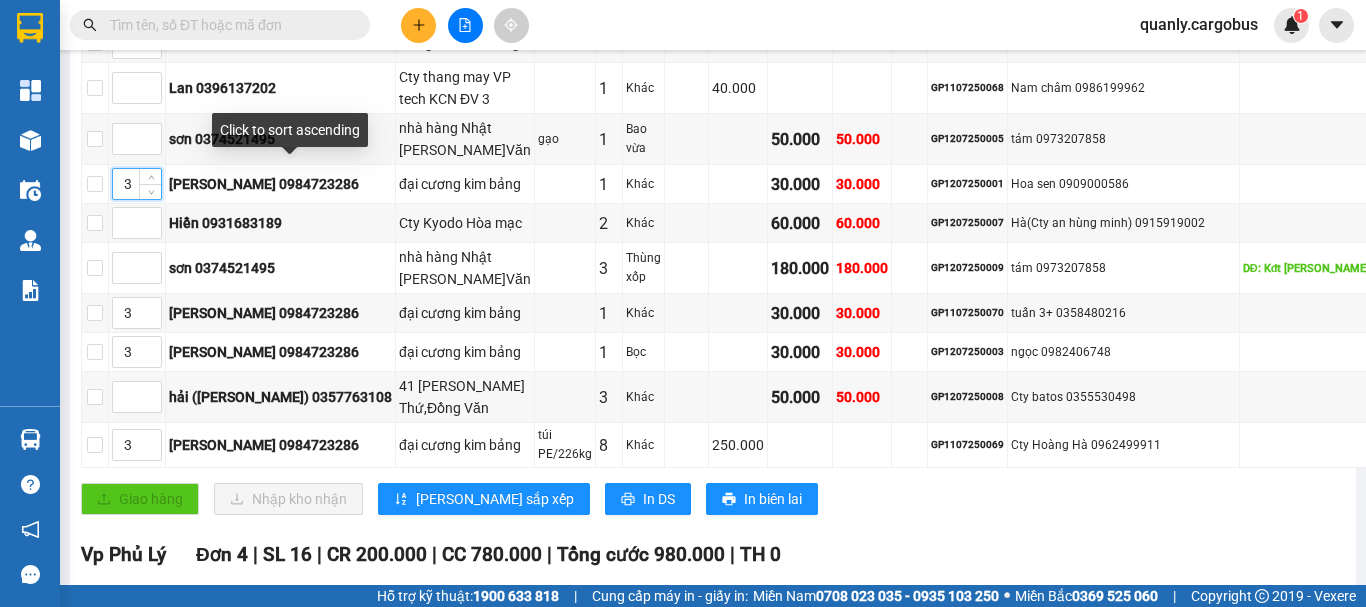 scroll, scrollTop: 592, scrollLeft: 0, axis: vertical 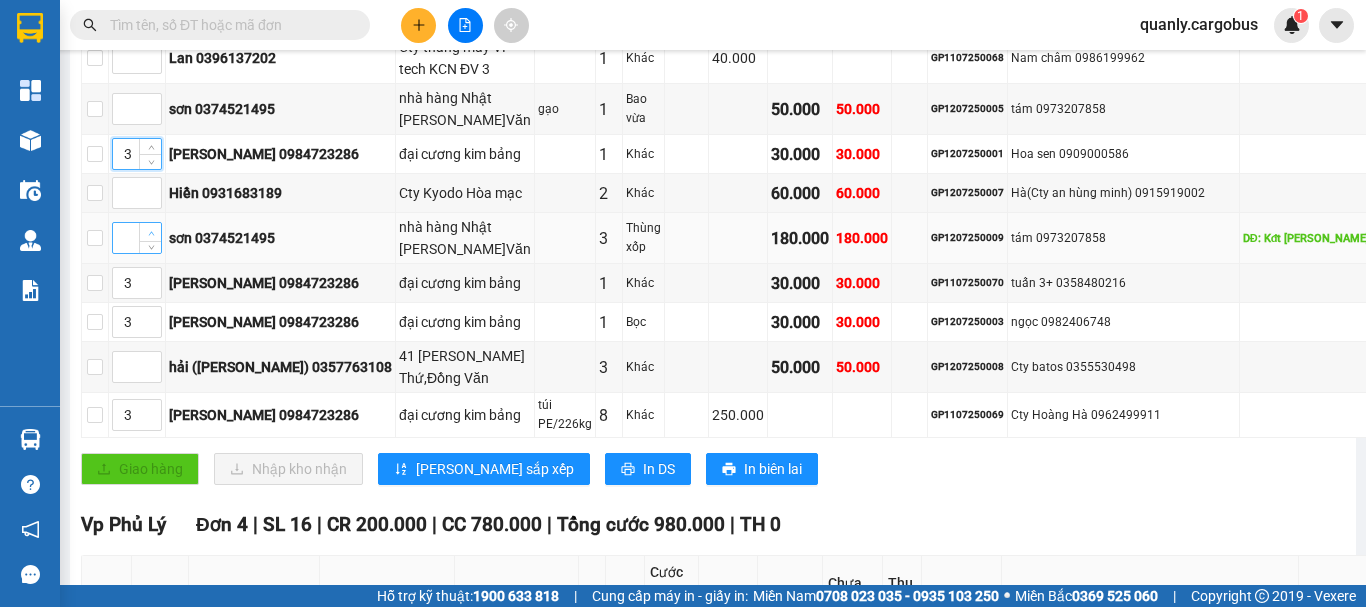 click 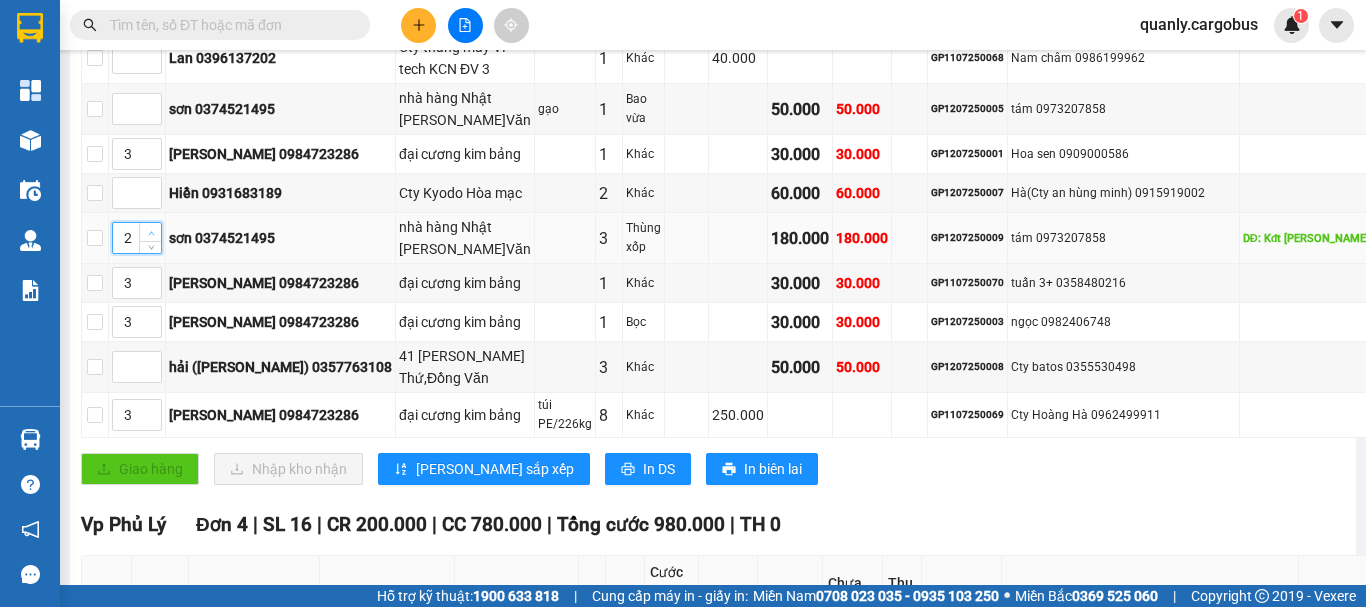 click 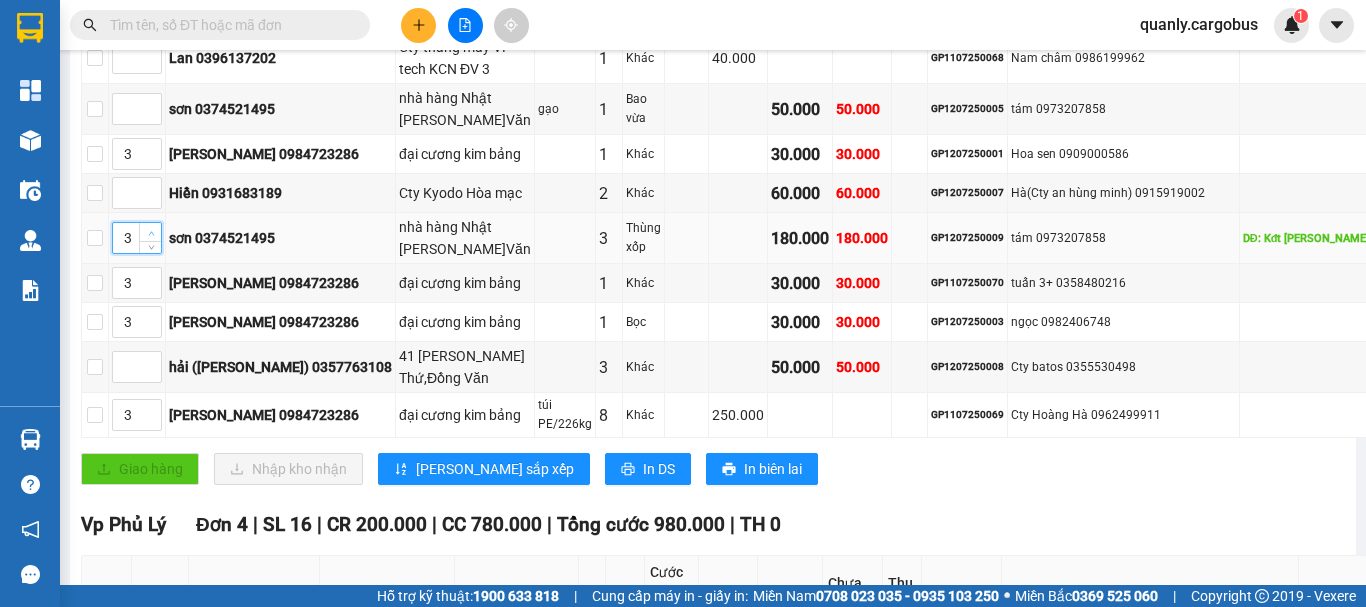 click 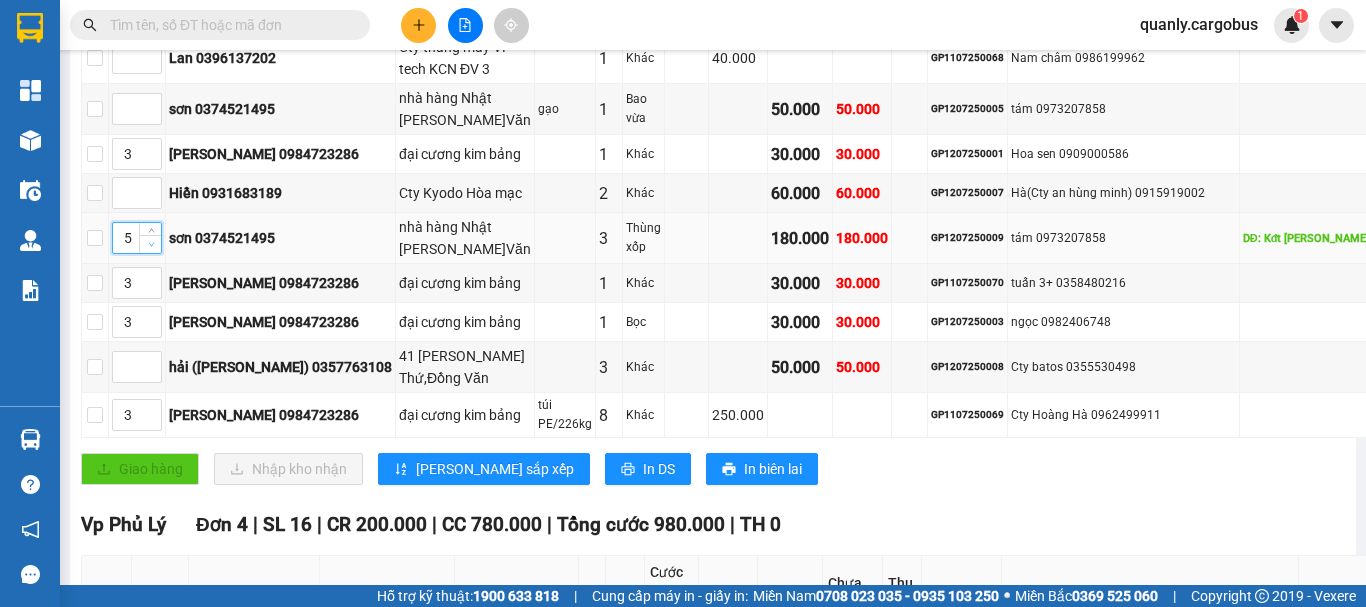 type on "4" 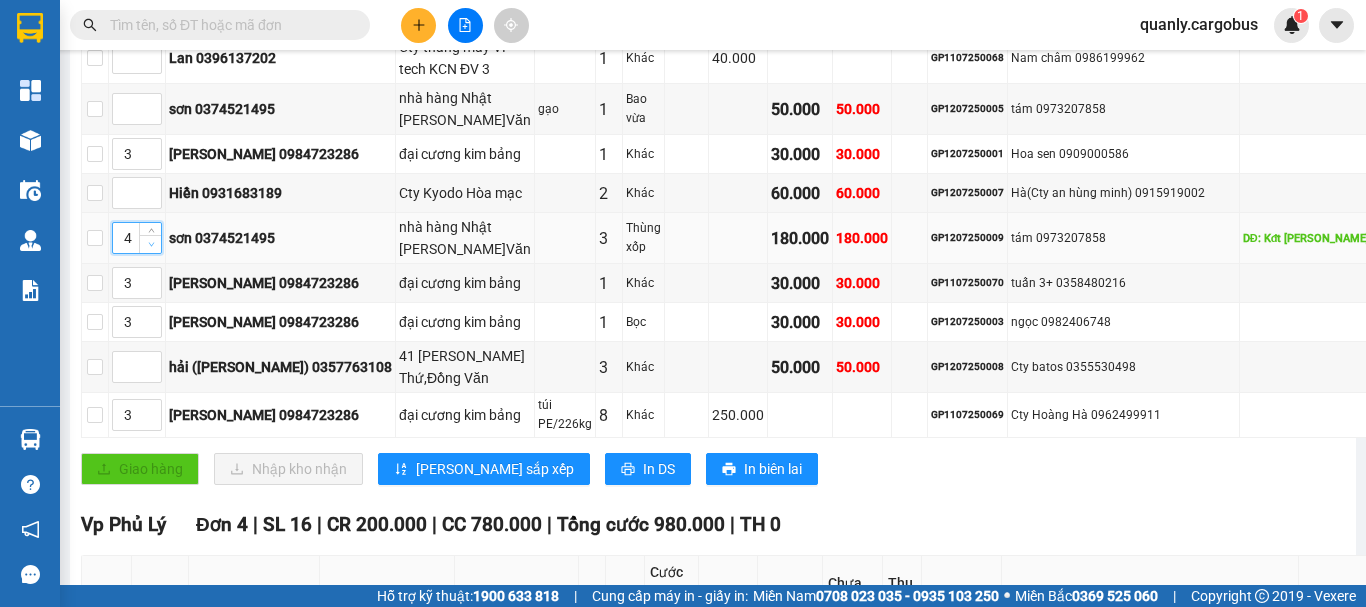 click 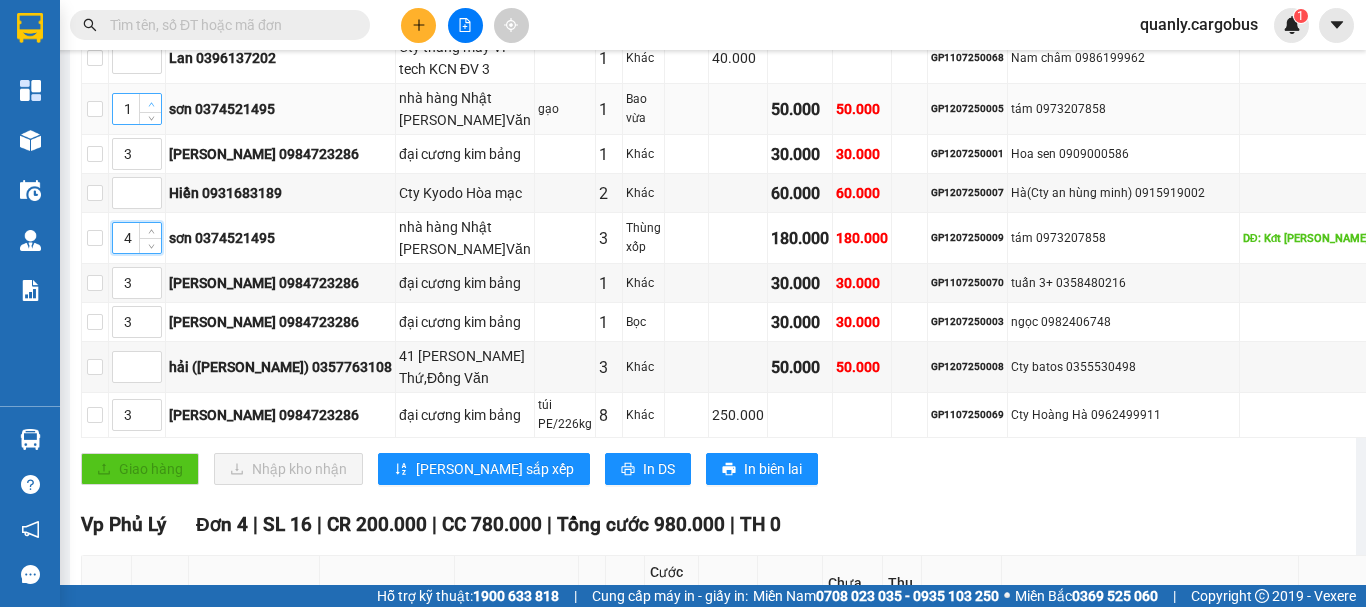 click 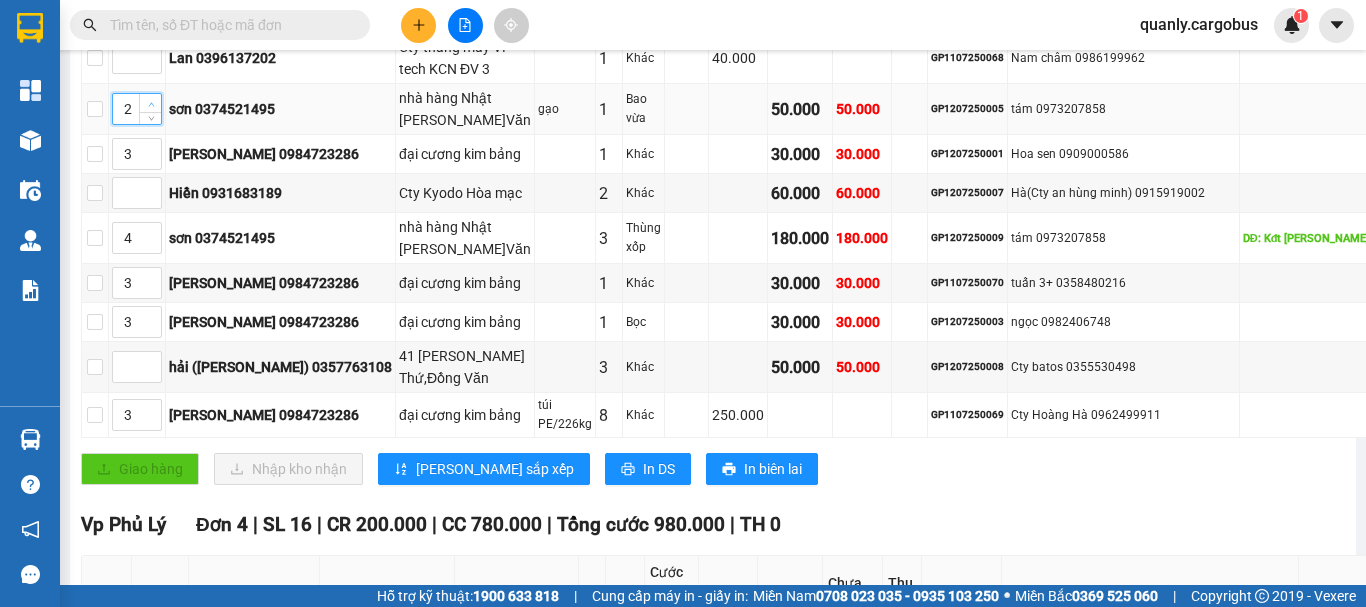 click 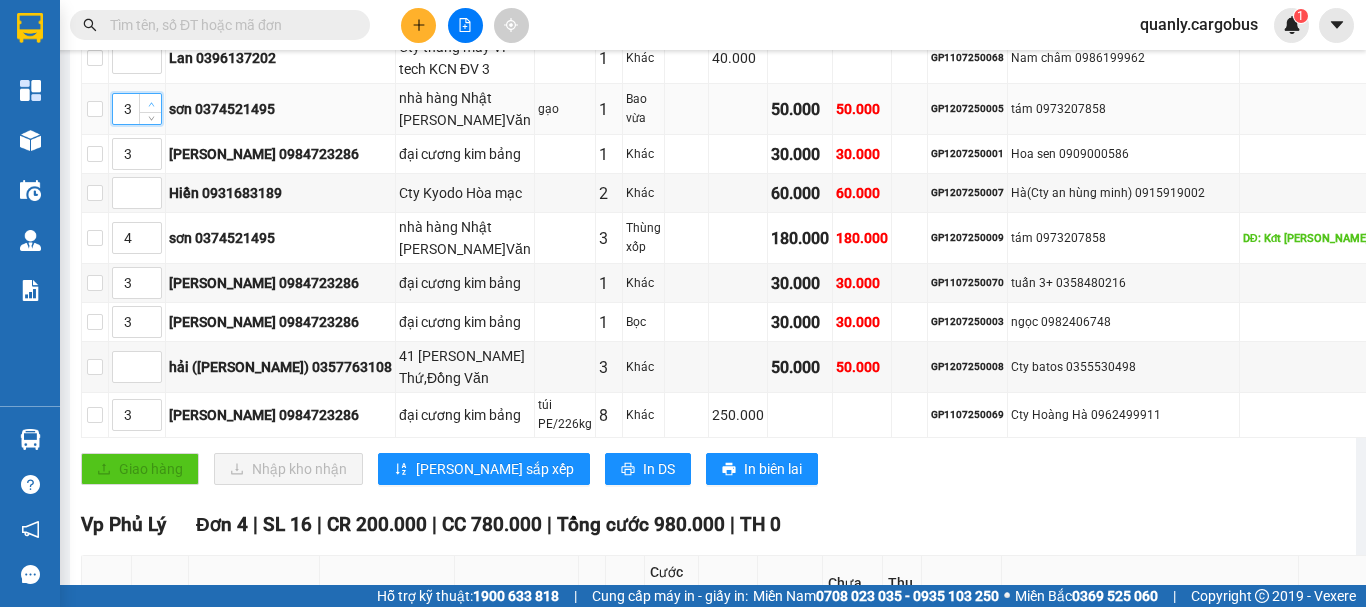 type on "4" 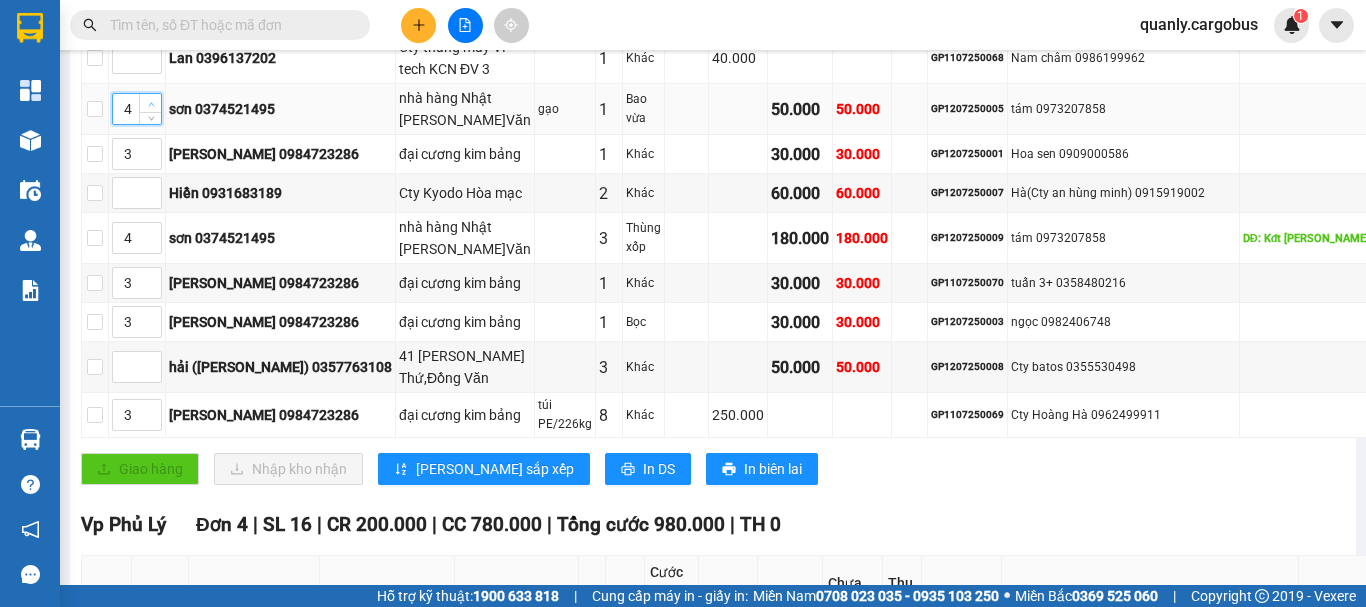 click 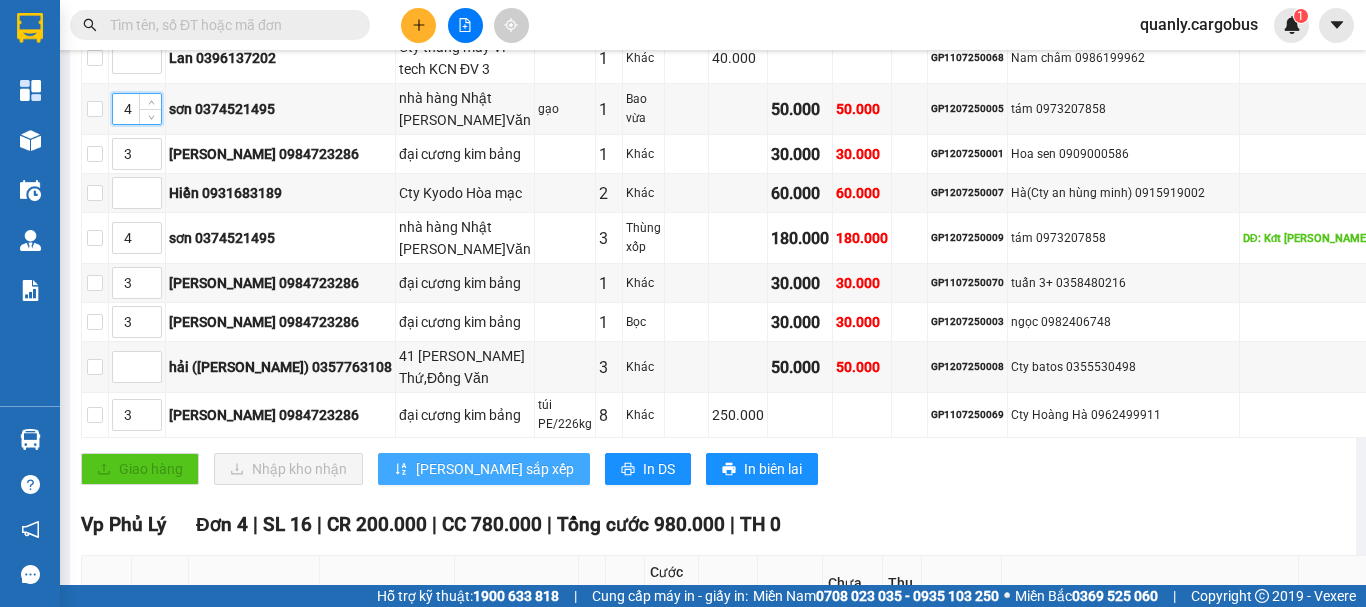 click on "[PERSON_NAME] sắp xếp" at bounding box center [495, 469] 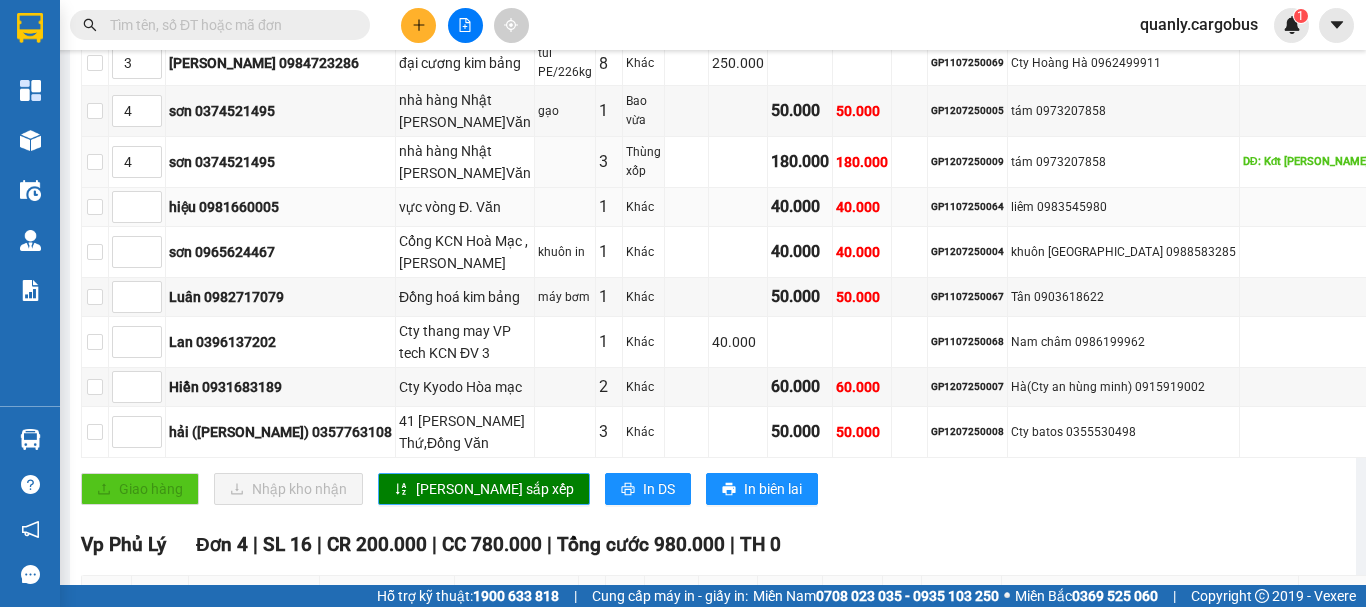 scroll, scrollTop: 592, scrollLeft: 0, axis: vertical 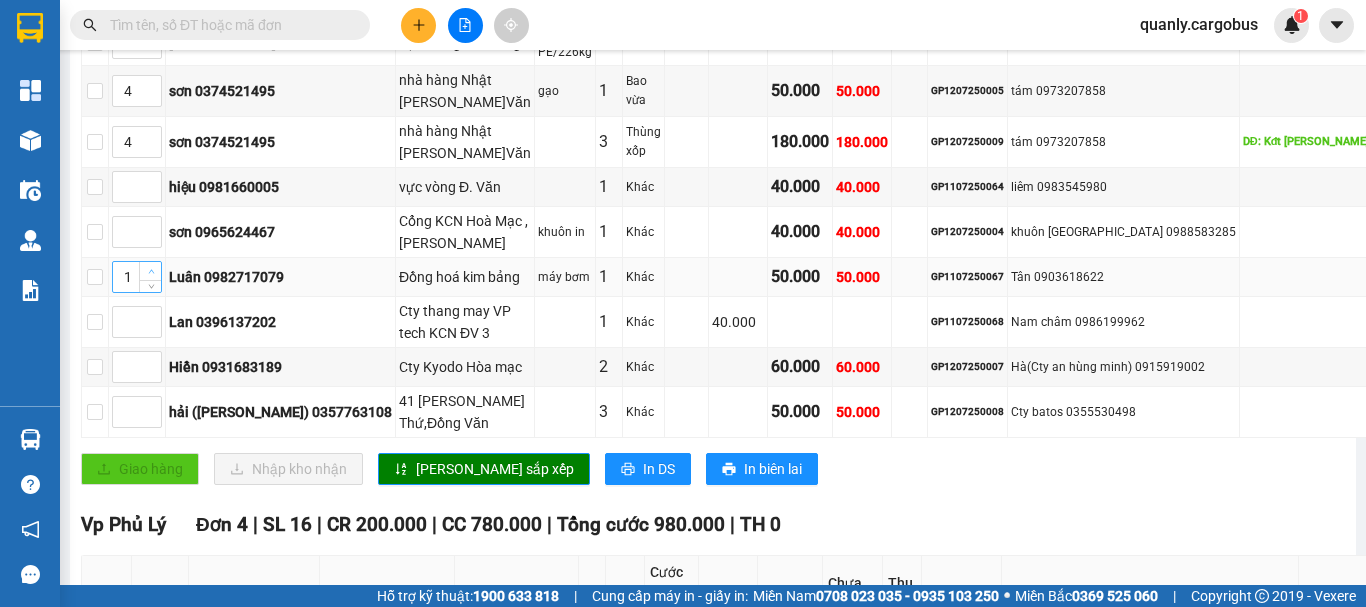 click 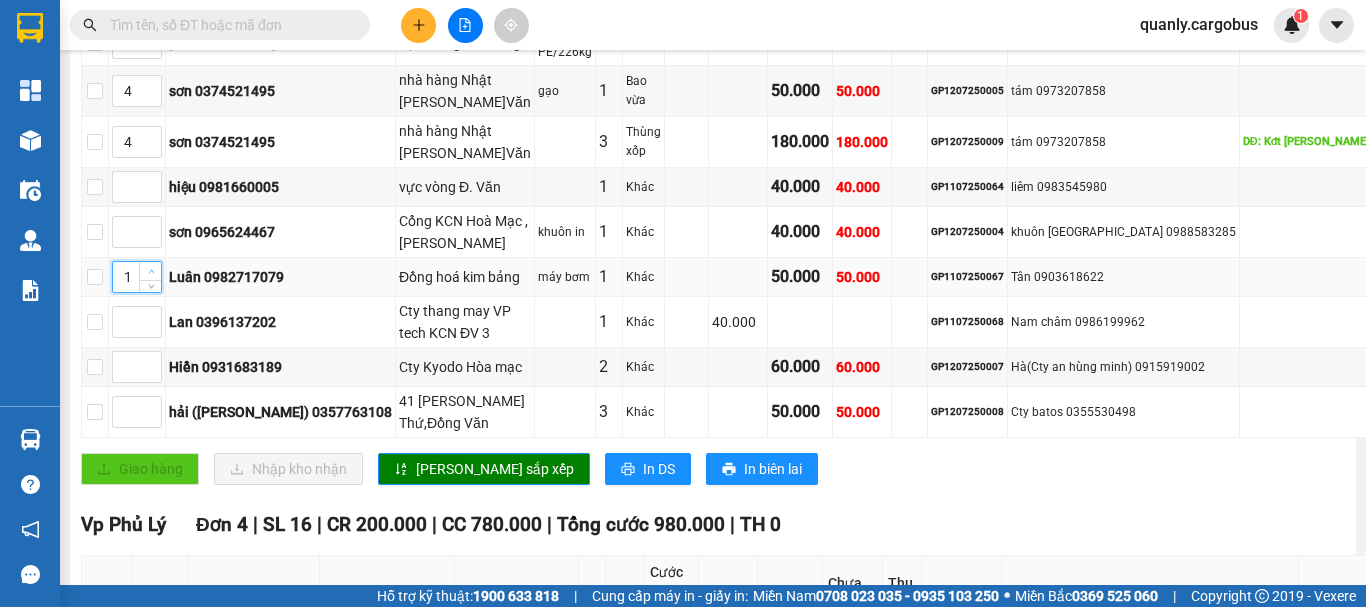 type on "2" 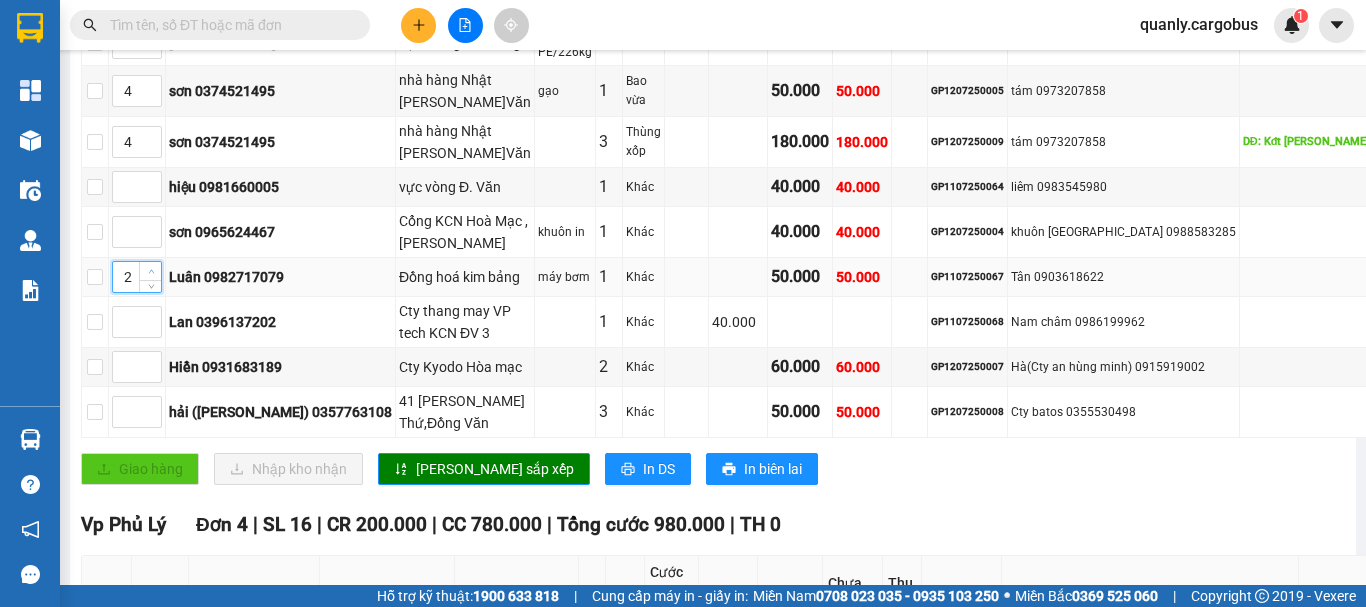 click 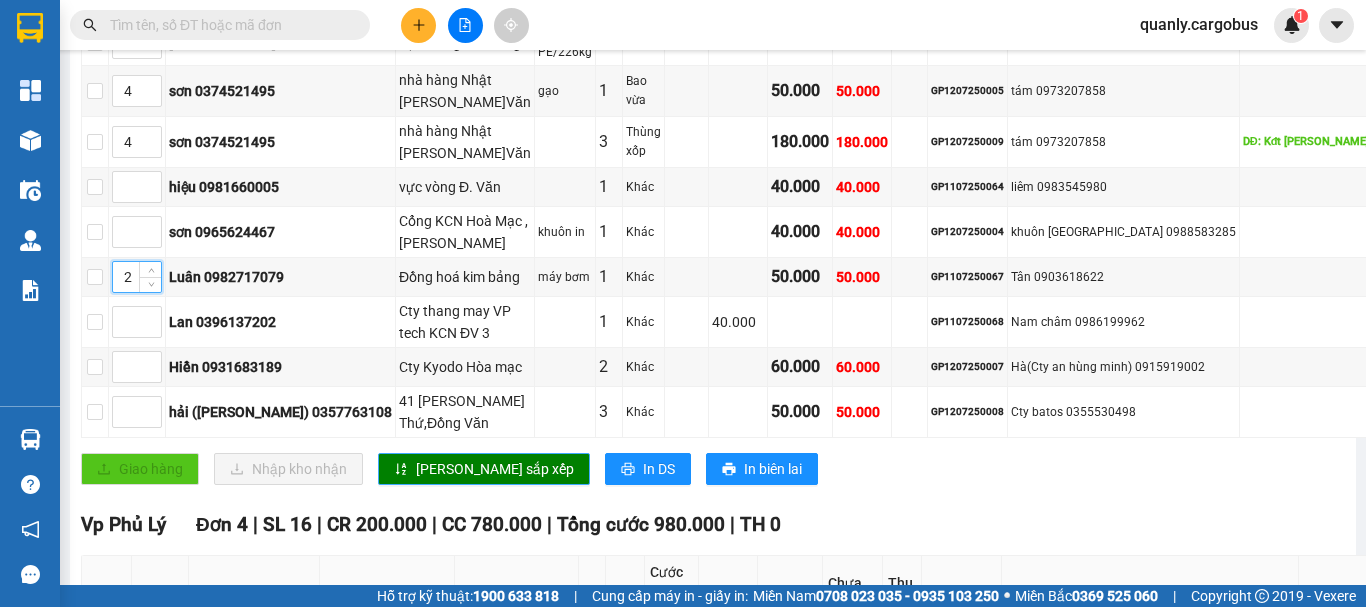 click on "[PERSON_NAME] sắp xếp" at bounding box center (484, 469) 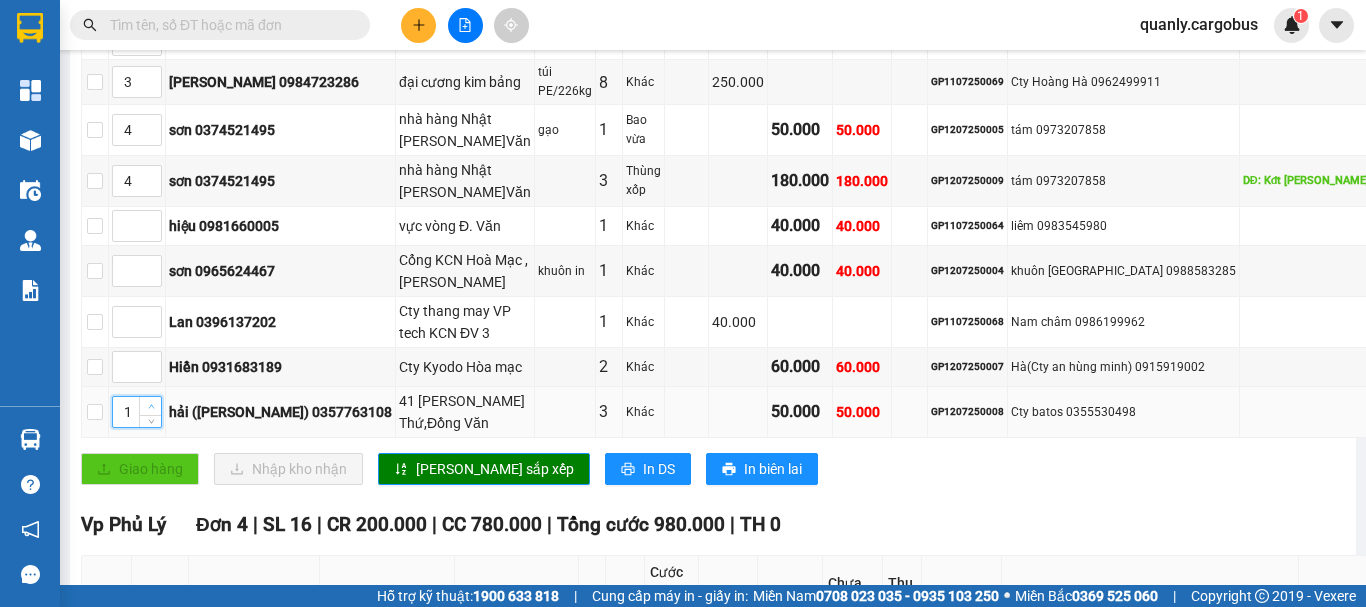 click at bounding box center [151, 407] 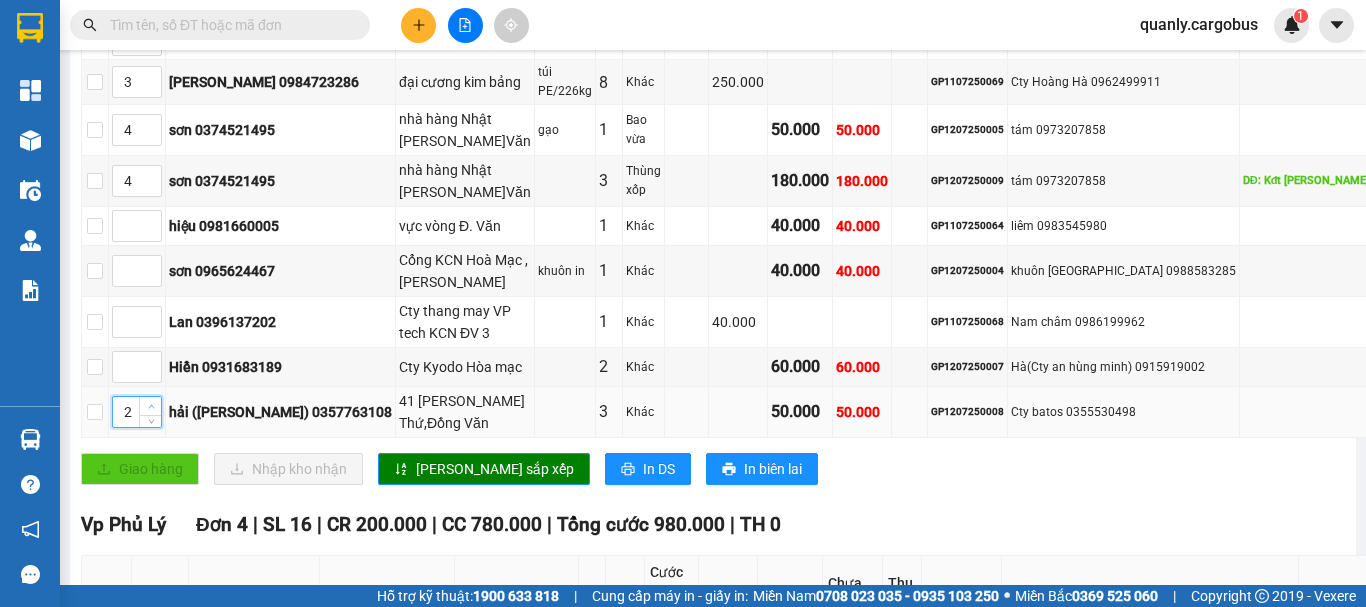 click at bounding box center [151, 407] 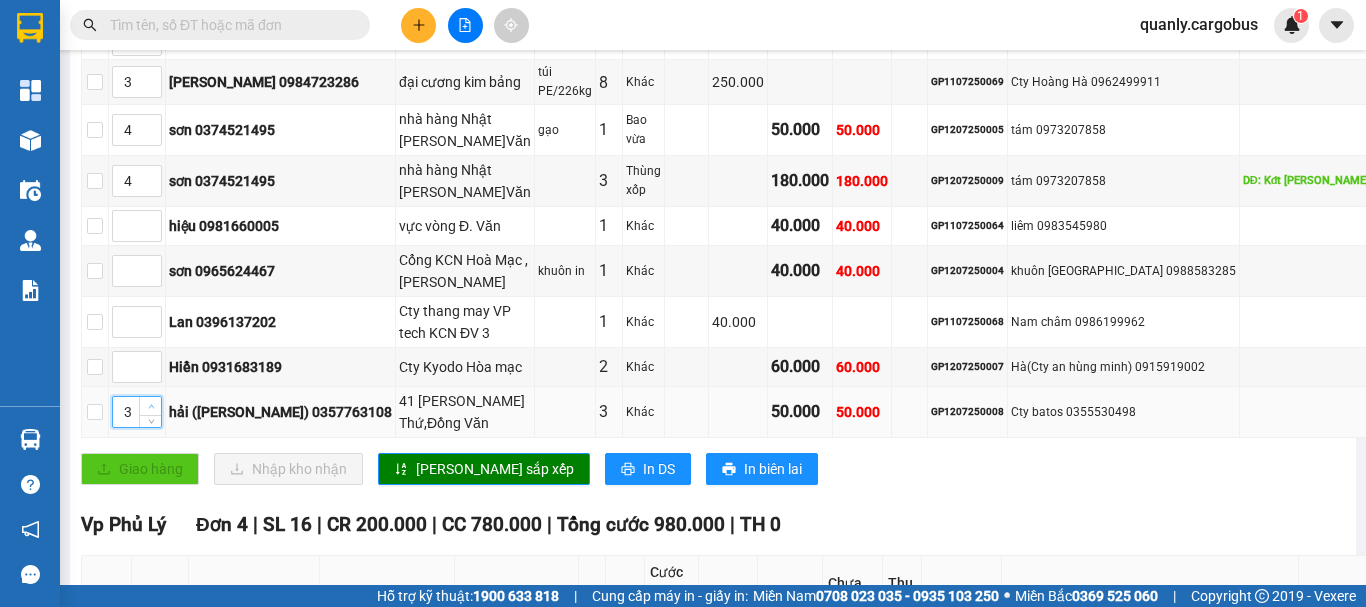 click at bounding box center (151, 407) 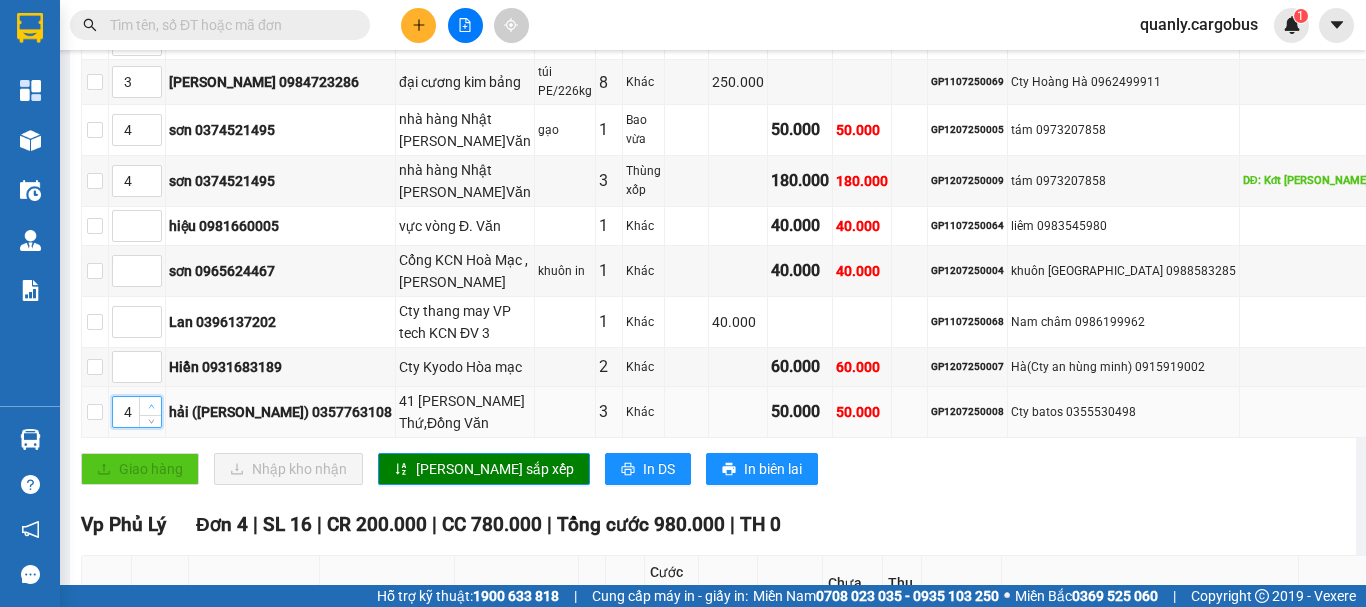 click at bounding box center (151, 407) 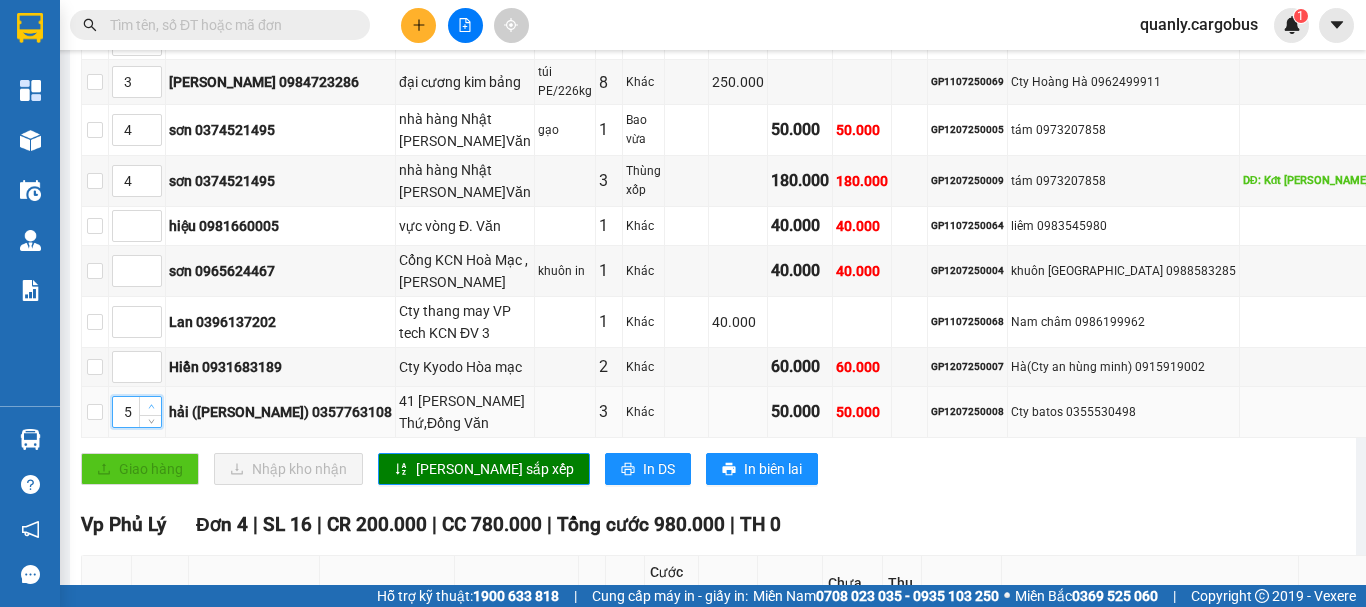 click at bounding box center (151, 407) 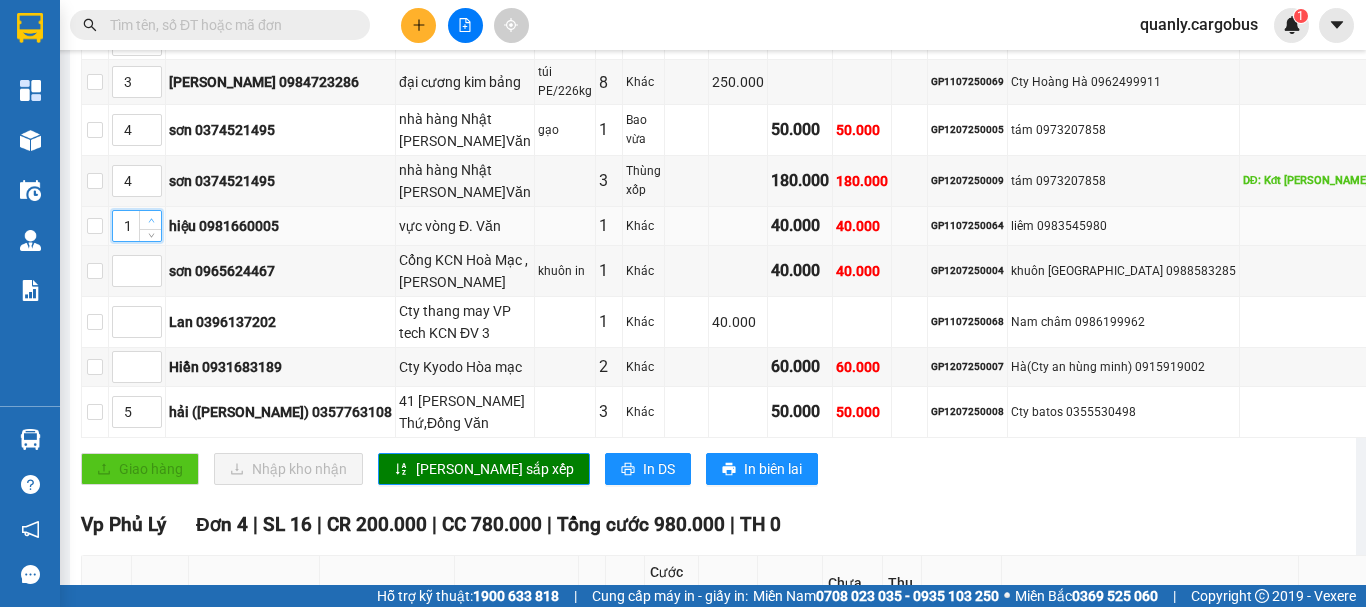 click at bounding box center (150, 220) 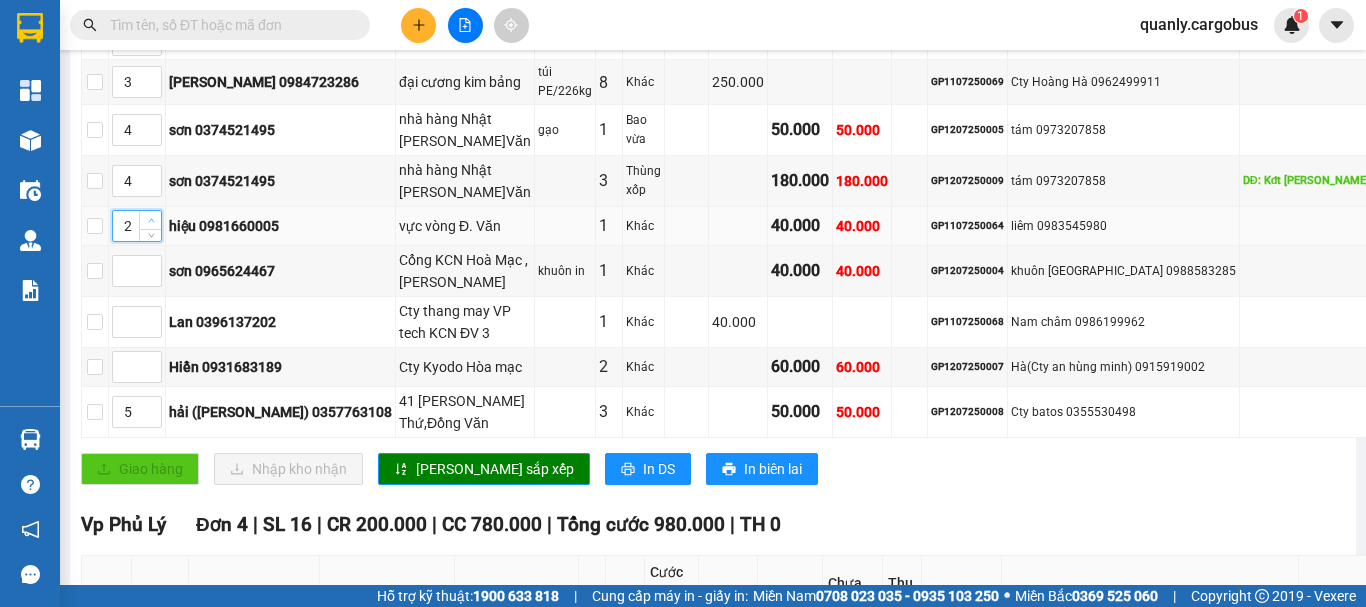 click at bounding box center (150, 220) 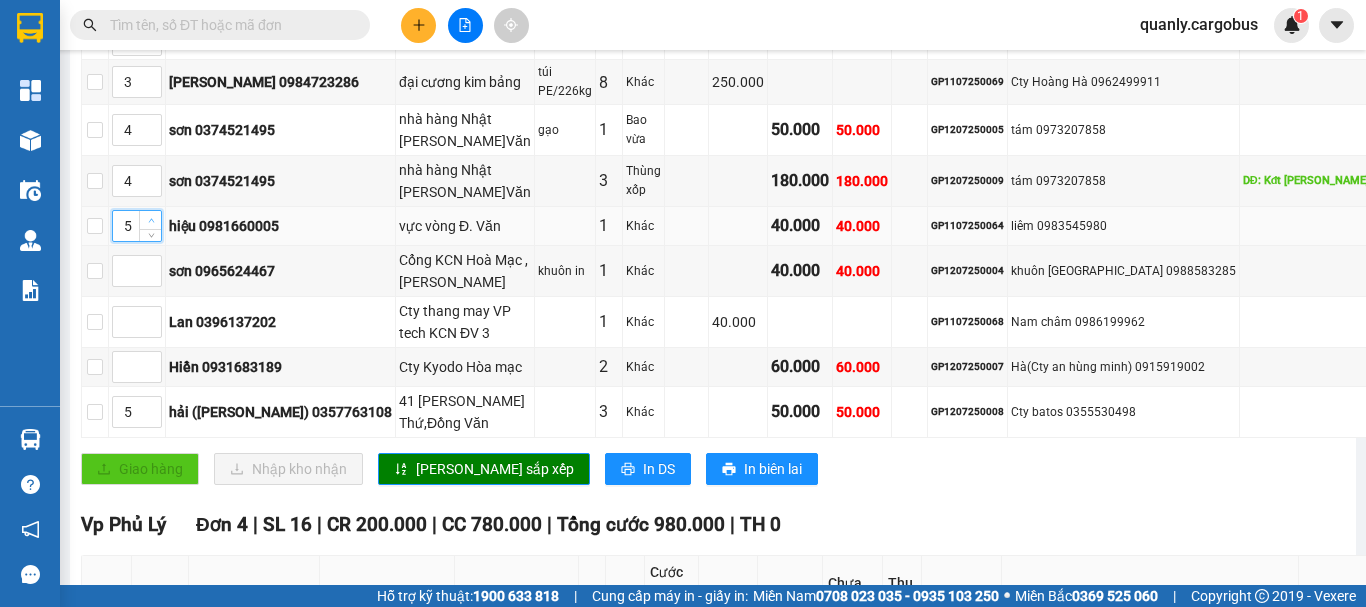 click at bounding box center (150, 220) 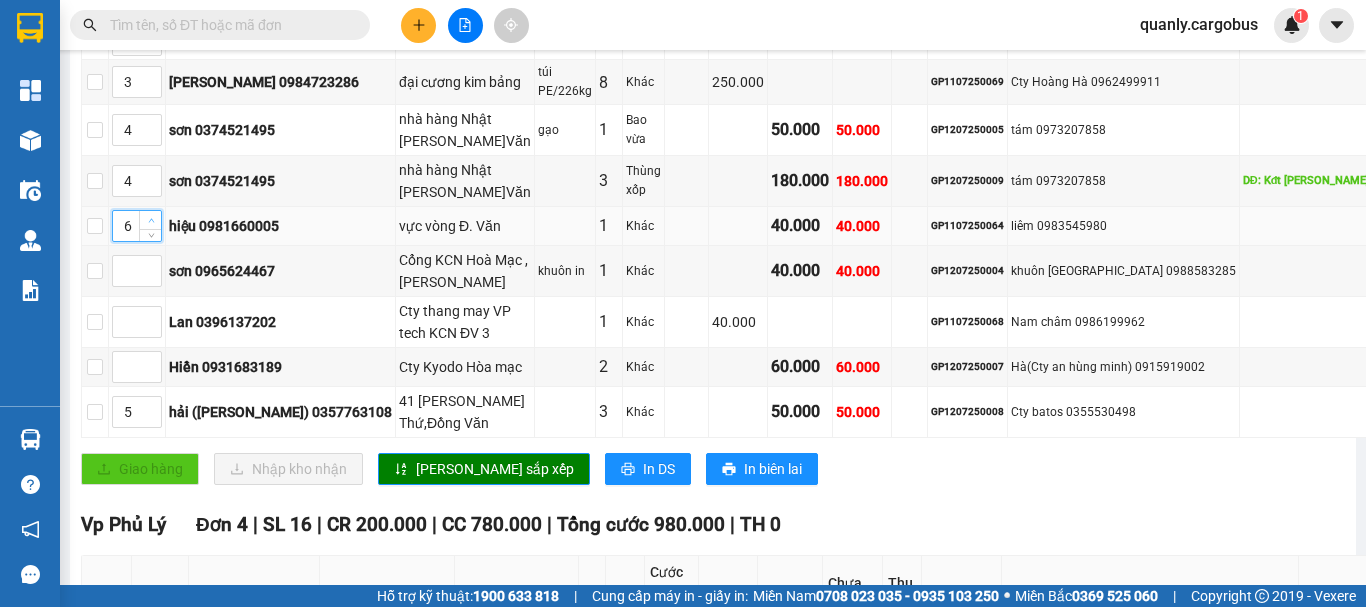 click at bounding box center [150, 220] 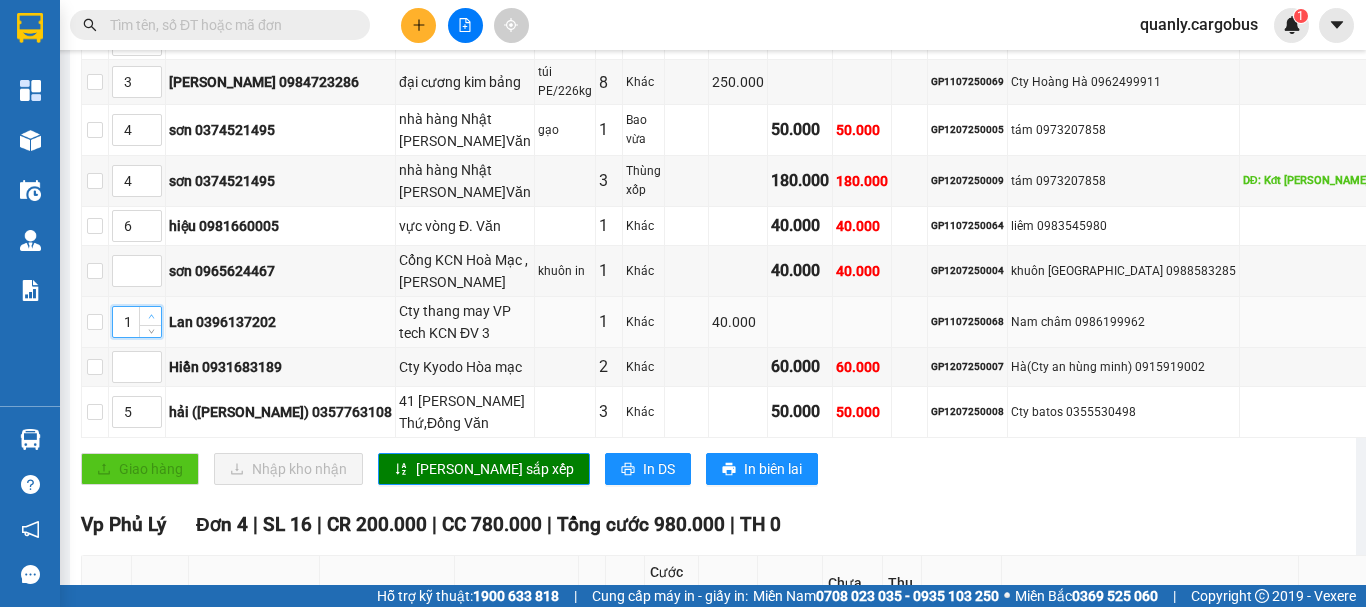 click at bounding box center [151, 317] 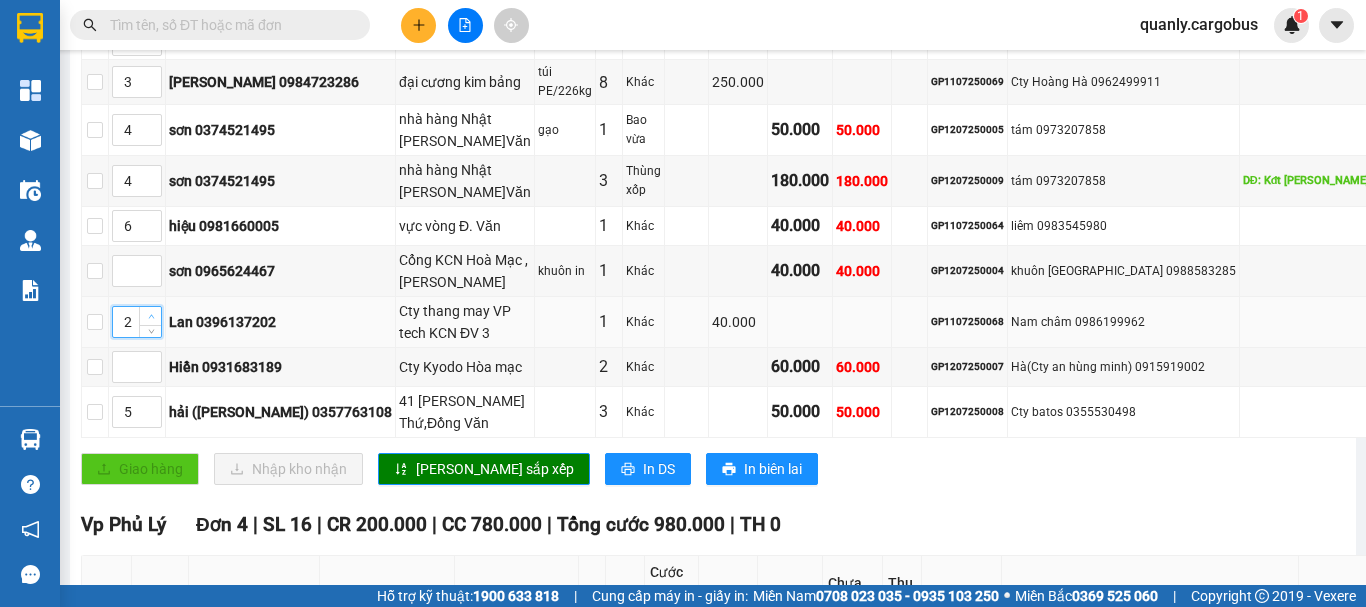 click at bounding box center [151, 317] 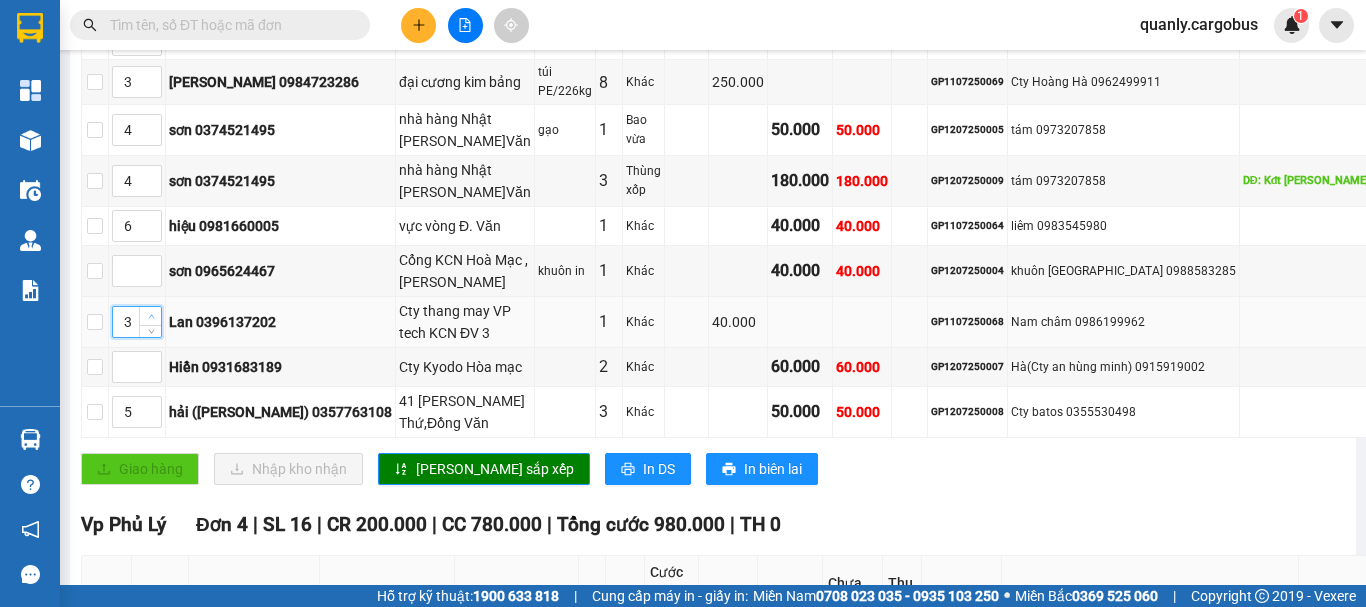 click at bounding box center [151, 317] 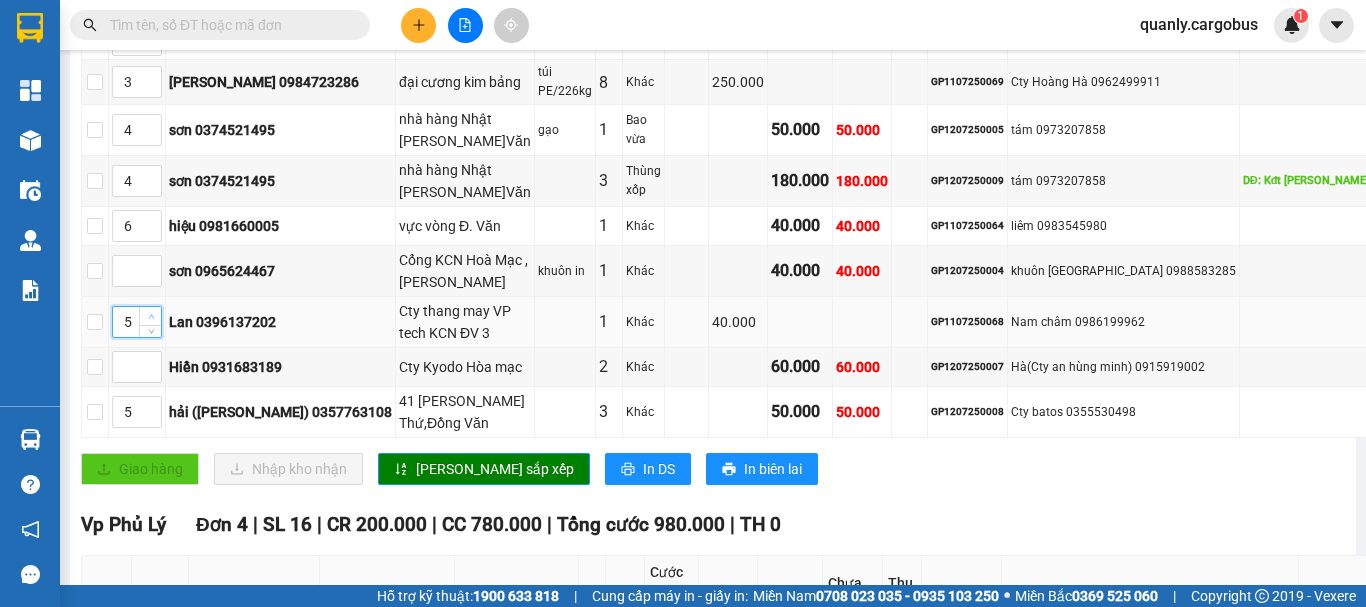 click at bounding box center (151, 317) 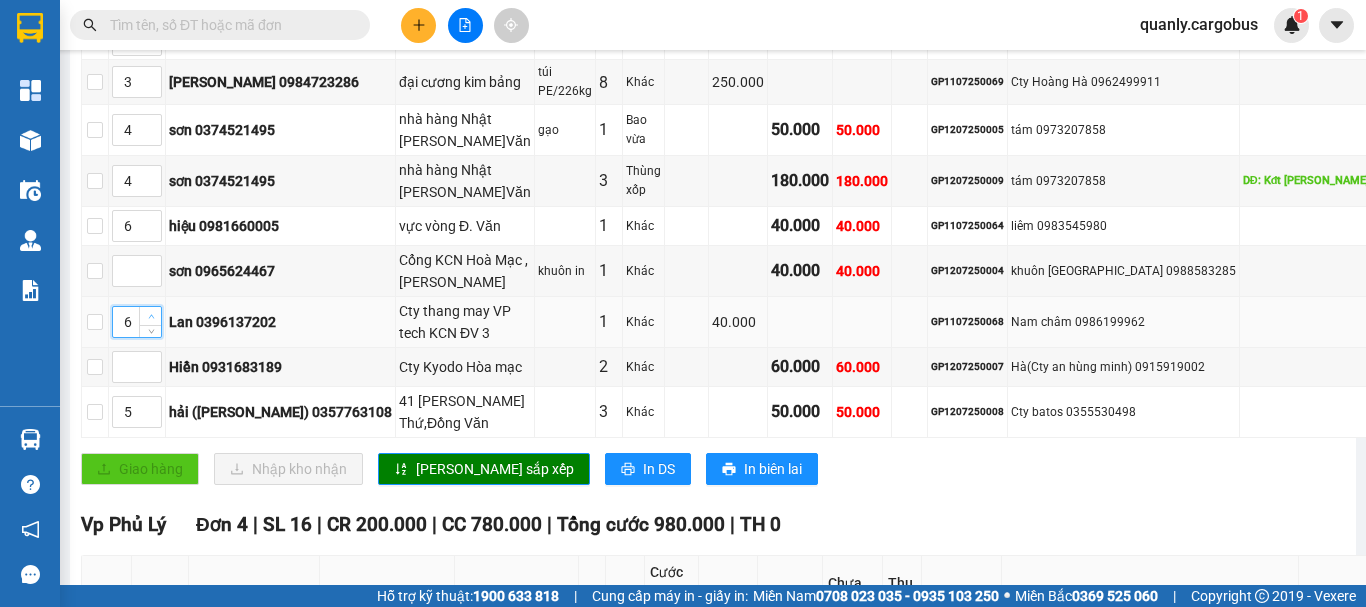click at bounding box center (151, 317) 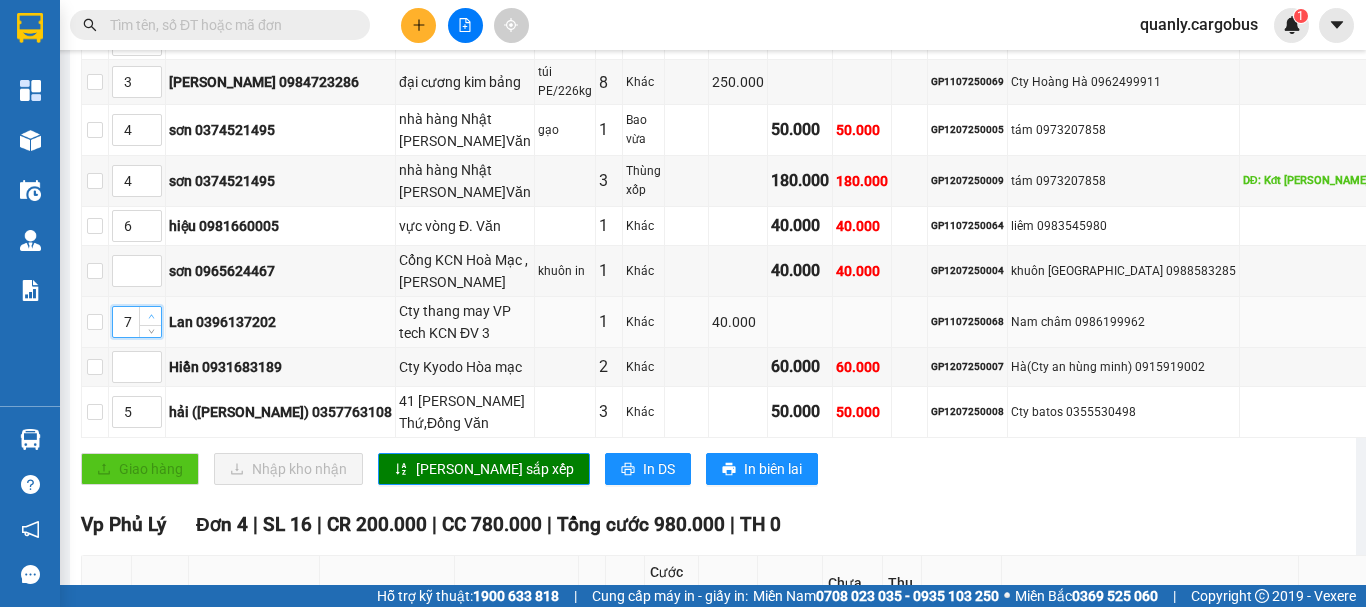 click at bounding box center [151, 317] 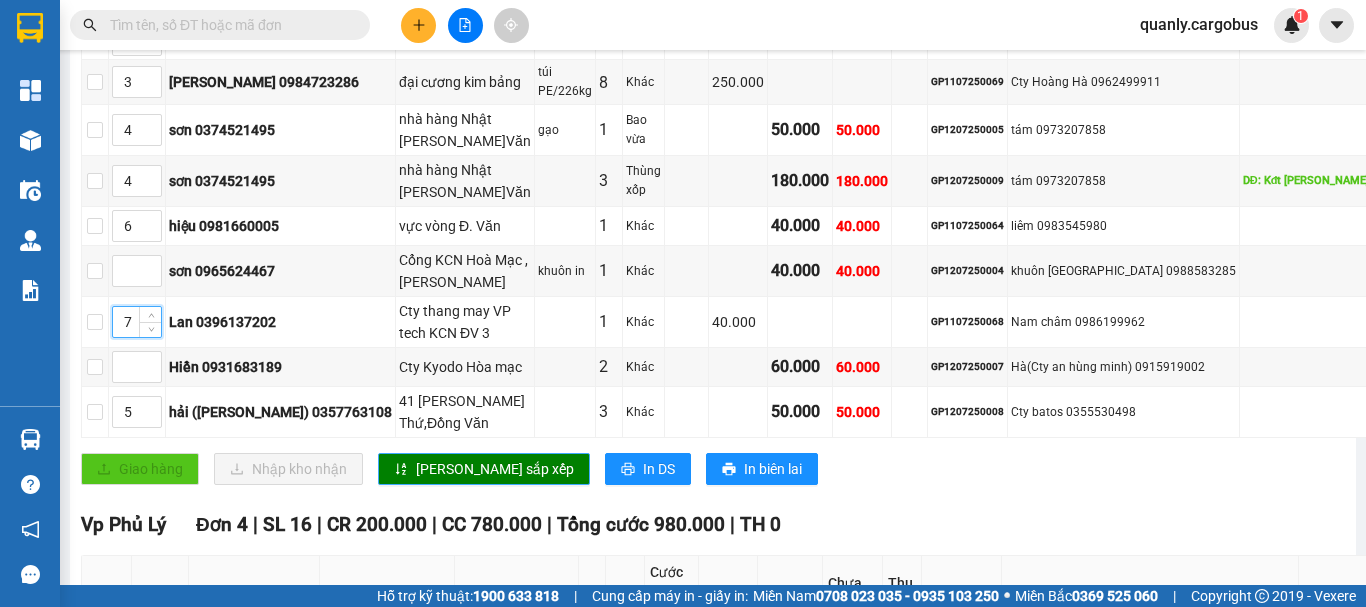 click on "[PERSON_NAME] sắp xếp" at bounding box center [495, 469] 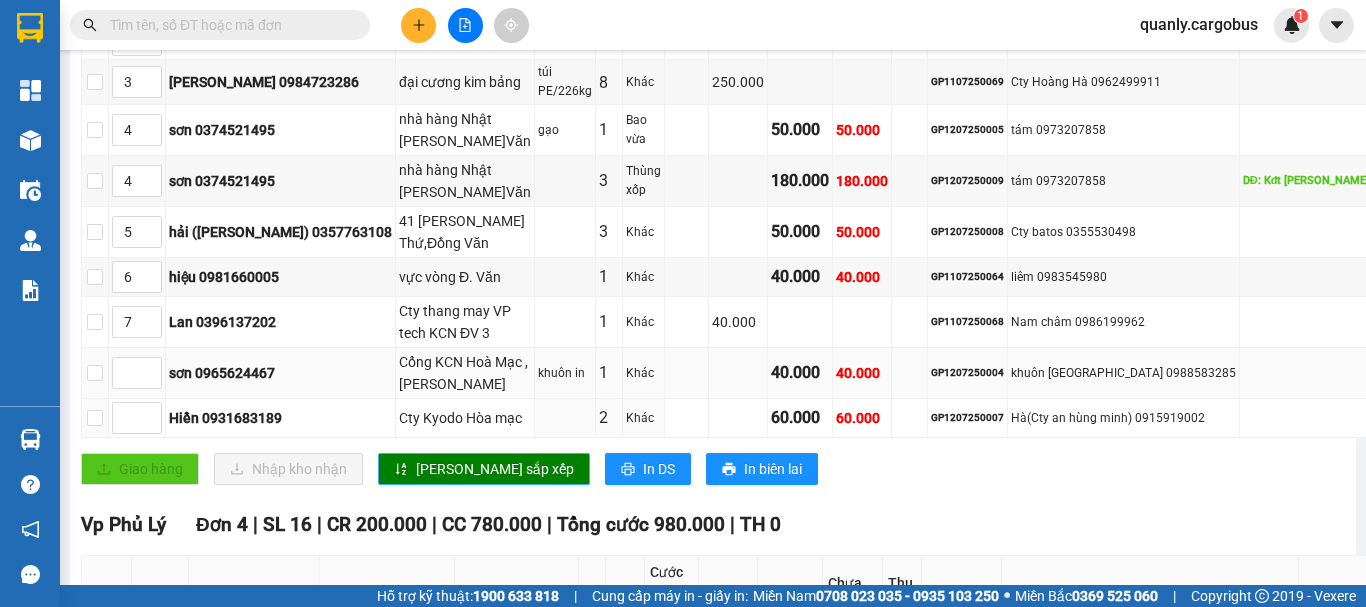 scroll, scrollTop: 992, scrollLeft: 0, axis: vertical 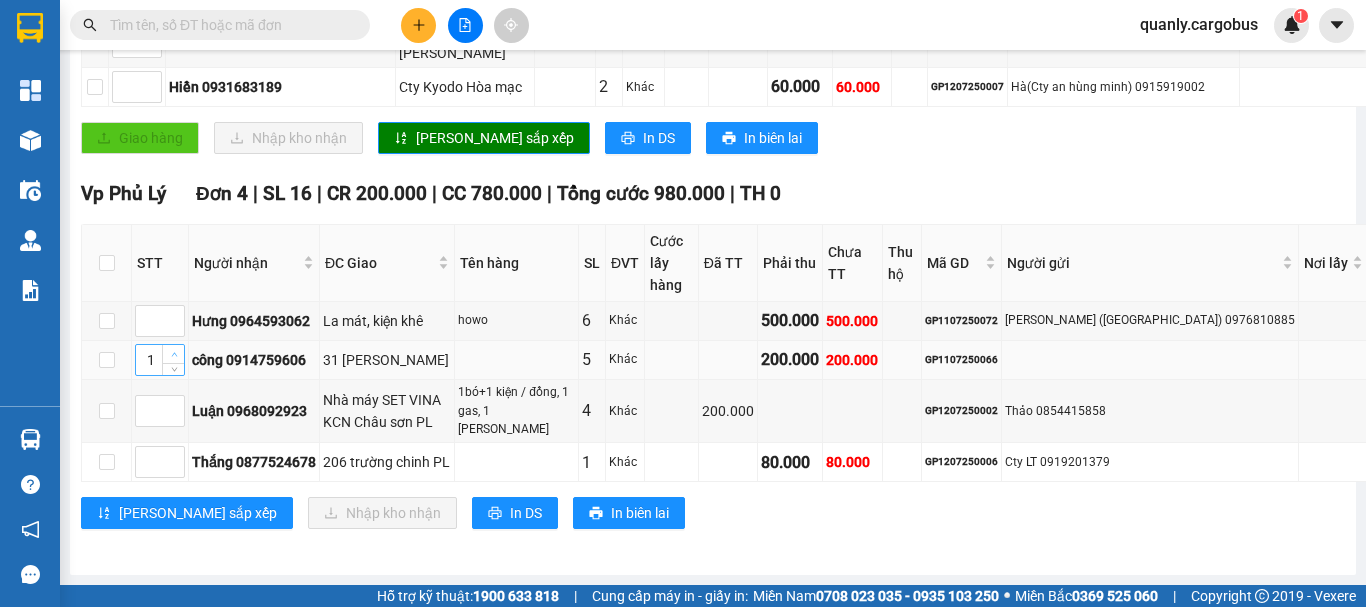 click 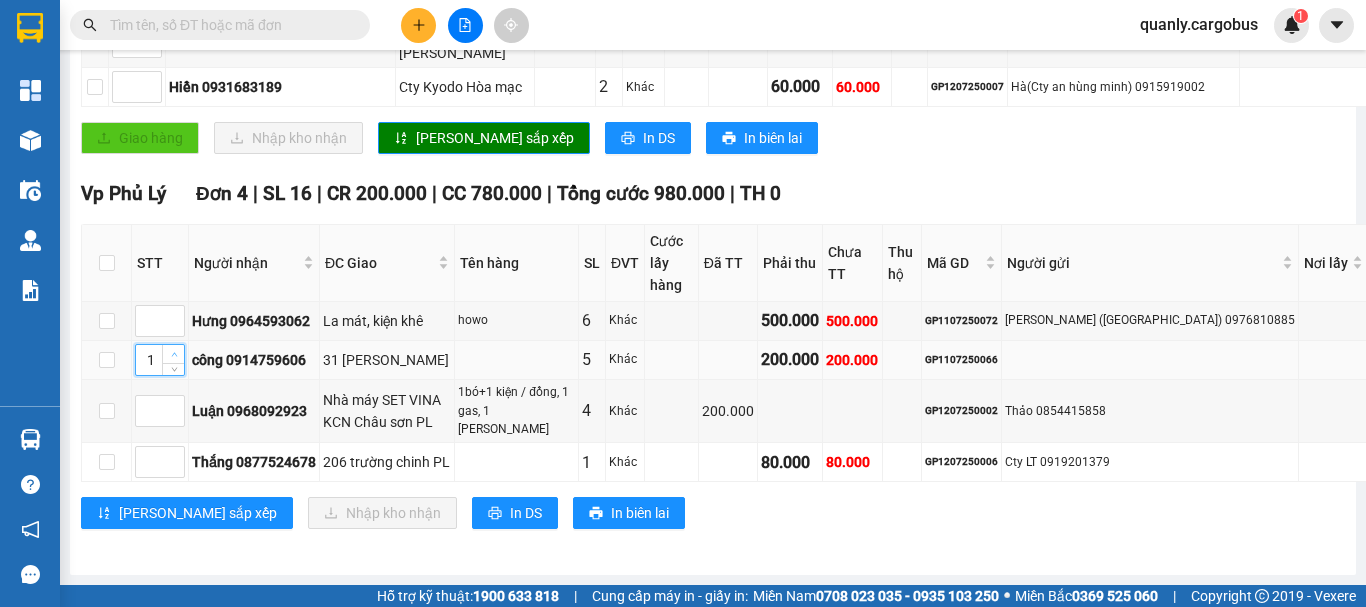 type on "2" 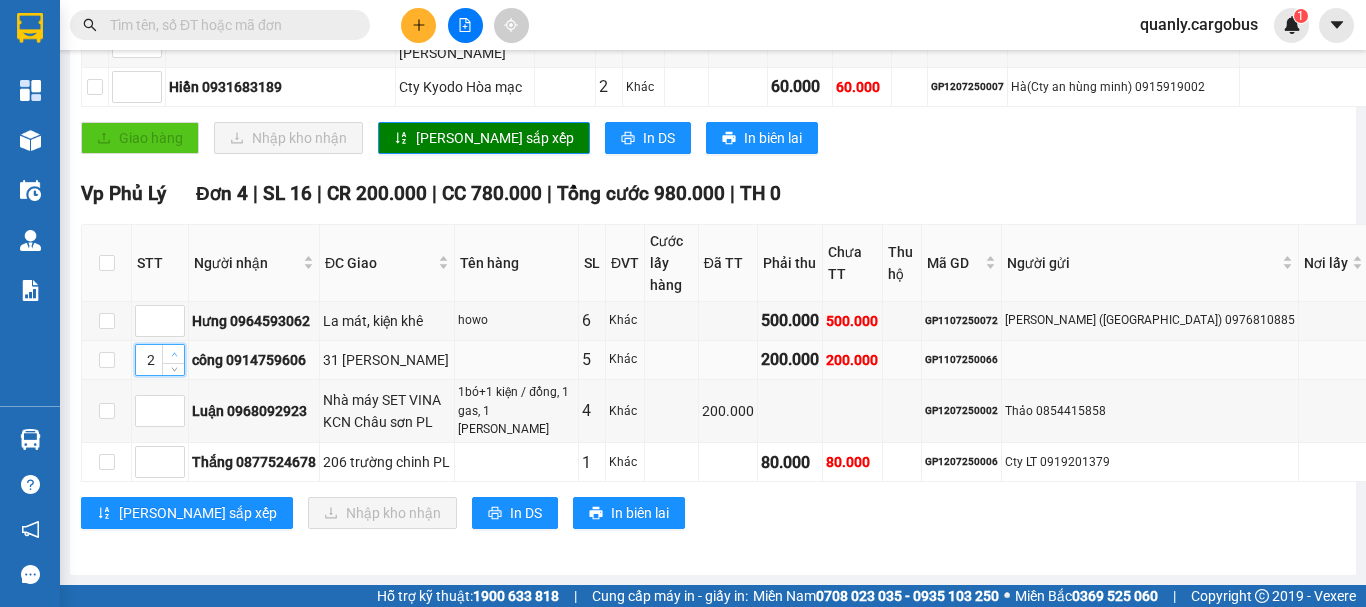 click 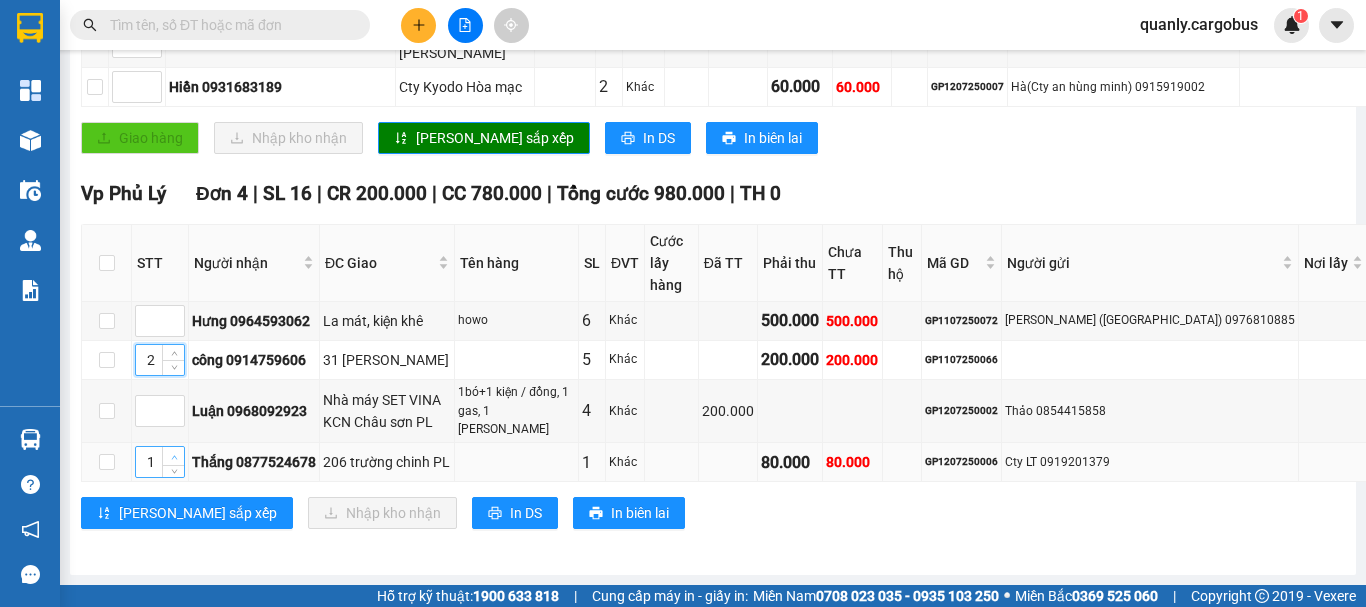 click 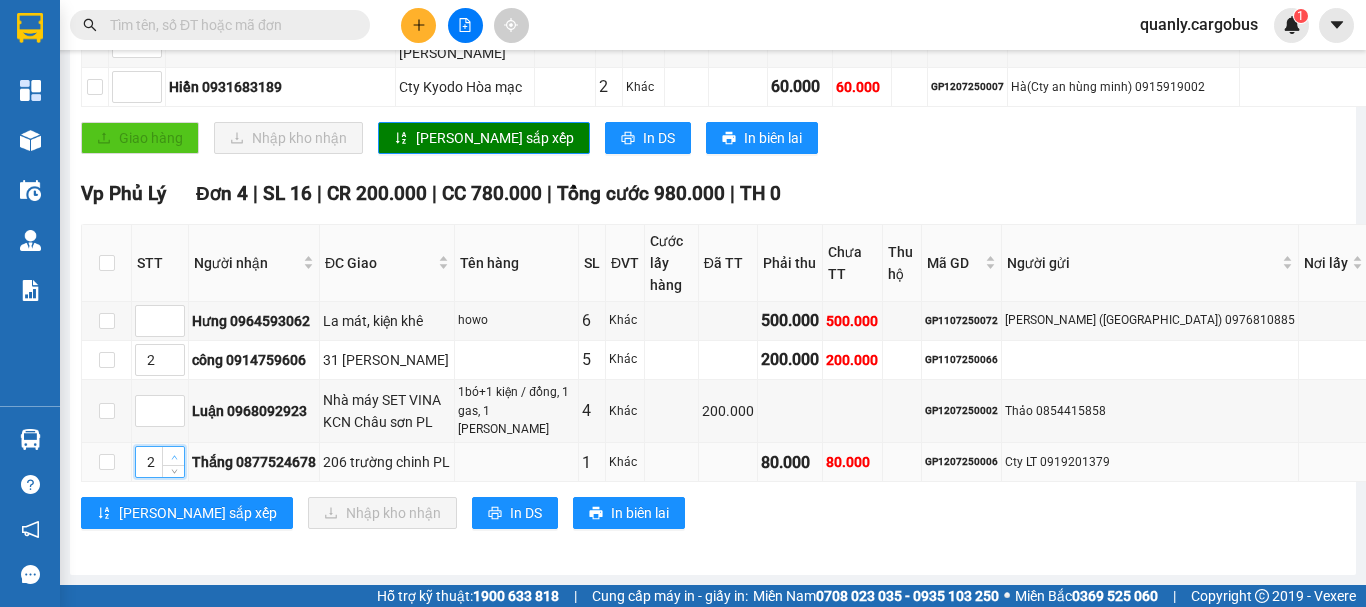 click 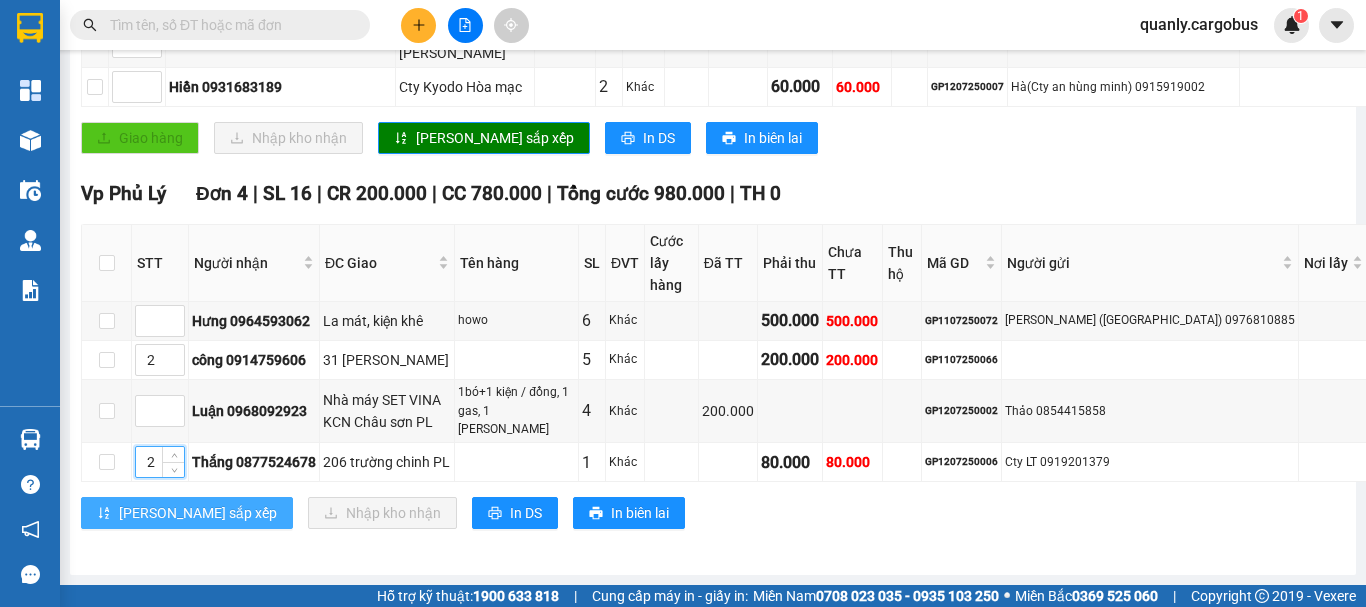 click on "[PERSON_NAME] sắp xếp" at bounding box center (198, 513) 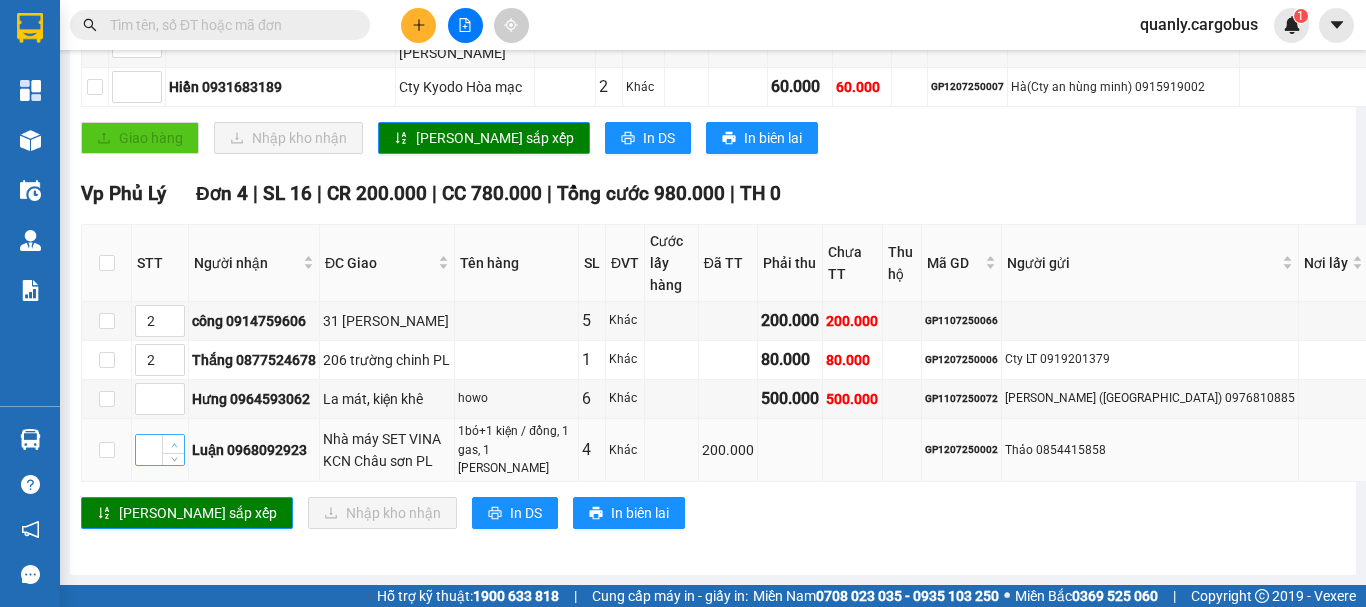 click at bounding box center (174, 445) 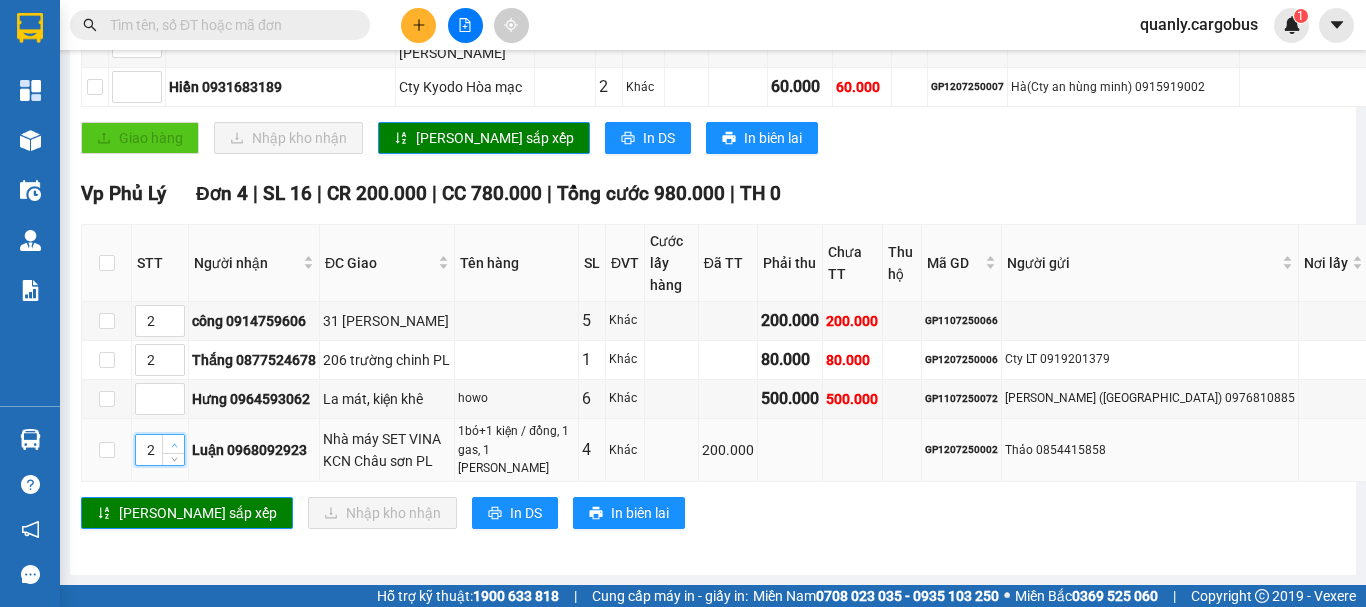 click at bounding box center (174, 445) 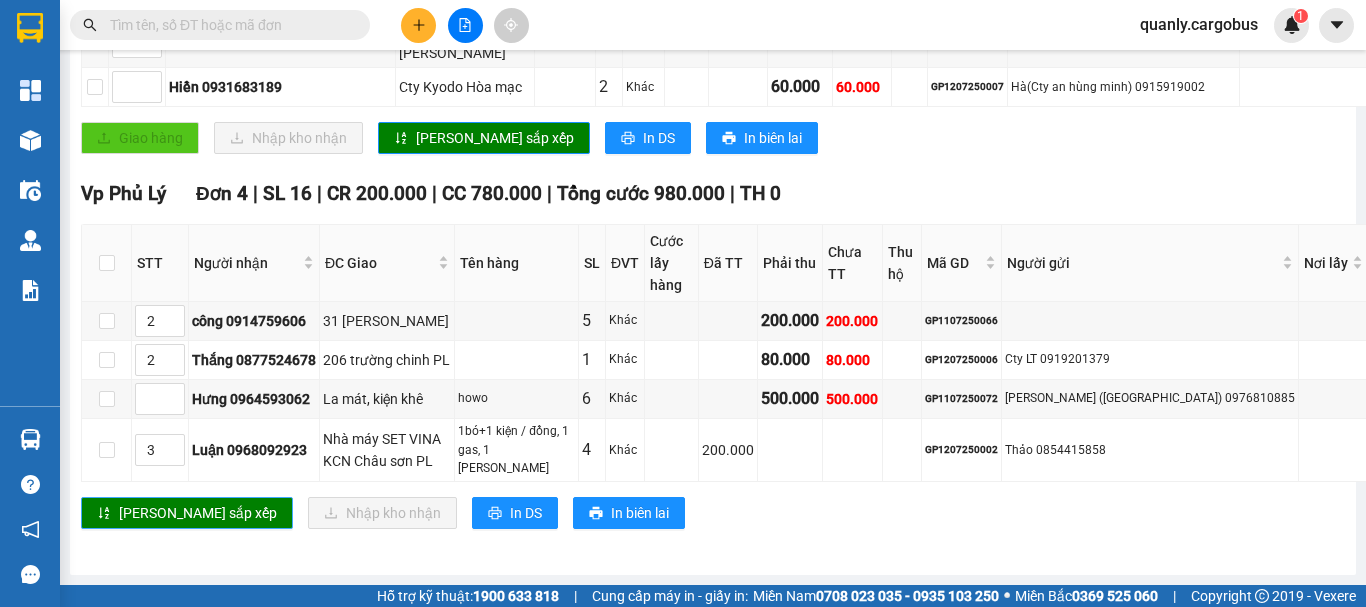 click on "[PERSON_NAME] sắp xếp" at bounding box center (198, 513) 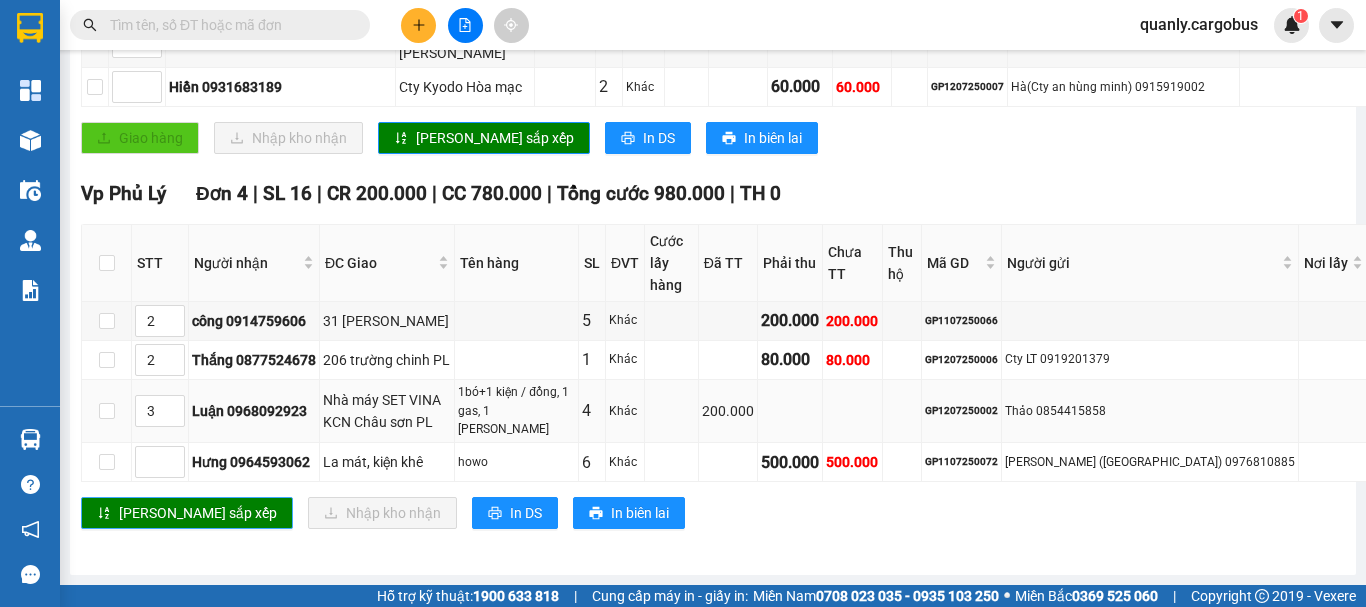 scroll, scrollTop: 592, scrollLeft: 0, axis: vertical 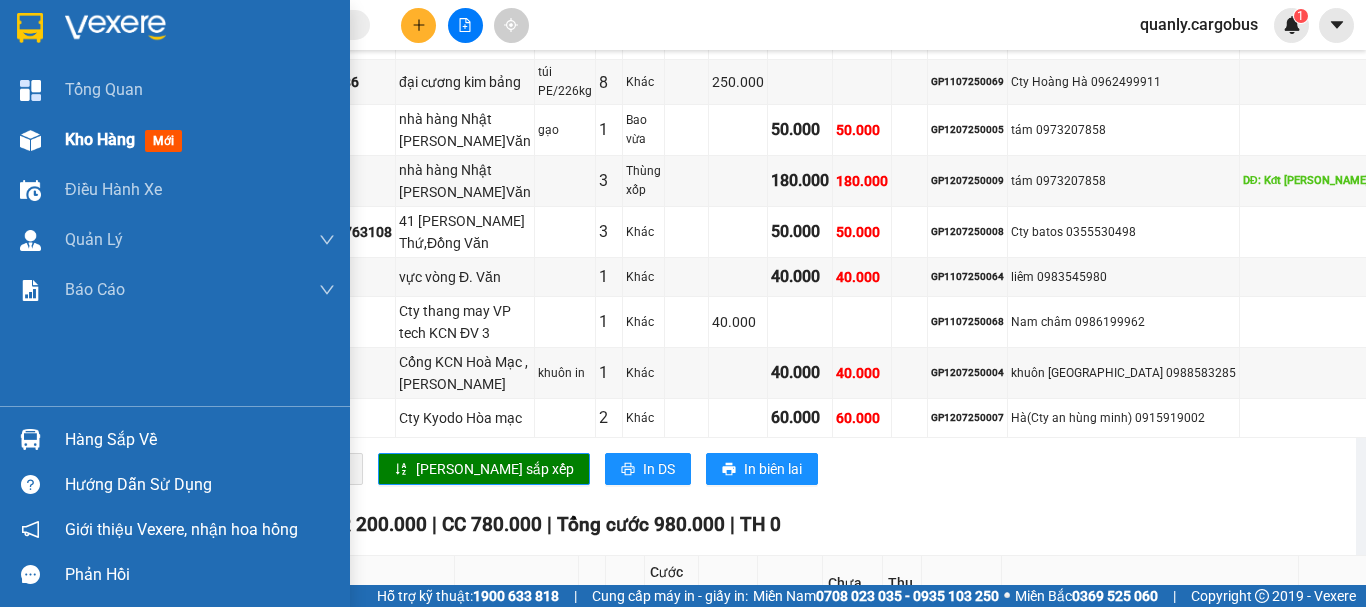 click at bounding box center [30, 140] 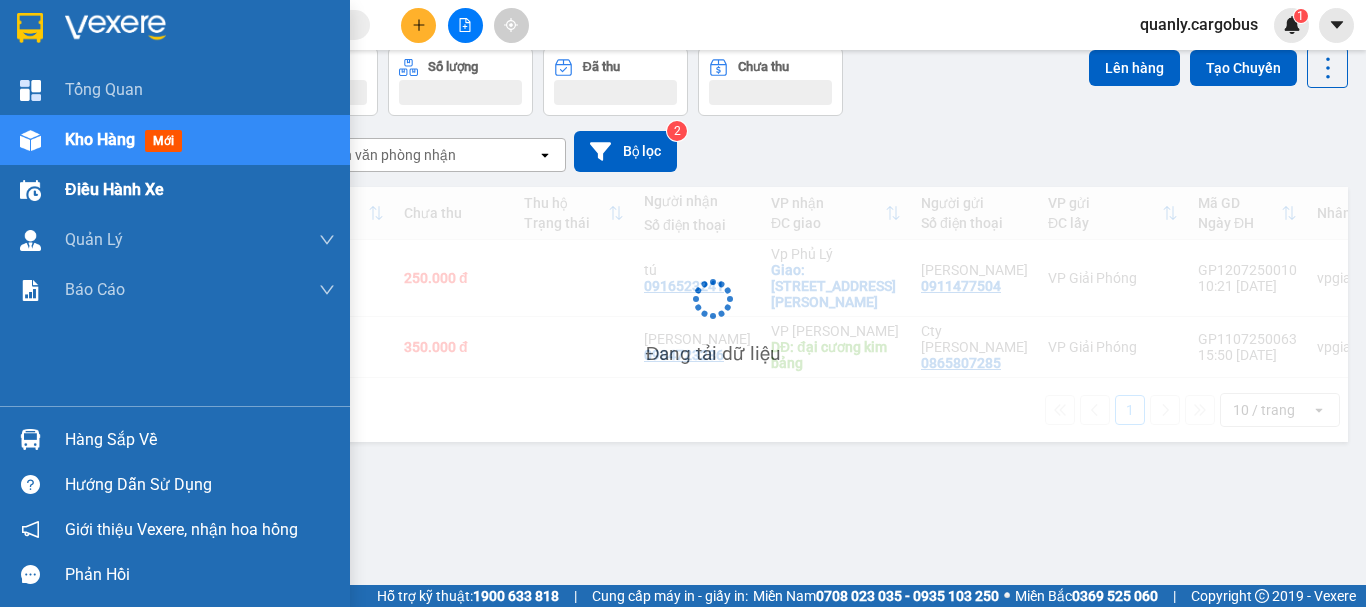 scroll, scrollTop: 92, scrollLeft: 0, axis: vertical 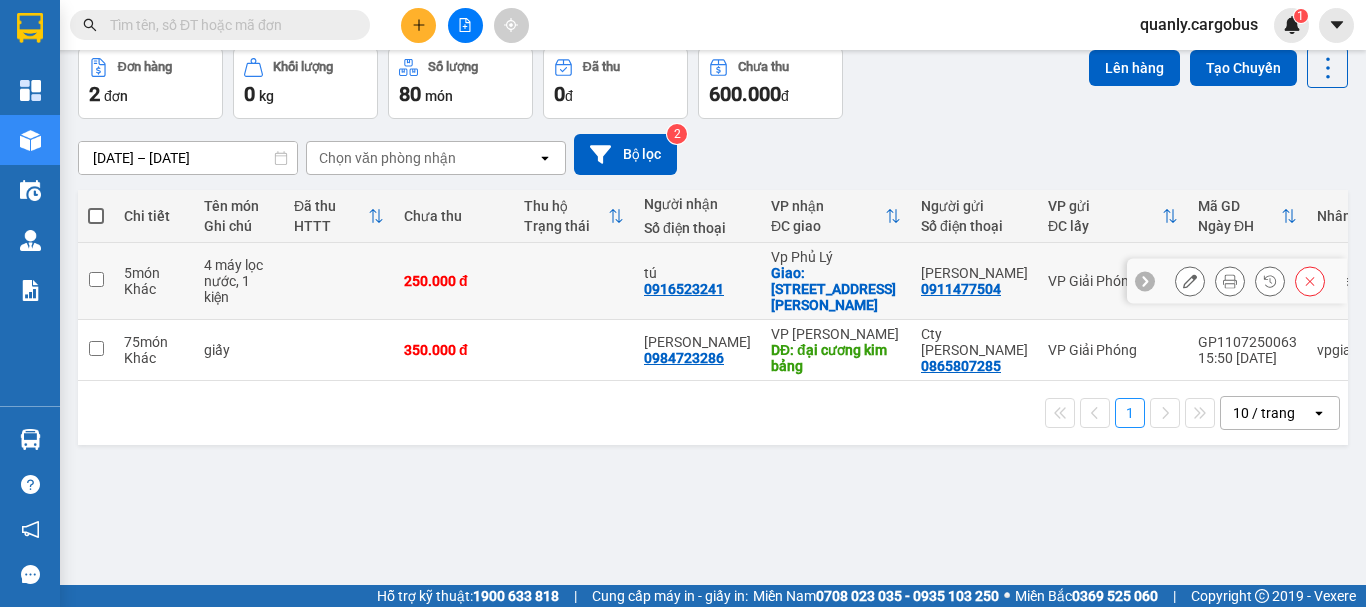 click at bounding box center [96, 279] 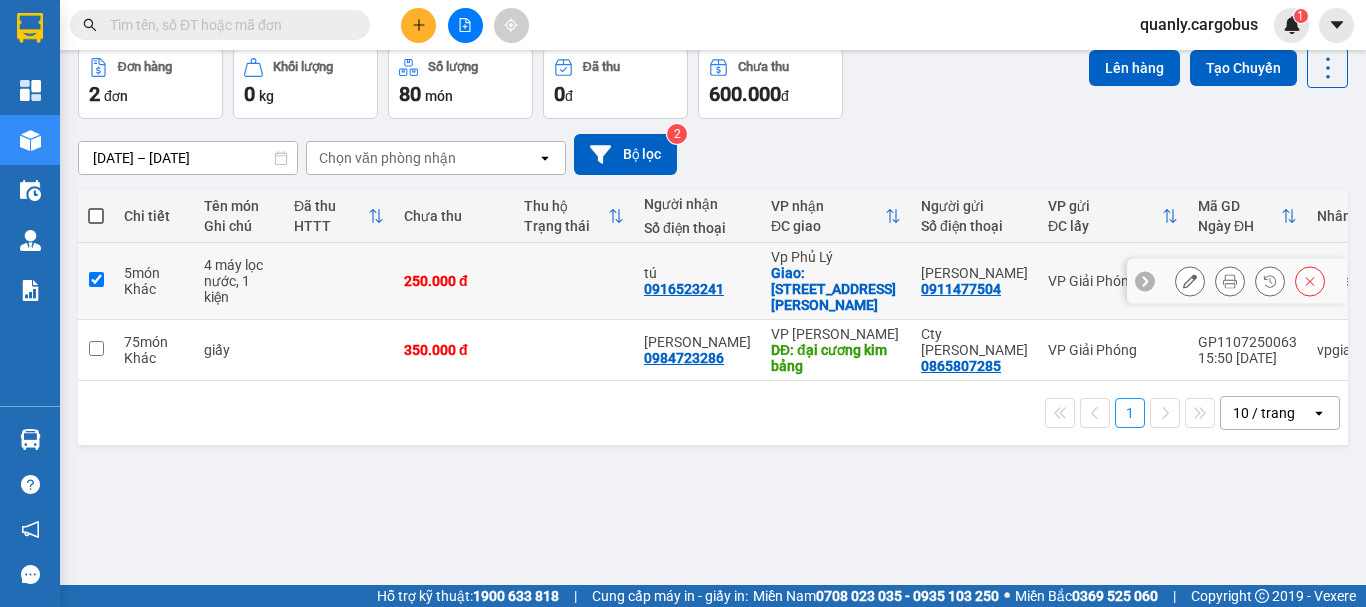 checkbox on "true" 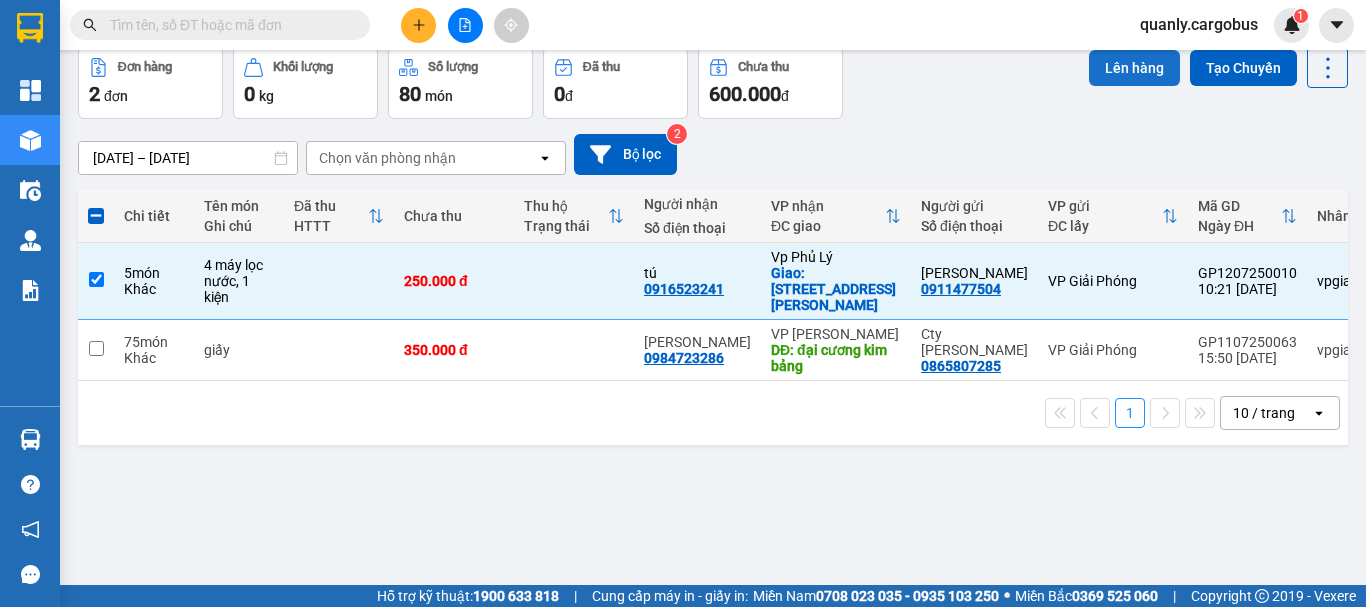 click on "Lên hàng" at bounding box center [1134, 68] 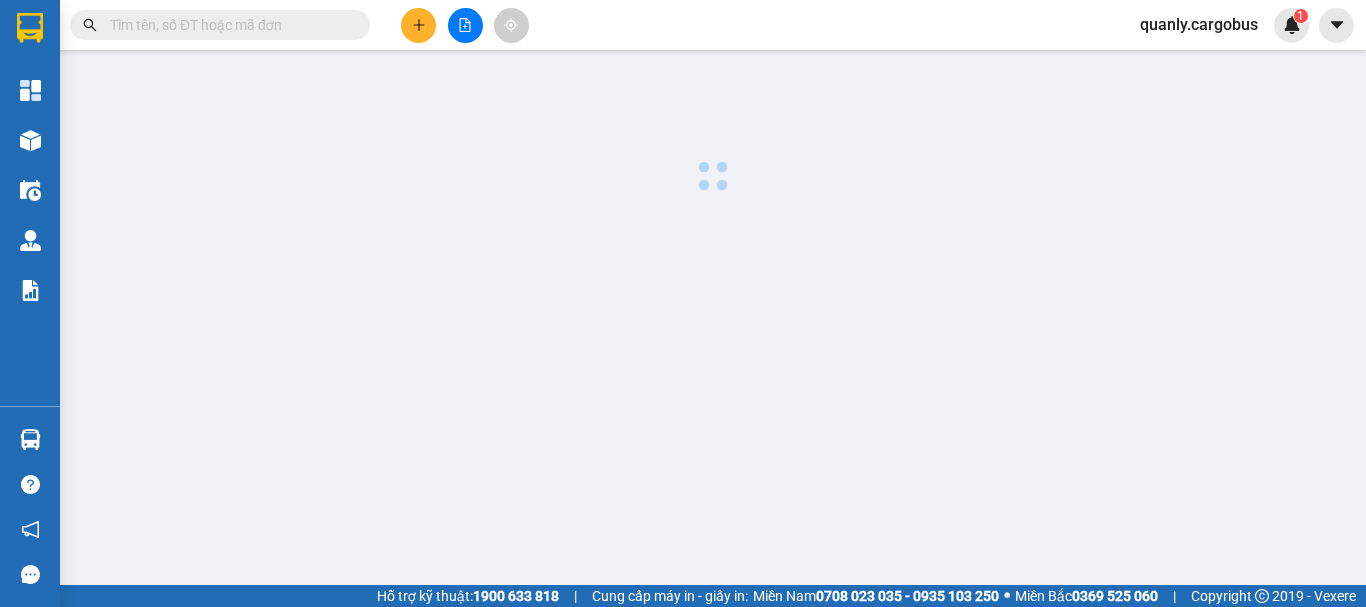 scroll, scrollTop: 0, scrollLeft: 0, axis: both 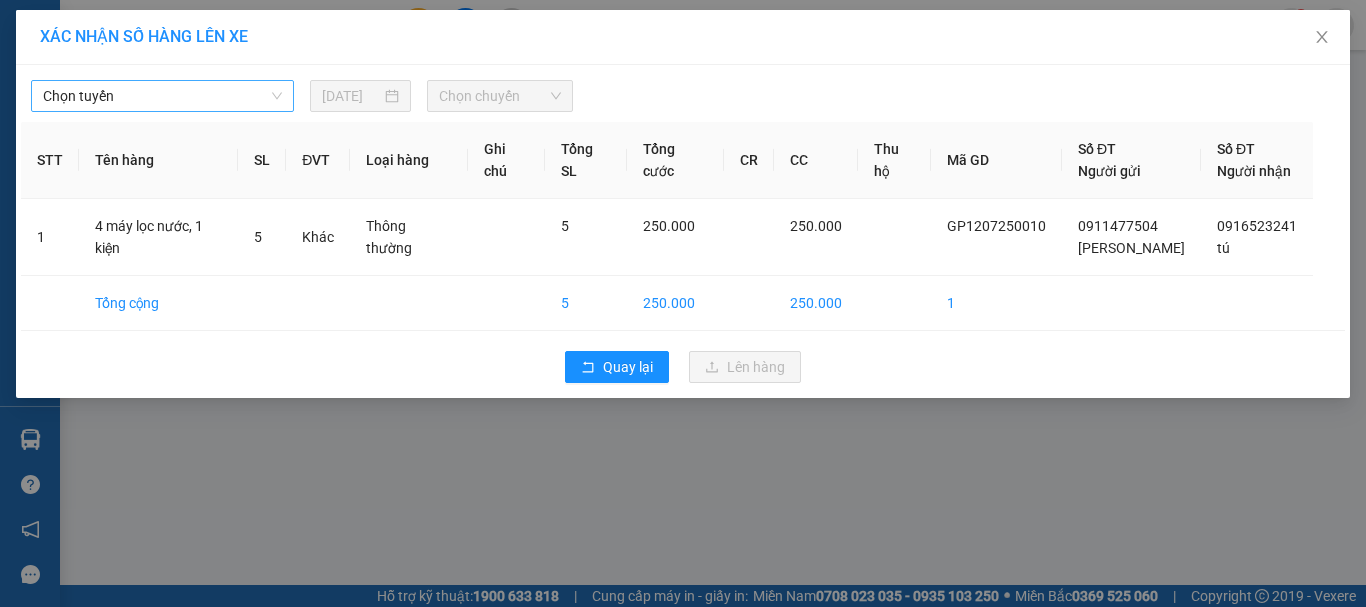 click on "Chọn tuyến" at bounding box center [162, 96] 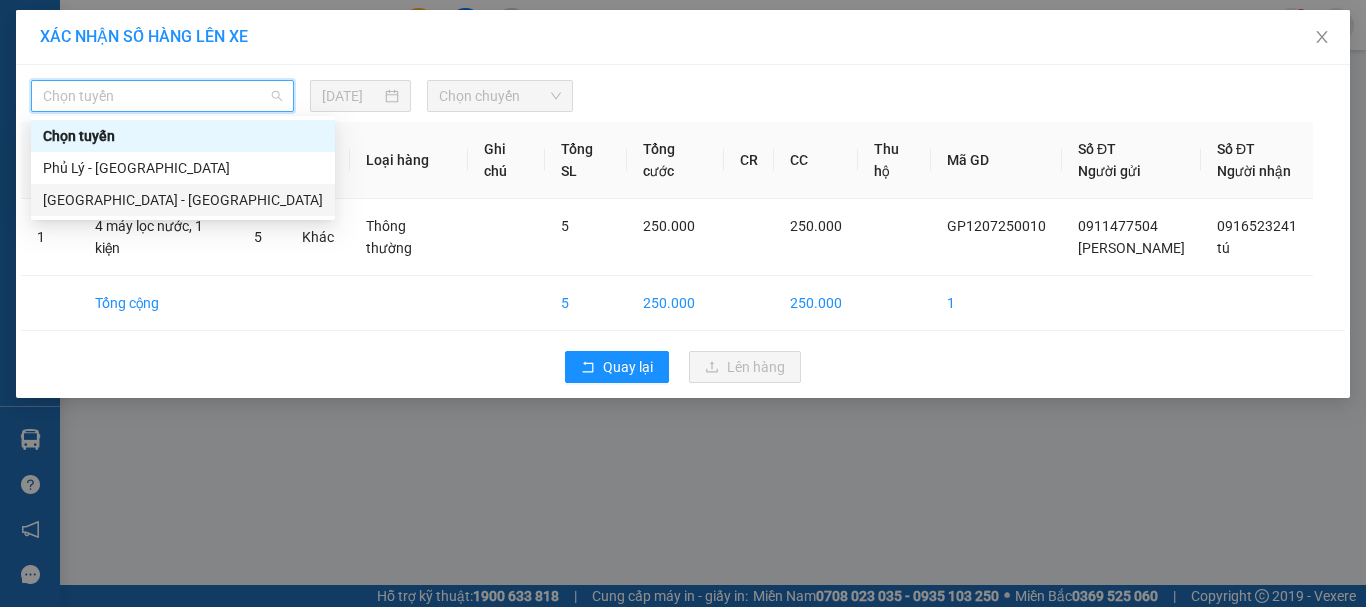 click on "[GEOGRAPHIC_DATA] - [GEOGRAPHIC_DATA]" at bounding box center (183, 200) 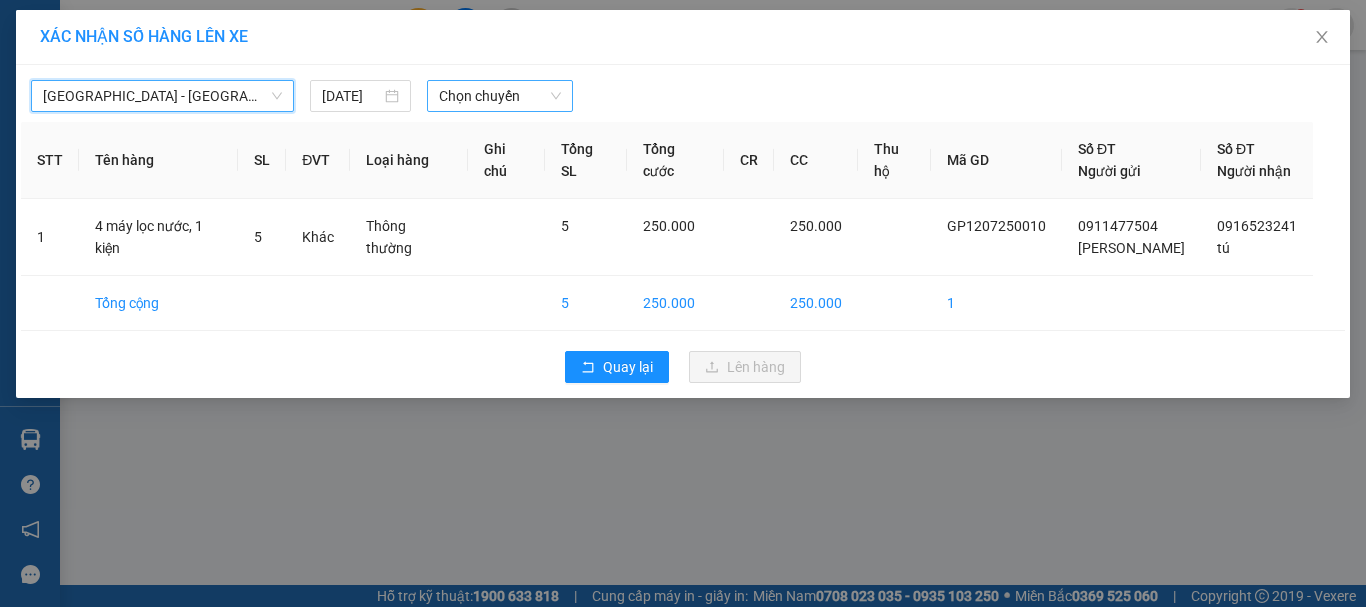 click on "Chọn chuyến" at bounding box center [500, 96] 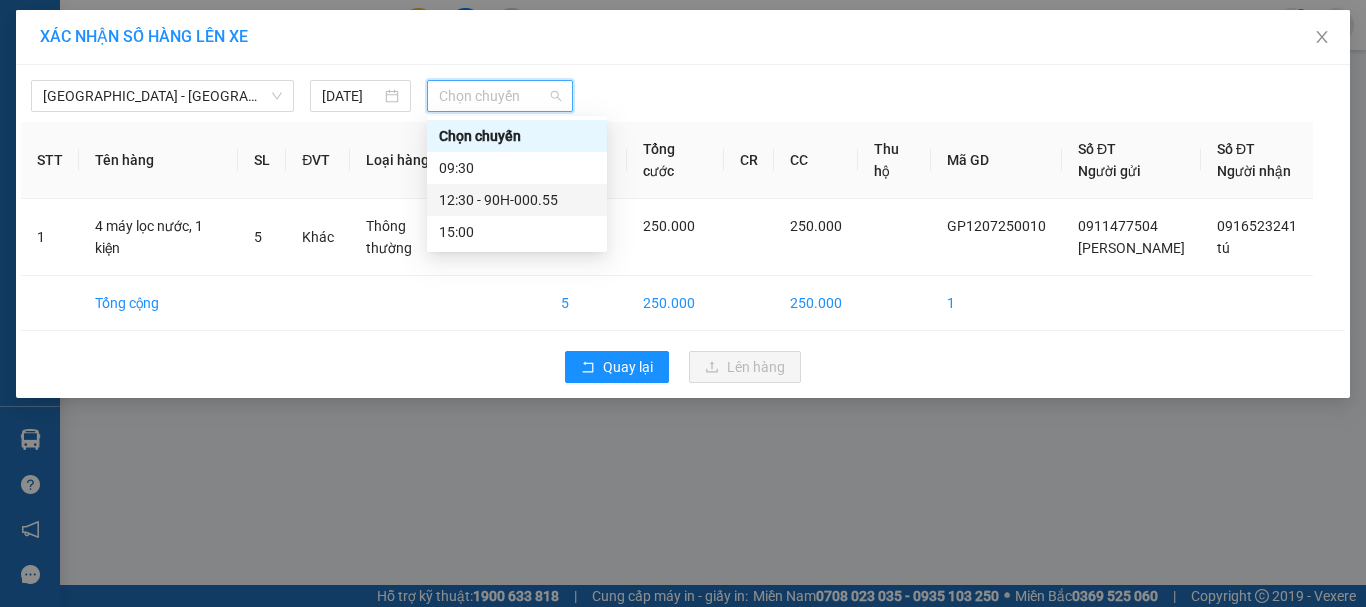 click on "12:30     - 90H-000.55" at bounding box center [517, 200] 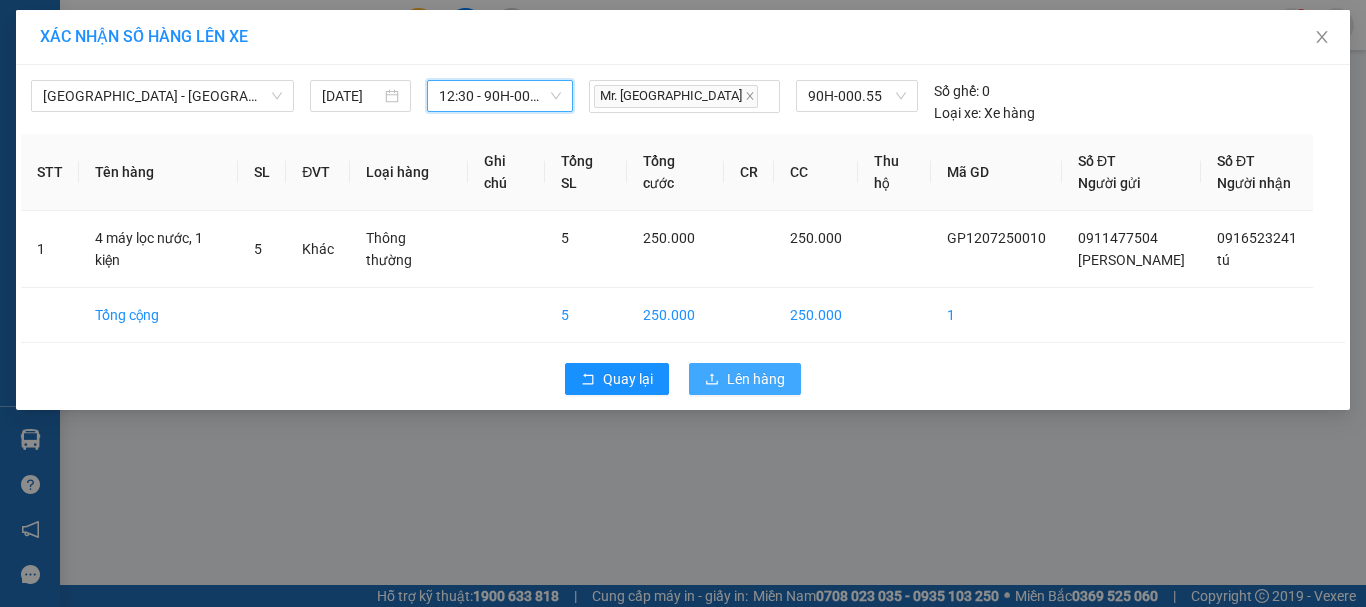 click on "Lên hàng" at bounding box center [756, 379] 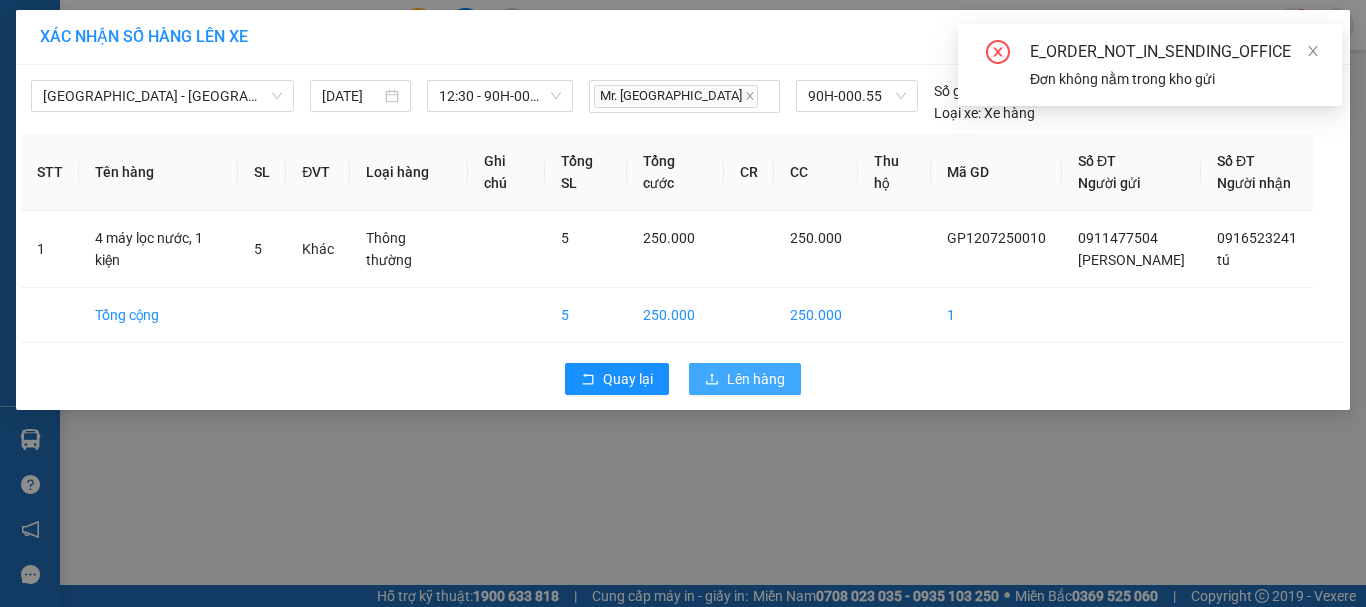 click on "Lên hàng" at bounding box center (756, 379) 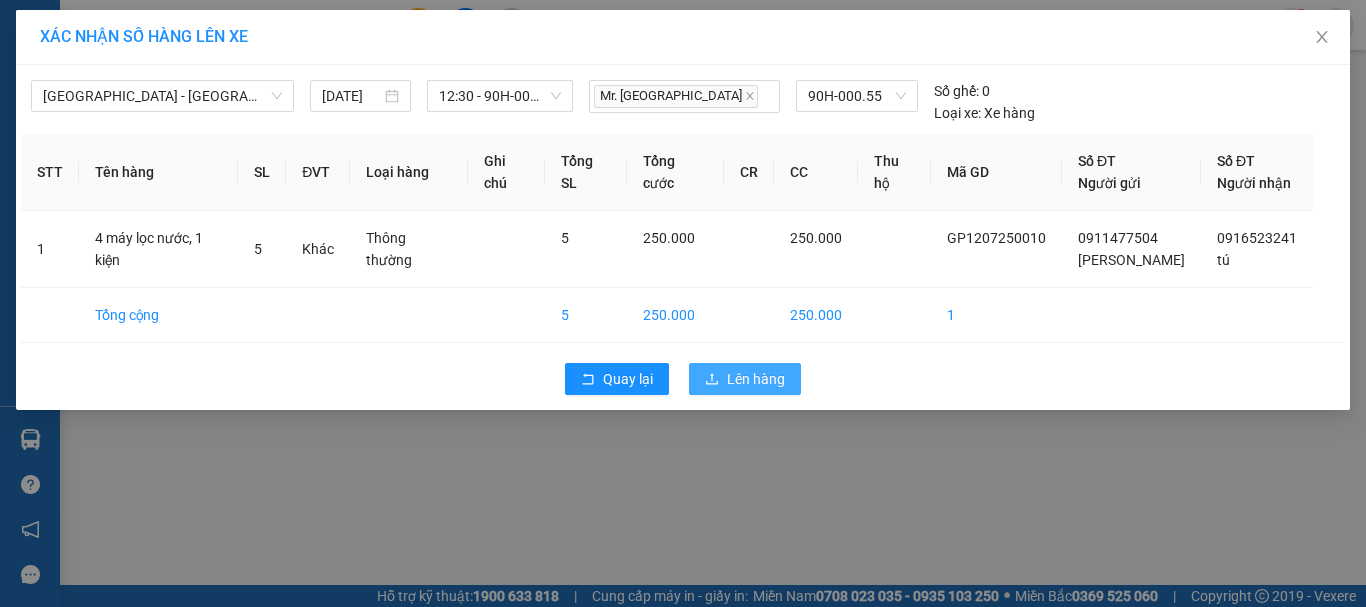 click on "Lên hàng" at bounding box center (756, 379) 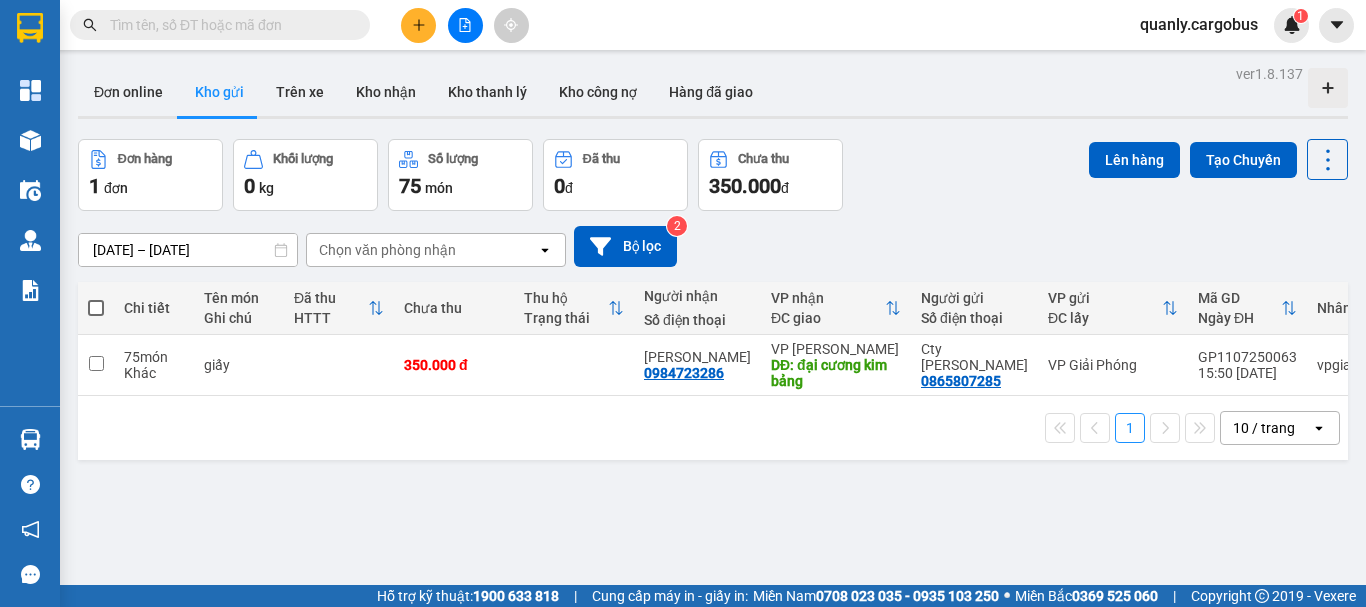 click 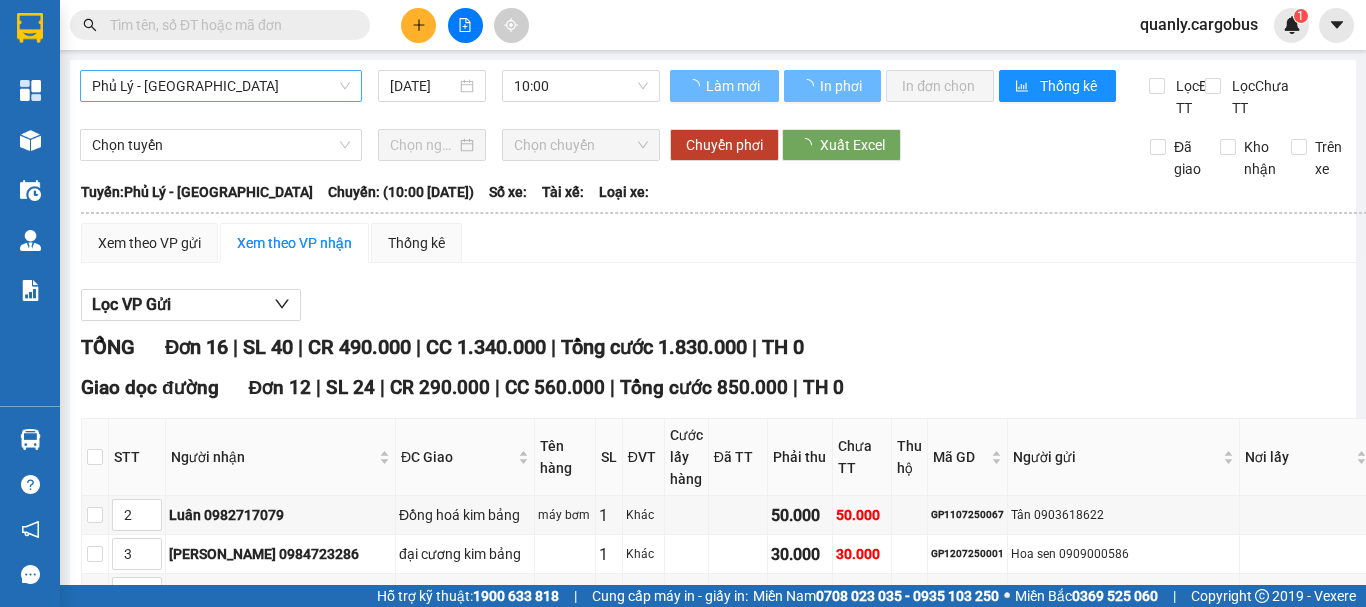 click on "Phủ Lý - [GEOGRAPHIC_DATA]" at bounding box center [221, 86] 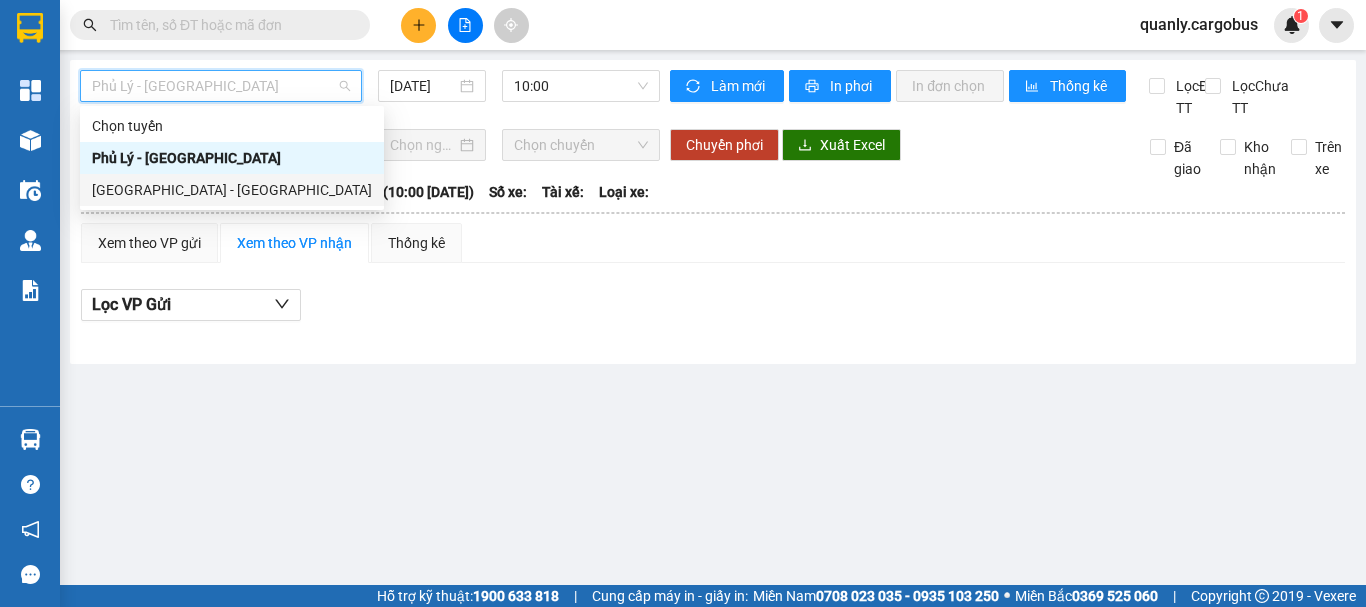 click on "[GEOGRAPHIC_DATA] - [GEOGRAPHIC_DATA]" at bounding box center (232, 190) 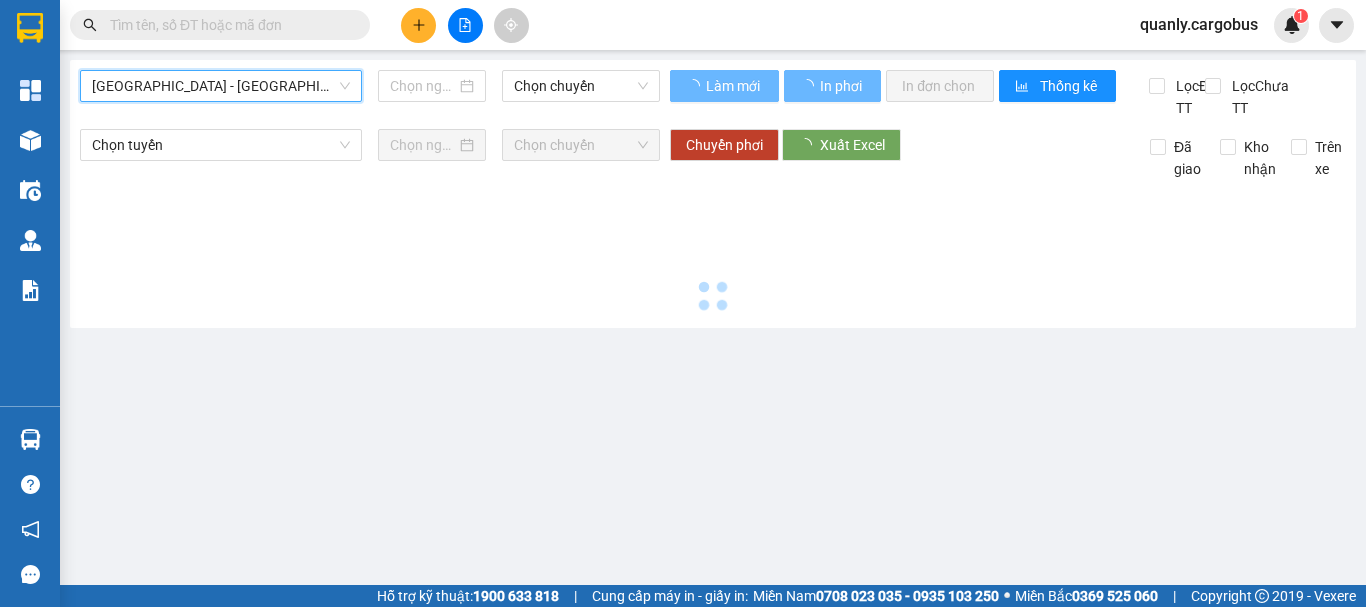 type on "[DATE]" 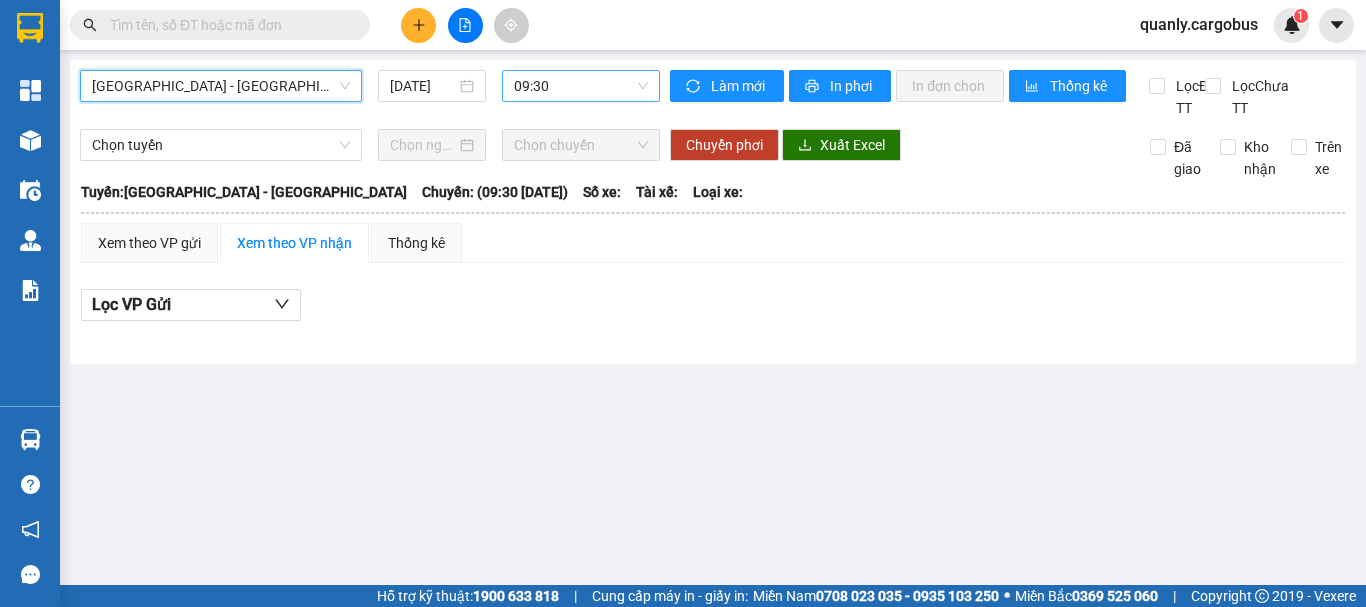 click on "09:30" at bounding box center (581, 86) 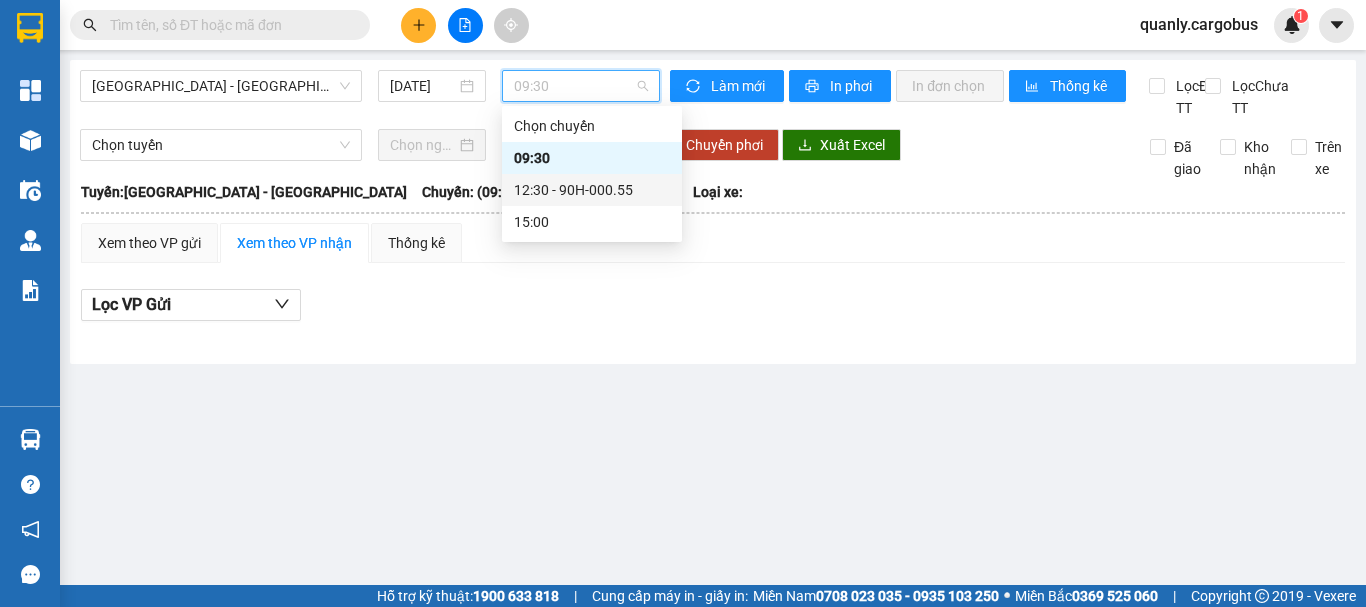 click on "12:30     - 90H-000.55" at bounding box center [592, 190] 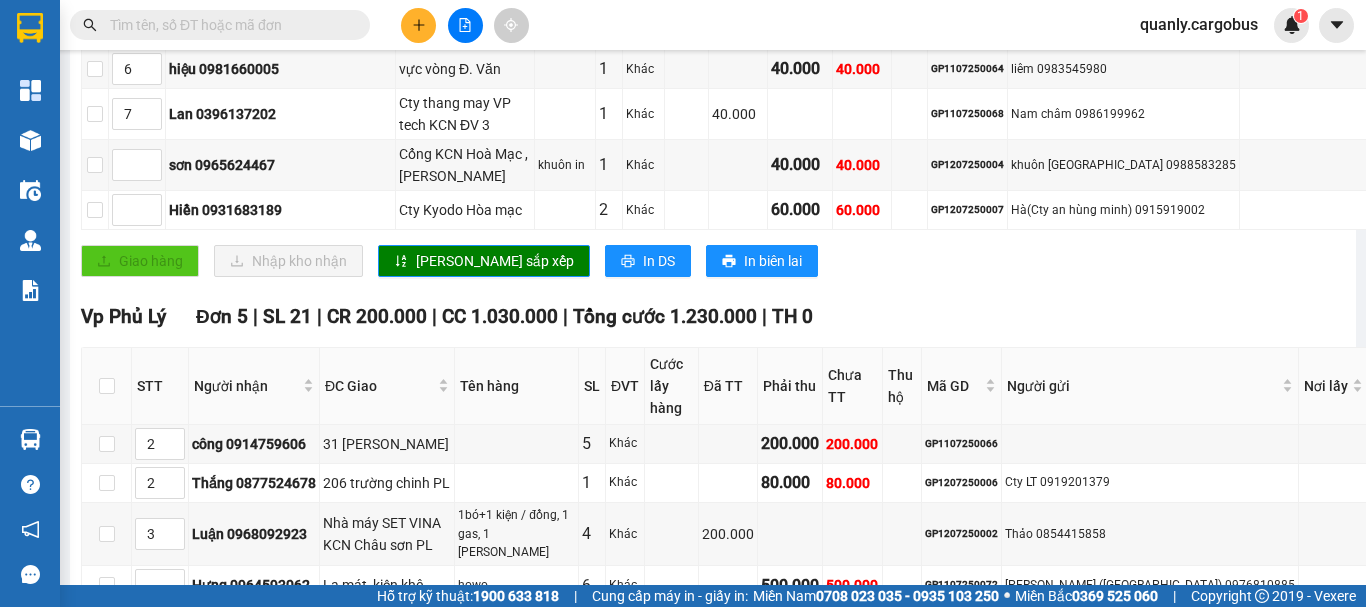 scroll, scrollTop: 1036, scrollLeft: 0, axis: vertical 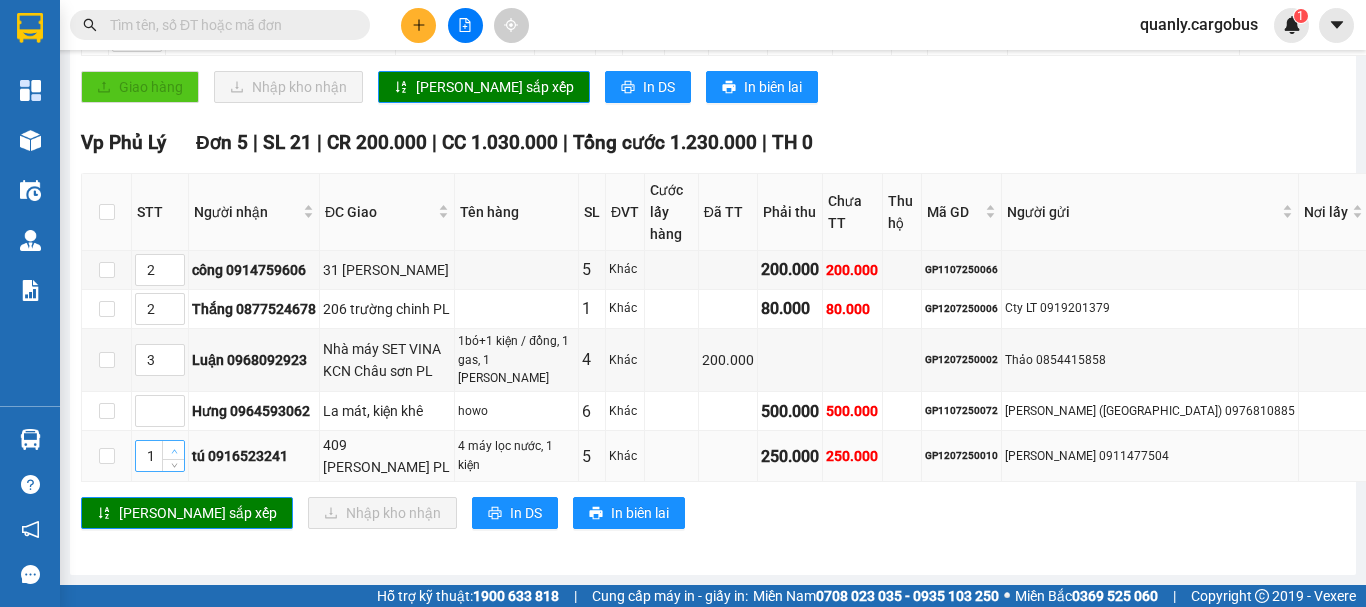 click at bounding box center (173, 450) 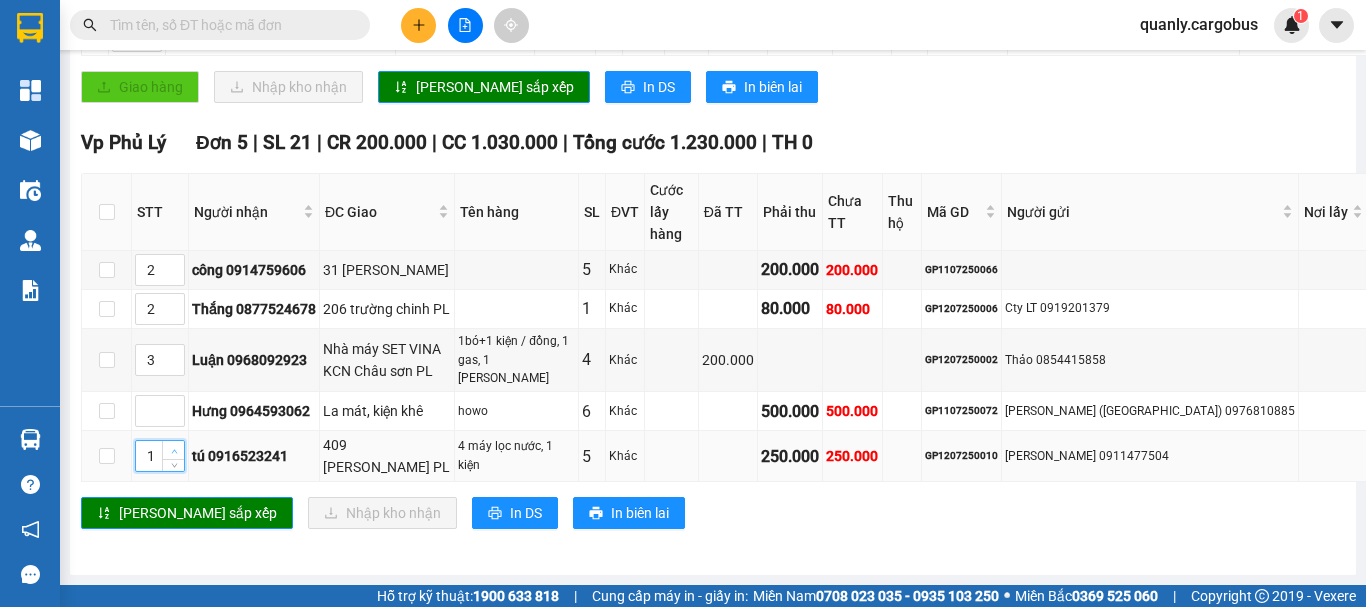 type on "2" 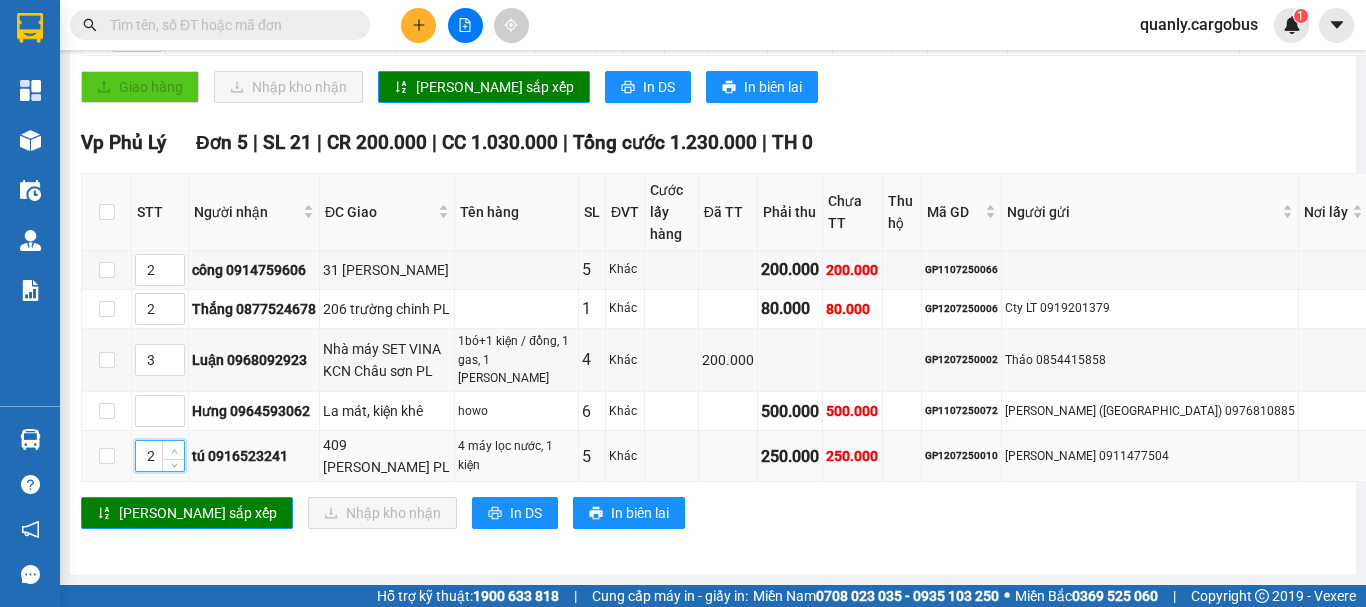 click at bounding box center [173, 450] 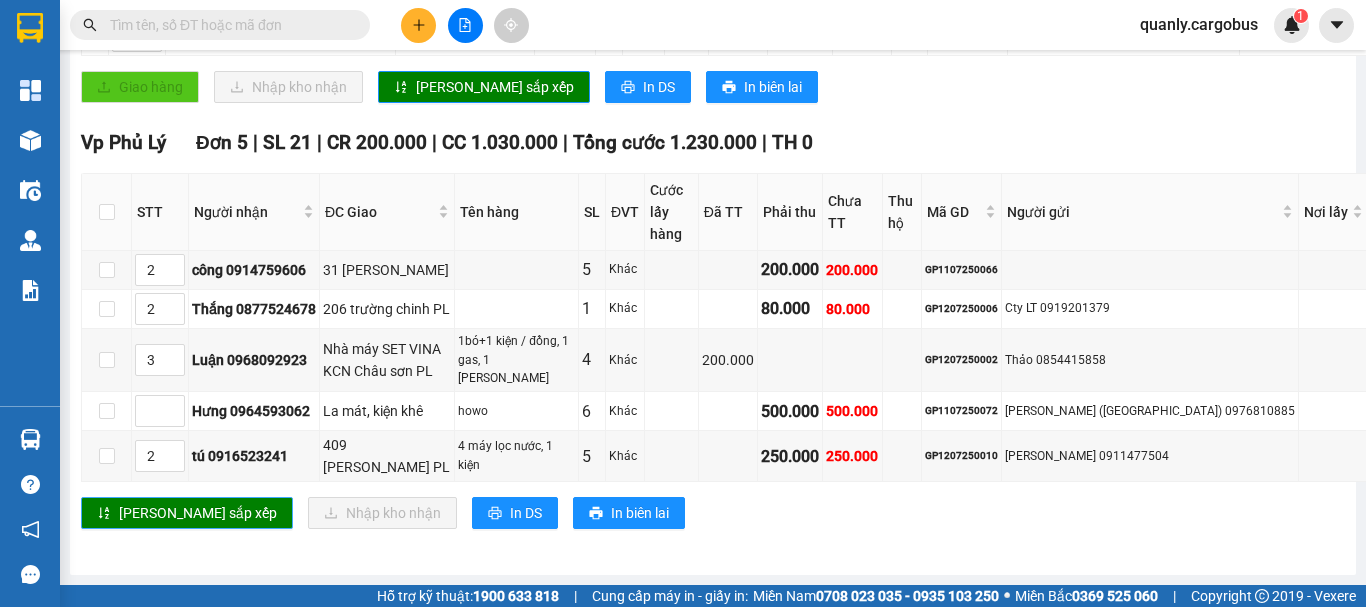 click on "[PERSON_NAME] sắp xếp" at bounding box center [198, 513] 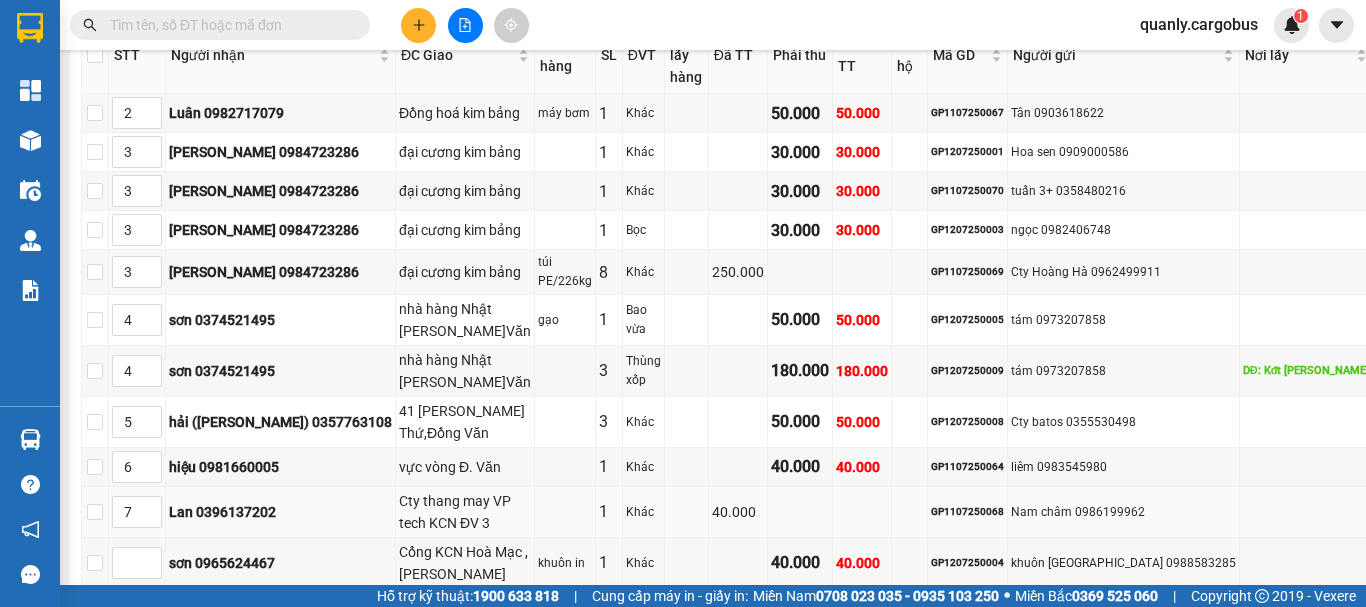 scroll, scrollTop: 236, scrollLeft: 0, axis: vertical 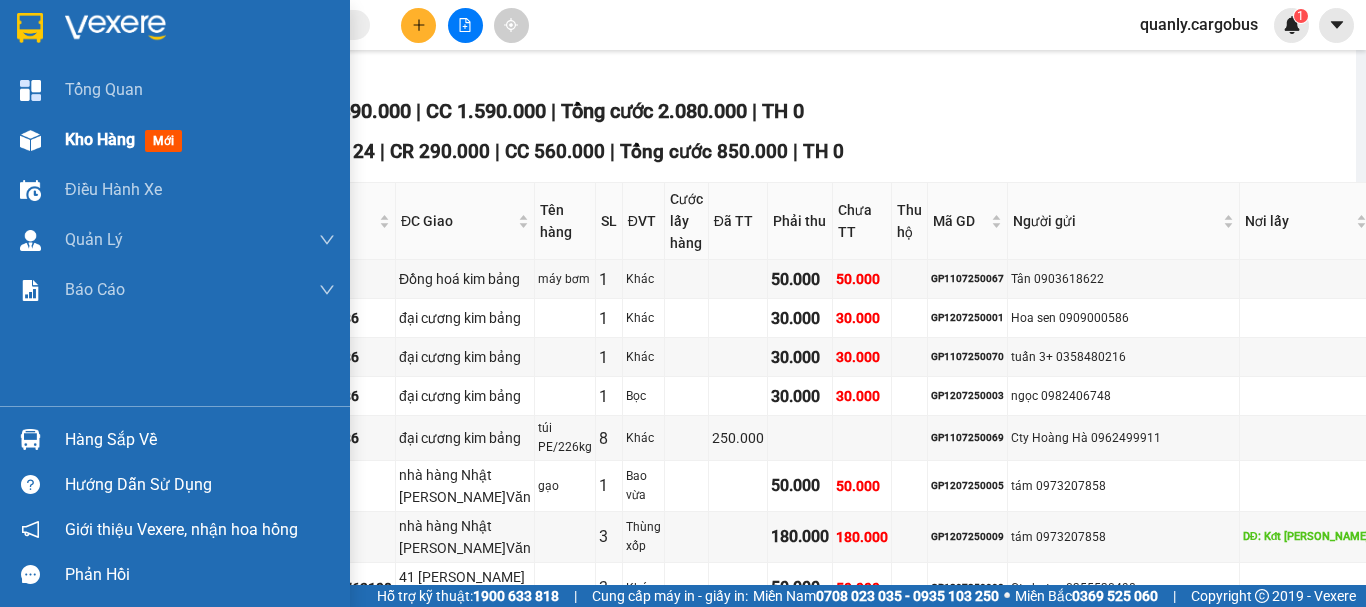 click at bounding box center (30, 140) 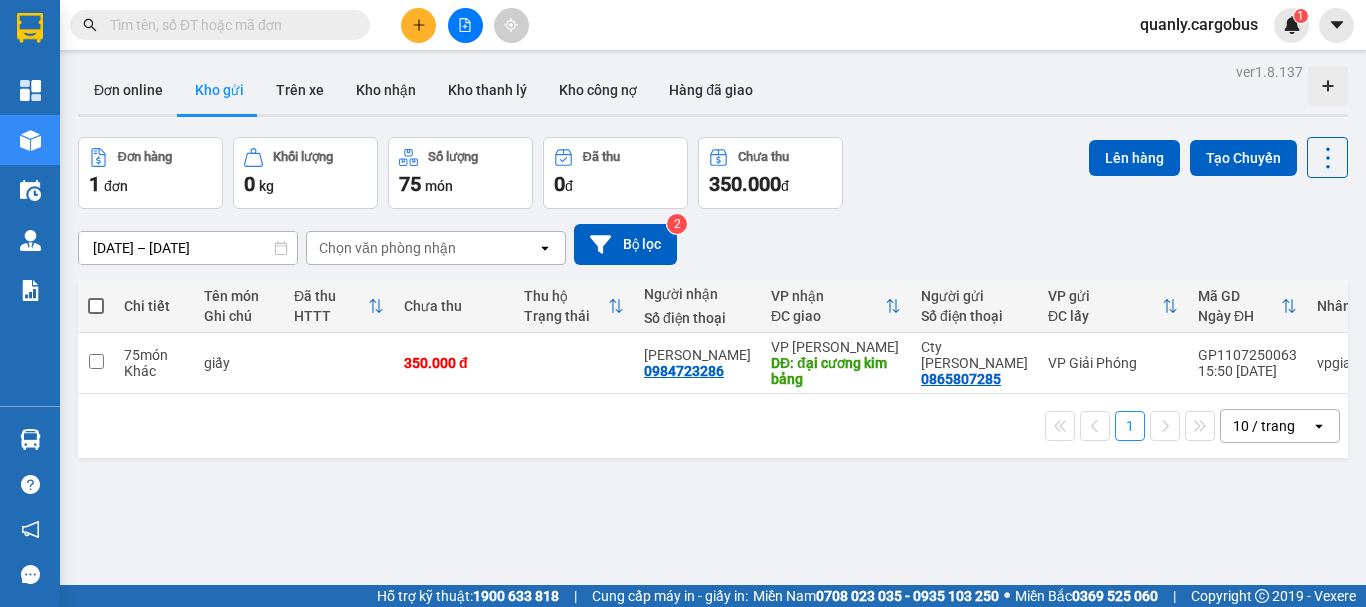 scroll, scrollTop: 0, scrollLeft: 0, axis: both 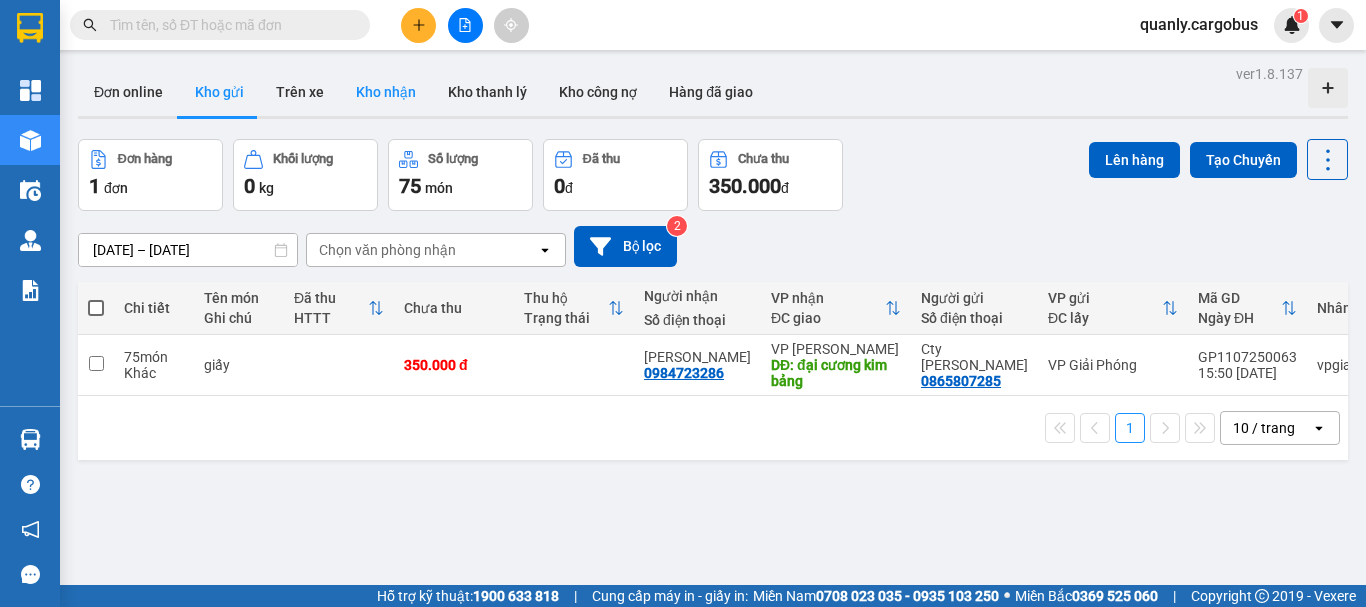 click on "Kho nhận" at bounding box center (386, 92) 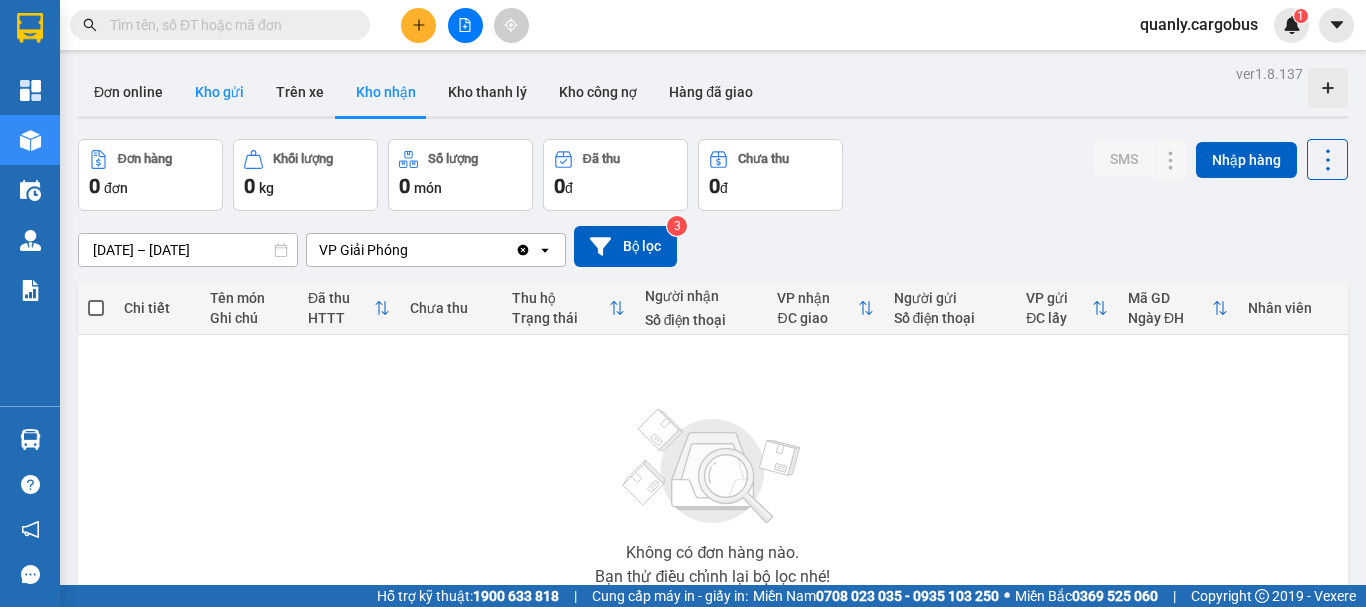 click on "Kho gửi" at bounding box center [219, 92] 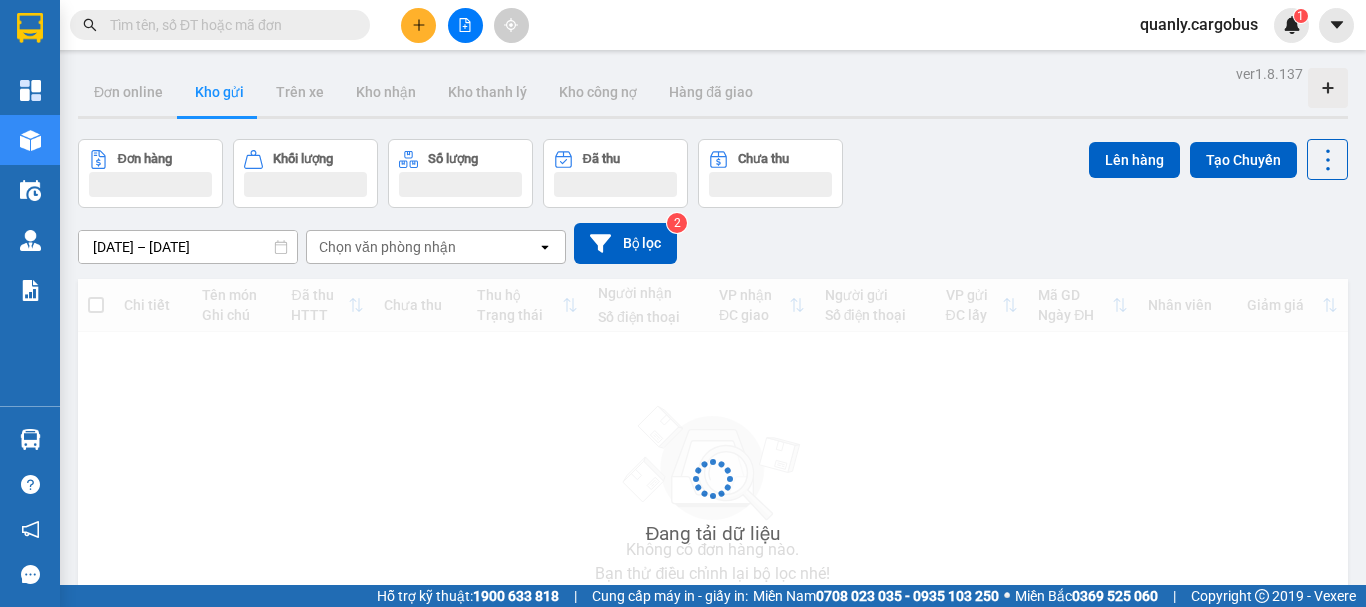 click on "Kho gửi" at bounding box center [219, 92] 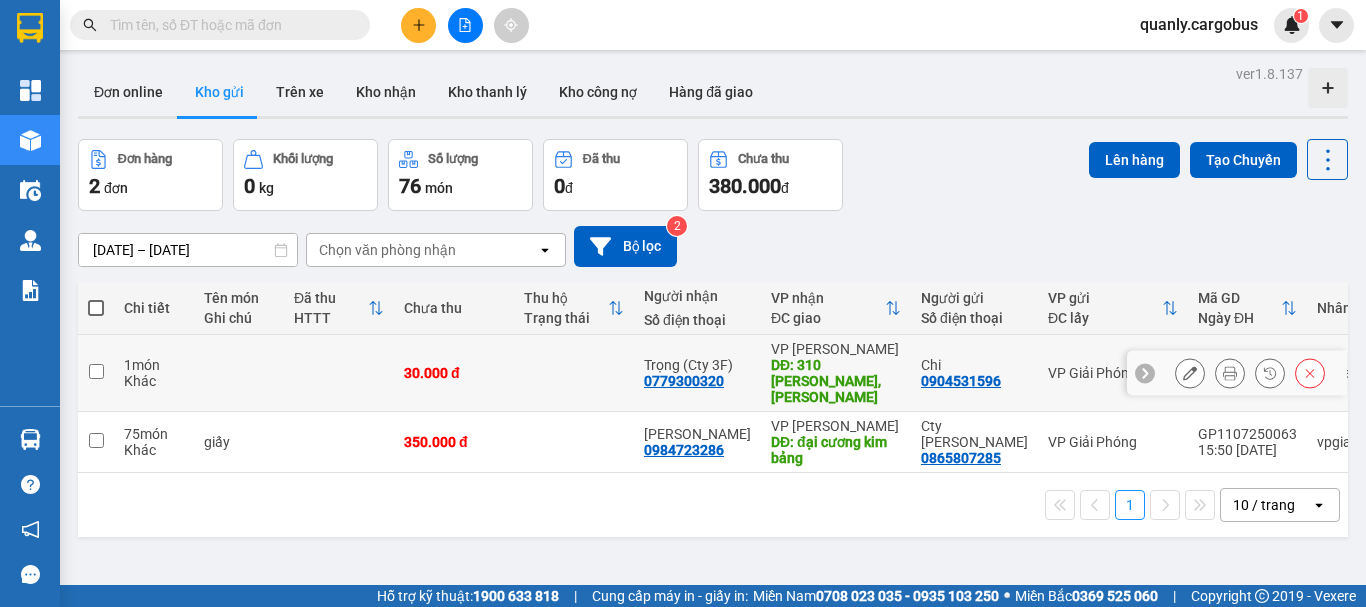 click 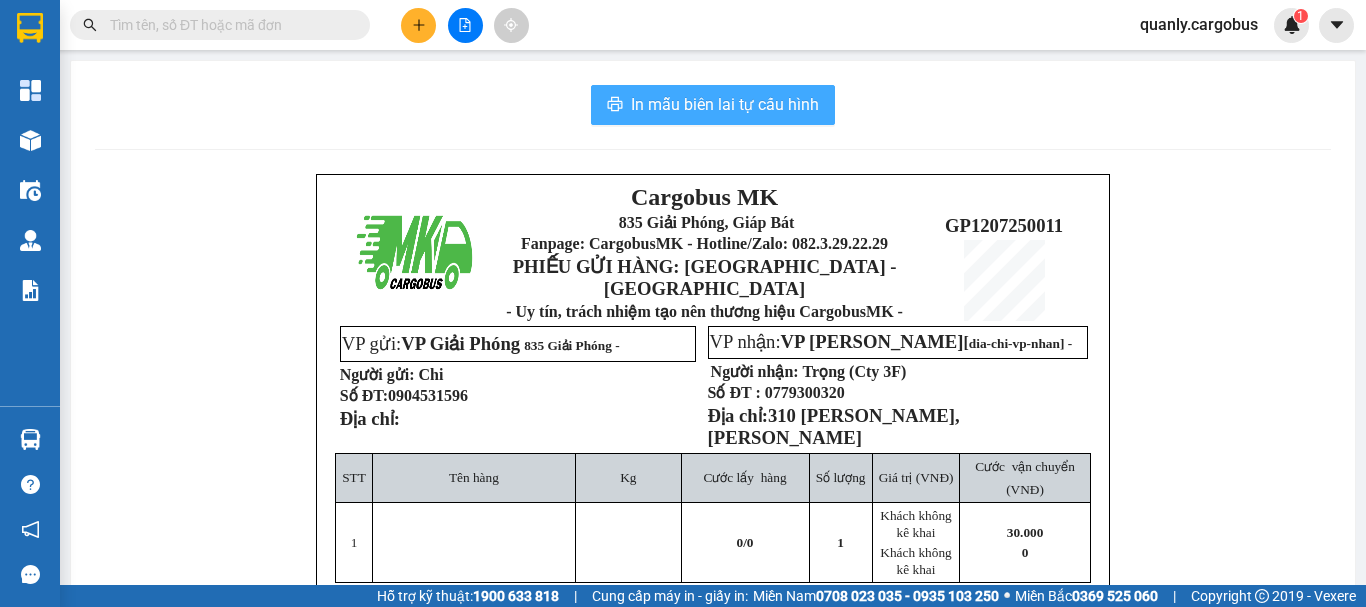 click on "In mẫu biên lai tự cấu hình" at bounding box center (725, 104) 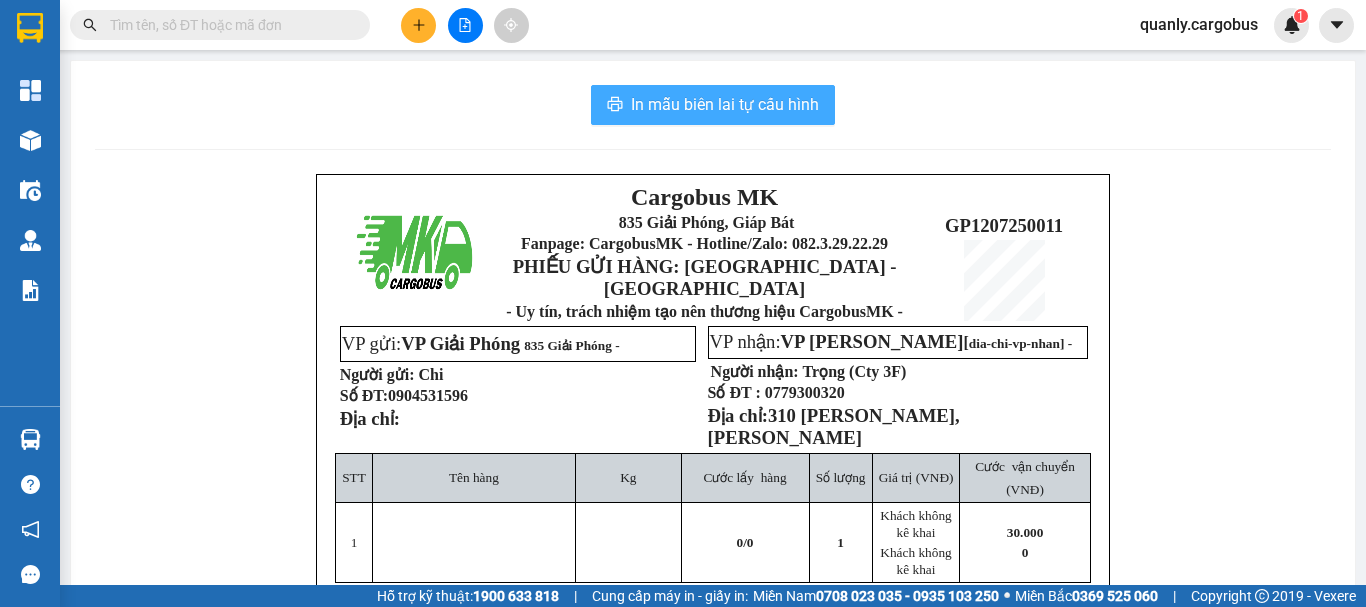 scroll, scrollTop: 0, scrollLeft: 0, axis: both 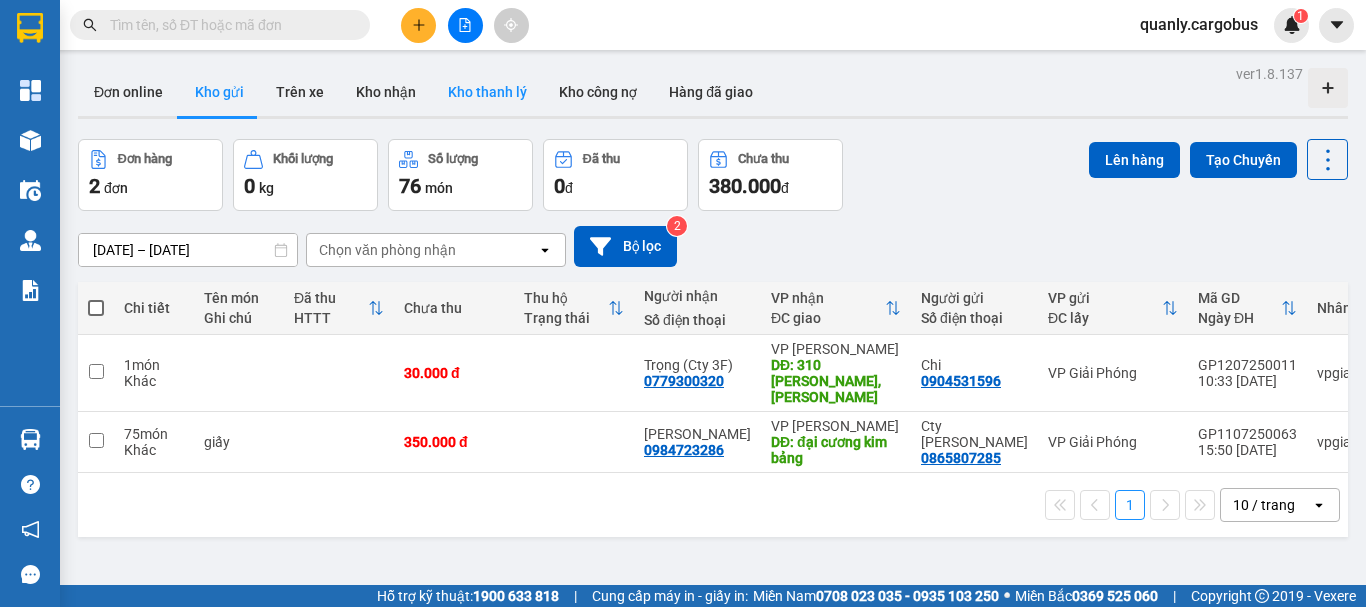 click on "Kho thanh lý" at bounding box center [487, 92] 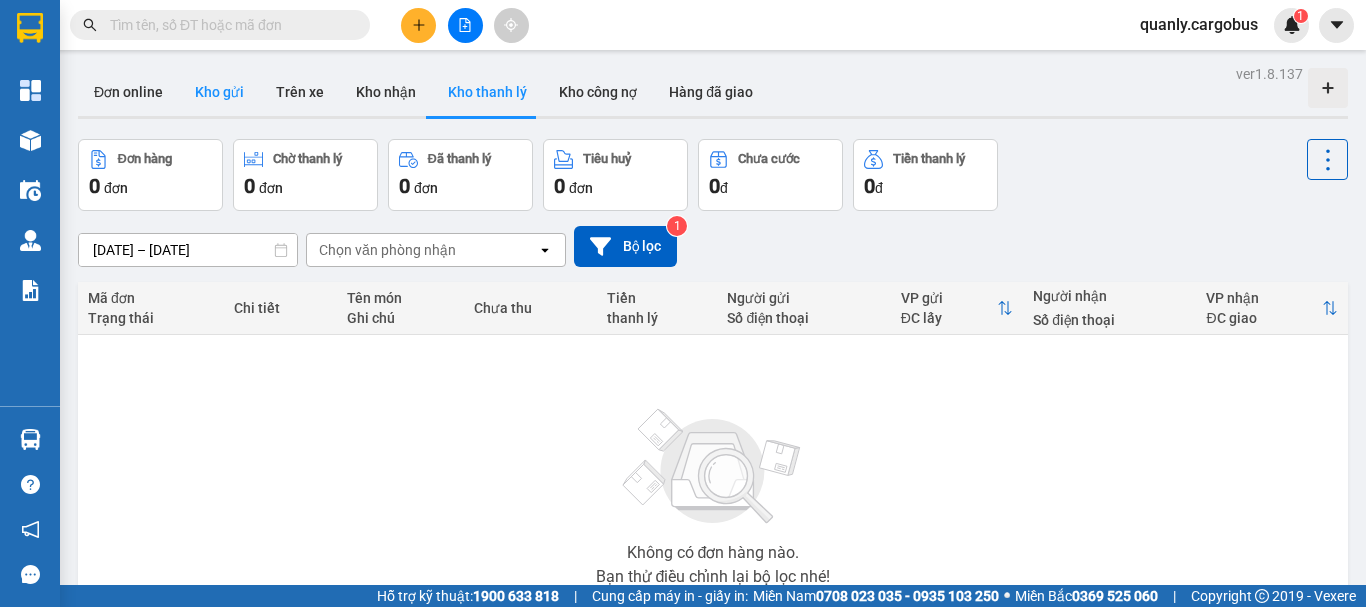 click on "Kho gửi" at bounding box center (219, 92) 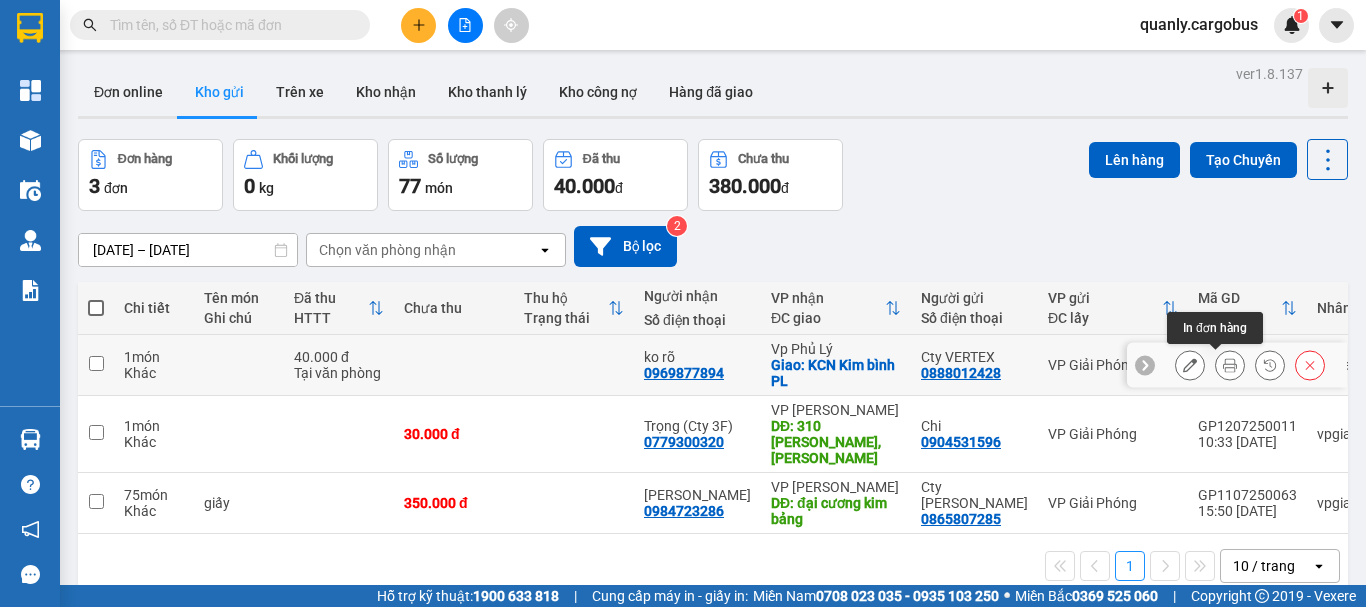 click 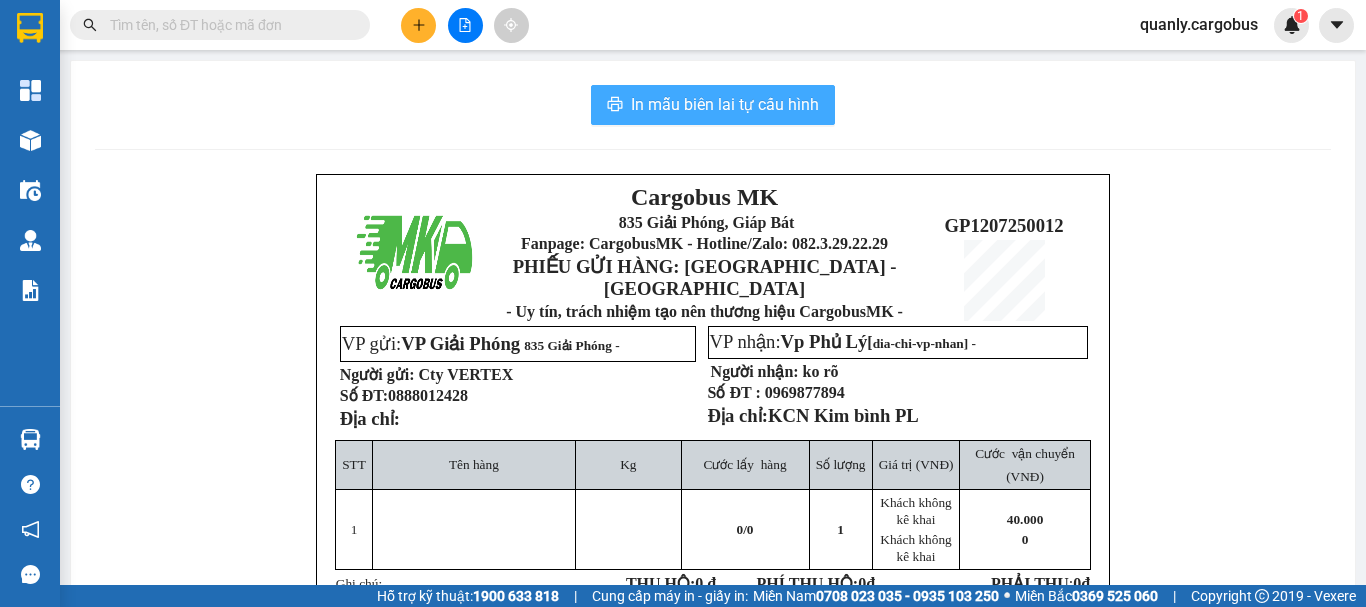 click on "In mẫu biên lai tự cấu hình" at bounding box center (725, 104) 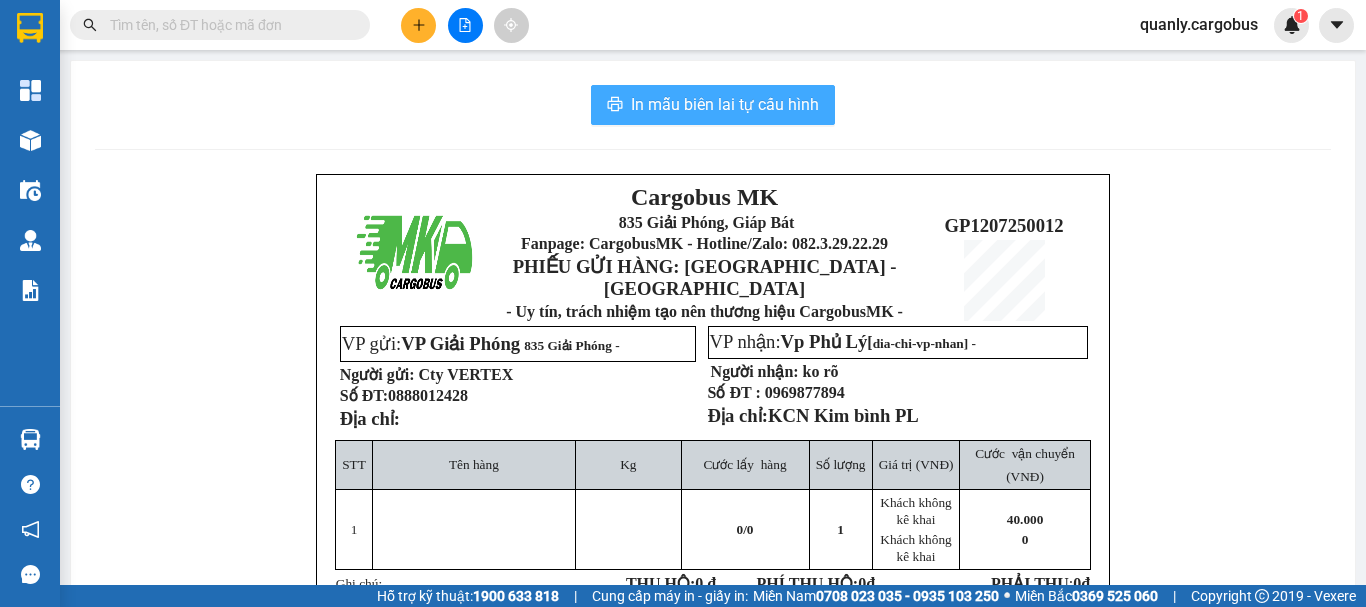 scroll, scrollTop: 0, scrollLeft: 0, axis: both 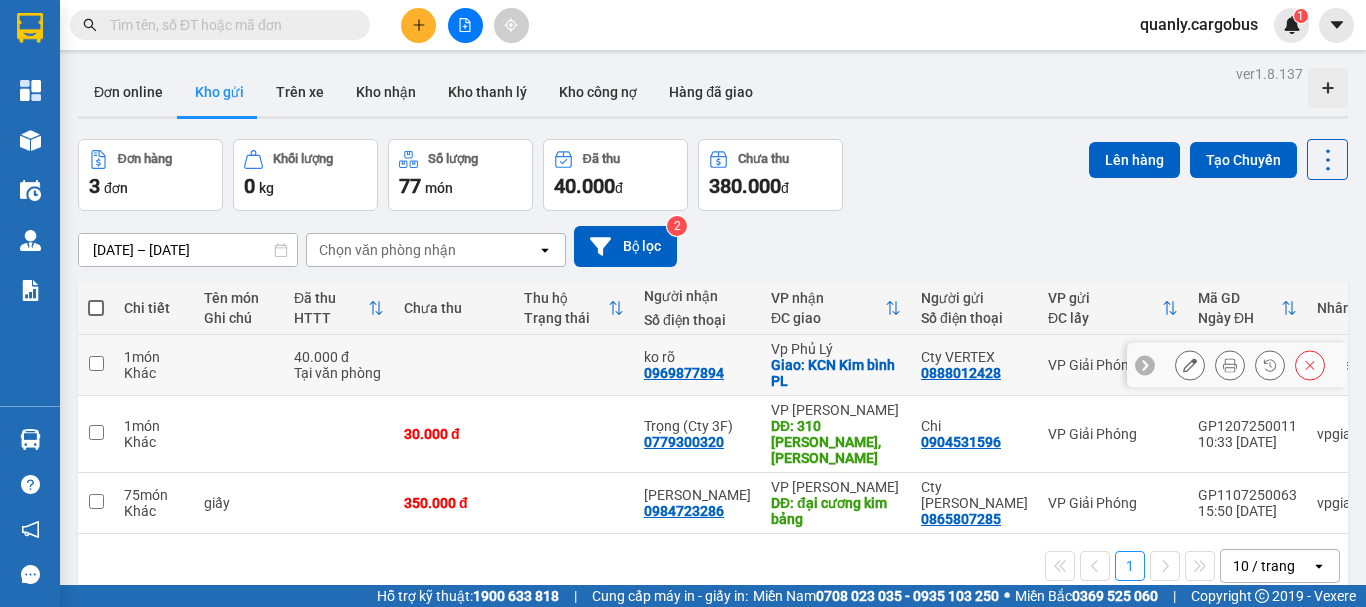 click 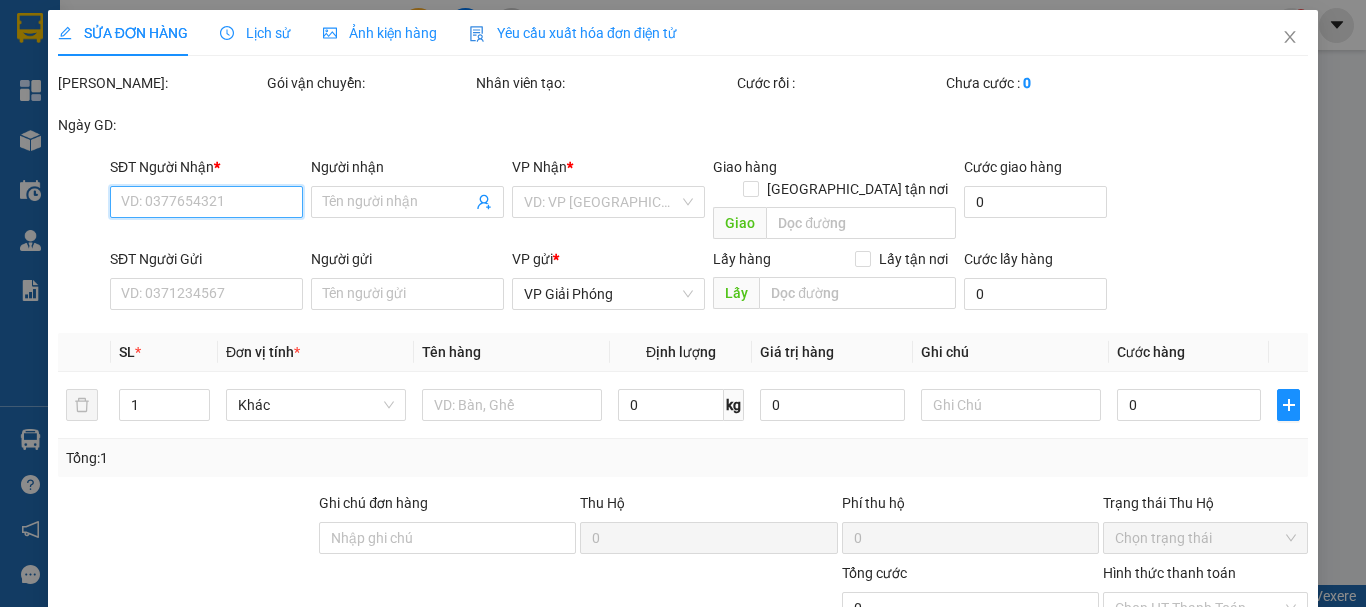 type on "0969877894" 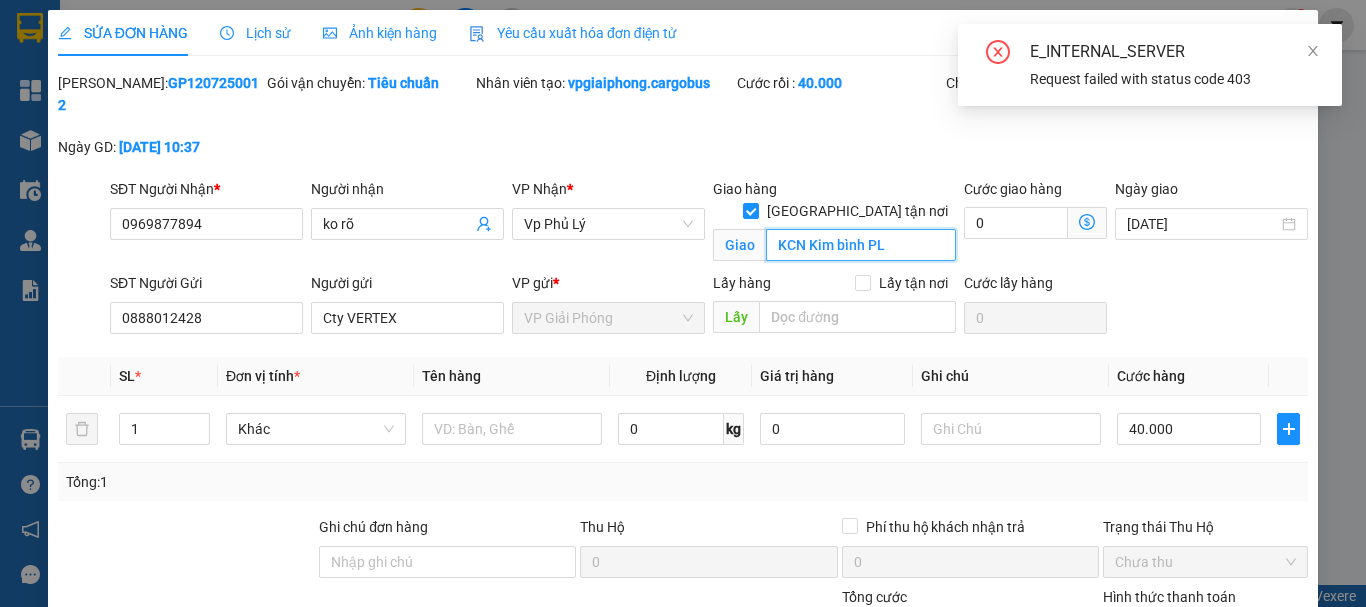 click on "KCN Kim bình PL" at bounding box center (861, 245) 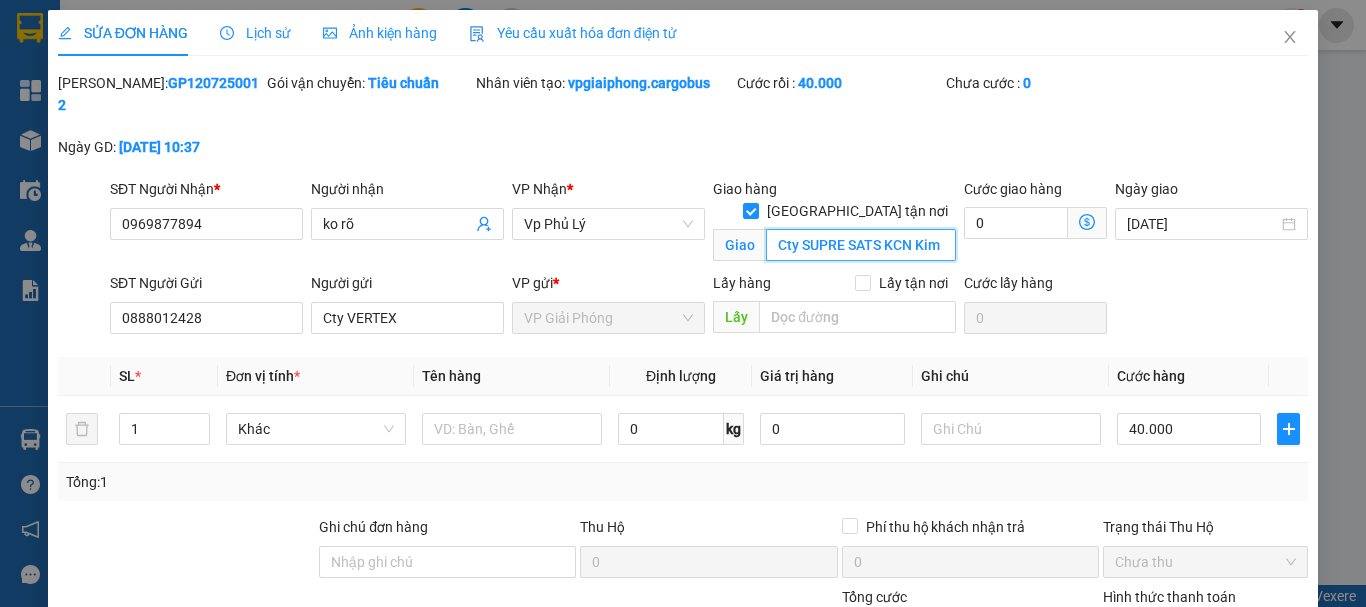 scroll, scrollTop: 193, scrollLeft: 0, axis: vertical 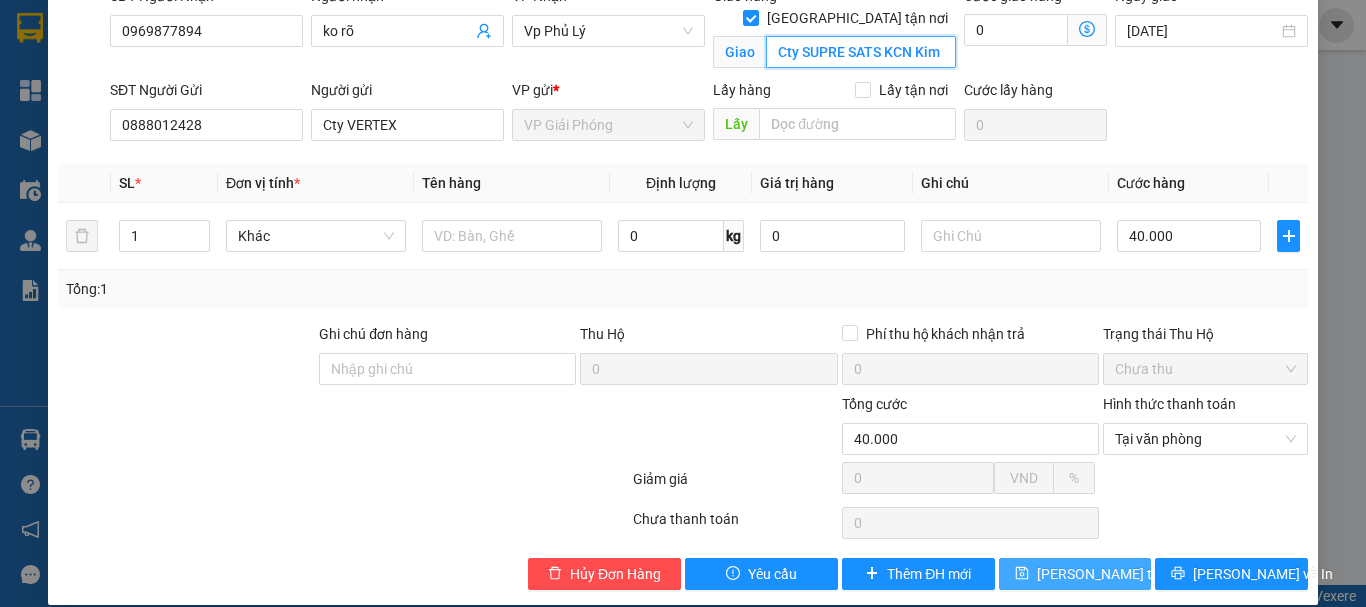type on "Cty SUPRE SATS KCN Kim bình PL" 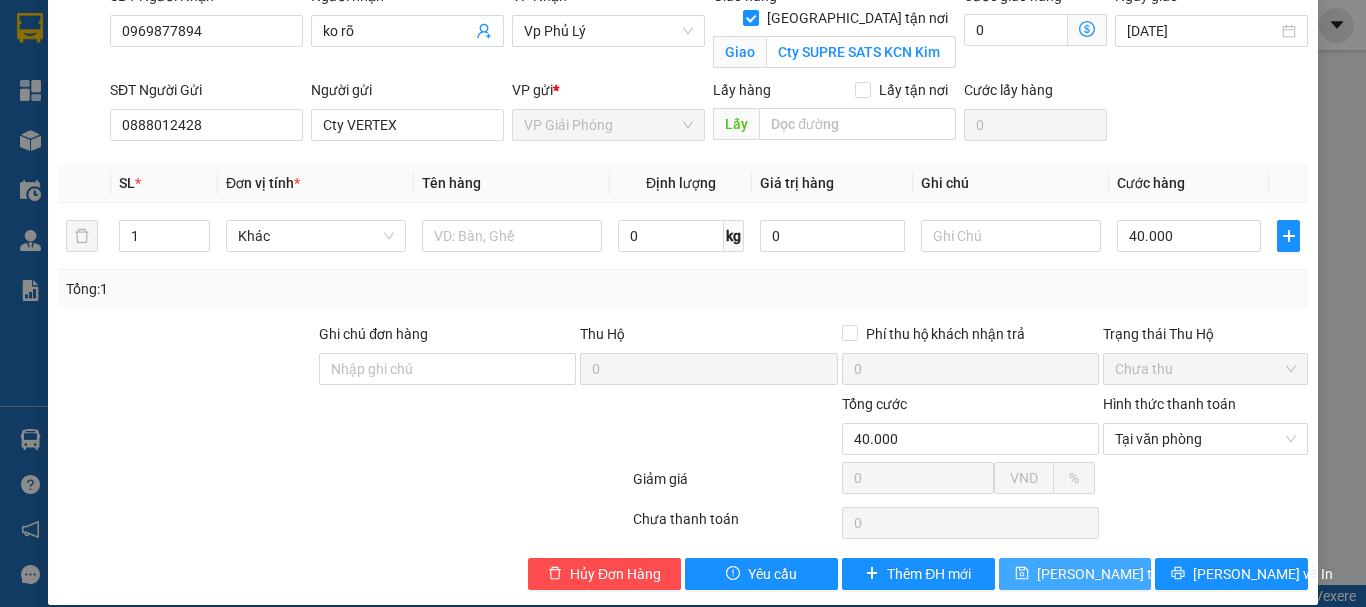 click on "[PERSON_NAME] thay đổi" at bounding box center (1117, 574) 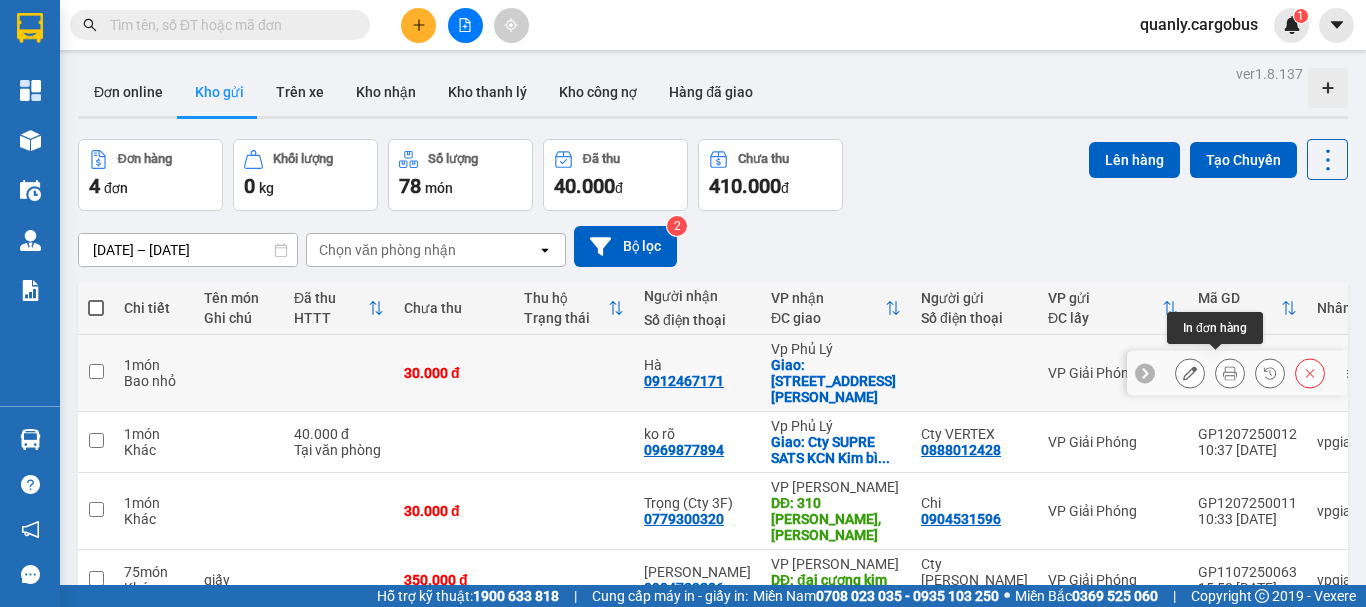 click 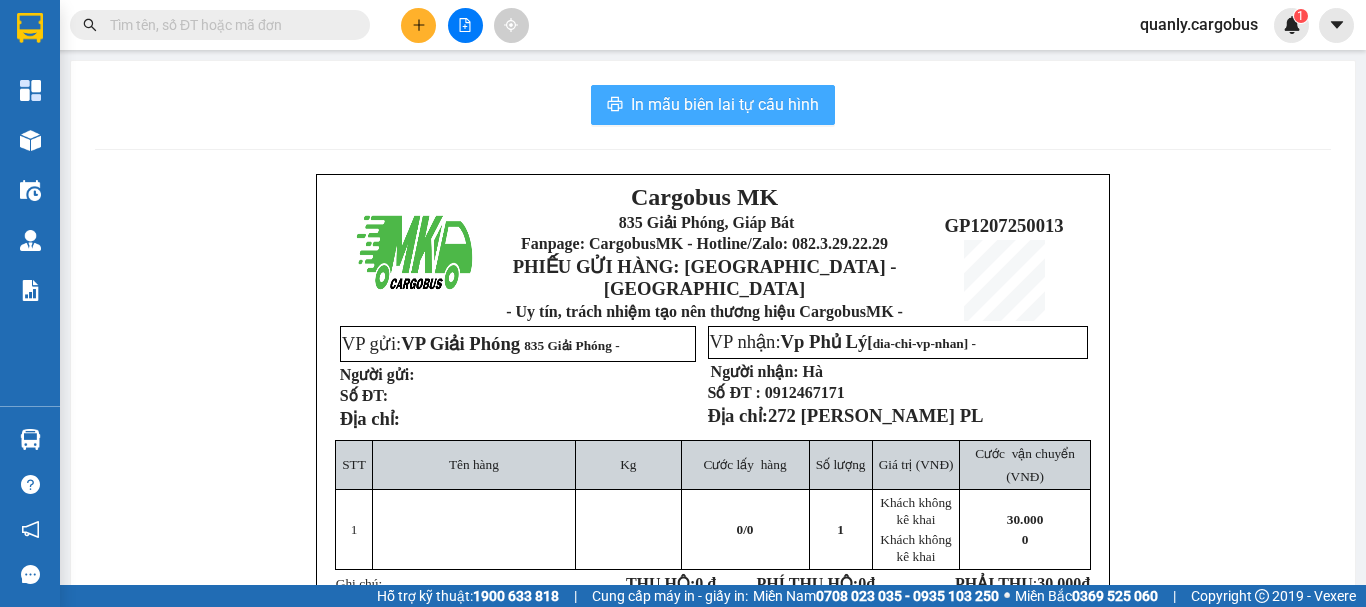 click on "In mẫu biên lai tự cấu hình" at bounding box center (725, 104) 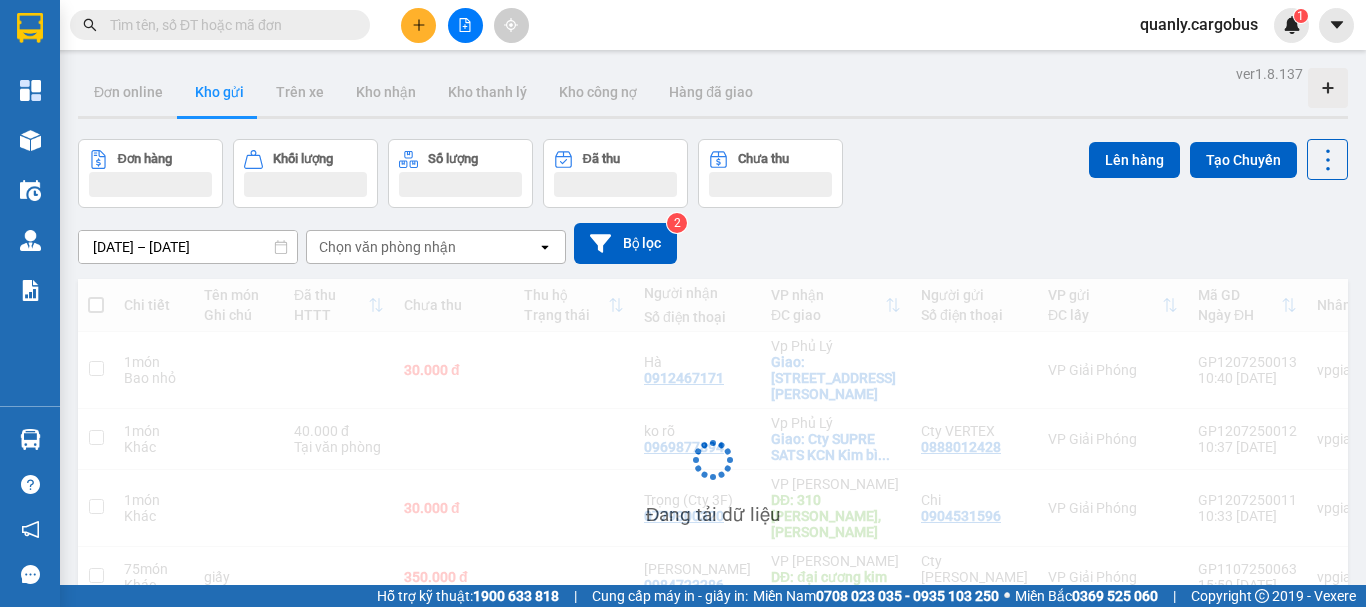 scroll, scrollTop: 0, scrollLeft: 0, axis: both 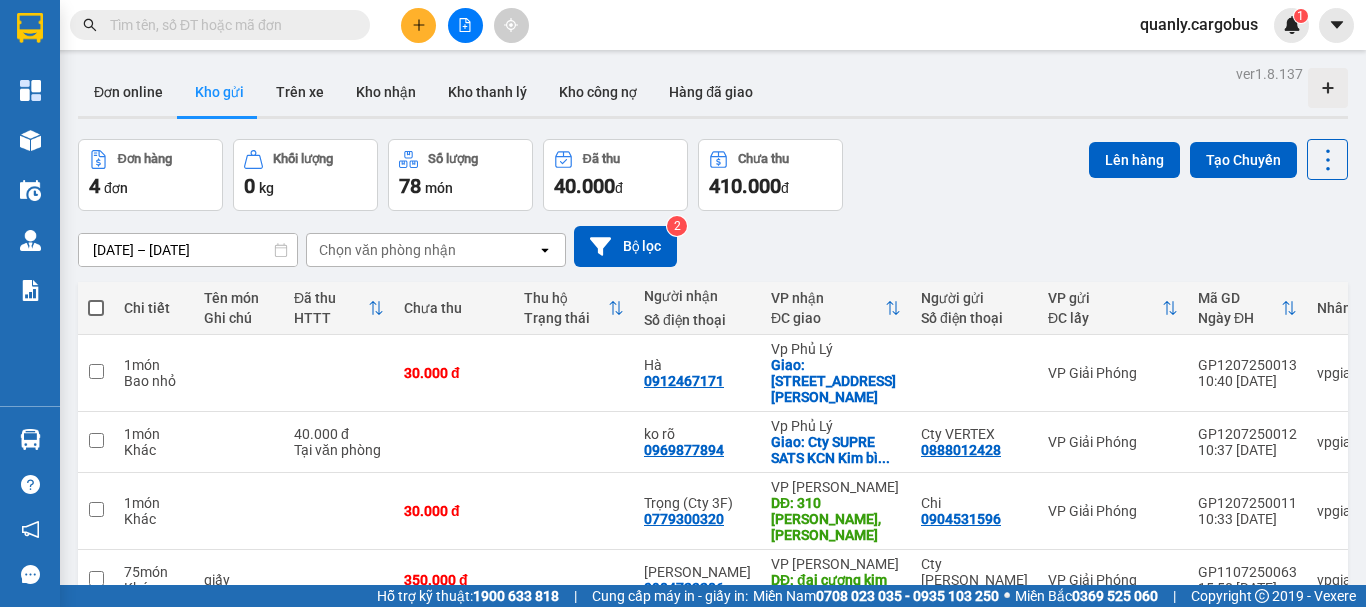 click at bounding box center [96, 308] 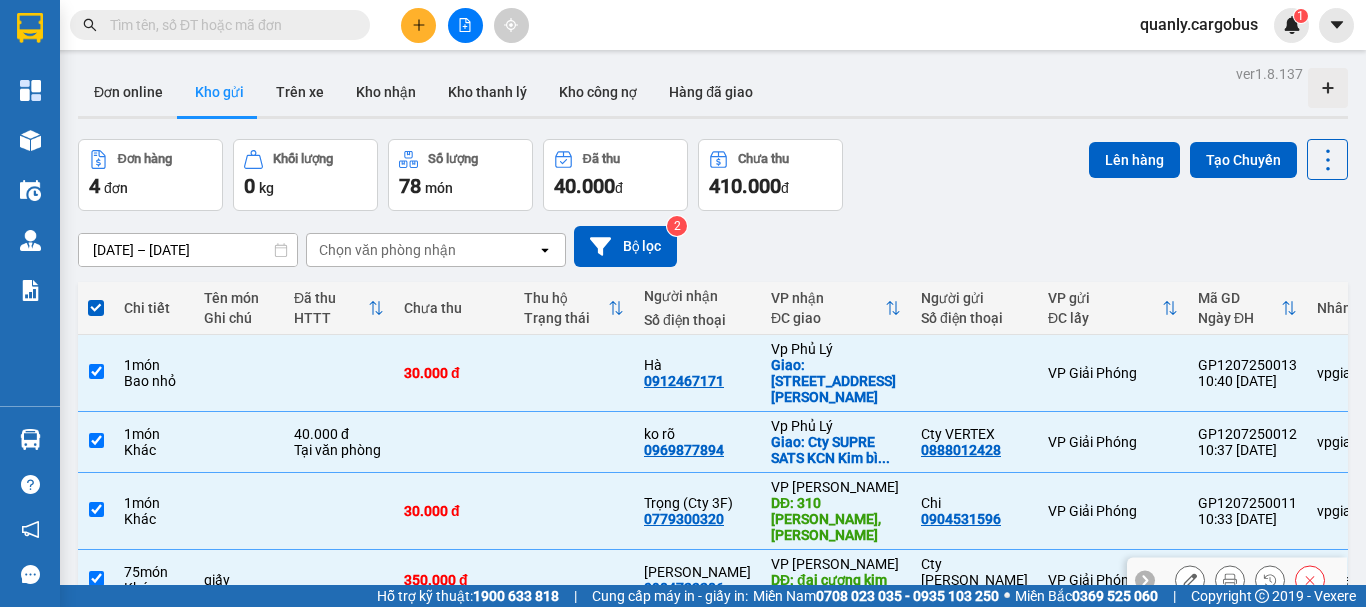 click at bounding box center (96, 578) 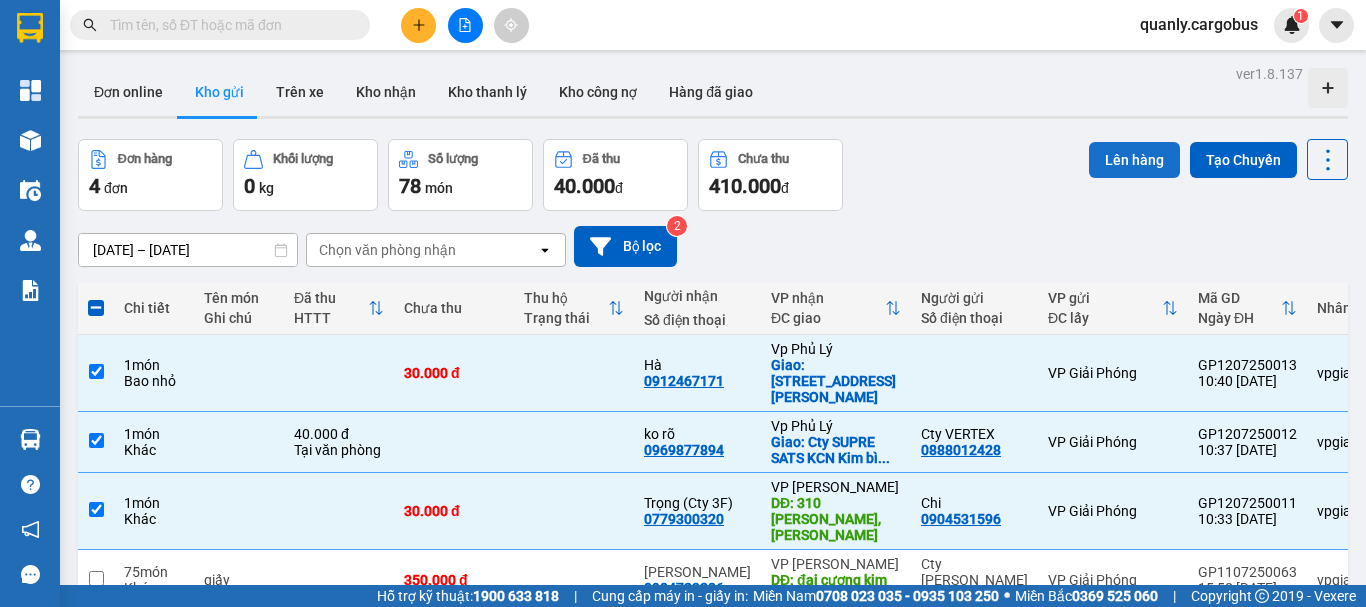 click on "Lên hàng" at bounding box center [1134, 160] 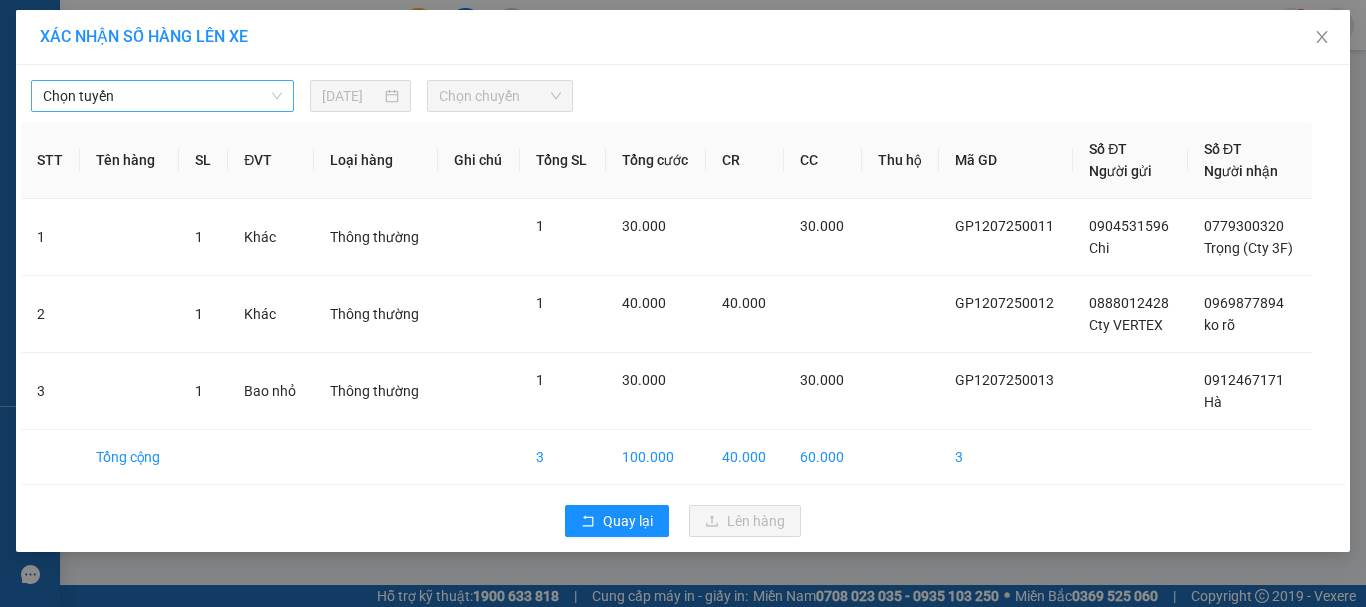 click on "Chọn tuyến" at bounding box center [162, 96] 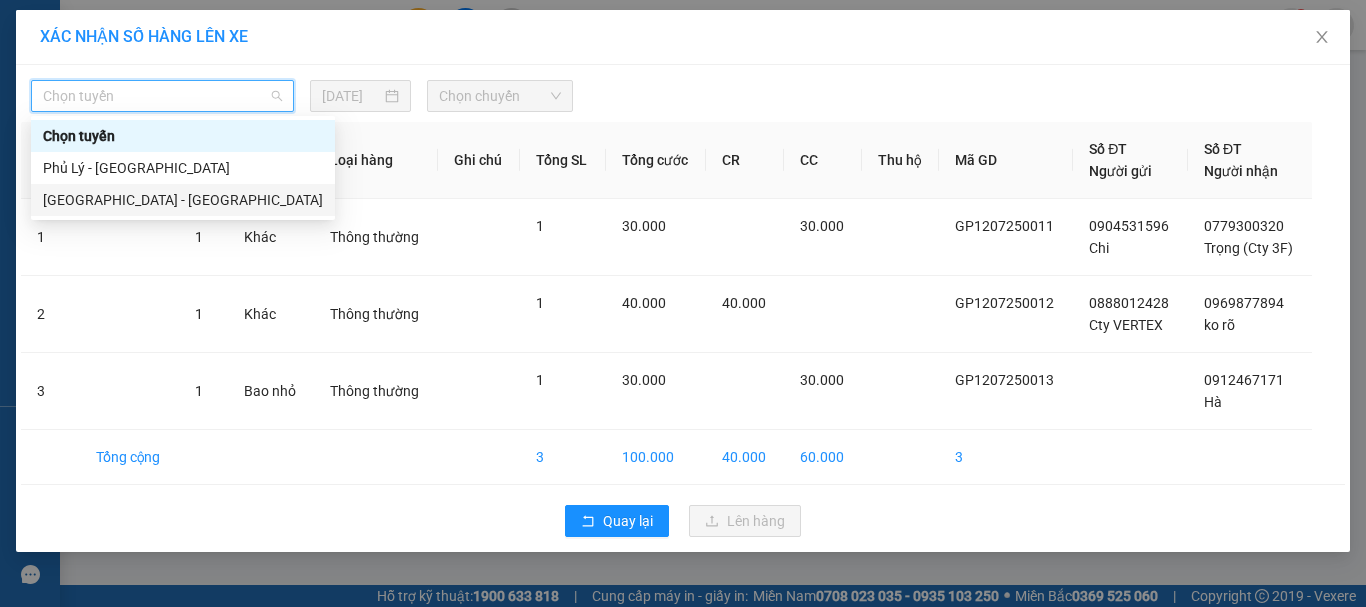 drag, startPoint x: 111, startPoint y: 200, endPoint x: 294, endPoint y: 151, distance: 189.44656 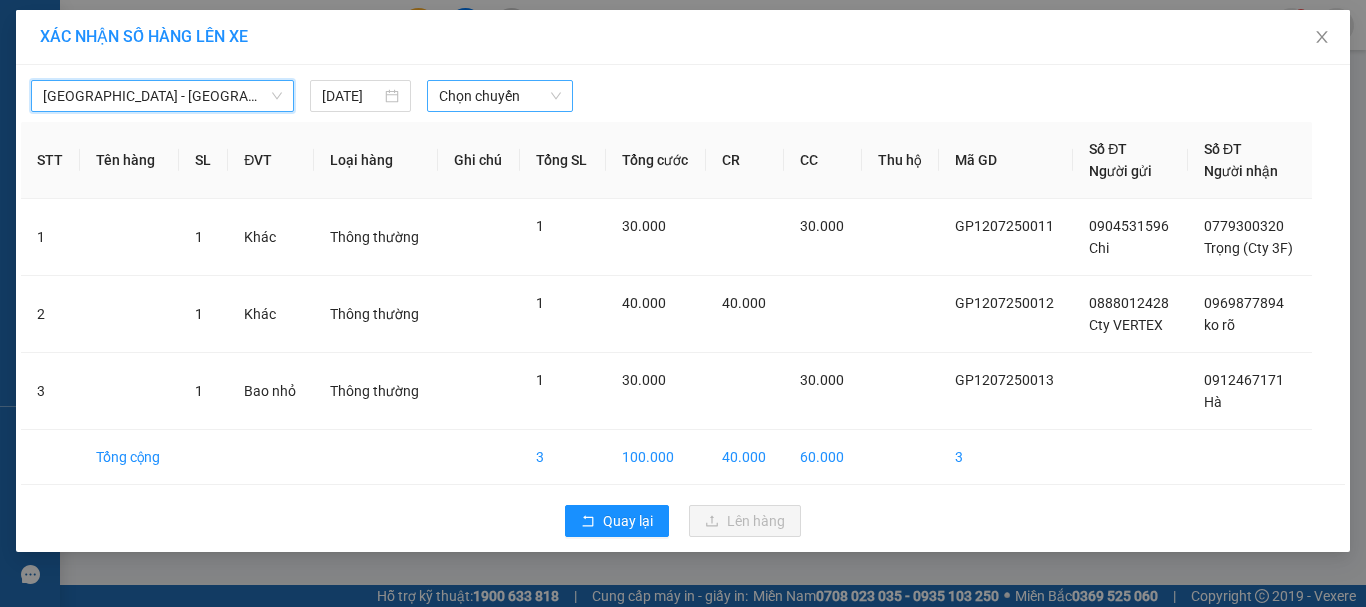 click on "Chọn chuyến" at bounding box center [500, 96] 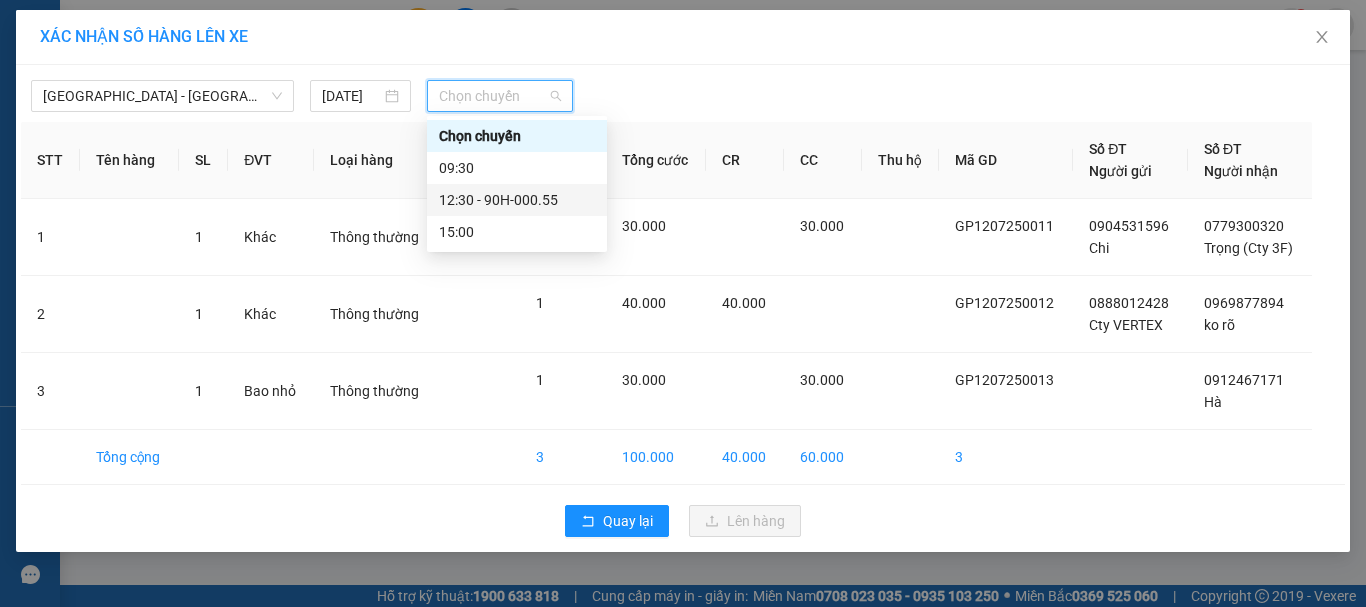 click on "12:30     - 90H-000.55" at bounding box center (517, 200) 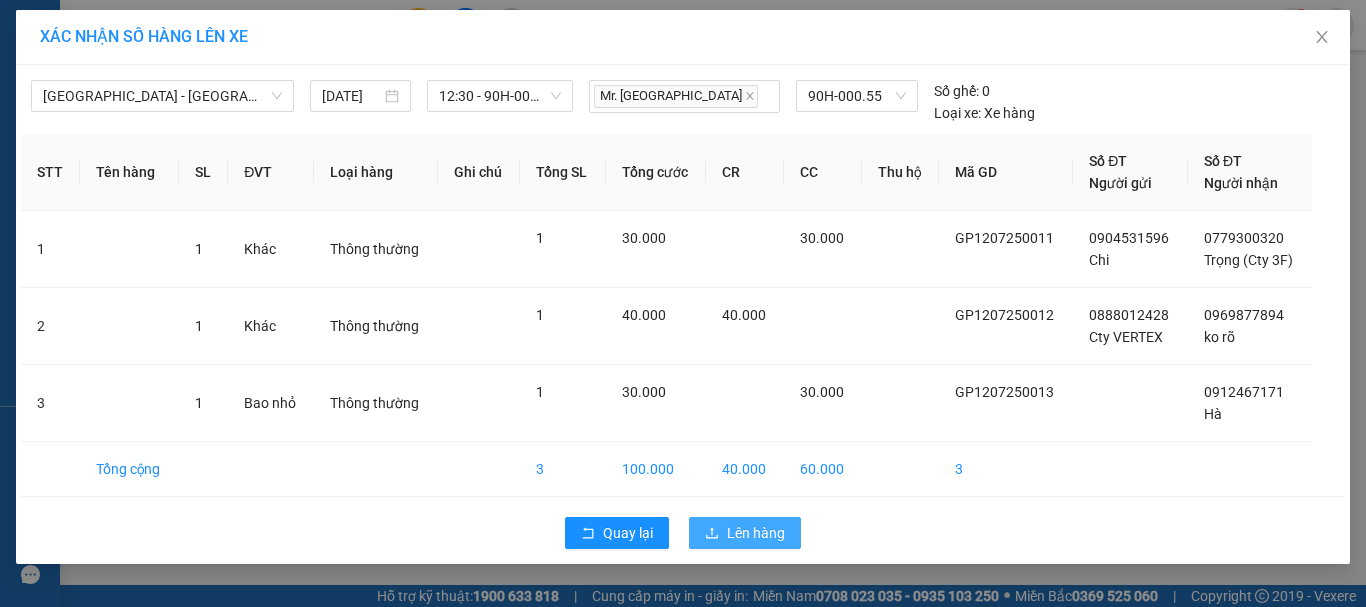 click on "Lên hàng" at bounding box center (756, 533) 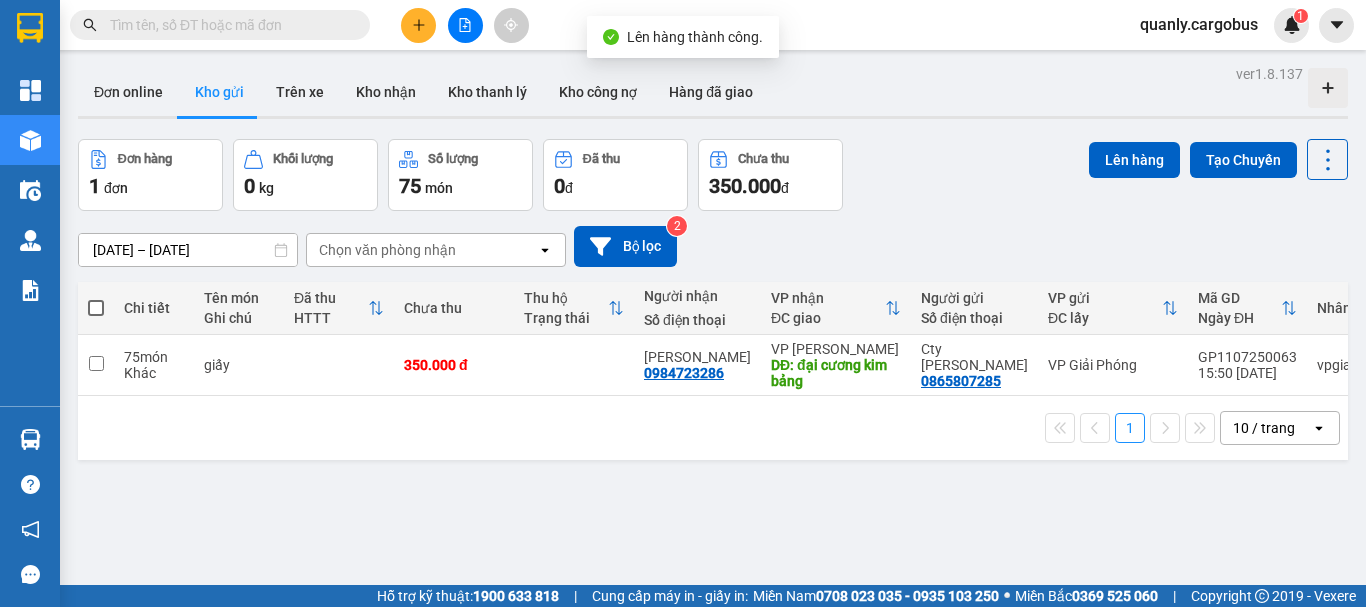click at bounding box center [465, 25] 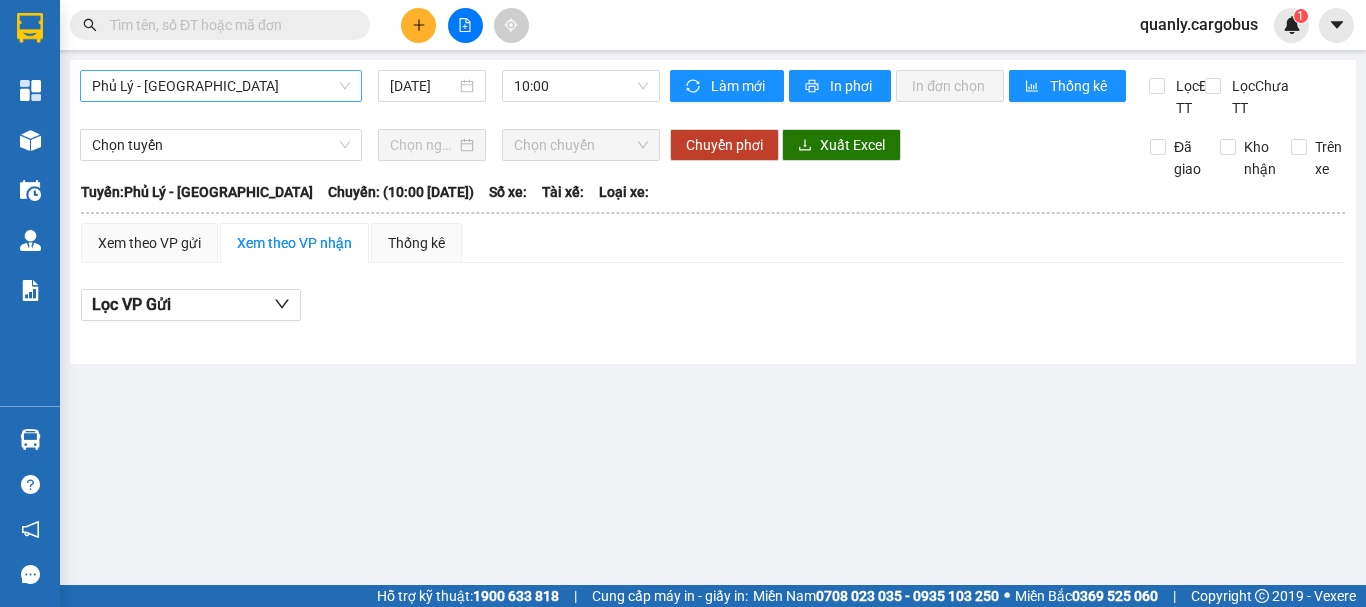 click on "Phủ Lý - [GEOGRAPHIC_DATA]" at bounding box center [221, 86] 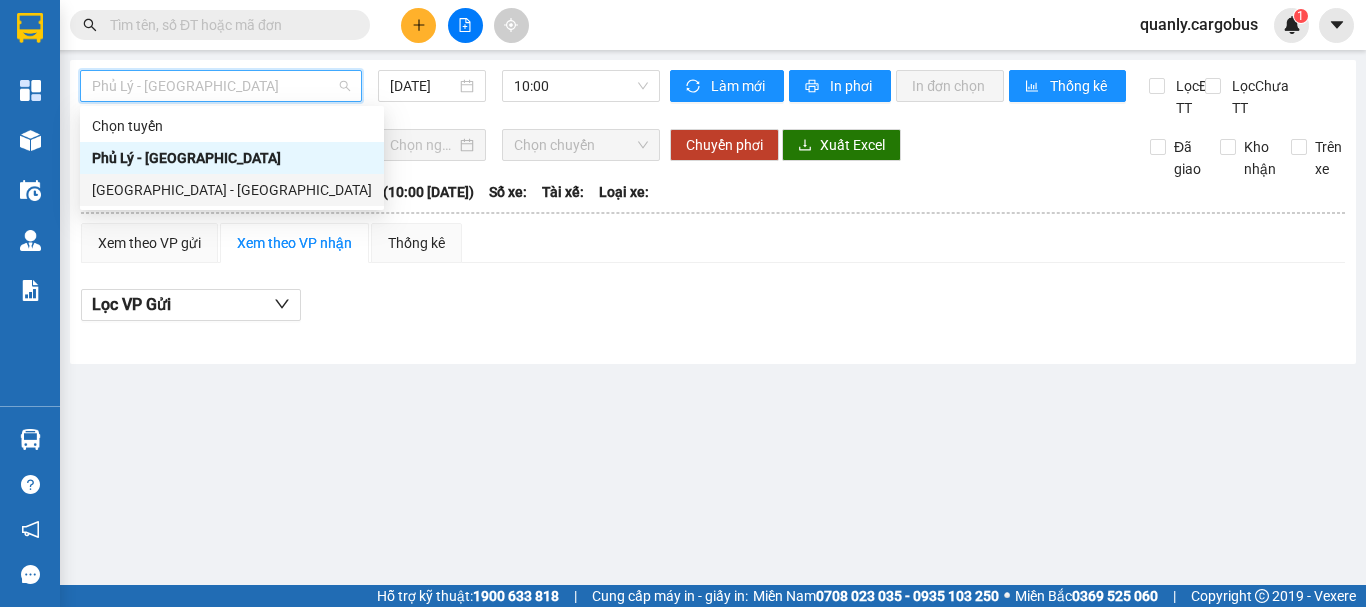 drag, startPoint x: 159, startPoint y: 188, endPoint x: 394, endPoint y: 93, distance: 253.47583 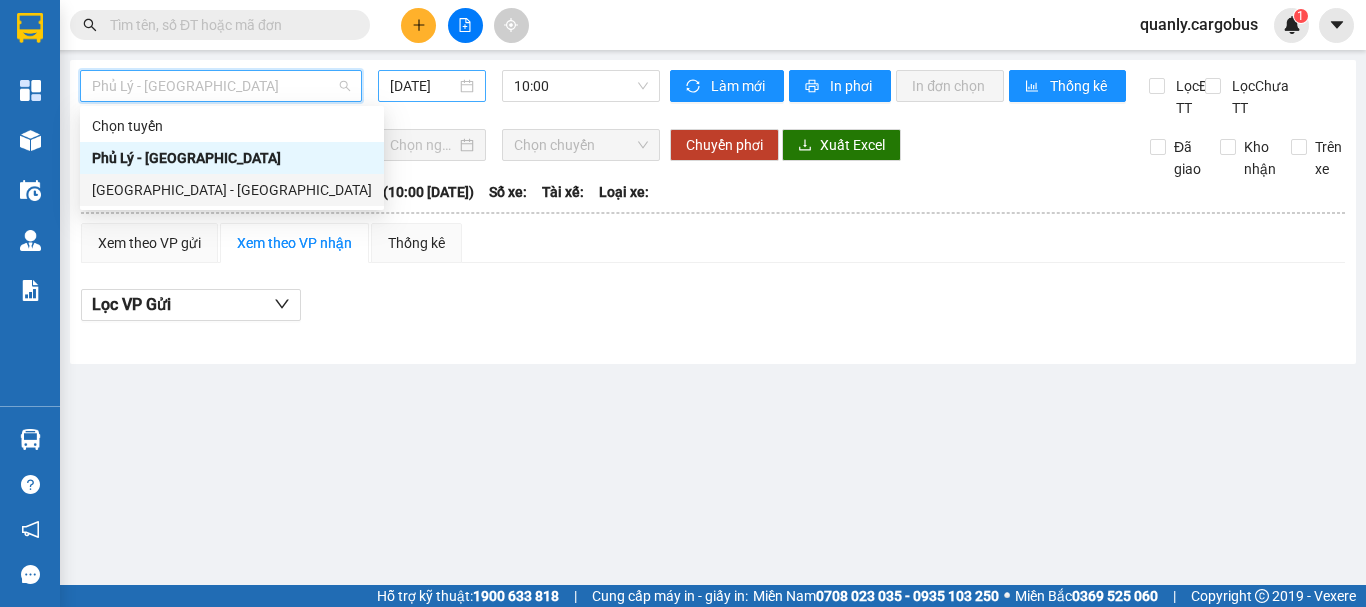 click on "[GEOGRAPHIC_DATA] - [GEOGRAPHIC_DATA]" at bounding box center [232, 190] 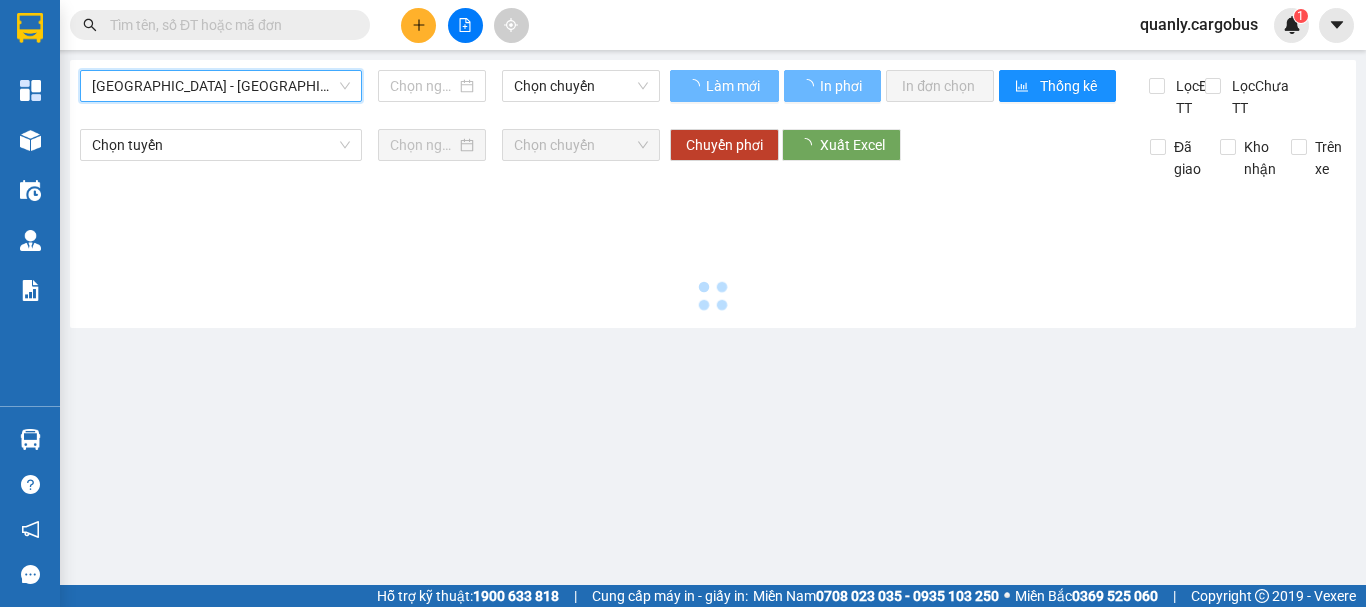 type on "[DATE]" 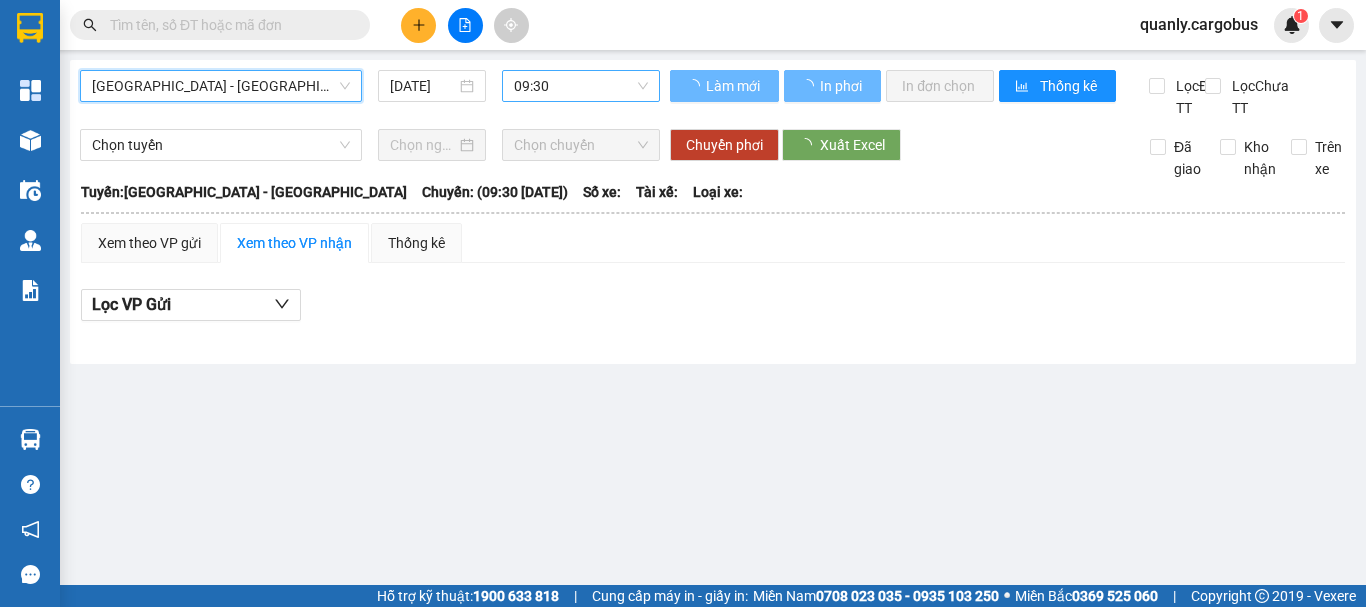 click on "09:30" at bounding box center [581, 86] 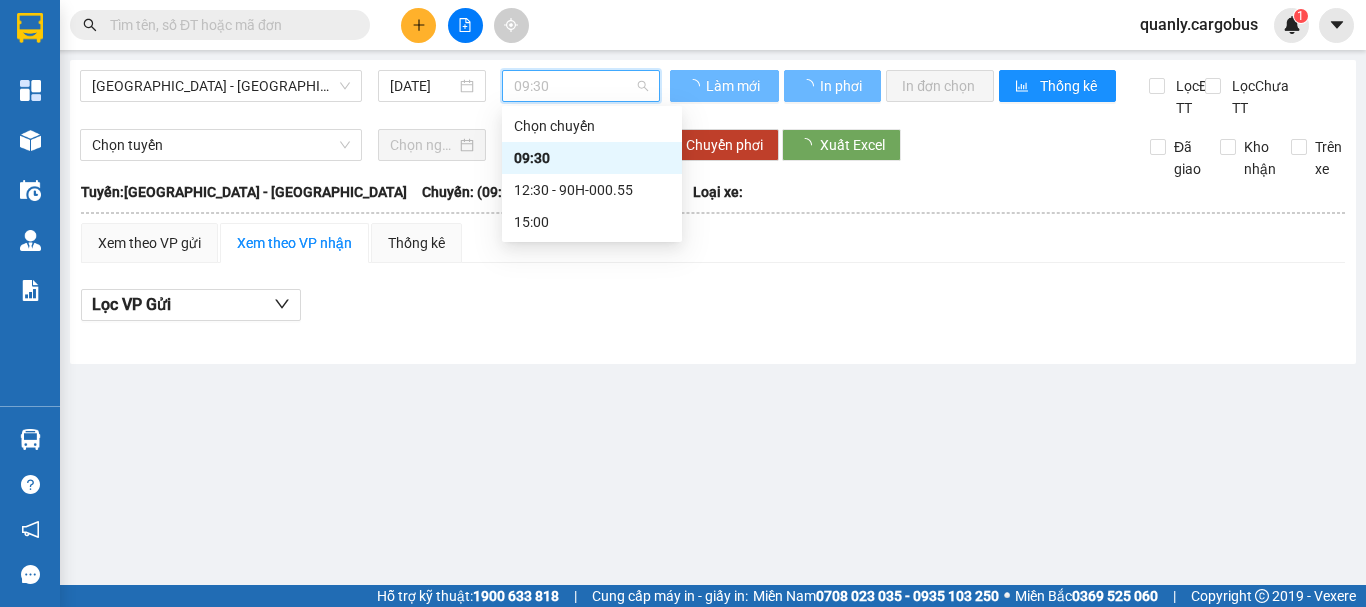click on "15:00" at bounding box center [592, 222] 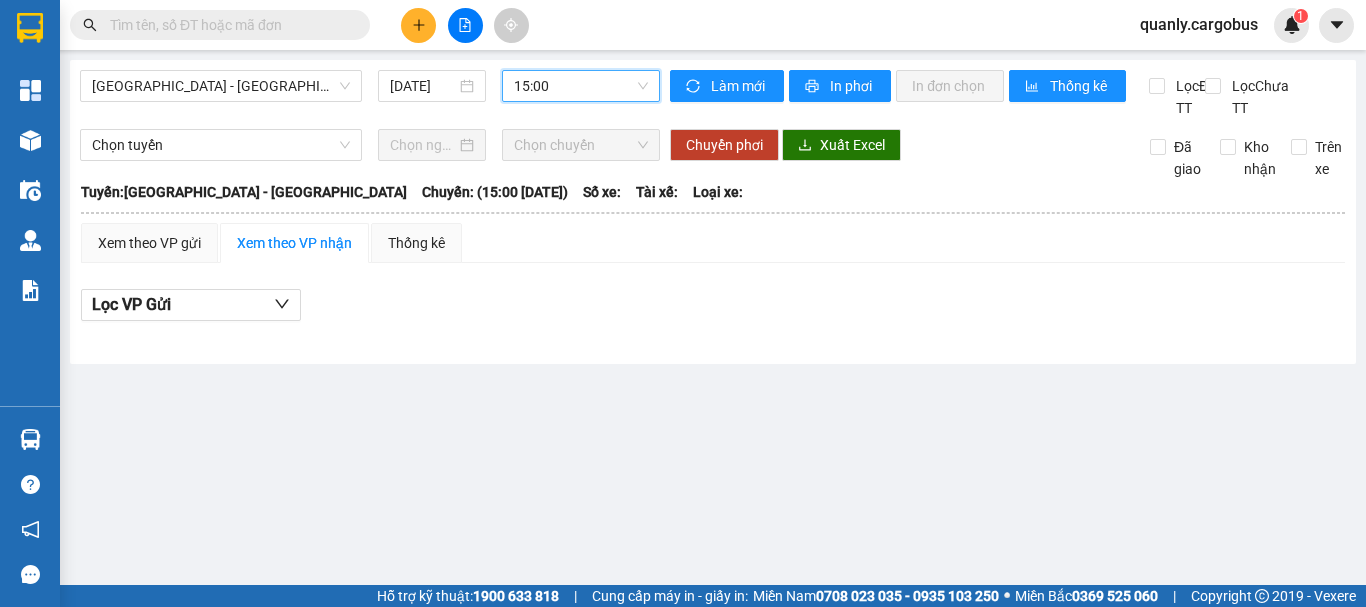 click on "15:00" at bounding box center (581, 86) 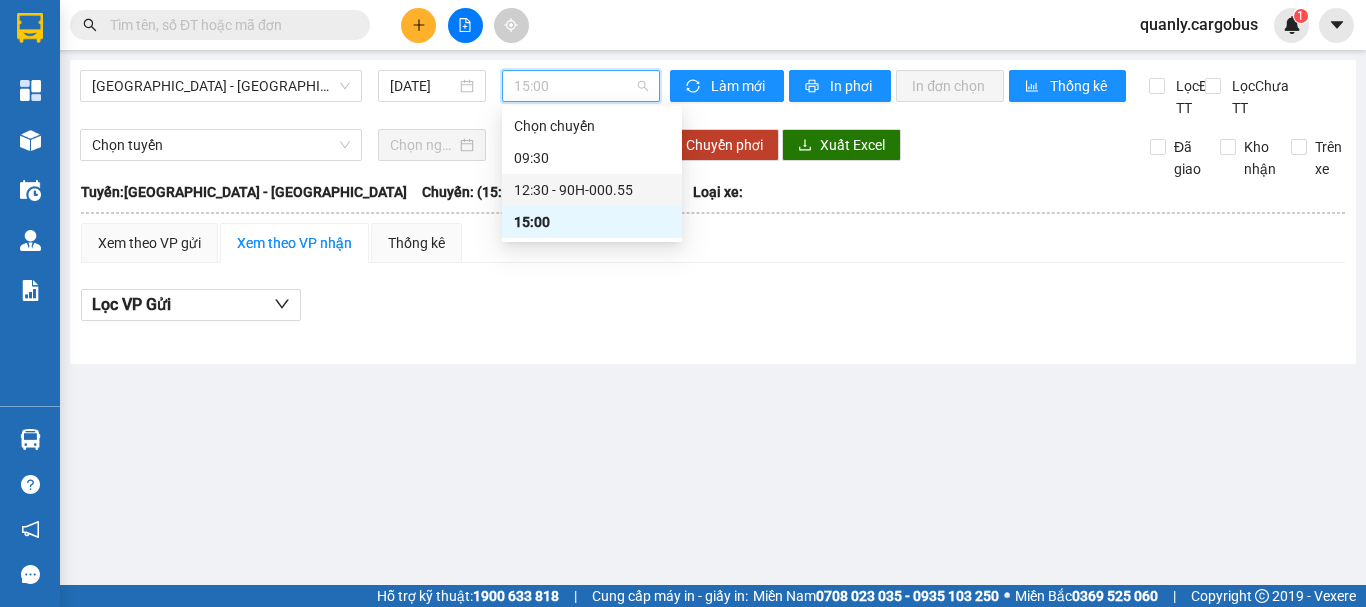 click on "12:30     - 90H-000.55" at bounding box center [592, 190] 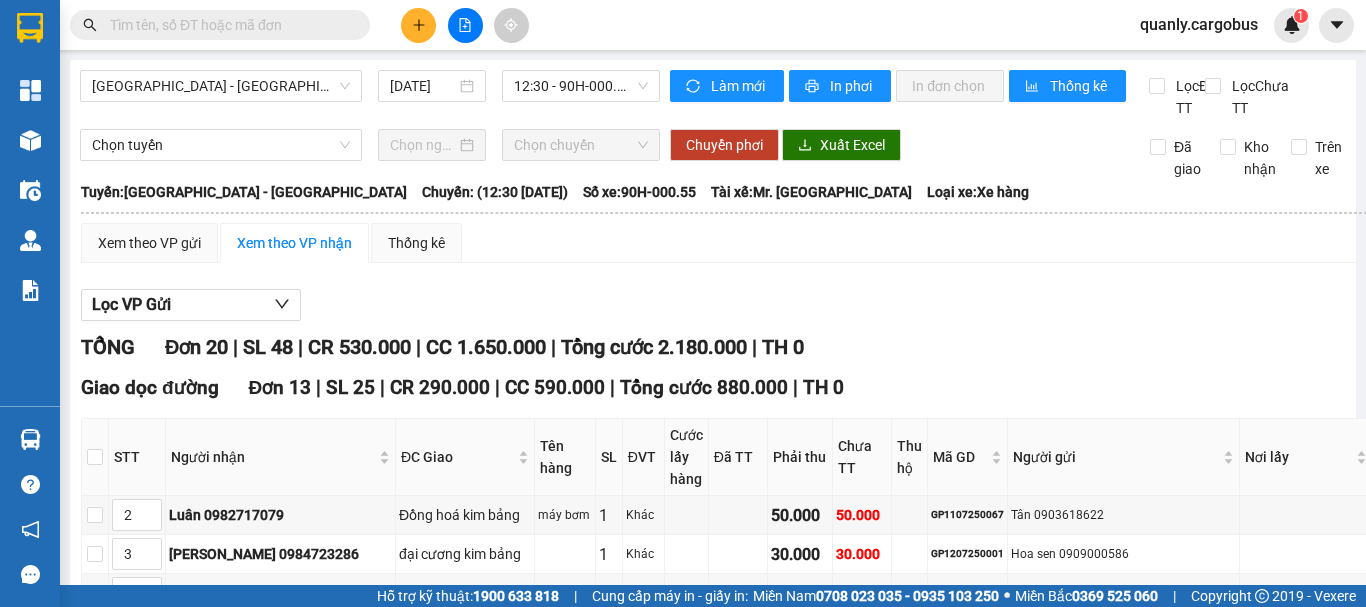 click 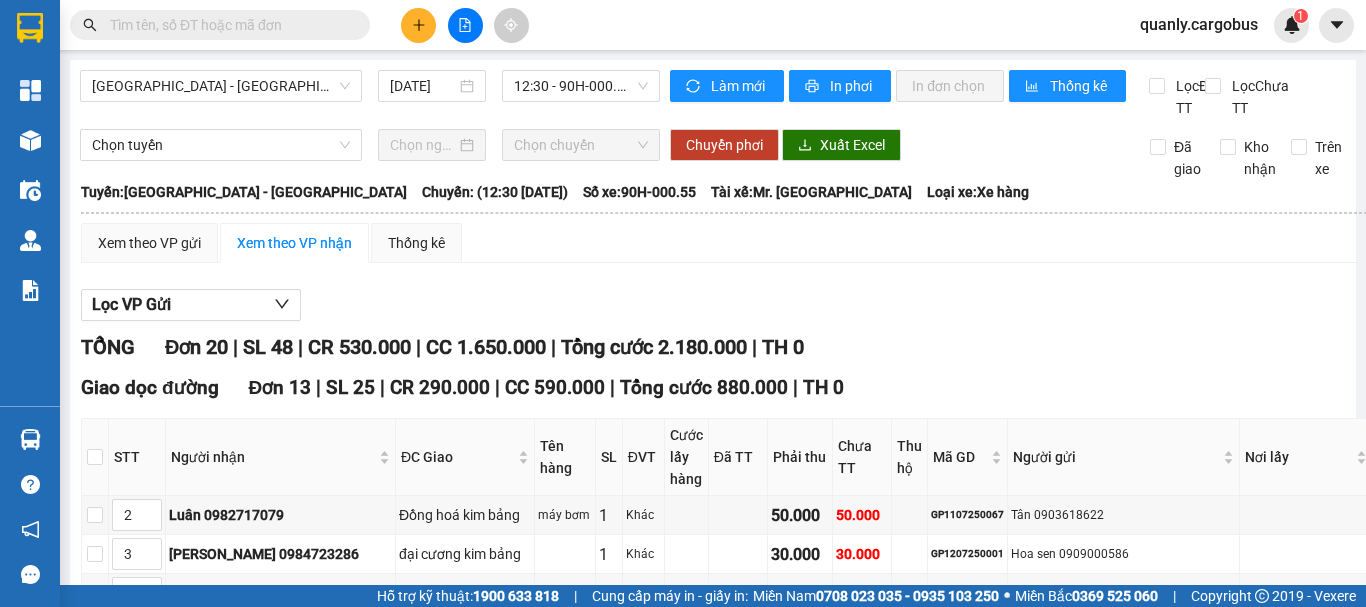 type on "2" 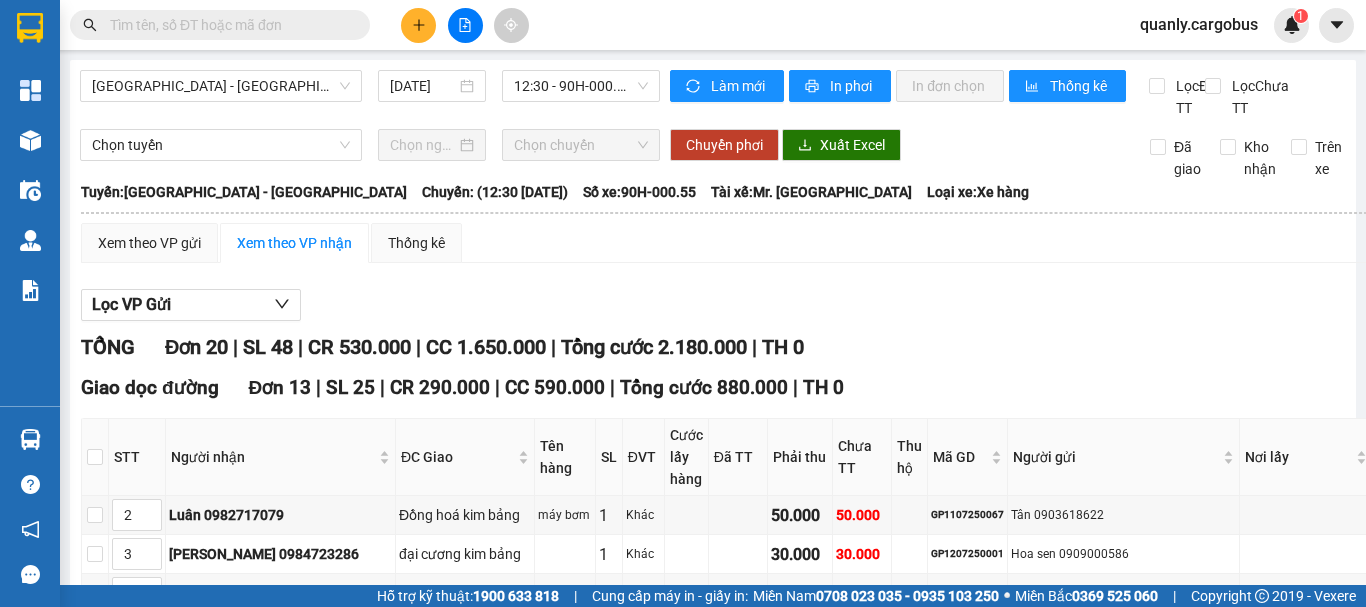 click at bounding box center [95, 1010] 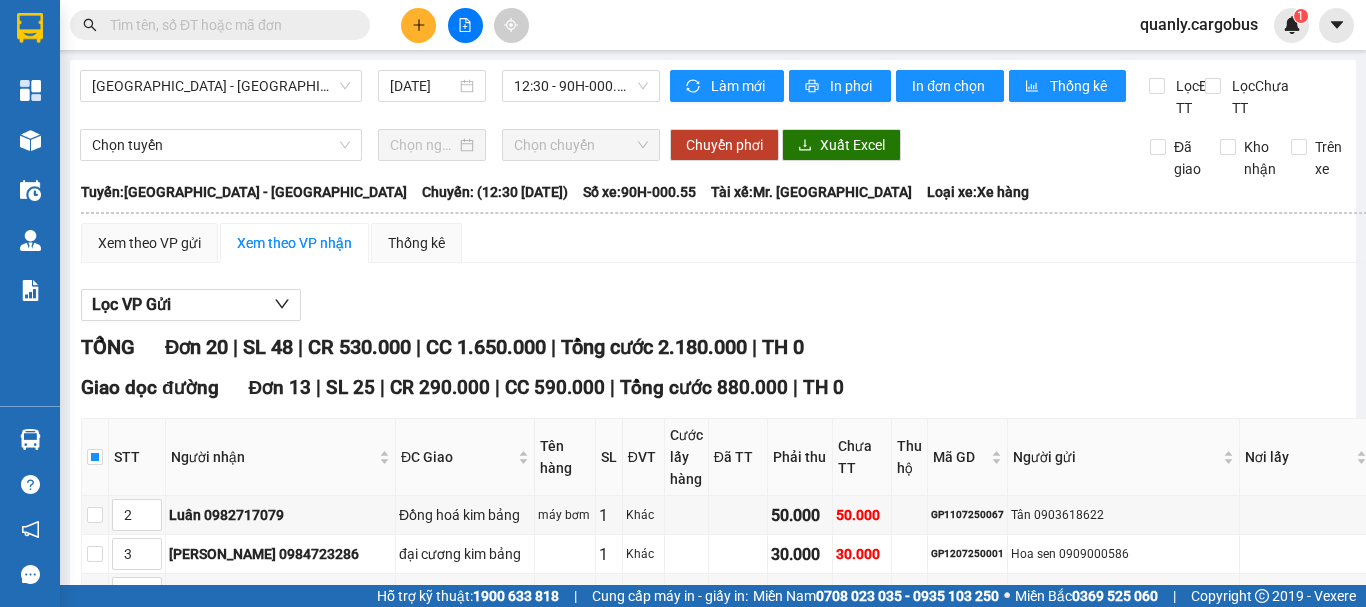 click on "In biên lai" at bounding box center [773, 1134] 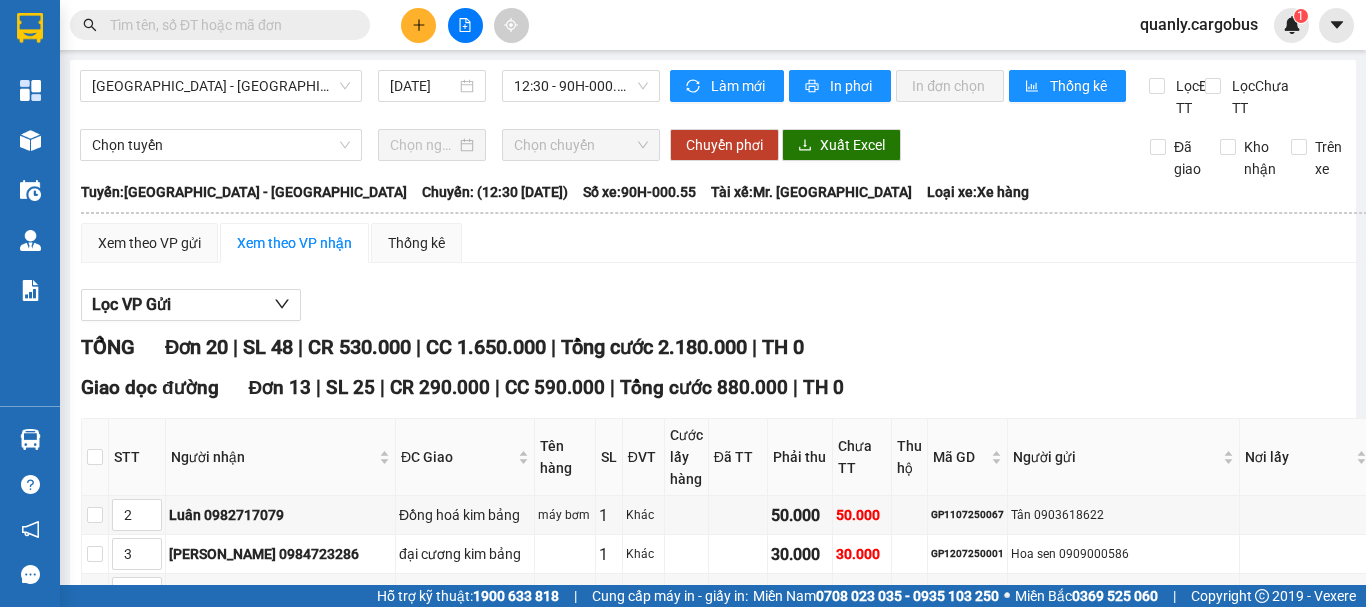 click on "[PERSON_NAME] sắp xếp" at bounding box center (495, 1134) 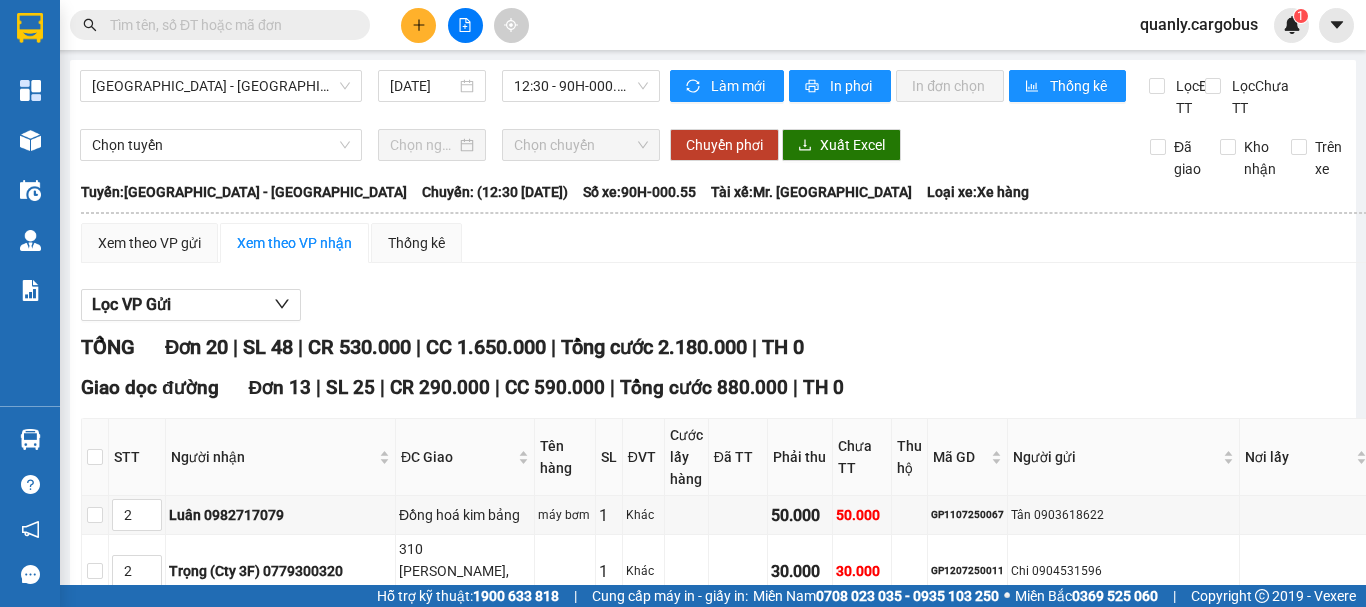 click at bounding box center (107, 1560) 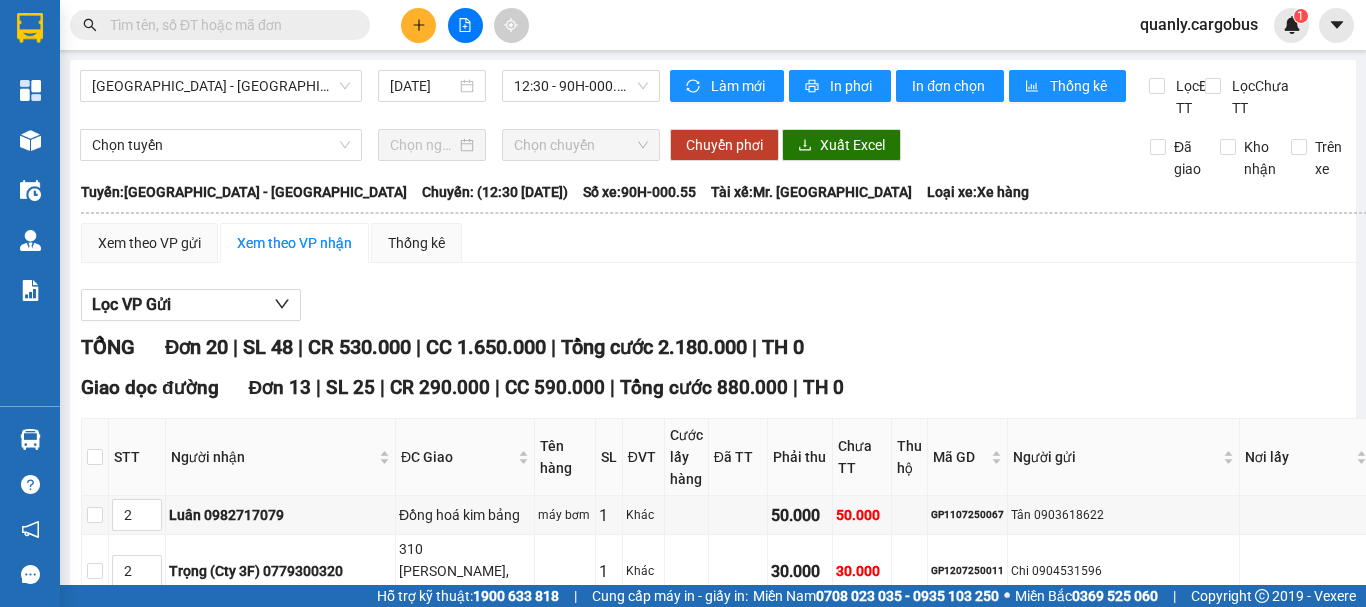 click on "In biên lai" at bounding box center [640, 1662] 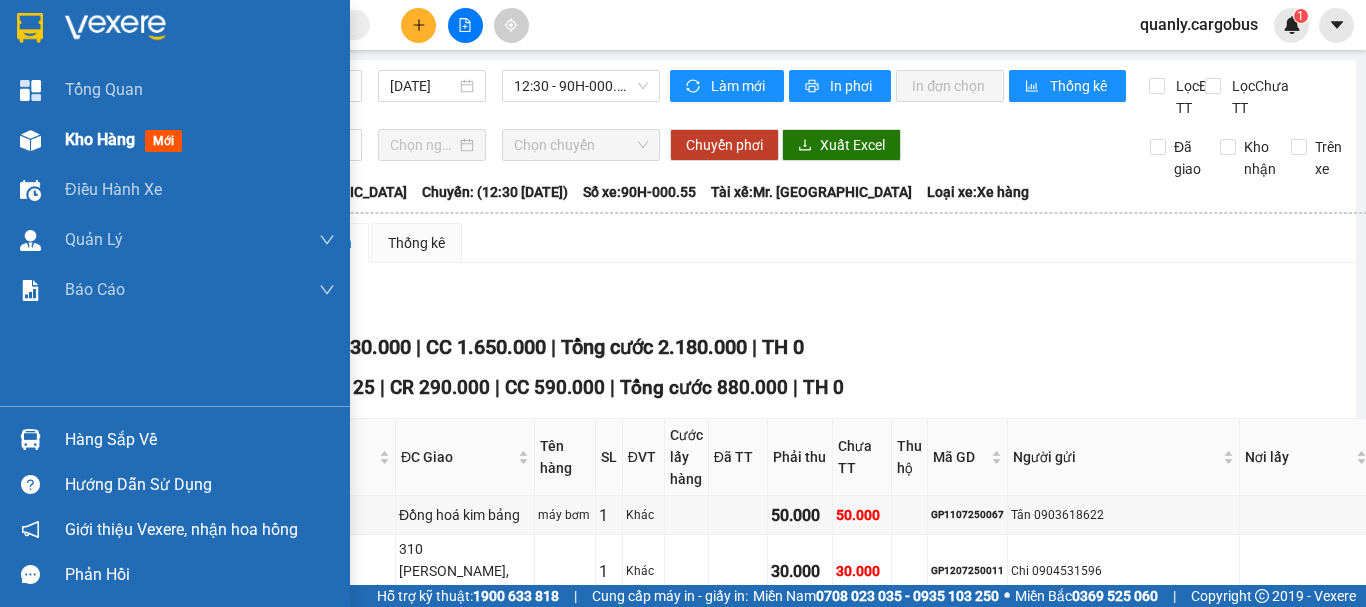 click at bounding box center [30, 140] 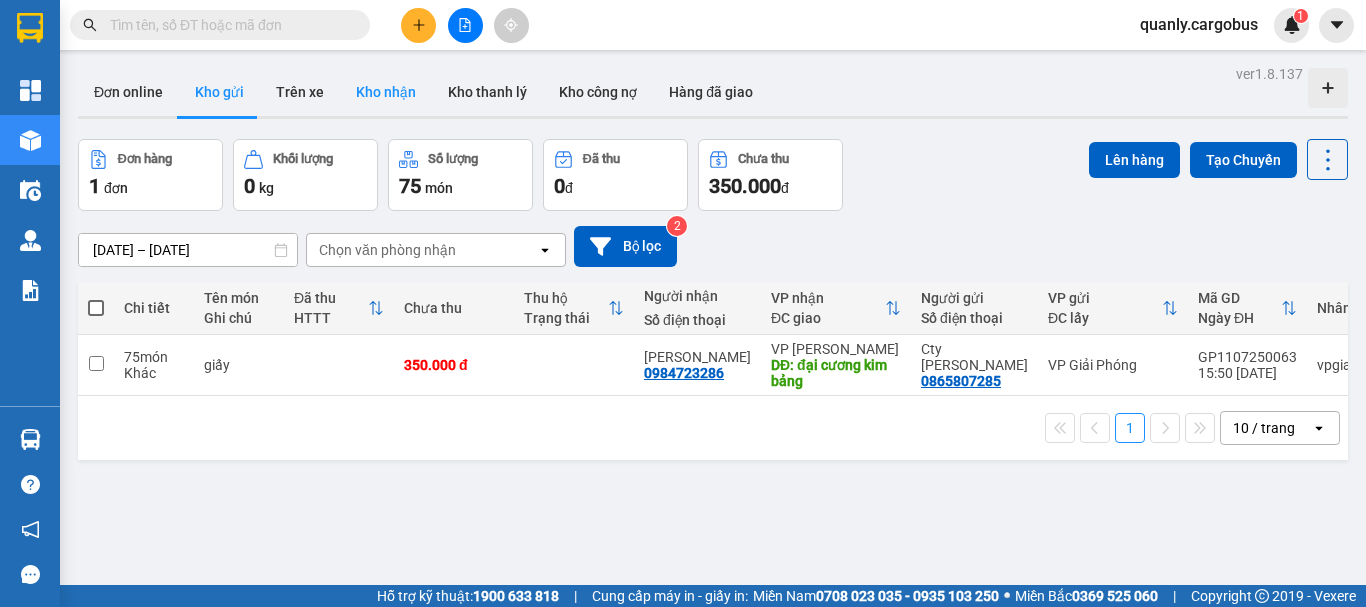 click on "Kho nhận" at bounding box center [386, 92] 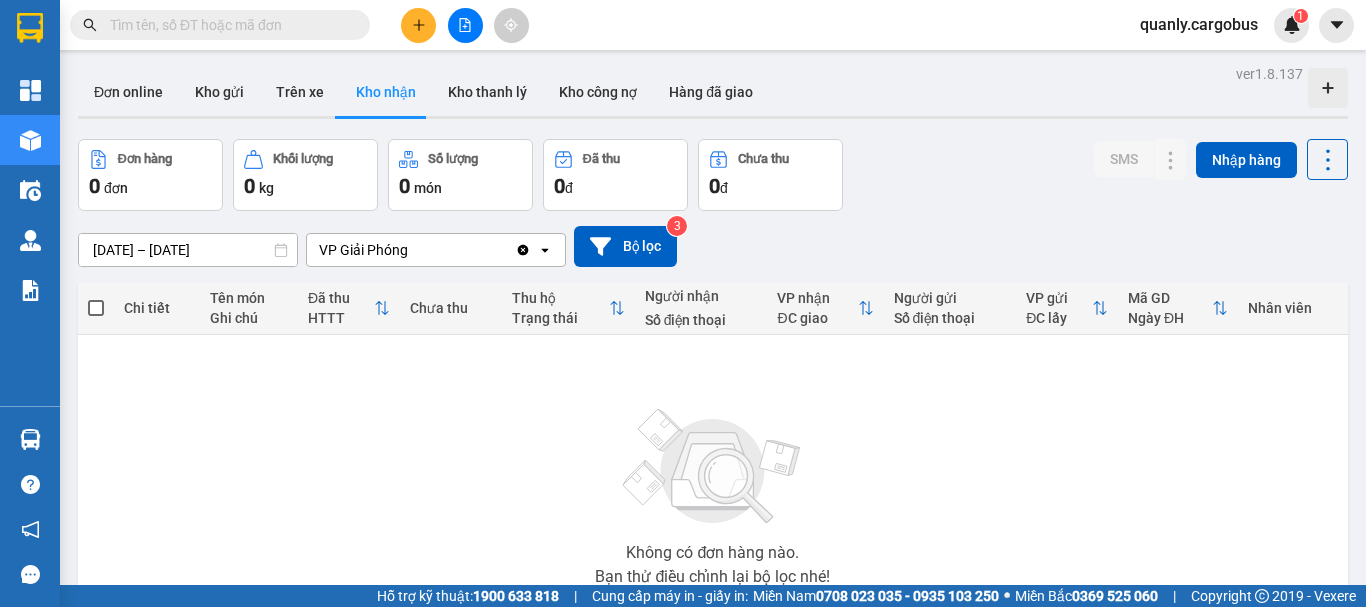 drag, startPoint x: 215, startPoint y: 84, endPoint x: 523, endPoint y: 183, distance: 323.5197 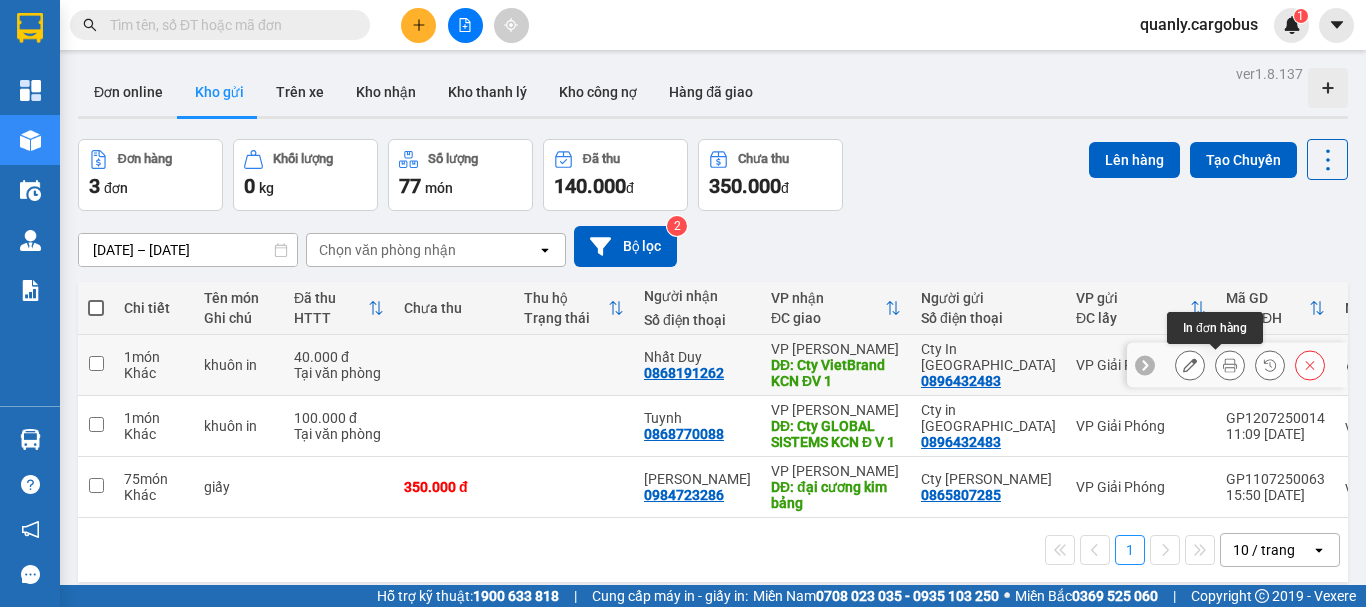 click 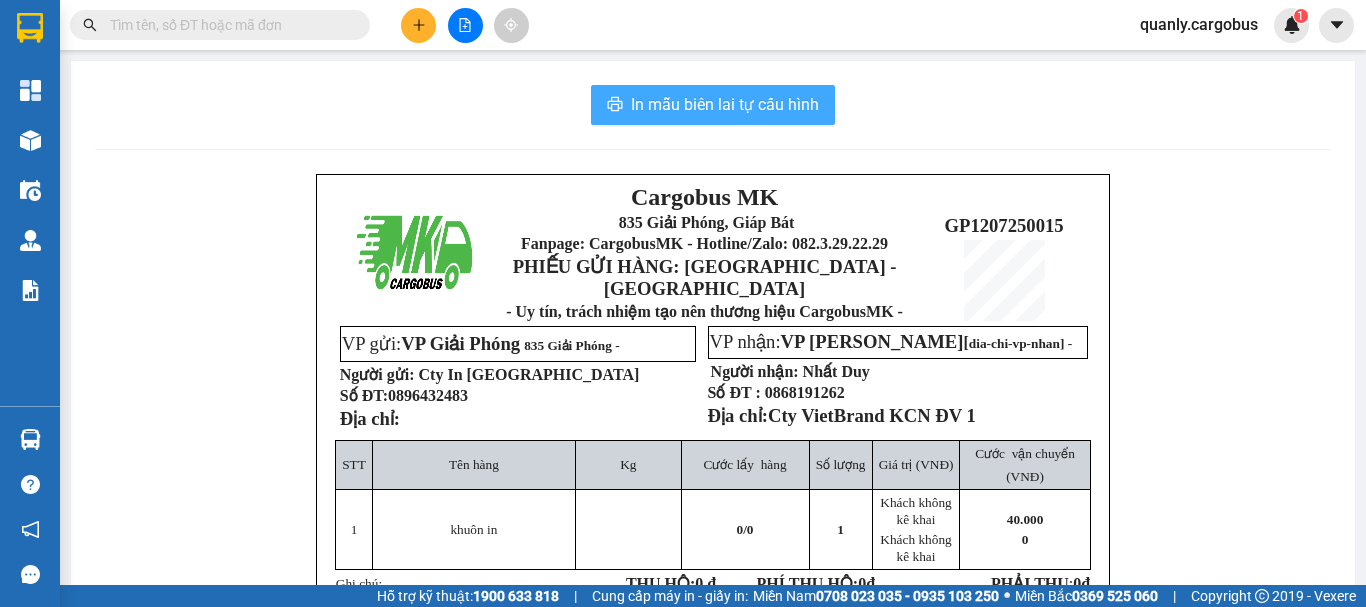 click on "In mẫu biên lai tự cấu hình" at bounding box center (725, 104) 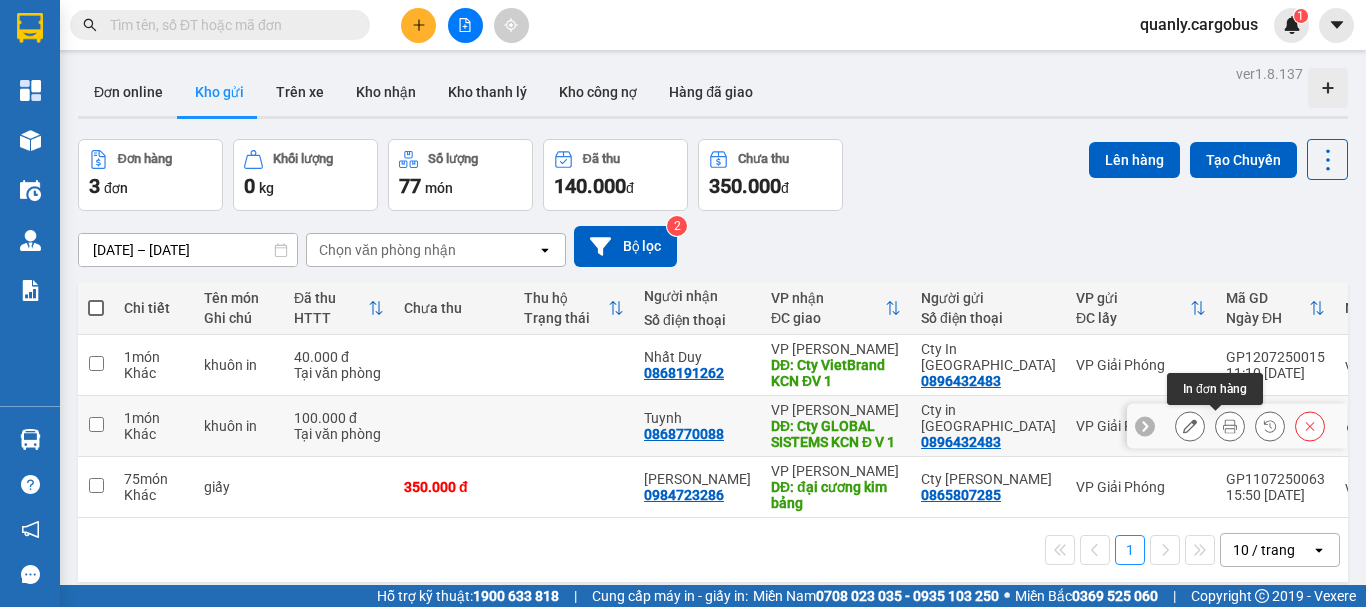 click 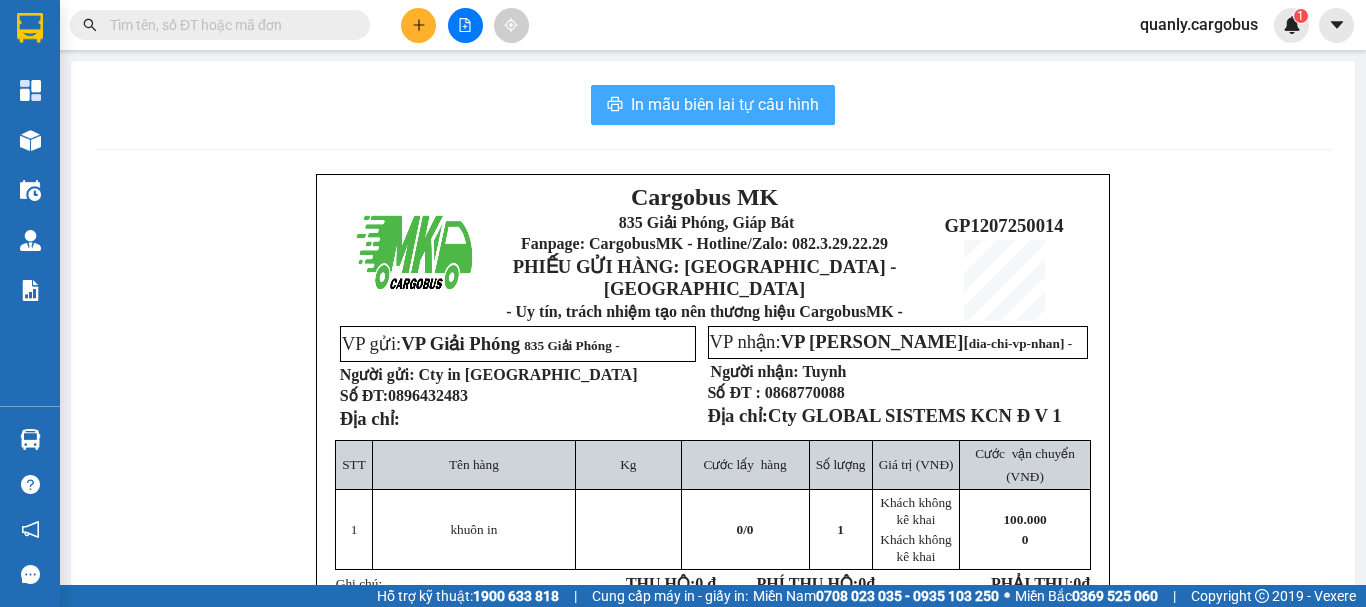 click on "In mẫu biên lai tự cấu hình" at bounding box center [725, 104] 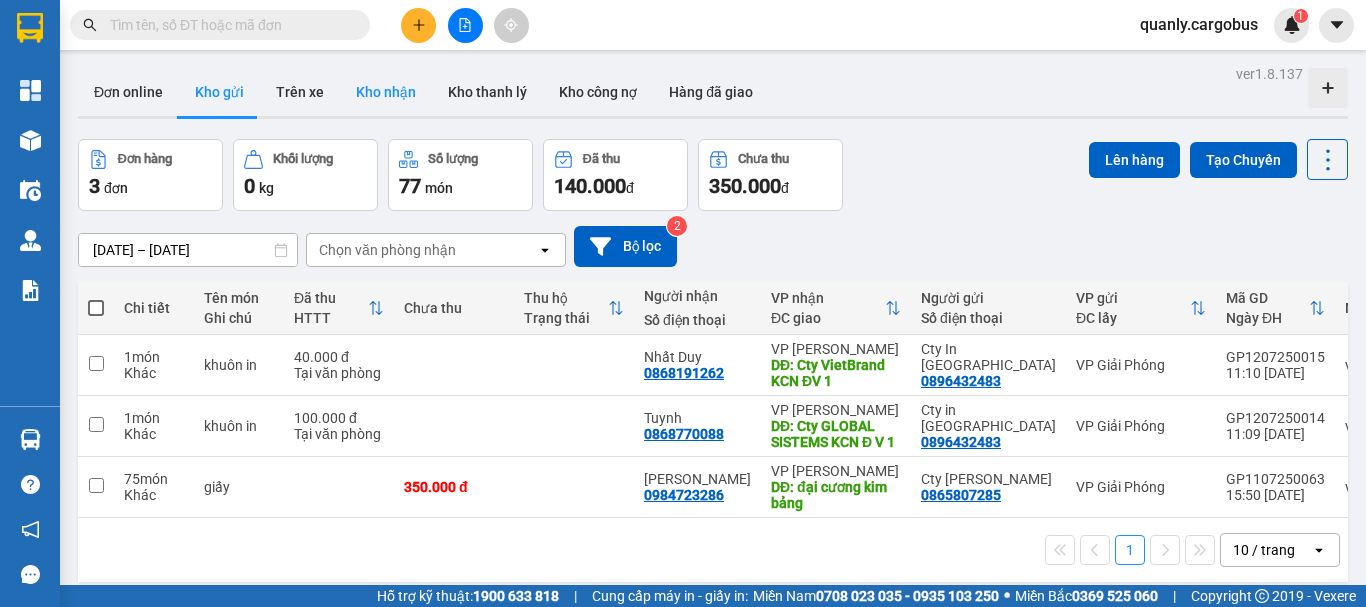 click on "Kho nhận" at bounding box center [386, 92] 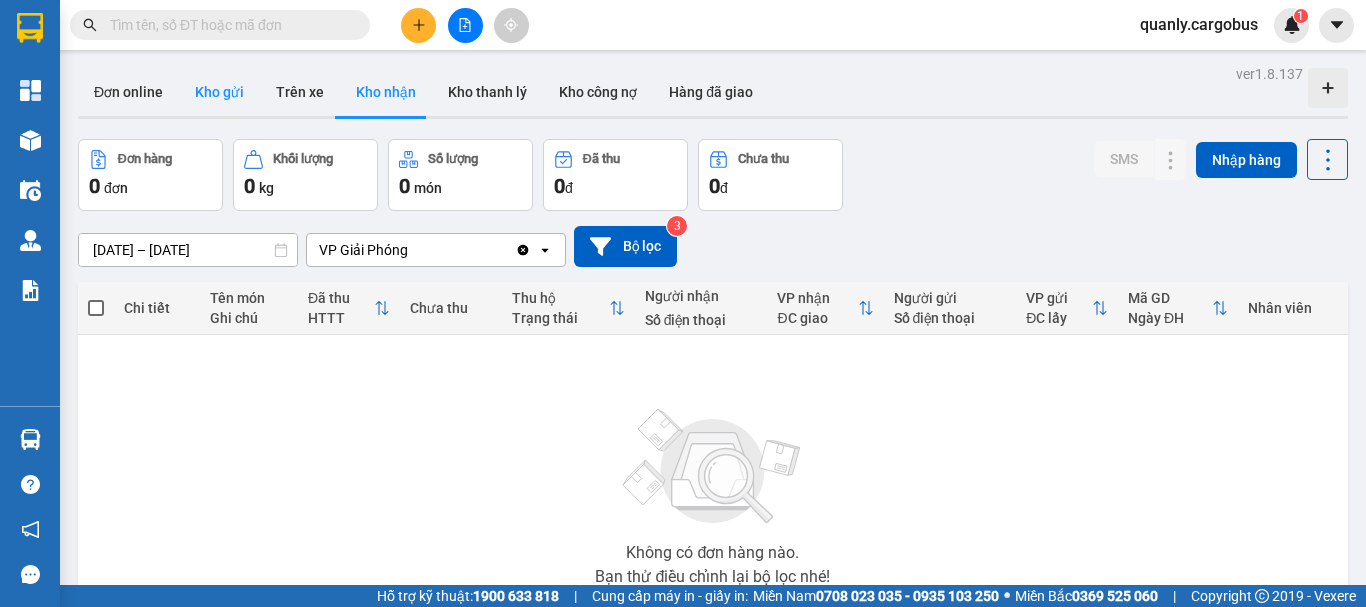 click on "Kho gửi" at bounding box center (219, 92) 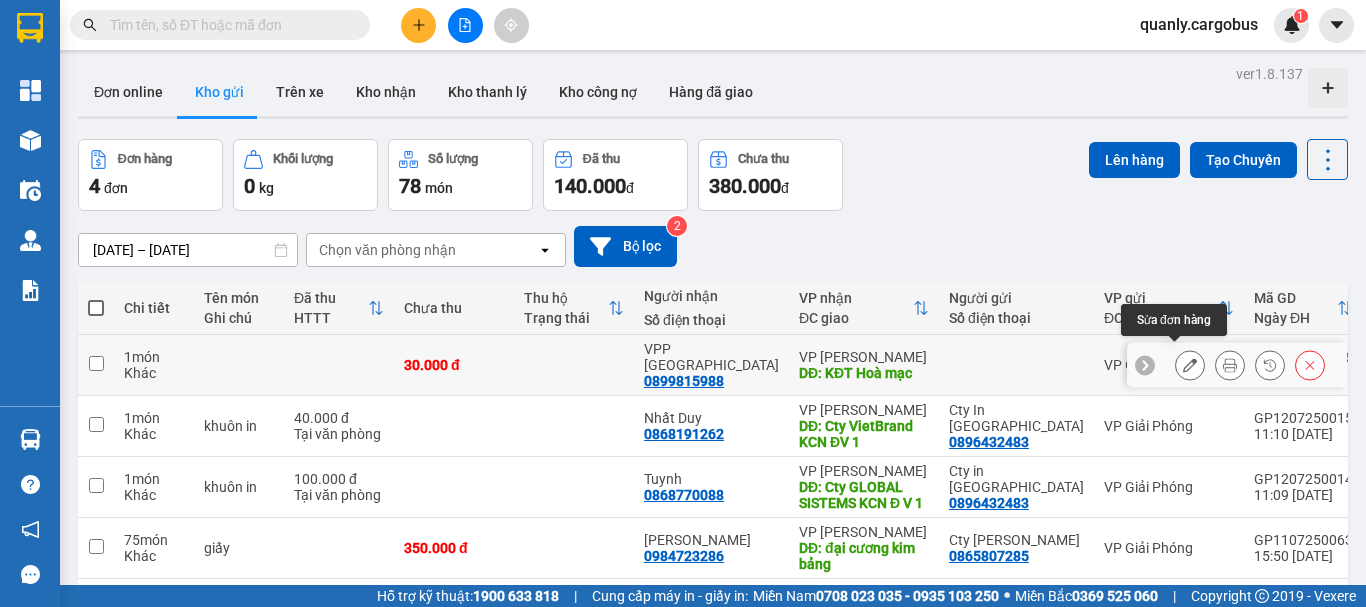 click 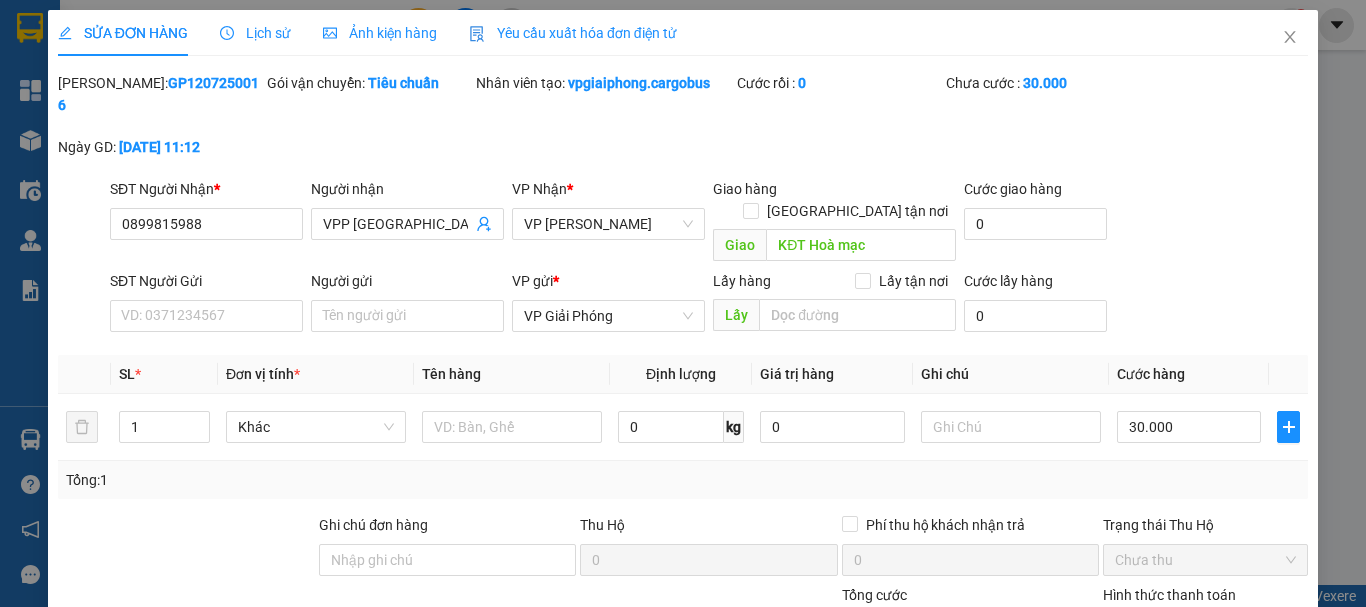 type on "0899815988" 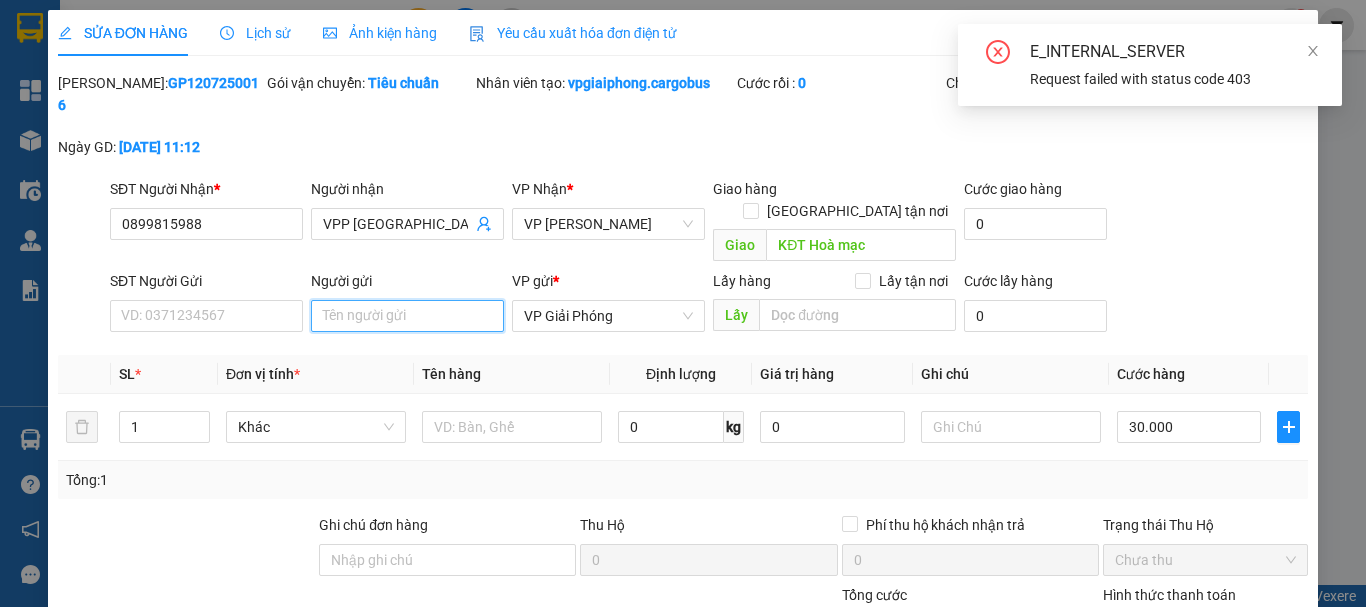 click on "Người gửi" at bounding box center (407, 316) 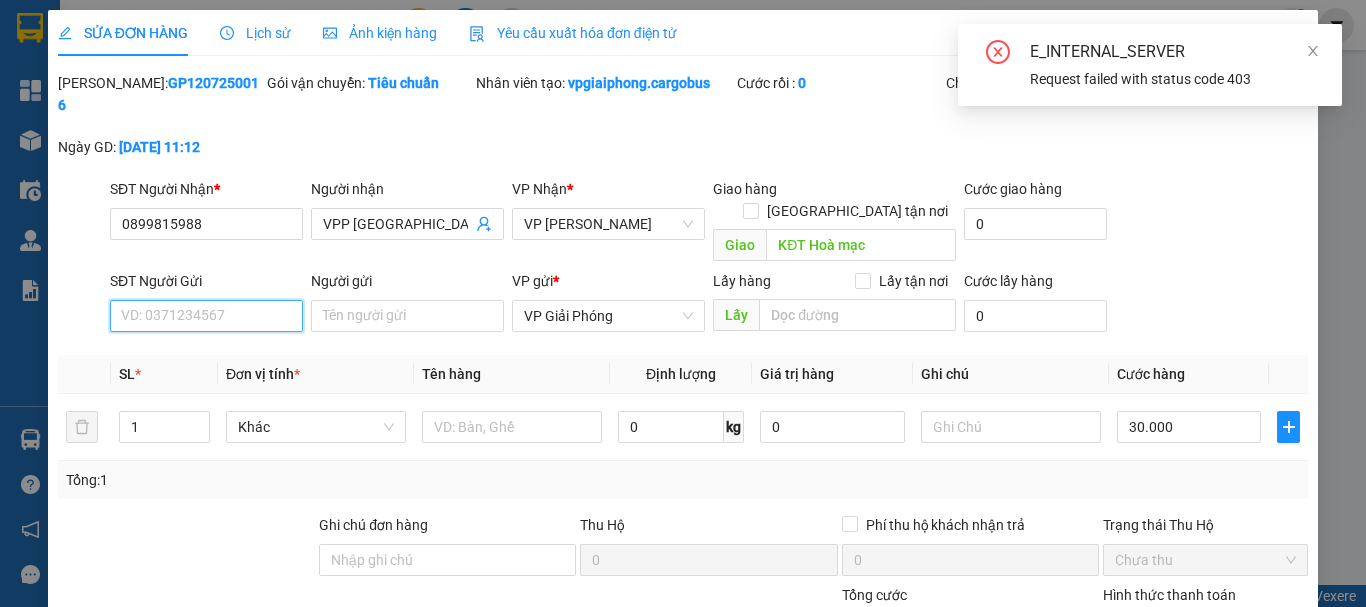 click on "SĐT Người Gửi" at bounding box center (206, 316) 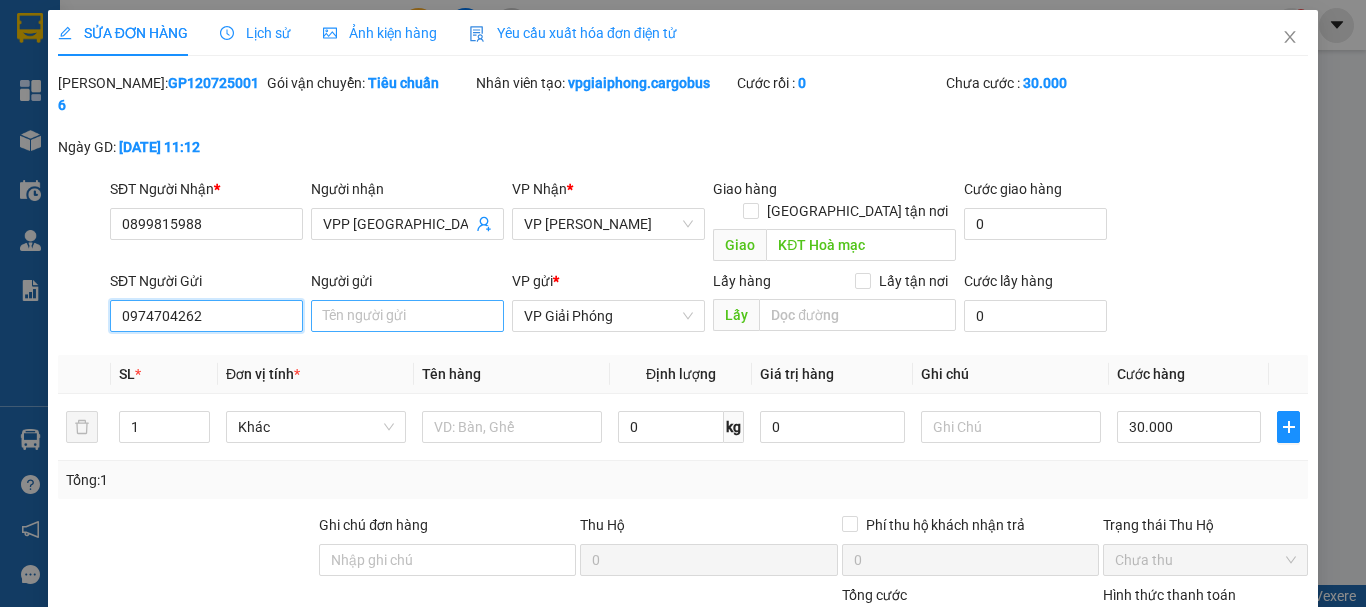 type on "0974704262" 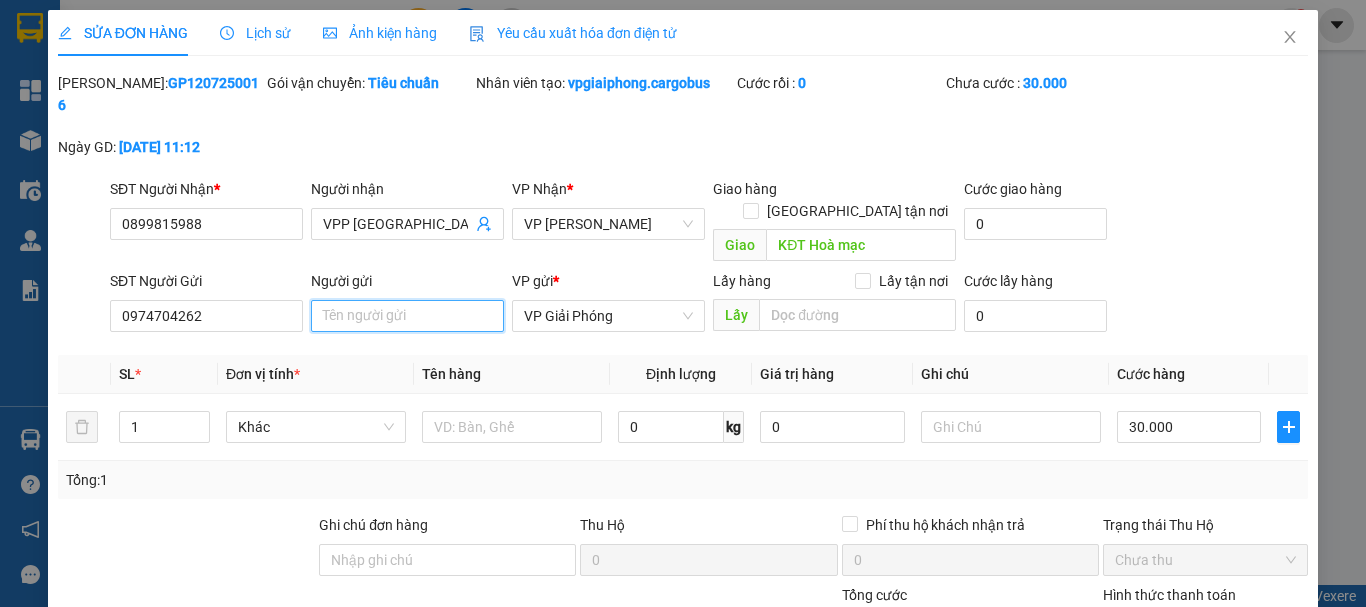 drag, startPoint x: 378, startPoint y: 272, endPoint x: 527, endPoint y: 306, distance: 152.82997 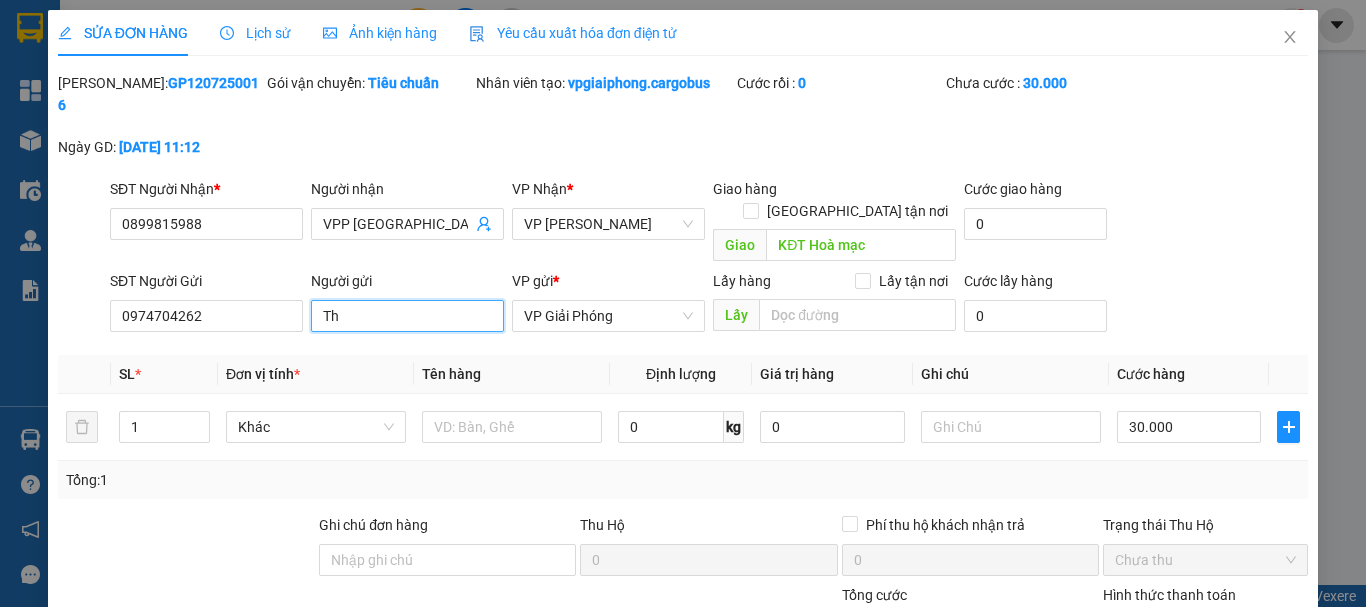 type on "Thế" 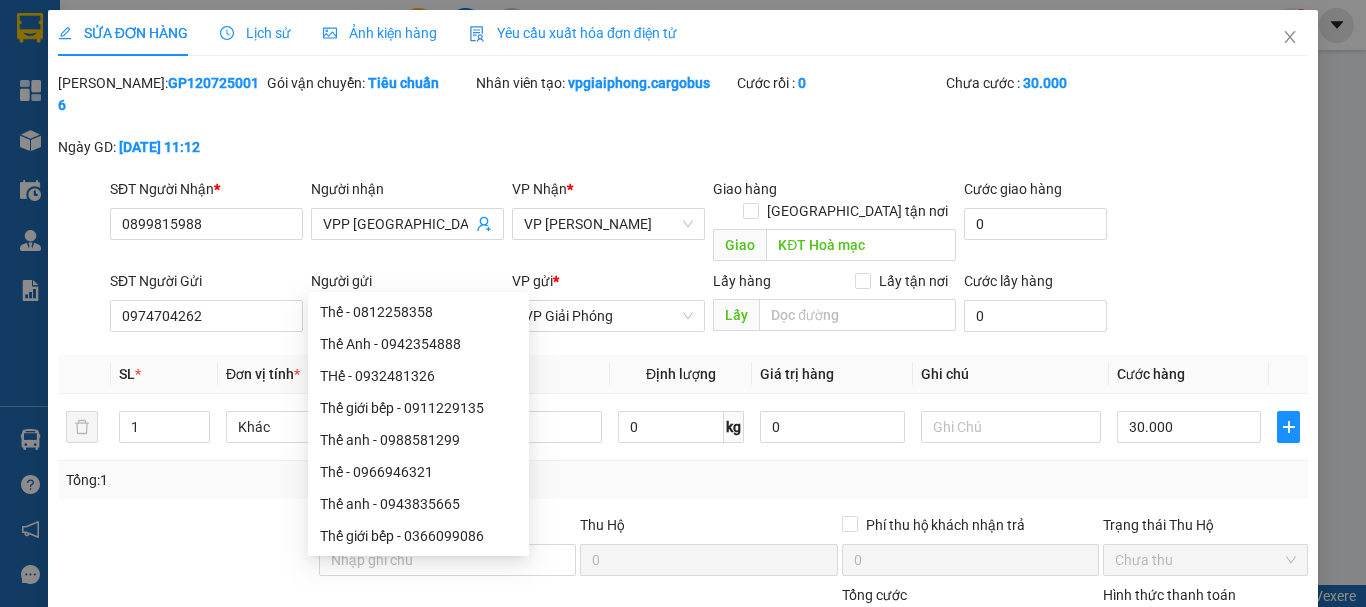 click on "[PERSON_NAME] thay đổi" at bounding box center [1117, 765] 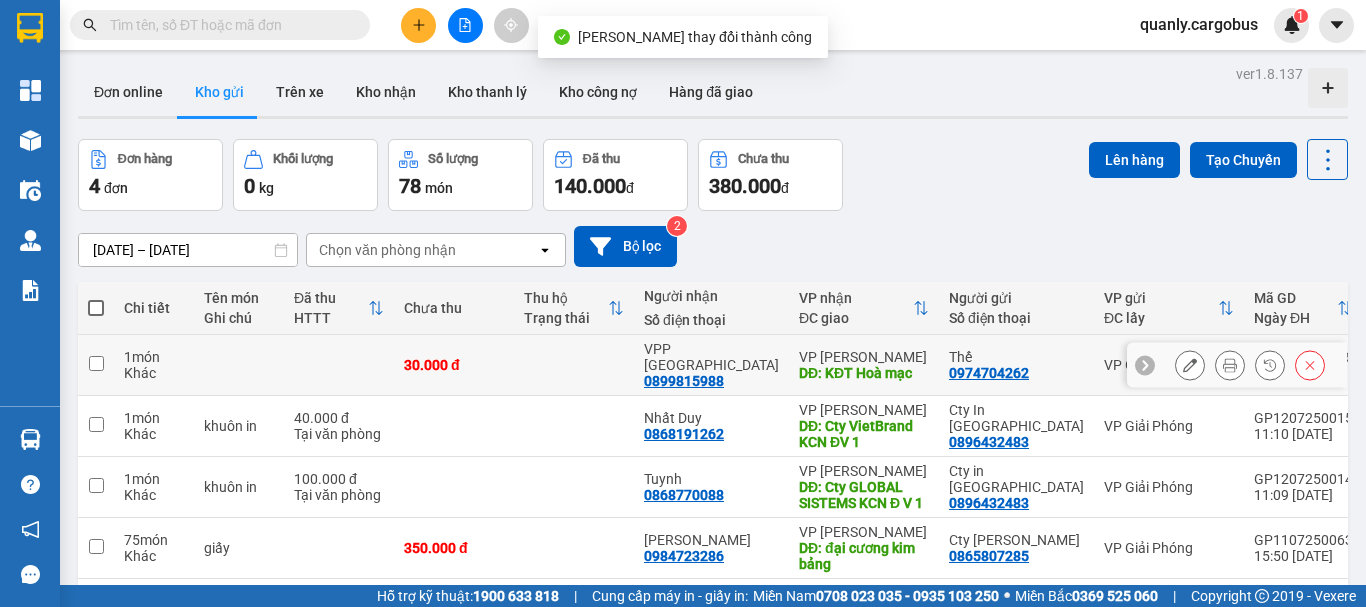 click 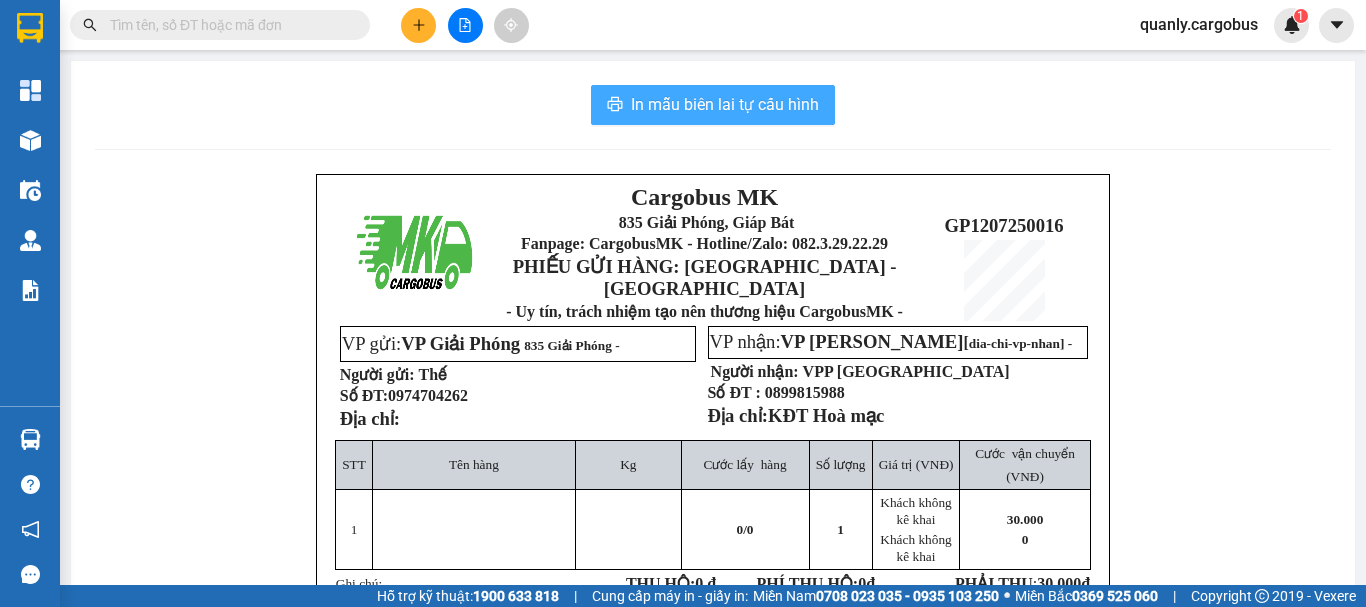 click on "In mẫu biên lai tự cấu hình" at bounding box center [725, 104] 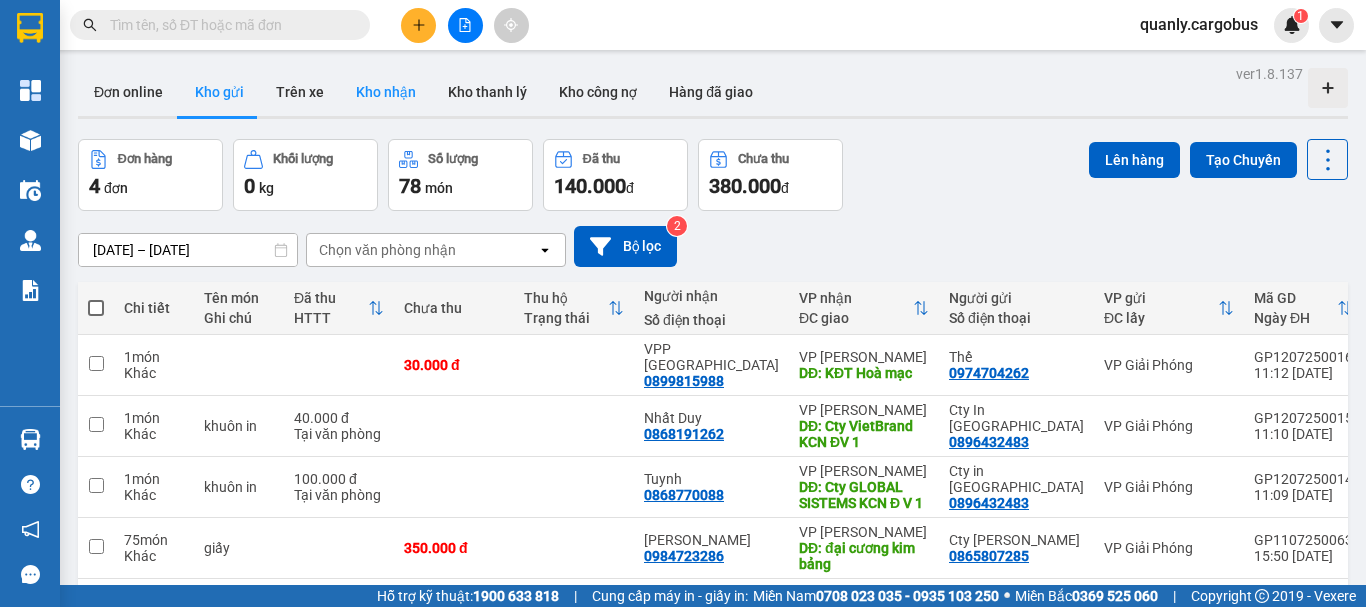 click on "Kho nhận" at bounding box center [386, 92] 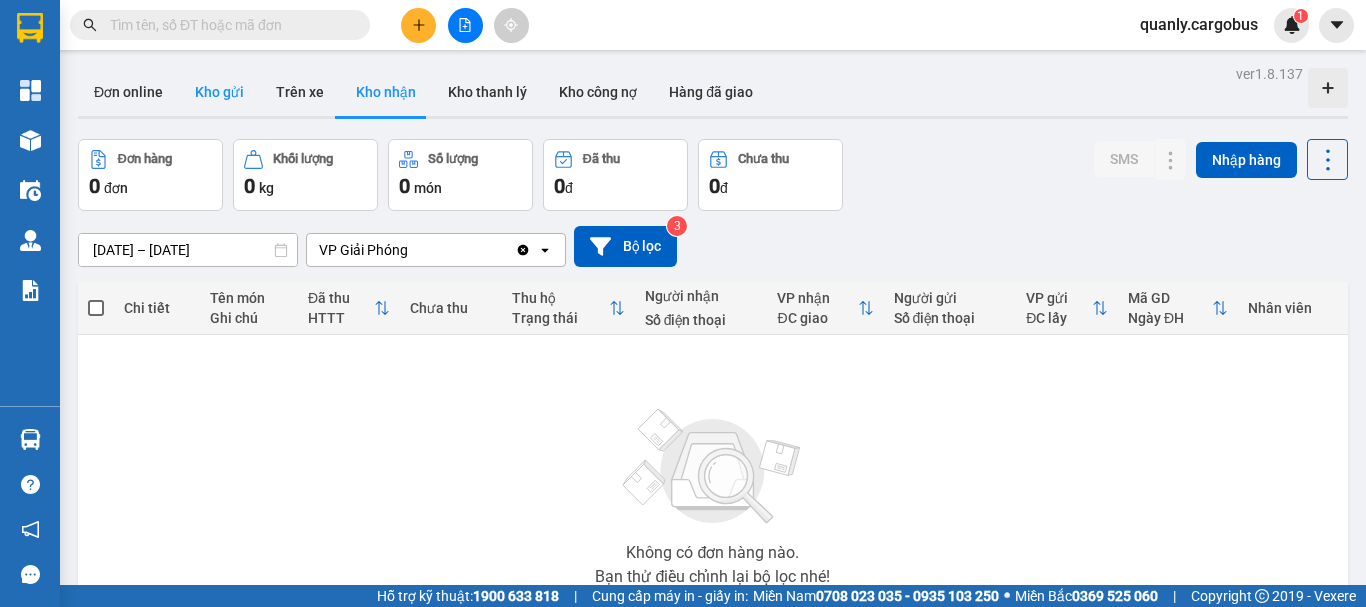 click on "Kho gửi" at bounding box center (219, 92) 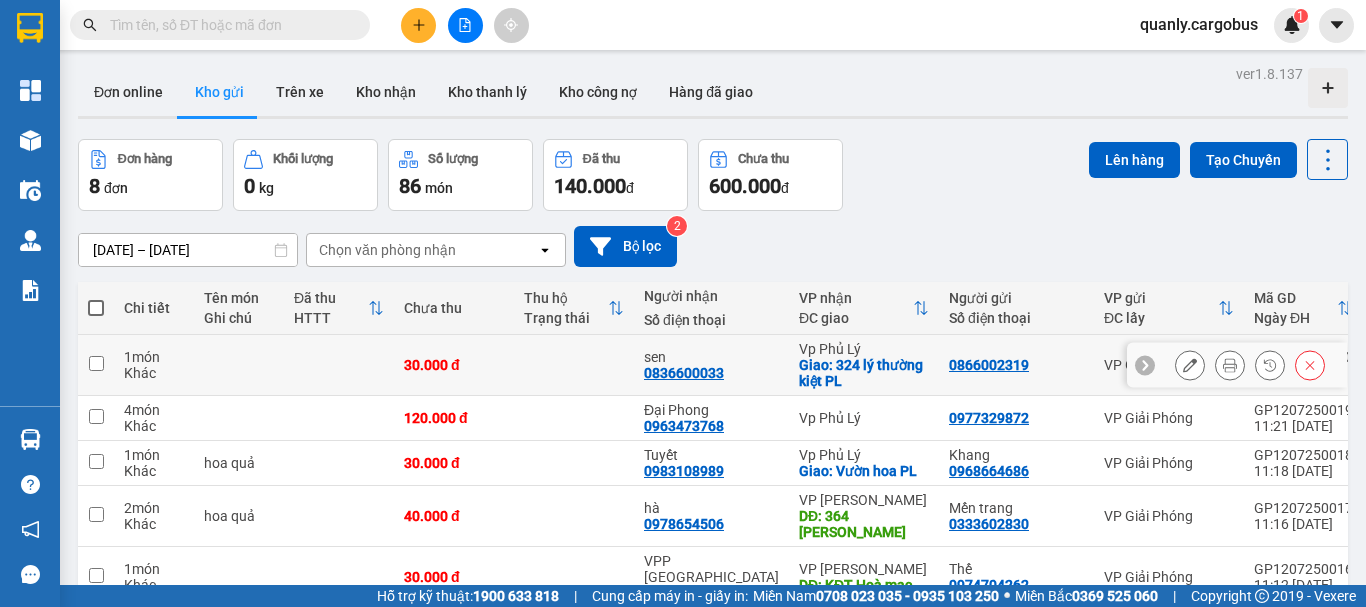 click 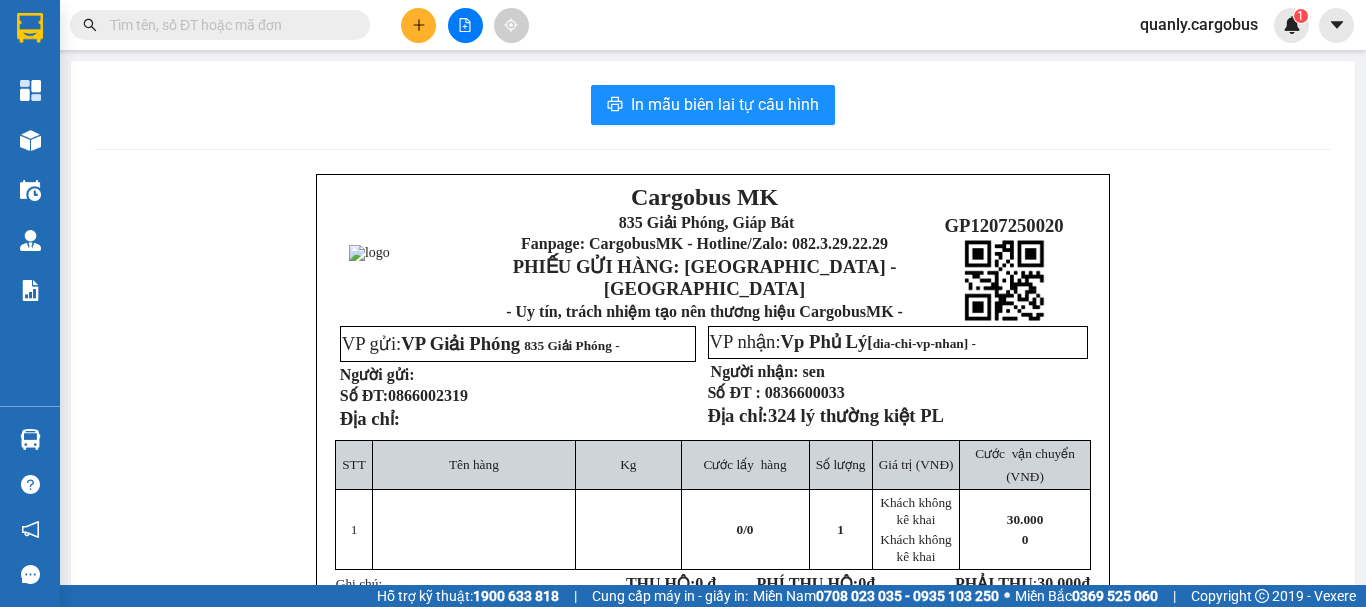 click on "Cargobus MK
835 Giải Phóng, Giáp Bát
Fanpage: CargobusMK - Hotline/Zalo: 082.3.29.22.29
PHIẾU GỬI HÀNG: HÀ NỘI - HÀ NAM
- Uy tín, trách nhiệm tạo nên thương hiệu CargobusMK -
GP1207250020
VP gửi:  VP Giải Phóng    835 Giải Phóng -
Người gửi:
Số ĐT:   0866002319
Địa chỉ:
VP nhận:  Vp Phủ Lý  [ dia-chi-vp-nhan] -
Người nhận:    sen
Số ĐT :    0836600033
Địa chỉ:  324 lý thường kiệt PL
STT
Tên hàng
Kg
Cước lấy  hàng
Số lượng
Giá trị (VNĐ)
Cước  vận chuyển (VNĐ)
1
0 /0
1
Khách không kê khai
Khách không kê khai
30.000
0
Ghi chú:
THU HỘ:  0 đ
PHÍ THU HỘ:  0  đ
PHẢI THU :  30.000  đ
Lưu ý :
2." at bounding box center [713, 528] 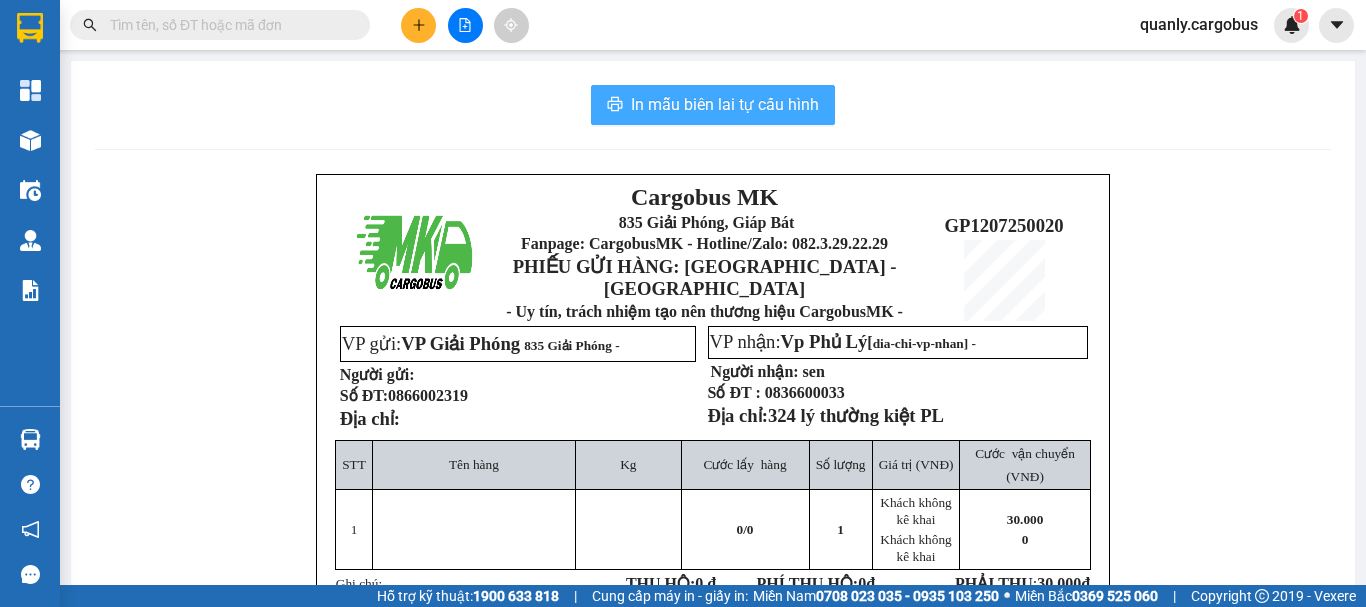 click on "In mẫu biên lai tự cấu hình" at bounding box center (725, 104) 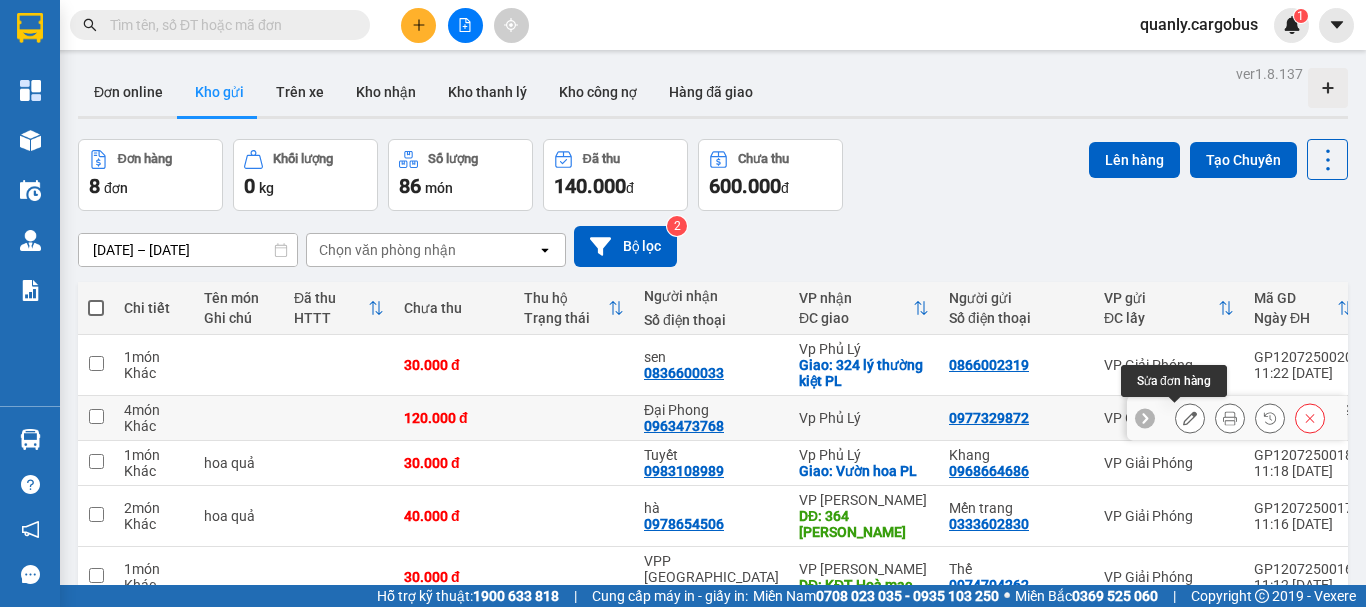 click 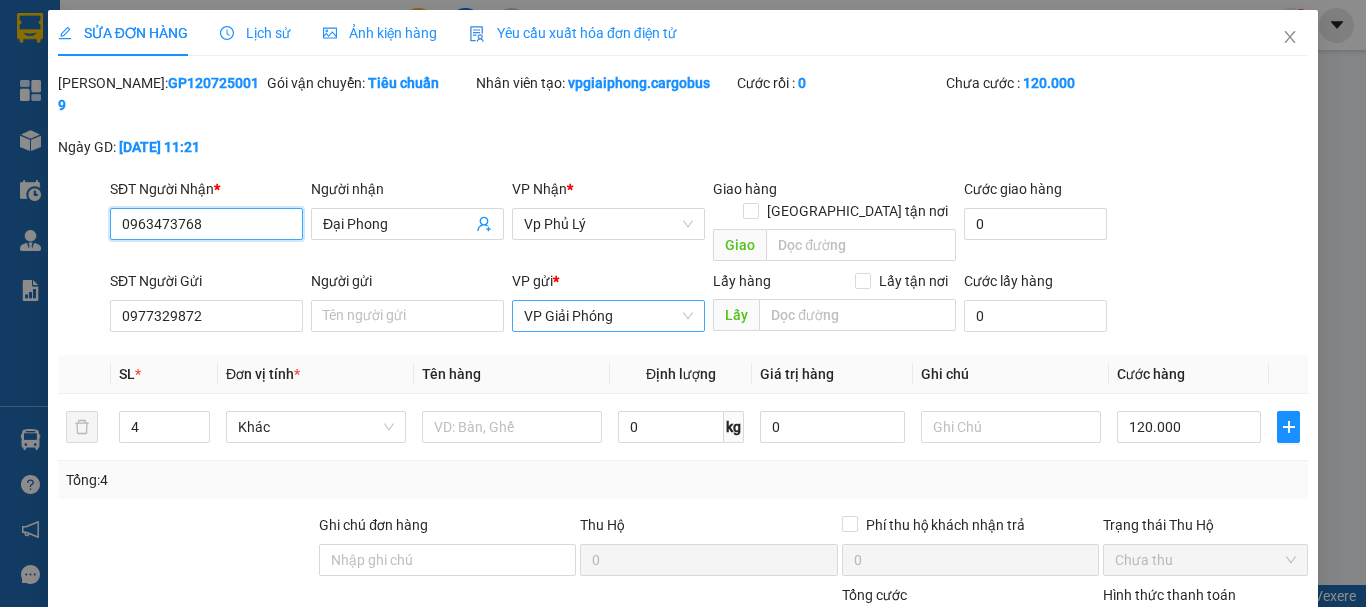 type on "0963473768" 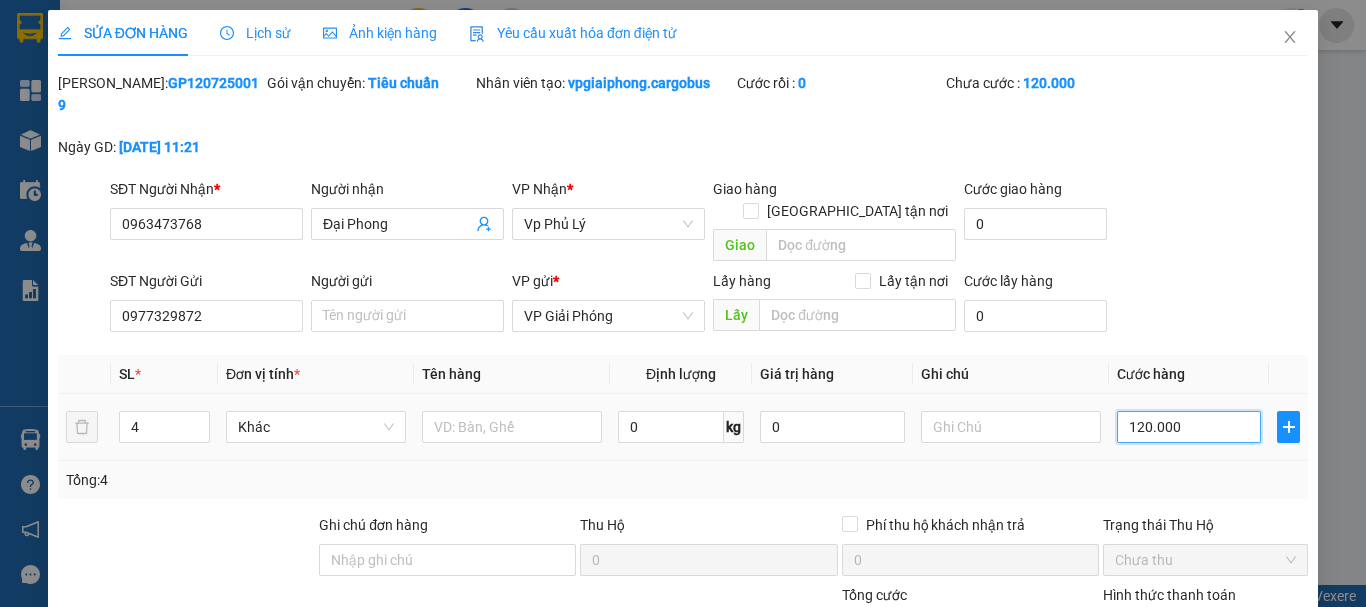 click on "120.000" at bounding box center (1189, 427) 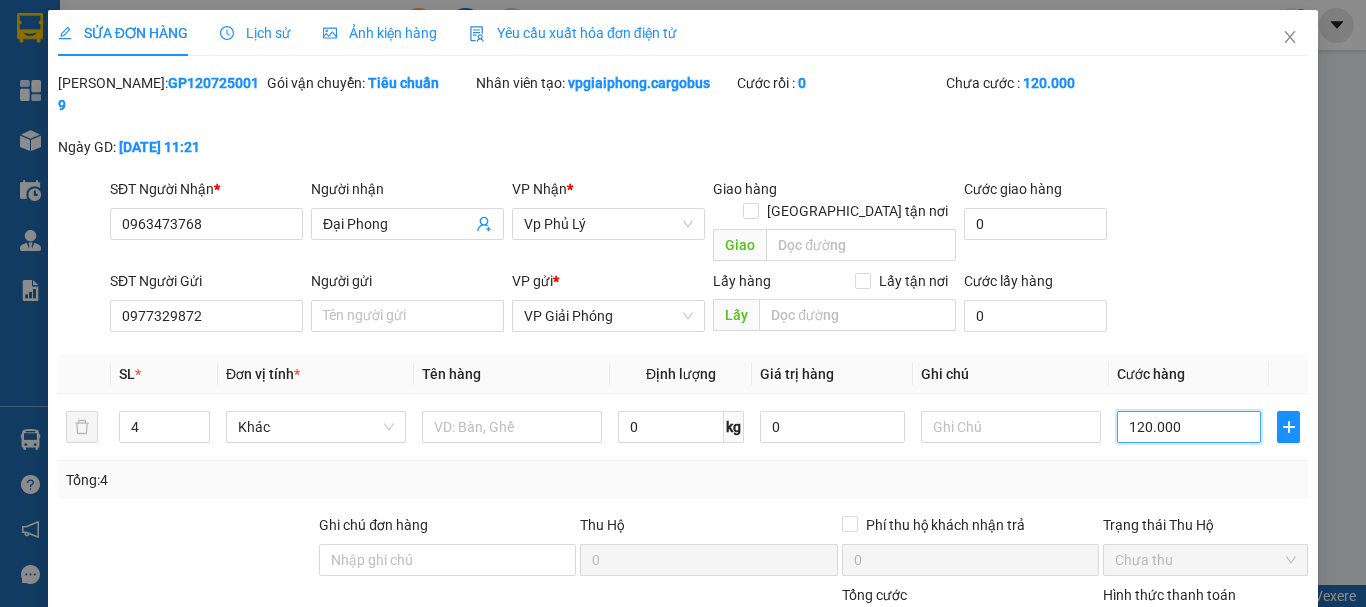 type on "10.000" 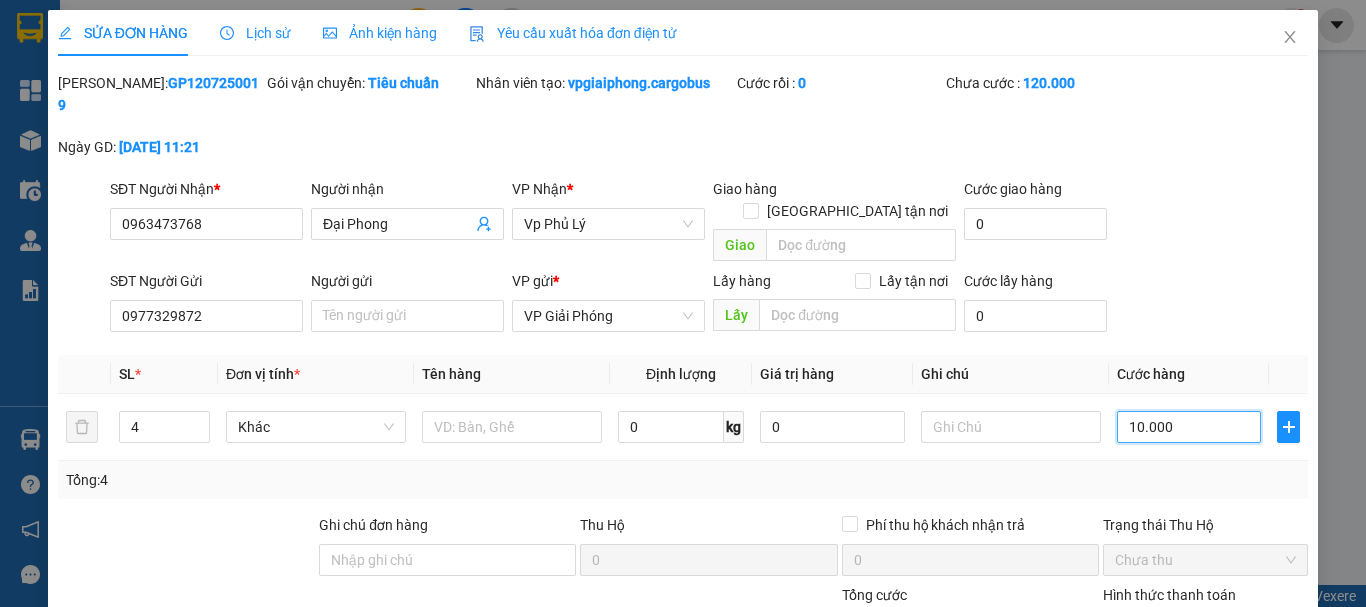 type on "10.000" 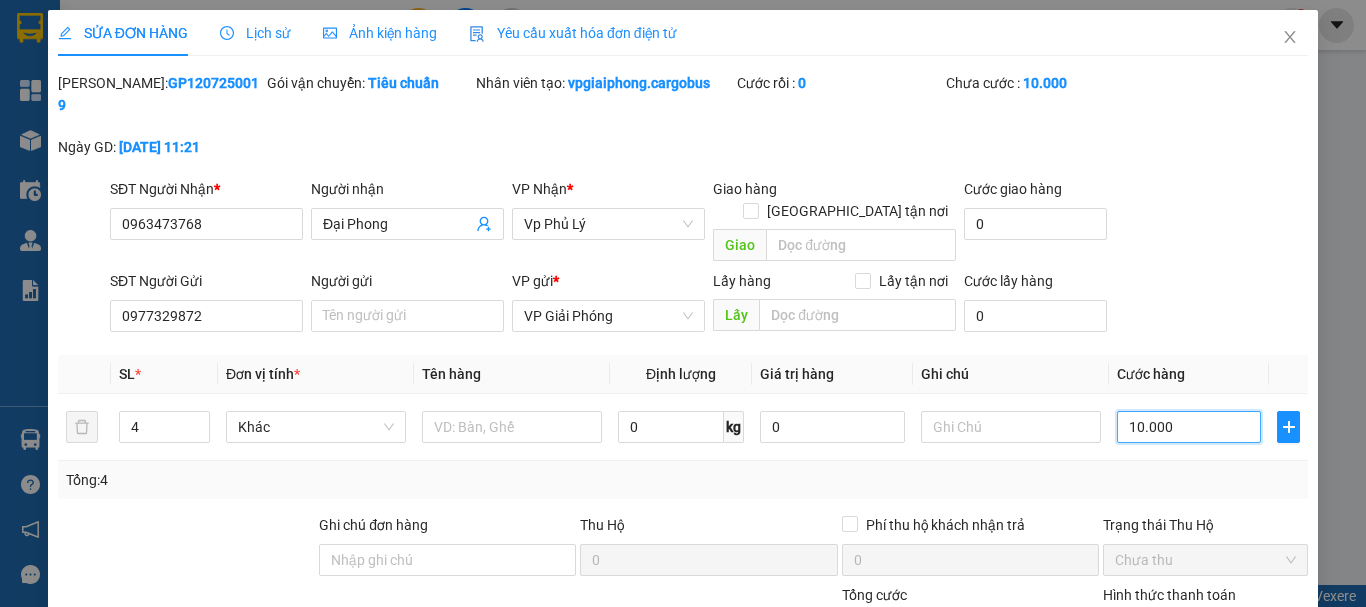 type on "150.000" 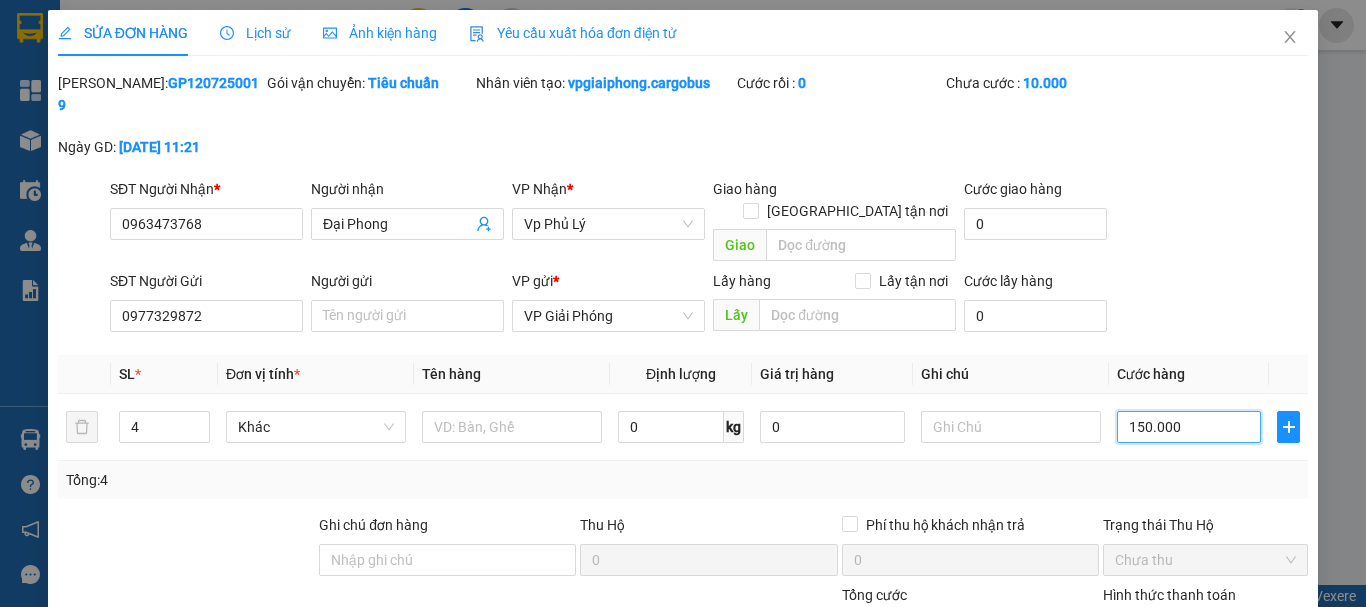 type on "150.000" 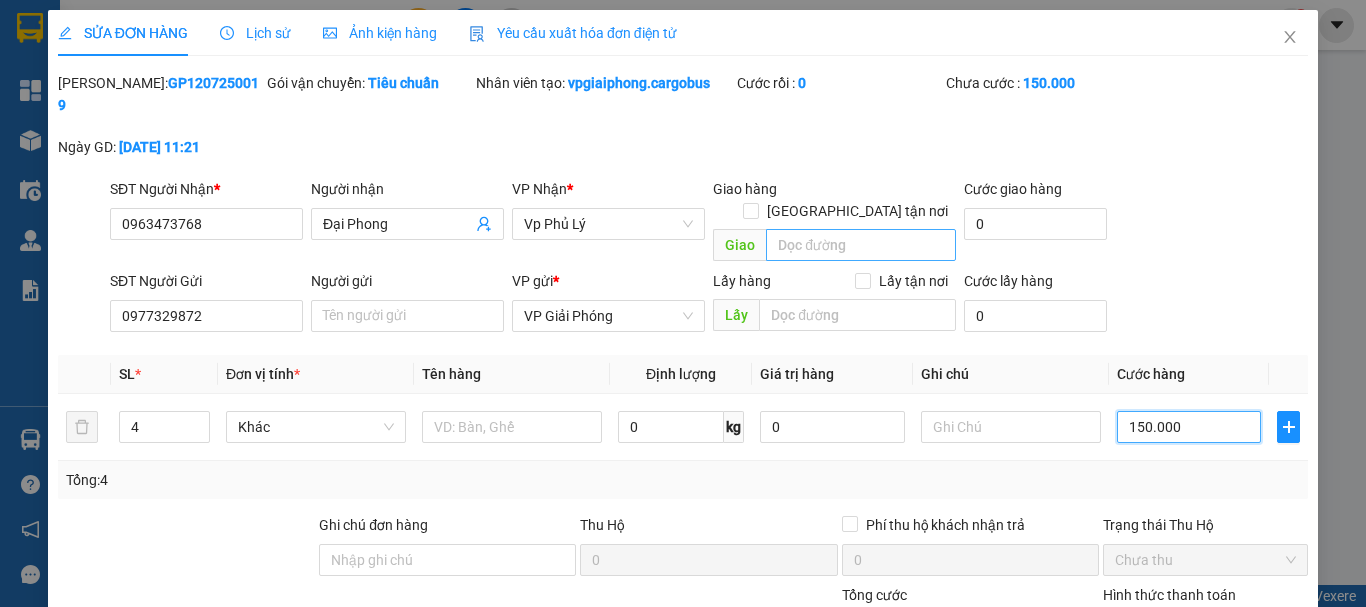 type on "150.000" 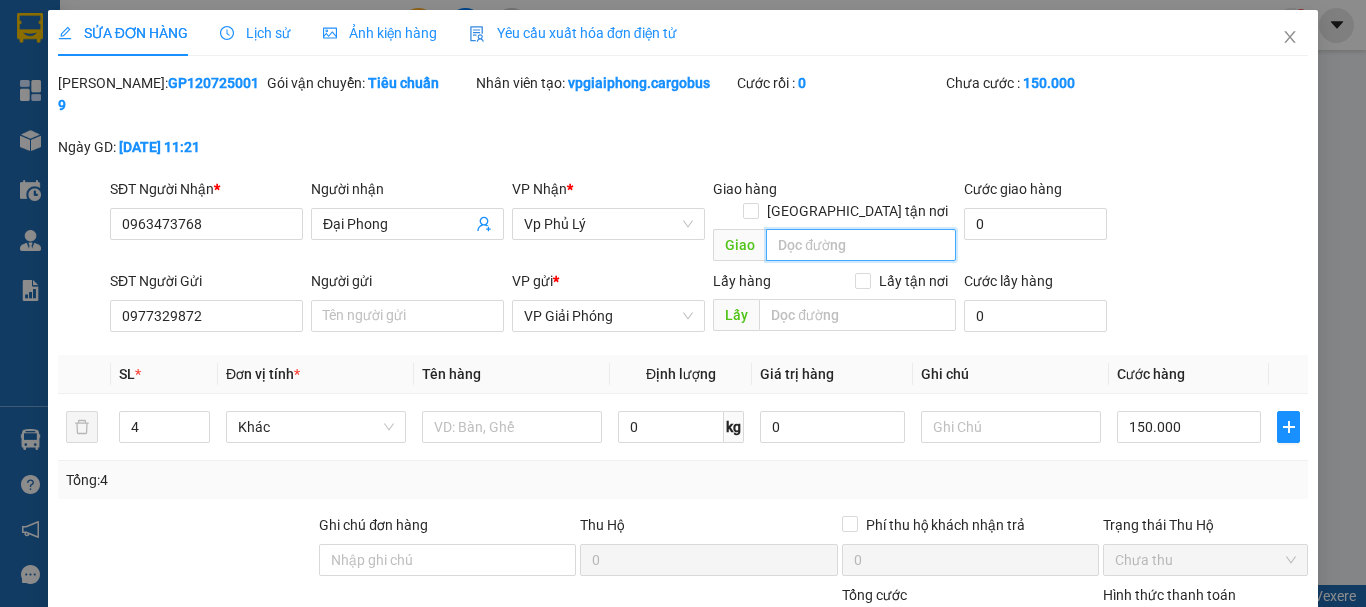 click at bounding box center [861, 245] 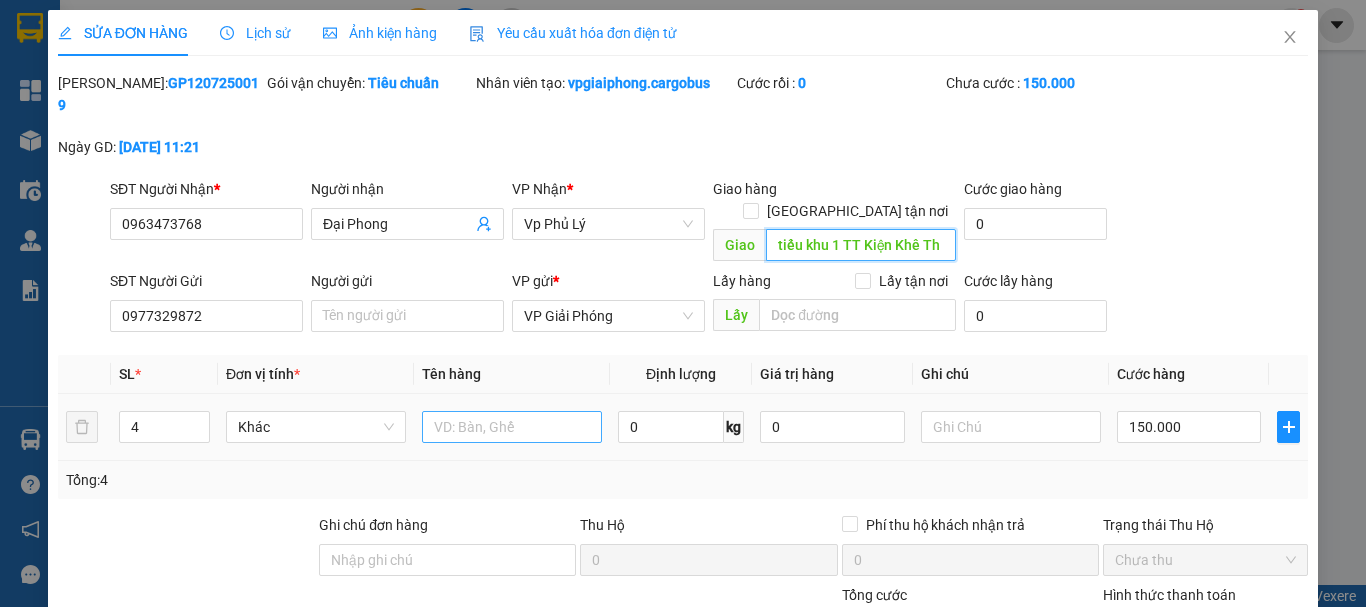 type on "tiểu khu 1 TT Kiện Khê Thanh Liêm" 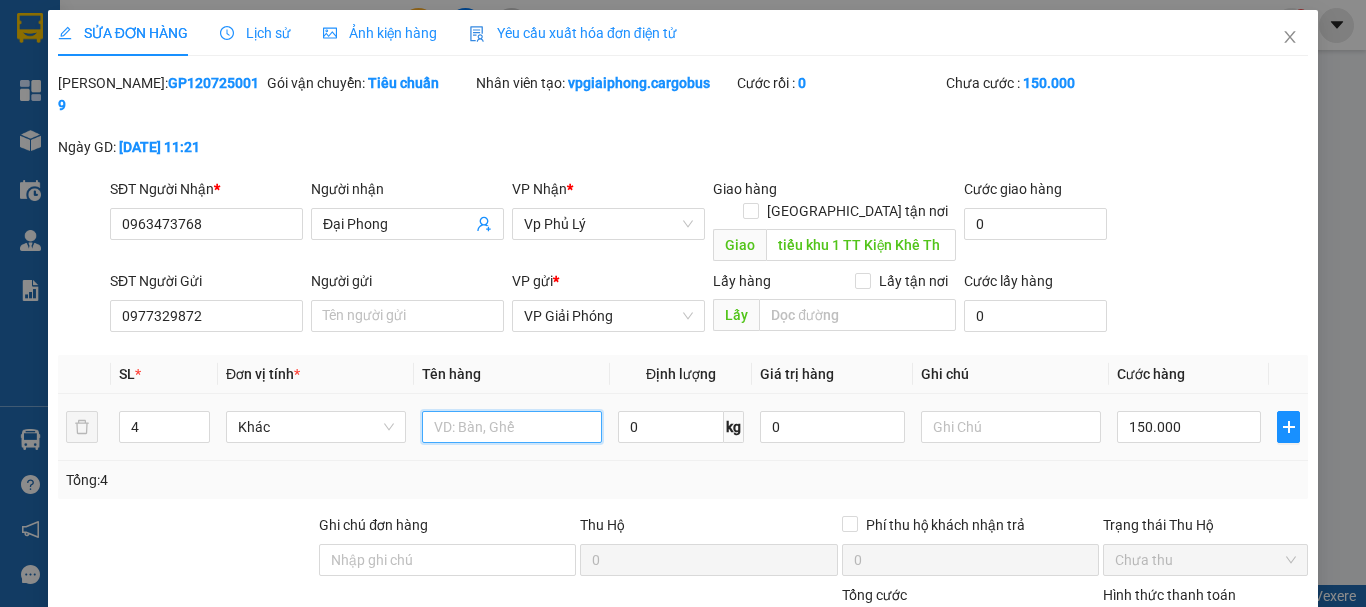 click at bounding box center (512, 427) 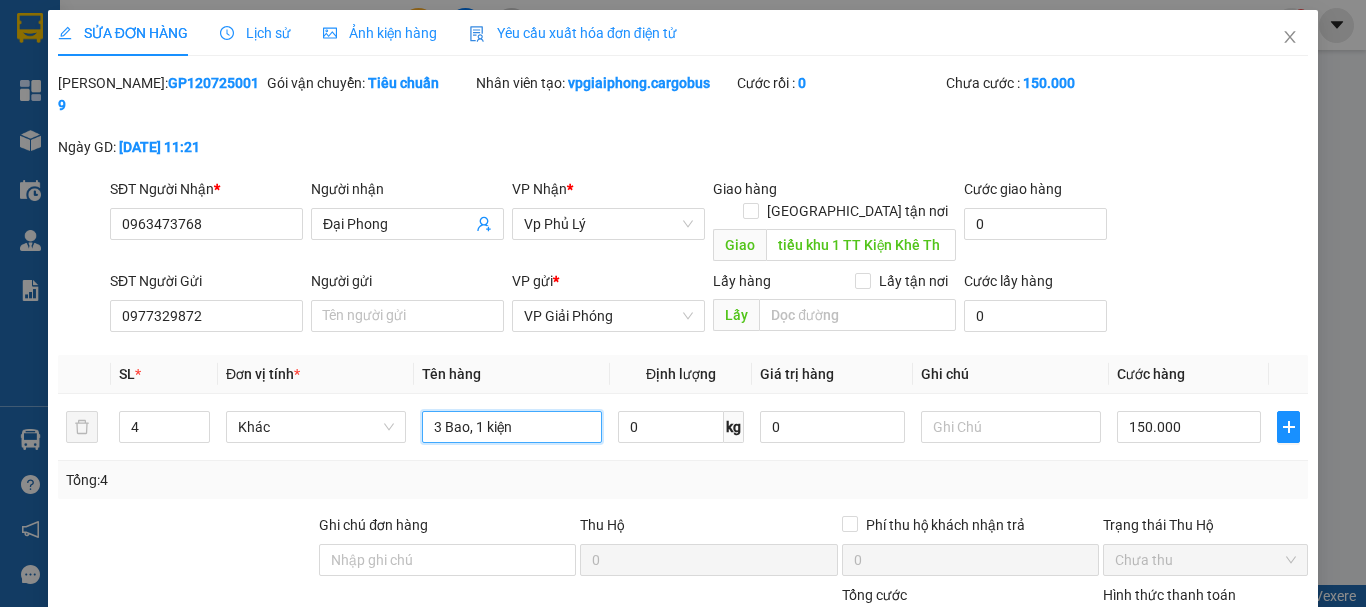 type on "3 Bao, 1 kiện" 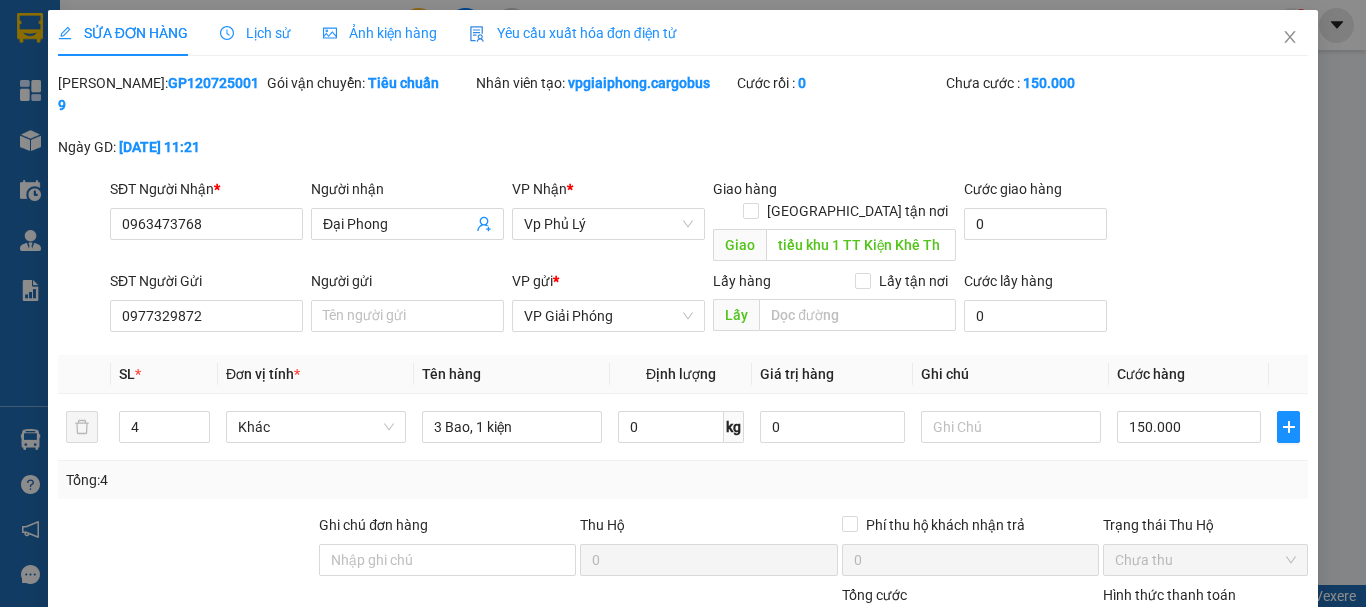 click on "[PERSON_NAME] thay đổi" at bounding box center (1117, 765) 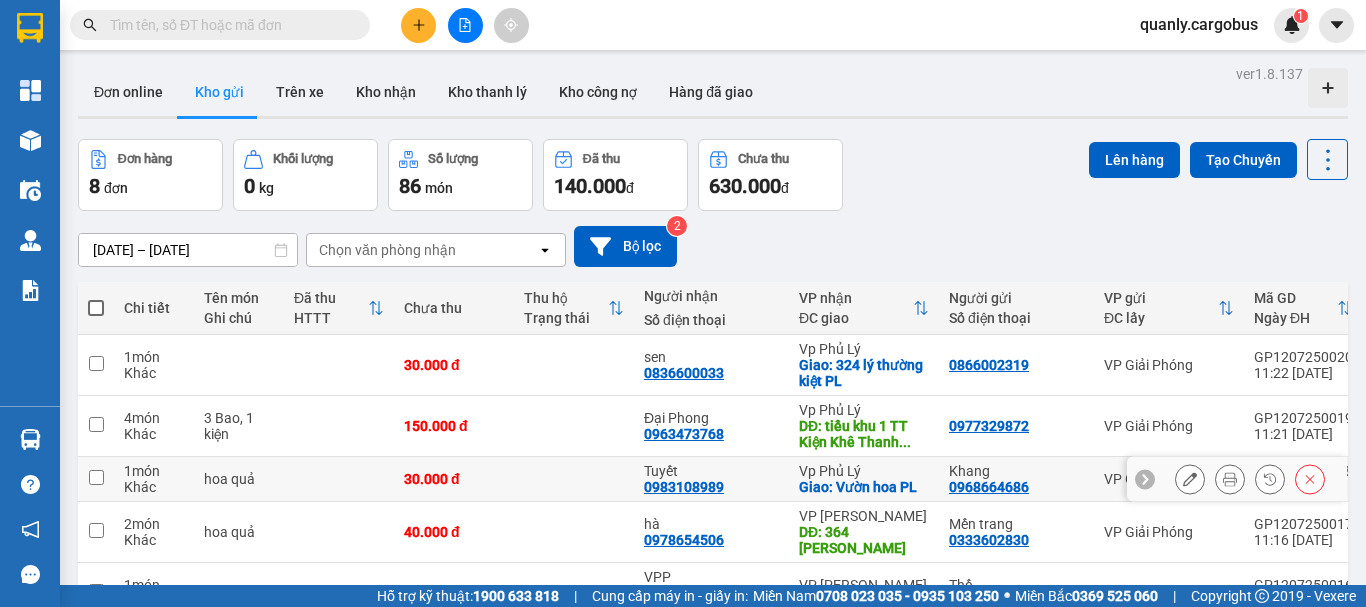 click 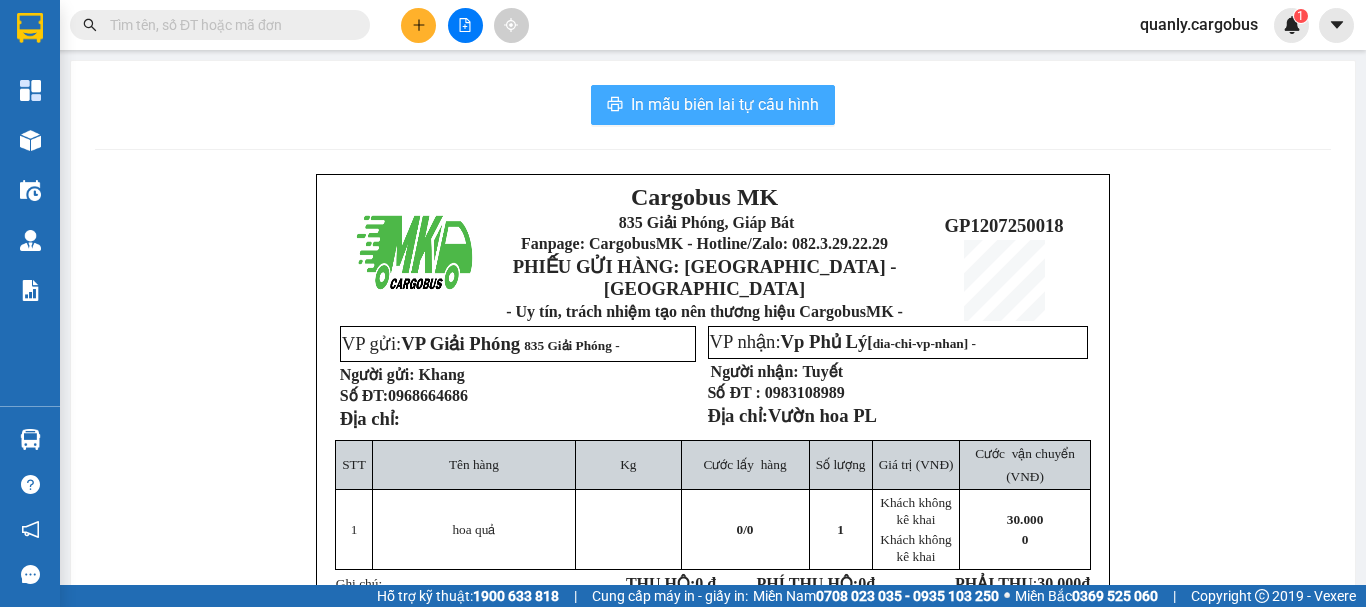 click on "In mẫu biên lai tự cấu hình" at bounding box center (725, 104) 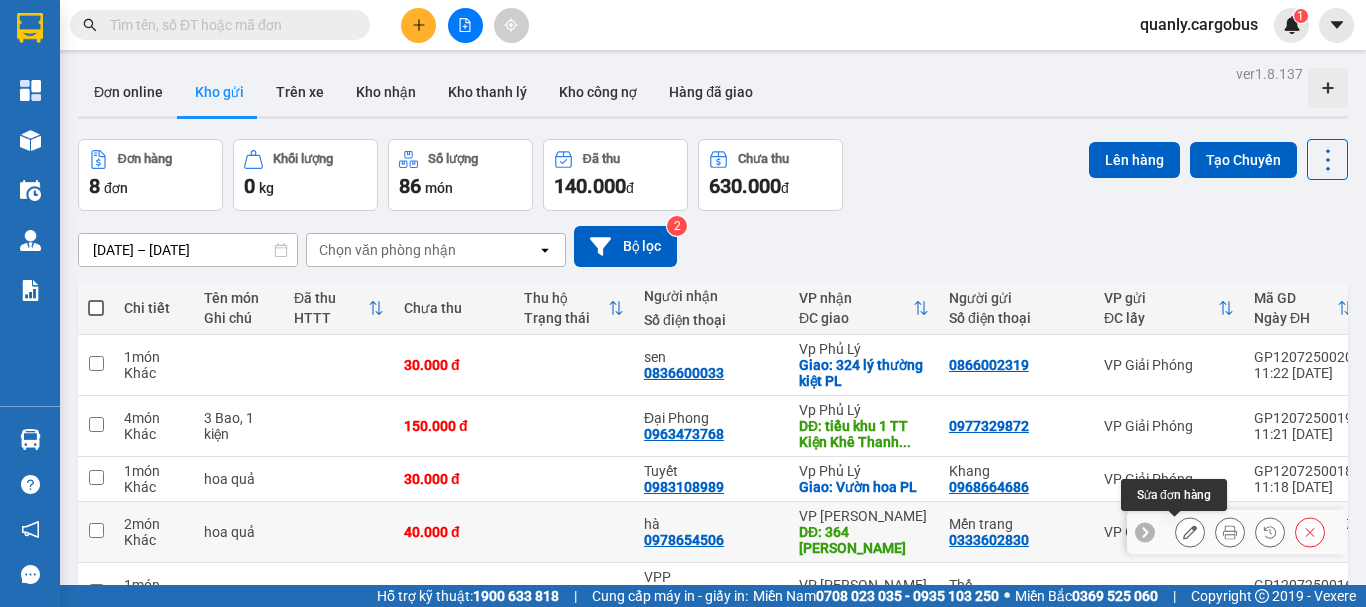 click 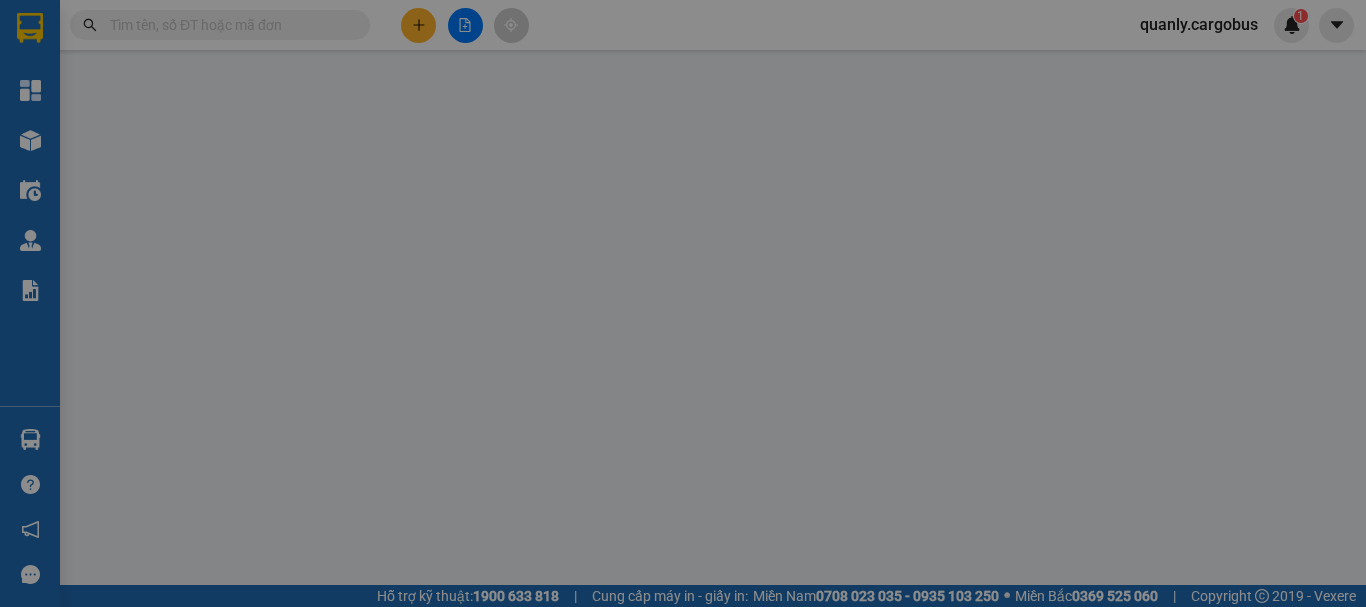 type on "0978654506" 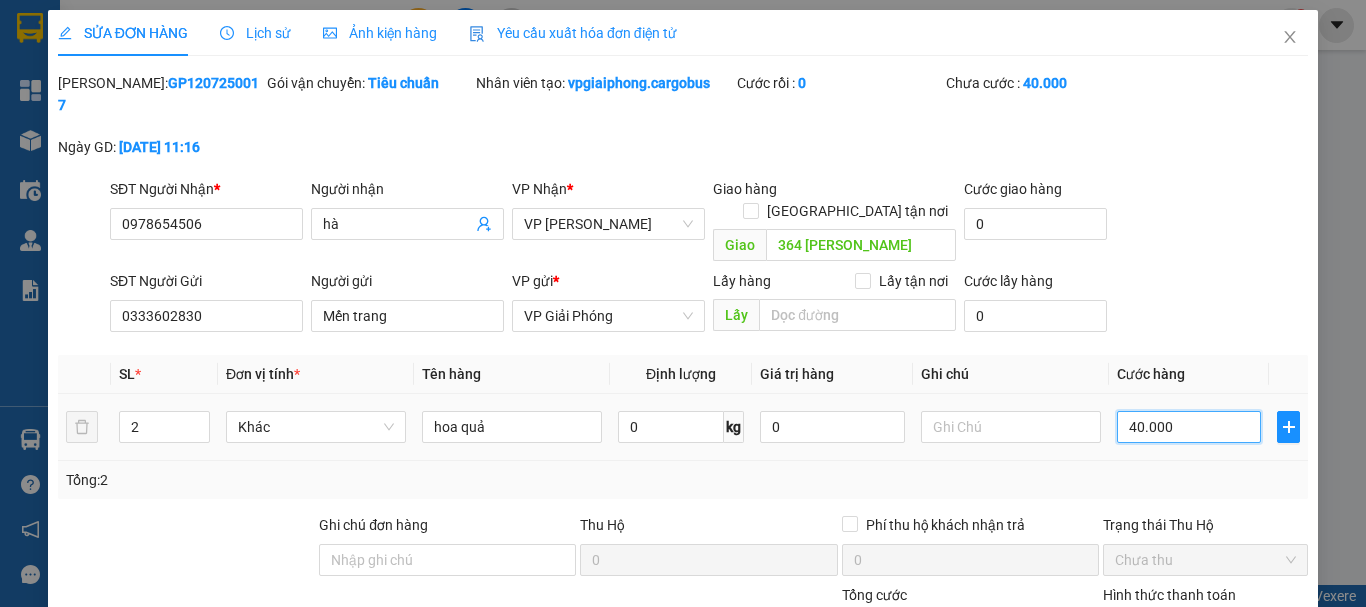 click on "40.000" at bounding box center [1189, 427] 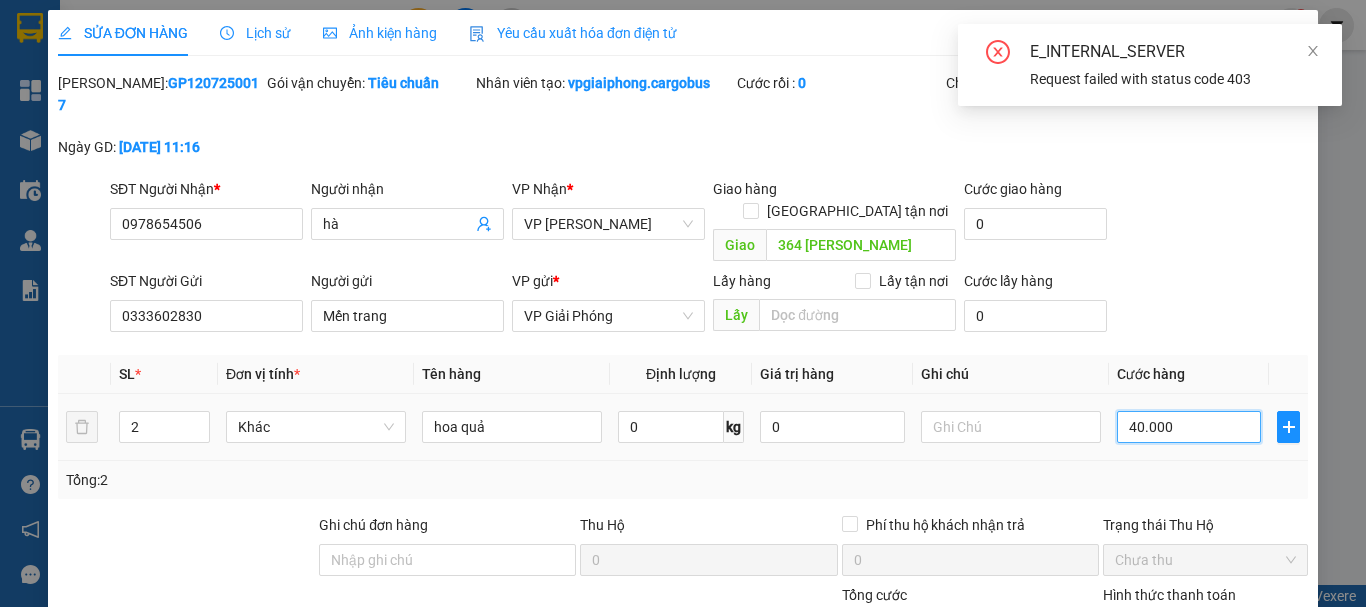 click on "40.000" at bounding box center (1189, 427) 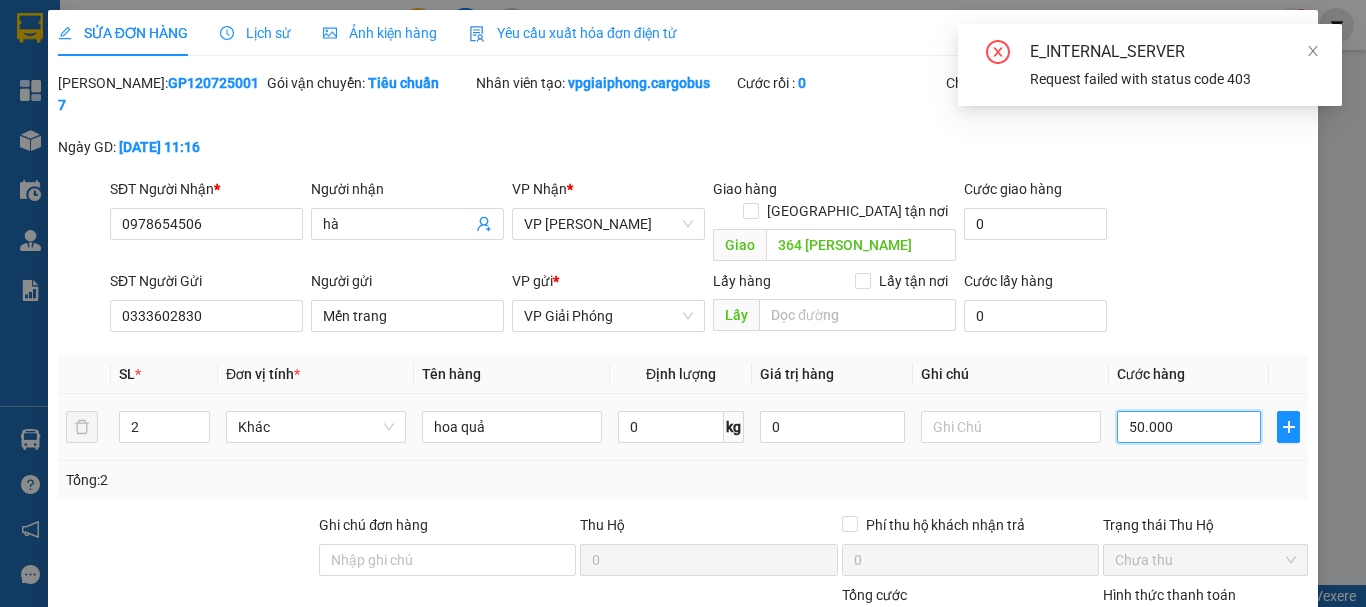 type on "50.000" 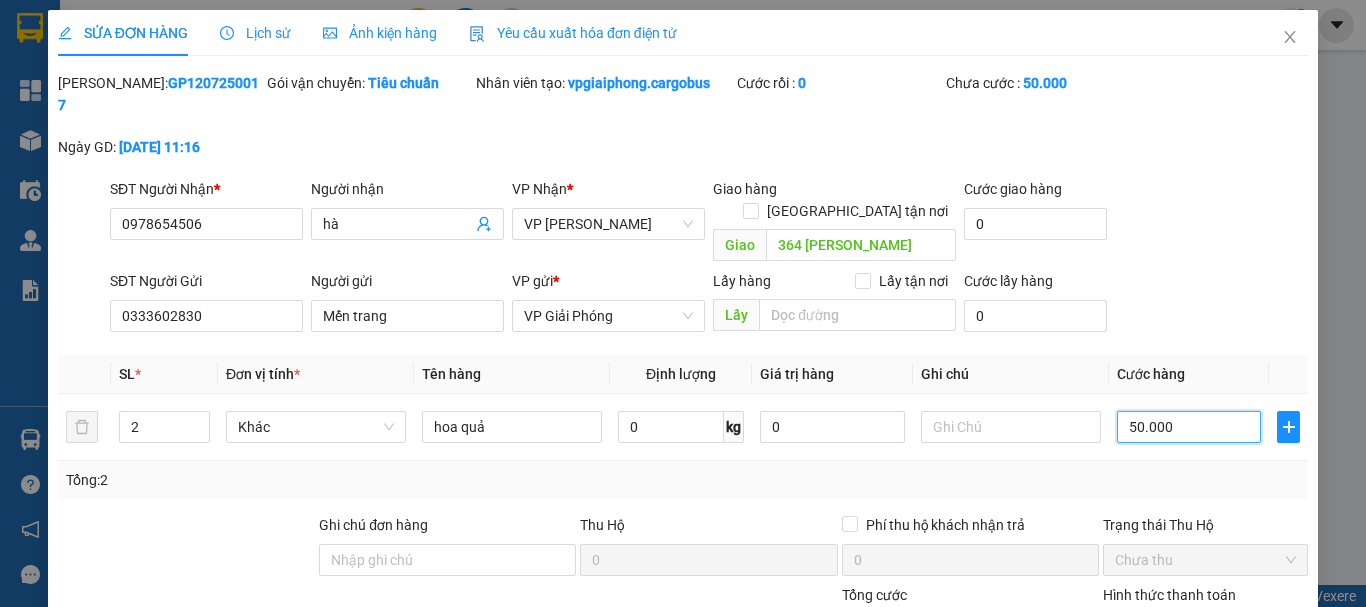 type on "50.000" 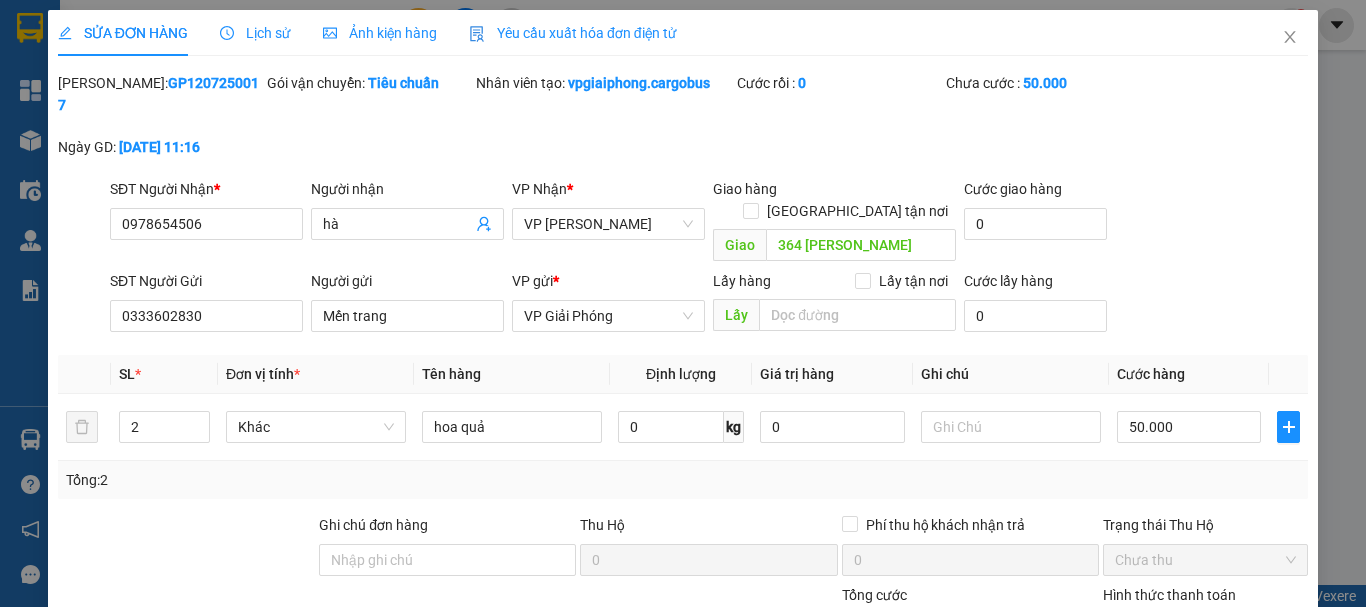 click on "[PERSON_NAME] thay đổi" at bounding box center [1117, 765] 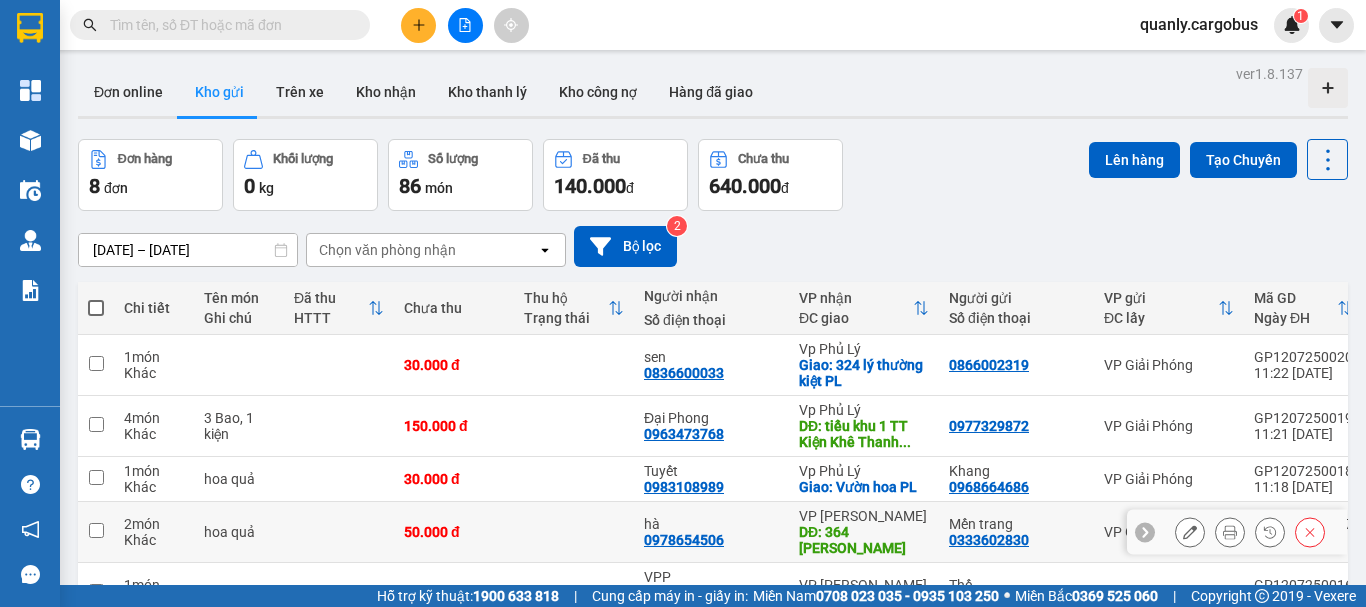 click 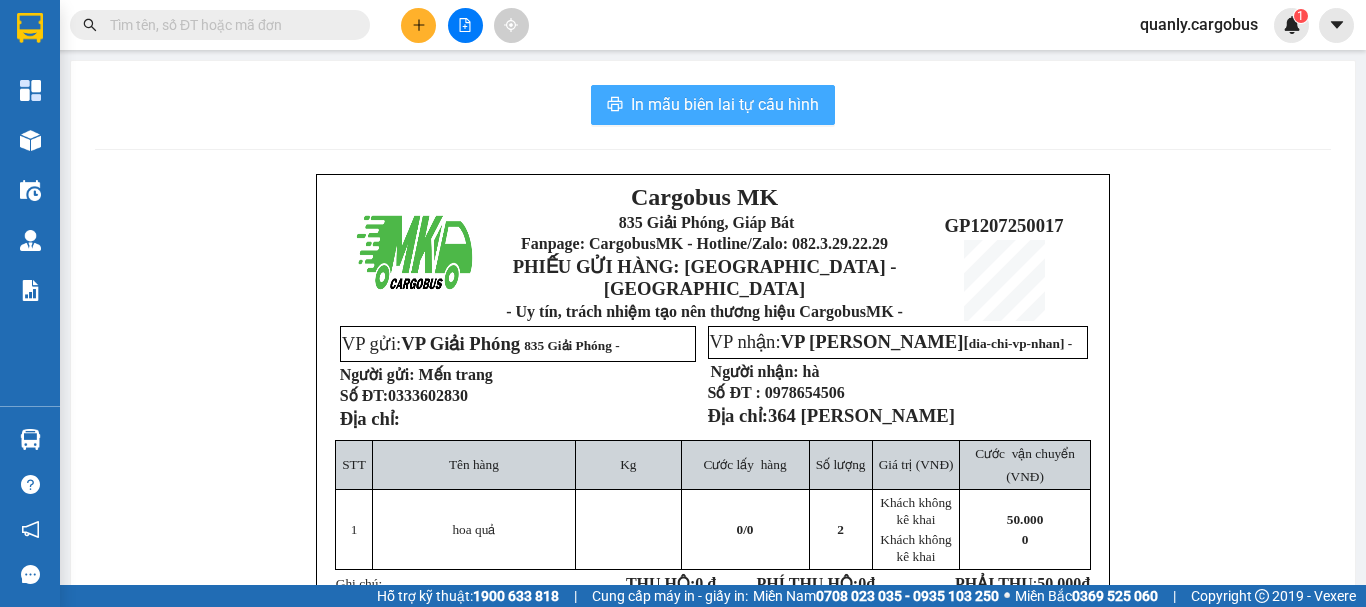 click on "In mẫu biên lai tự cấu hình" at bounding box center [725, 104] 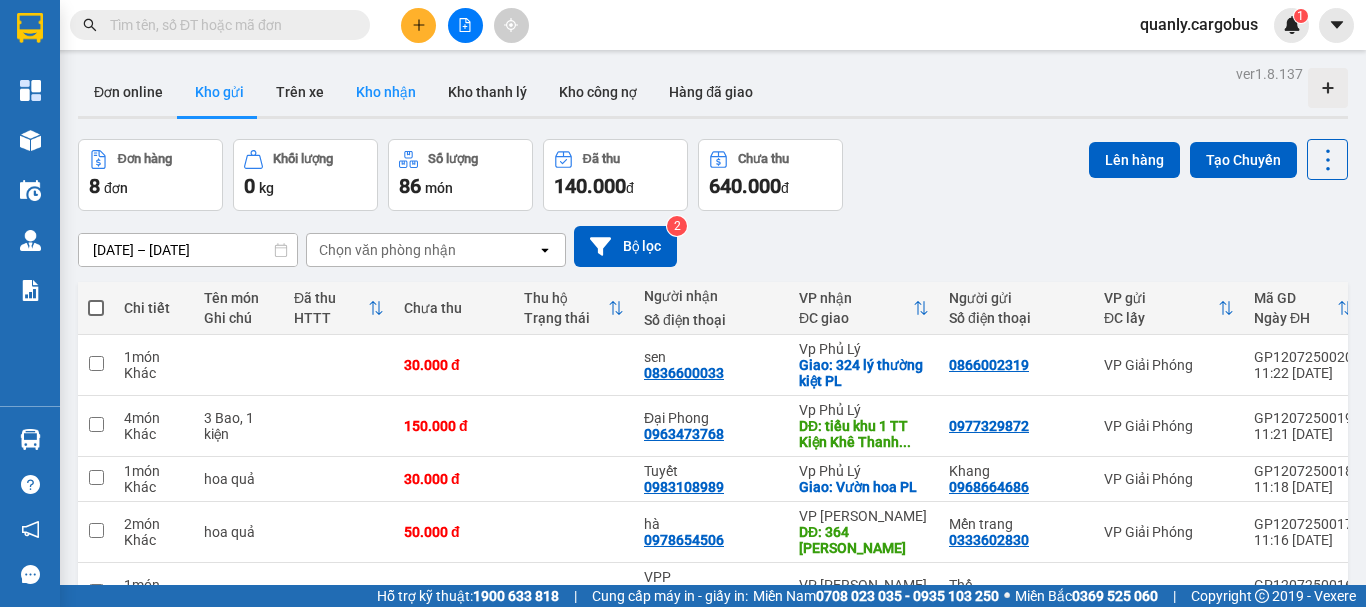 click on "Kho nhận" at bounding box center (386, 92) 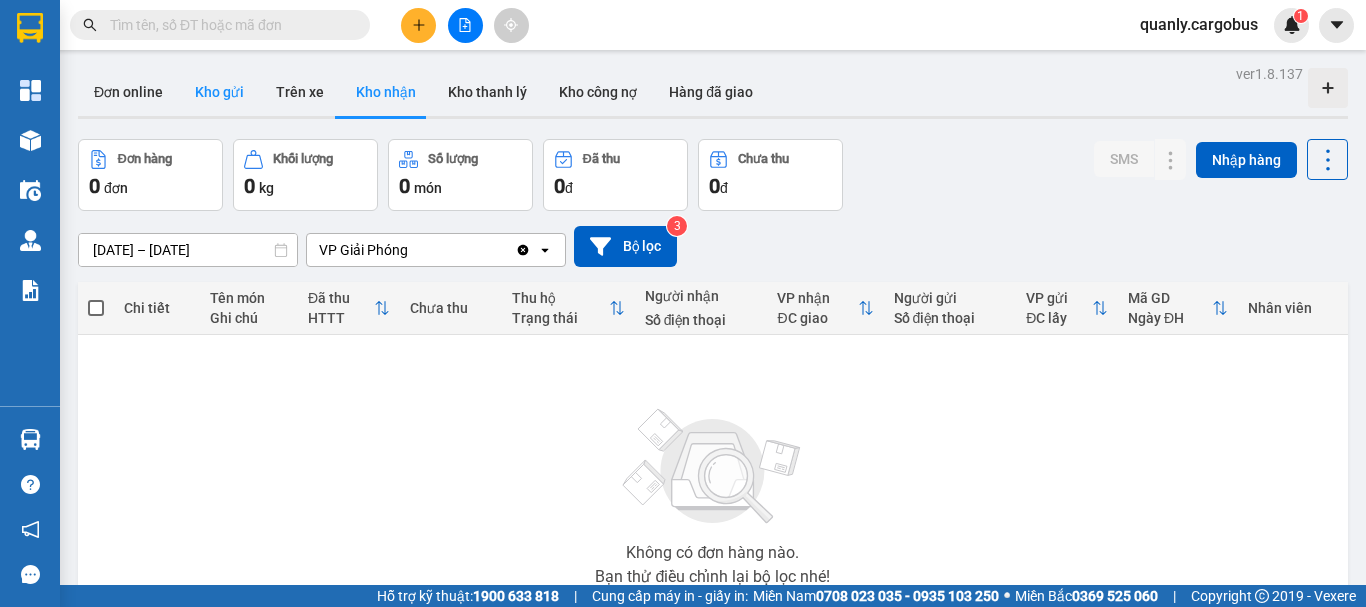 click on "Kho gửi" at bounding box center (219, 92) 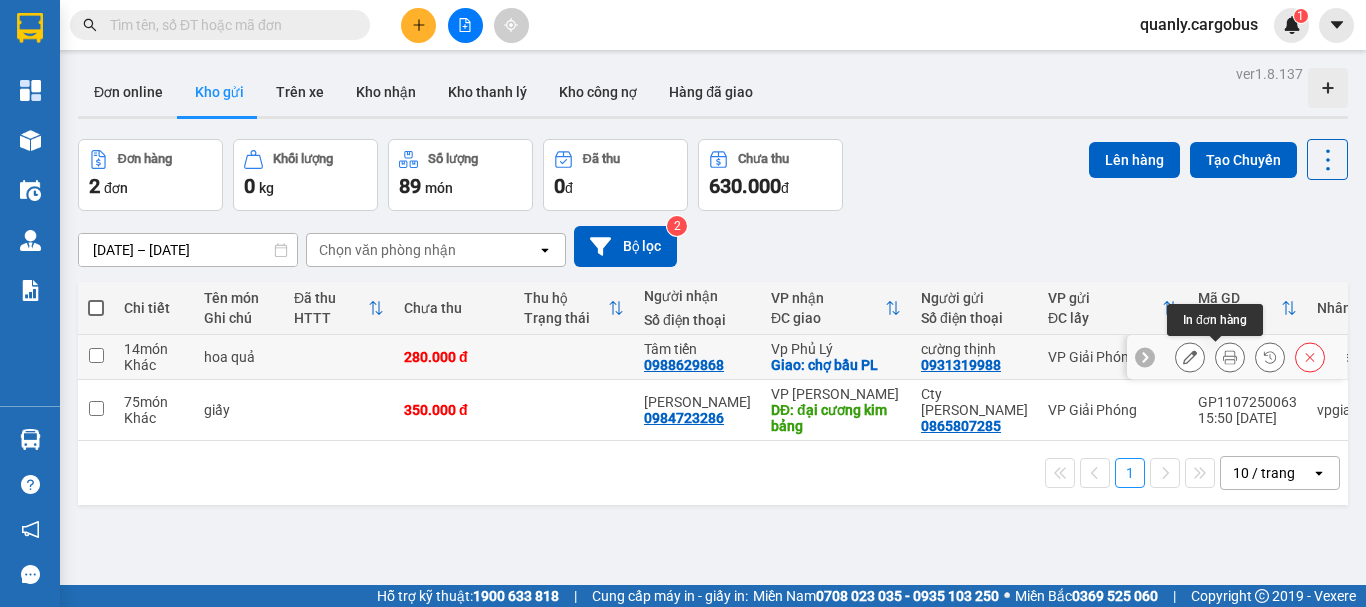 click 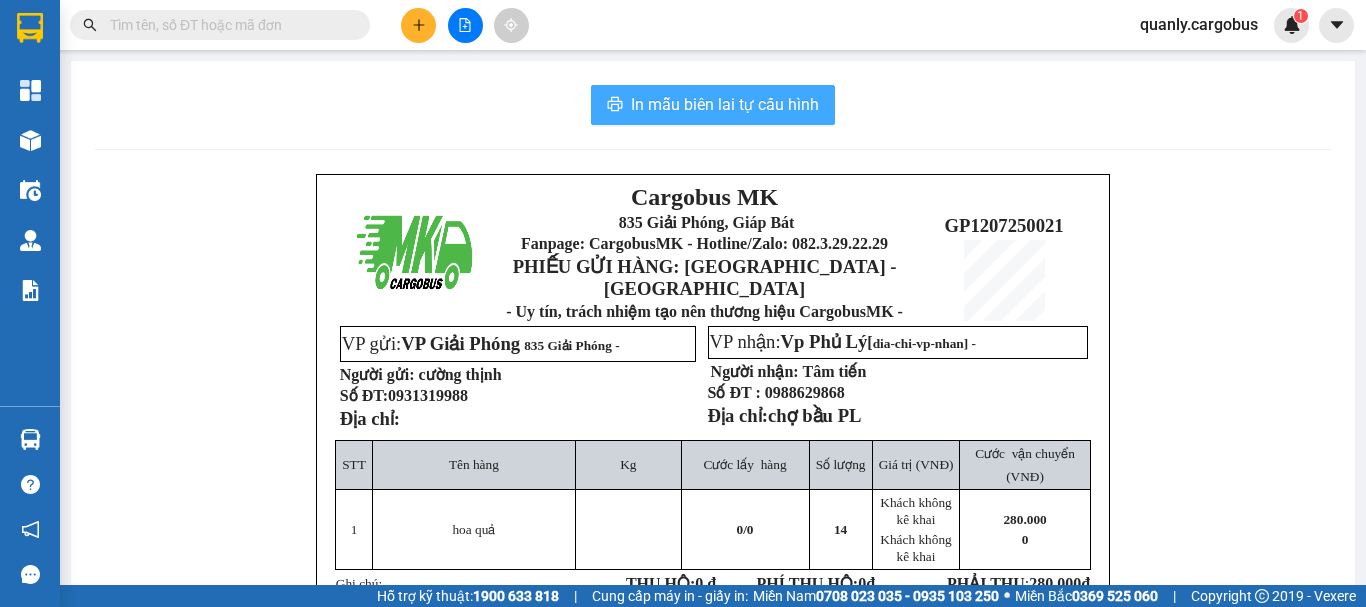 click on "In mẫu biên lai tự cấu hình" at bounding box center (725, 104) 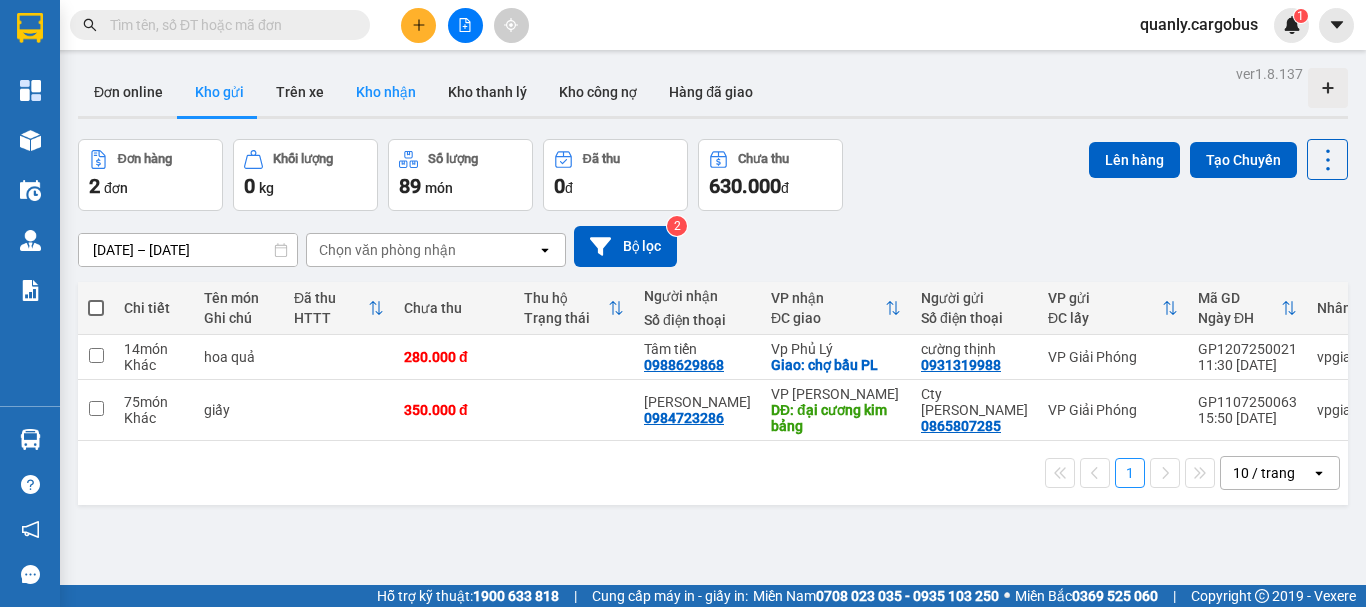 click on "Kho nhận" at bounding box center (386, 92) 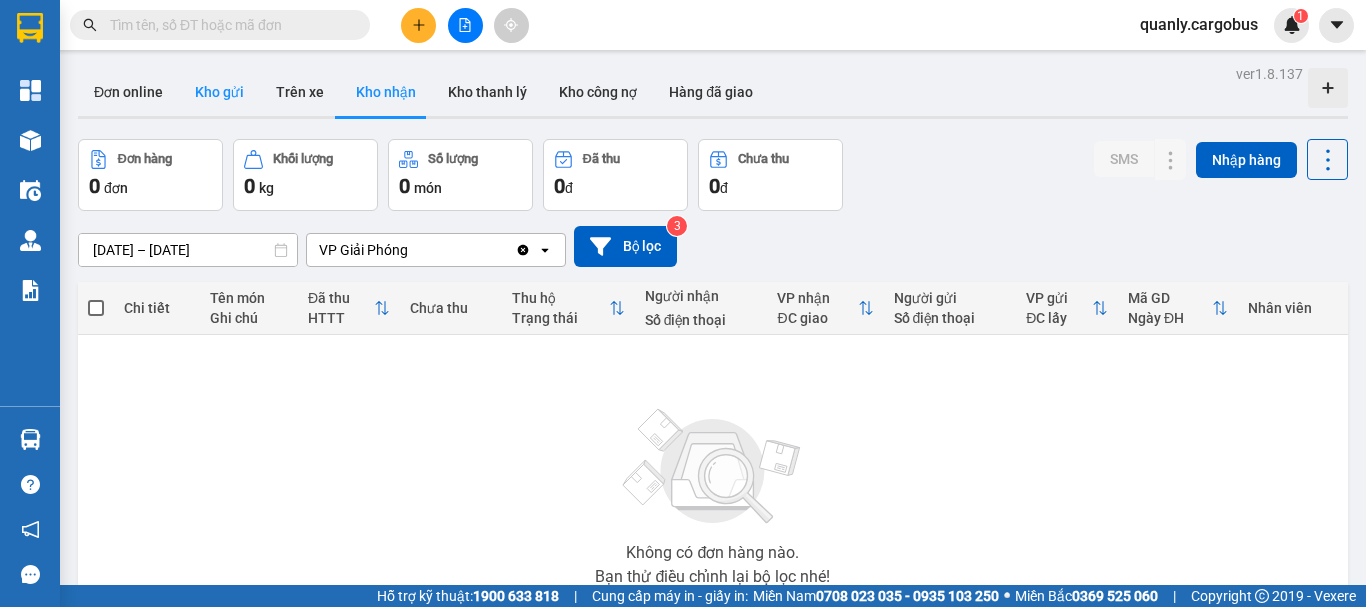 click on "Kho gửi" at bounding box center [219, 92] 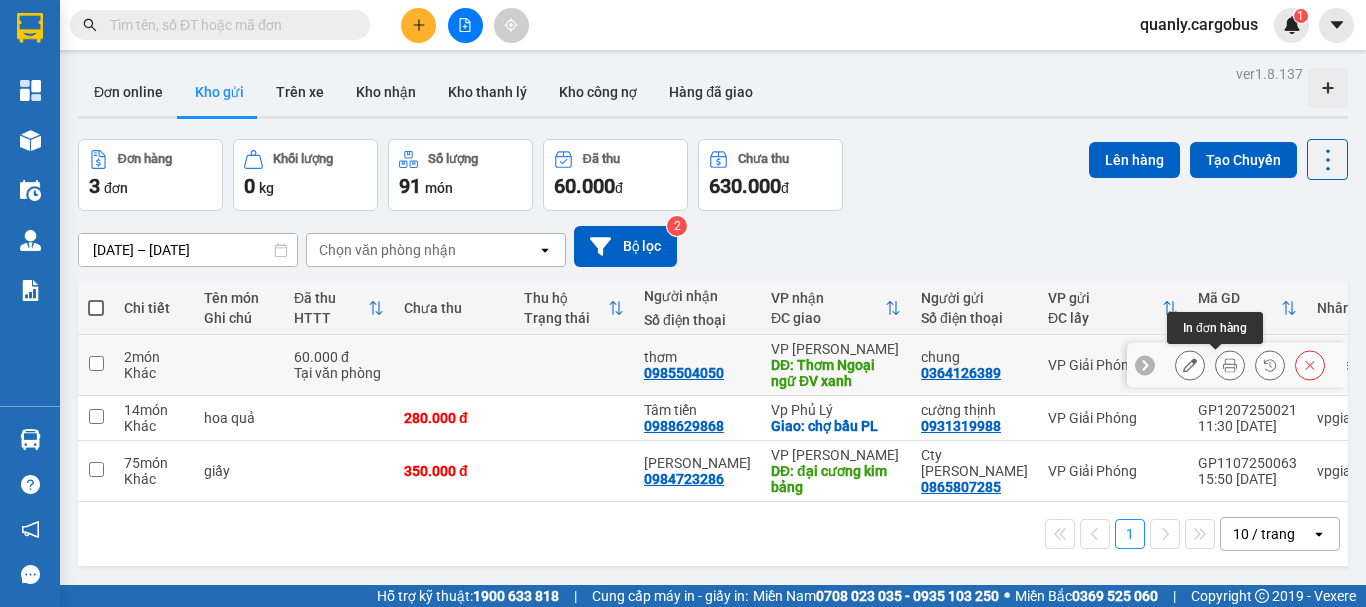 click 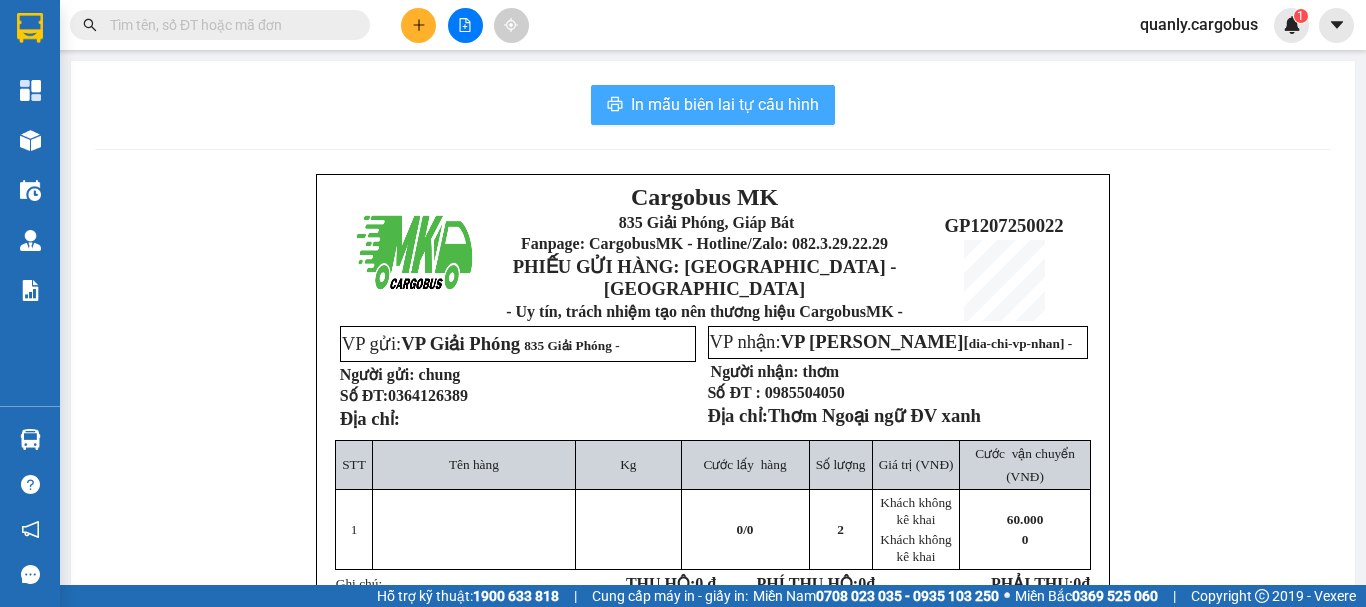 click on "In mẫu biên lai tự cấu hình" at bounding box center [725, 104] 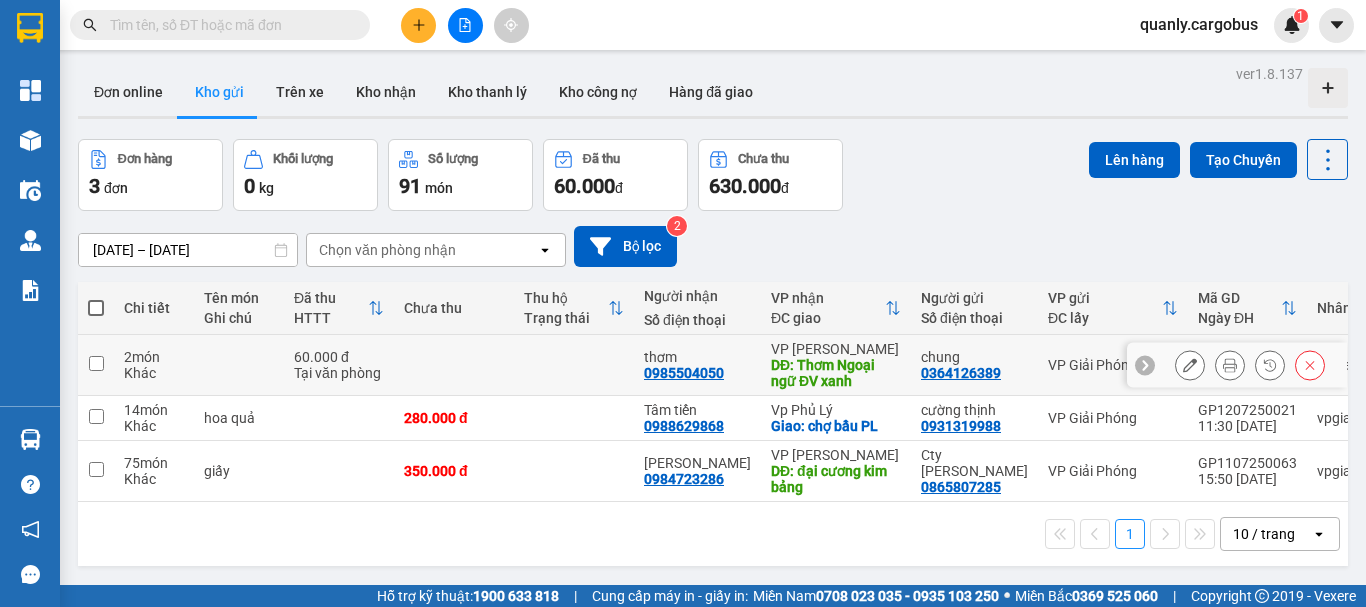 scroll, scrollTop: 0, scrollLeft: 0, axis: both 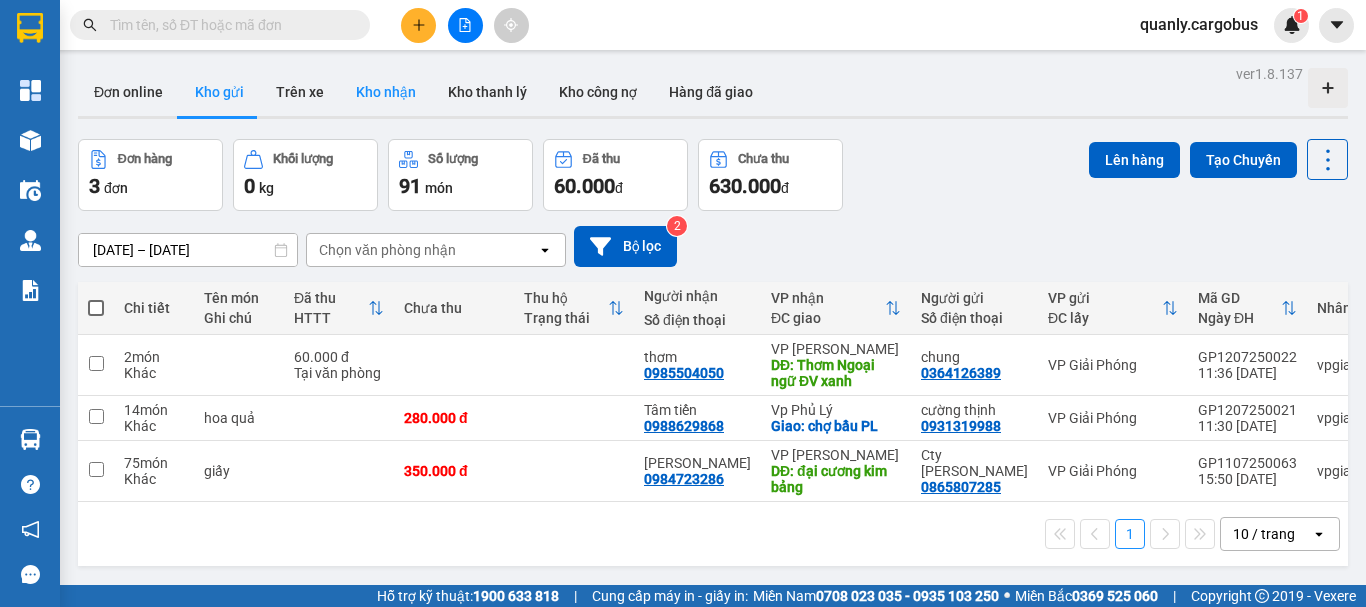 click on "Kho nhận" at bounding box center (386, 92) 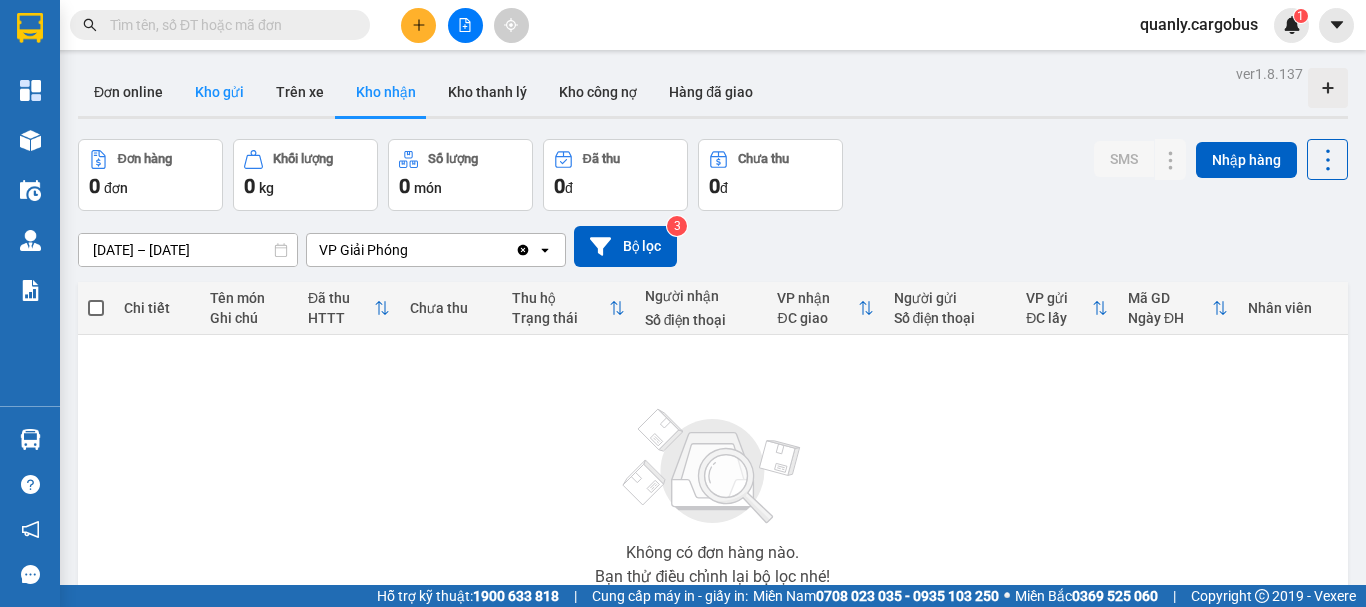 click on "Kho gửi" at bounding box center (219, 92) 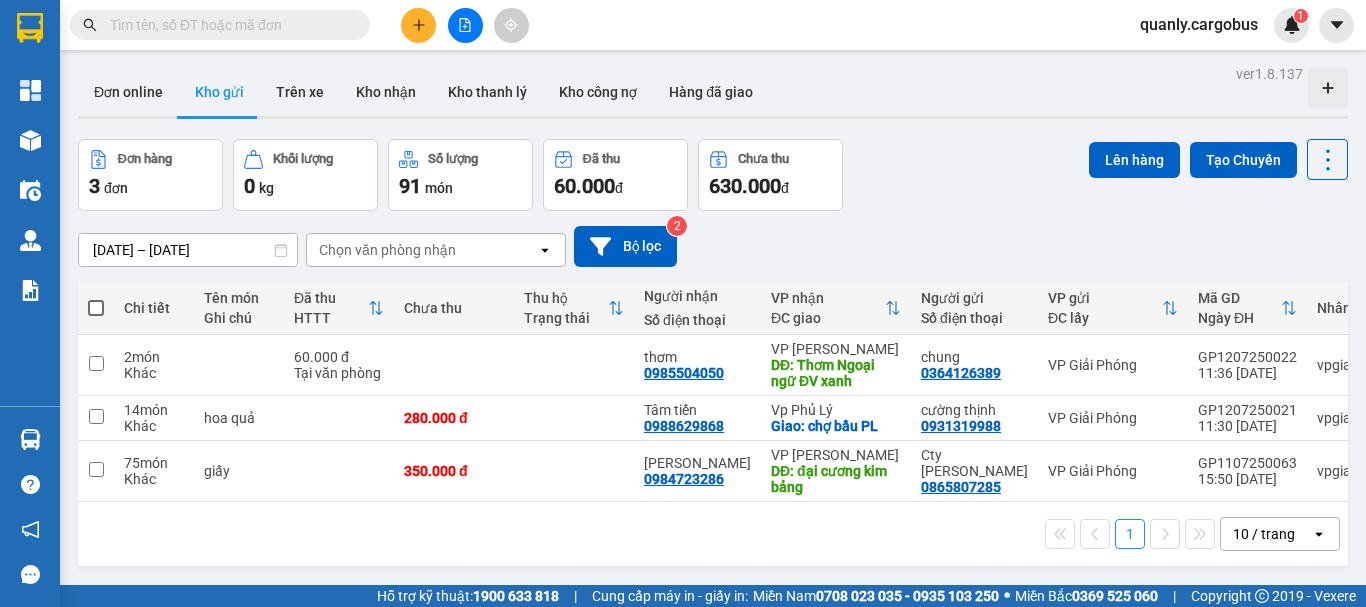 click at bounding box center (96, 308) 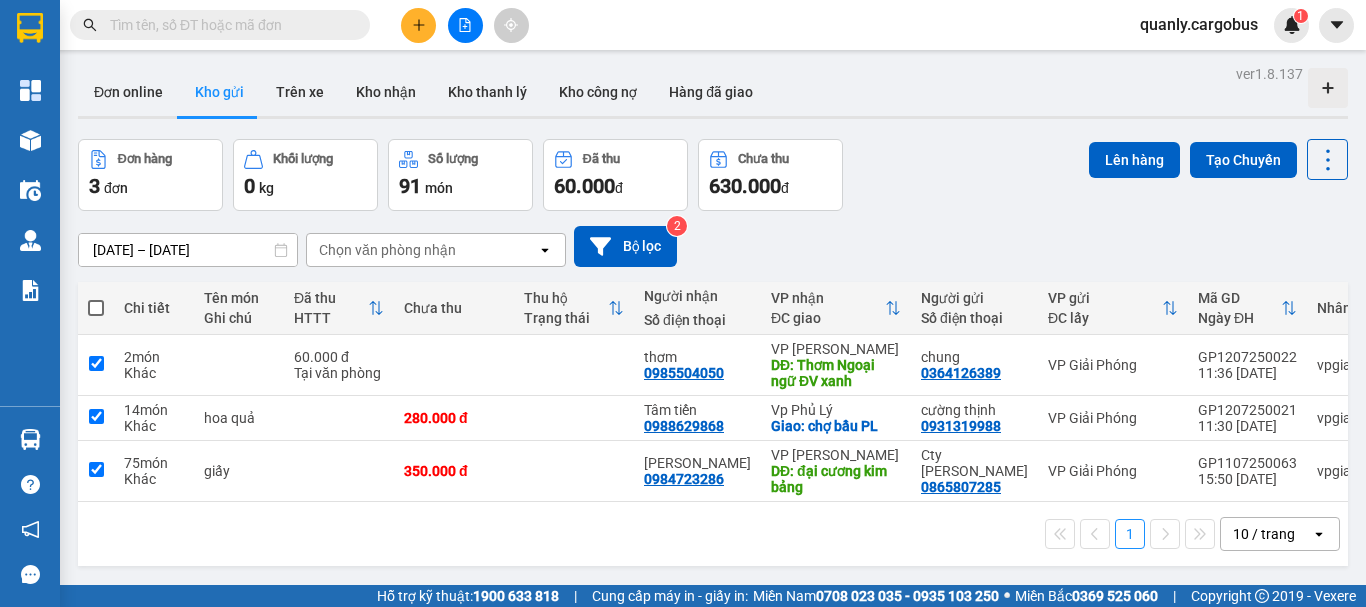 checkbox on "true" 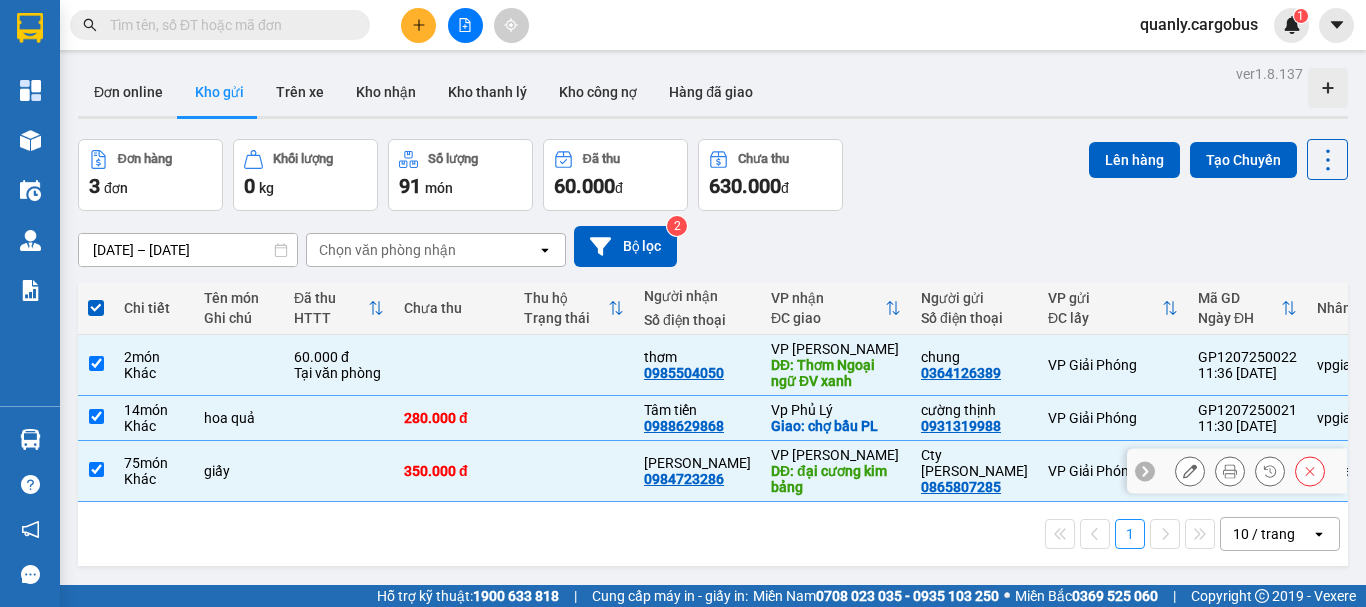 click at bounding box center (96, 469) 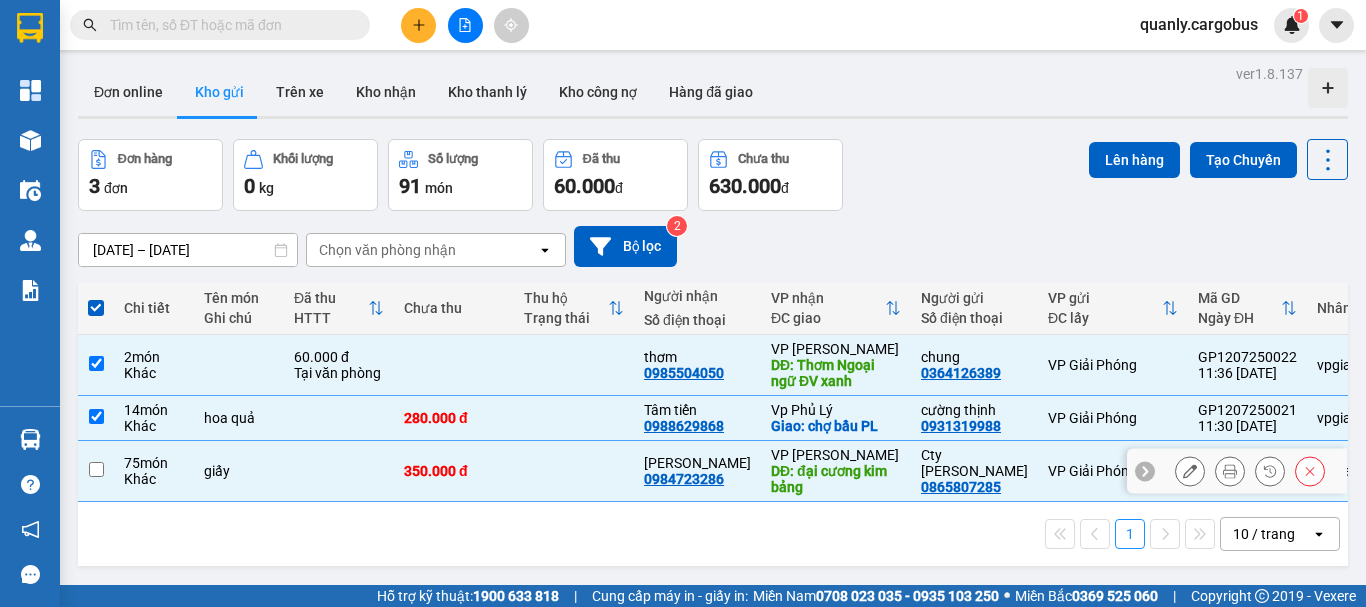 checkbox on "false" 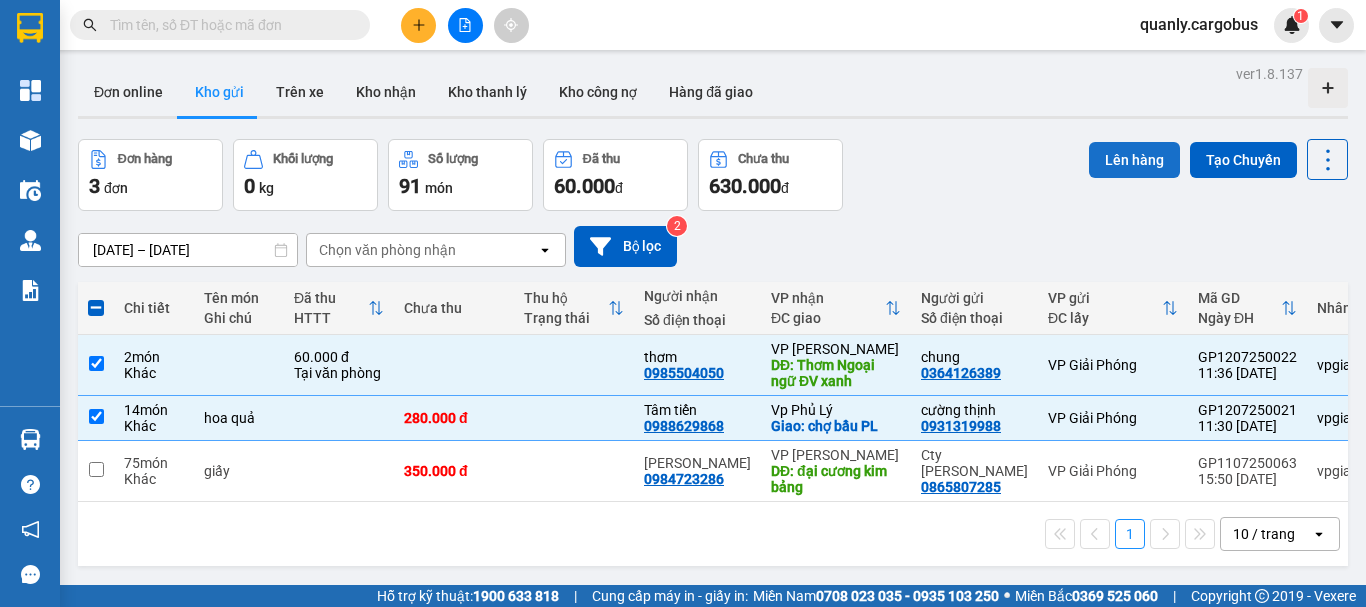 click on "Lên hàng" at bounding box center [1134, 160] 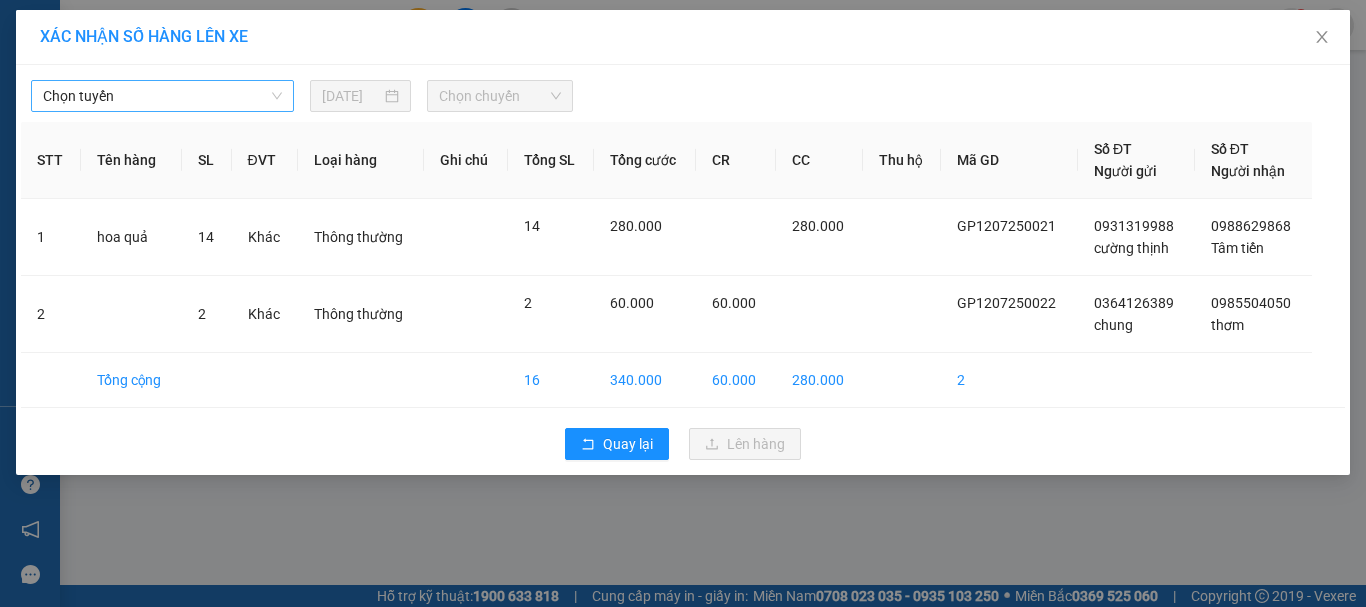 click on "Chọn tuyến" at bounding box center [162, 96] 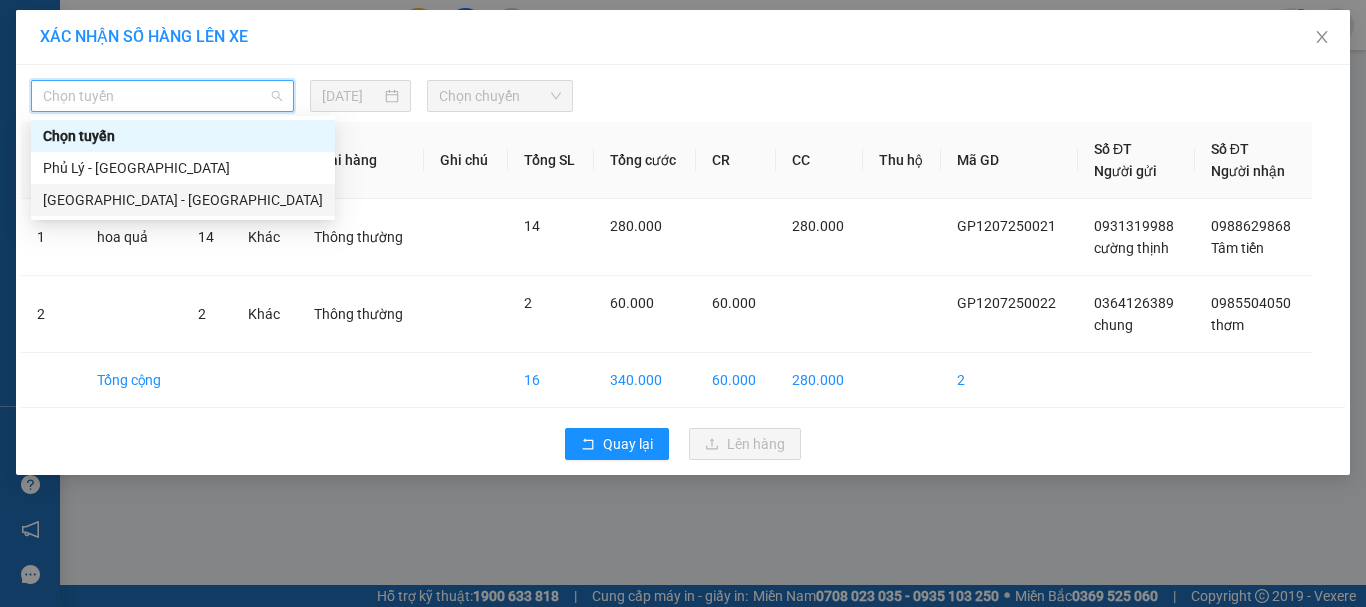 click on "[GEOGRAPHIC_DATA] - [GEOGRAPHIC_DATA]" at bounding box center [183, 200] 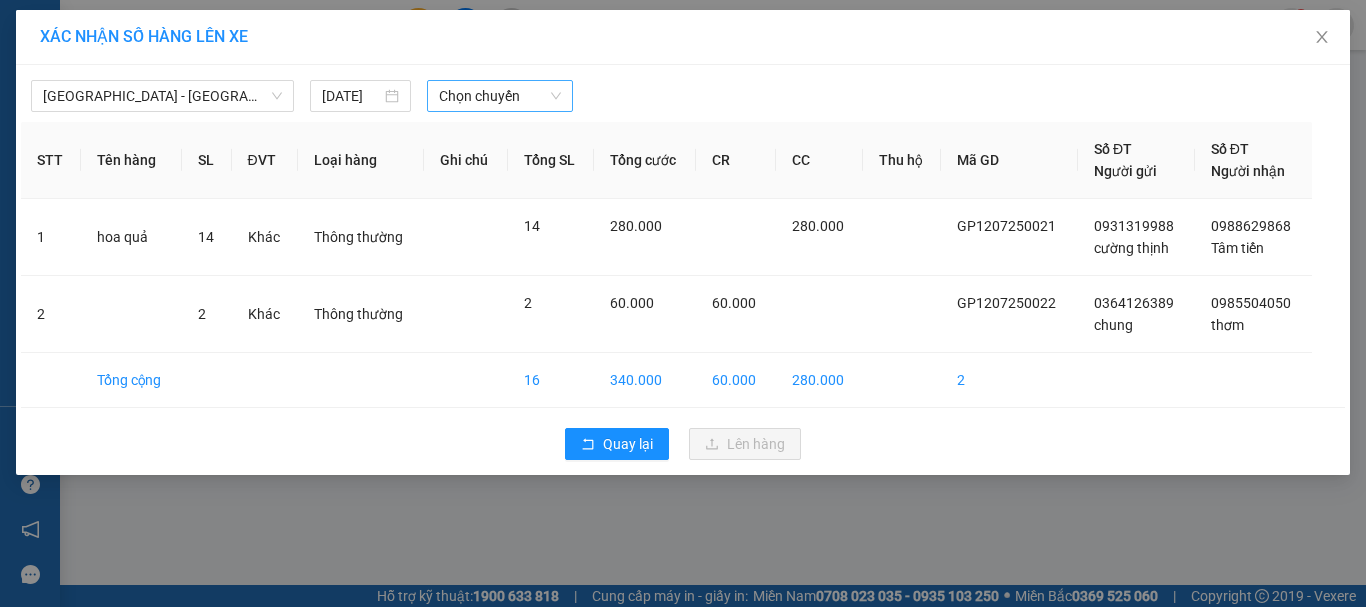 click on "Chọn chuyến" at bounding box center (500, 96) 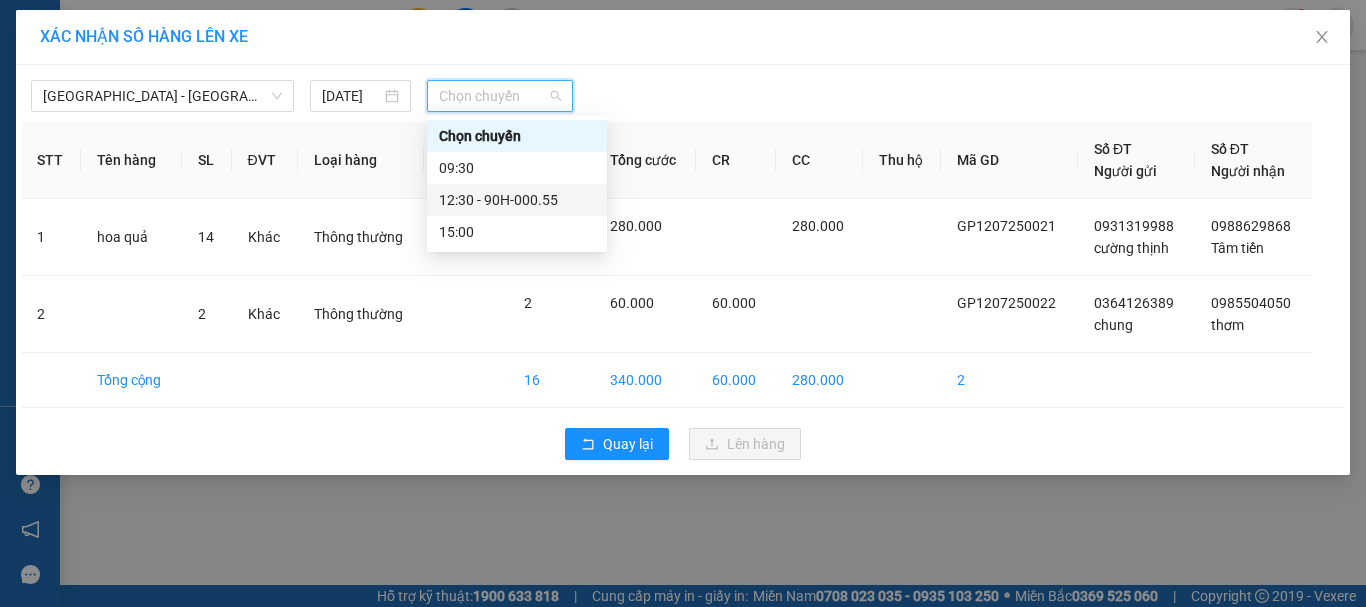 click on "12:30     - 90H-000.55" at bounding box center (517, 200) 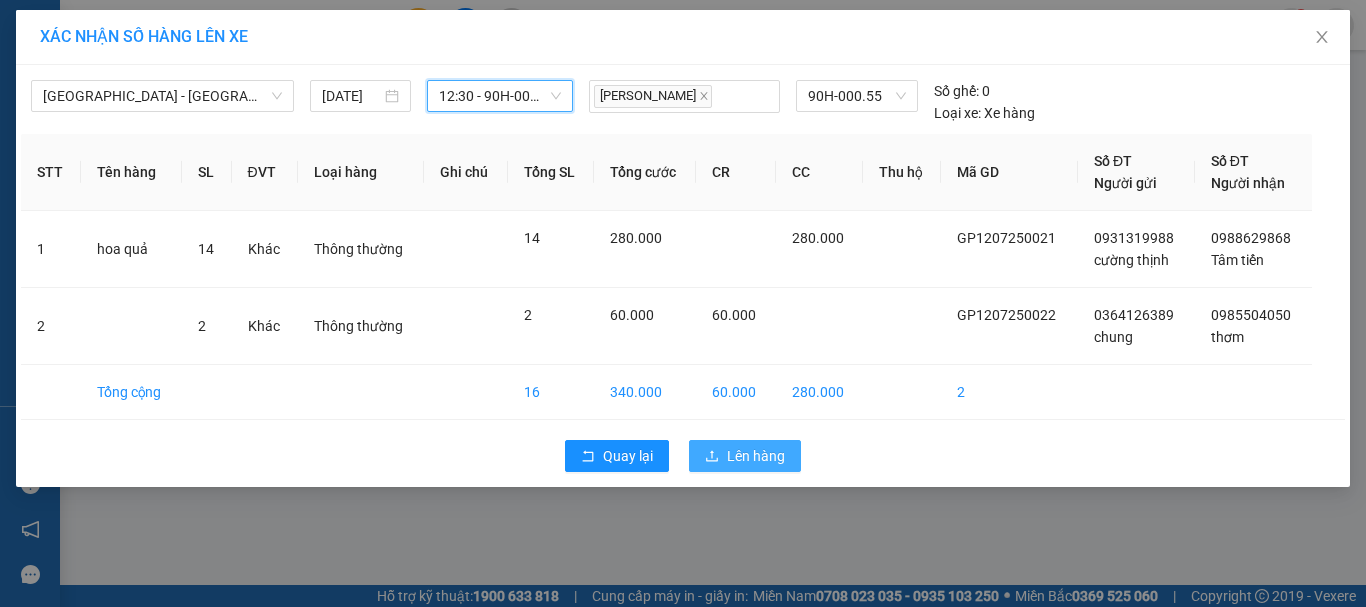 click on "Lên hàng" at bounding box center (756, 456) 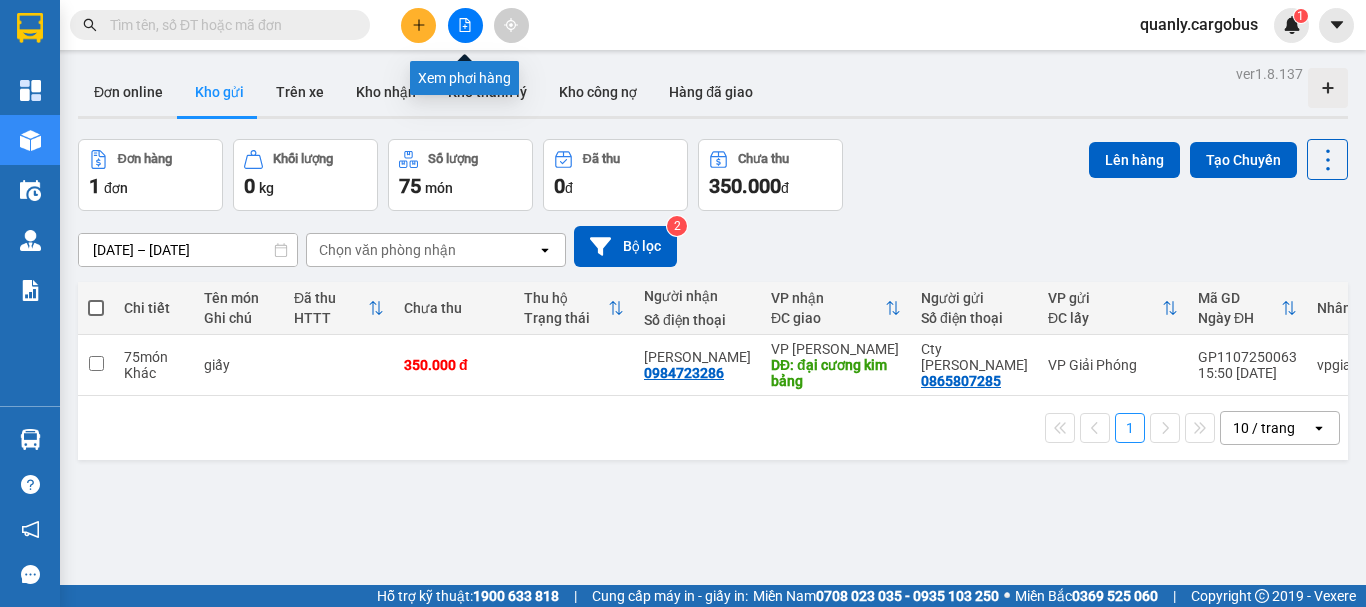 click 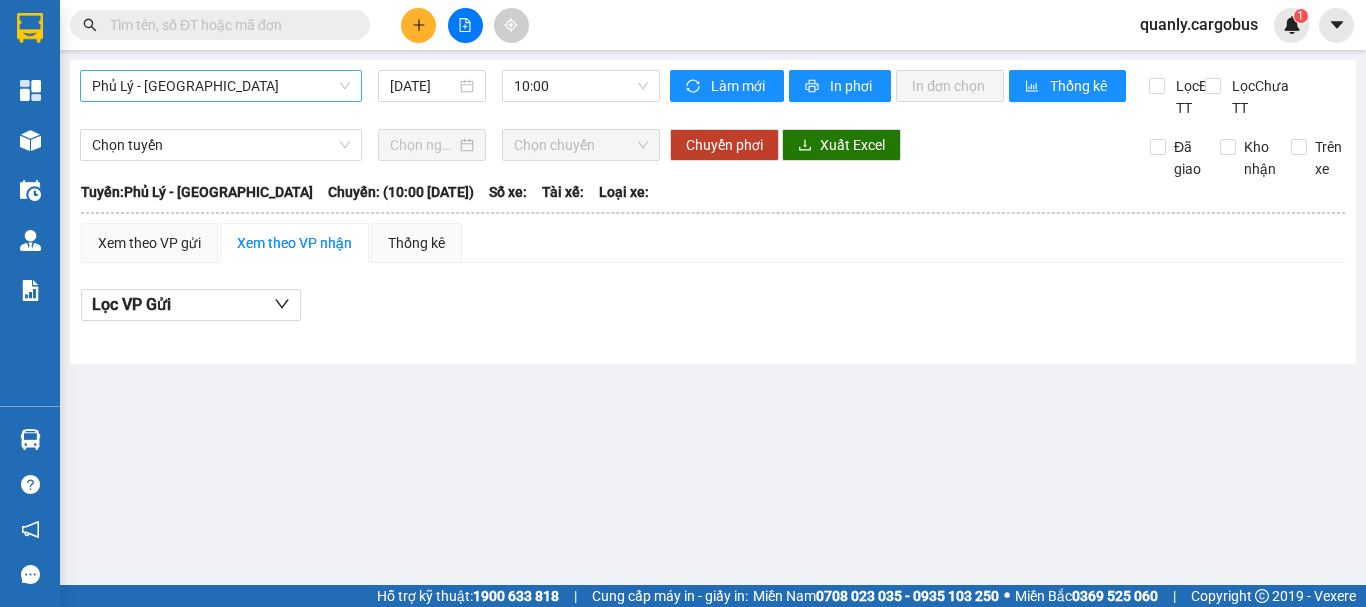 click on "Phủ Lý - [GEOGRAPHIC_DATA]" at bounding box center (221, 86) 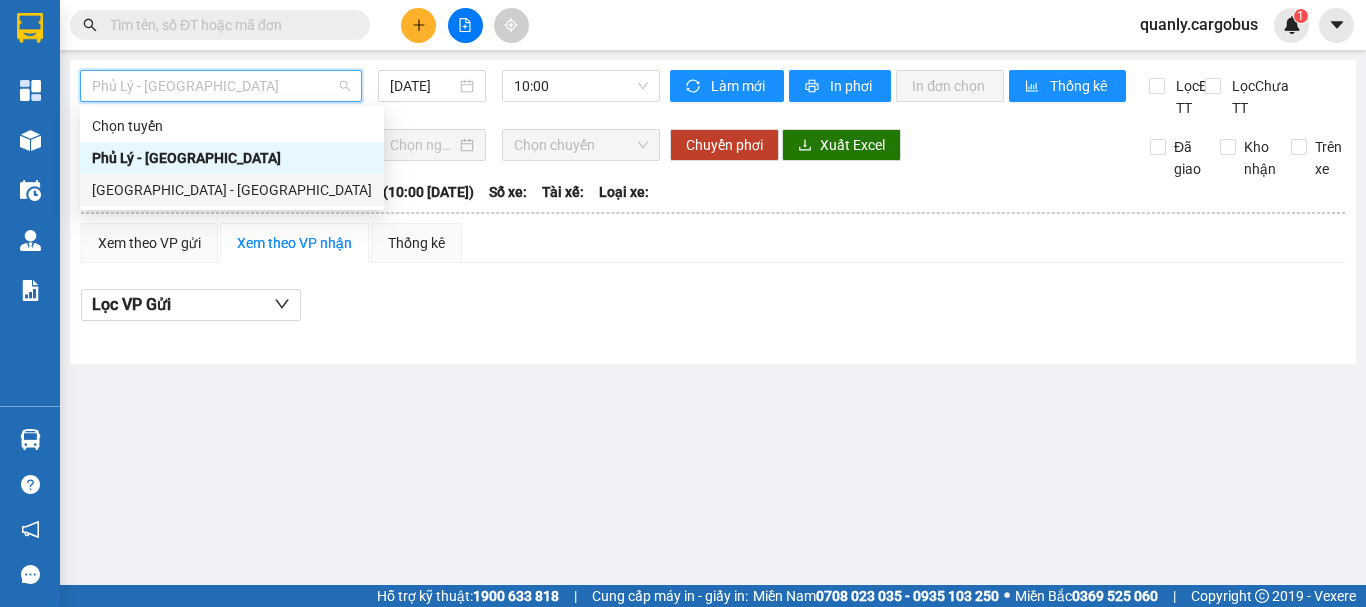 click on "[GEOGRAPHIC_DATA] - [GEOGRAPHIC_DATA]" at bounding box center (232, 190) 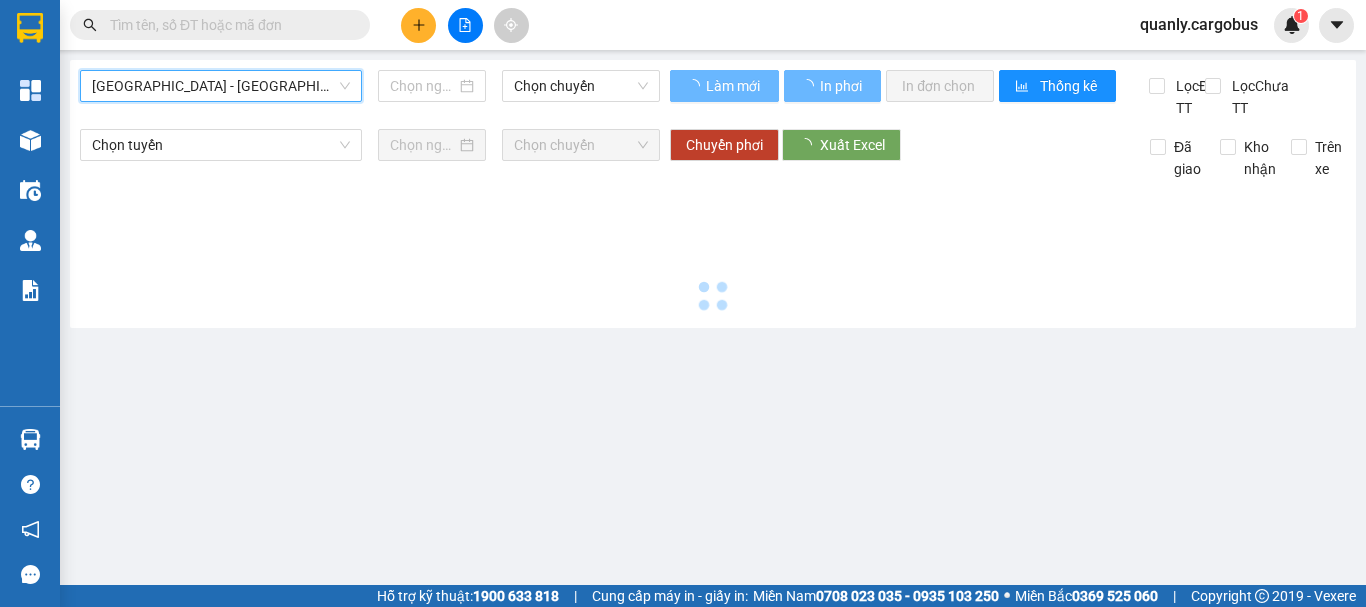 type on "[DATE]" 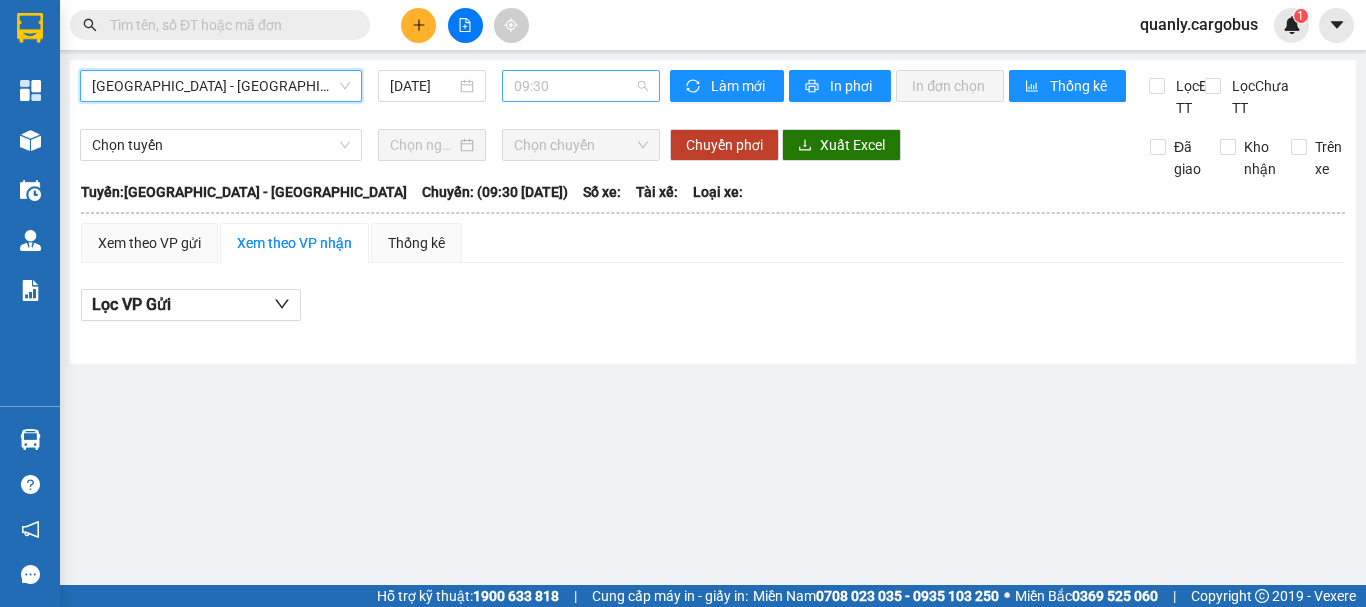 click on "09:30" at bounding box center [581, 86] 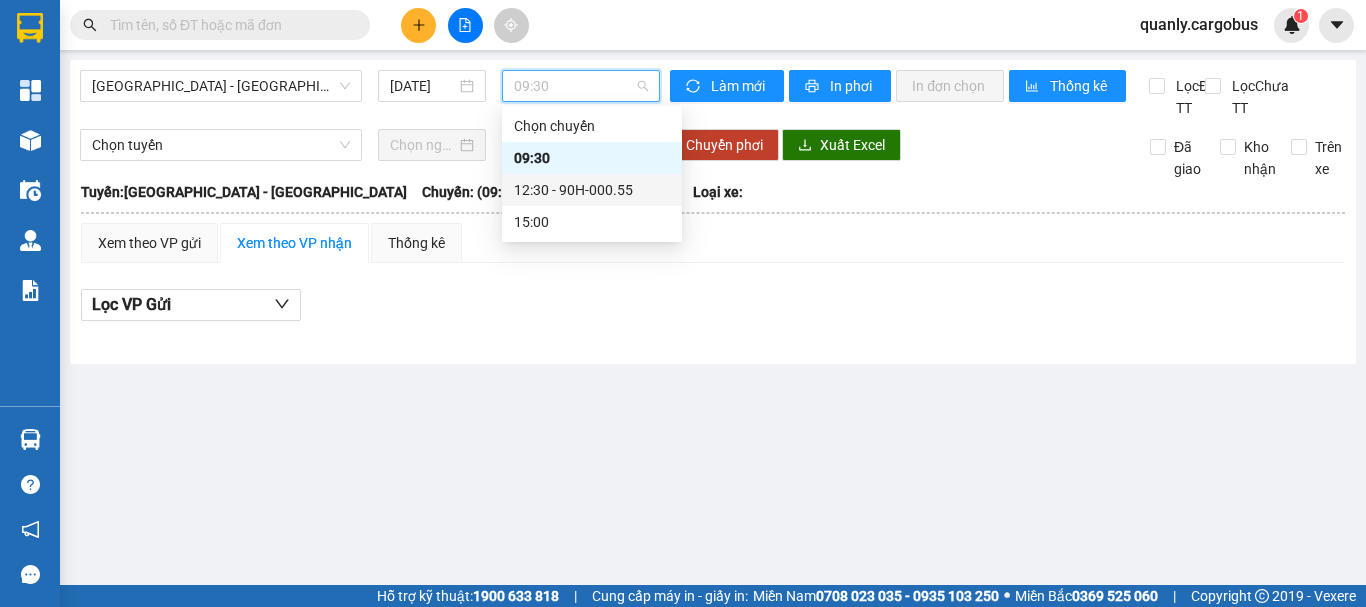 click on "12:30     - 90H-000.55" at bounding box center [592, 190] 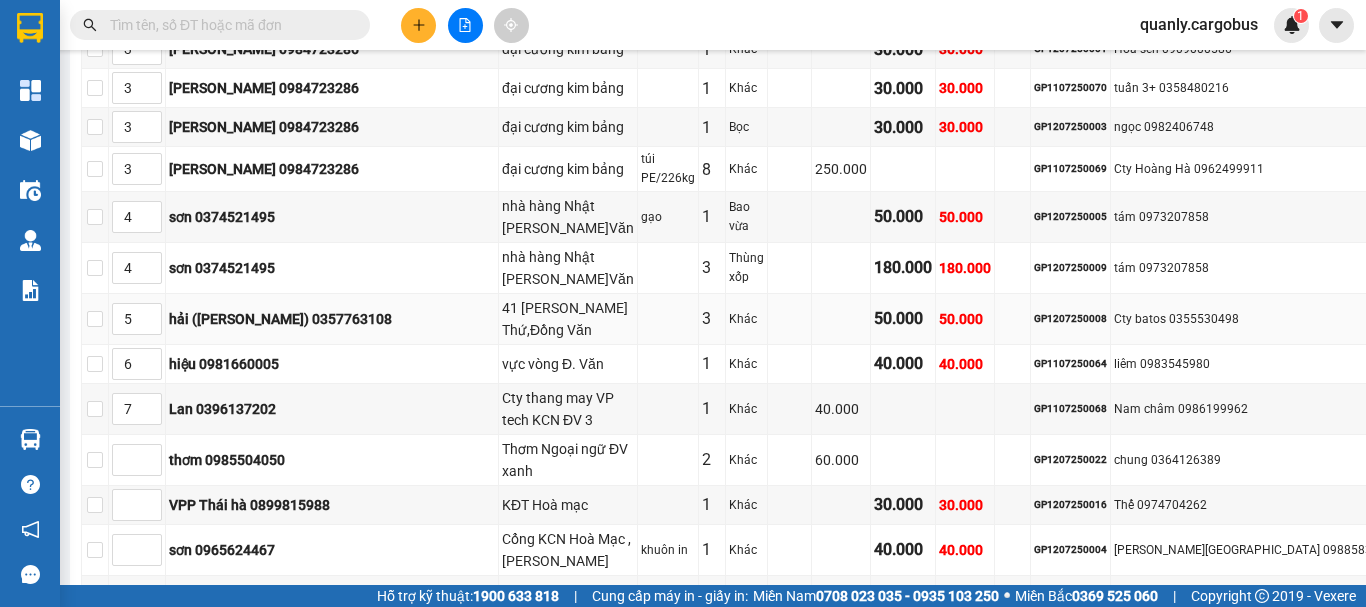 scroll, scrollTop: 700, scrollLeft: 0, axis: vertical 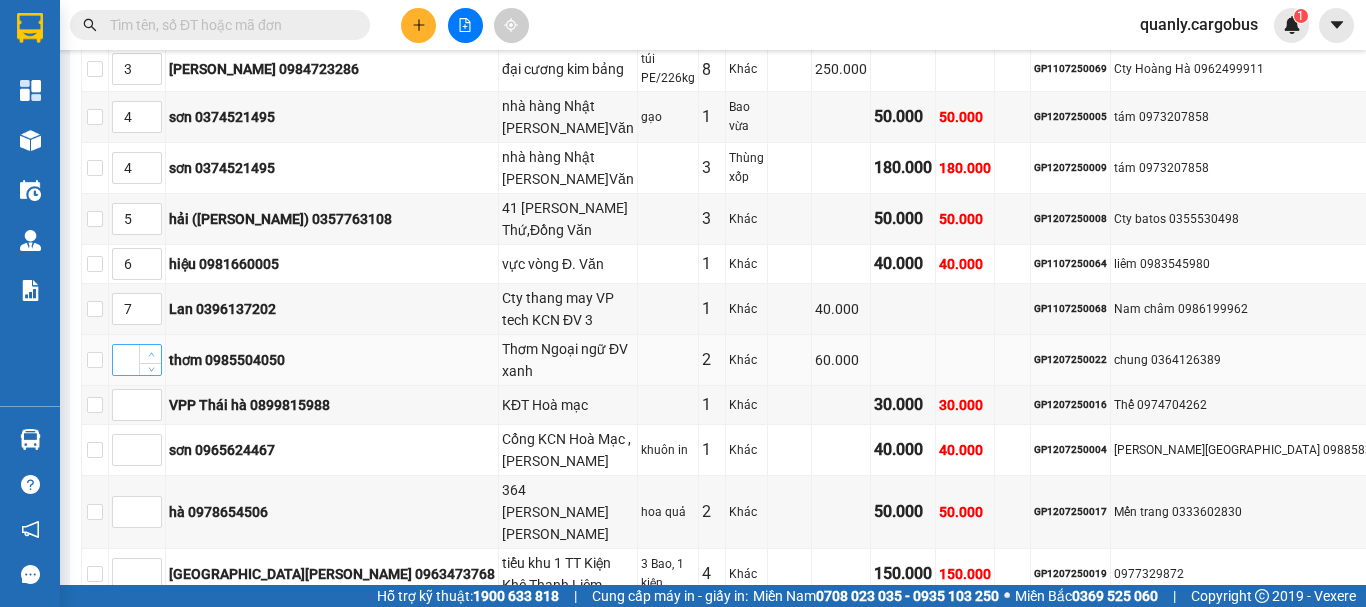 click 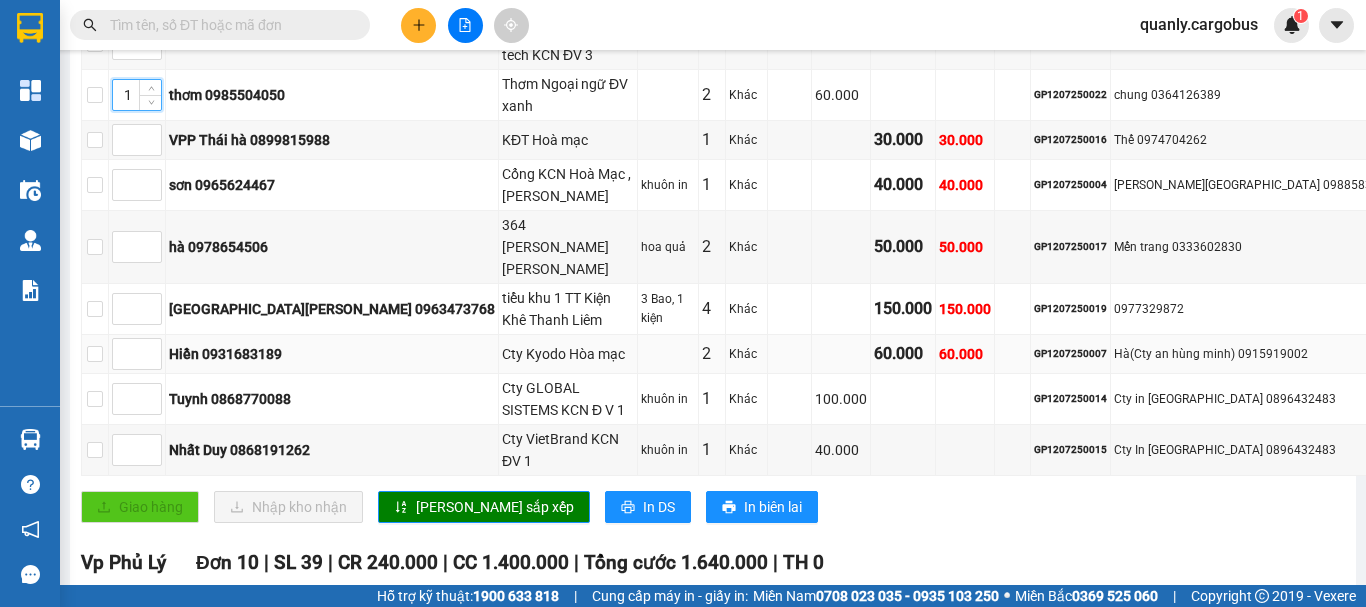 scroll, scrollTop: 1000, scrollLeft: 0, axis: vertical 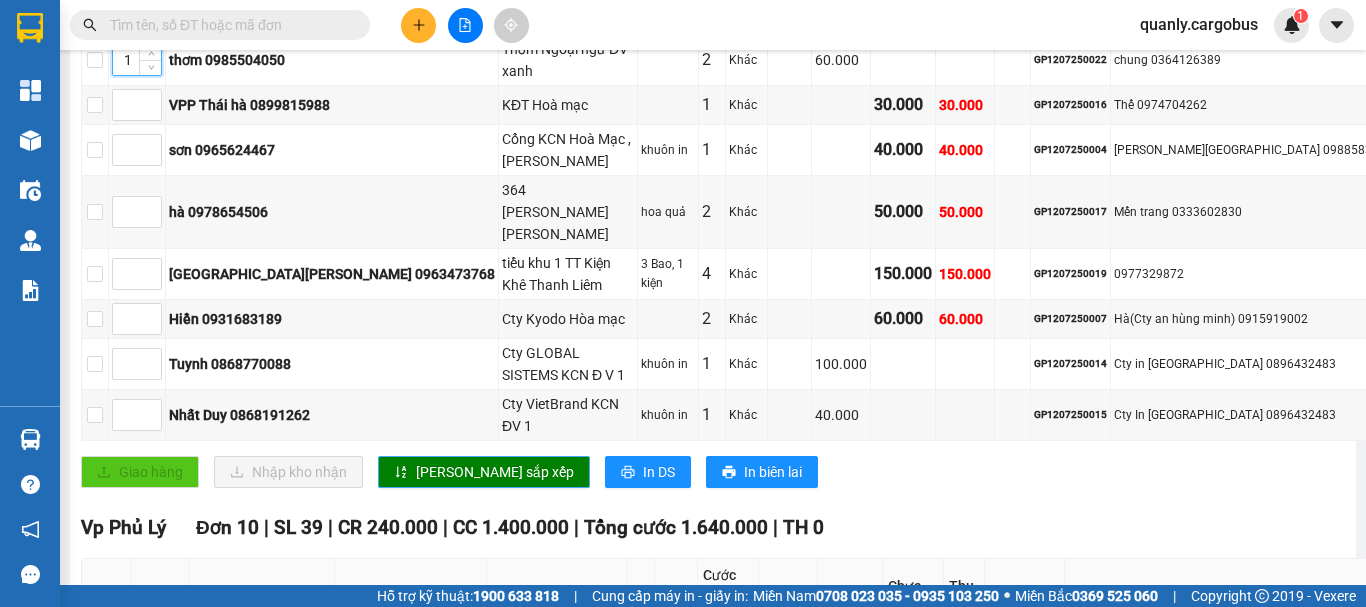 click on "[PERSON_NAME] sắp xếp" at bounding box center (495, 472) 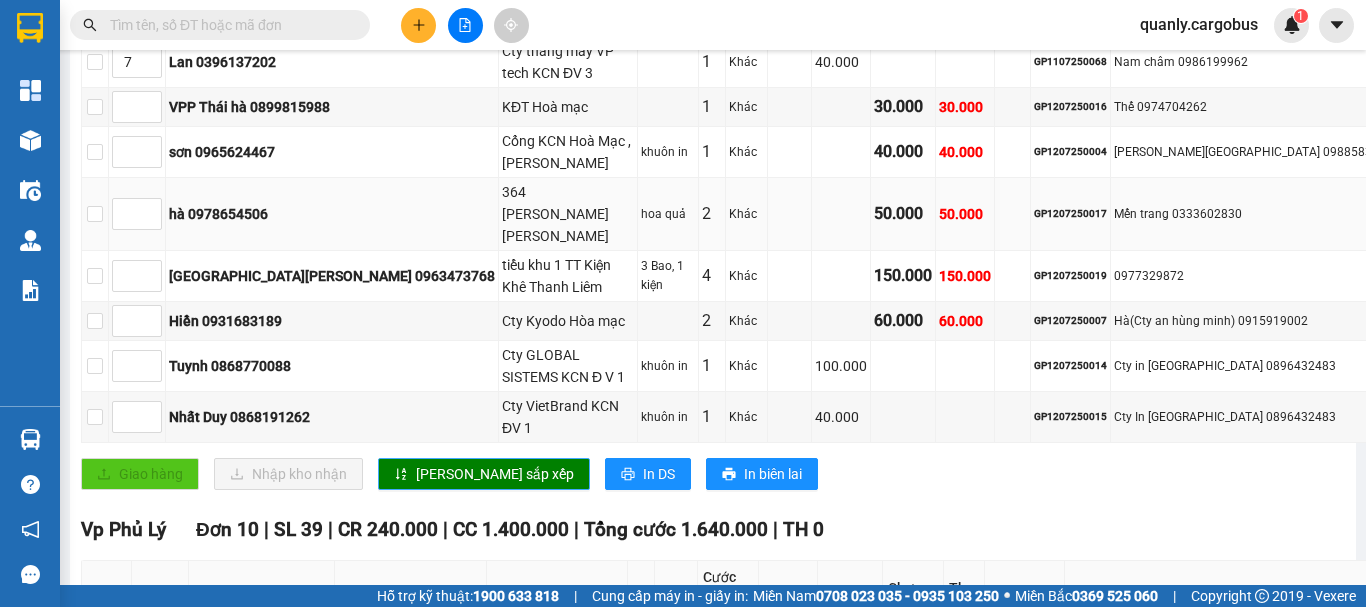 scroll, scrollTop: 1000, scrollLeft: 0, axis: vertical 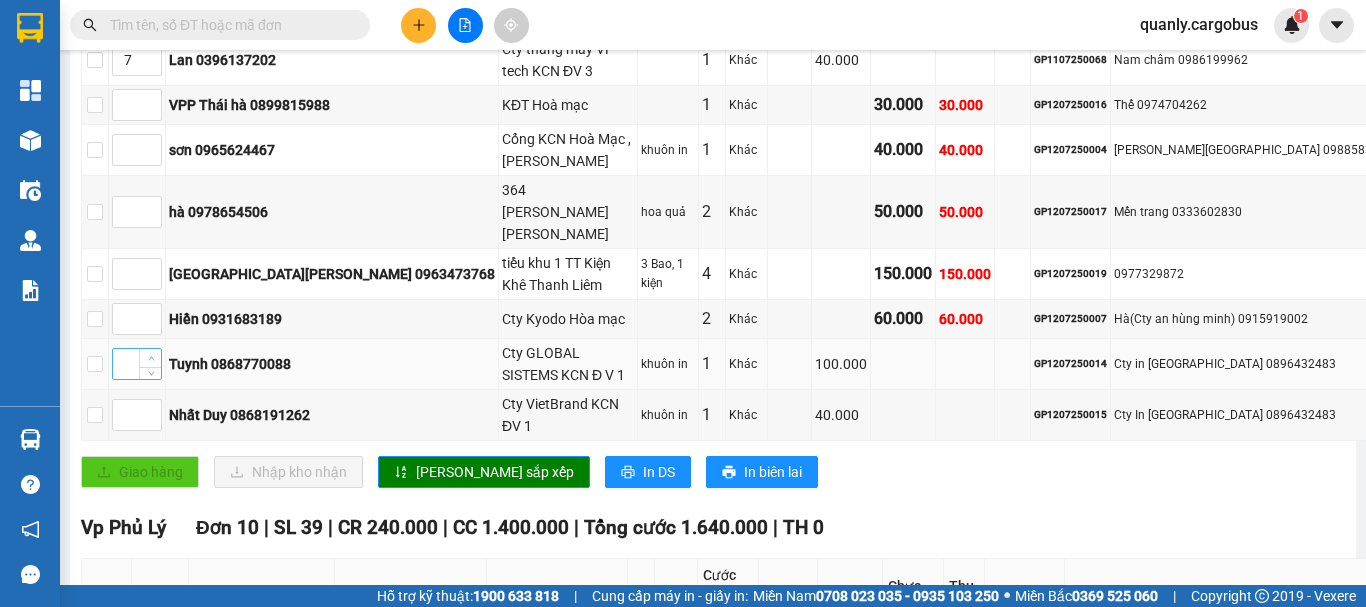 click 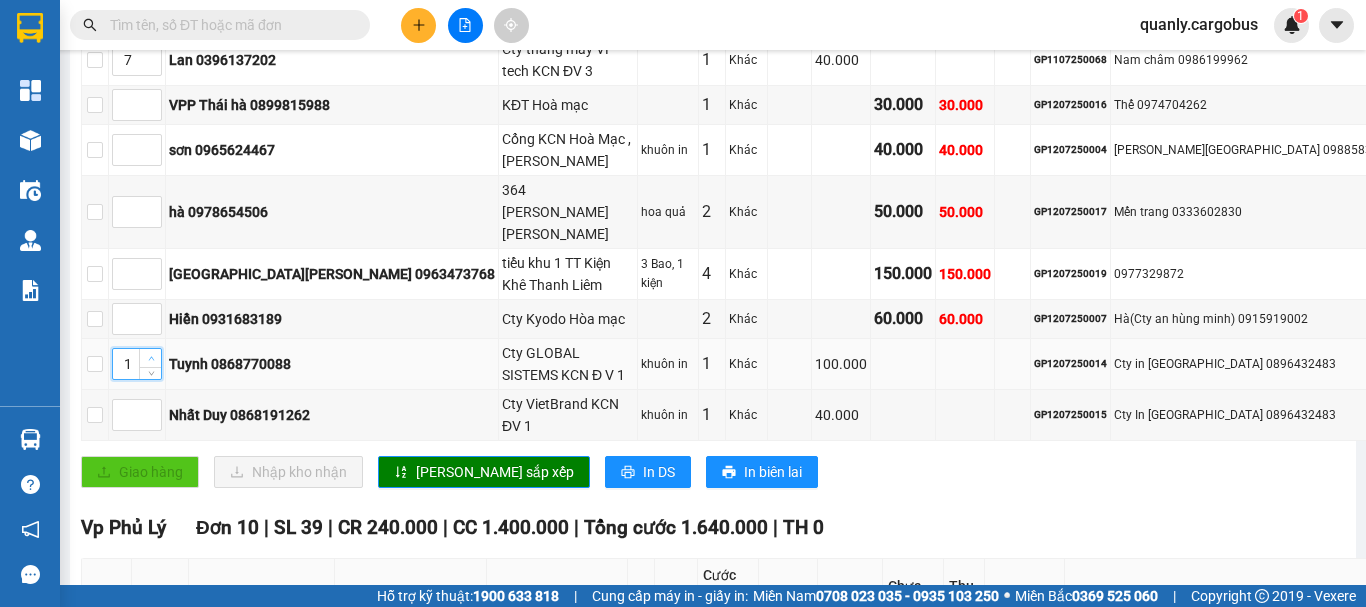 click 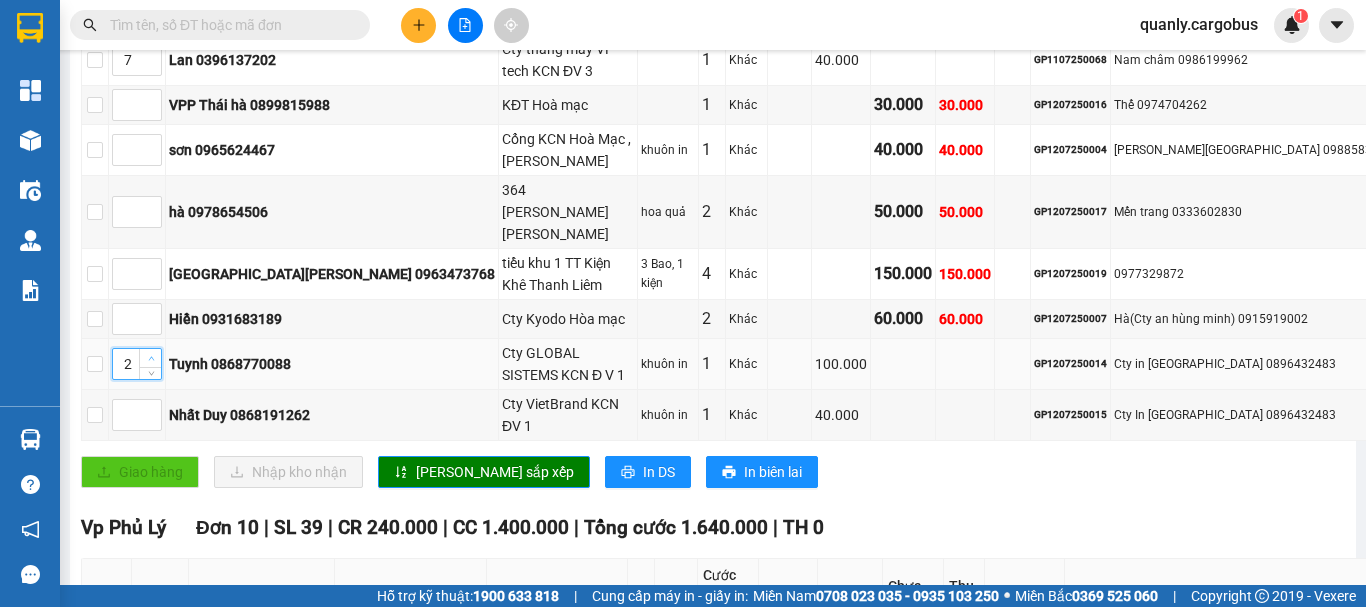 click 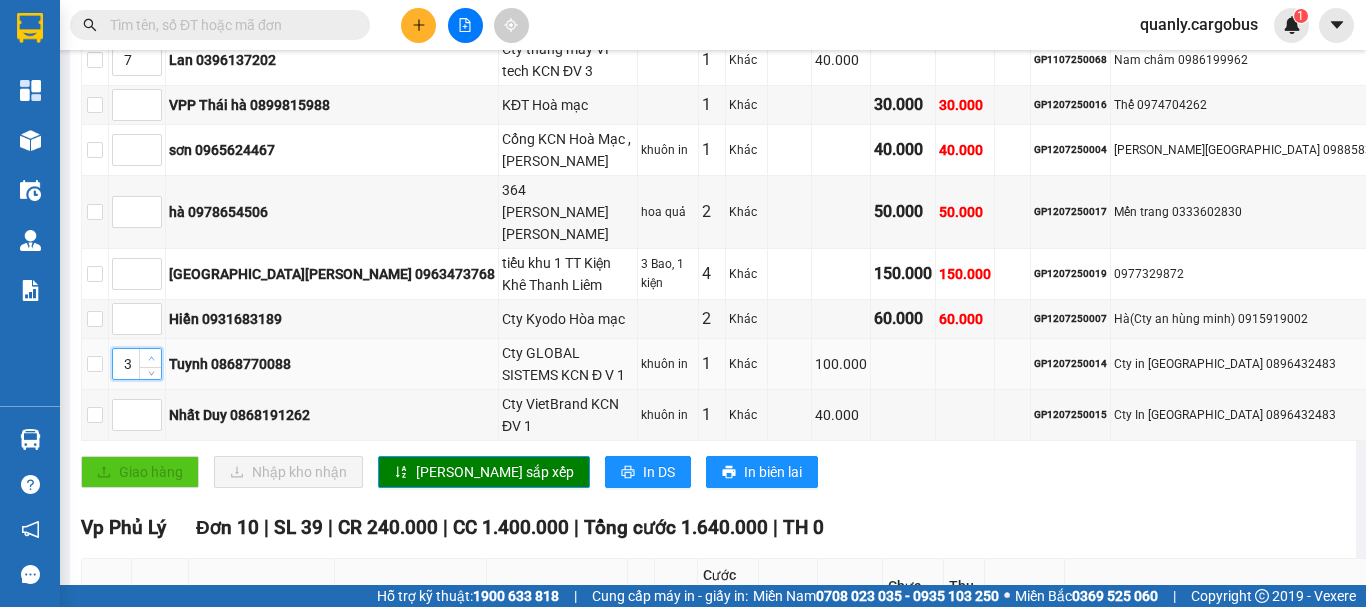 click 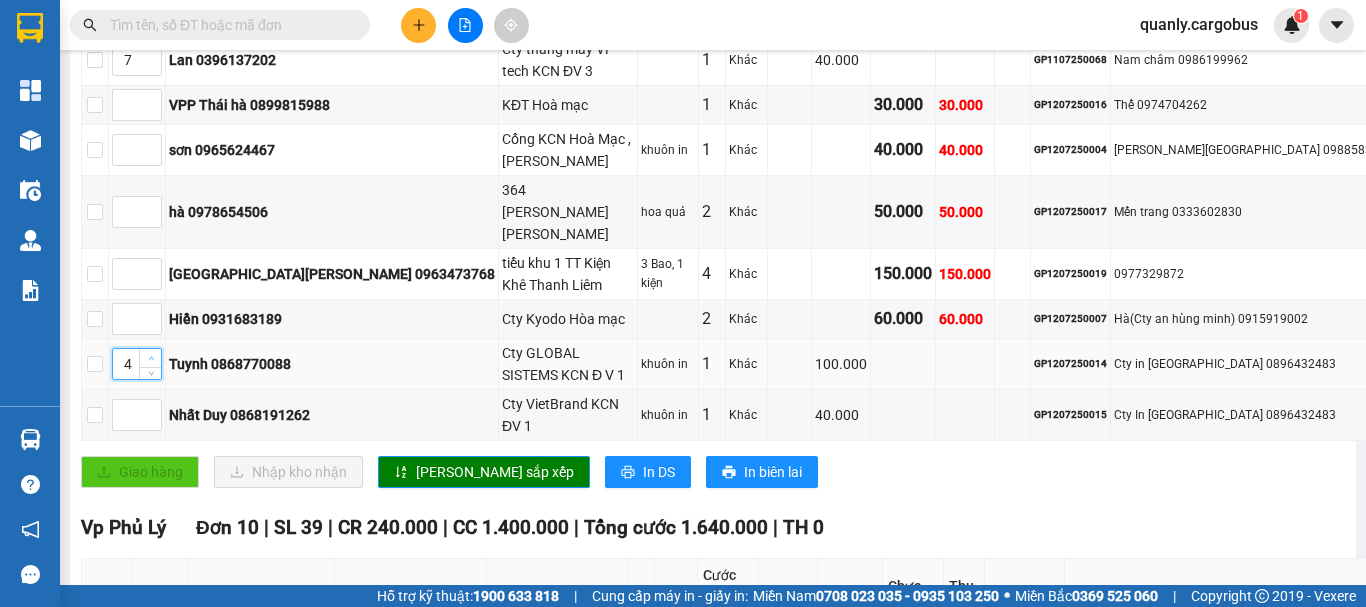 click 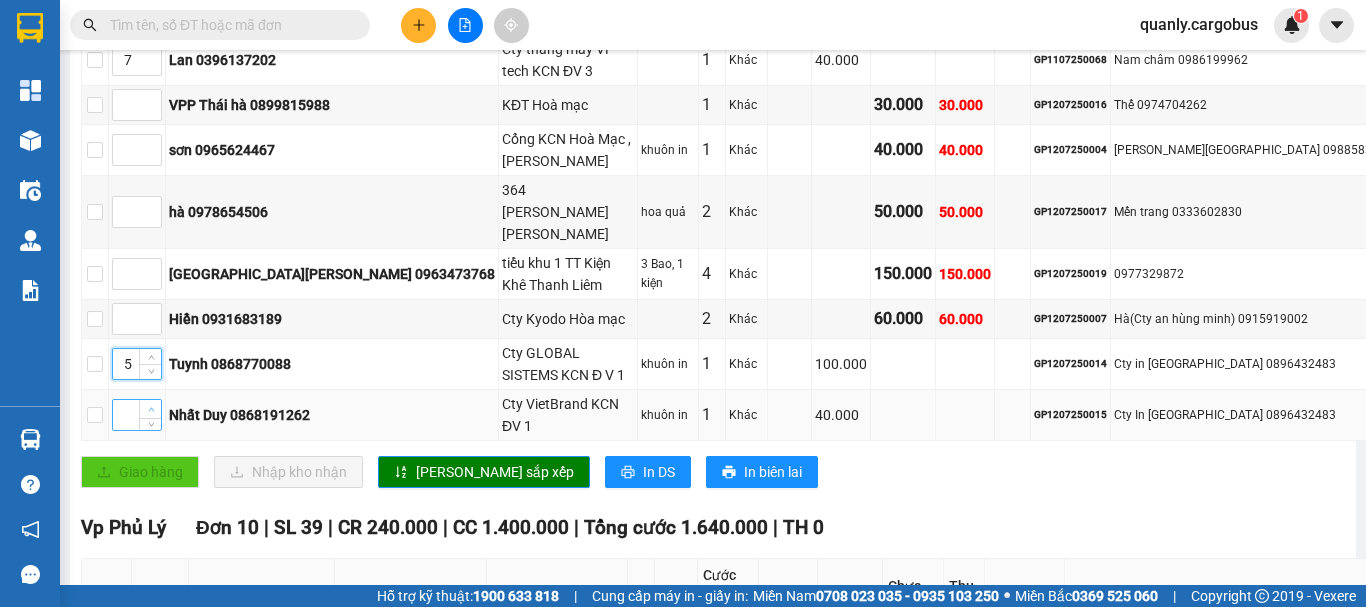 click at bounding box center [151, 410] 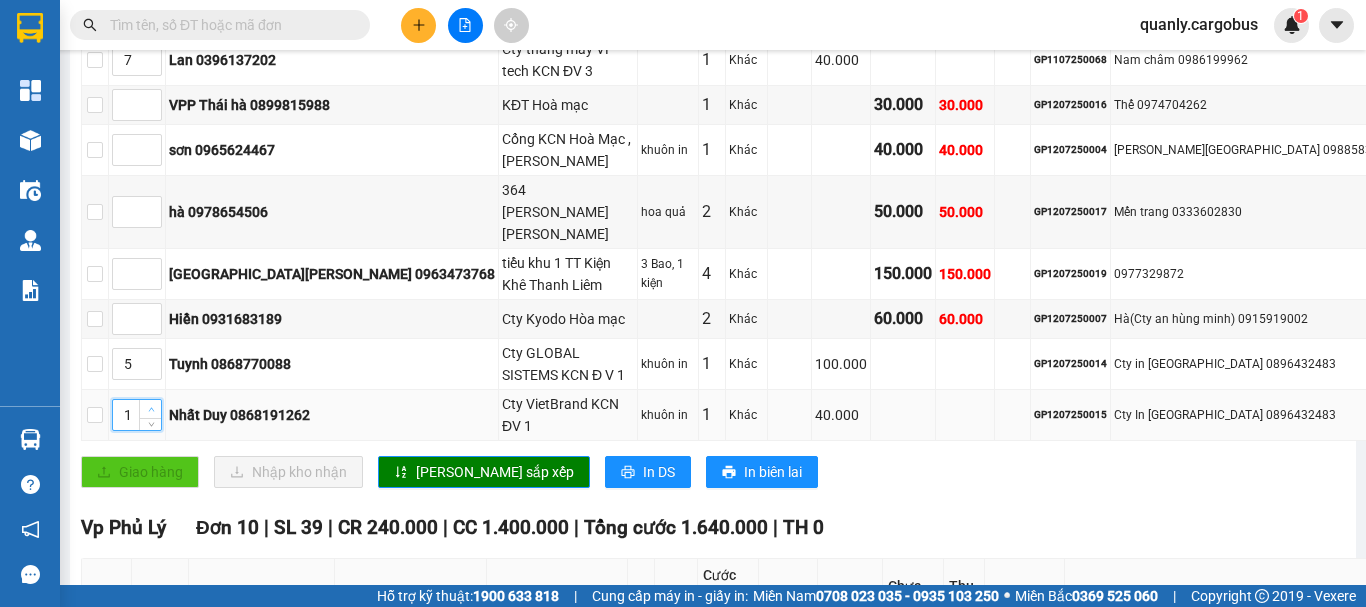 click 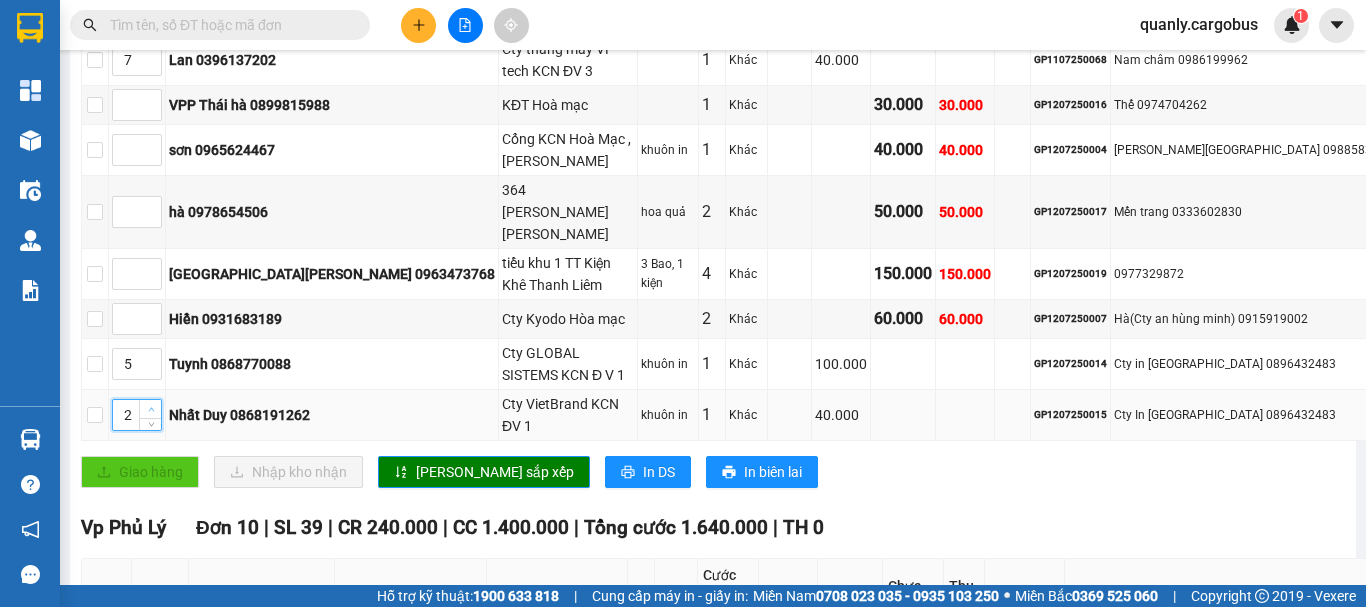 click 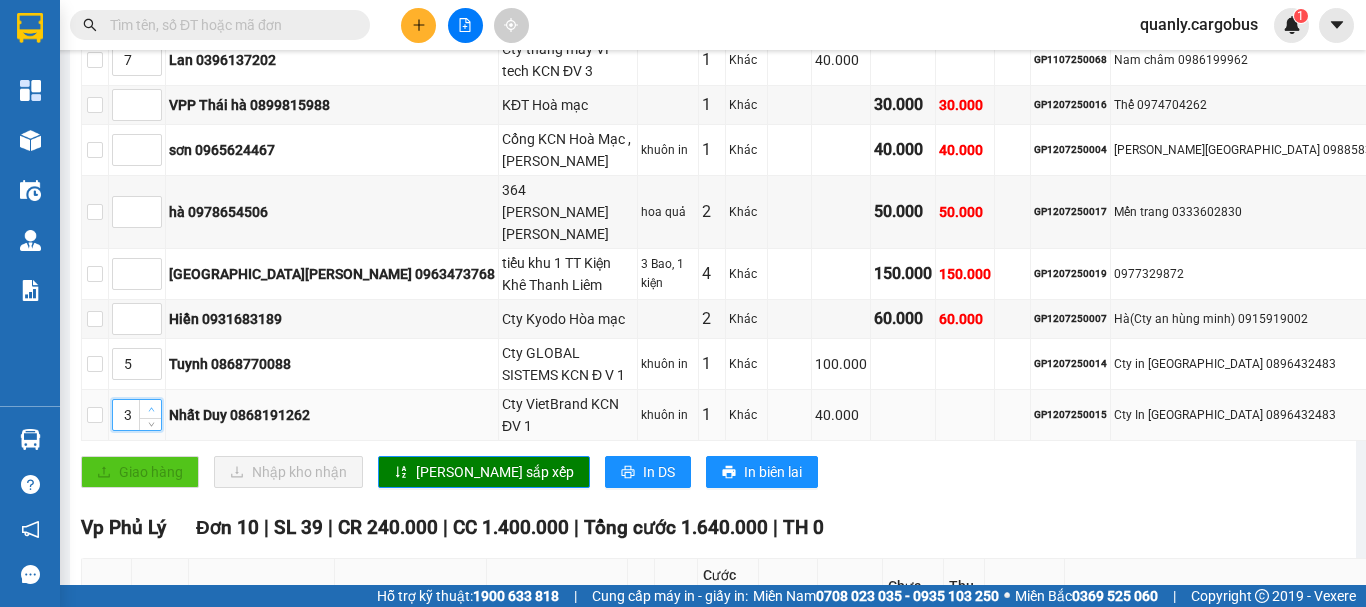 click 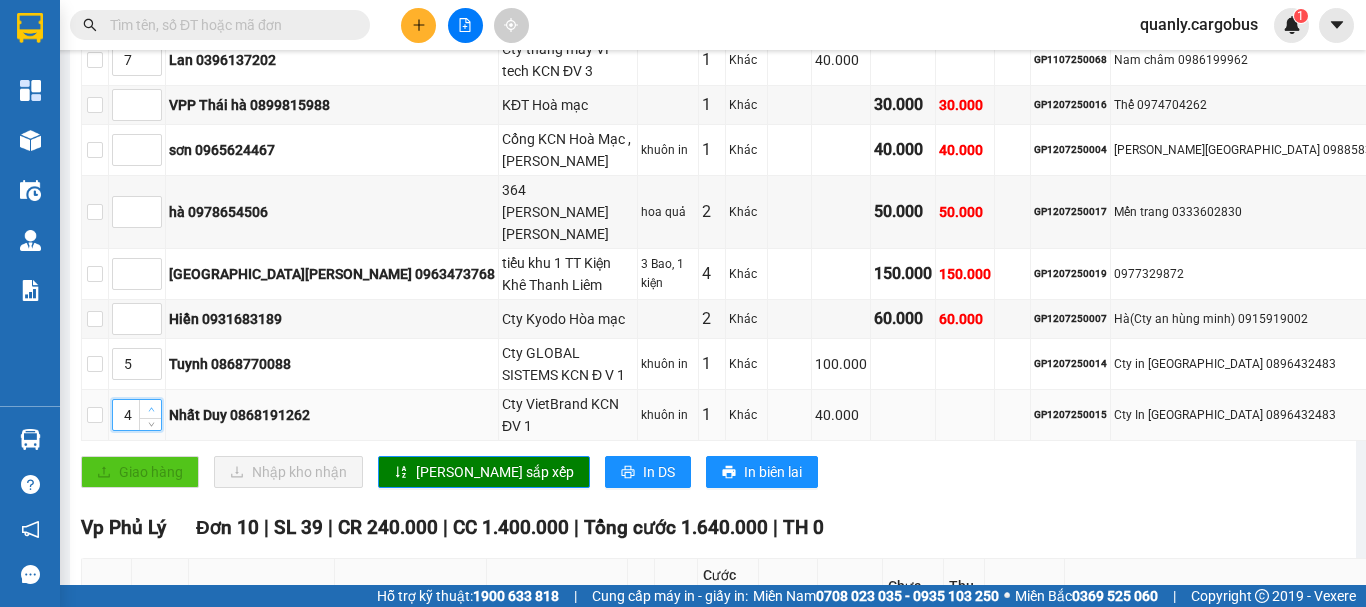click 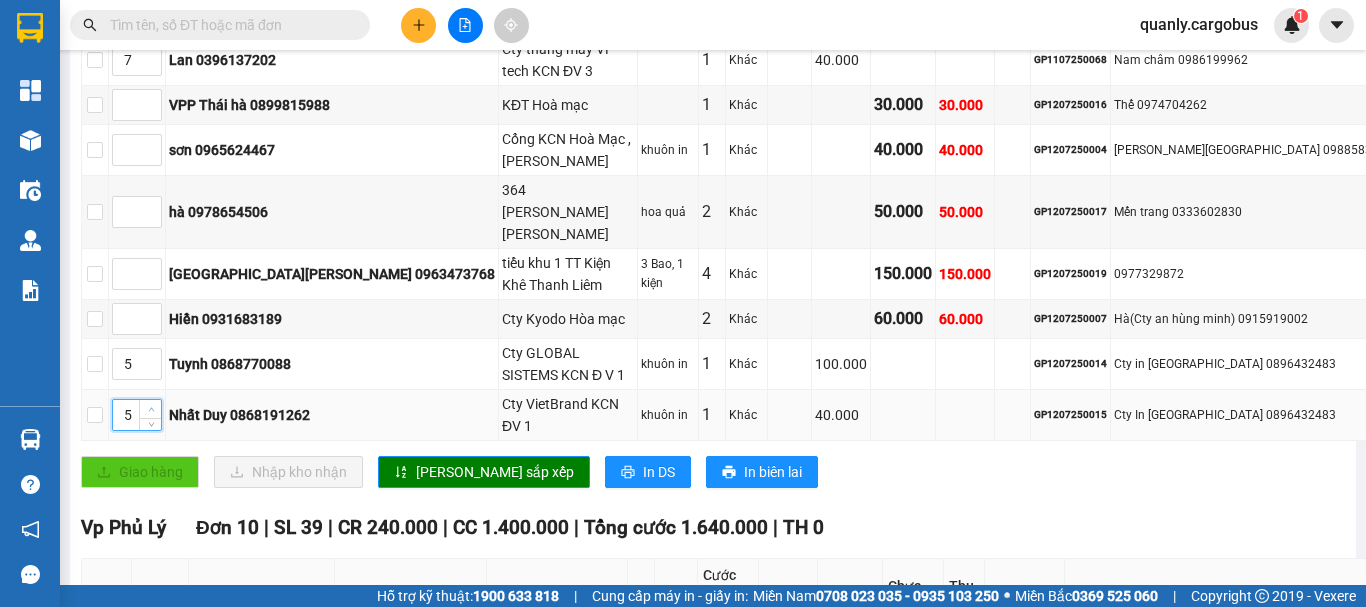 click 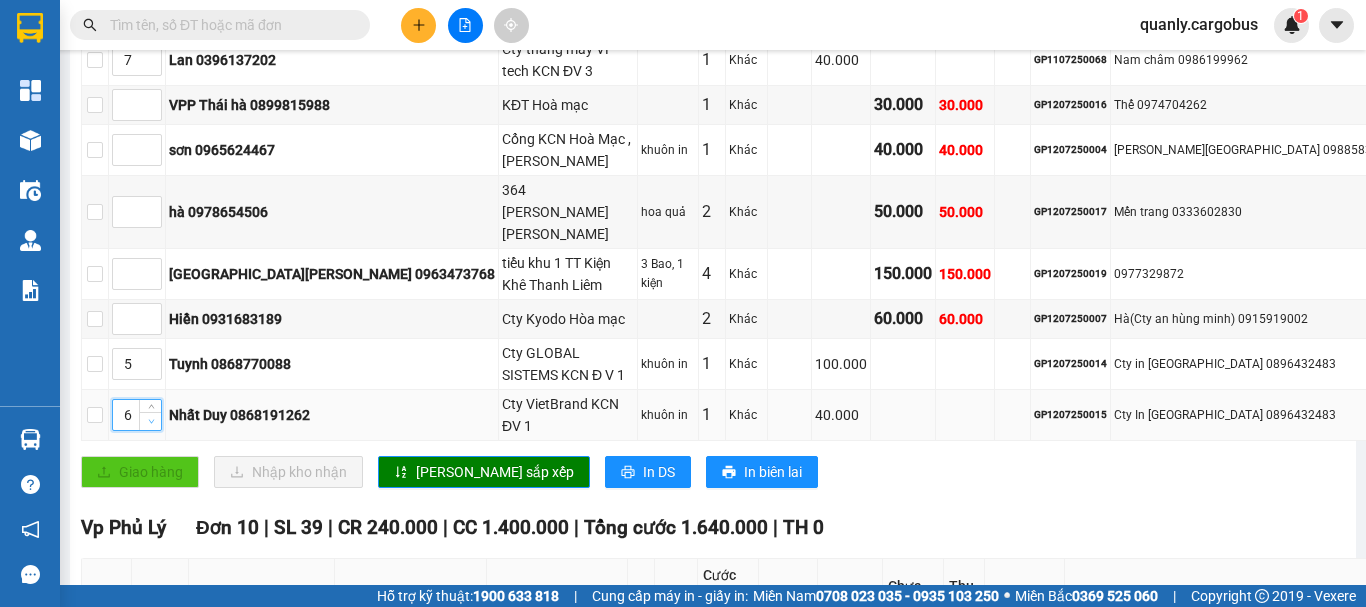 type on "5" 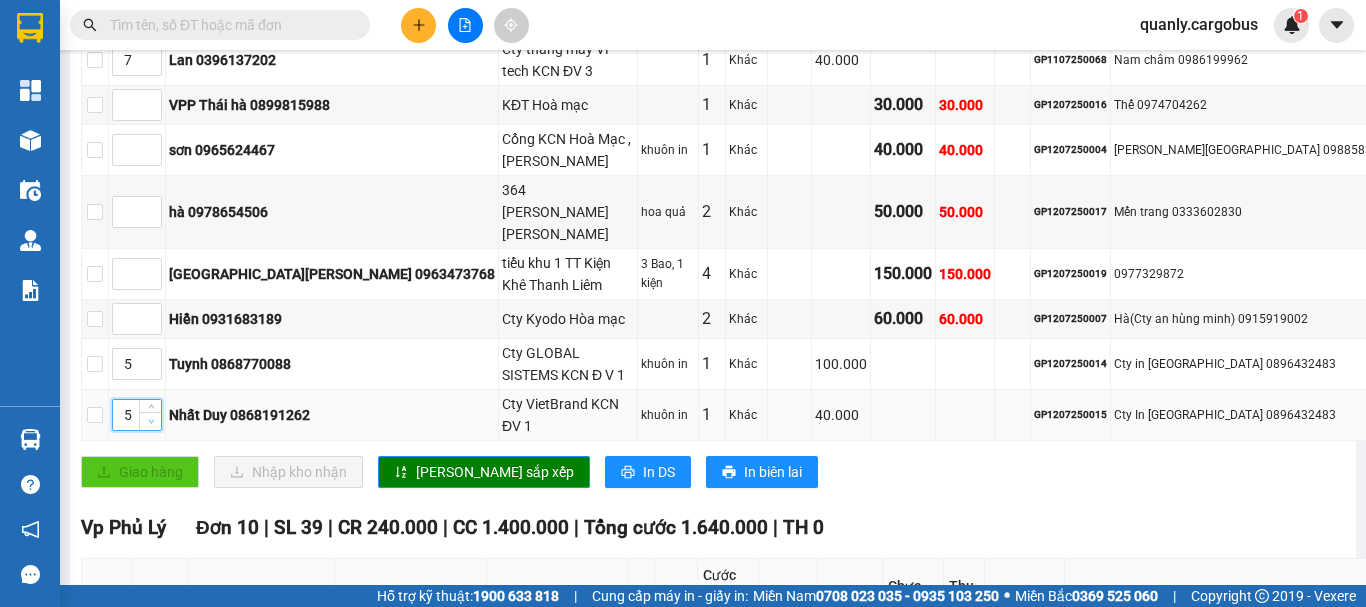 click 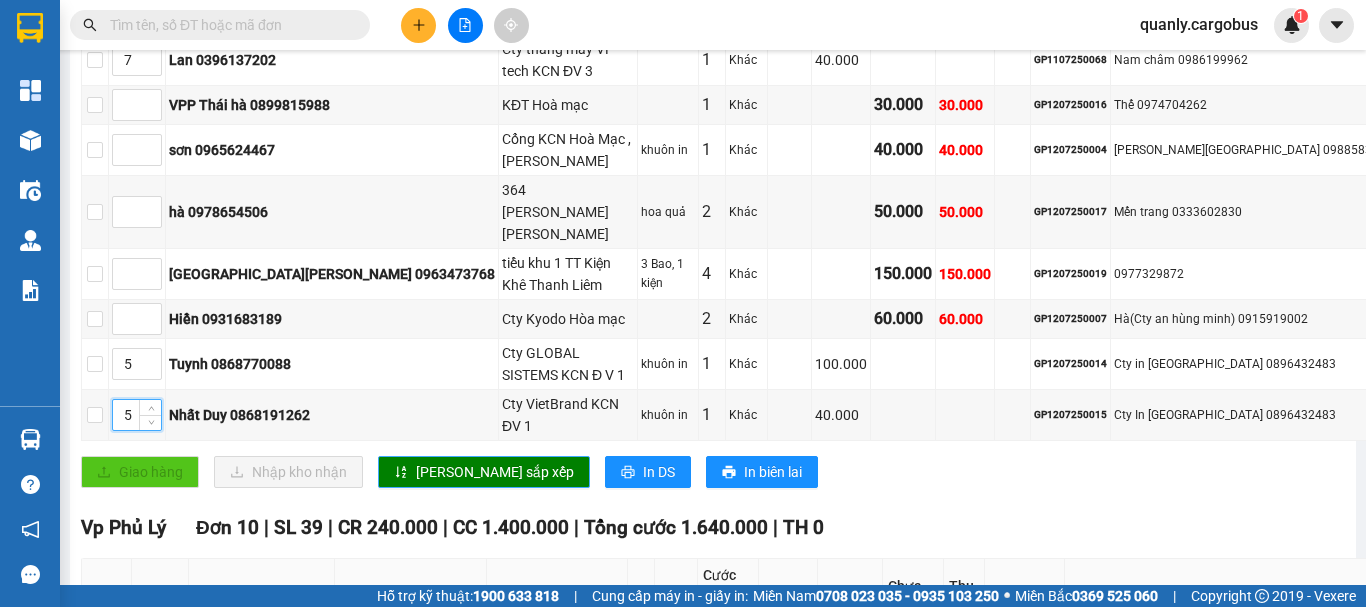 click on "[PERSON_NAME] sắp xếp" at bounding box center (495, 472) 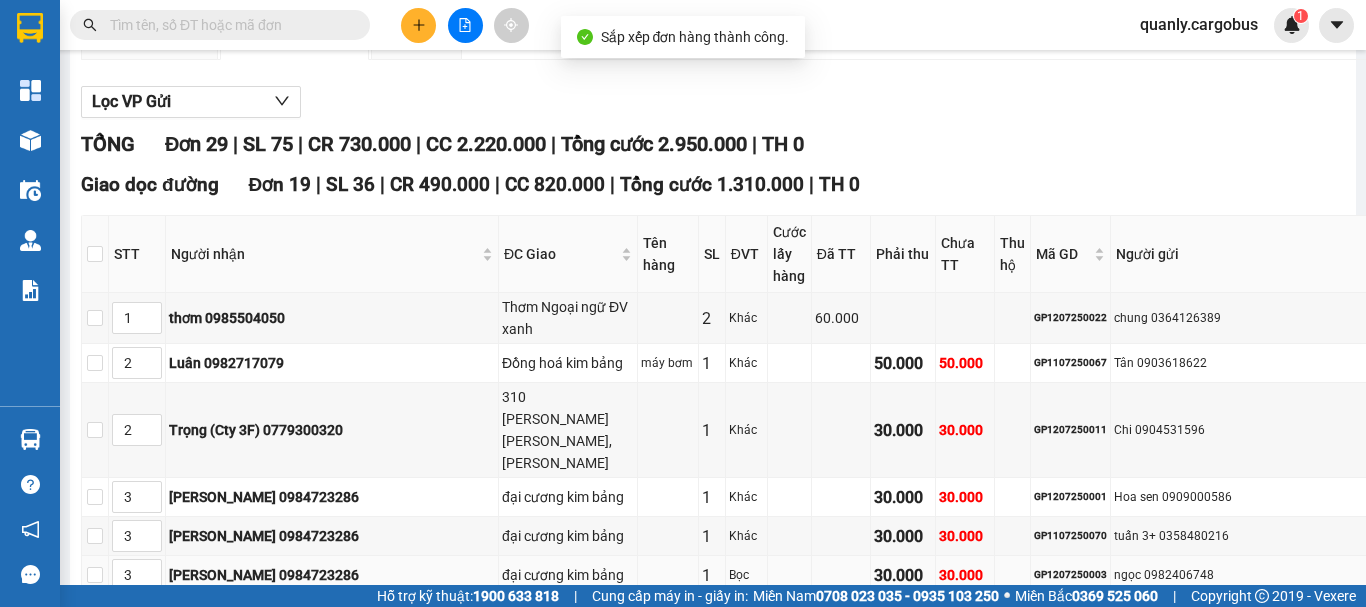 scroll, scrollTop: 200, scrollLeft: 0, axis: vertical 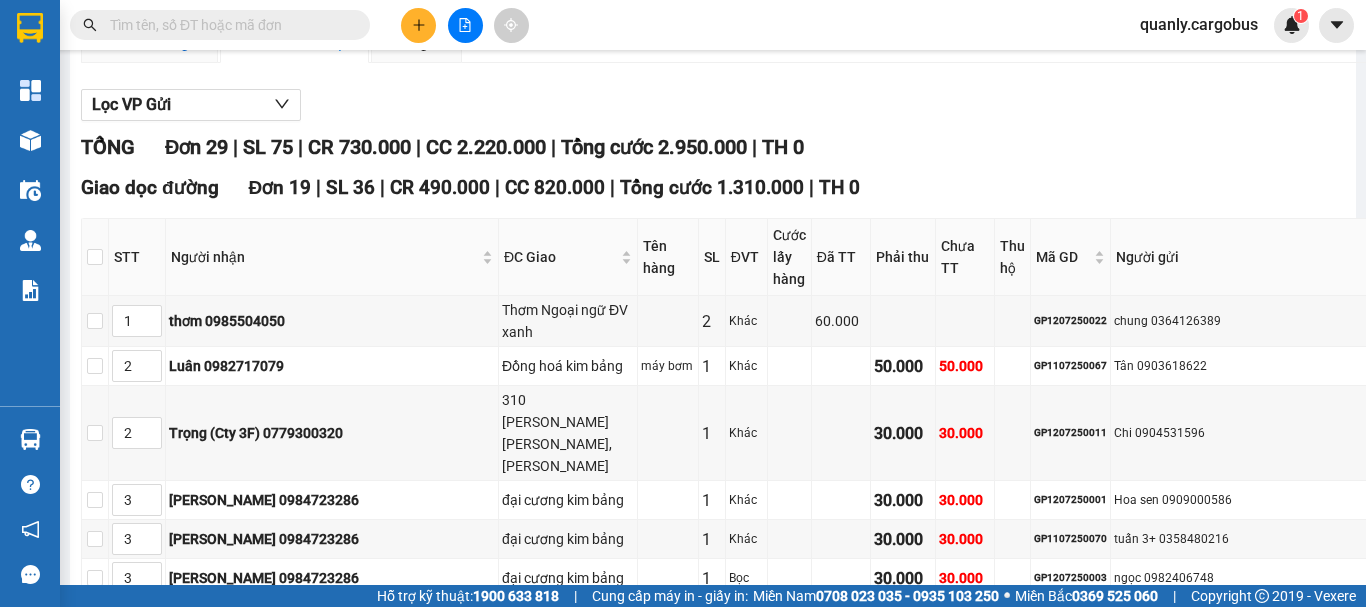 click on "Xem theo VP gửi" at bounding box center [149, 43] 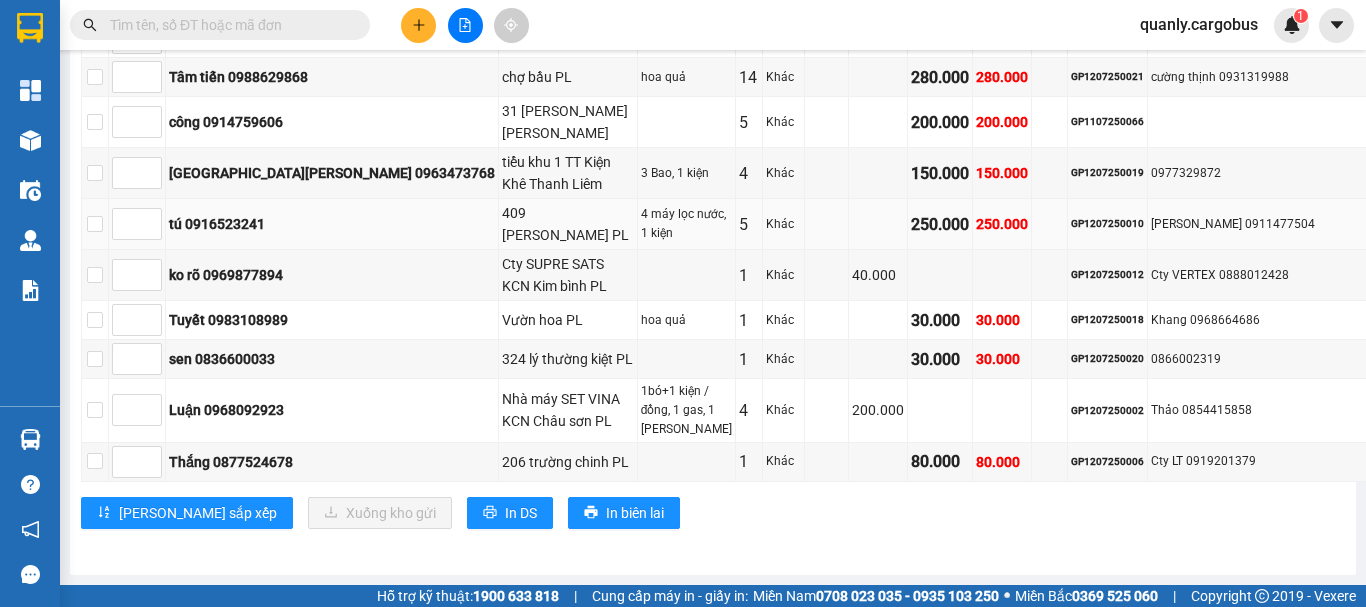 scroll, scrollTop: 1604, scrollLeft: 0, axis: vertical 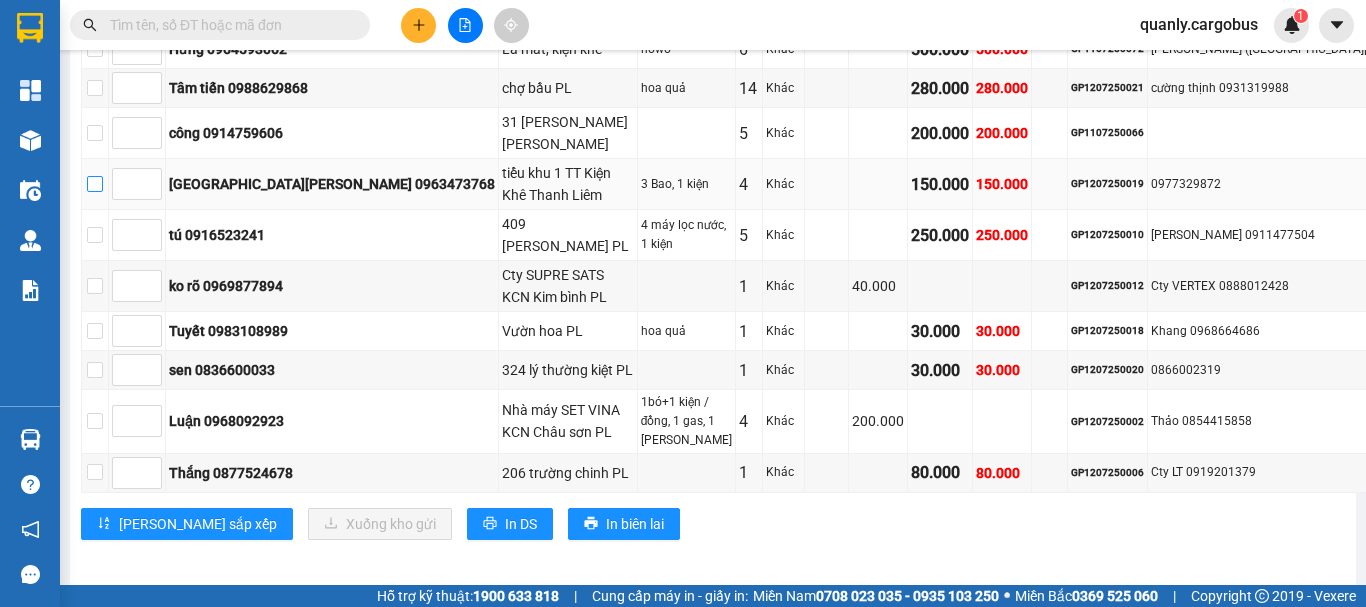 click at bounding box center (95, 184) 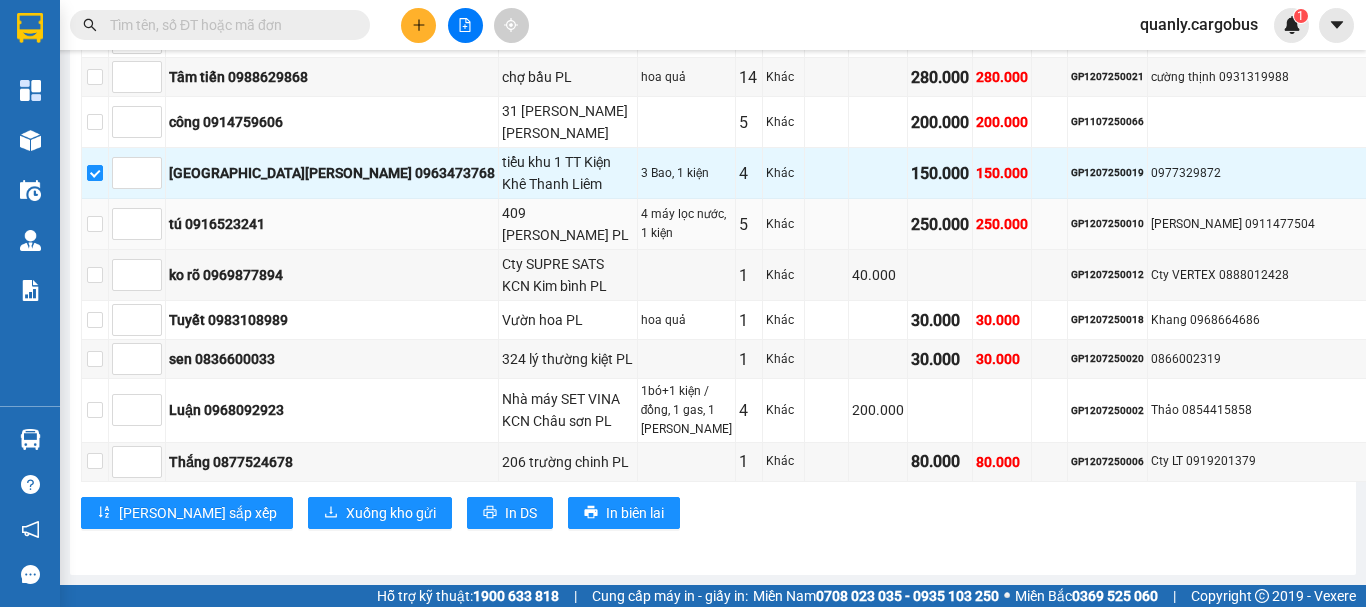 scroll, scrollTop: 1804, scrollLeft: 0, axis: vertical 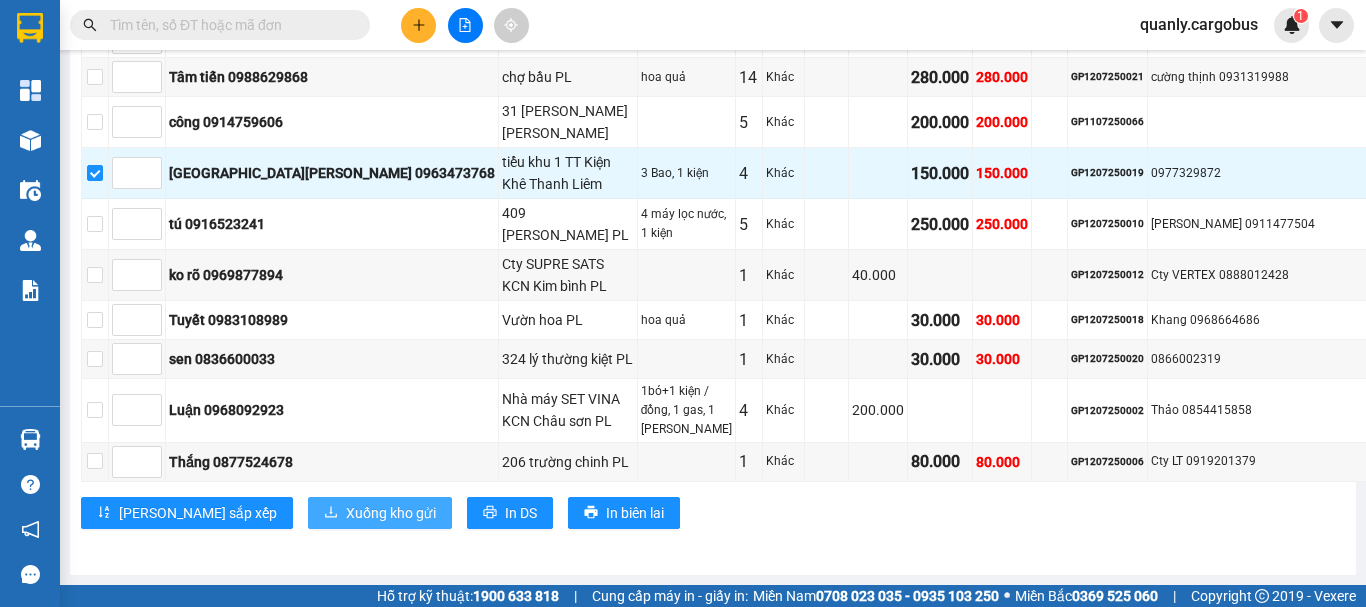 click on "Xuống kho gửi" at bounding box center (391, 513) 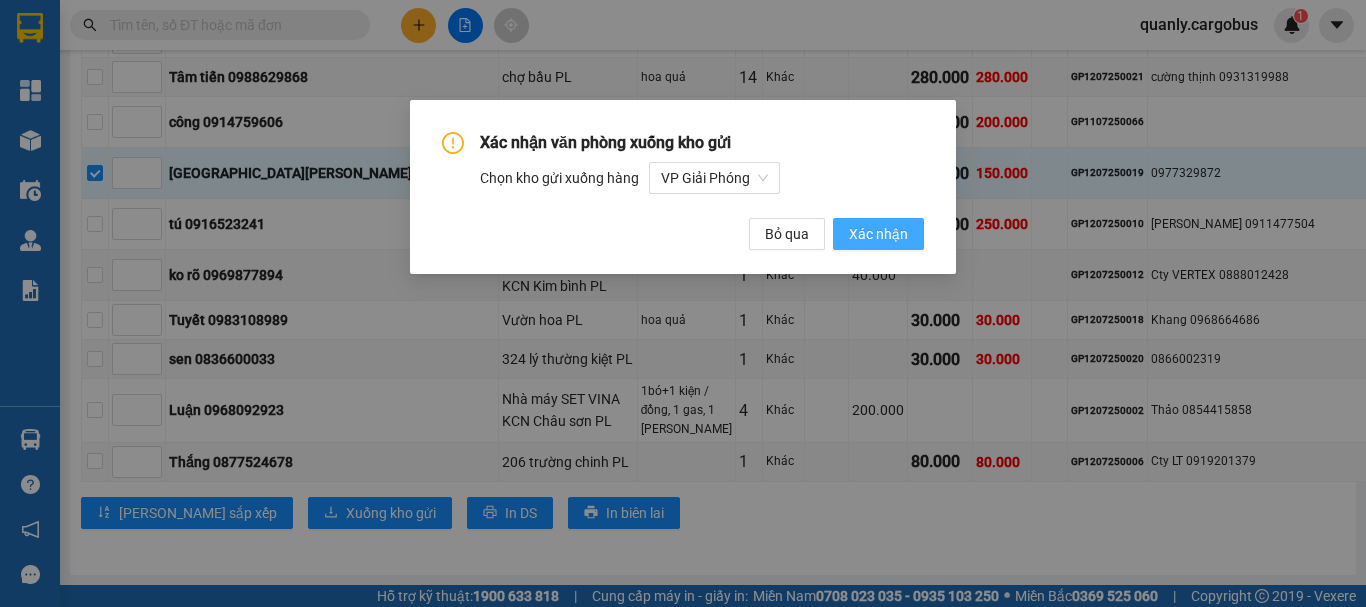 click on "Xác nhận" at bounding box center [878, 234] 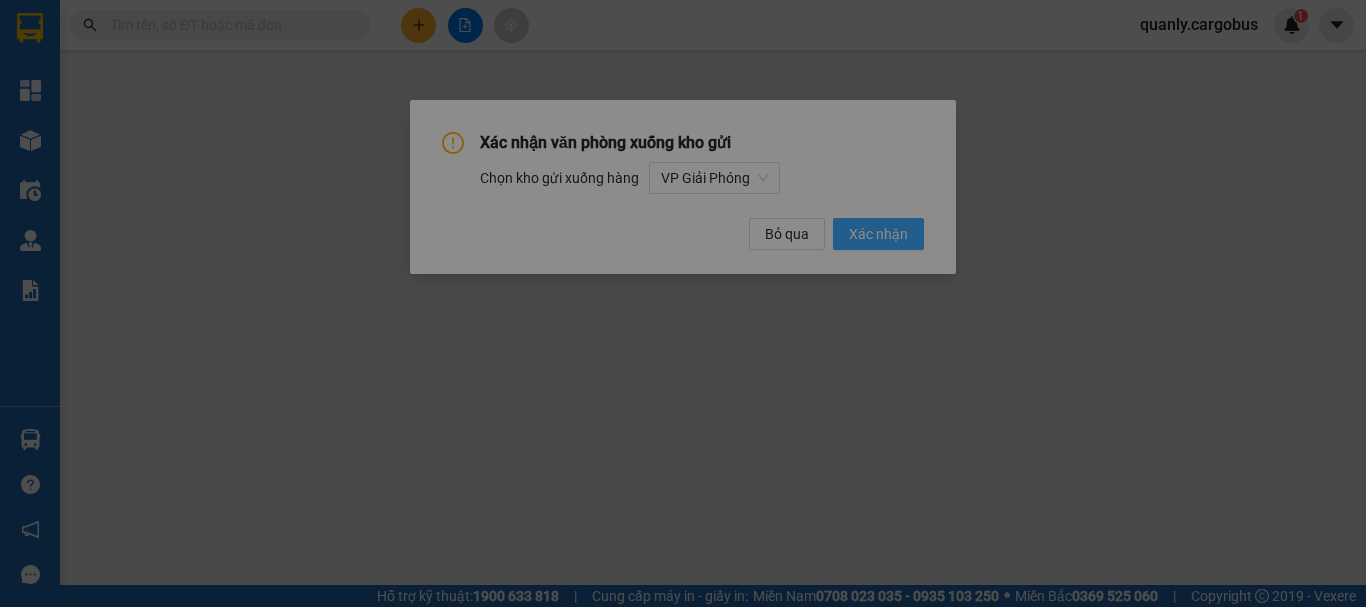 scroll, scrollTop: 0, scrollLeft: 0, axis: both 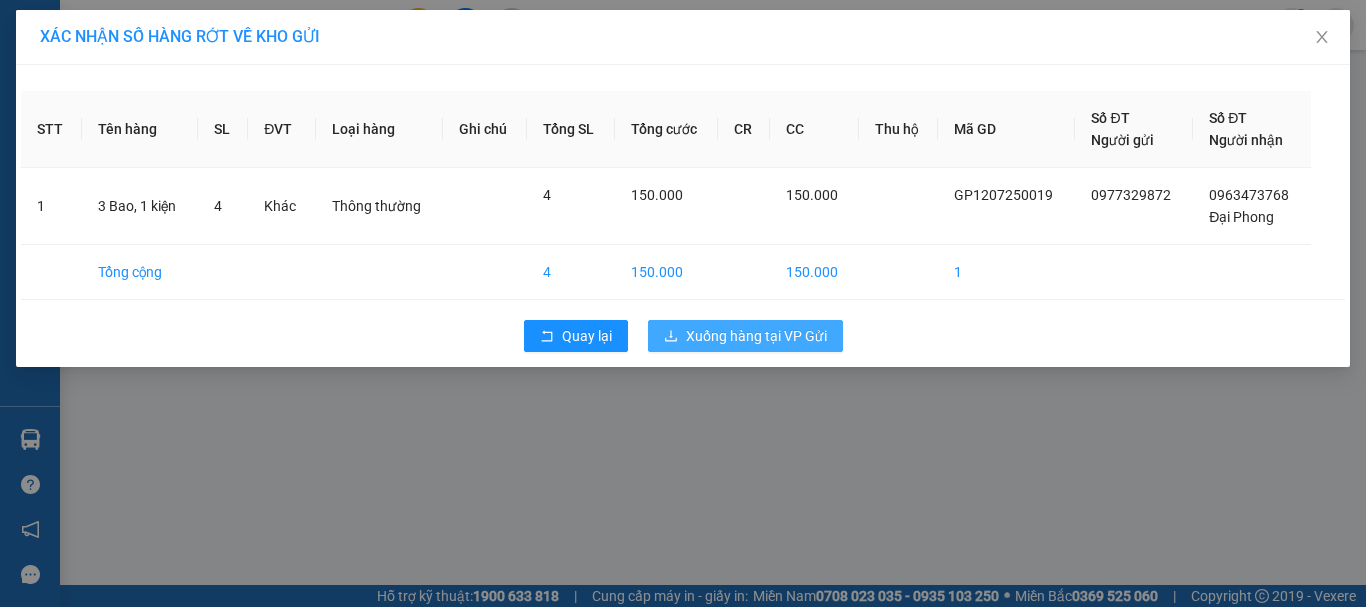 click on "Xuống hàng tại VP Gửi" at bounding box center (756, 336) 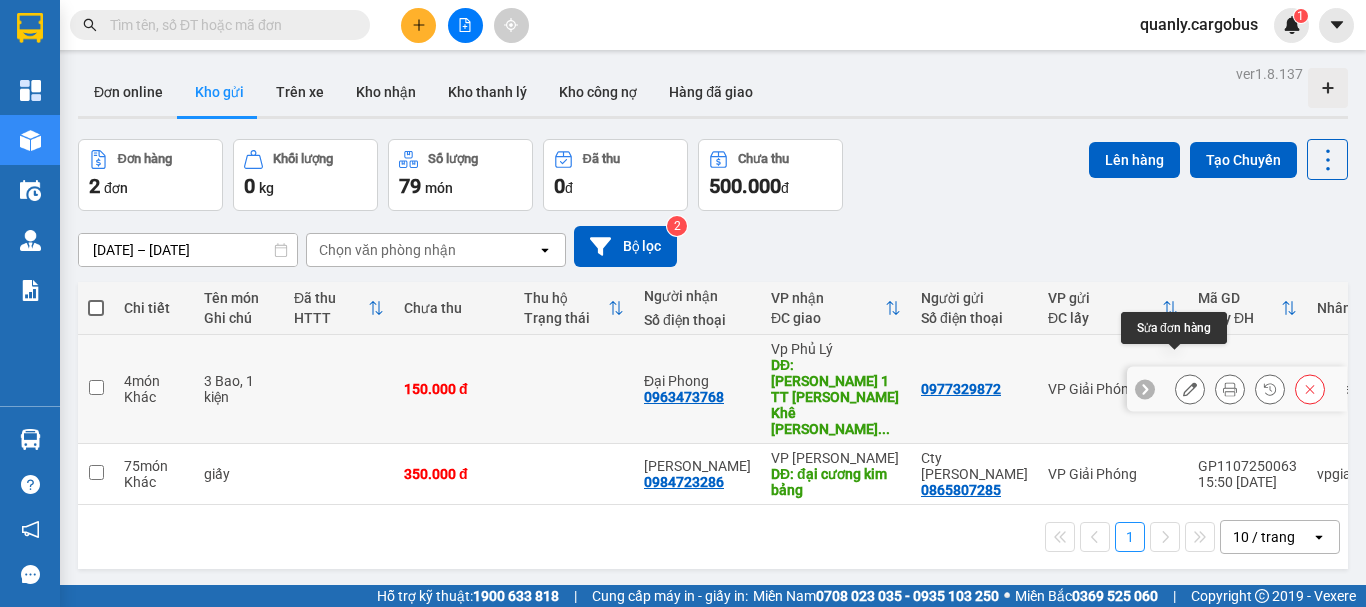 click 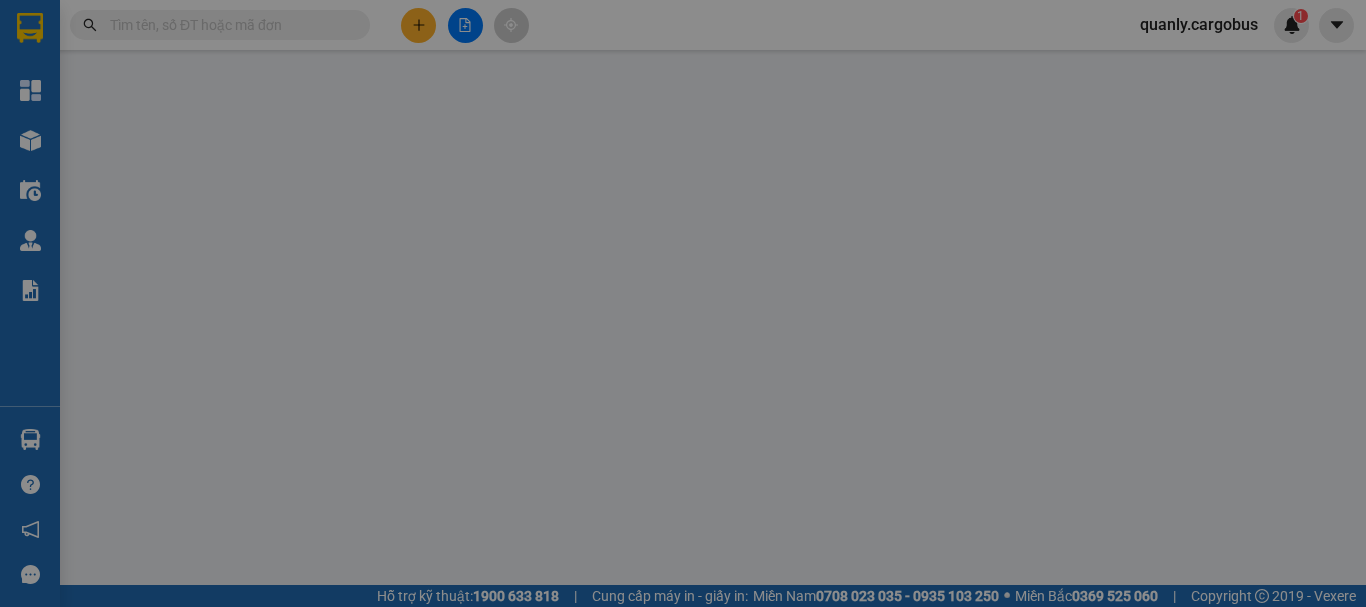 type on "0963473768" 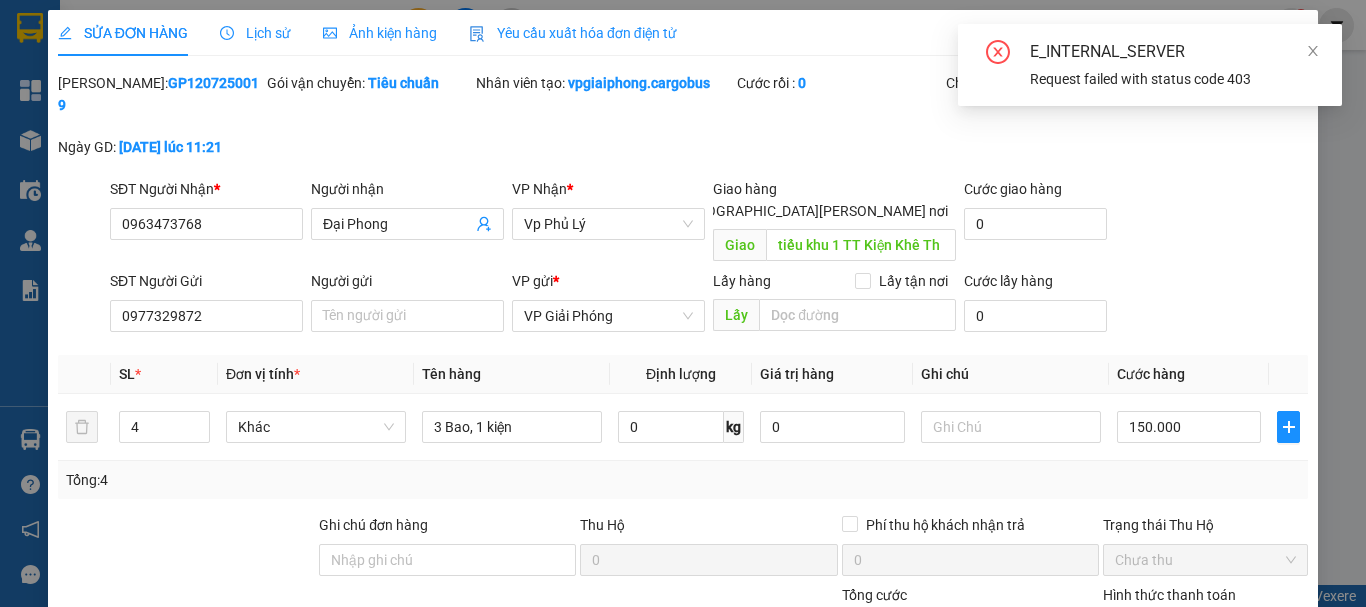 click on "[GEOGRAPHIC_DATA] tận nơi" at bounding box center [667, 210] 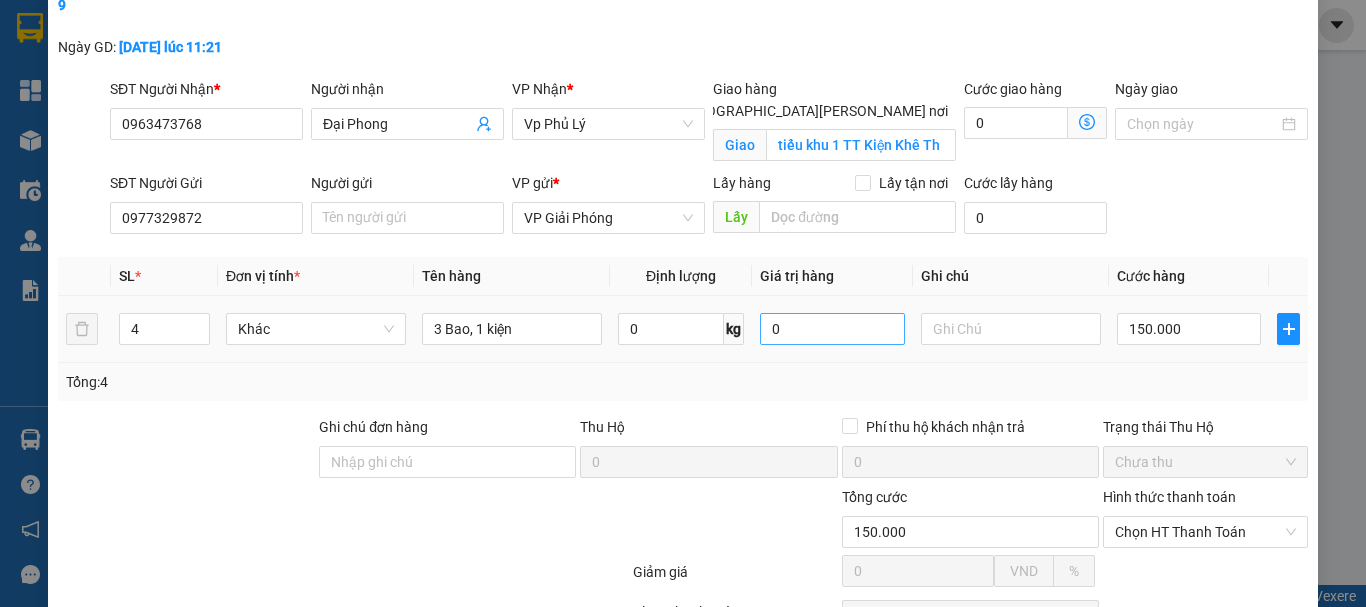 scroll, scrollTop: 193, scrollLeft: 0, axis: vertical 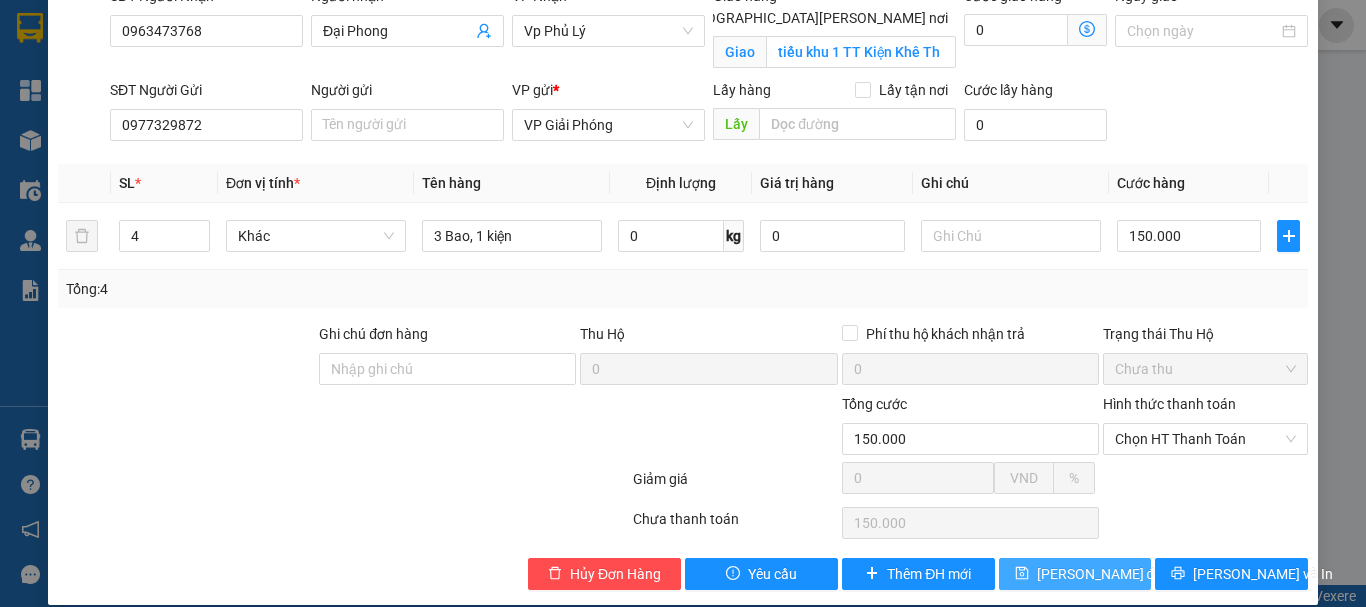 click on "[PERSON_NAME] thay đổi" at bounding box center (1101, 574) 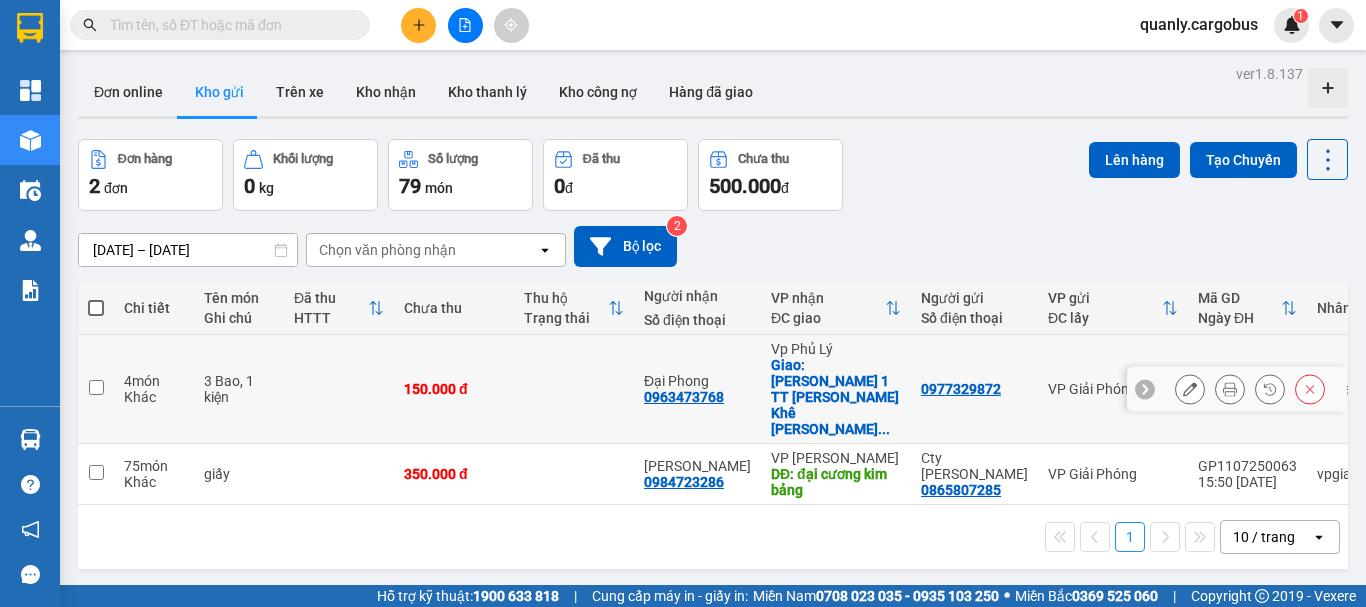 click at bounding box center [96, 387] 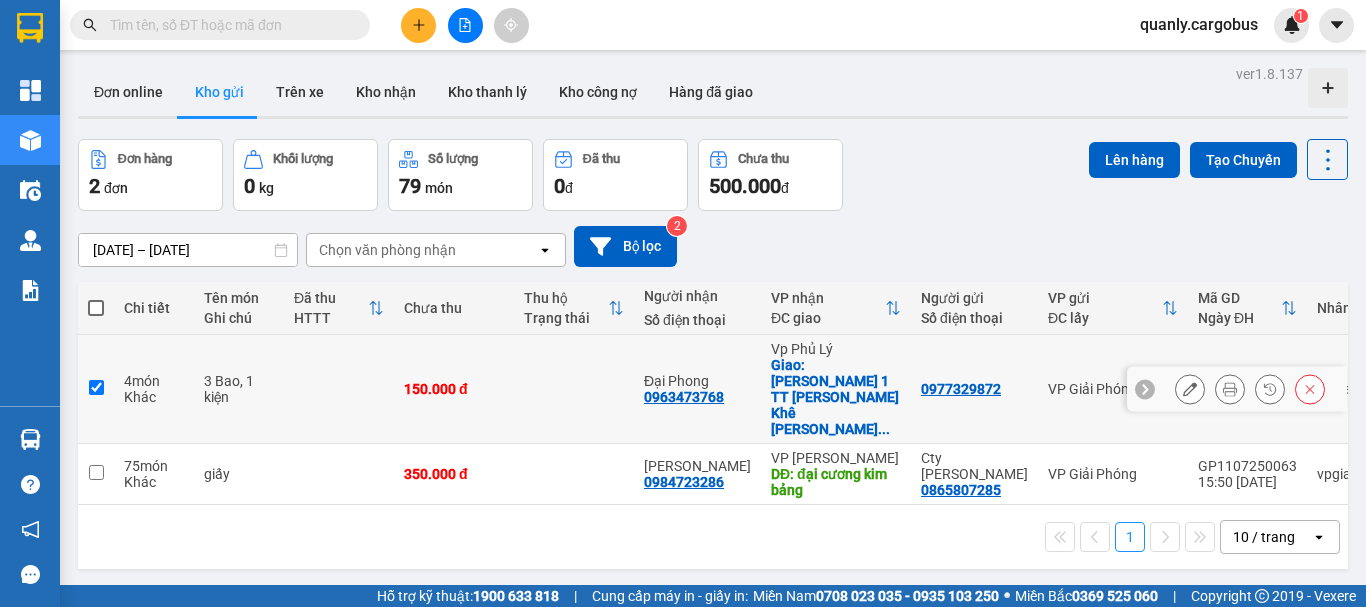 checkbox on "true" 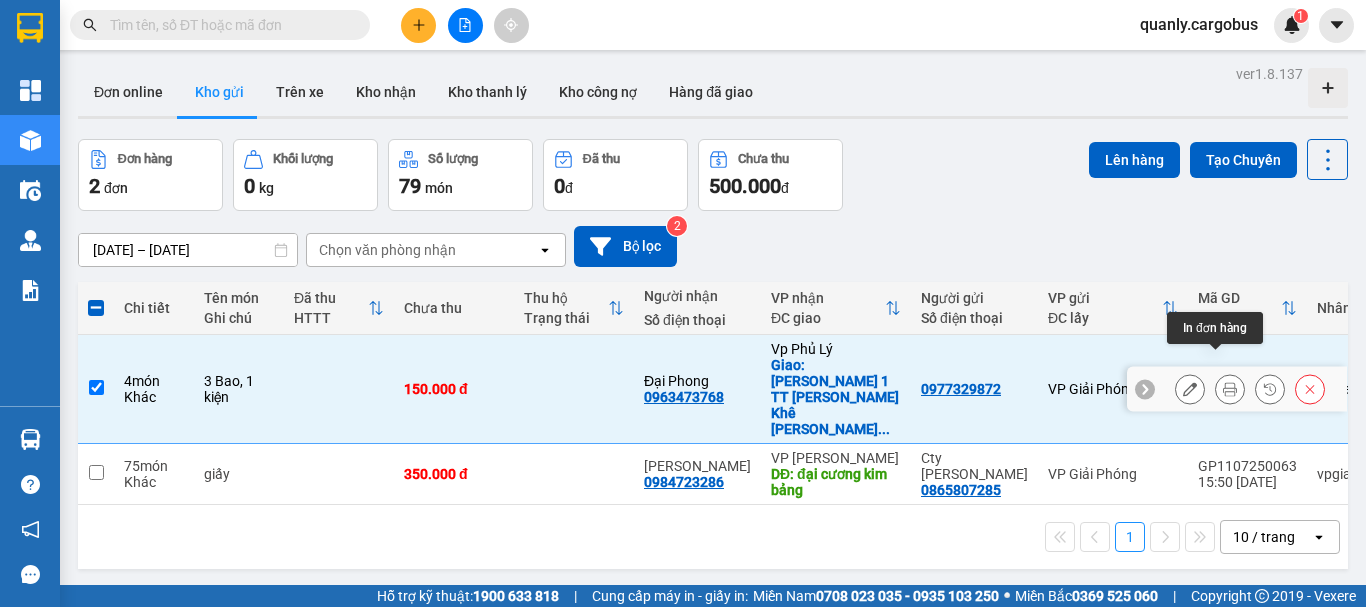 click 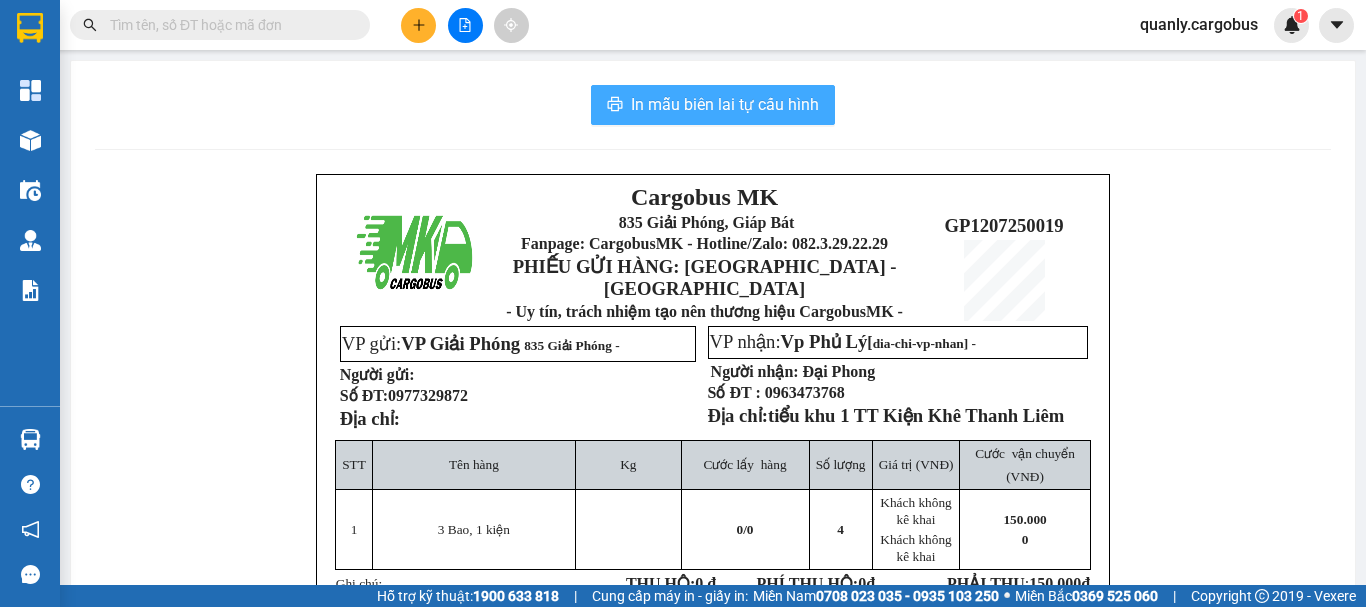 click on "In mẫu biên lai tự cấu hình" at bounding box center [725, 104] 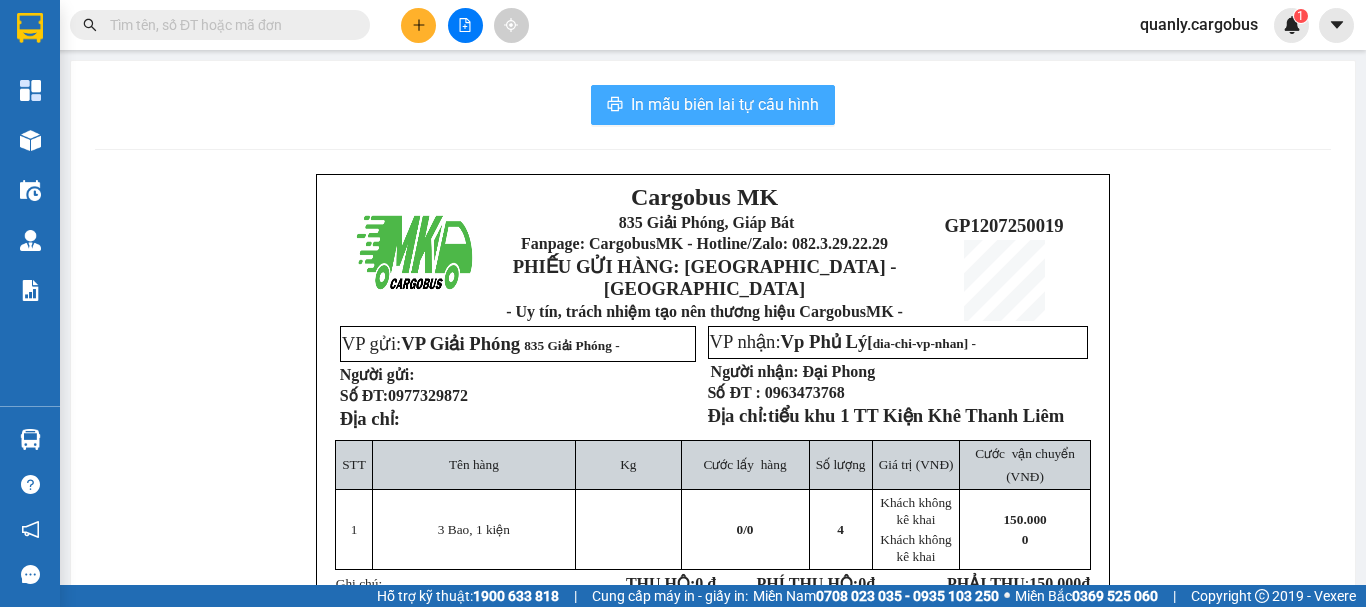 scroll, scrollTop: 0, scrollLeft: 0, axis: both 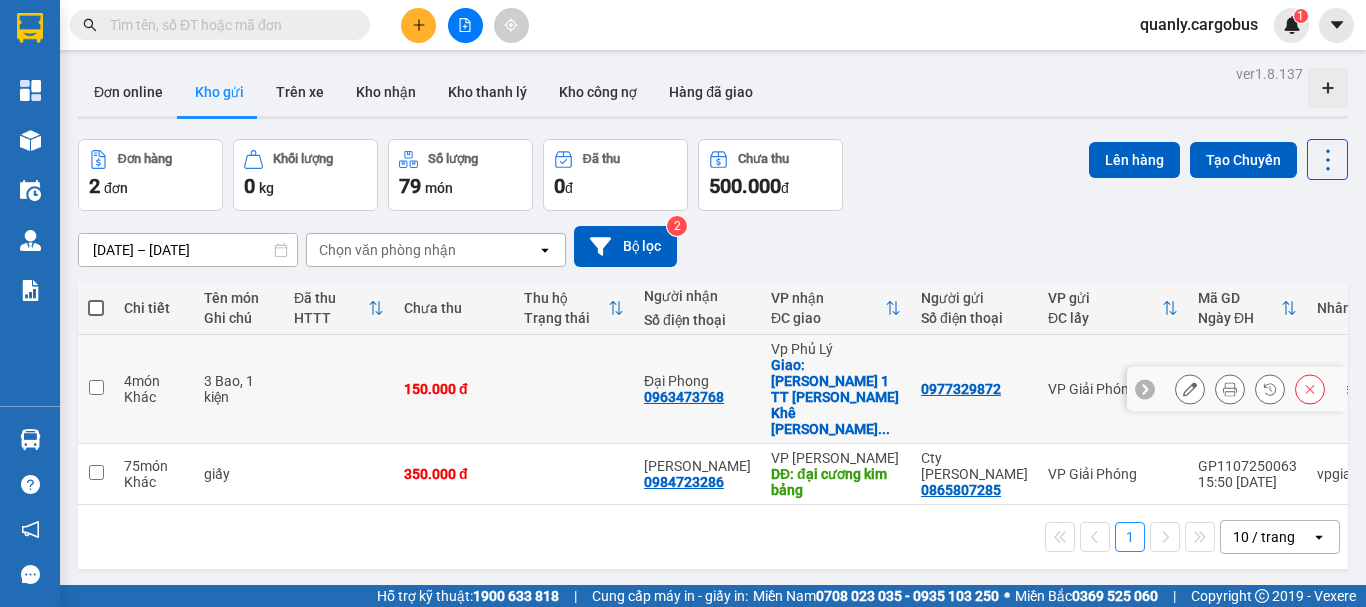 click at bounding box center [96, 387] 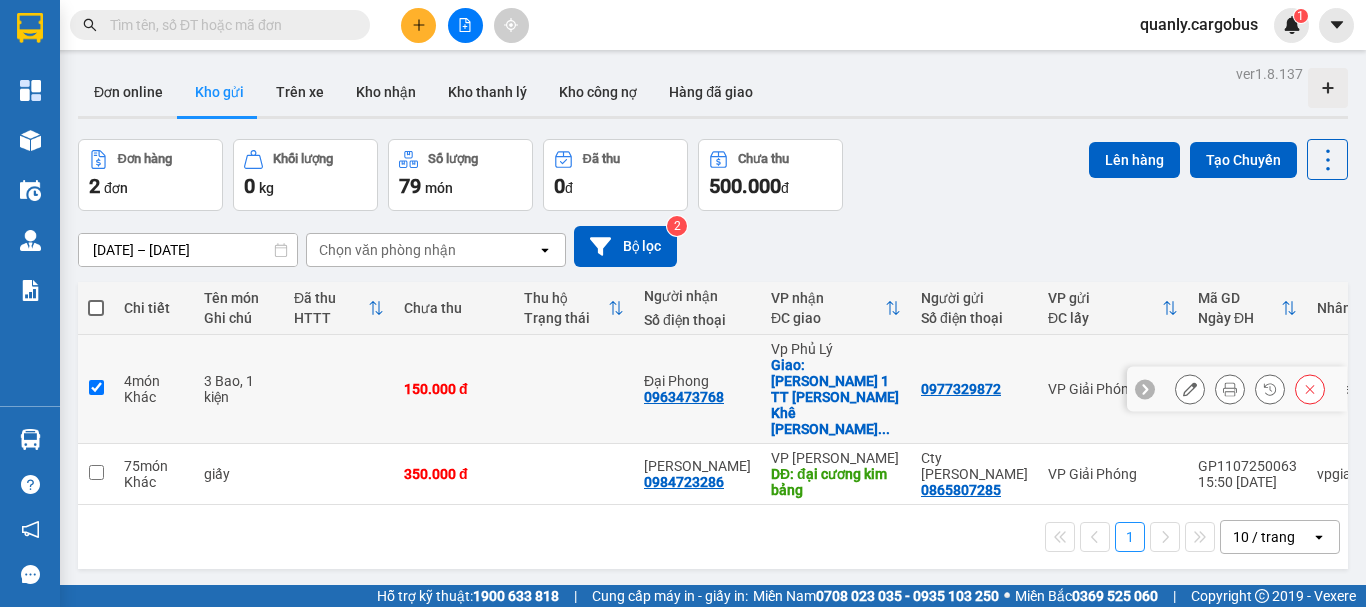 checkbox on "true" 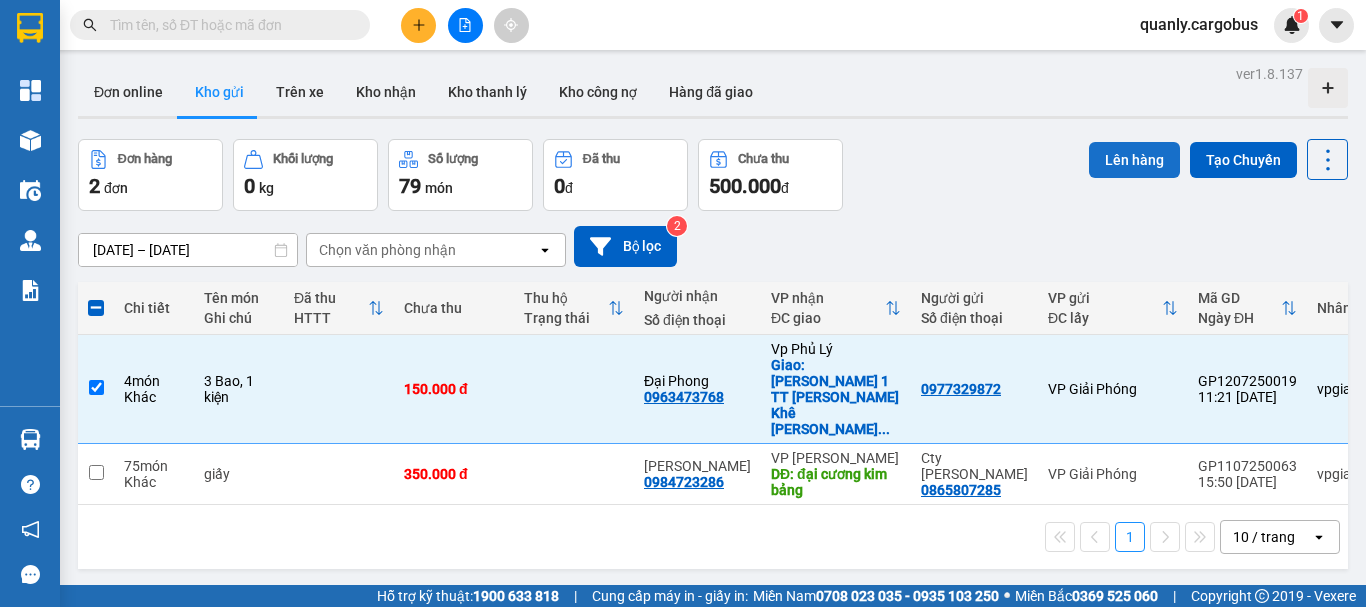 click on "Lên hàng" at bounding box center (1134, 160) 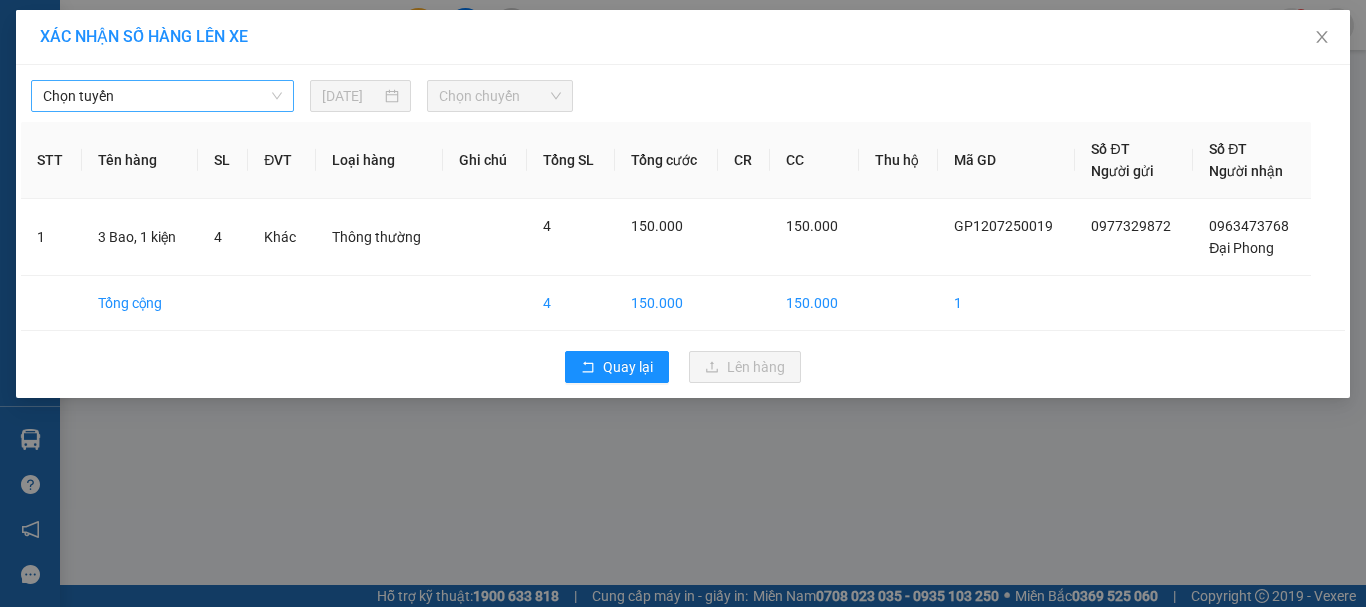 click on "Chọn tuyến" at bounding box center (162, 96) 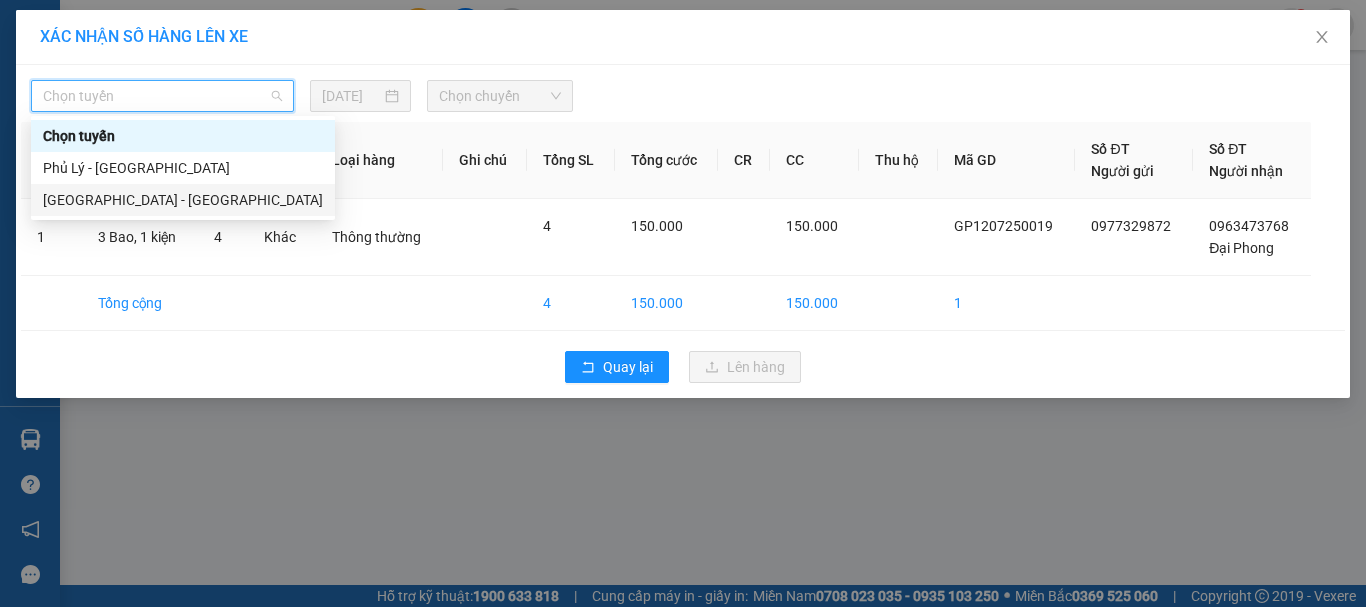 click on "[GEOGRAPHIC_DATA] - [GEOGRAPHIC_DATA]" at bounding box center [183, 200] 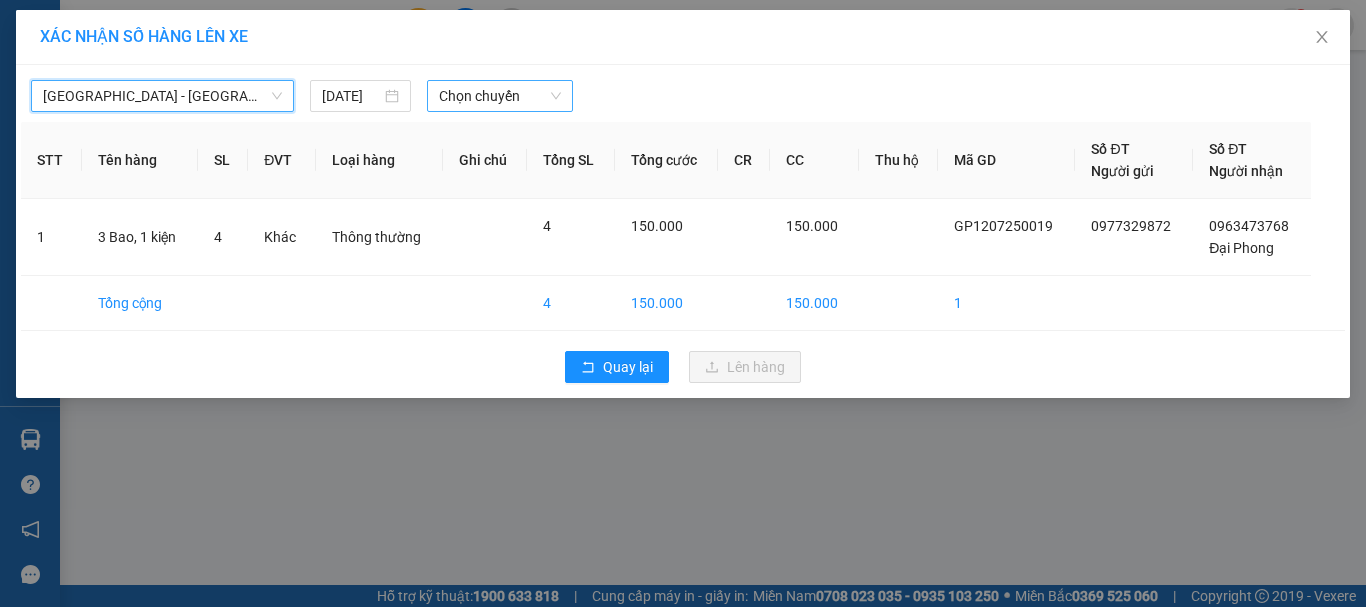 click on "Chọn chuyến" at bounding box center [500, 96] 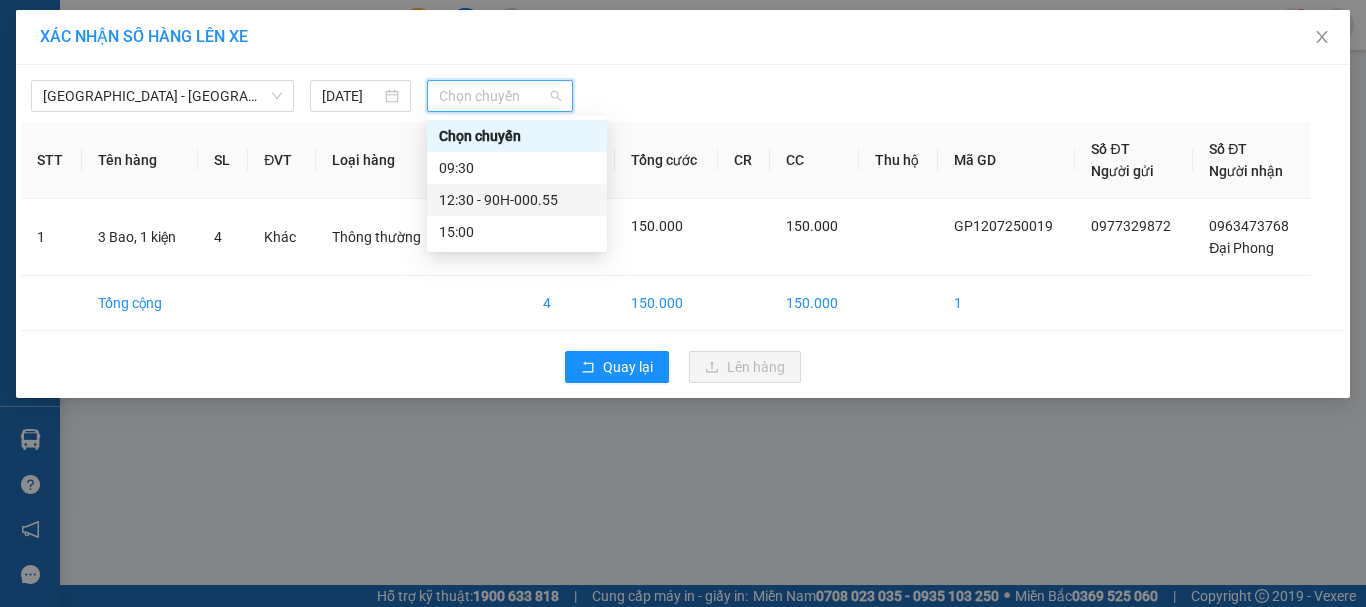 click on "12:30     - 90H-000.55" at bounding box center (517, 200) 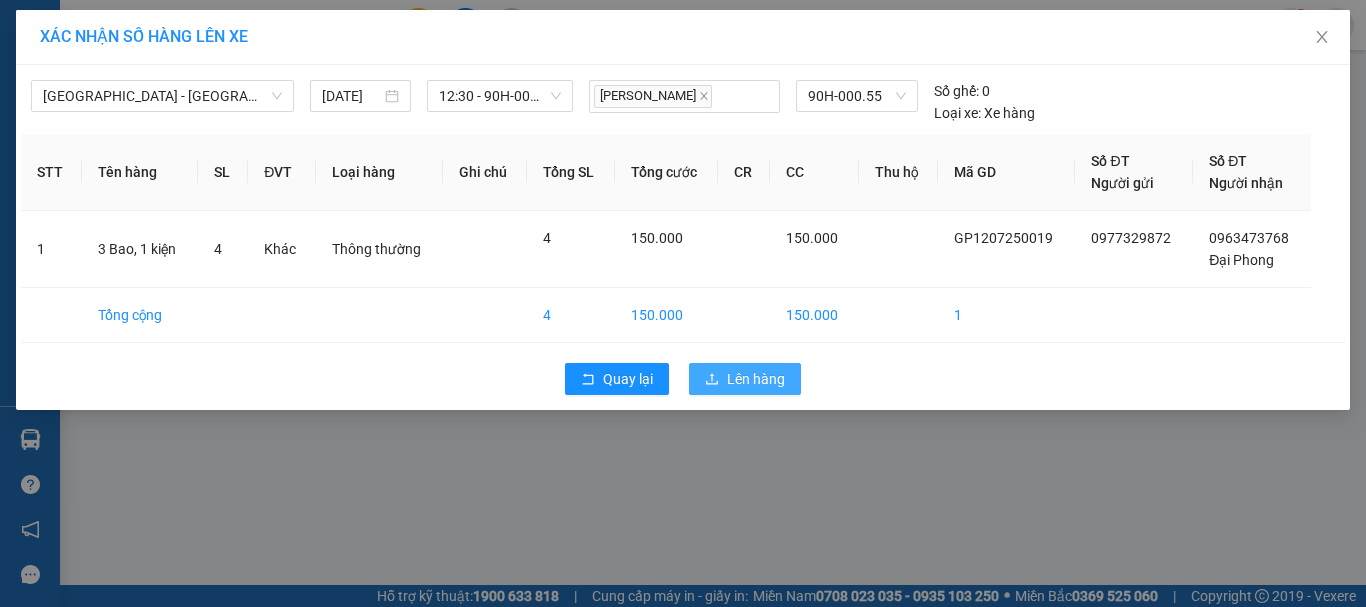 click on "Lên hàng" at bounding box center [756, 379] 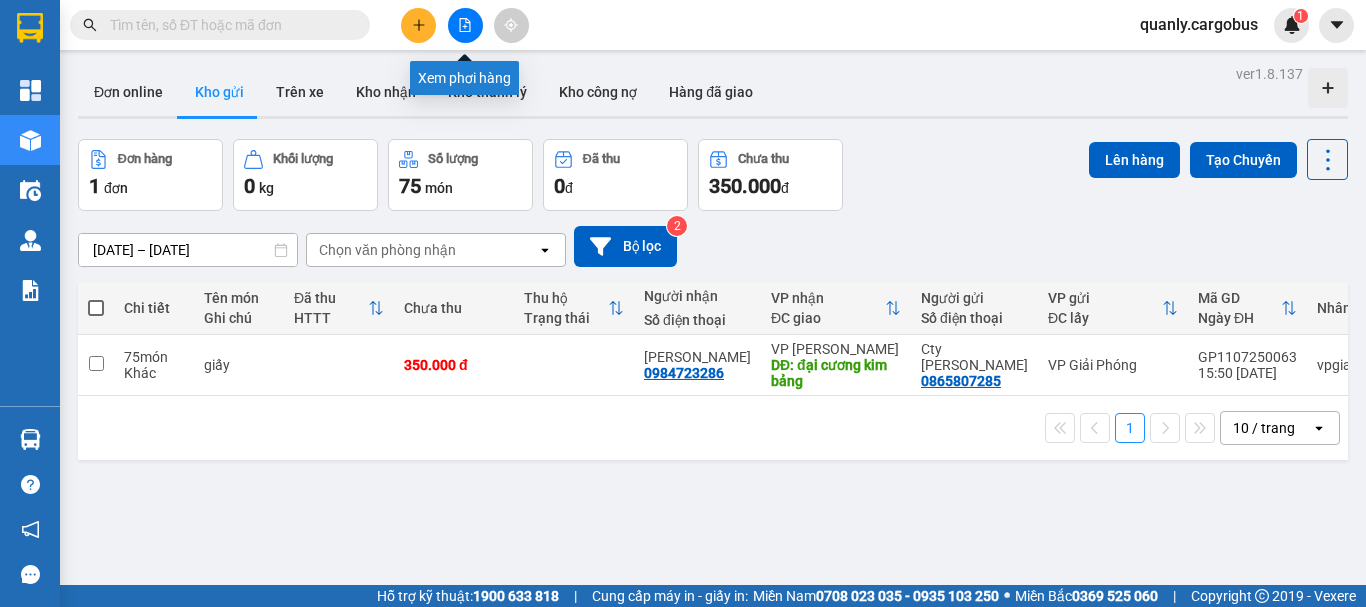 click at bounding box center [465, 25] 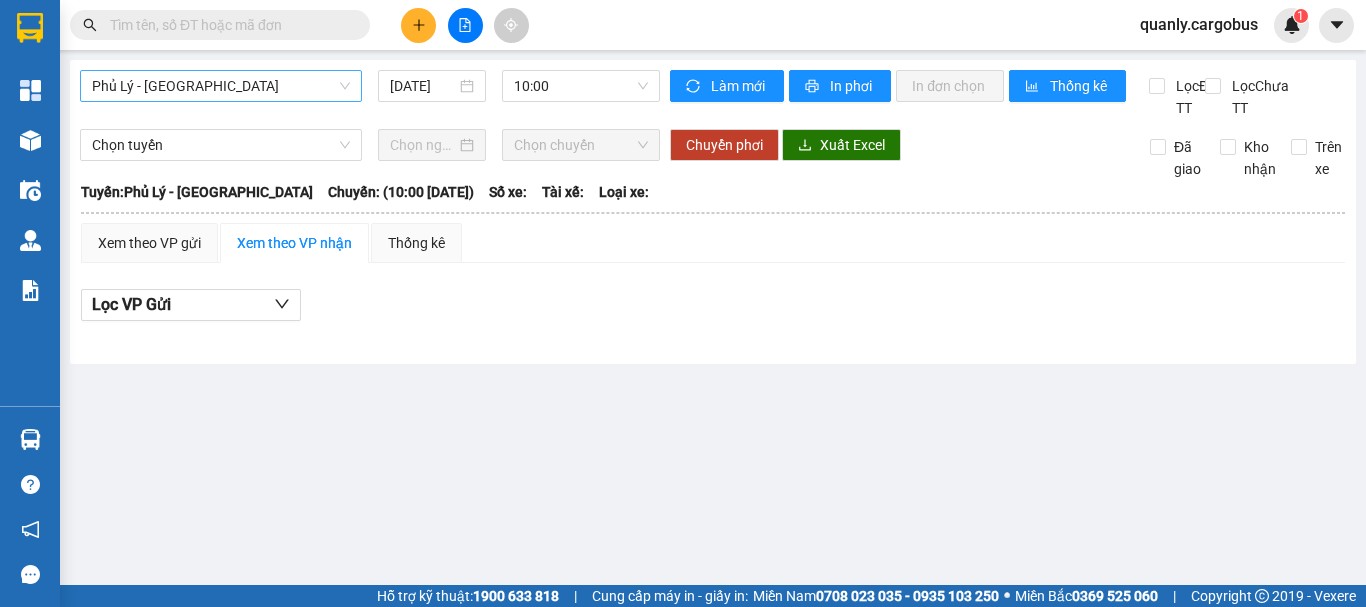 click on "Phủ Lý - [GEOGRAPHIC_DATA]" at bounding box center [221, 86] 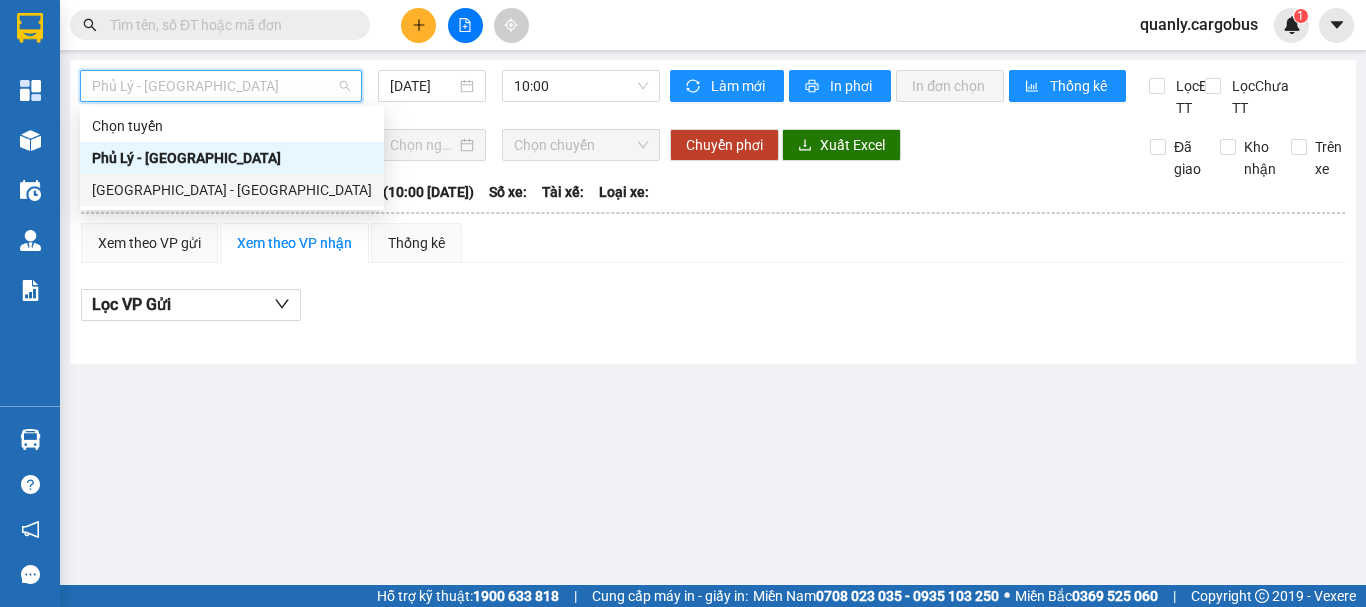 click on "[GEOGRAPHIC_DATA] - [GEOGRAPHIC_DATA]" at bounding box center [232, 190] 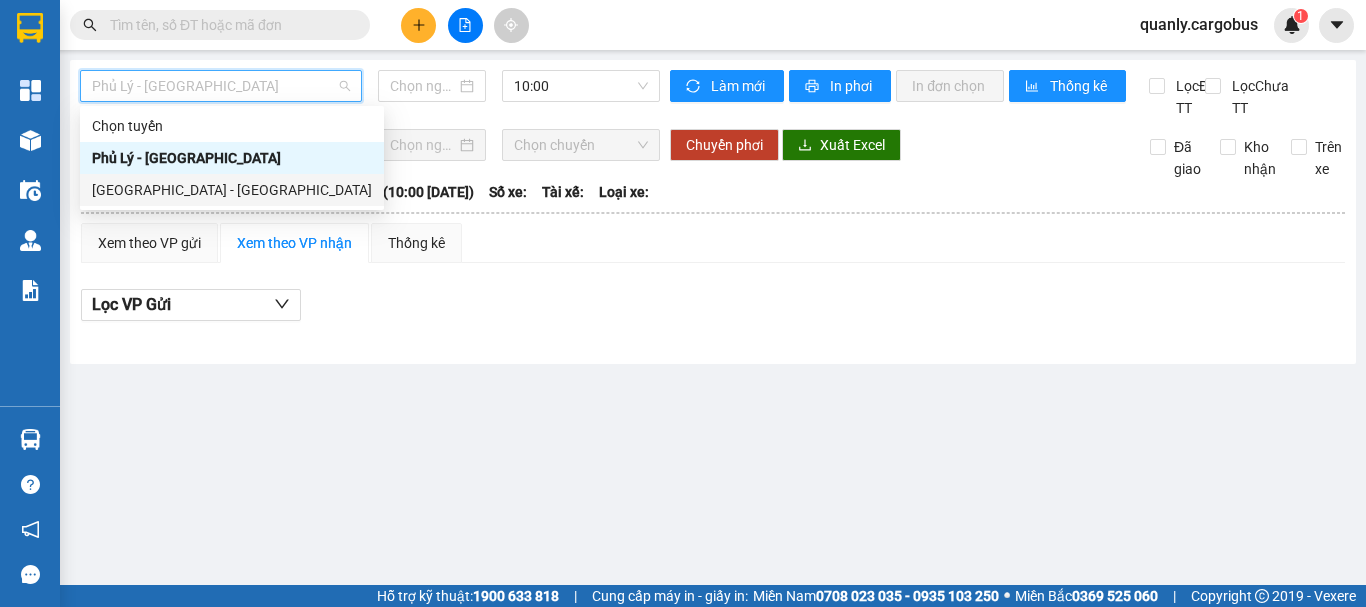 type on "[DATE]" 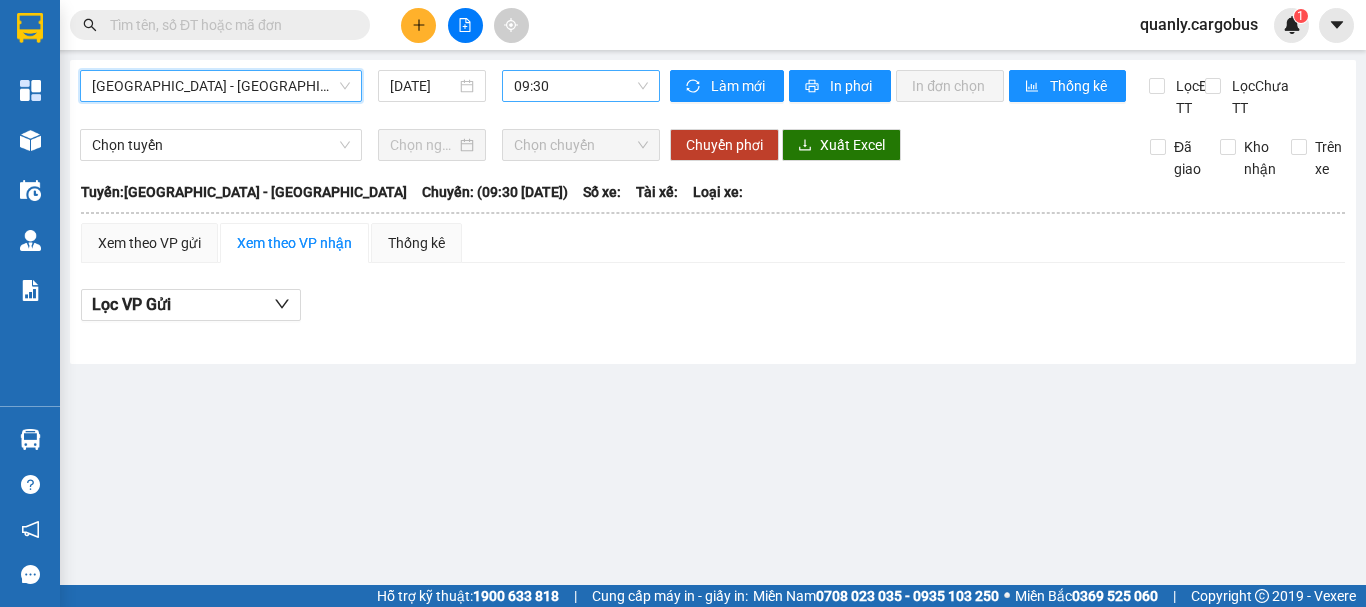 click on "09:30" at bounding box center [581, 86] 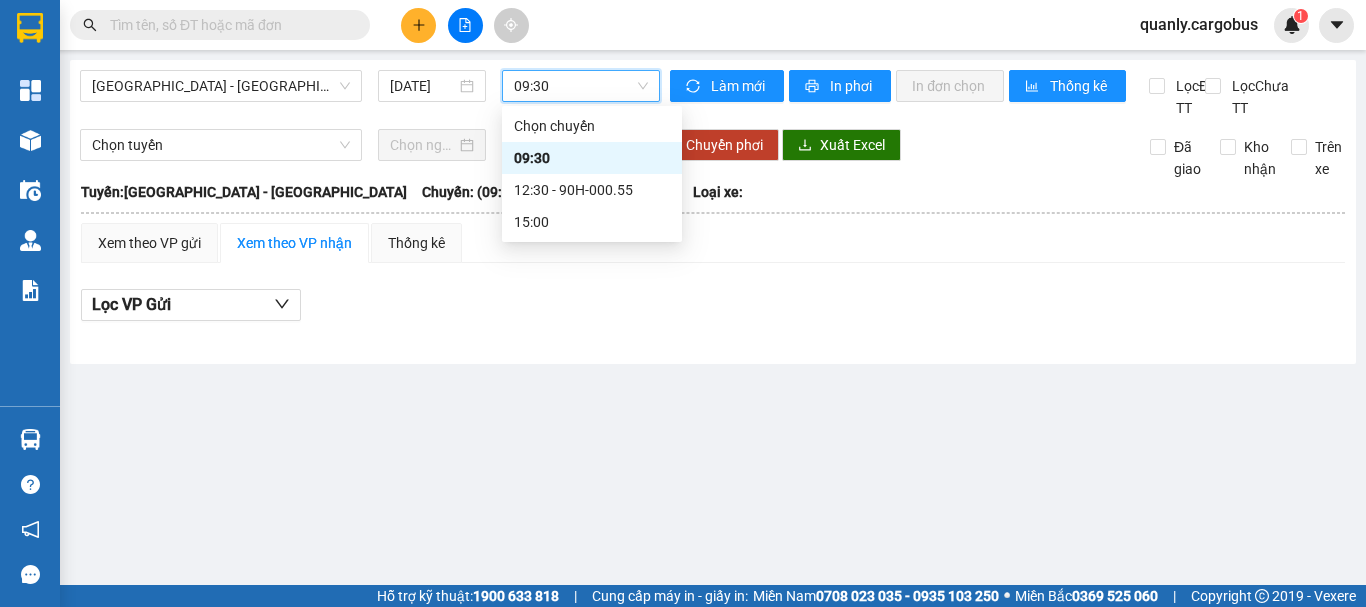 click on "09:30" at bounding box center (581, 86) 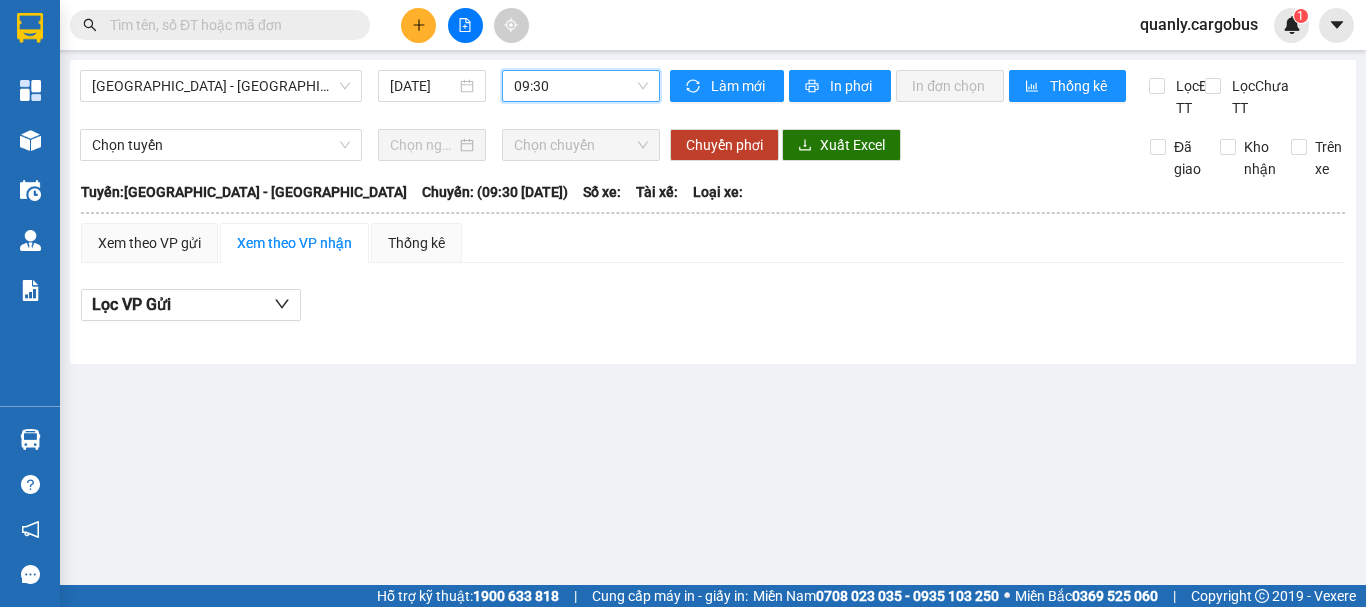 click on "09:30" at bounding box center [581, 86] 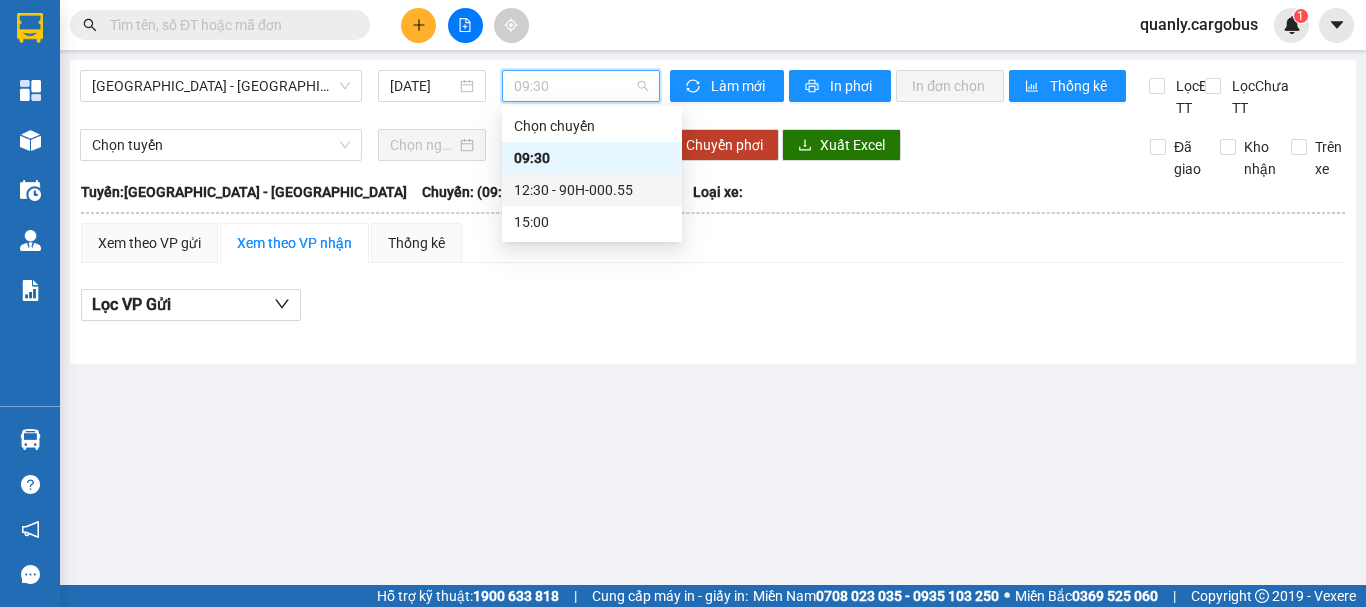 click on "12:30     - 90H-000.55" at bounding box center (592, 190) 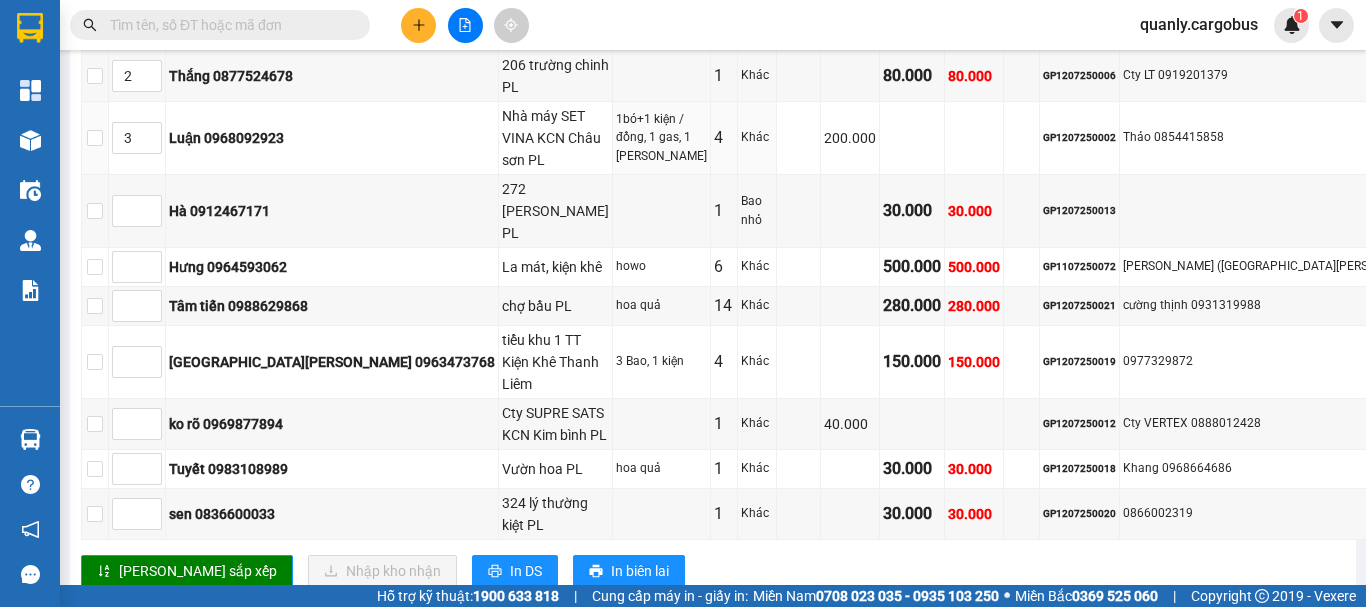 scroll, scrollTop: 1666, scrollLeft: 0, axis: vertical 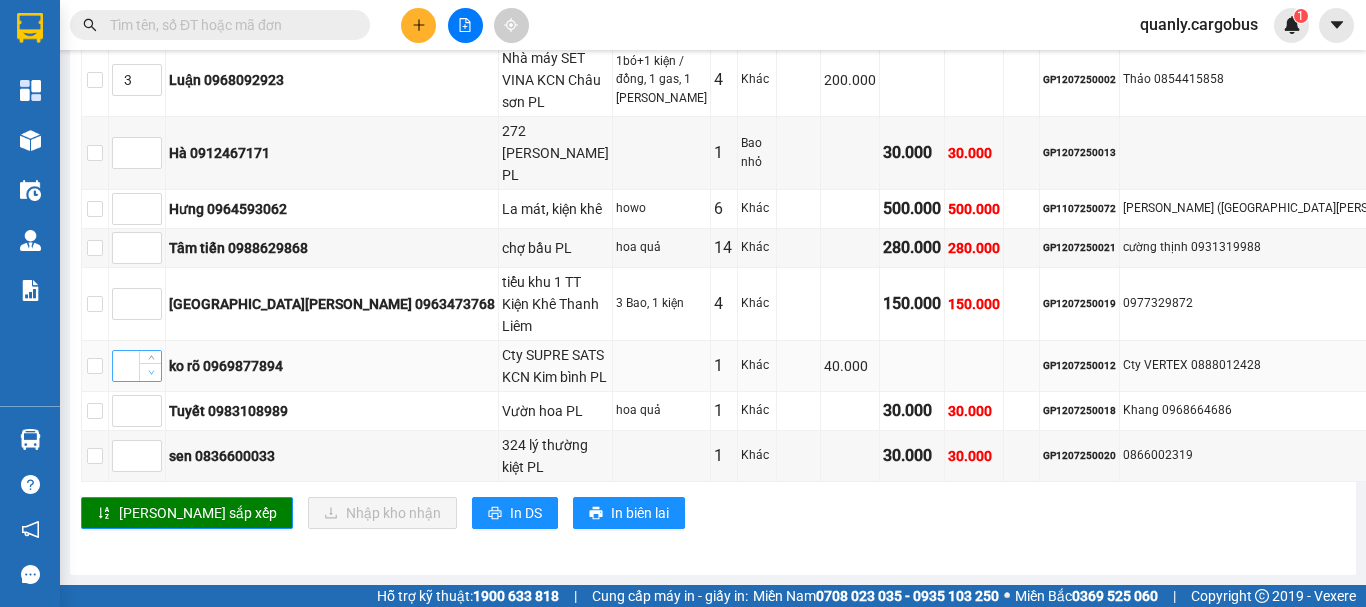 type on "1" 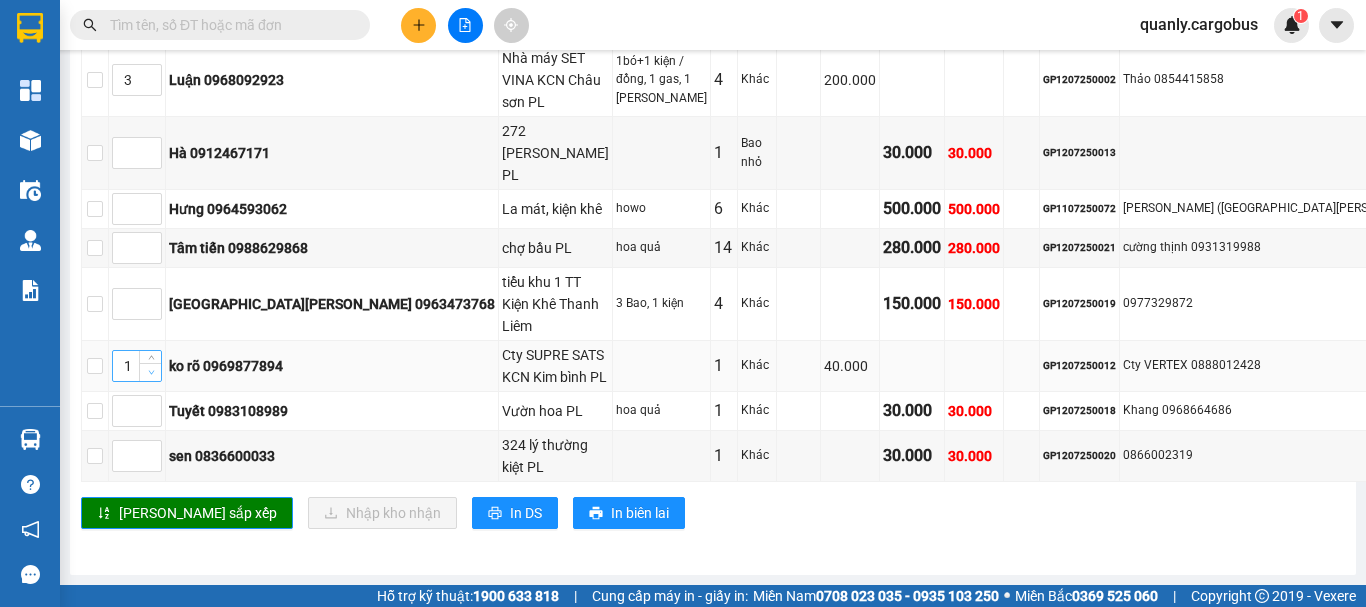 click at bounding box center (150, 372) 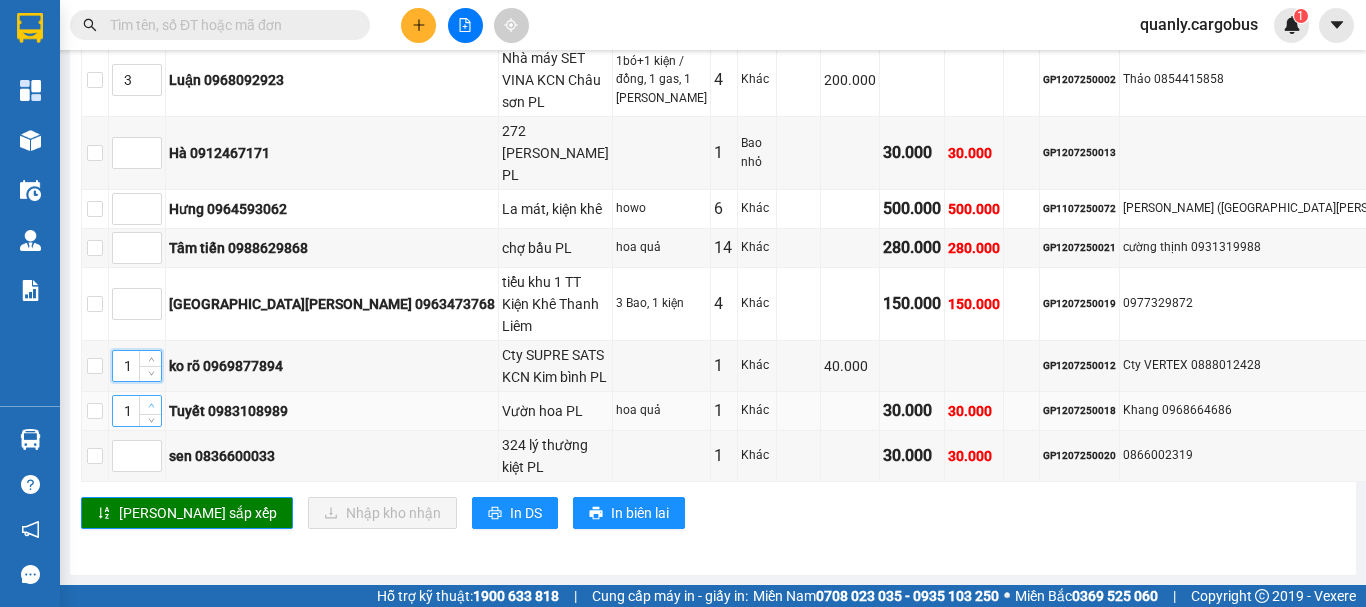 click at bounding box center (151, 406) 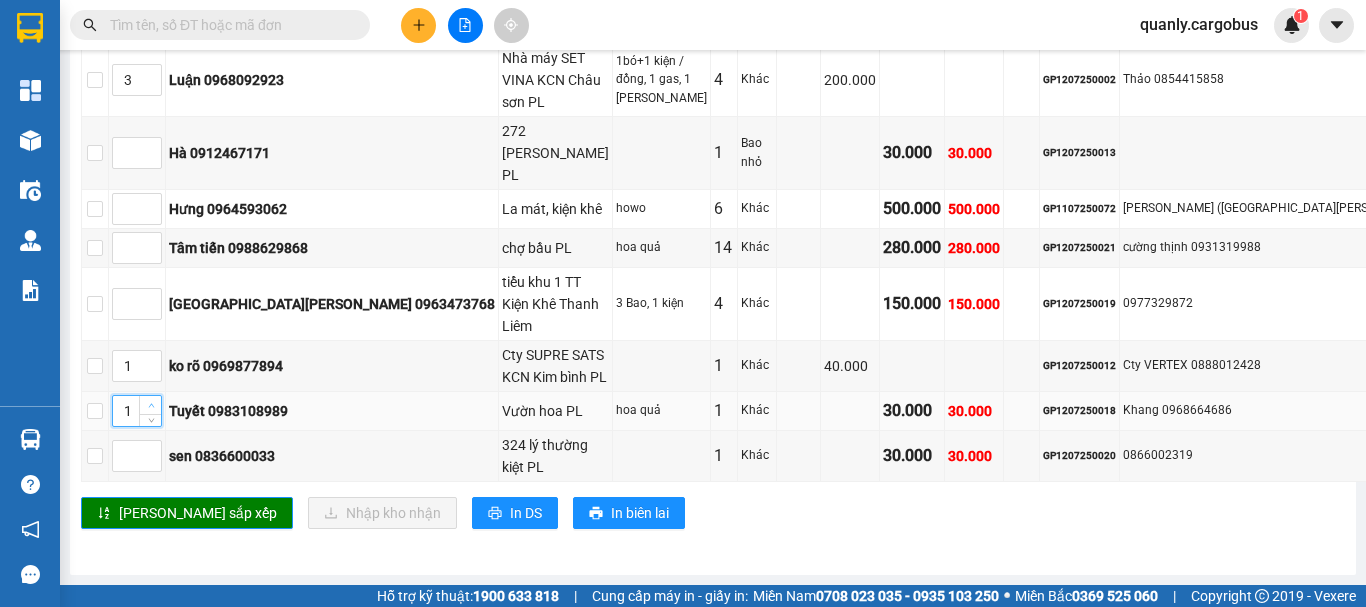 type on "2" 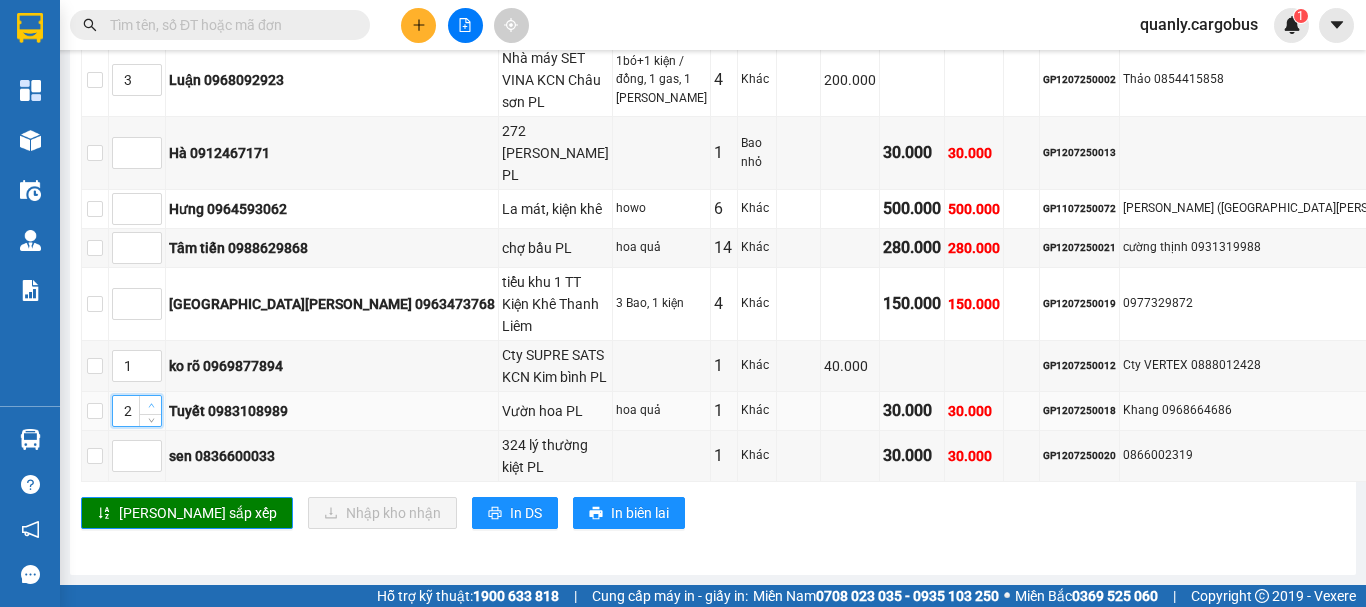 click at bounding box center [151, 406] 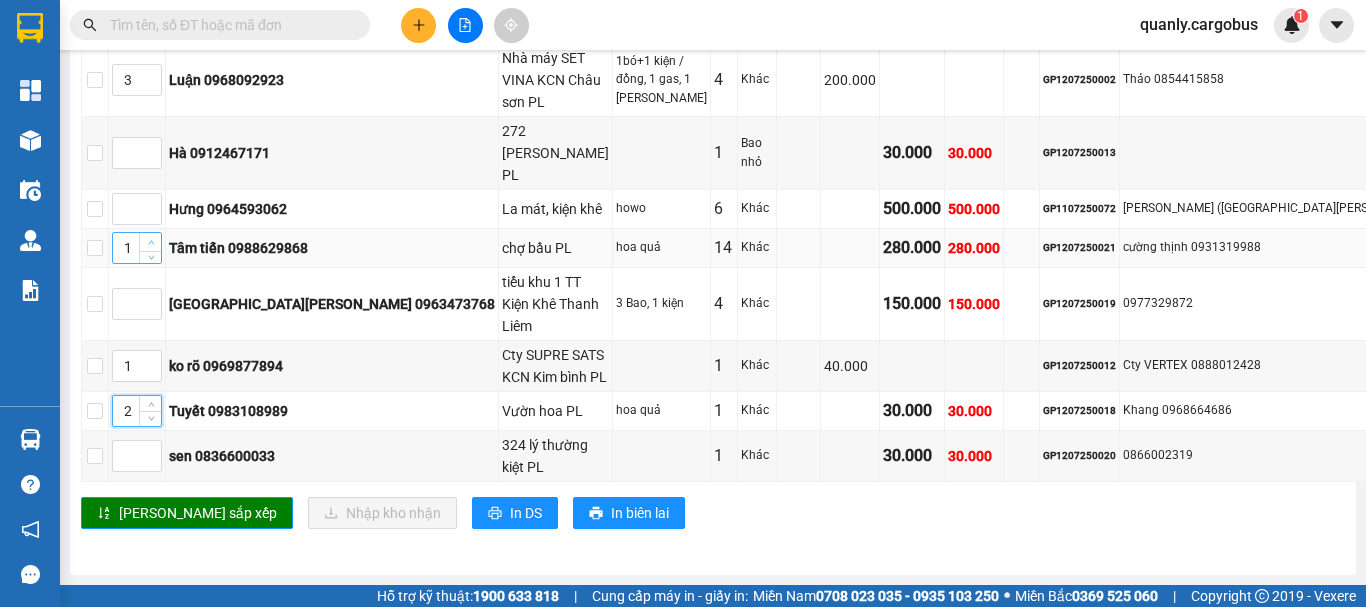 click 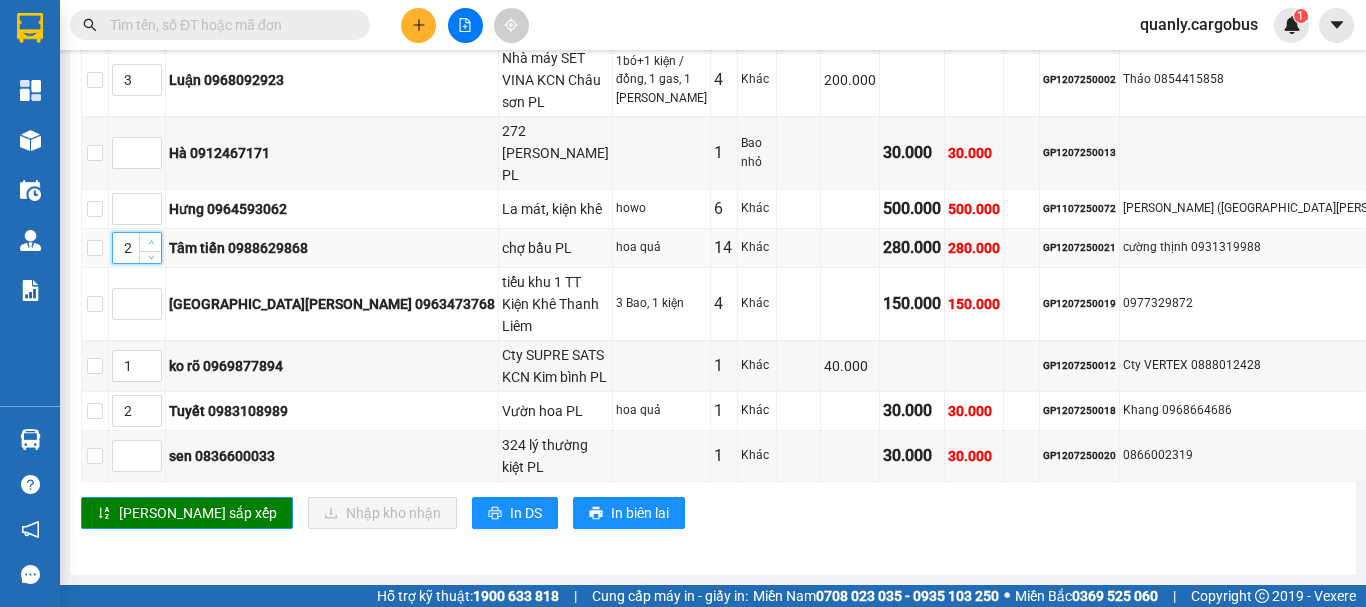 click 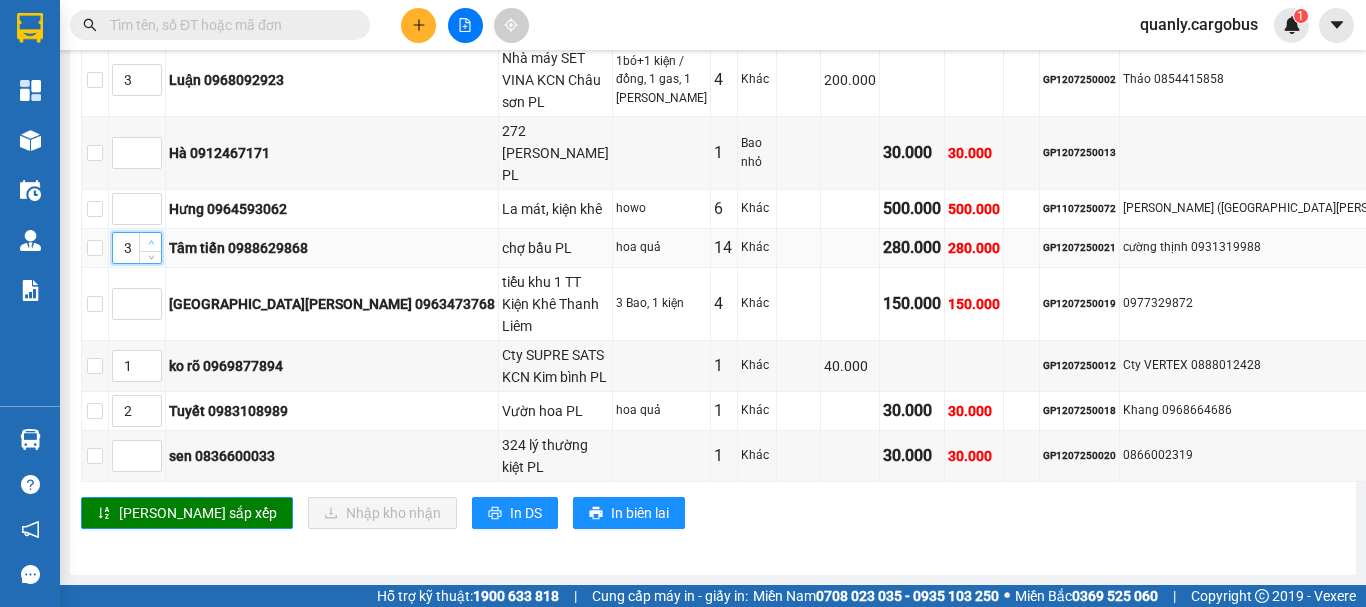click 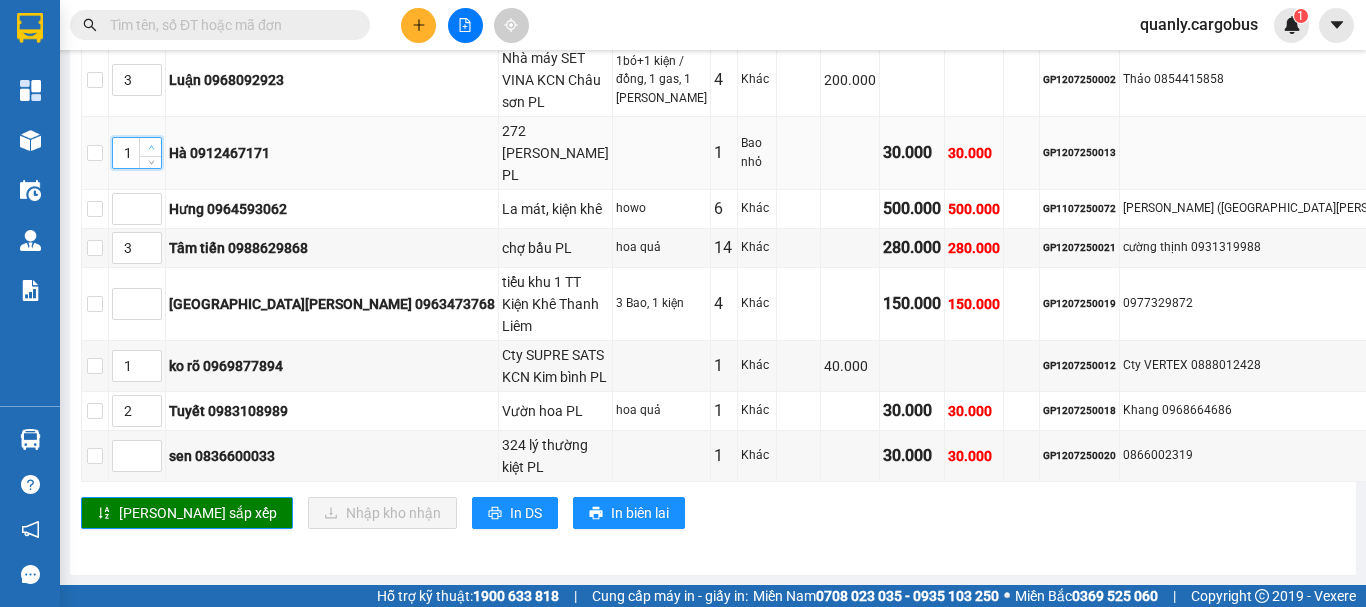 click 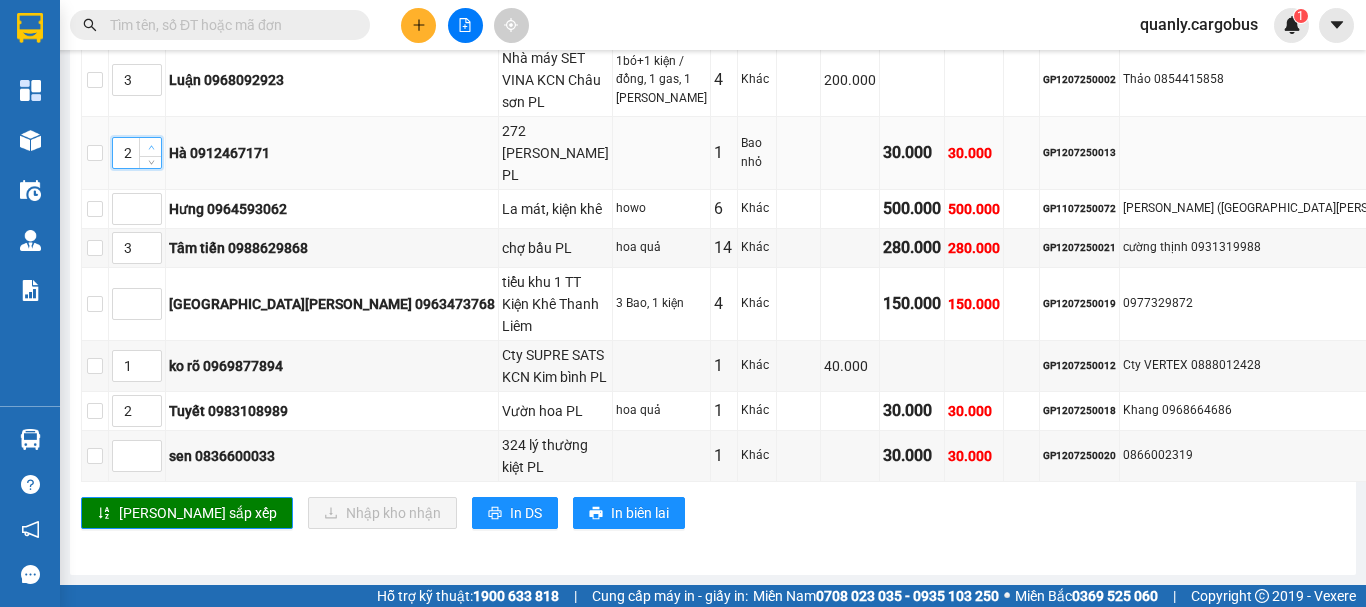 click 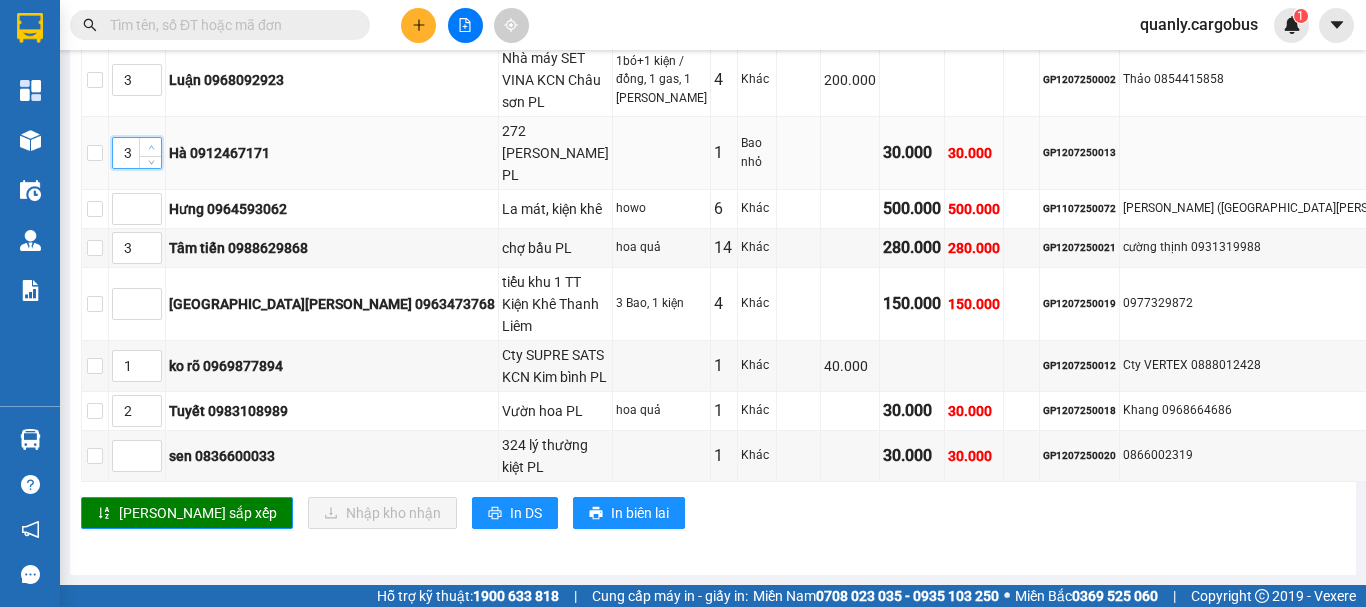 click 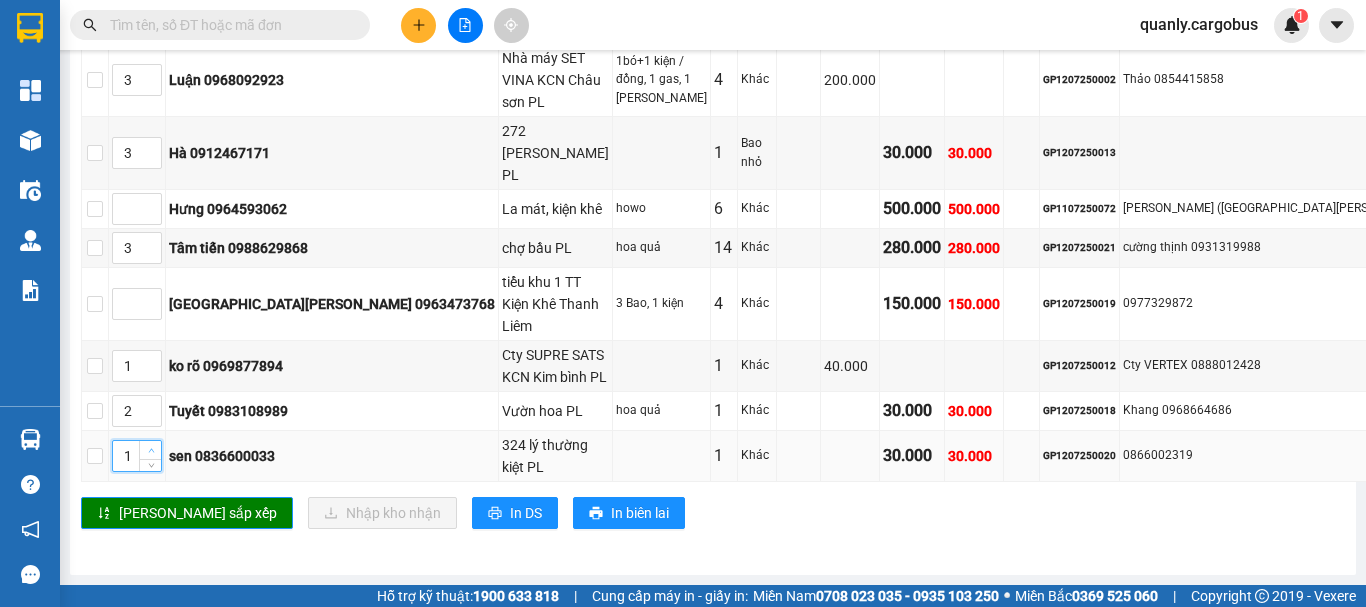 click 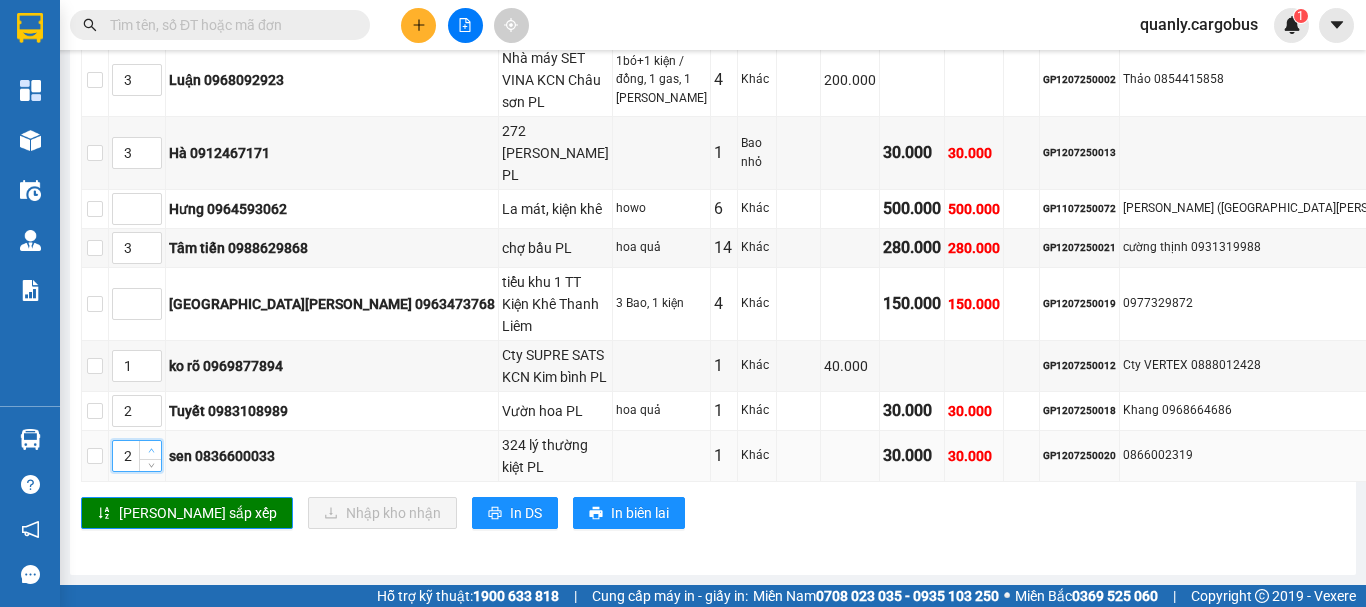 click 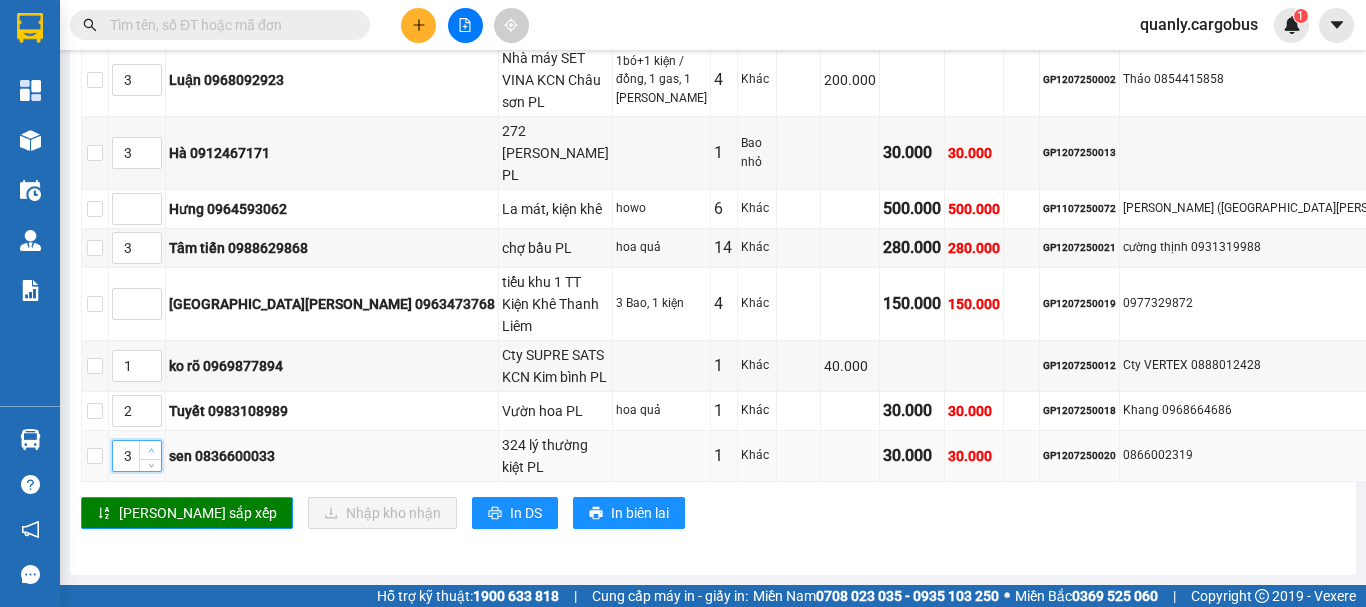 click 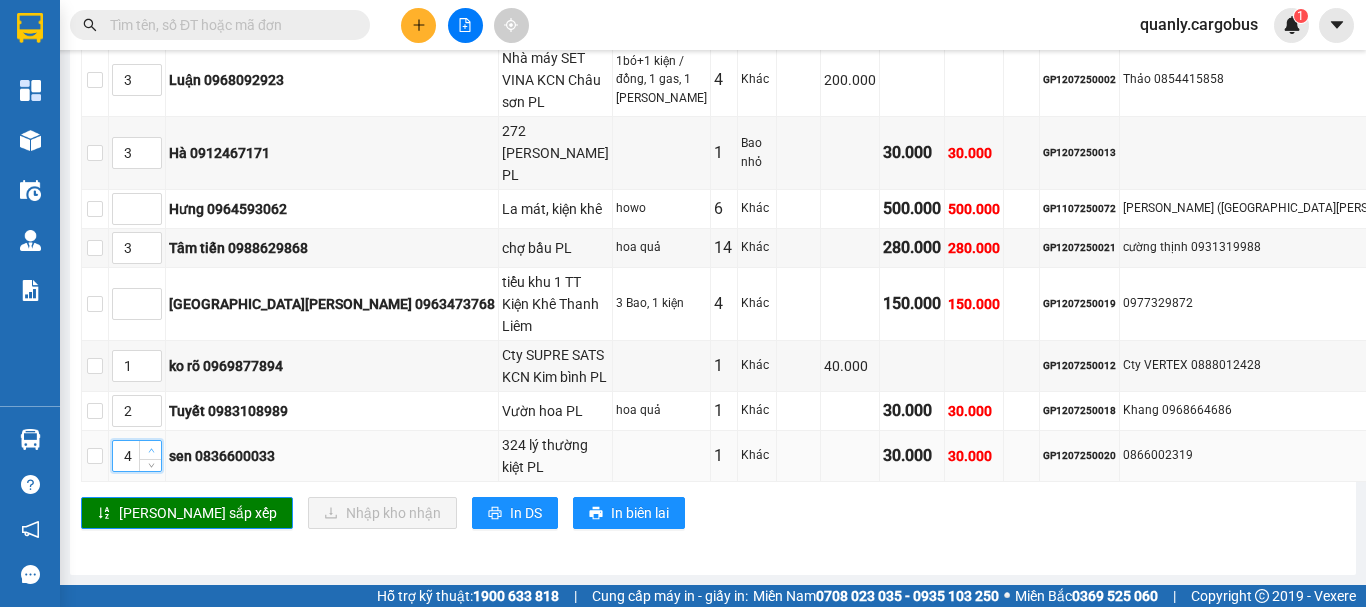 click 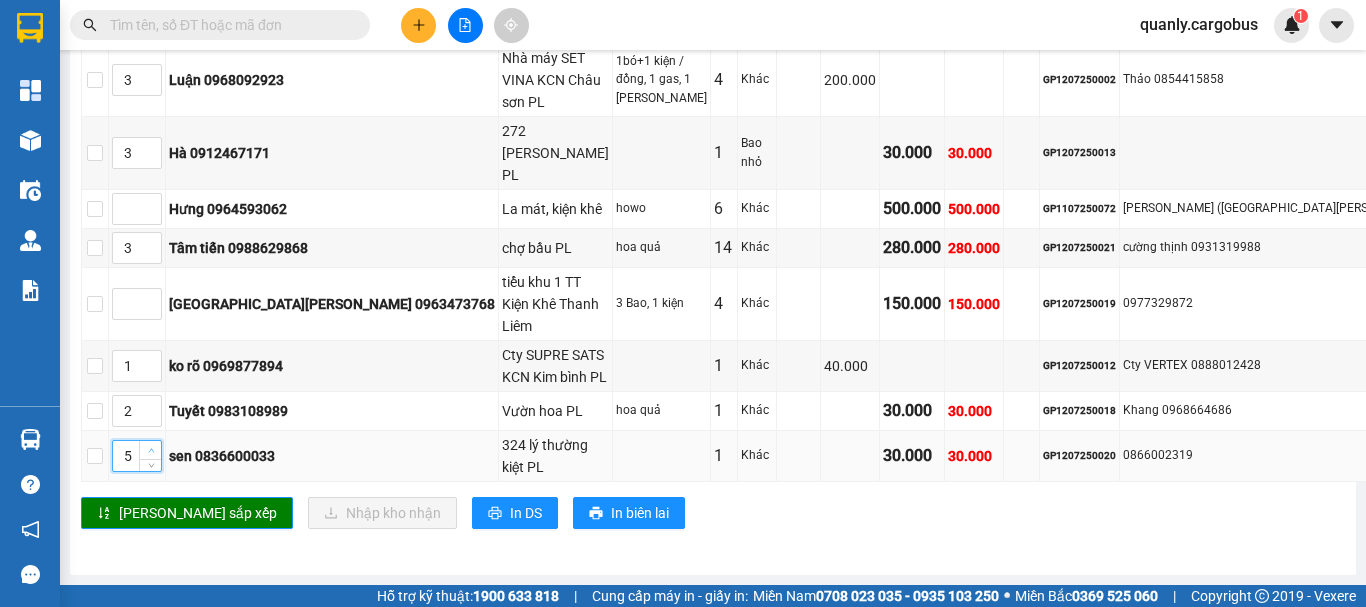 click 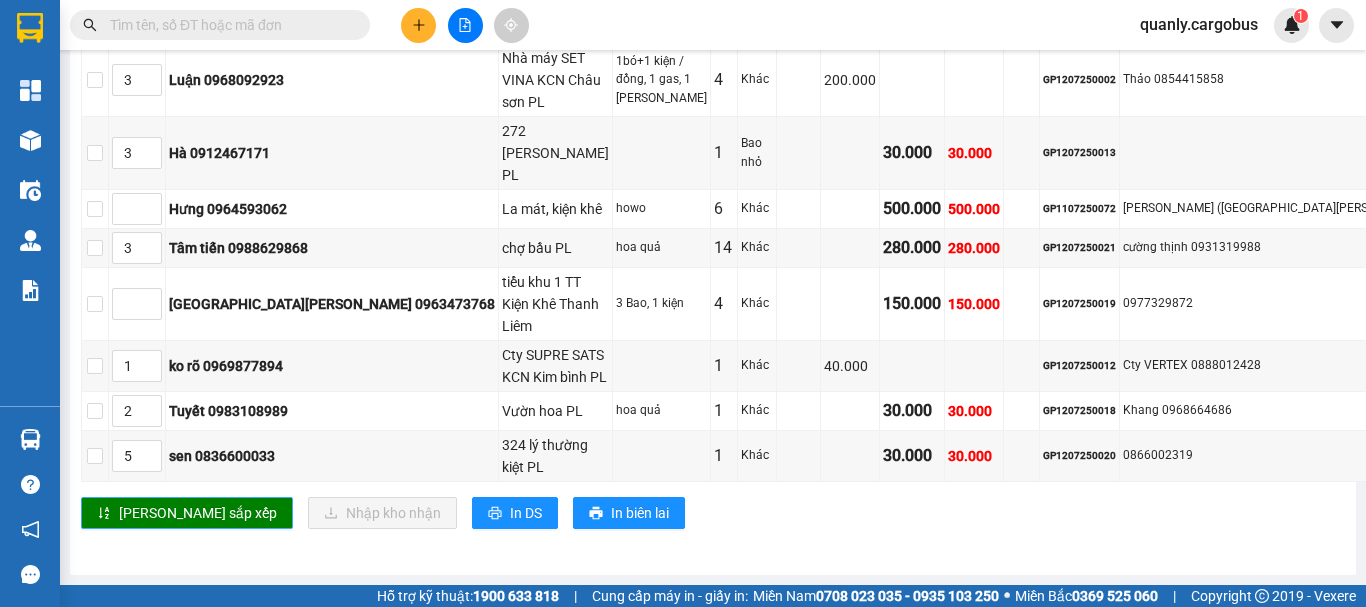 click on "[PERSON_NAME] sắp xếp" at bounding box center [198, 513] 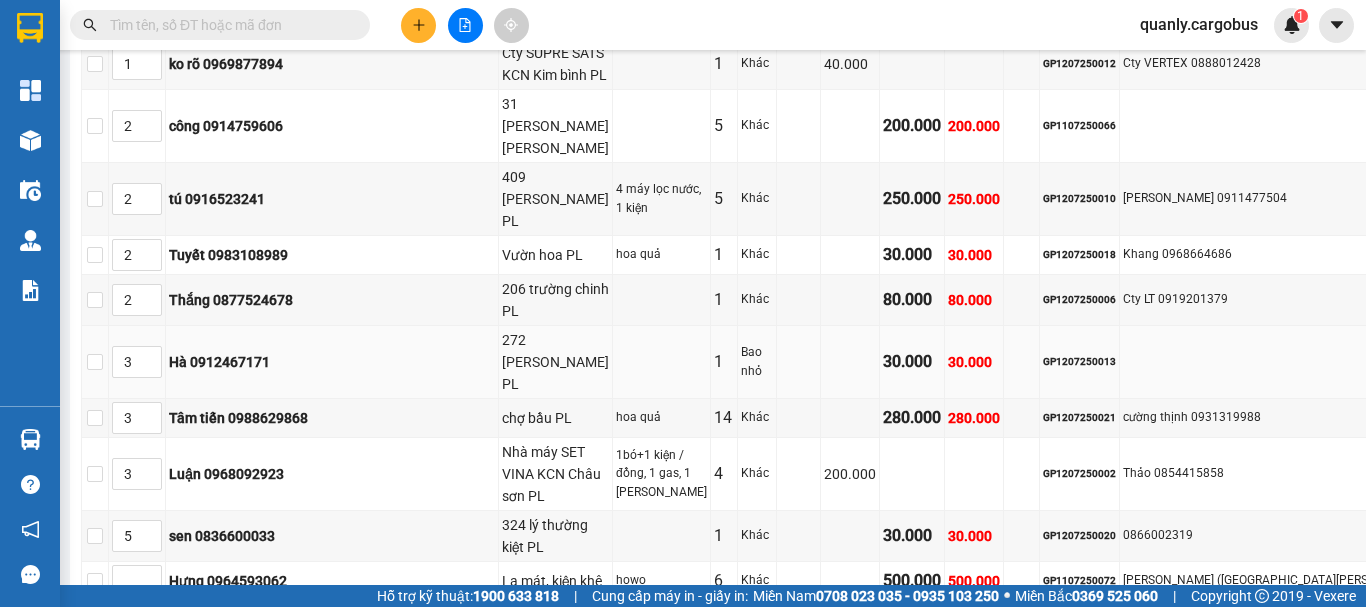 scroll, scrollTop: 1466, scrollLeft: 0, axis: vertical 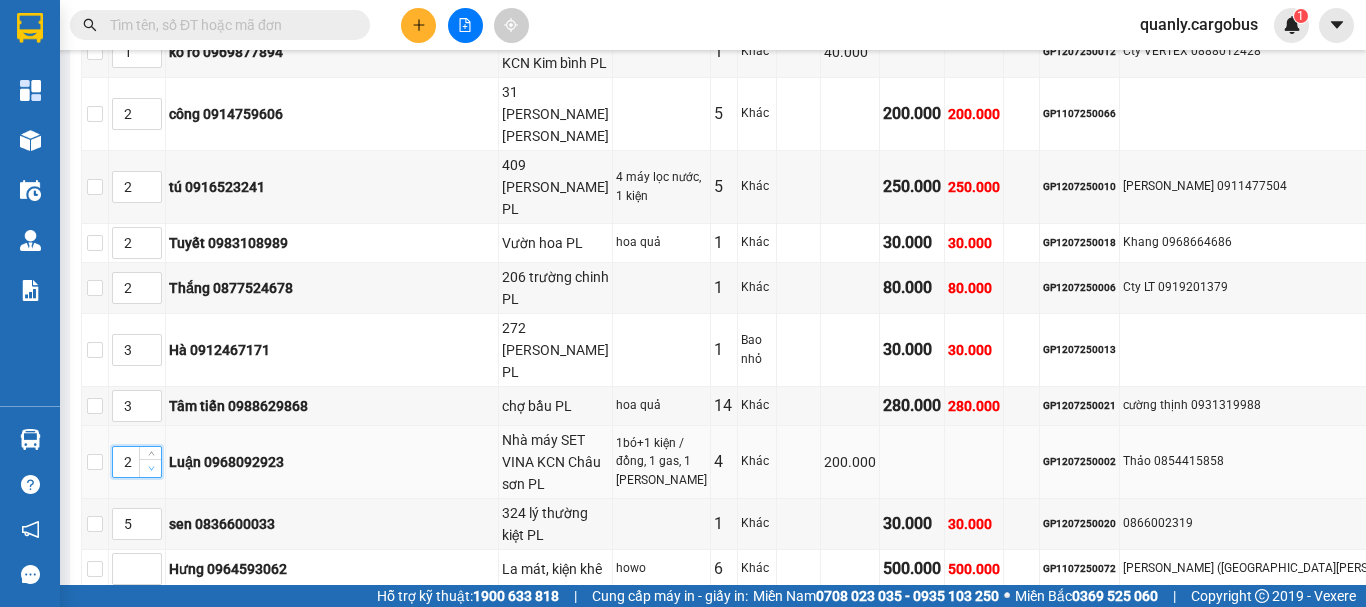 click 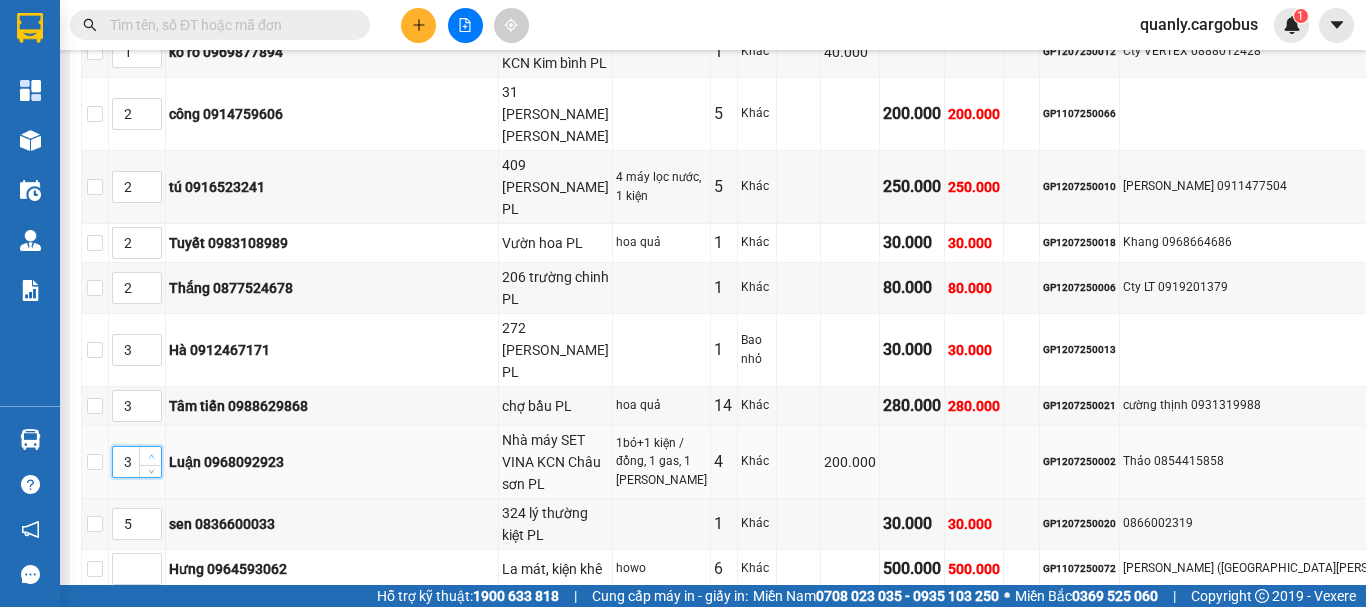 click 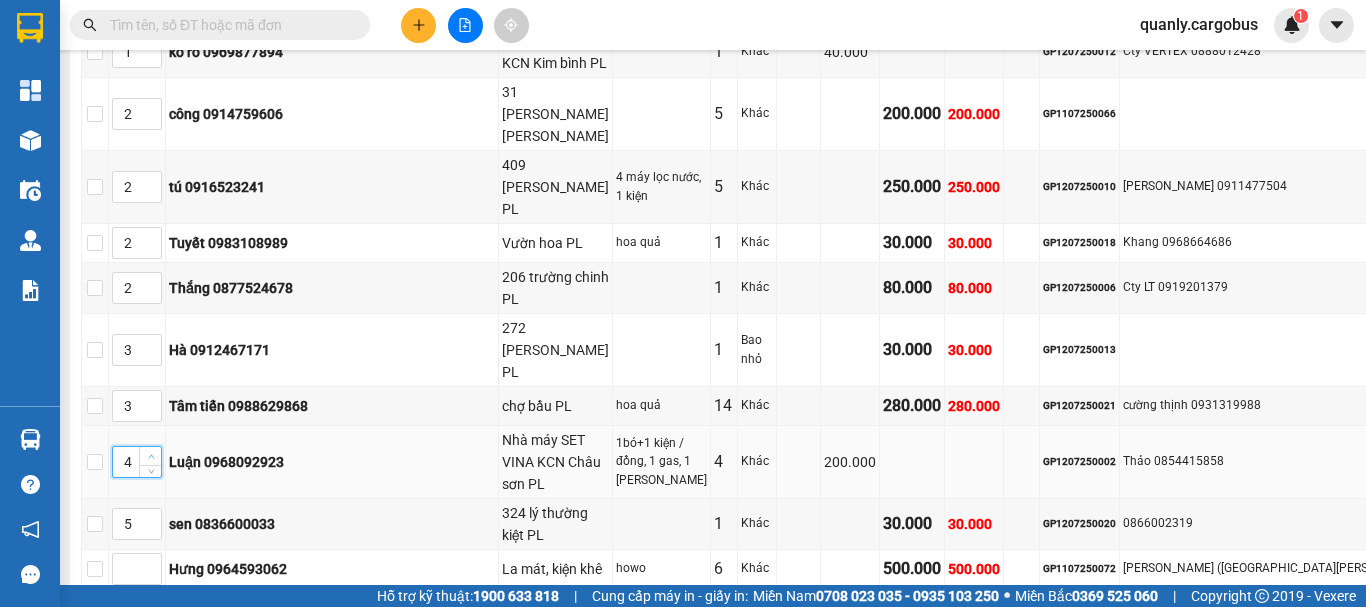 click 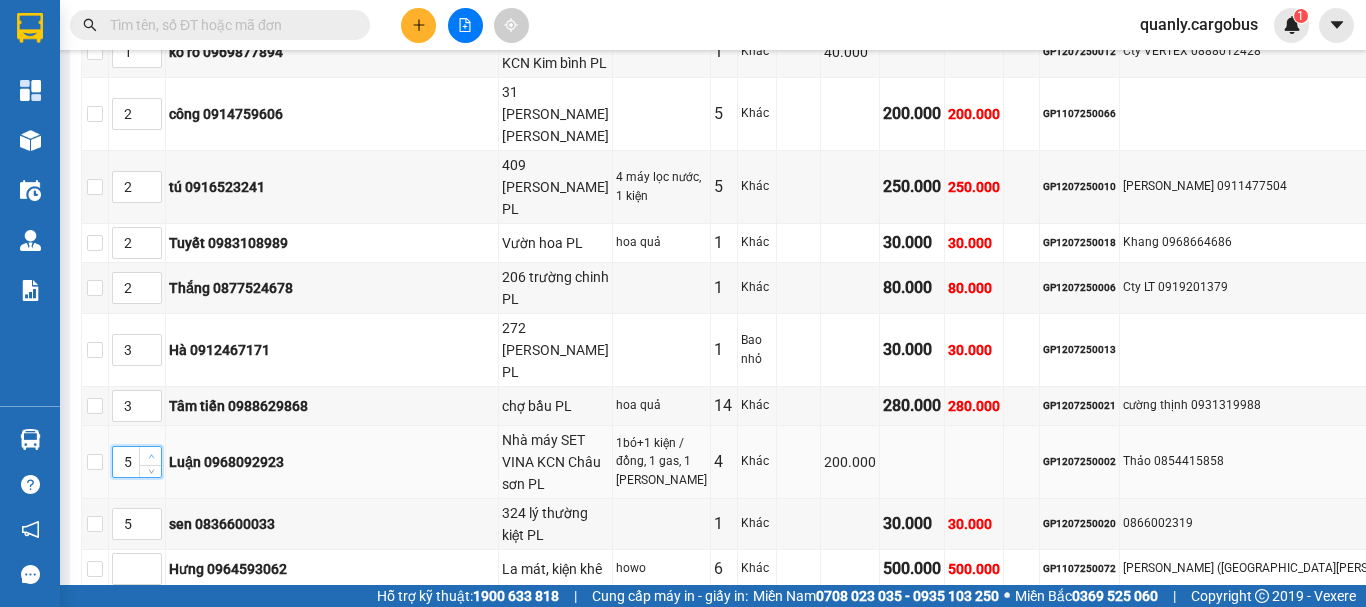 click 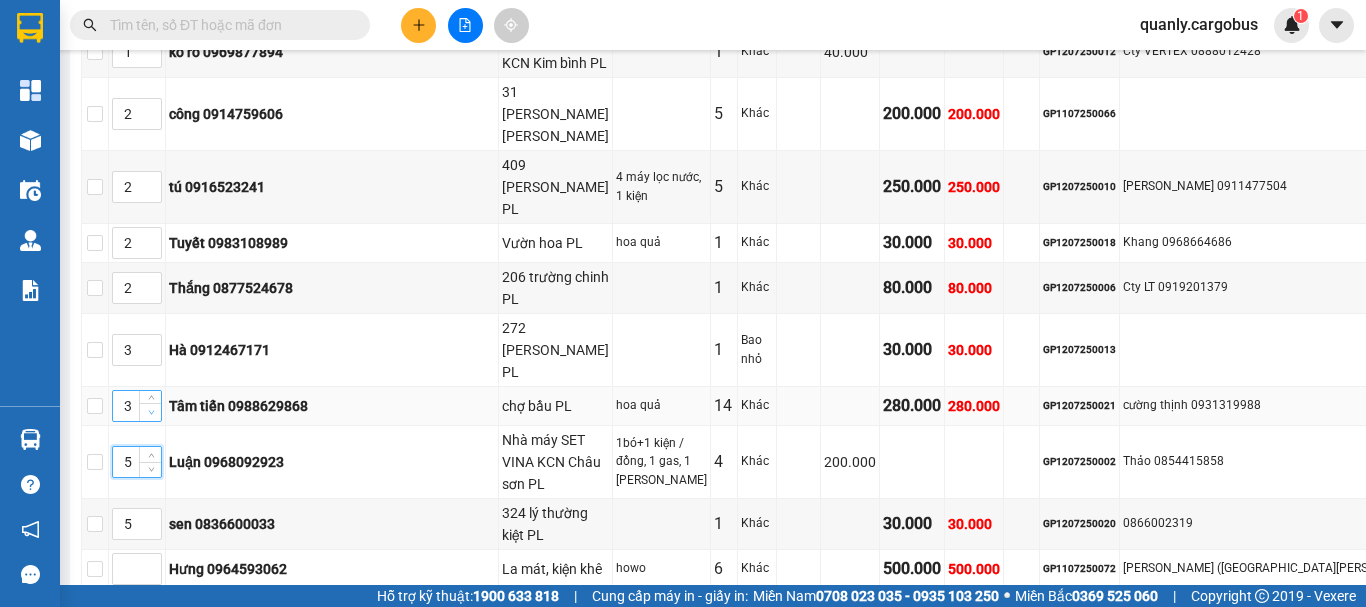 type on "2" 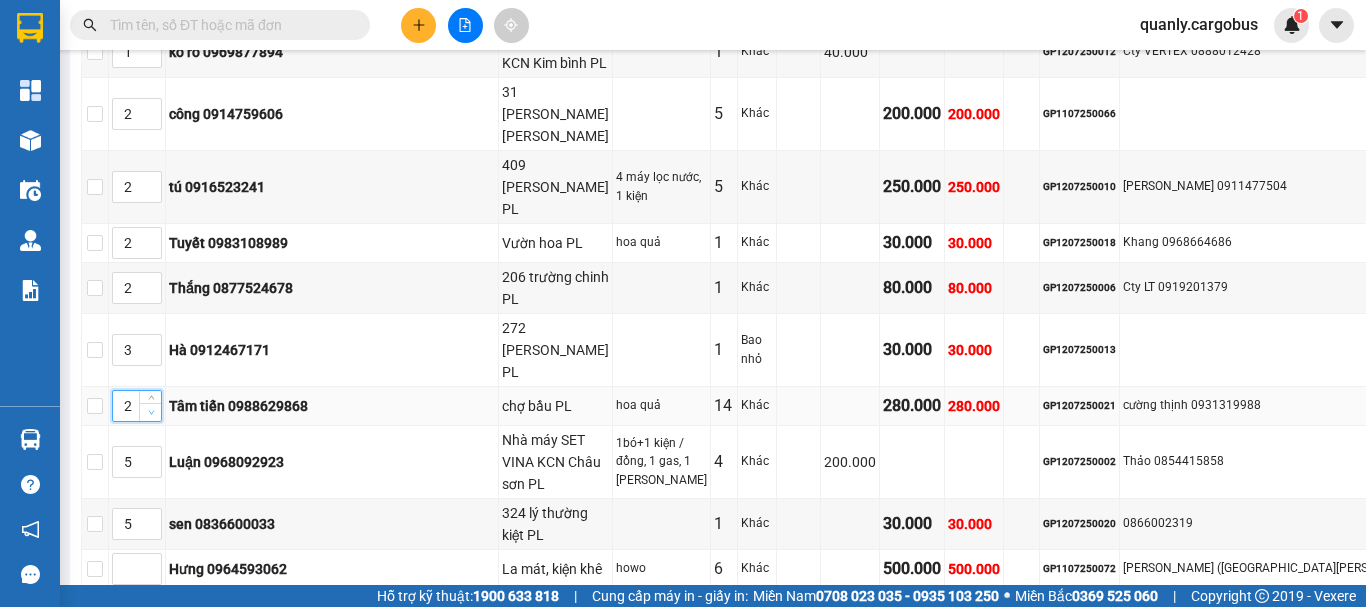 click 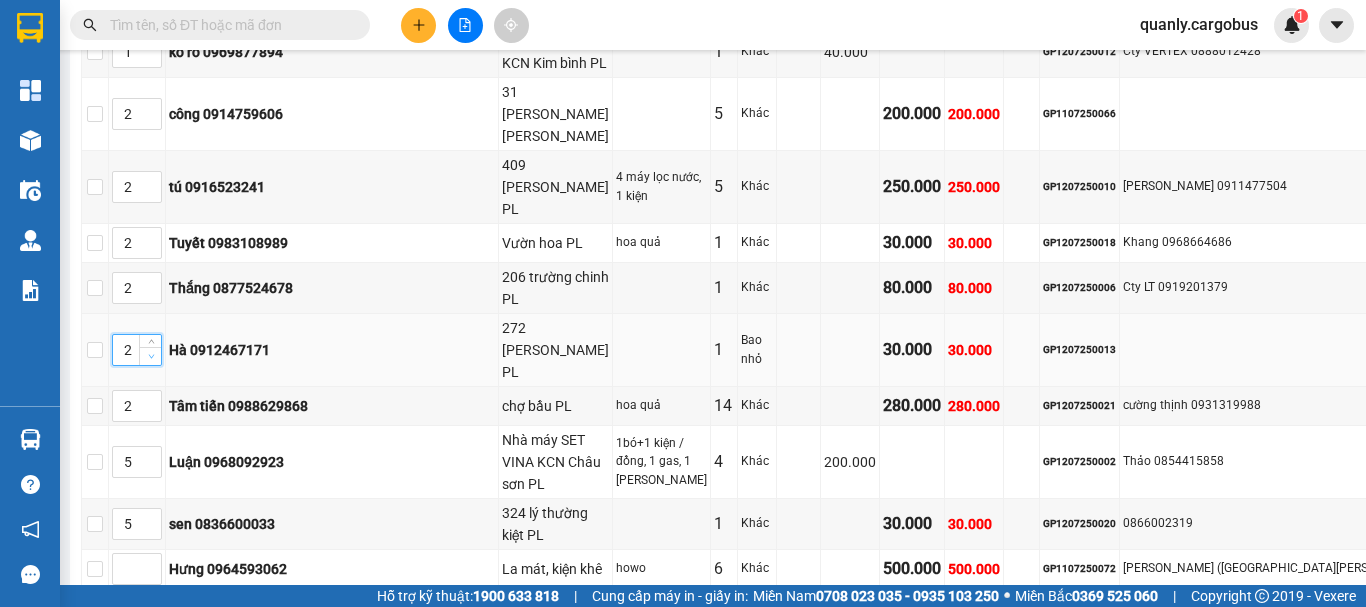 click at bounding box center (151, 356) 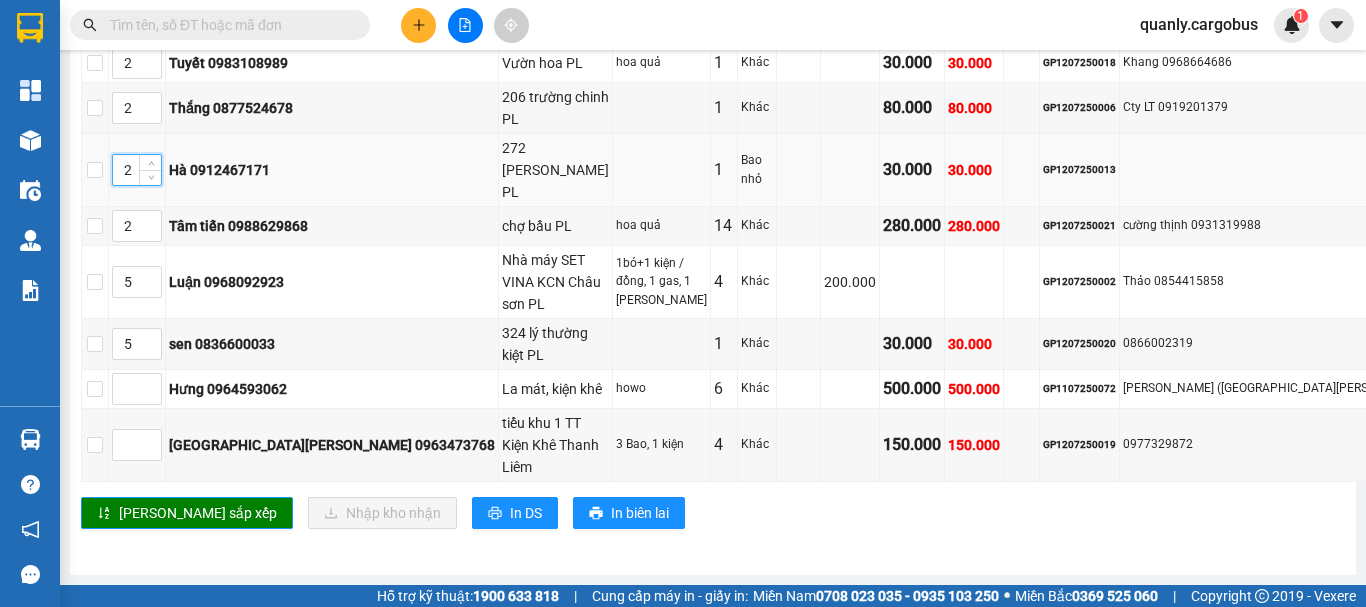 scroll, scrollTop: 1666, scrollLeft: 0, axis: vertical 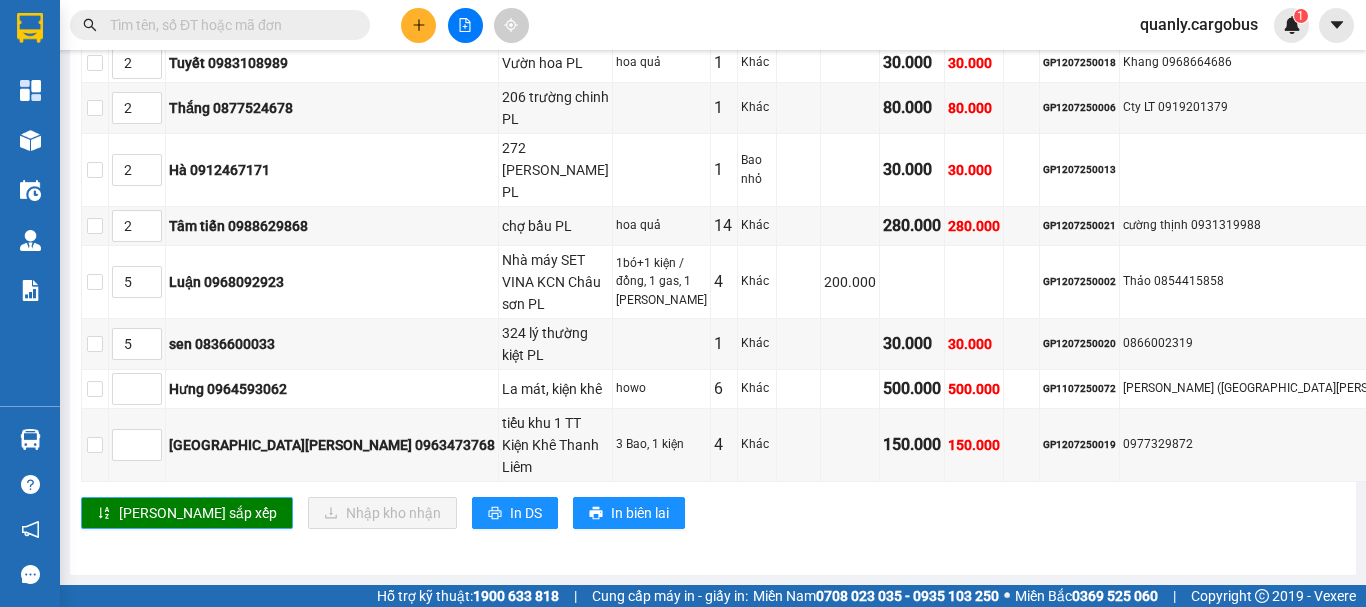 click on "[PERSON_NAME] sắp xếp" at bounding box center [198, 513] 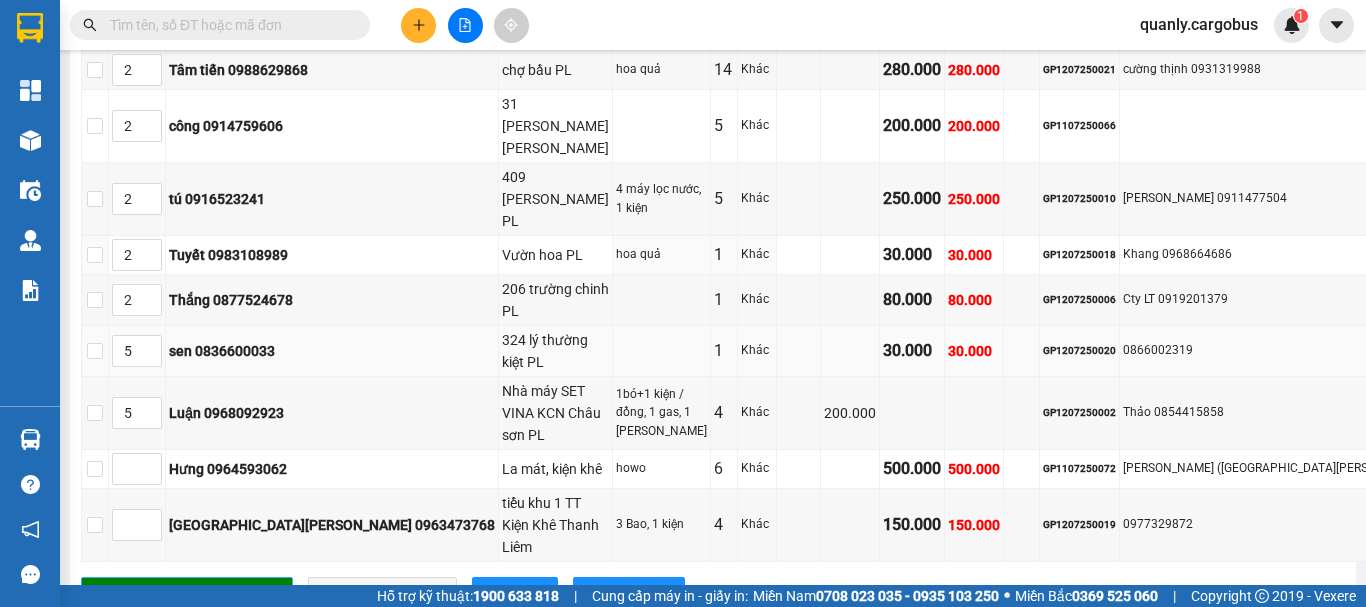 scroll, scrollTop: 1466, scrollLeft: 0, axis: vertical 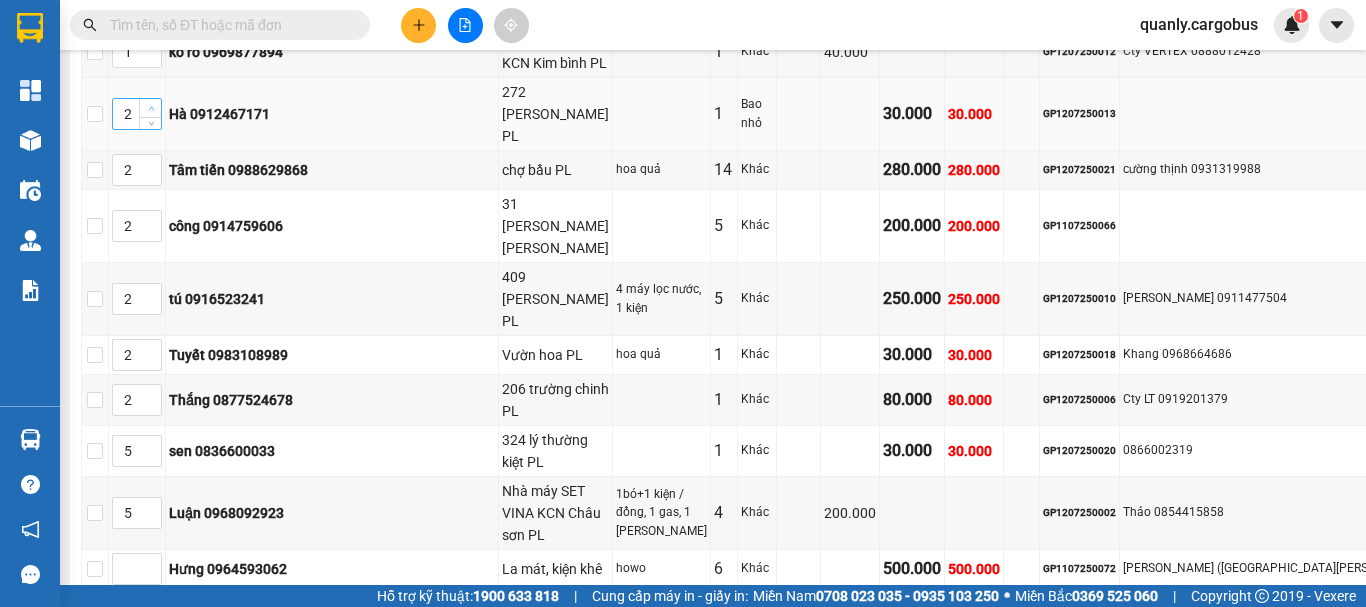 type on "3" 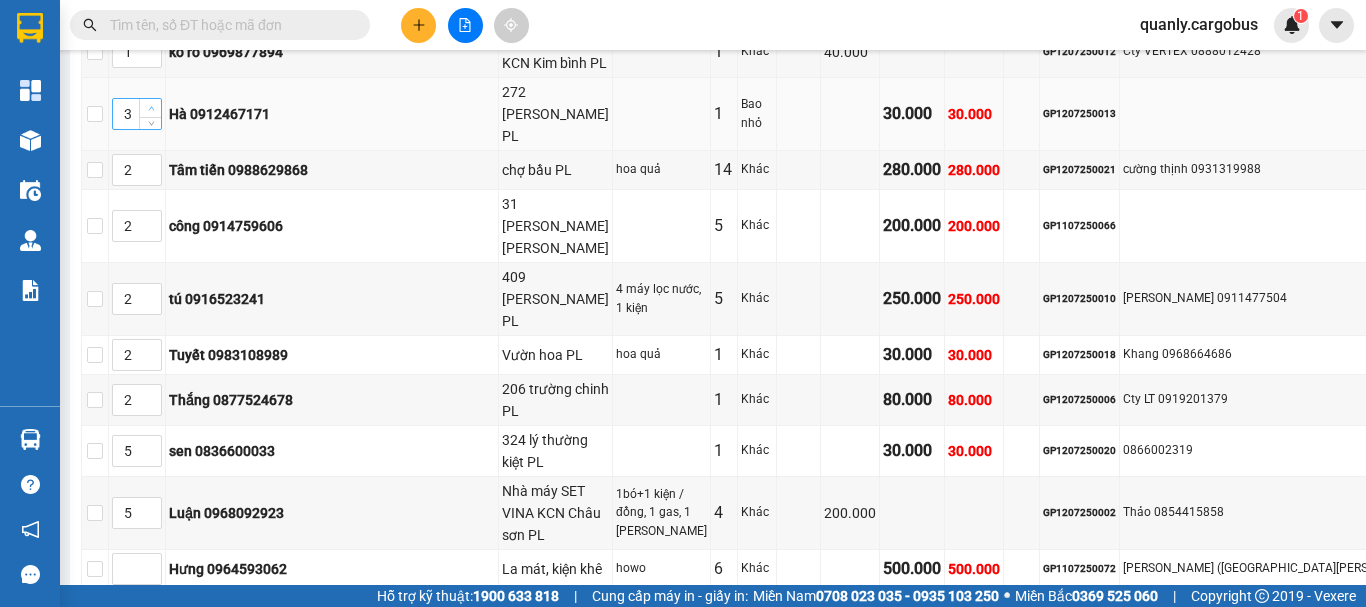 click 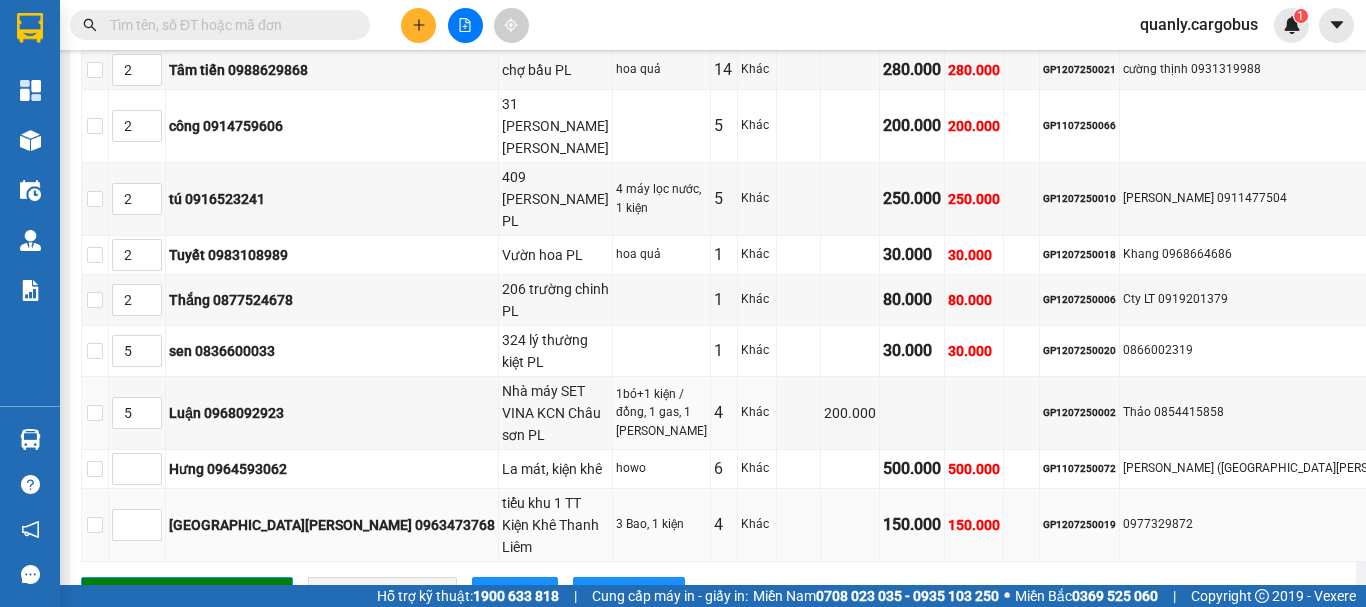 scroll, scrollTop: 1666, scrollLeft: 0, axis: vertical 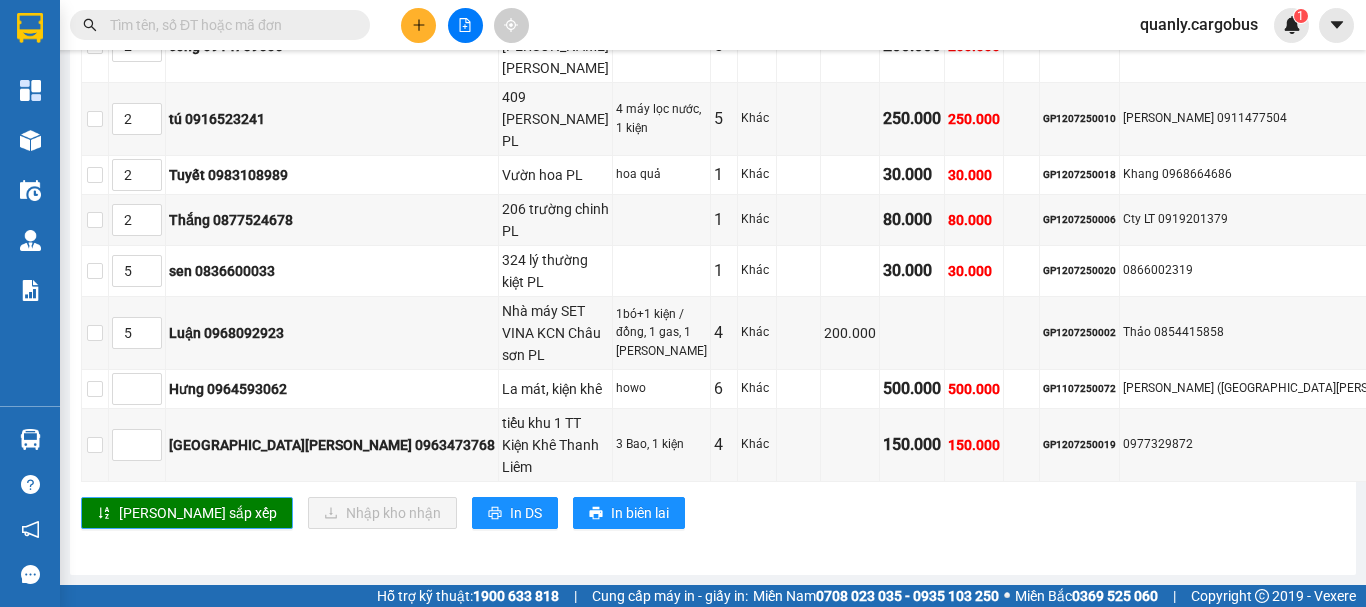 click on "[PERSON_NAME] sắp xếp" at bounding box center [198, 513] 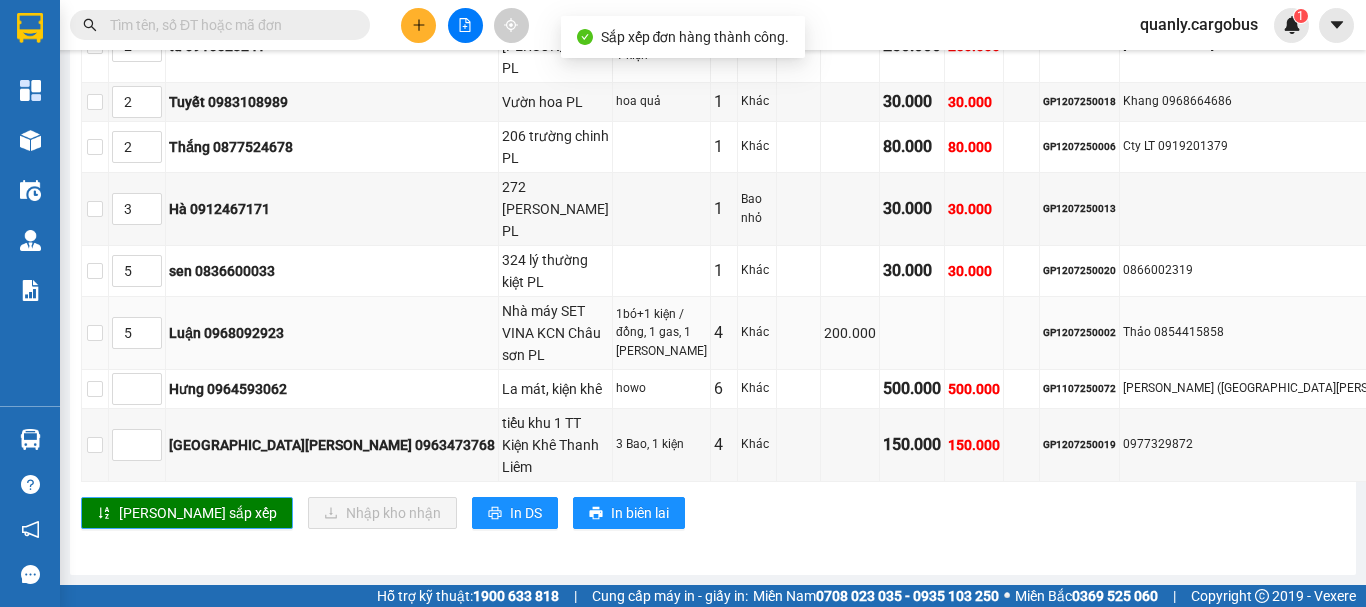 scroll, scrollTop: 1466, scrollLeft: 0, axis: vertical 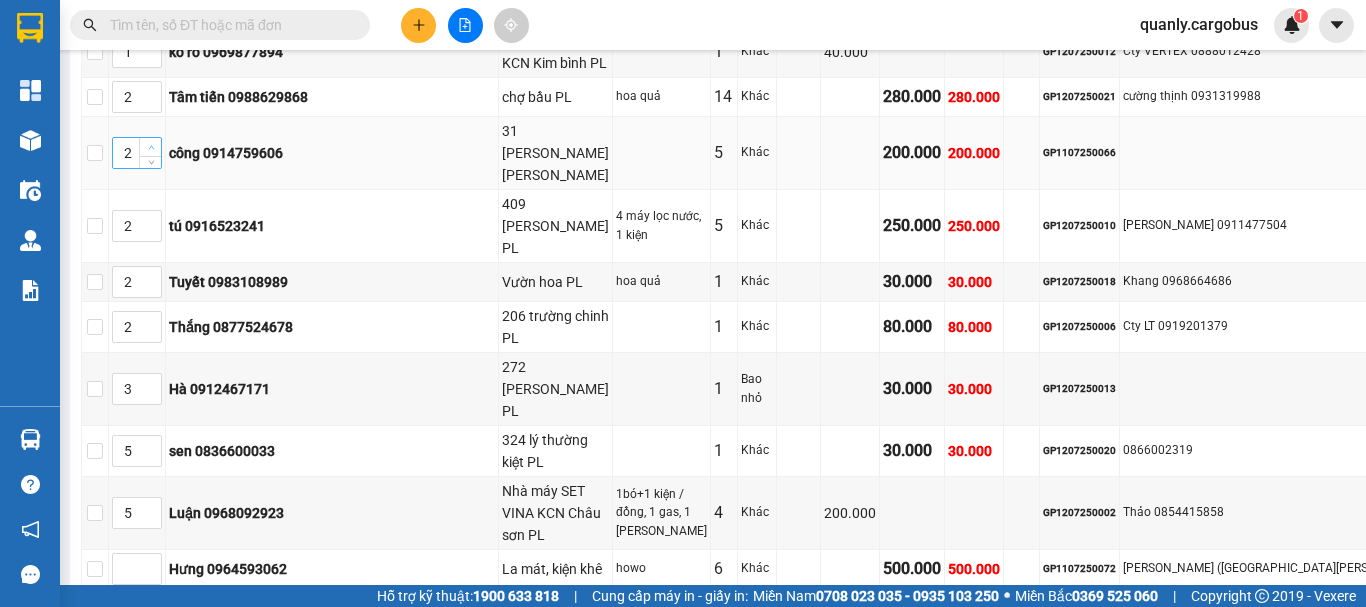 type on "3" 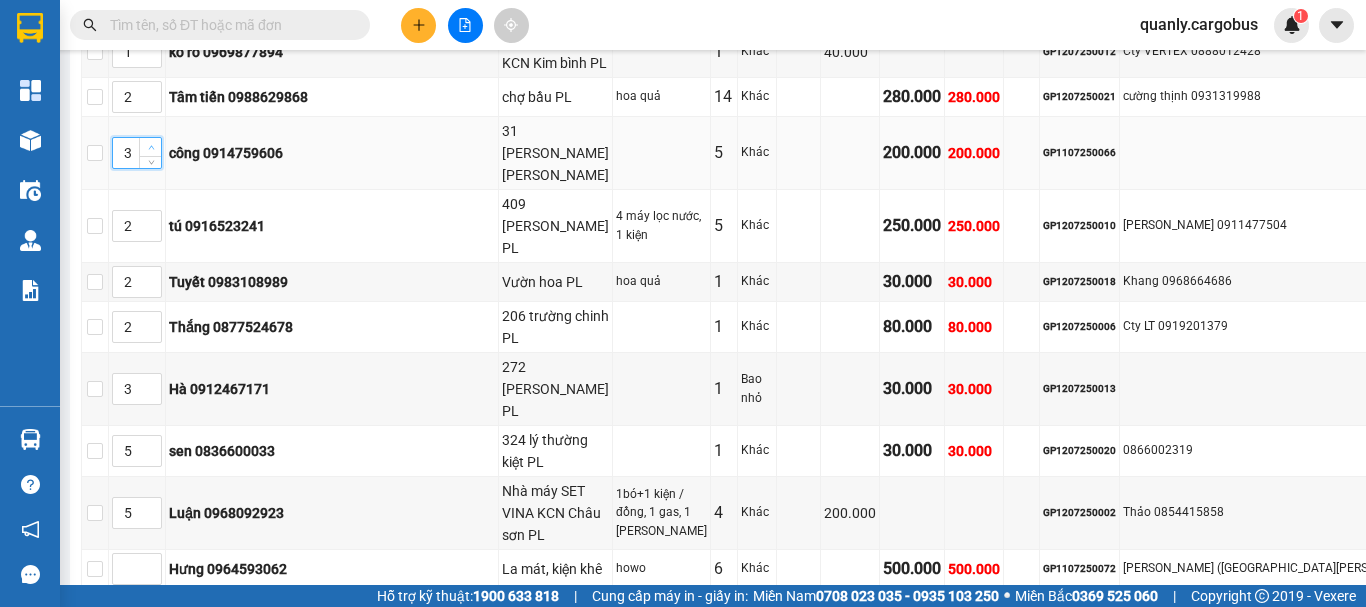 click 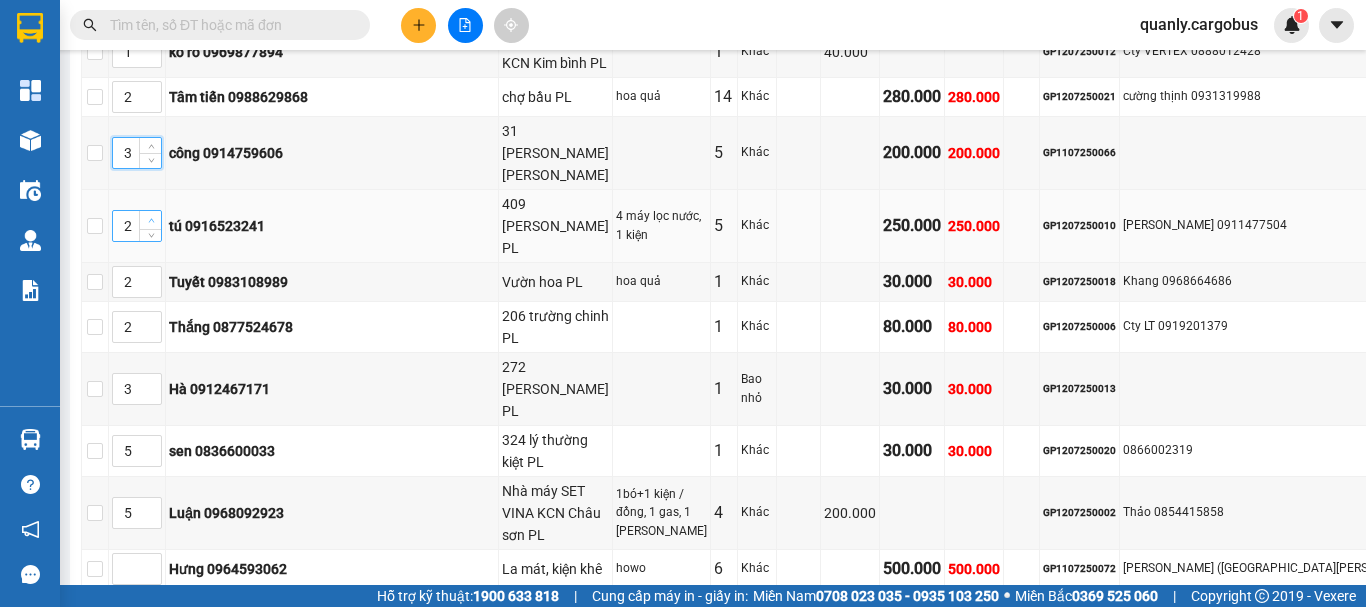 type on "3" 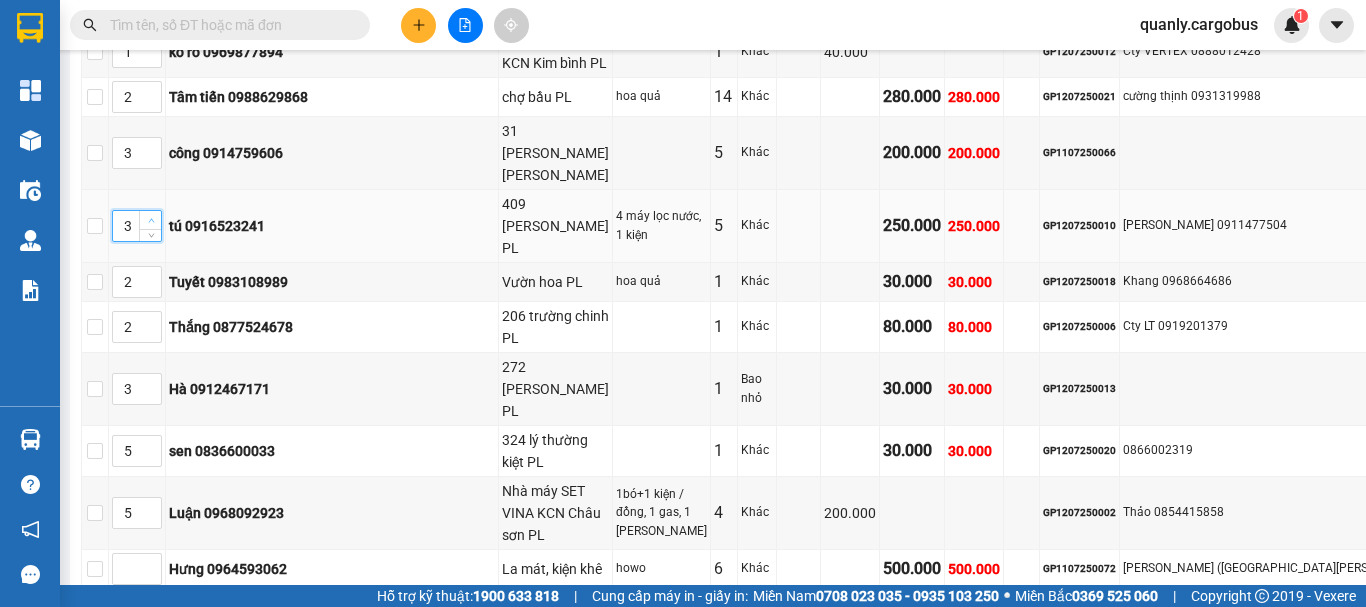 click 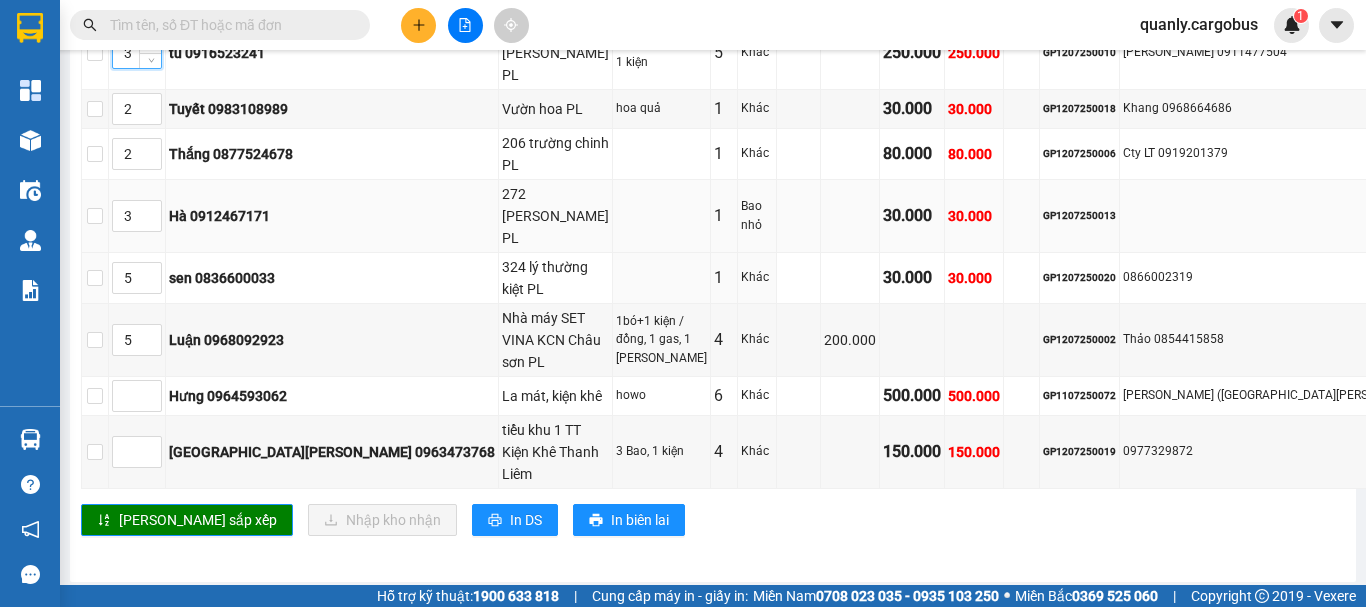 scroll, scrollTop: 1666, scrollLeft: 0, axis: vertical 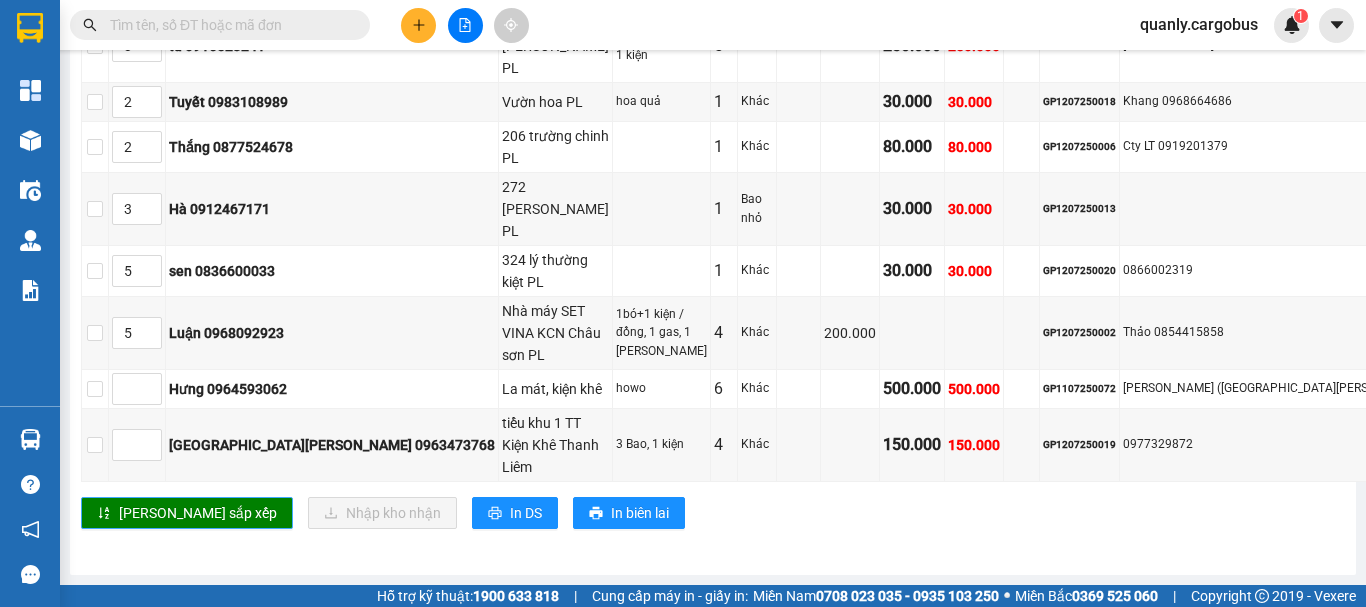 click on "[PERSON_NAME] sắp xếp" at bounding box center (198, 513) 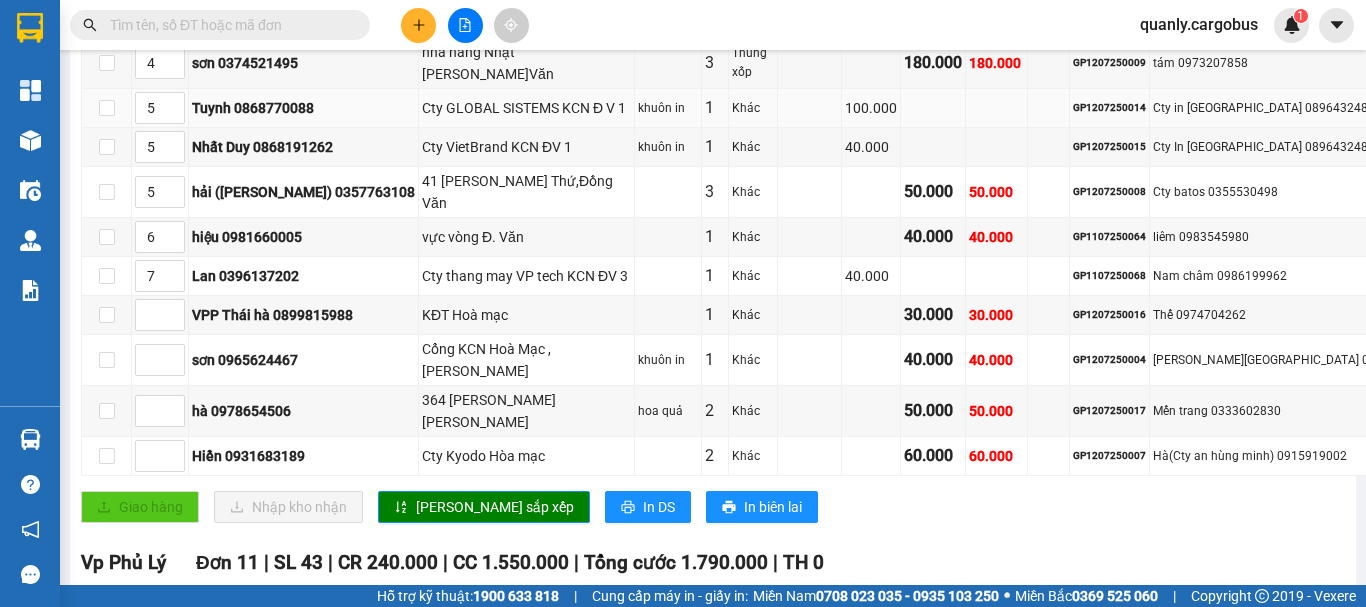 scroll, scrollTop: 966, scrollLeft: 0, axis: vertical 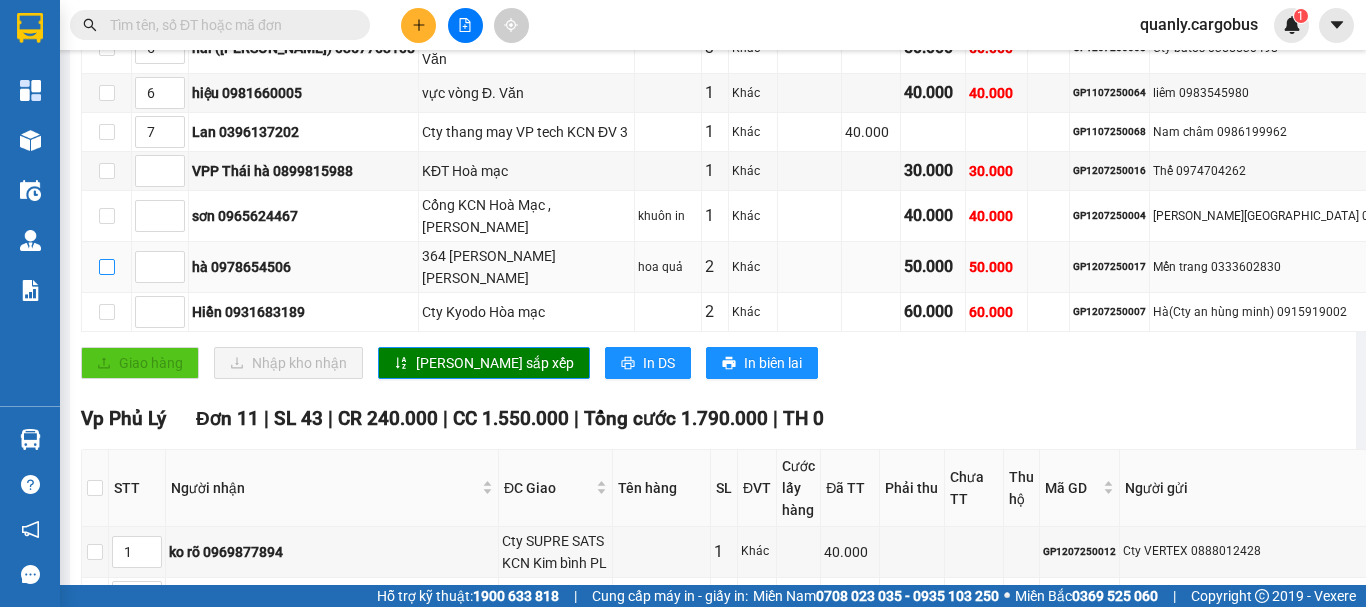 drag, startPoint x: 105, startPoint y: 370, endPoint x: 181, endPoint y: 383, distance: 77.10383 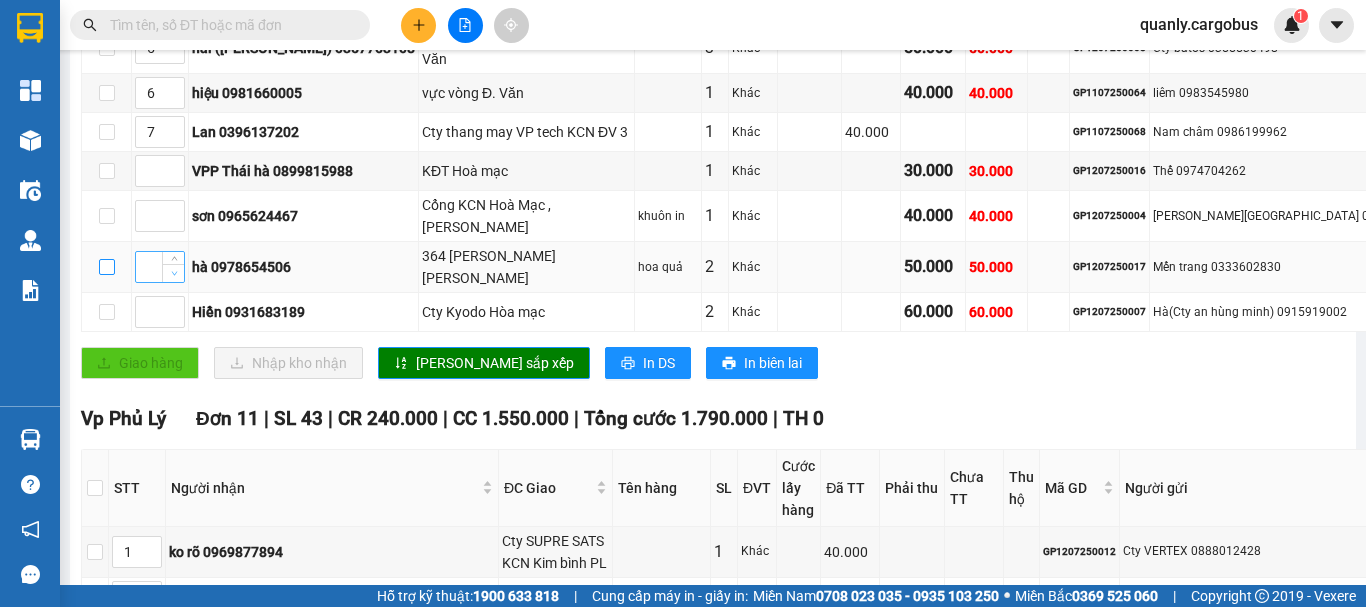 click at bounding box center [107, 267] 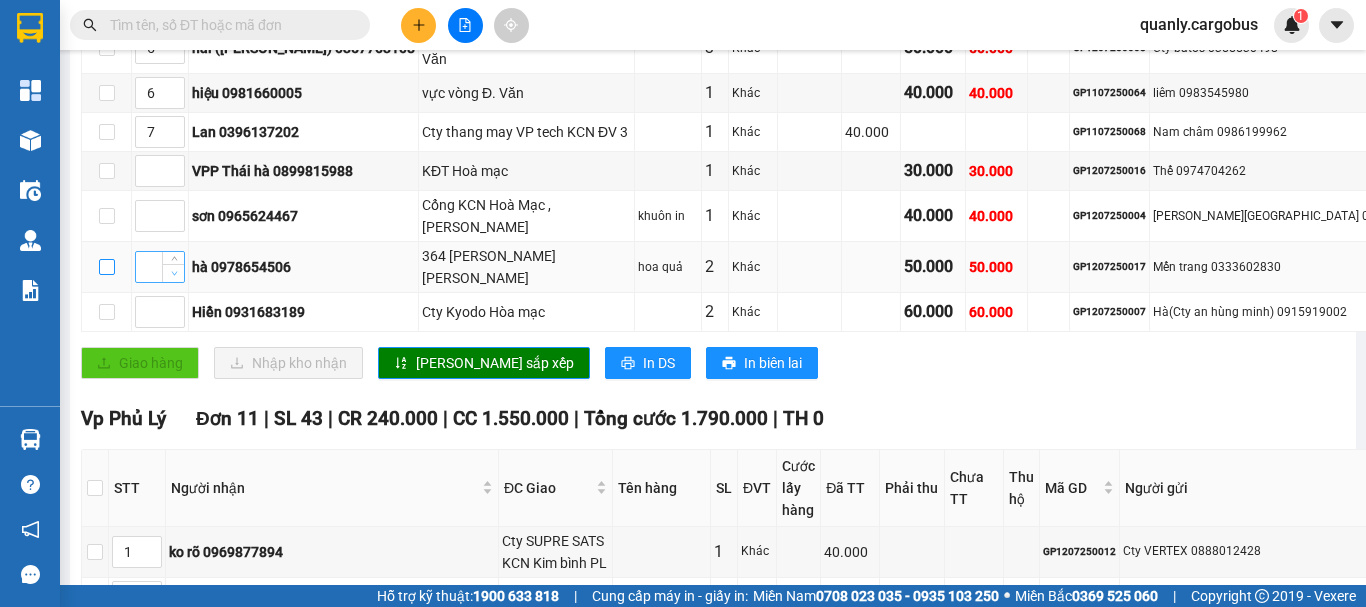 checkbox on "true" 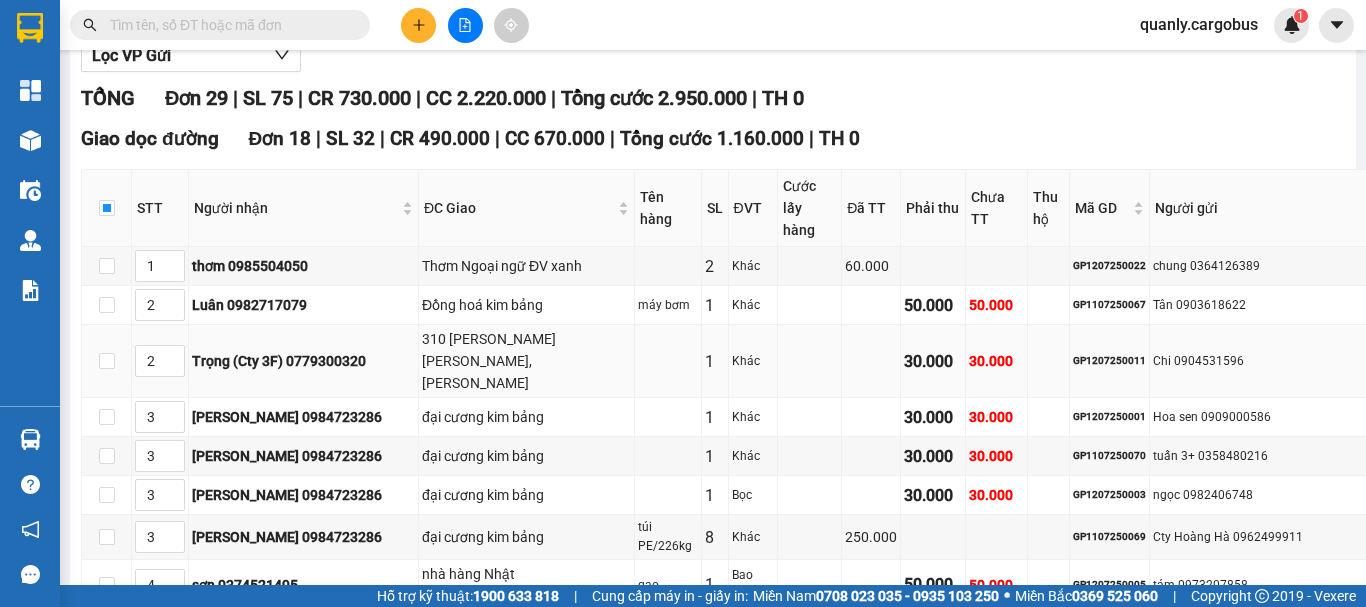 scroll, scrollTop: 66, scrollLeft: 0, axis: vertical 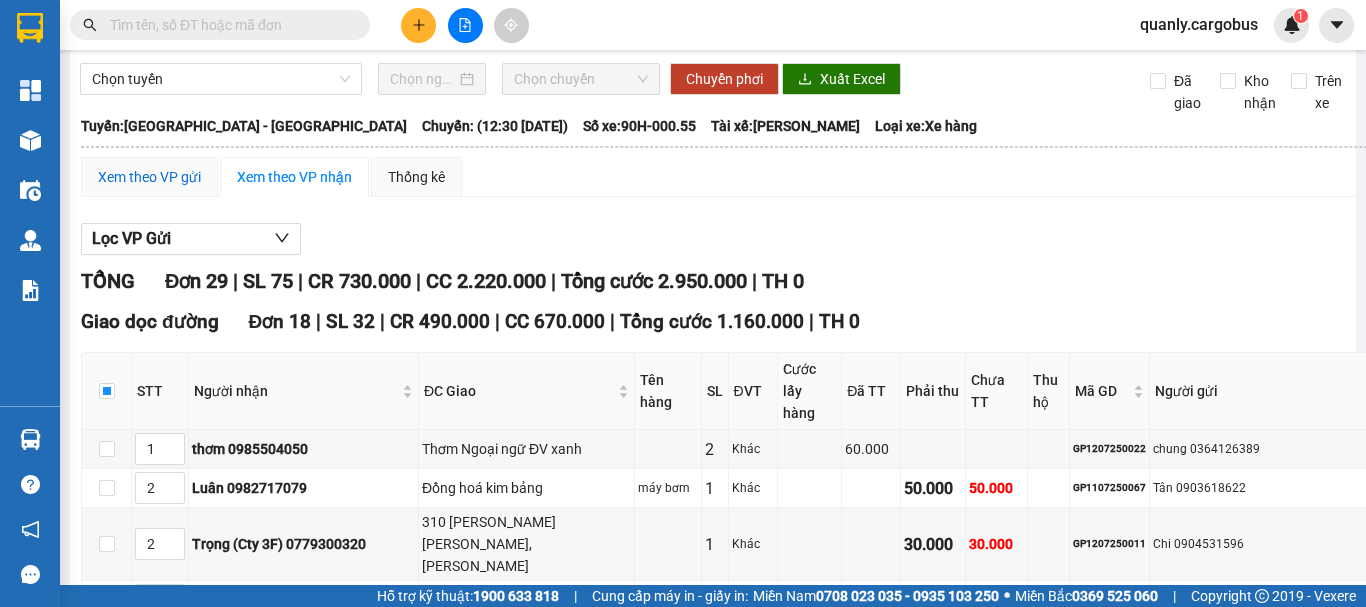 click on "Xem theo VP gửi" at bounding box center (149, 177) 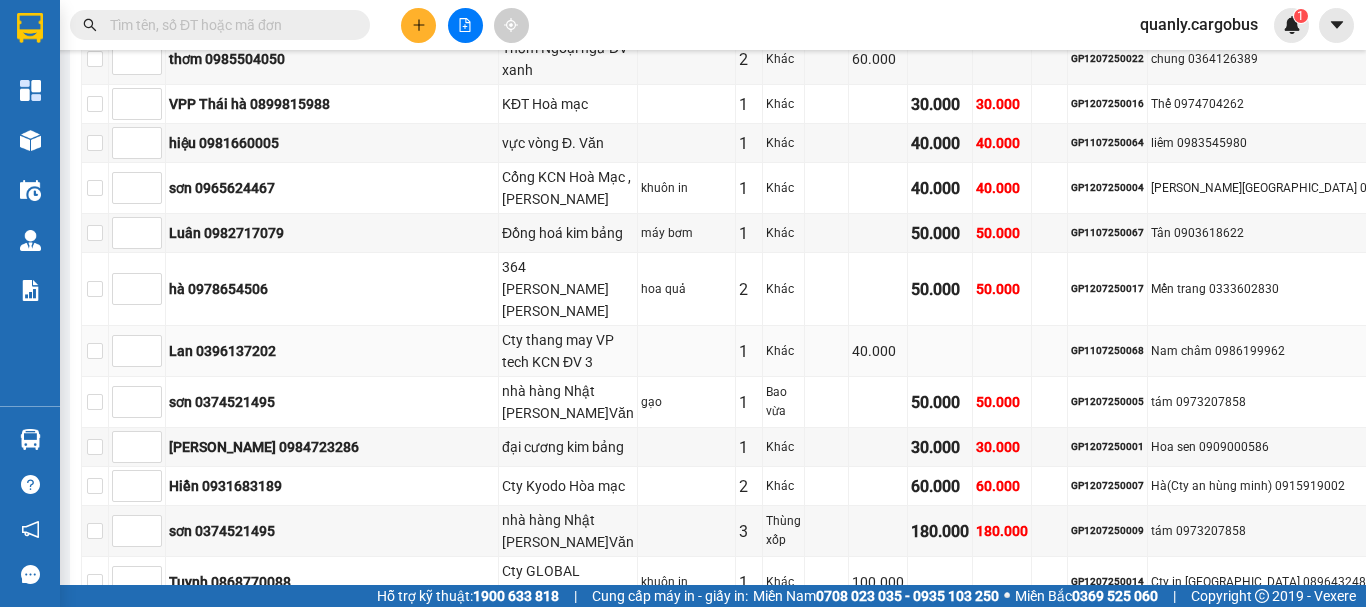 scroll, scrollTop: 666, scrollLeft: 0, axis: vertical 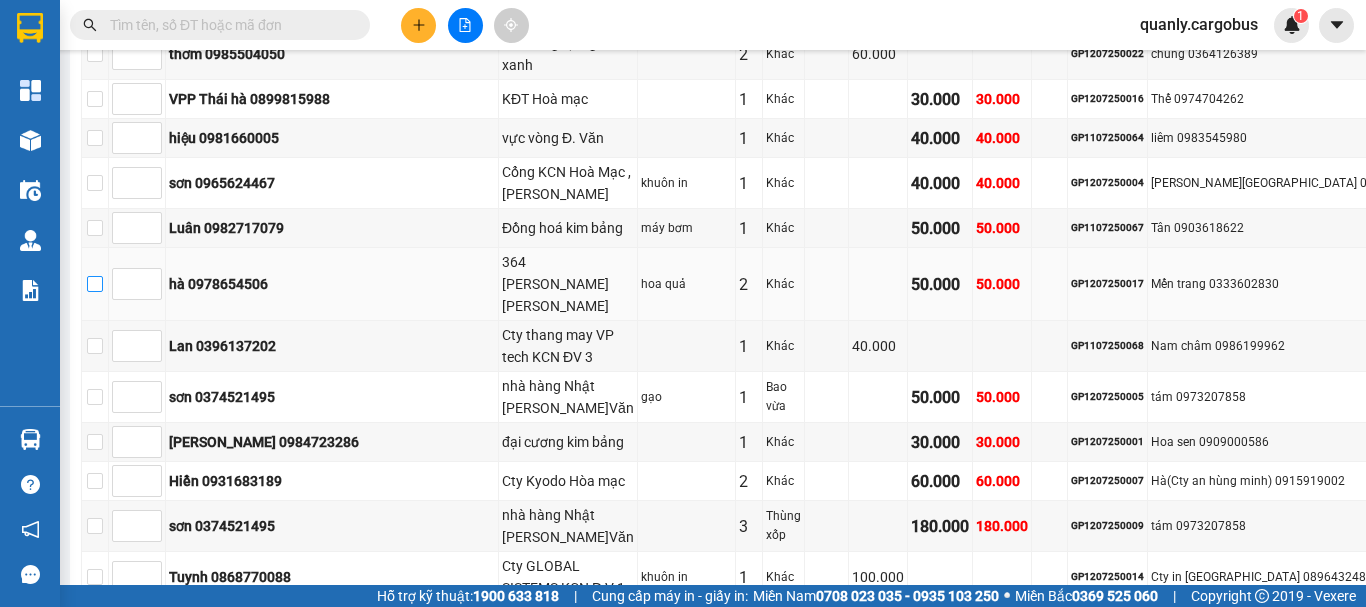 click at bounding box center [95, 284] 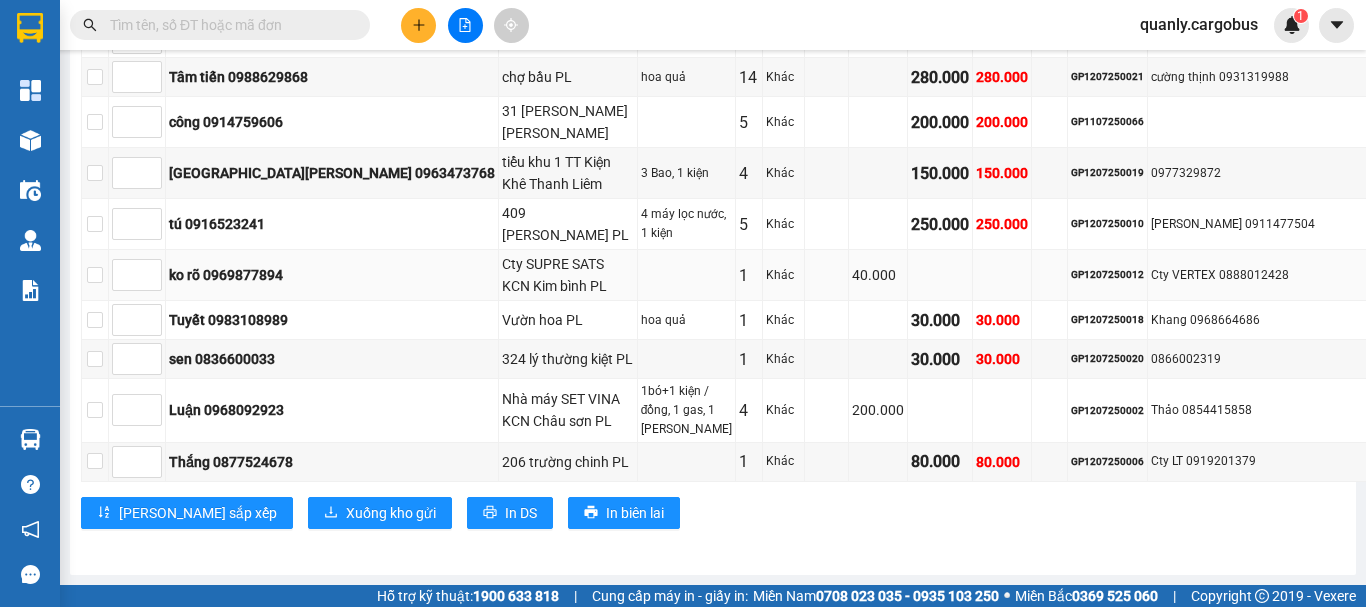 scroll, scrollTop: 1804, scrollLeft: 0, axis: vertical 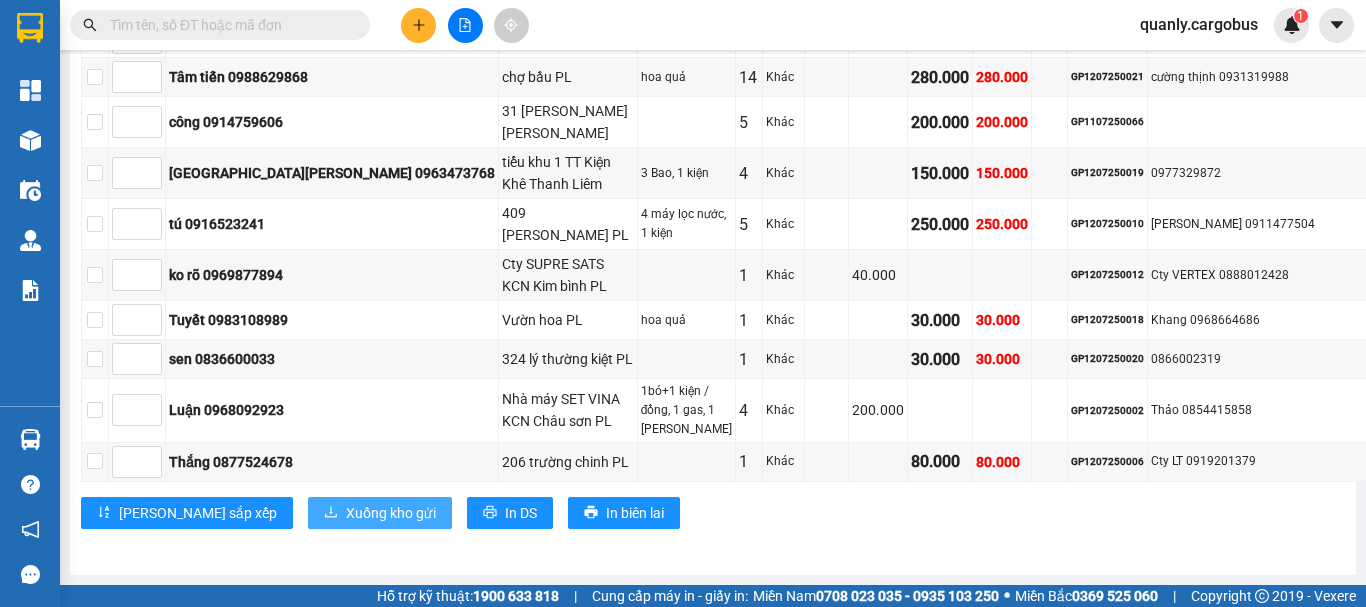 click on "Xuống kho gửi" at bounding box center (391, 513) 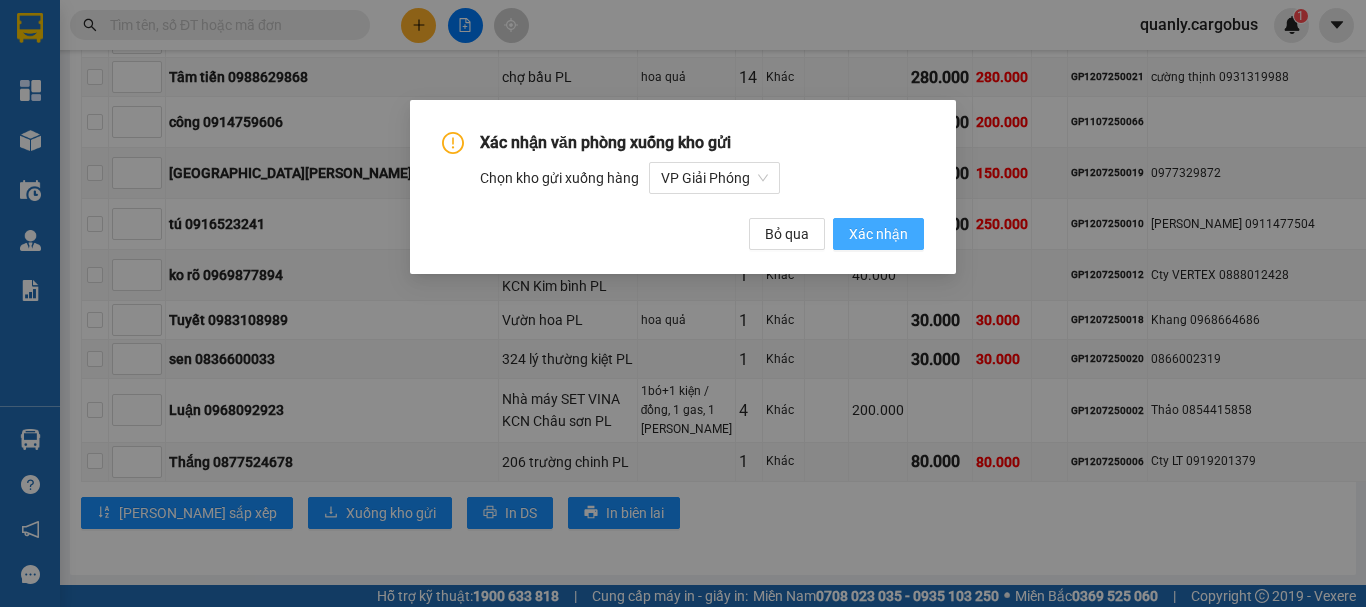 click on "Xác nhận" at bounding box center [878, 234] 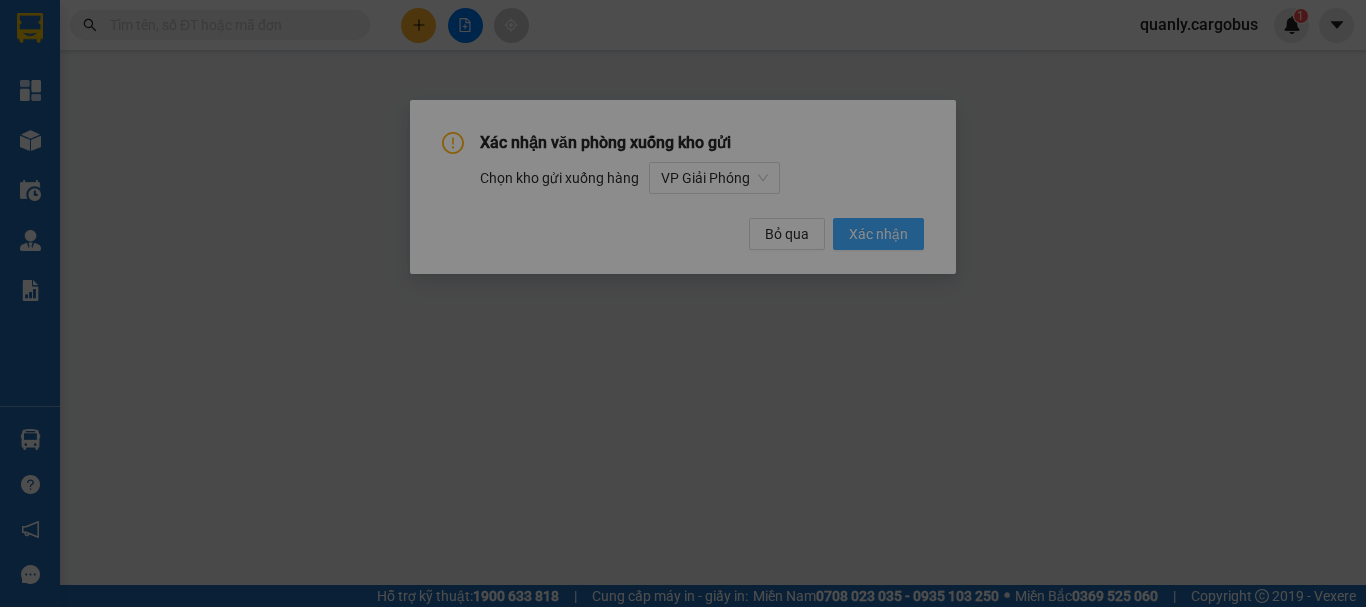 scroll, scrollTop: 0, scrollLeft: 0, axis: both 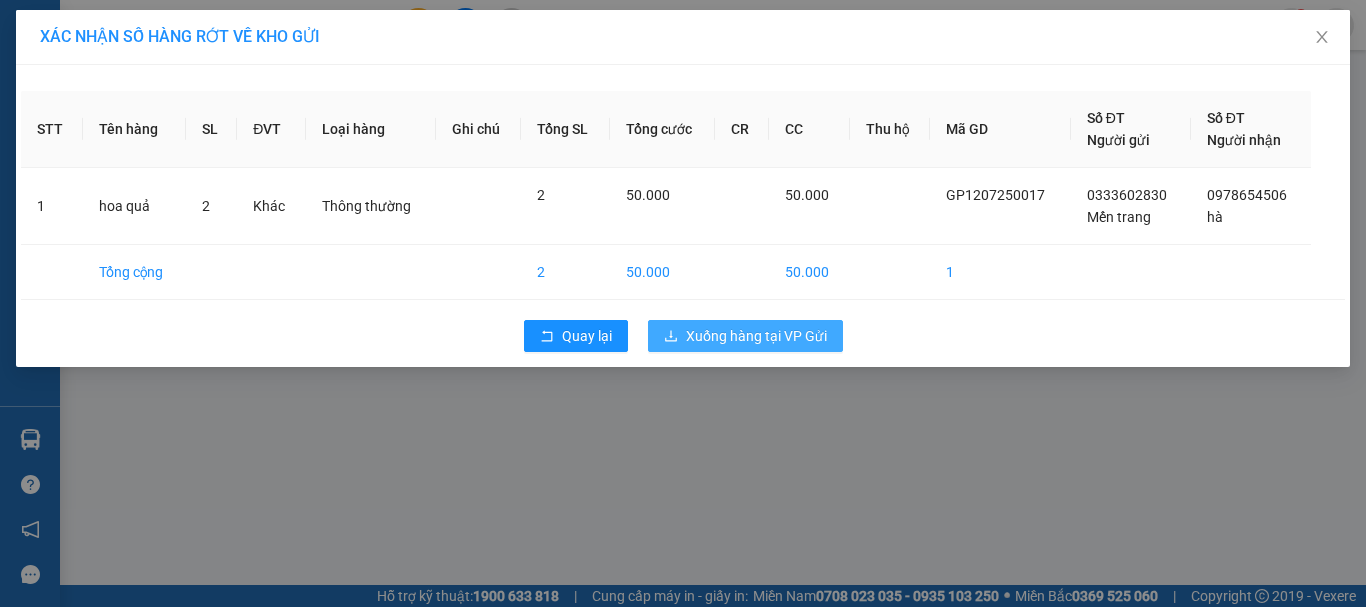 click on "Xuống hàng tại VP Gửi" at bounding box center [756, 336] 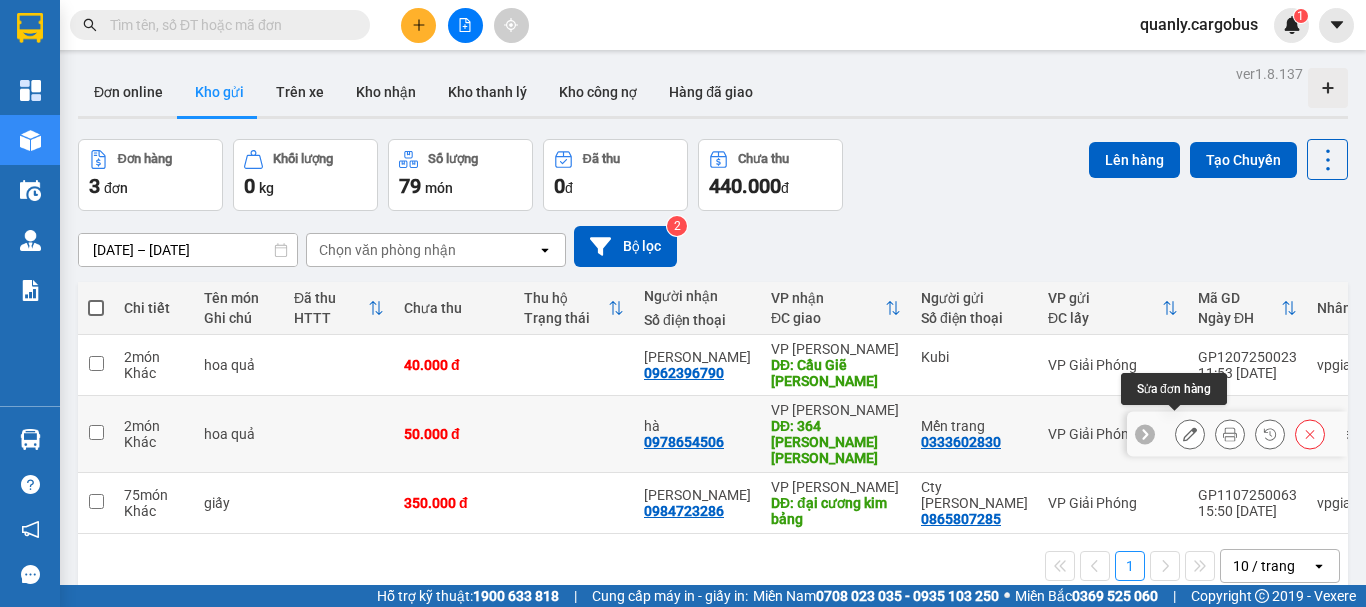 click 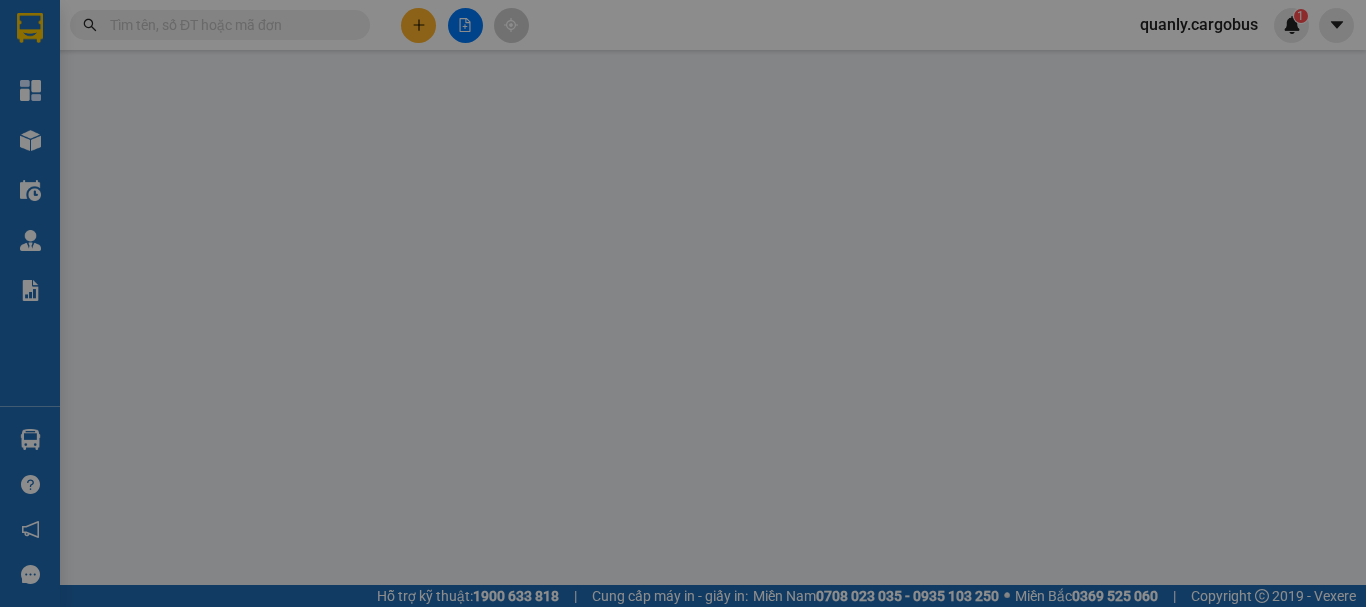 type on "0978654506" 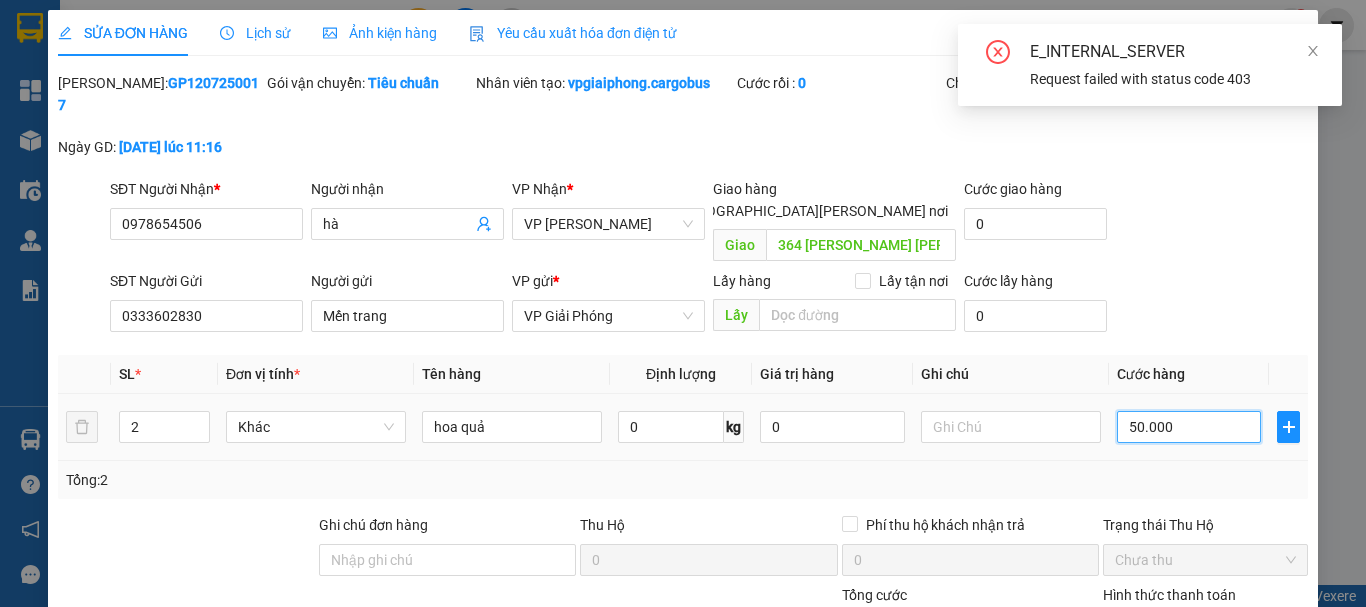 click on "50.000" at bounding box center [1189, 427] 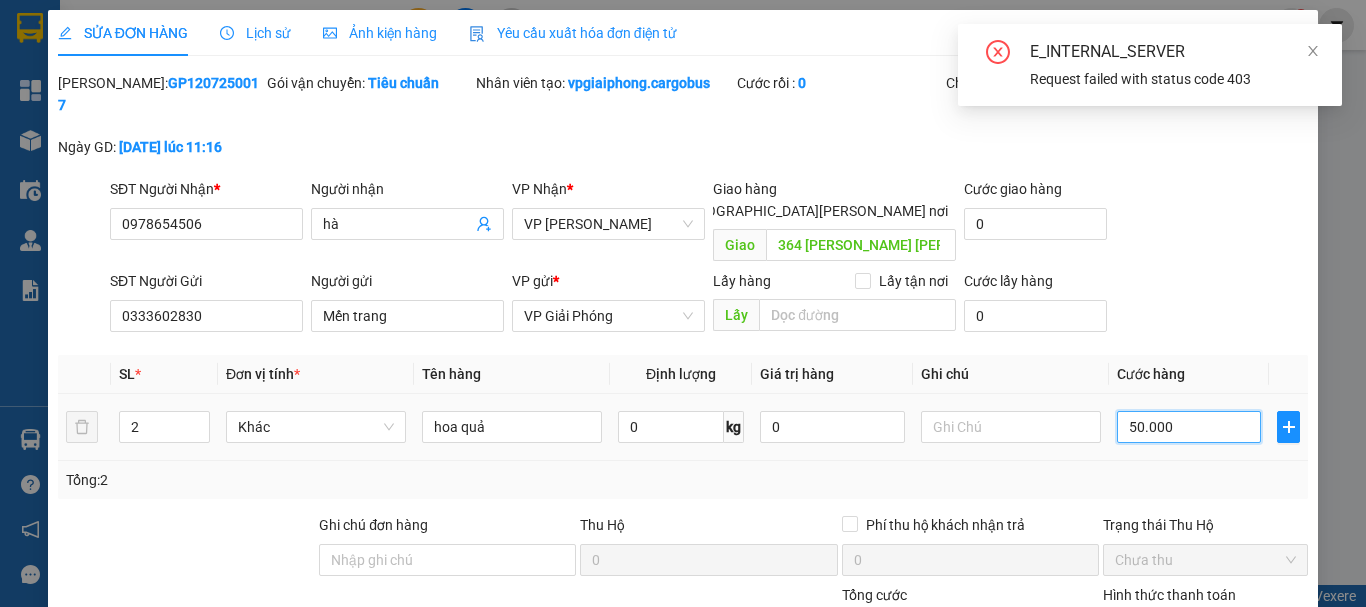 type on "40.000" 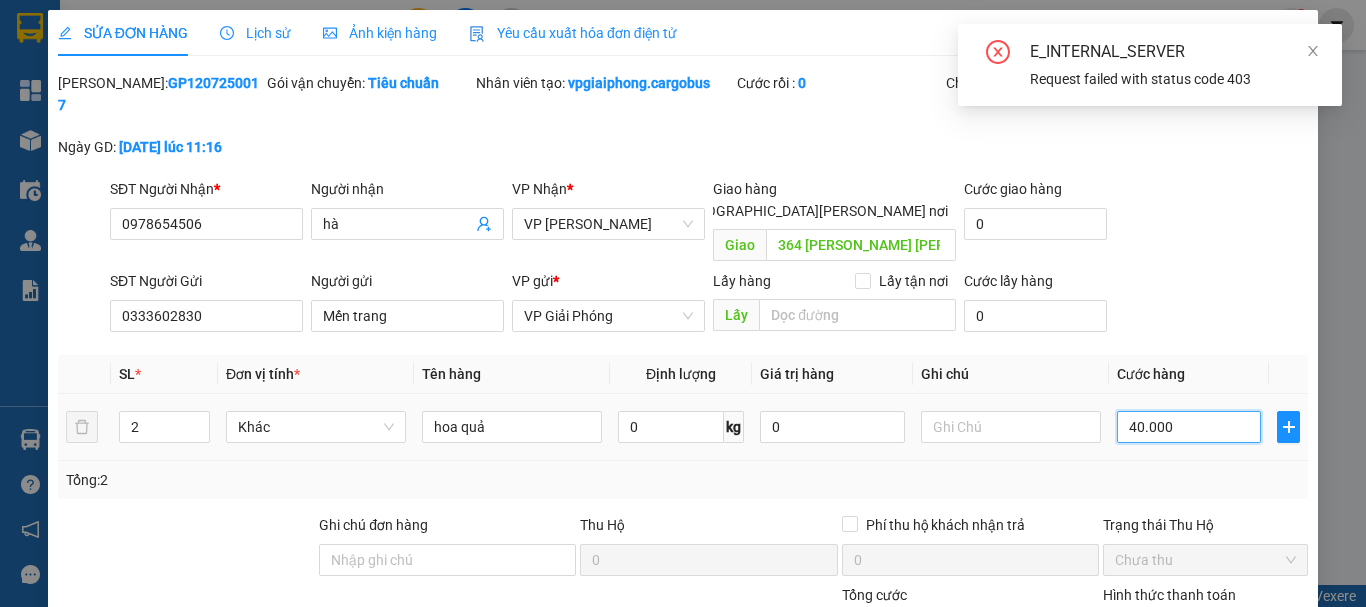 type on "40.000" 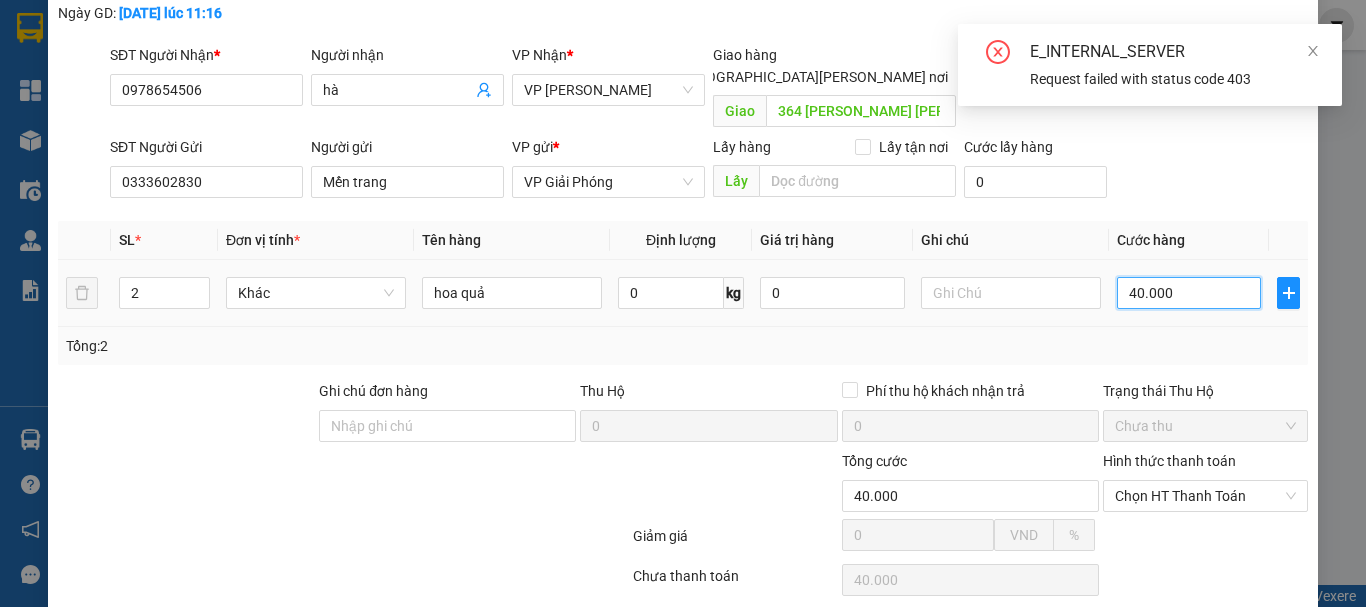 scroll, scrollTop: 169, scrollLeft: 0, axis: vertical 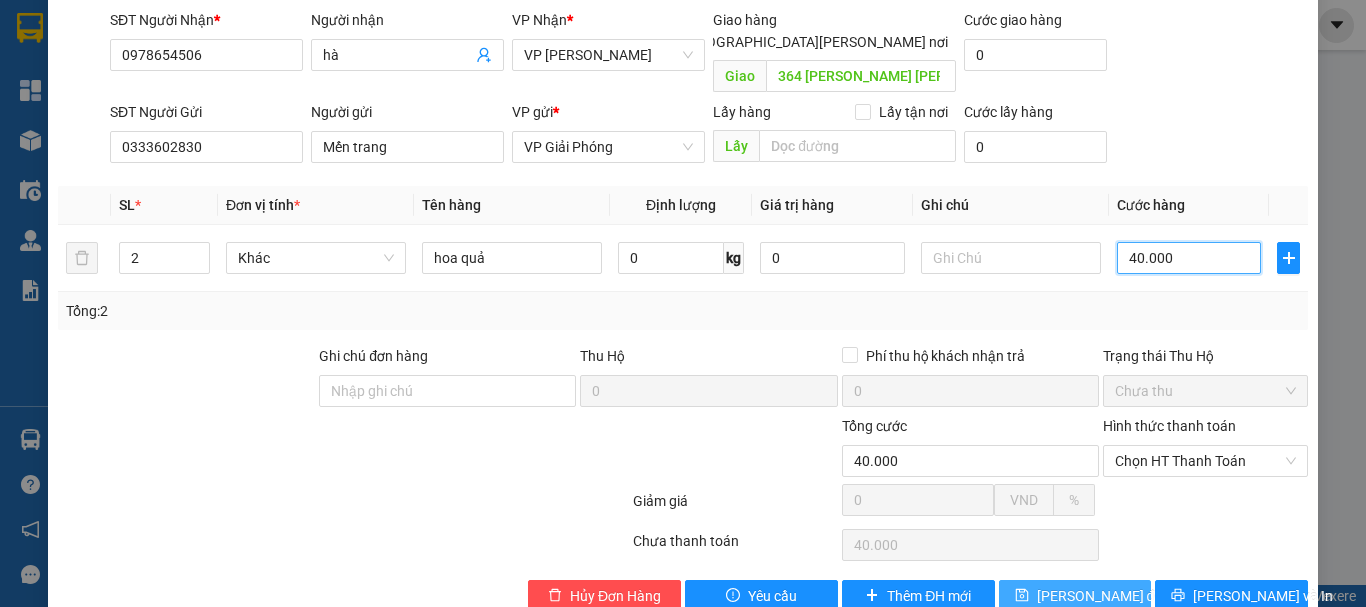 type on "40.000" 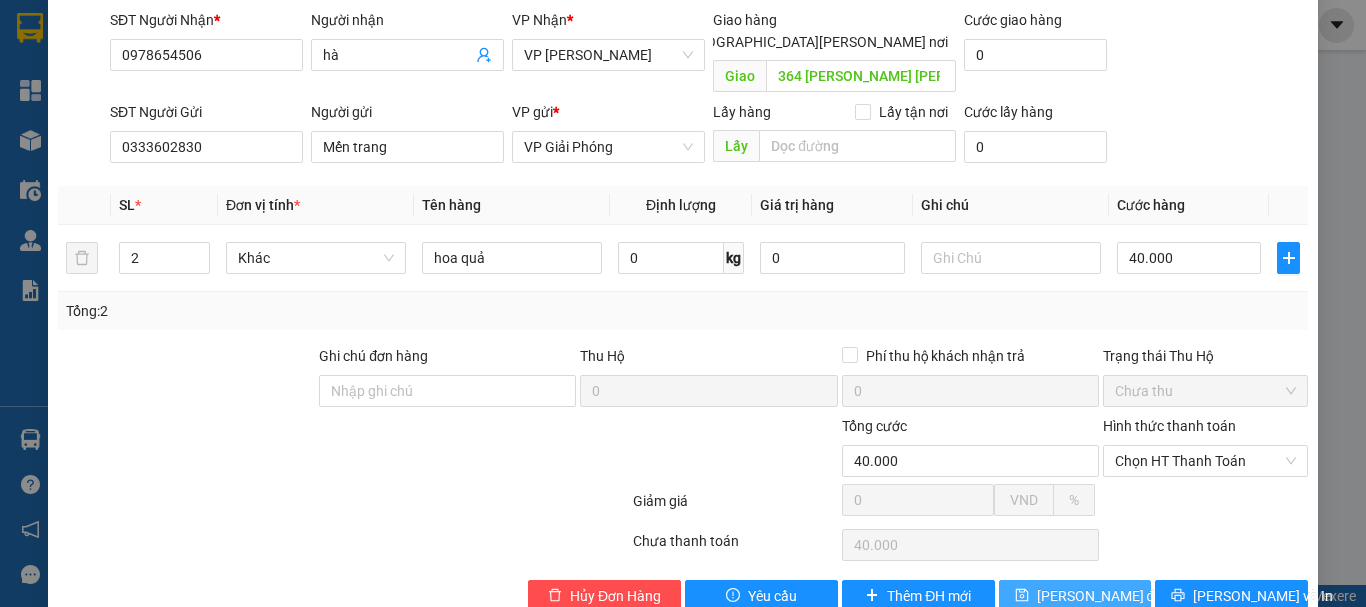 click on "[PERSON_NAME] thay đổi" at bounding box center [1101, 596] 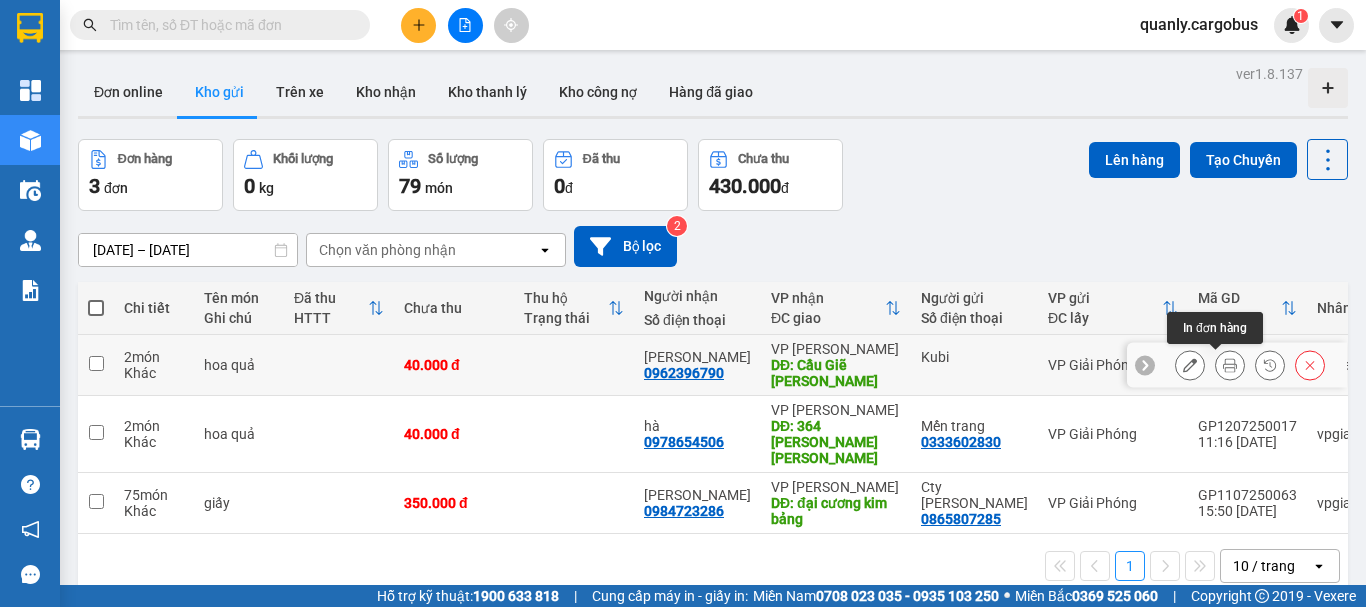 click 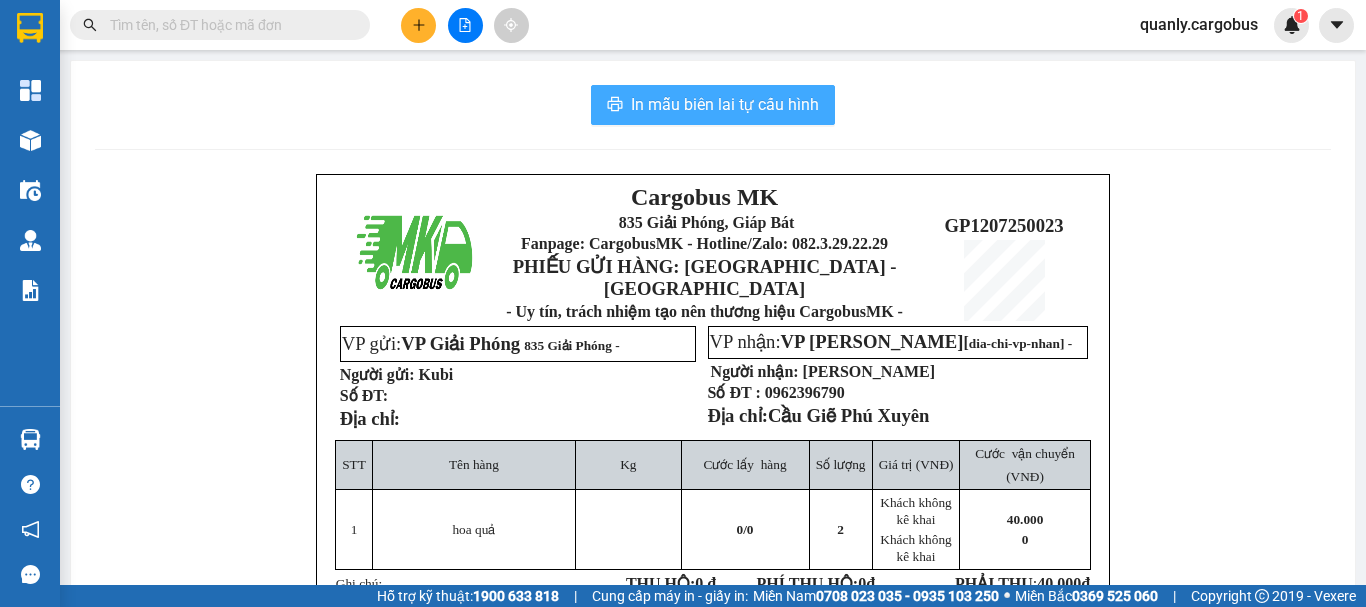 click on "In mẫu biên lai tự cấu hình" at bounding box center (725, 104) 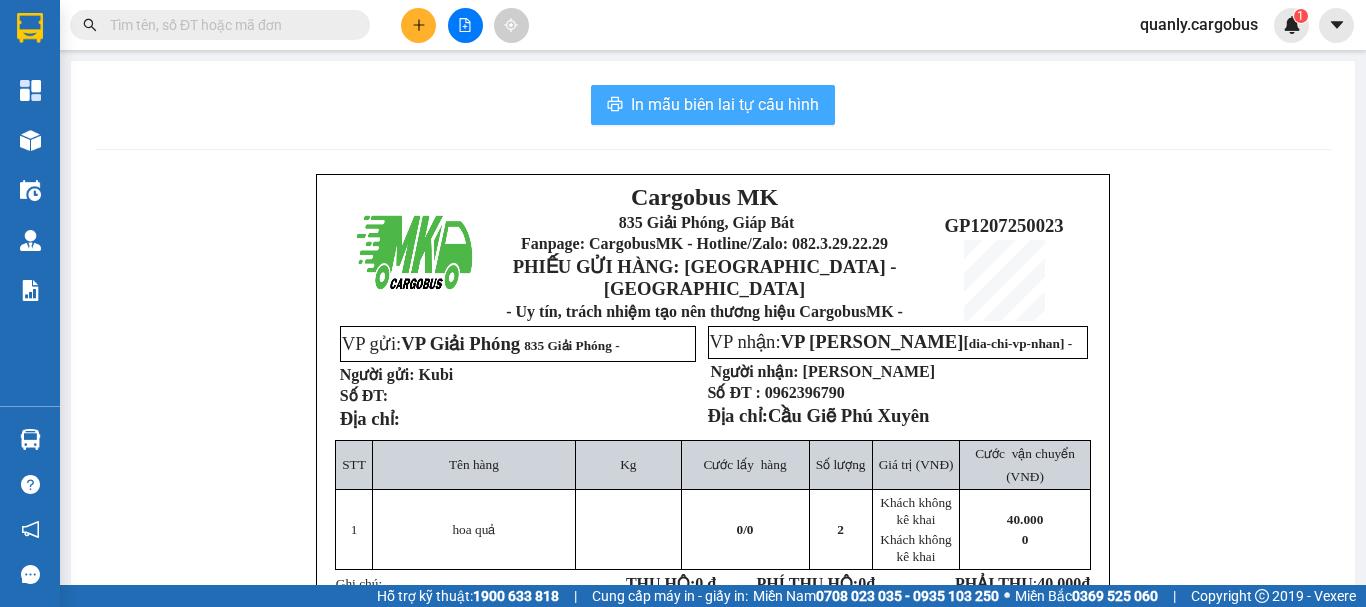 scroll, scrollTop: 0, scrollLeft: 0, axis: both 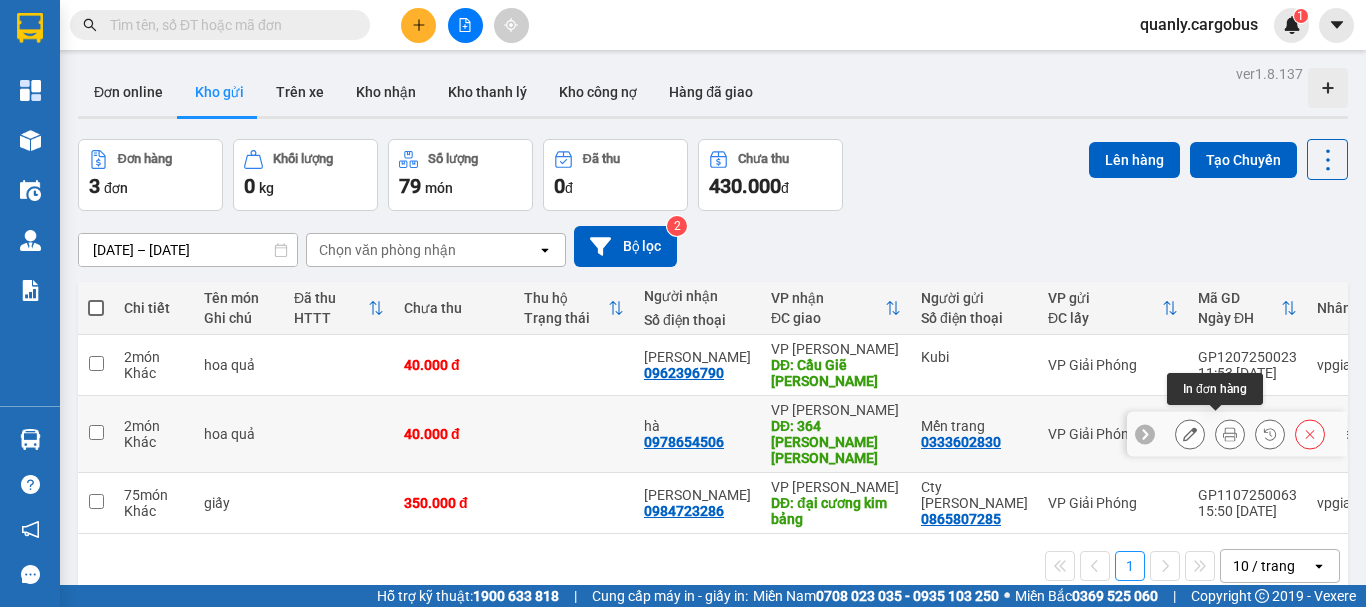 click 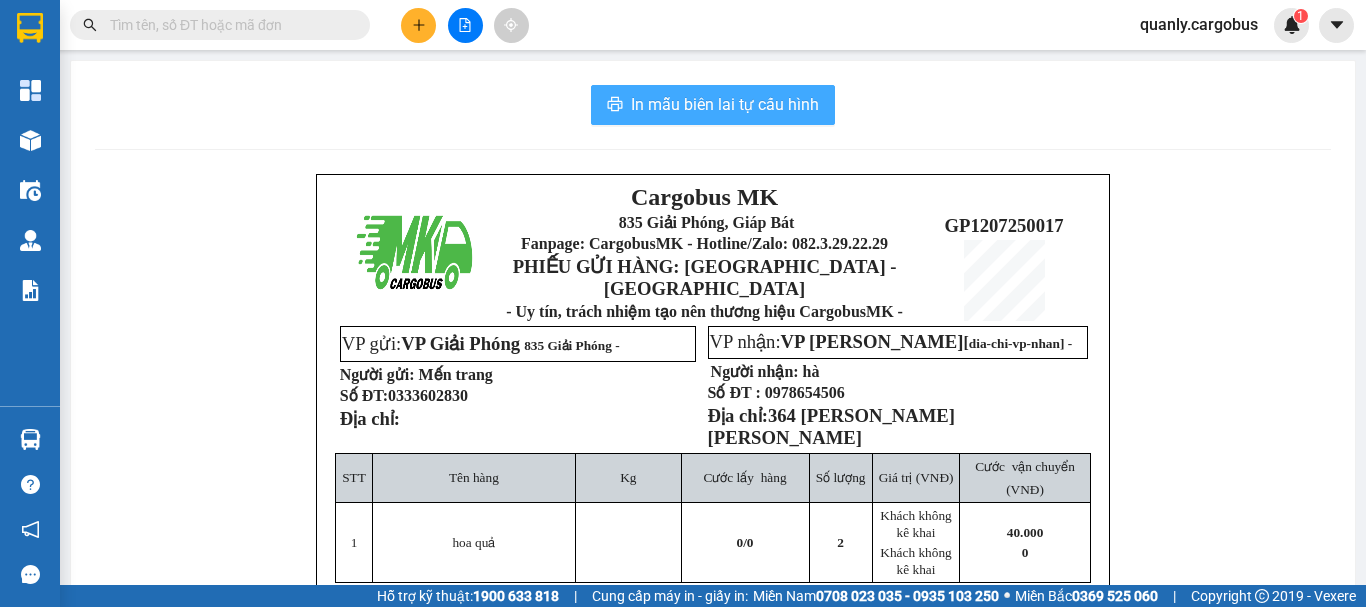 click on "In mẫu biên lai tự cấu hình" at bounding box center (725, 104) 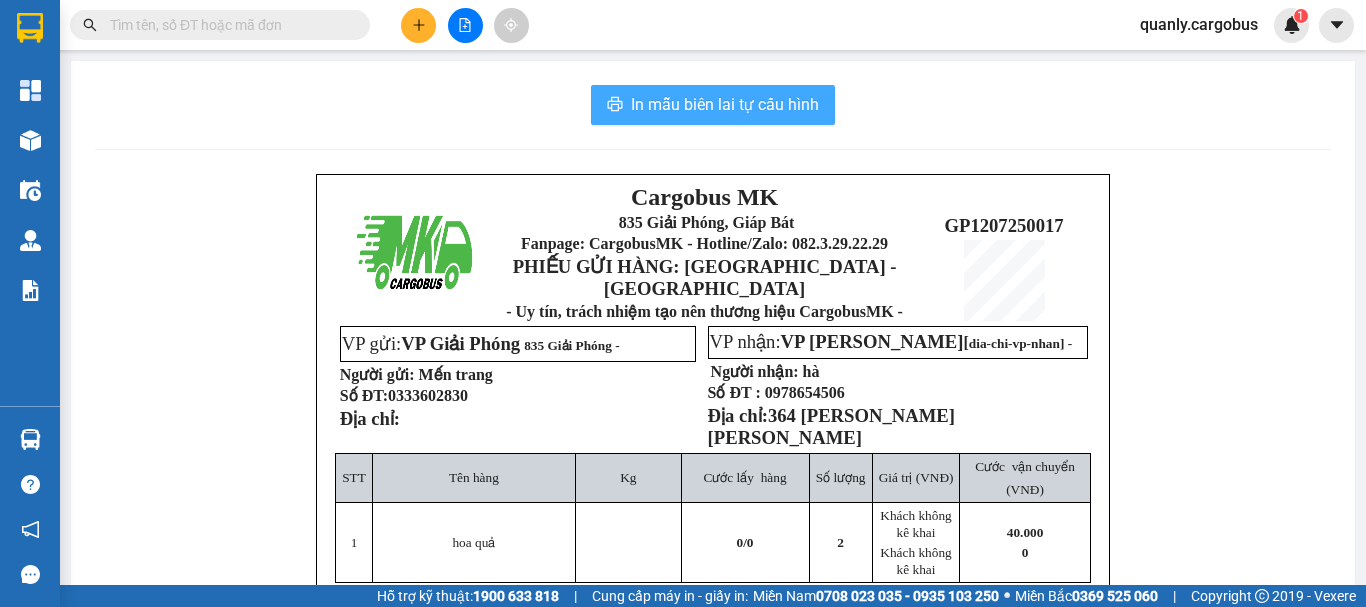 scroll, scrollTop: 0, scrollLeft: 0, axis: both 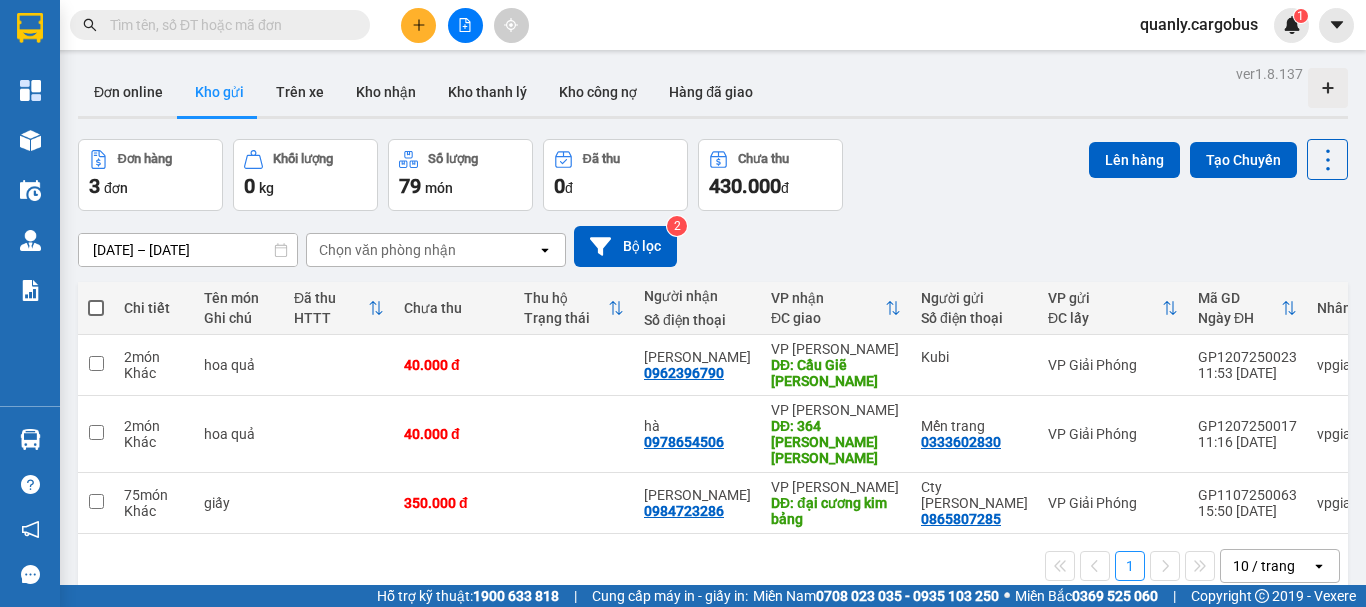 click at bounding box center [96, 308] 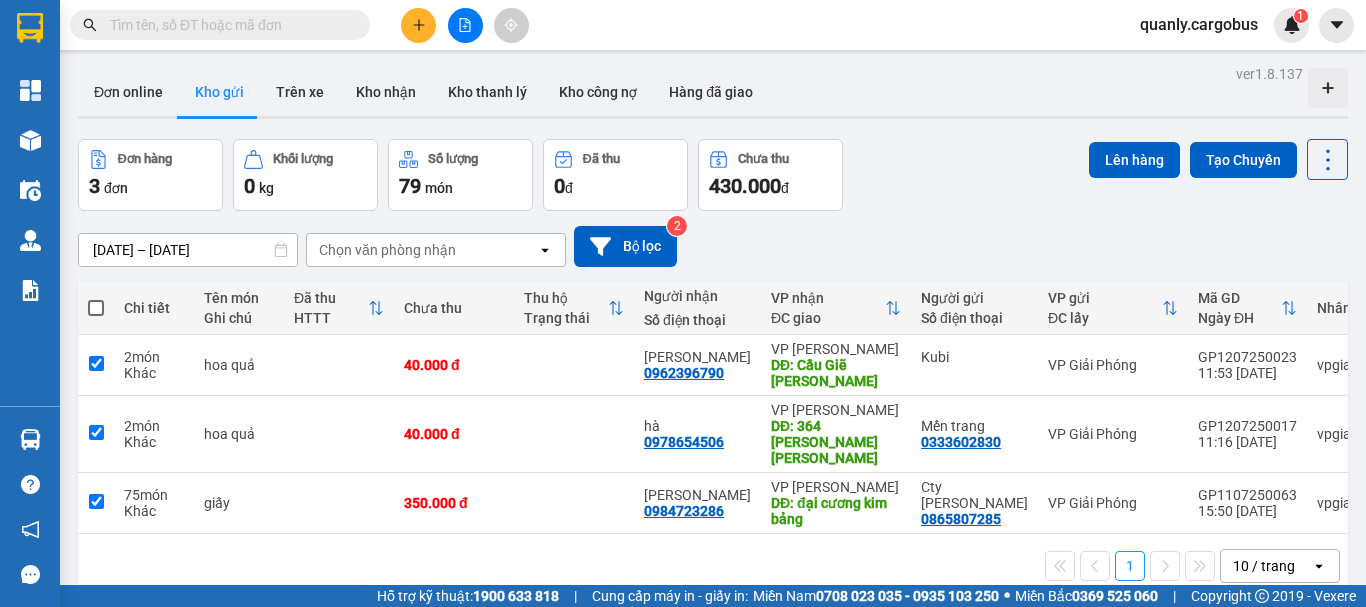 checkbox on "true" 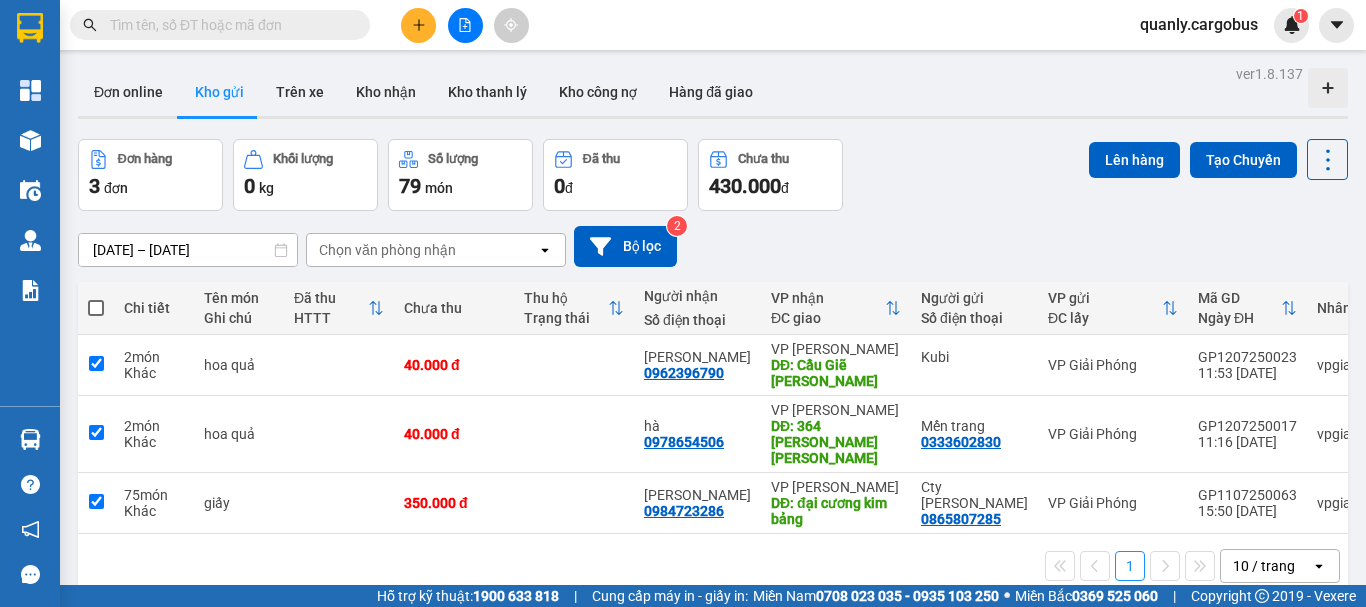 checkbox on "true" 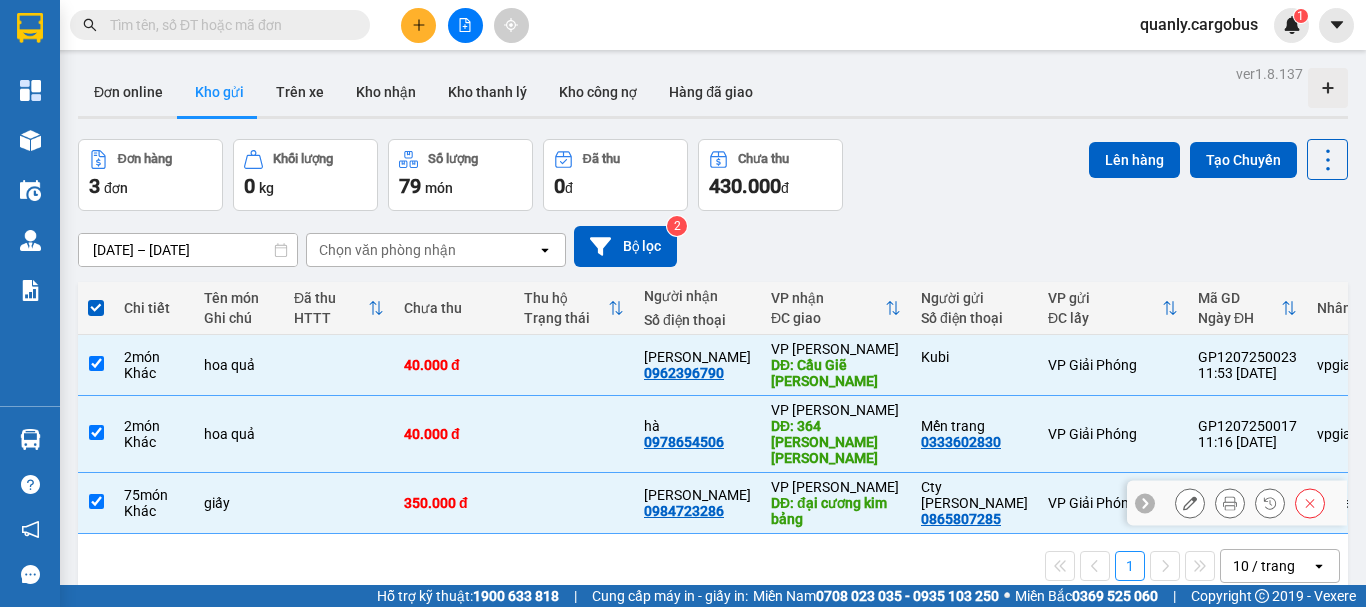 click at bounding box center (96, 501) 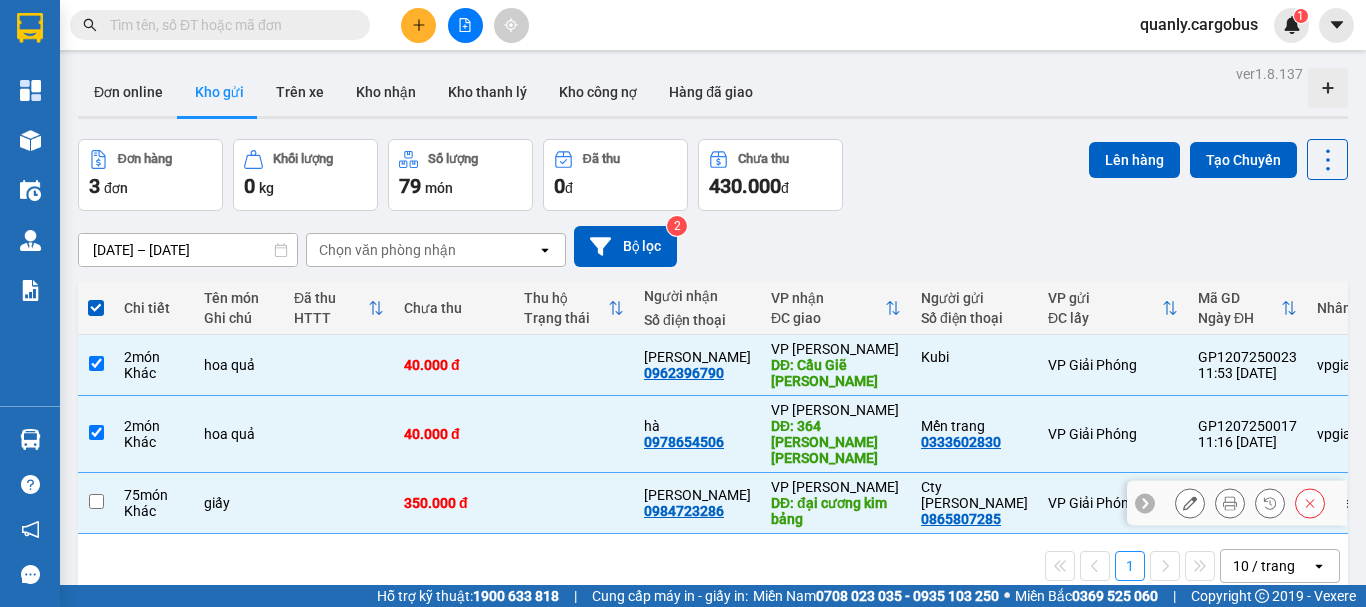checkbox on "false" 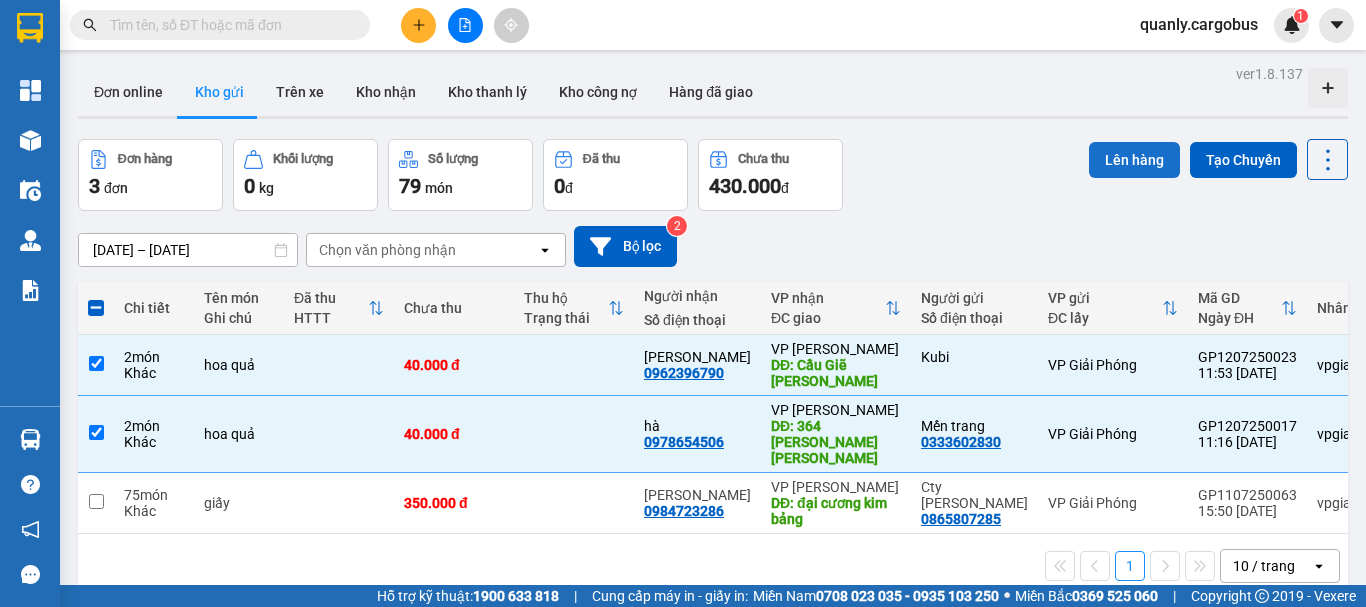 click on "Lên hàng" at bounding box center [1134, 160] 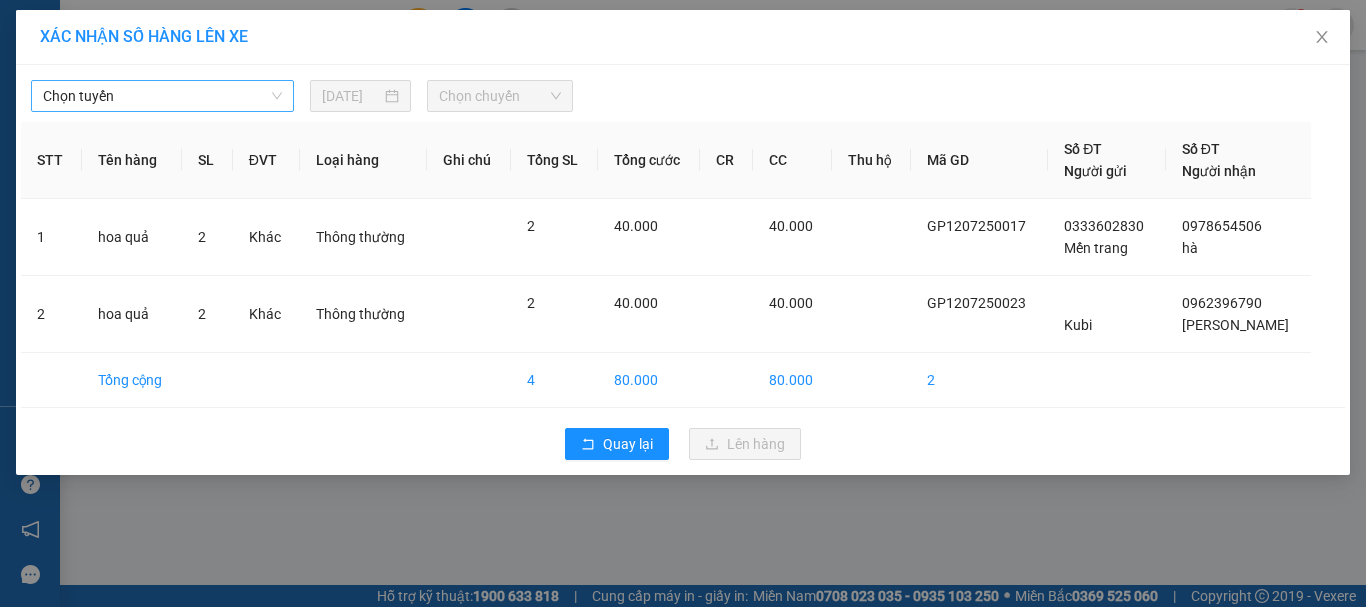click on "Chọn tuyến" at bounding box center [162, 96] 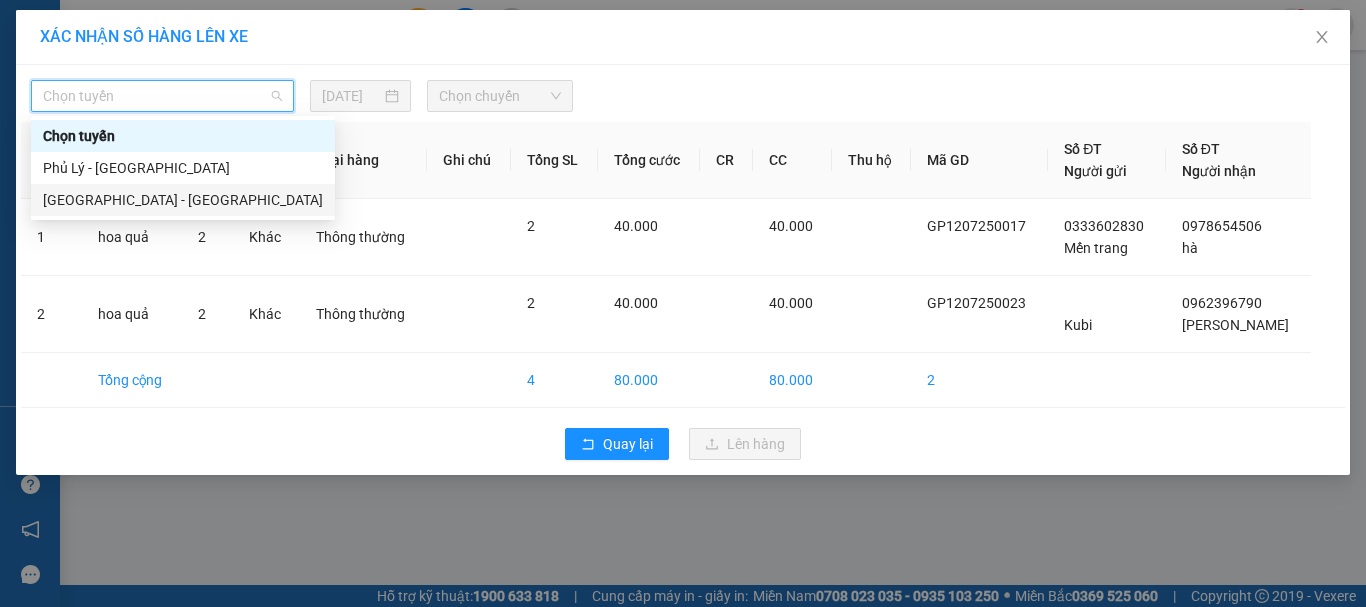 click on "[GEOGRAPHIC_DATA] - [GEOGRAPHIC_DATA]" at bounding box center [183, 200] 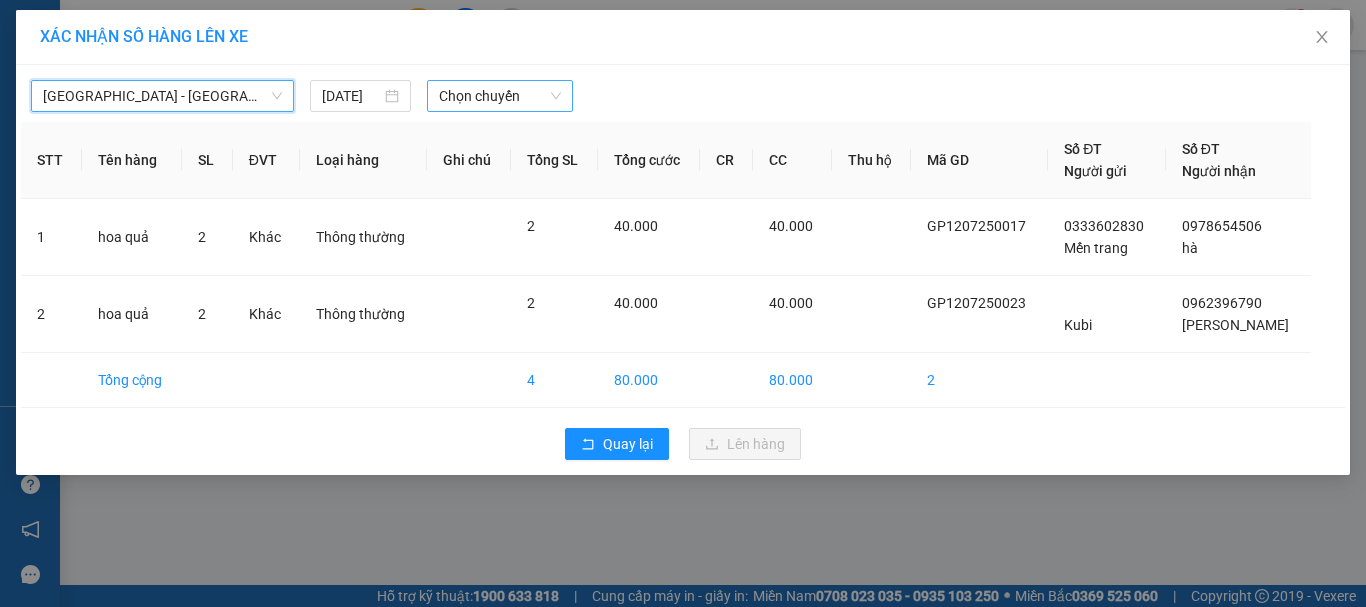 click on "Chọn chuyến" at bounding box center [500, 96] 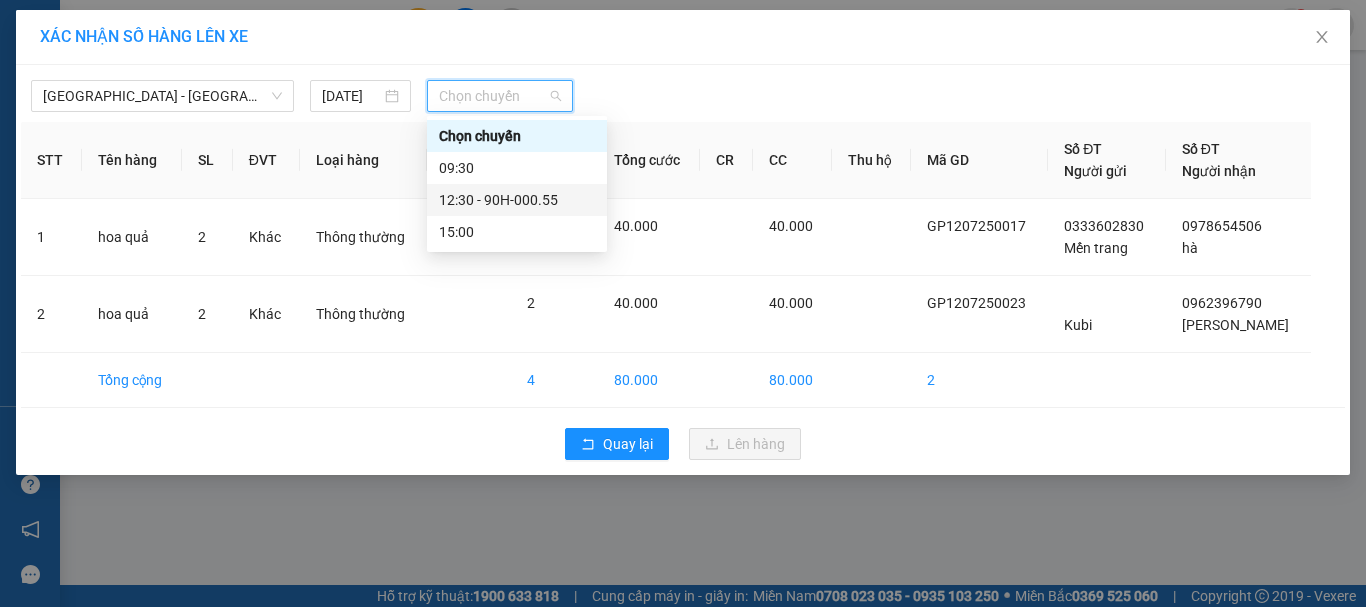 click on "12:30     - 90H-000.55" at bounding box center (517, 200) 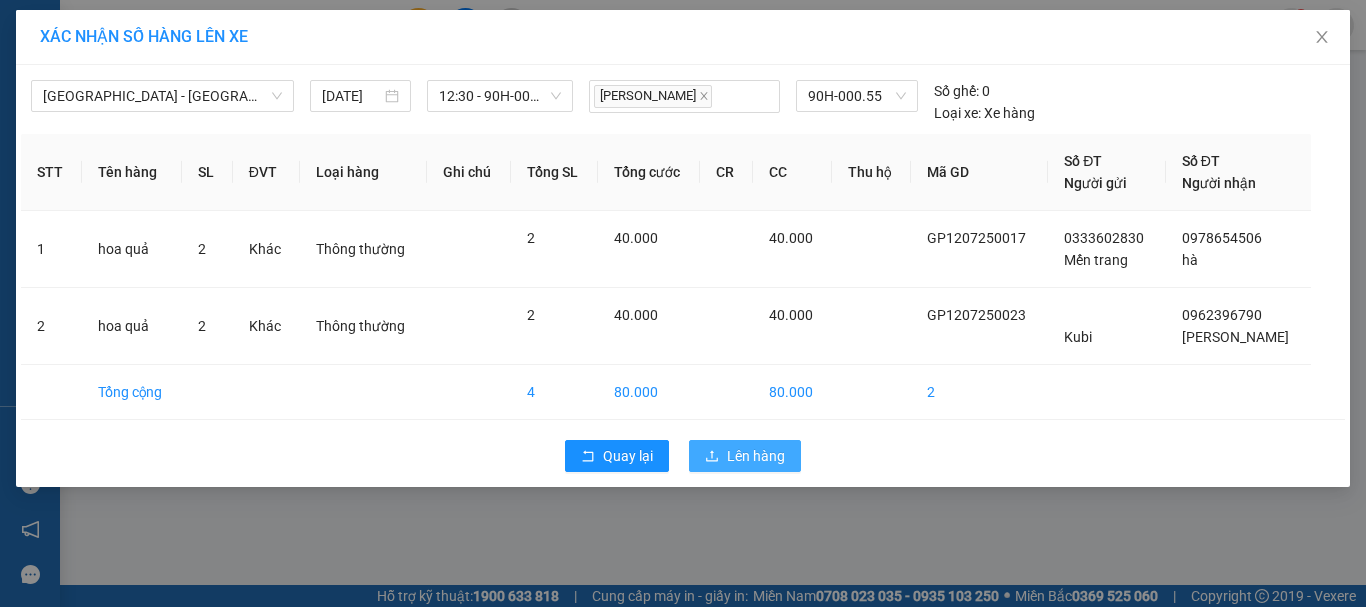 click on "Lên hàng" at bounding box center (756, 456) 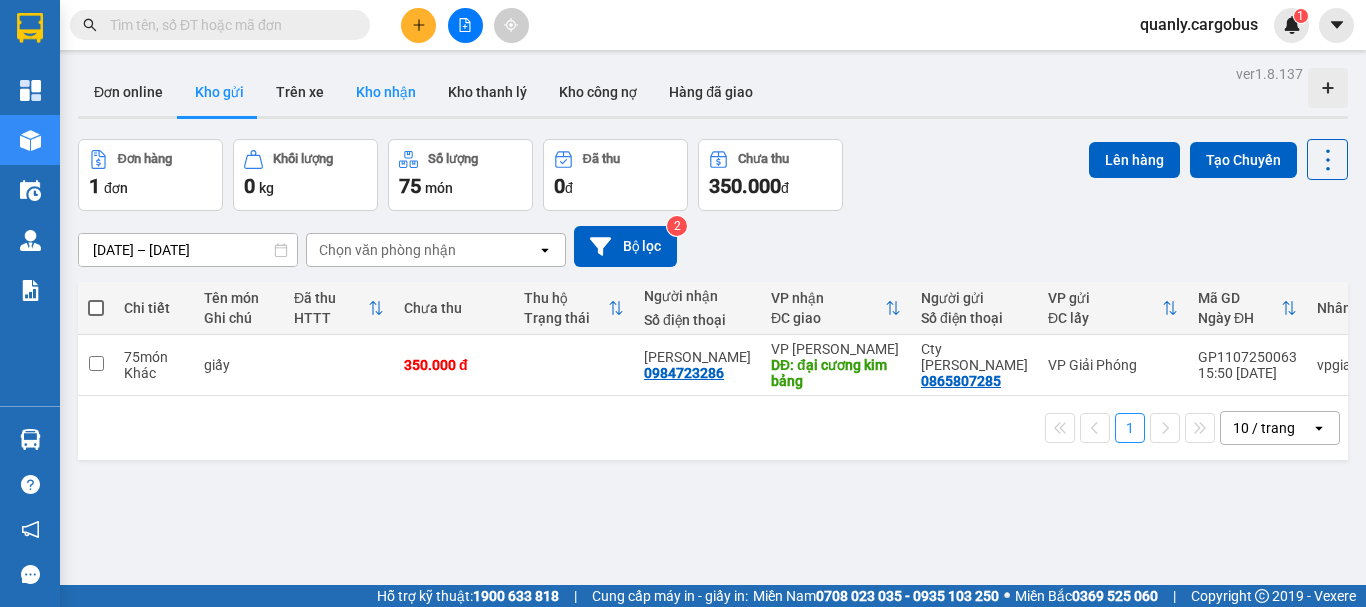 click on "Kho nhận" at bounding box center (386, 92) 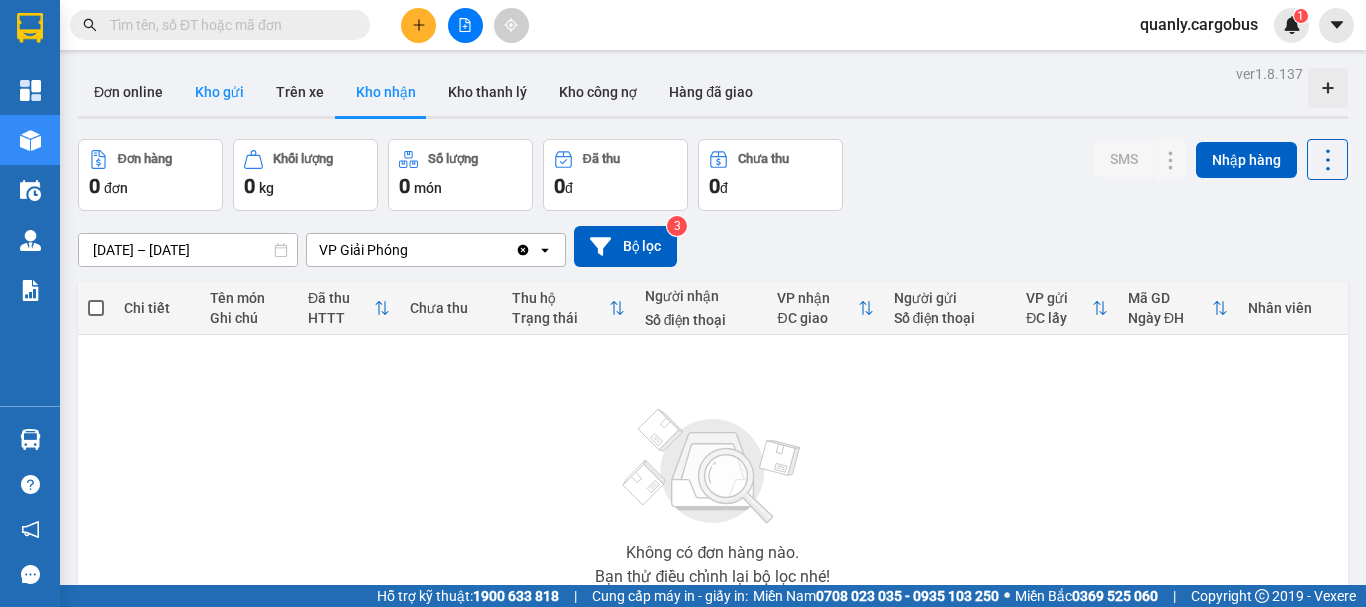 click on "Kho gửi" at bounding box center (219, 92) 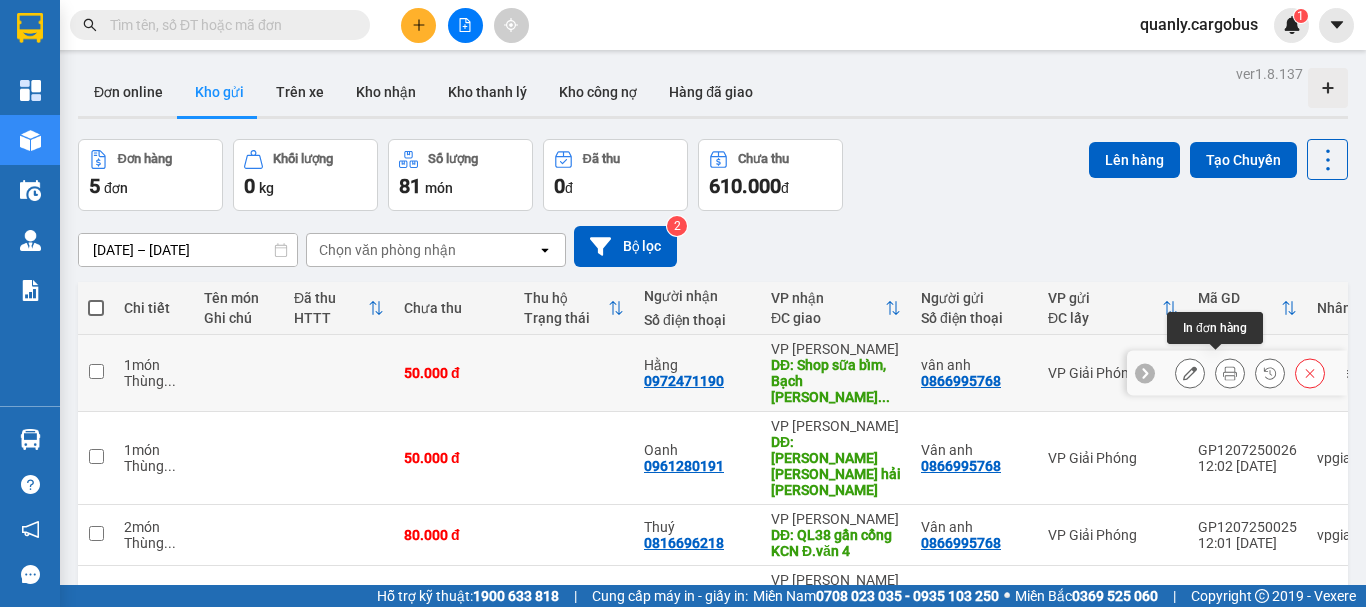 click 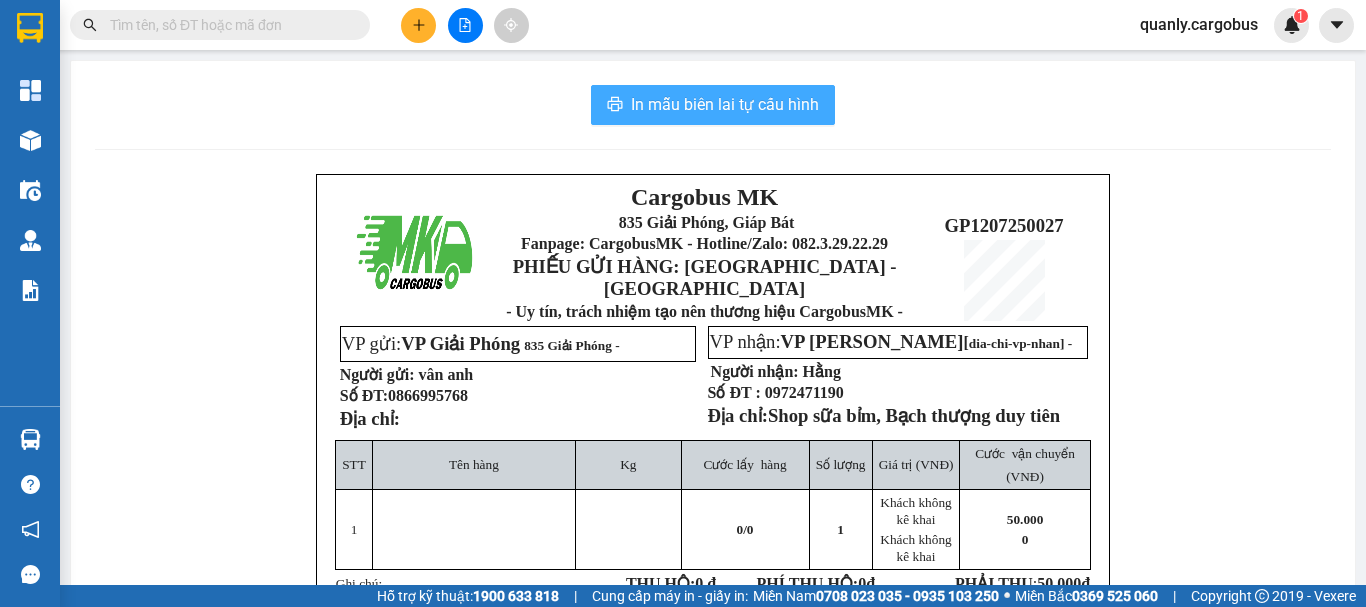 click on "In mẫu biên lai tự cấu hình" at bounding box center [725, 104] 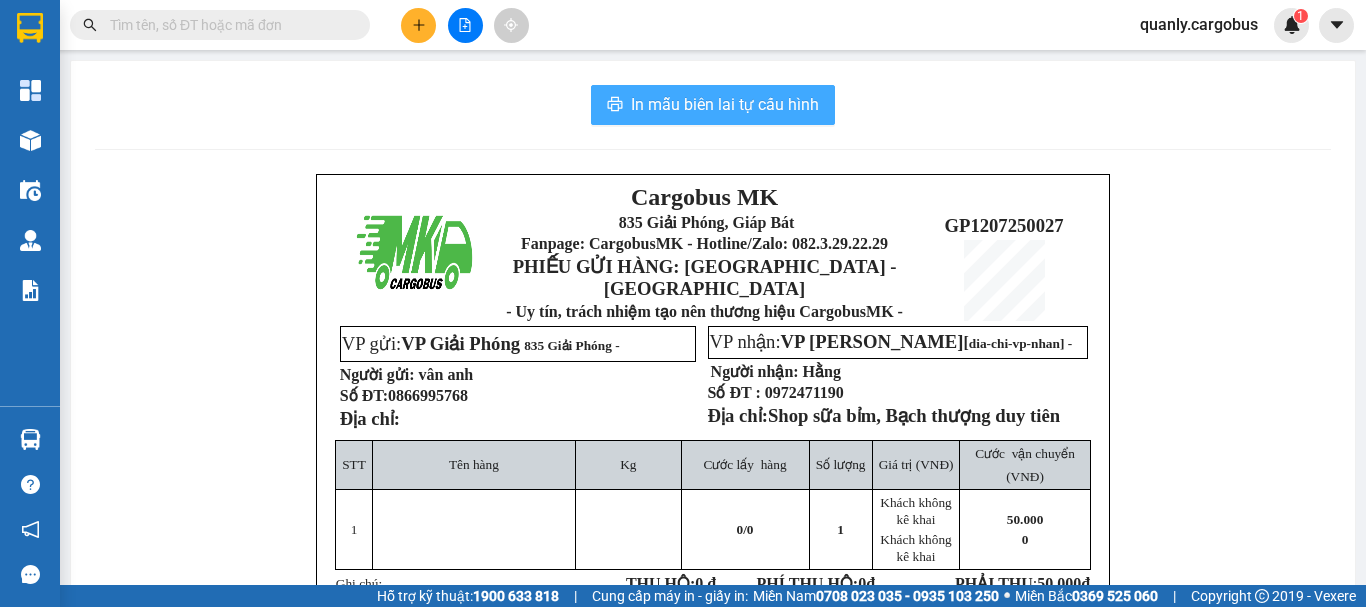 scroll, scrollTop: 0, scrollLeft: 0, axis: both 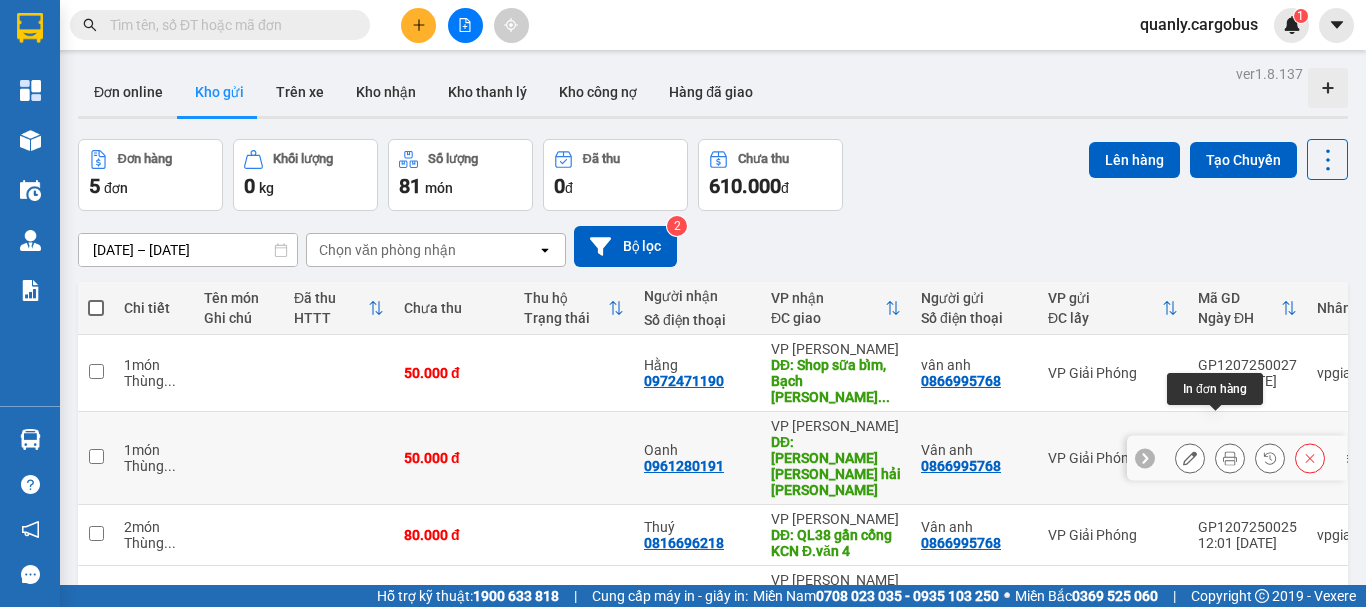 click 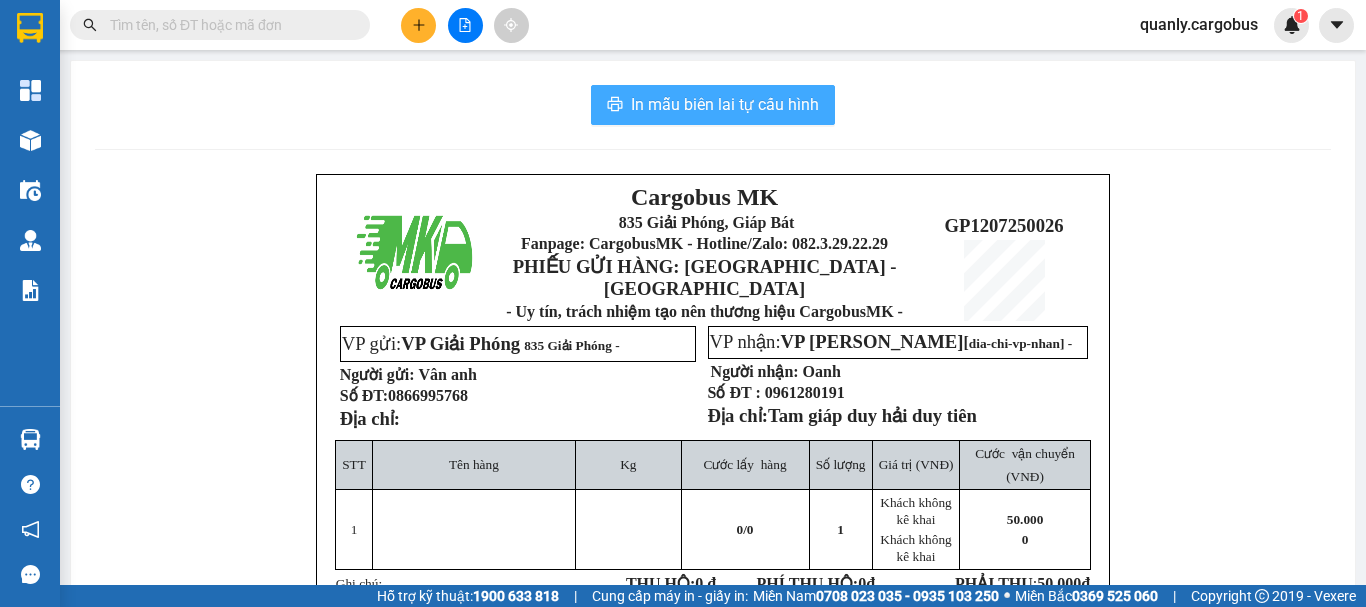 click on "In mẫu biên lai tự cấu hình" at bounding box center (725, 104) 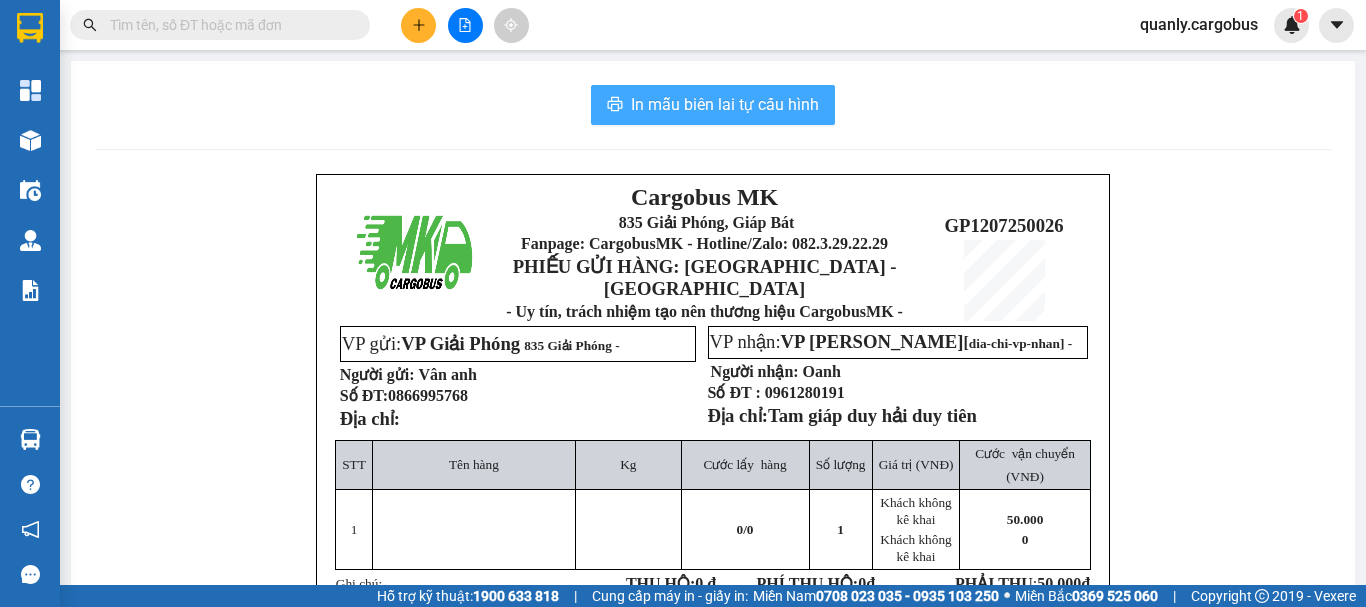 scroll, scrollTop: 0, scrollLeft: 0, axis: both 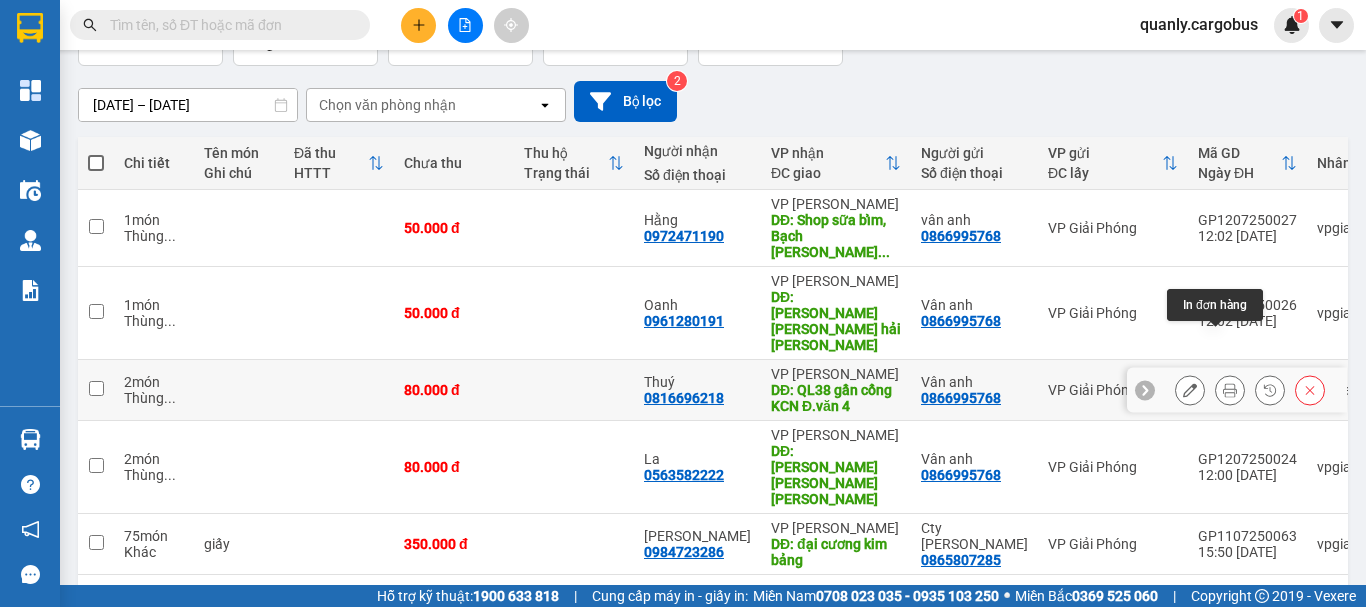 click 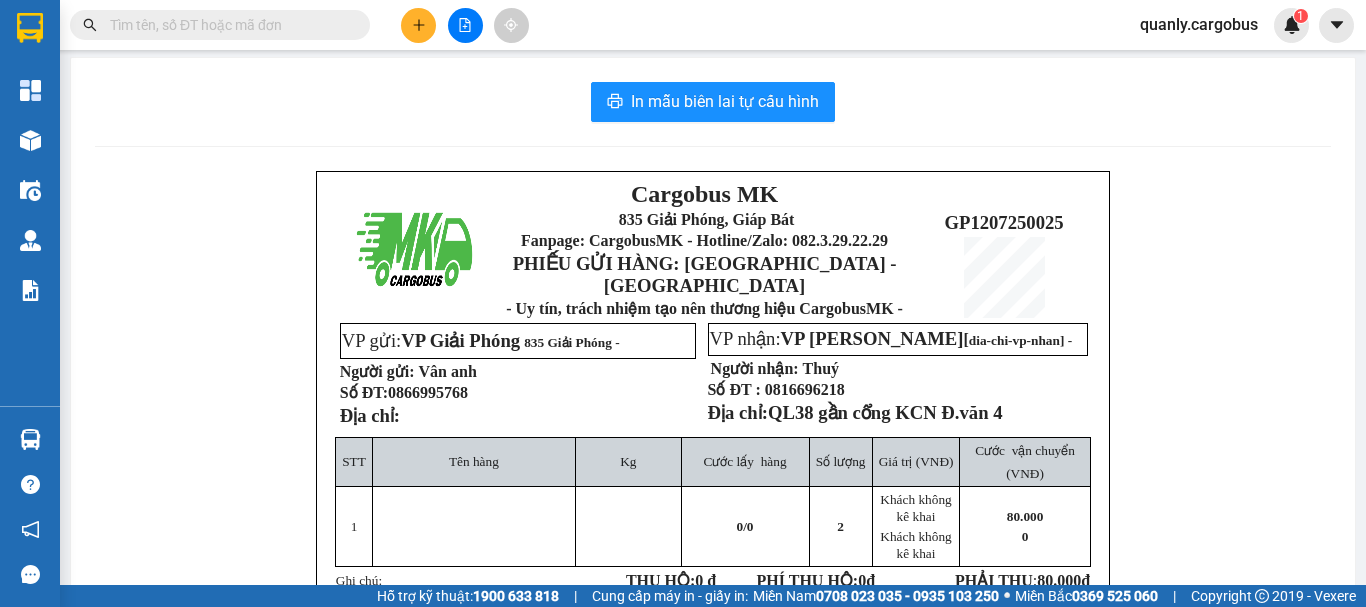 scroll, scrollTop: 0, scrollLeft: 0, axis: both 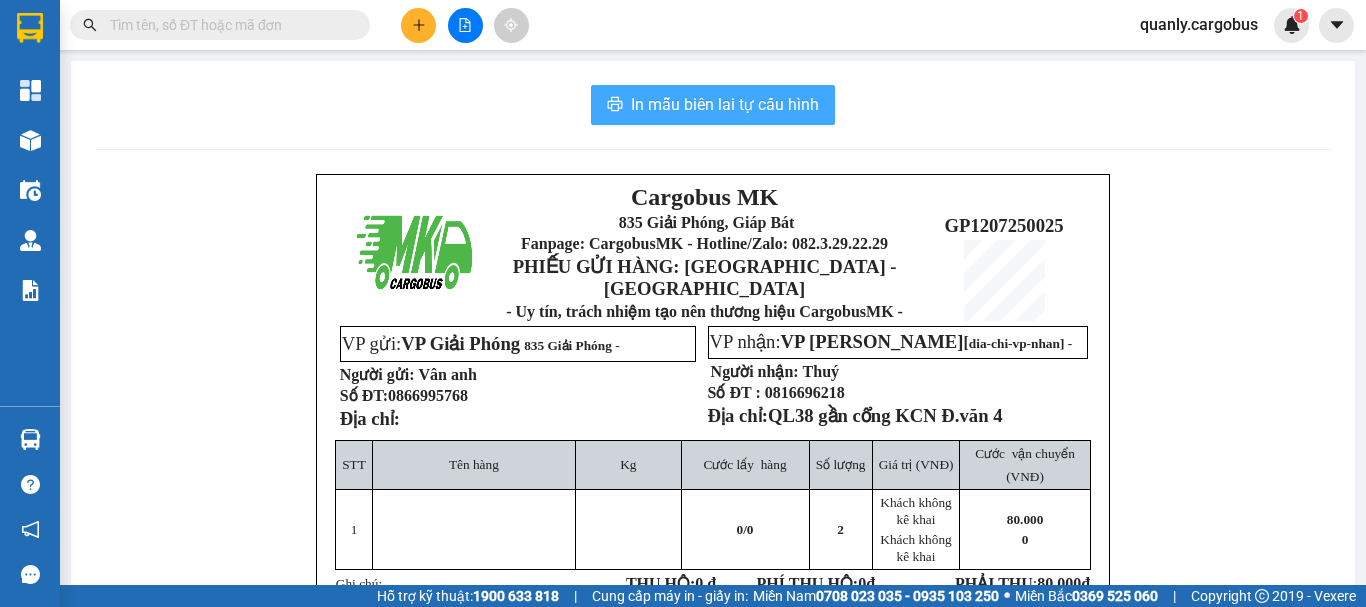 click on "In mẫu biên lai tự cấu hình" at bounding box center (725, 104) 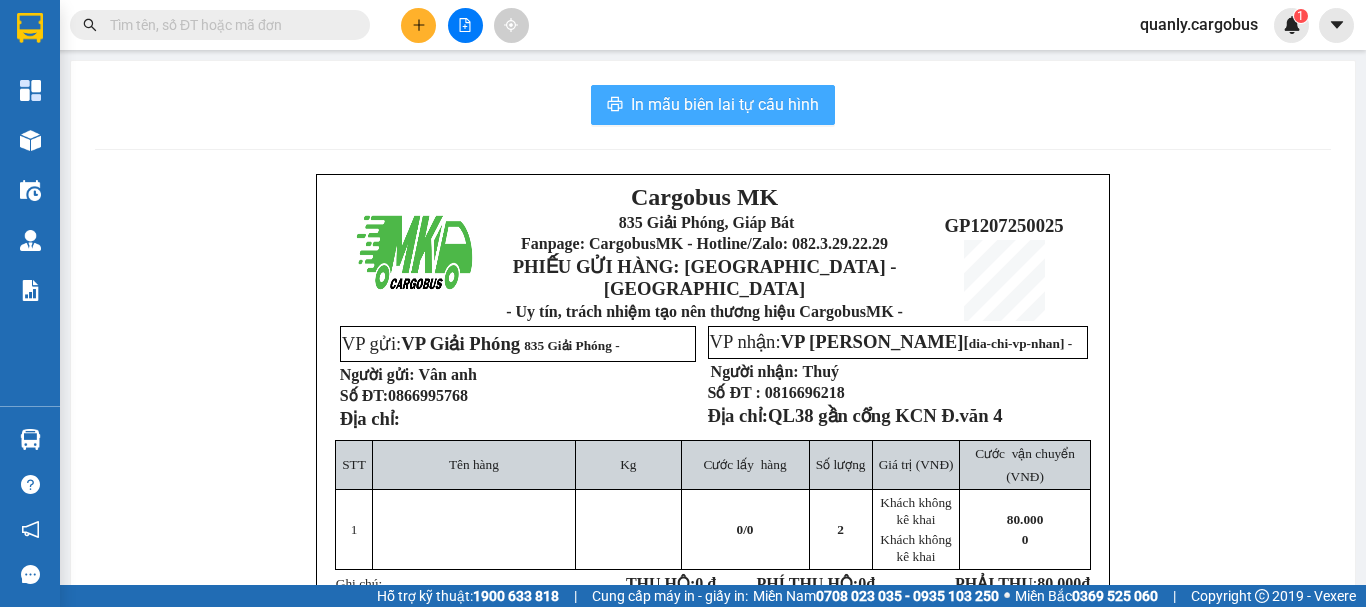 scroll, scrollTop: 0, scrollLeft: 0, axis: both 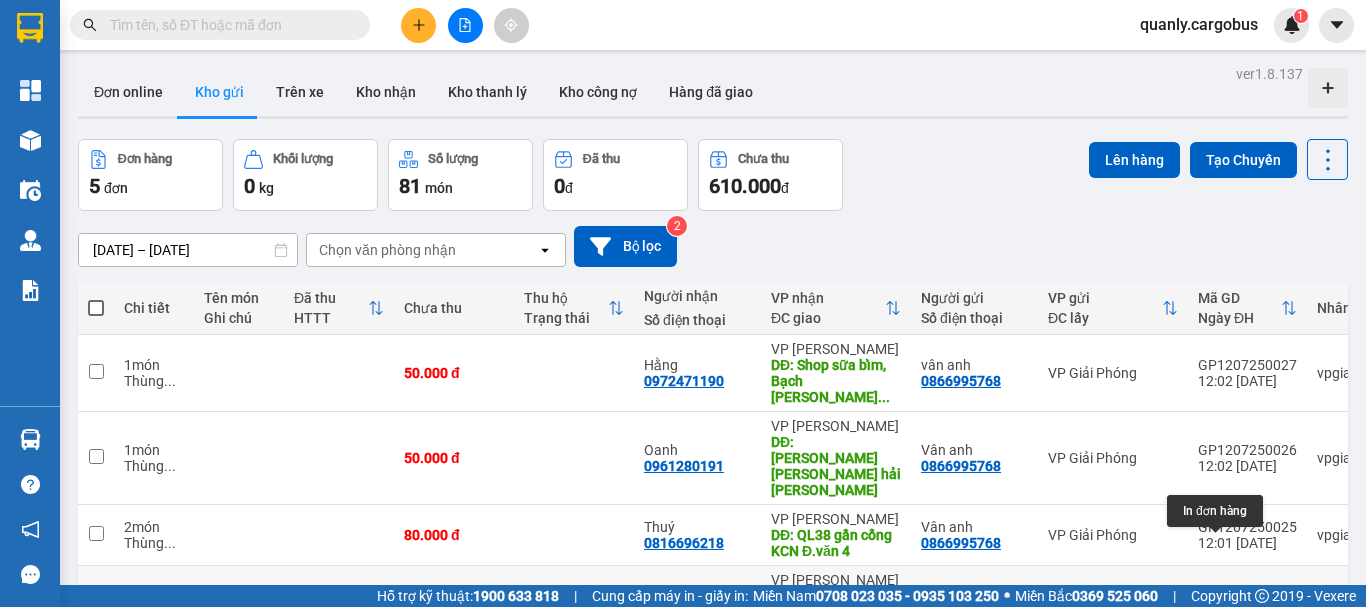 click 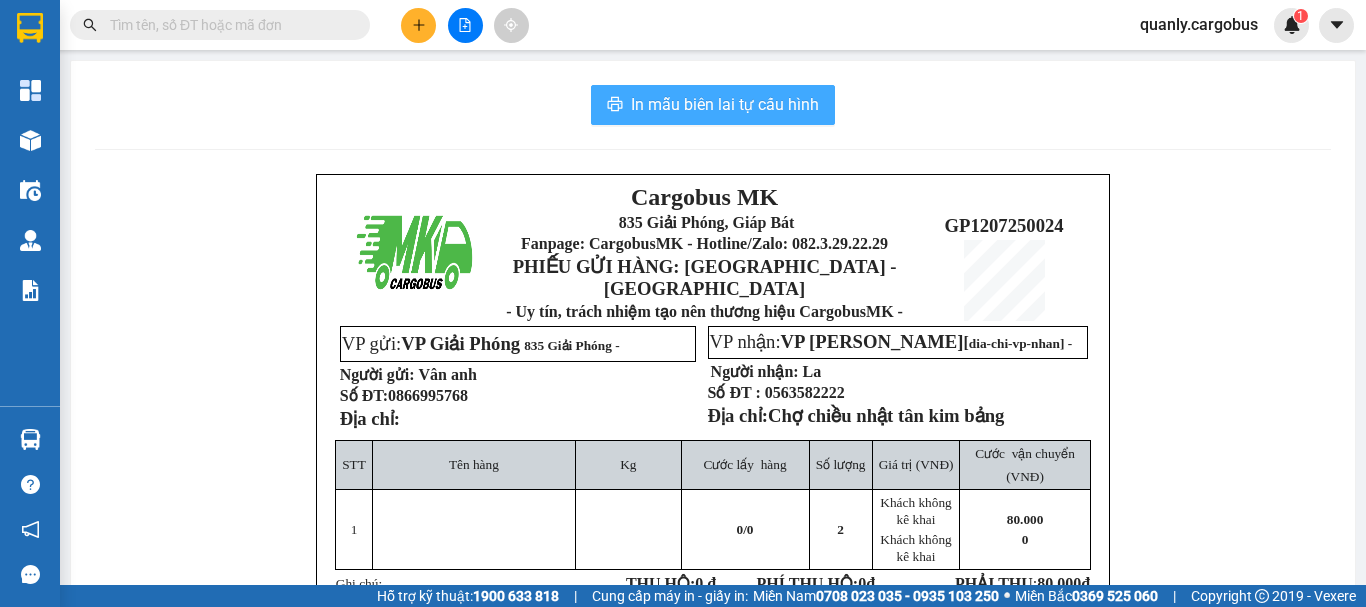 click on "In mẫu biên lai tự cấu hình" at bounding box center [725, 104] 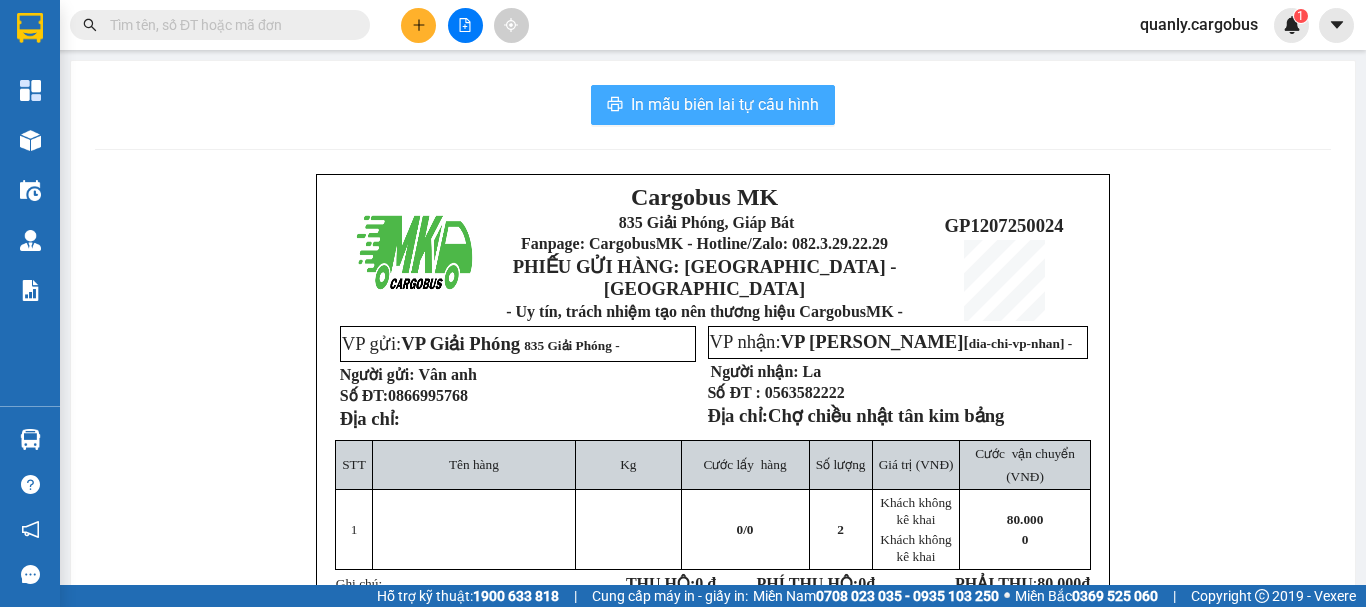 scroll, scrollTop: 0, scrollLeft: 0, axis: both 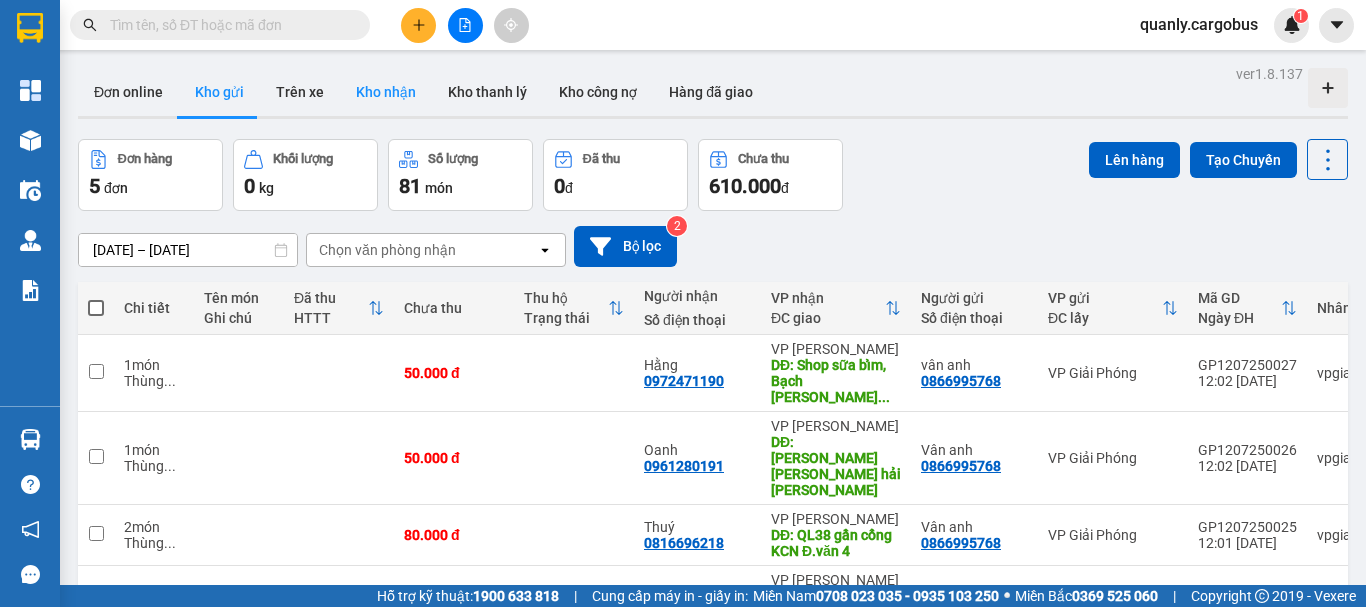click on "Kho nhận" at bounding box center [386, 92] 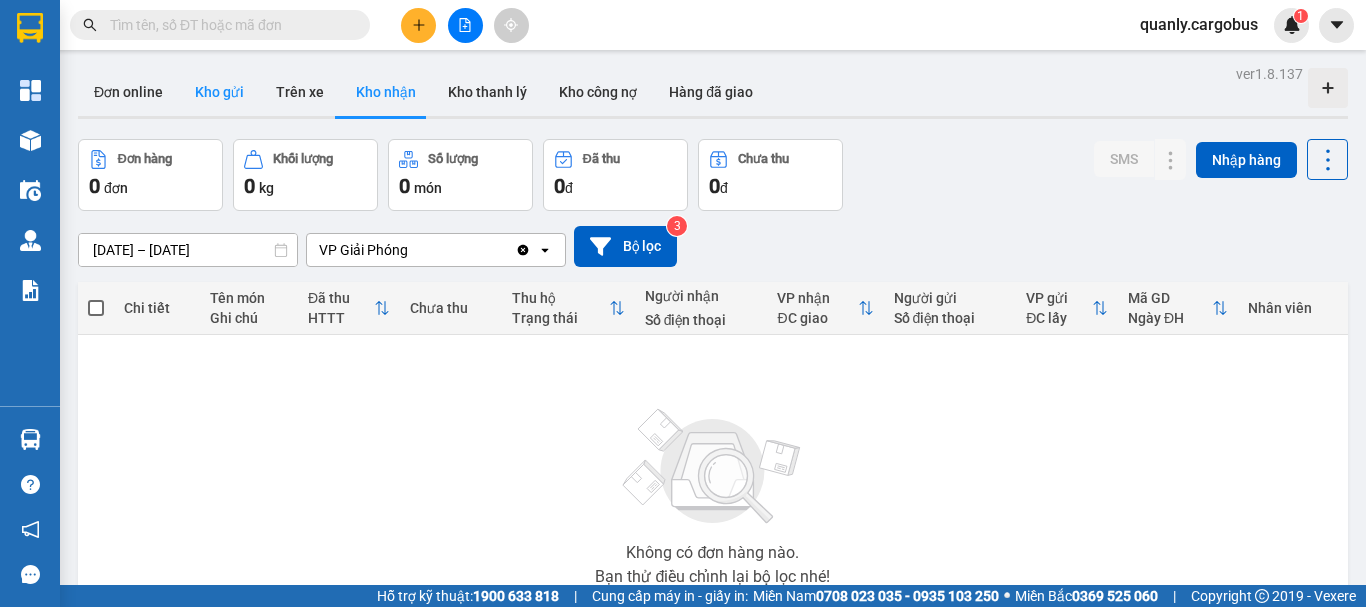 click on "Kho gửi" at bounding box center (219, 92) 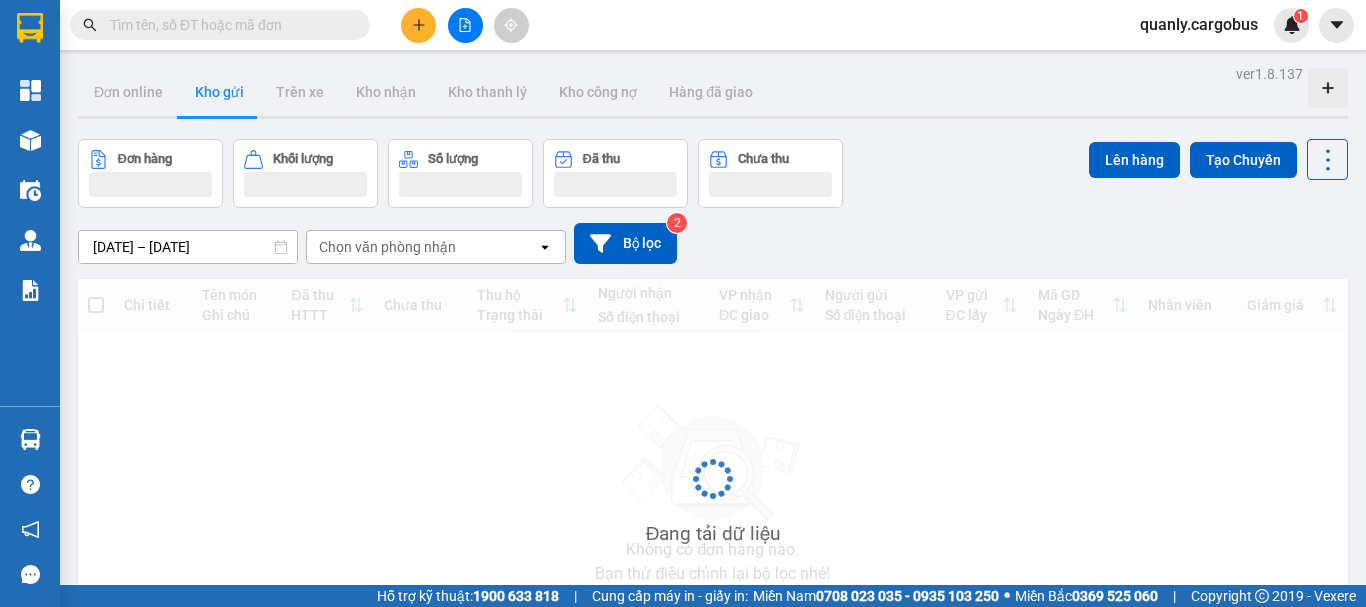 click on "Kho gửi" at bounding box center [219, 92] 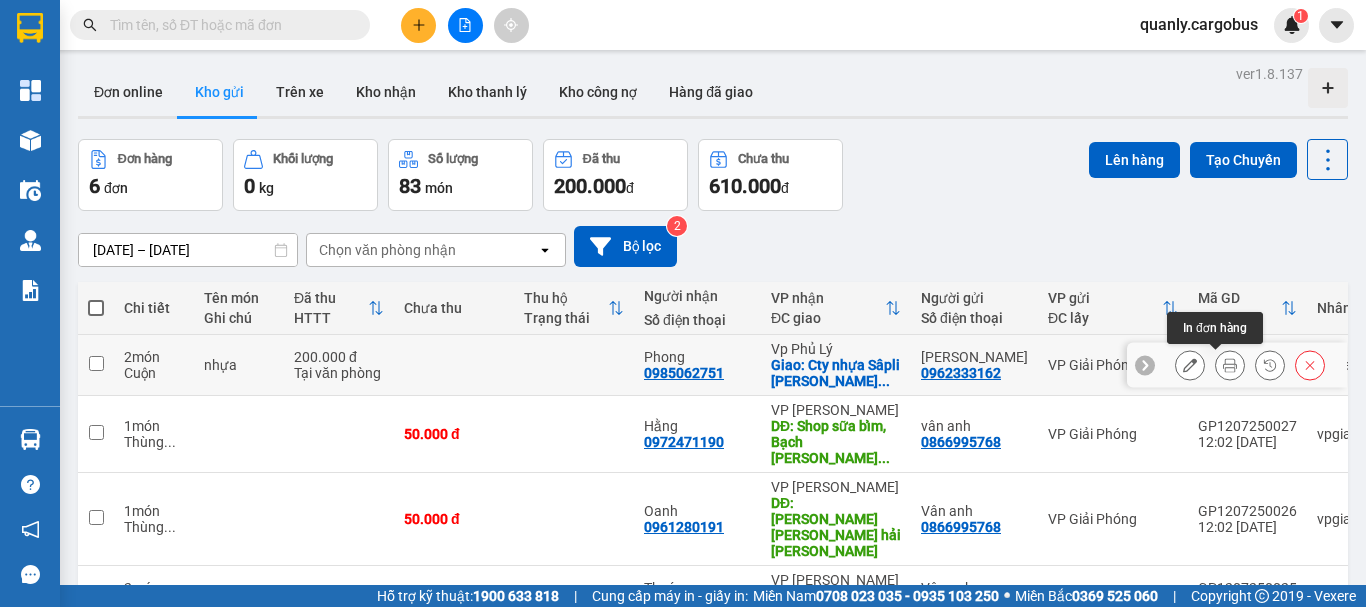 click 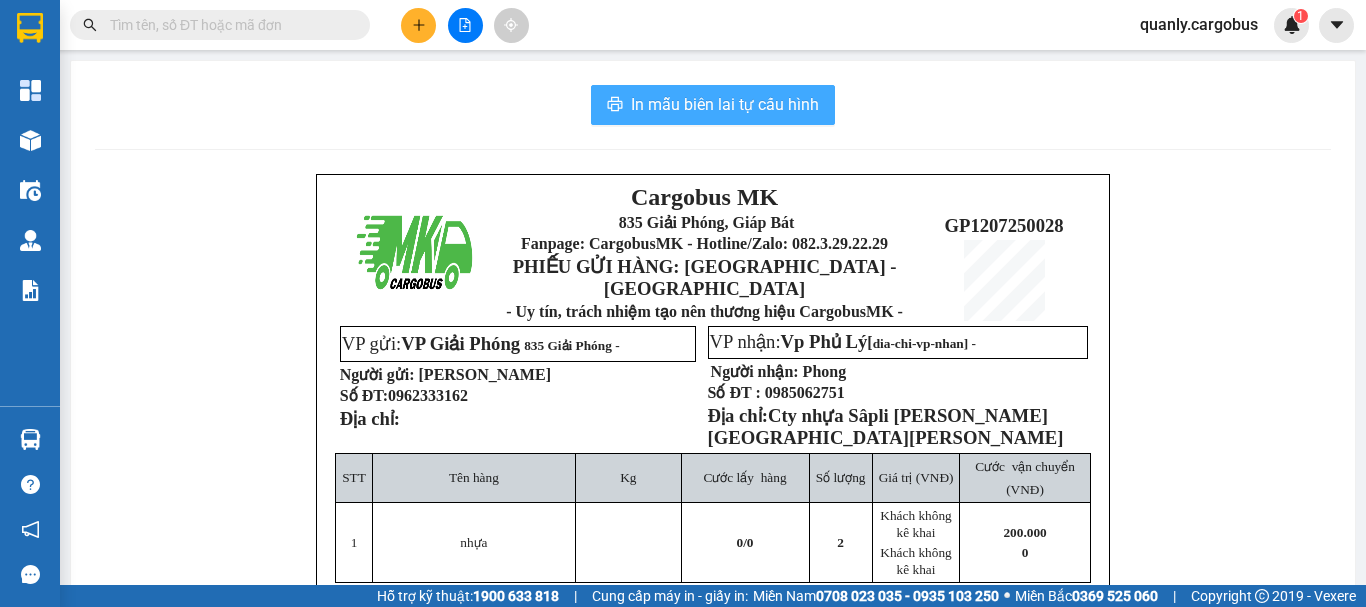 click on "In mẫu biên lai tự cấu hình" at bounding box center [725, 104] 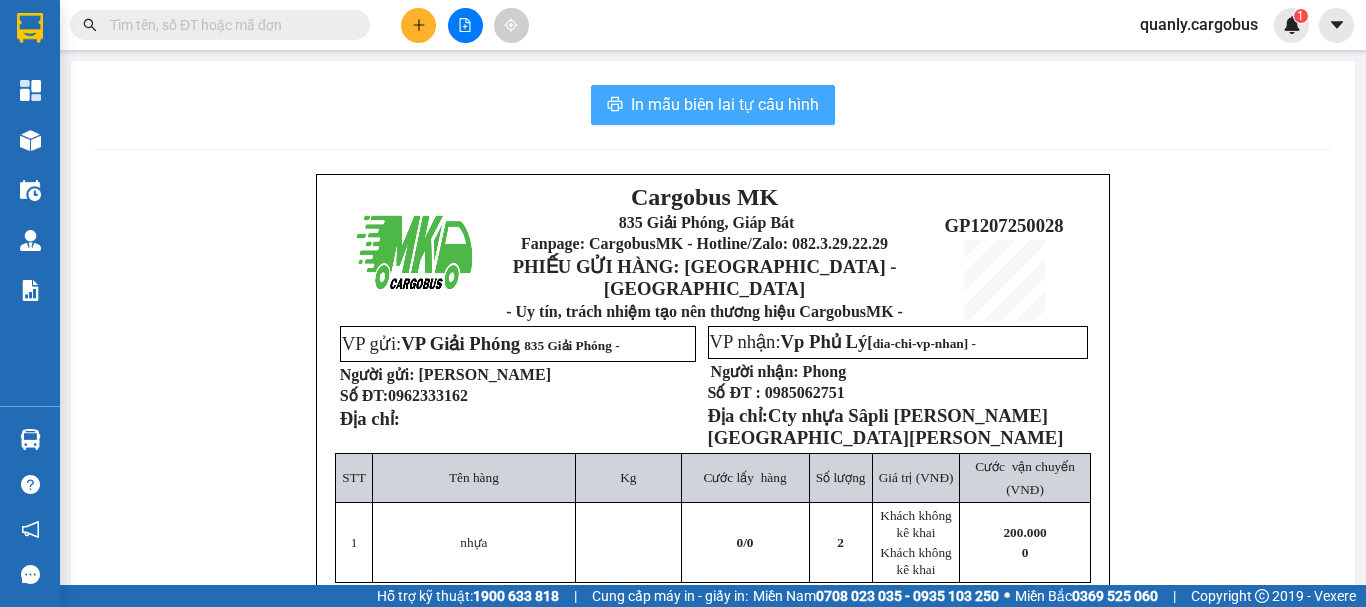 scroll, scrollTop: 0, scrollLeft: 0, axis: both 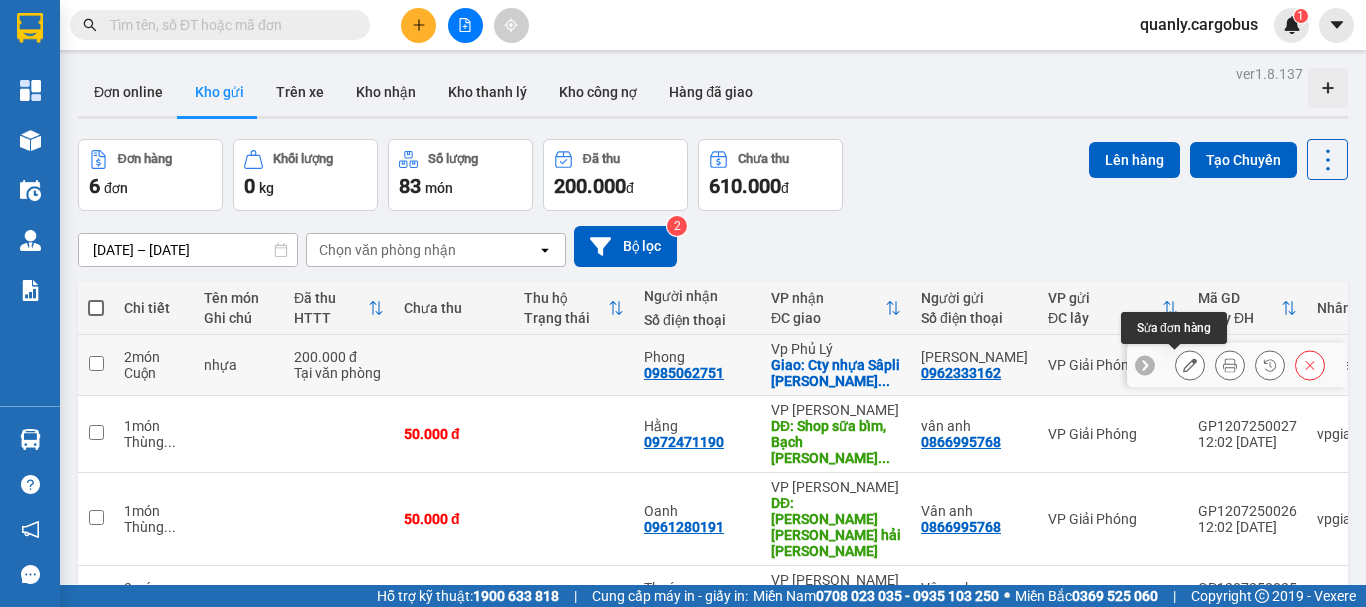 click 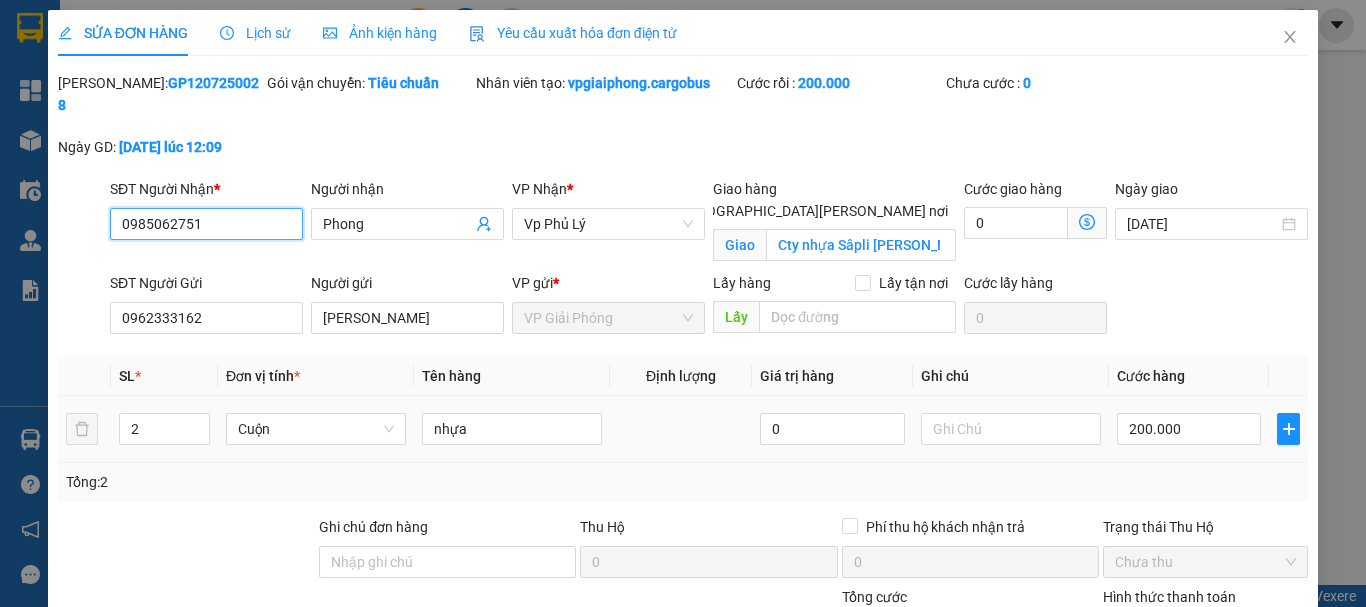 type on "0985062751" 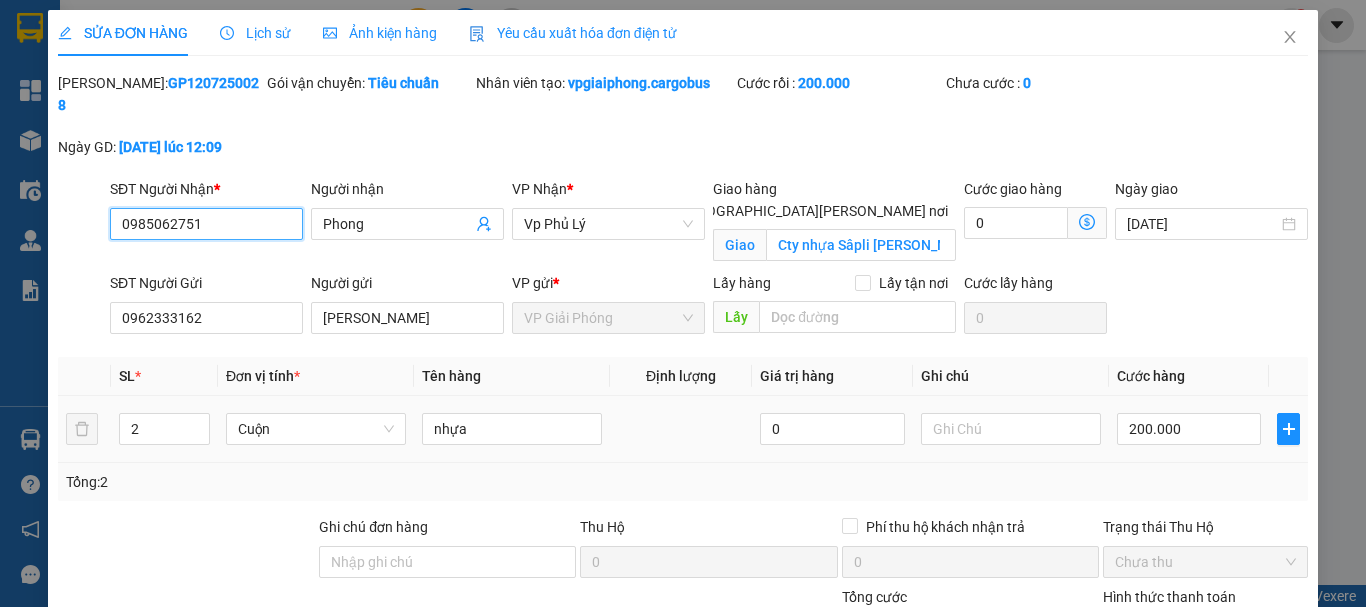 type on "Phong" 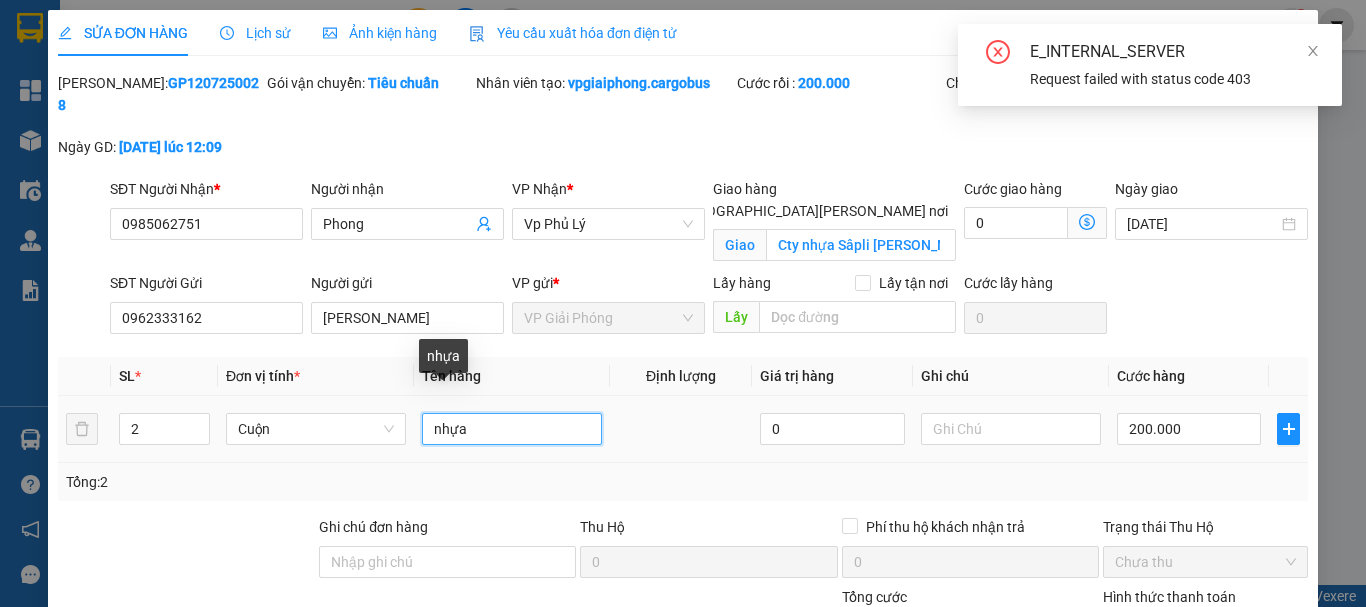 click on "nhựa" at bounding box center (512, 429) 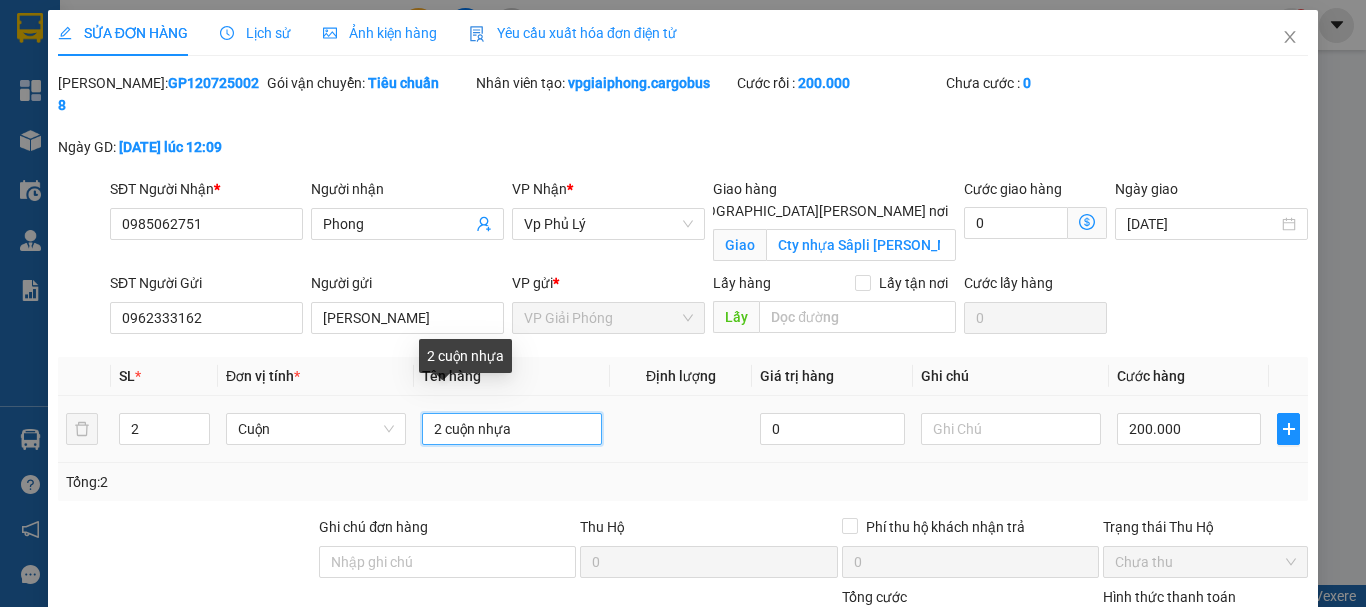 click on "2 cuộn nhựa" at bounding box center [512, 429] 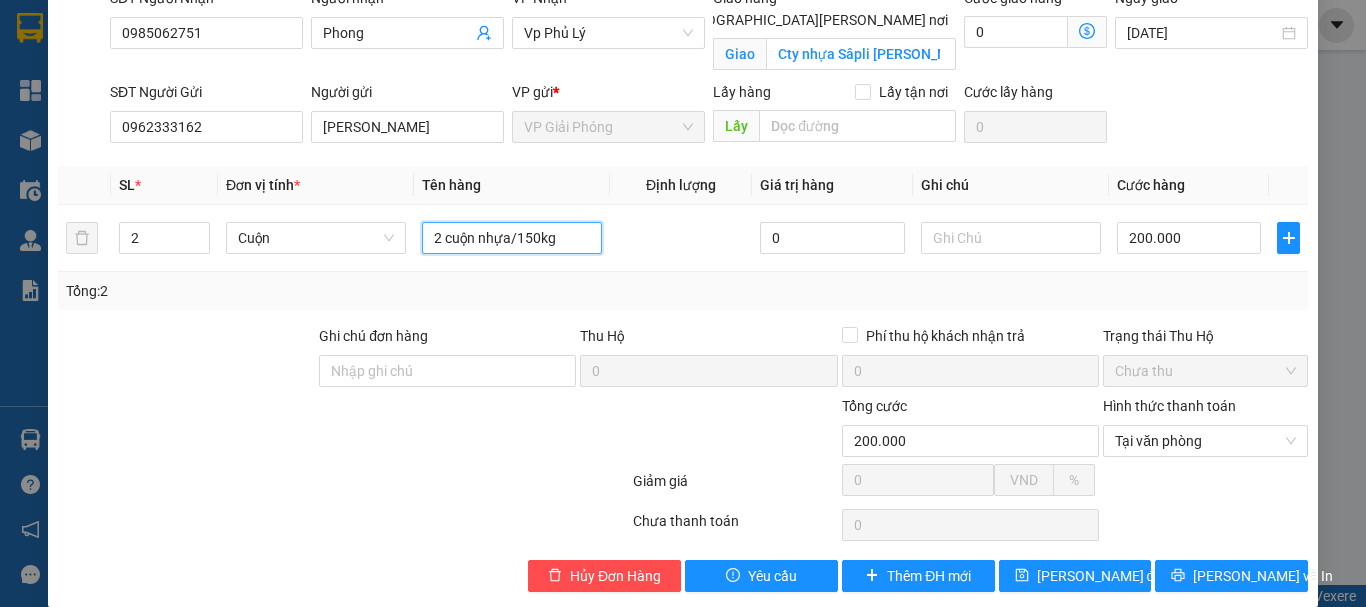 scroll, scrollTop: 193, scrollLeft: 0, axis: vertical 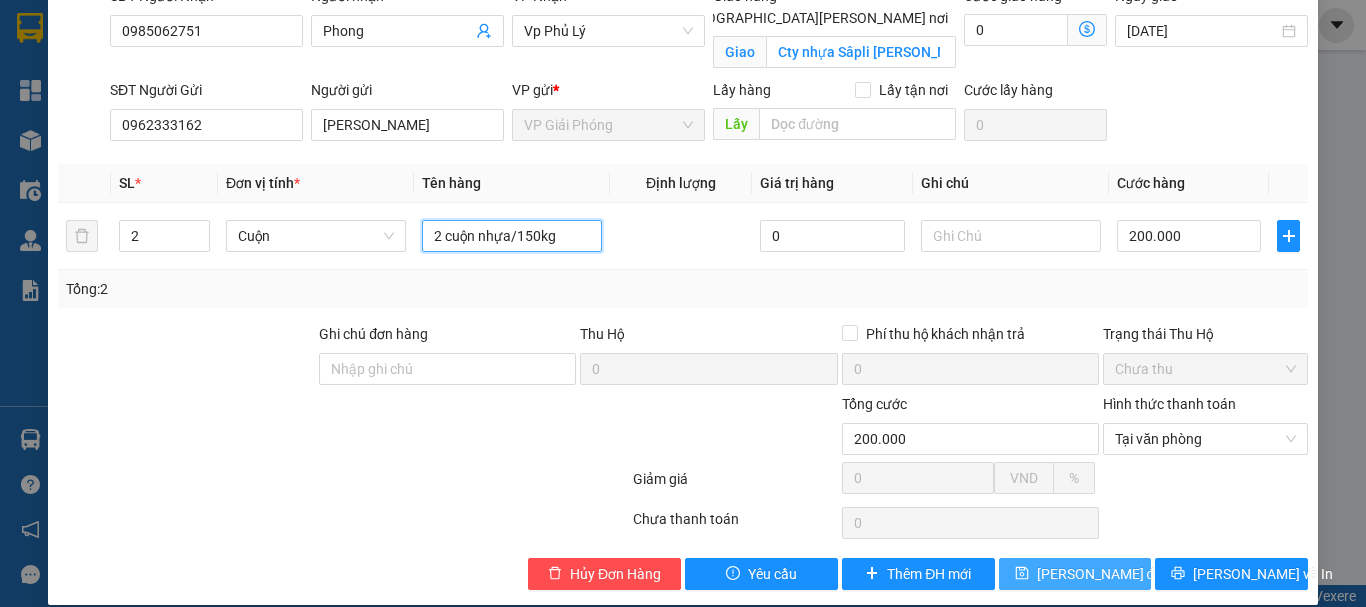 type on "2 cuộn nhựa/150kg" 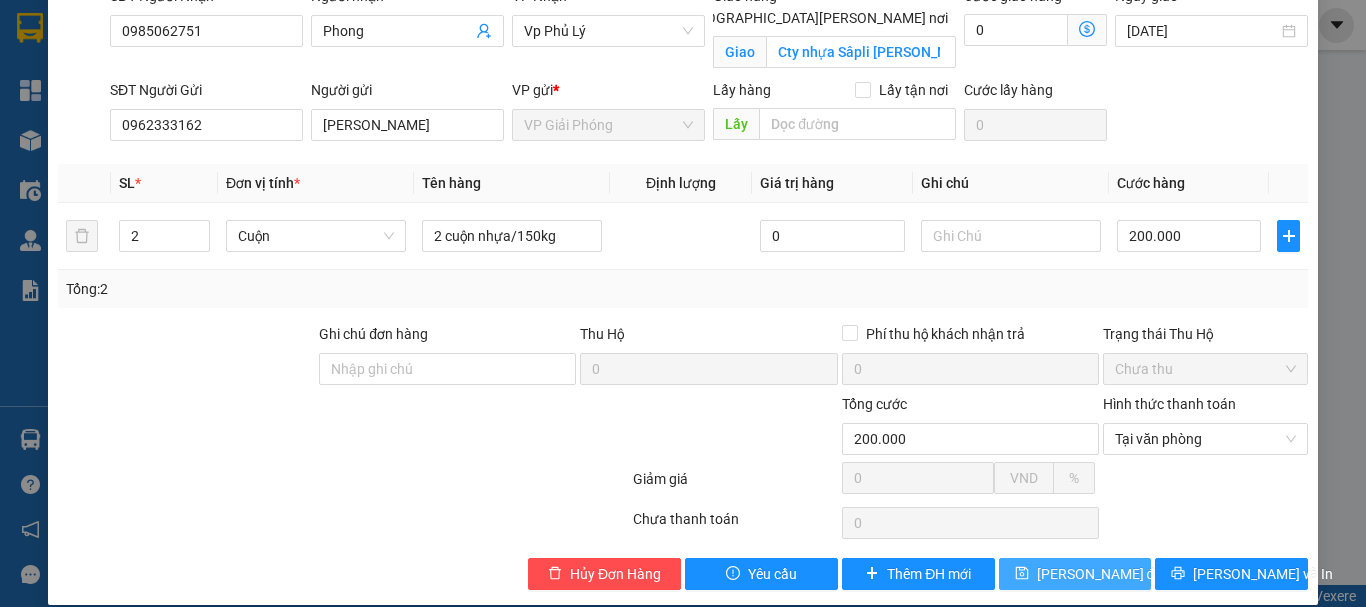 click on "[PERSON_NAME] thay đổi" at bounding box center [1101, 574] 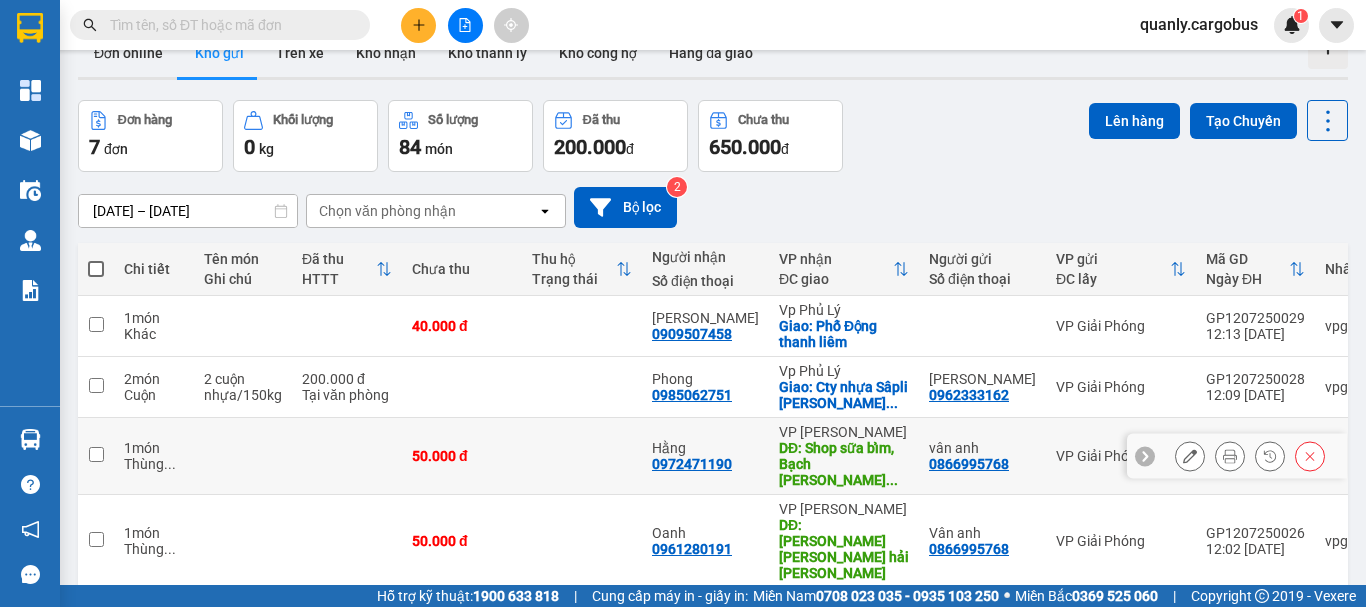 scroll, scrollTop: 0, scrollLeft: 0, axis: both 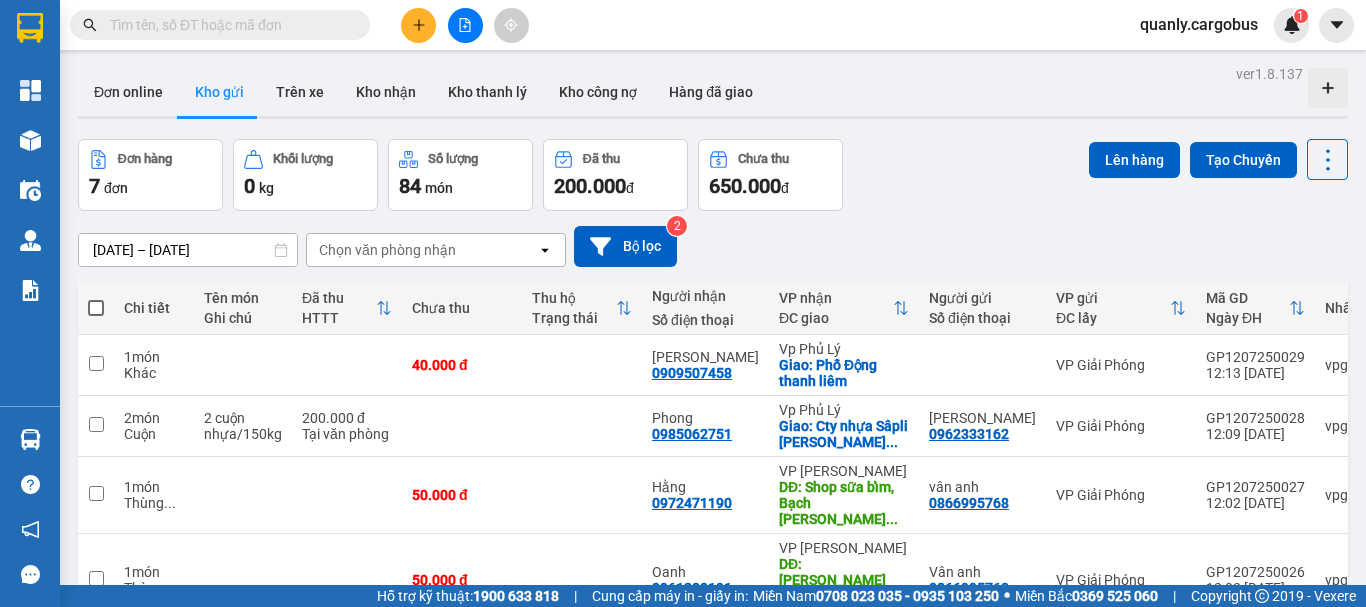 click at bounding box center [96, 308] 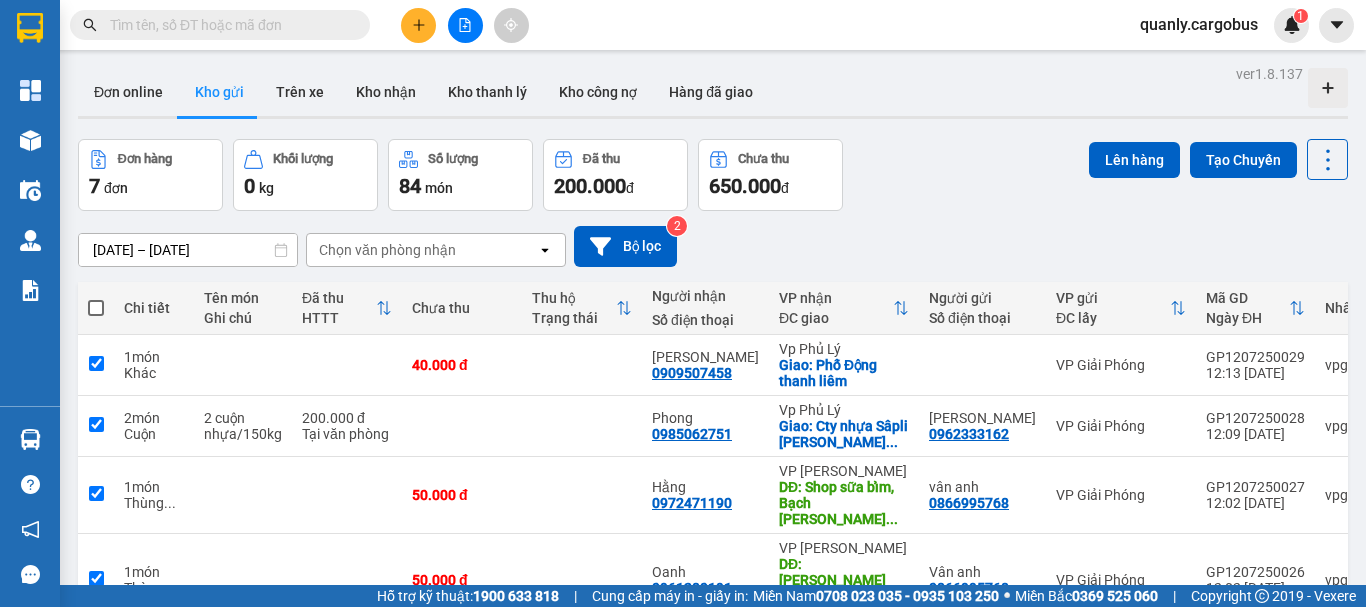 checkbox on "true" 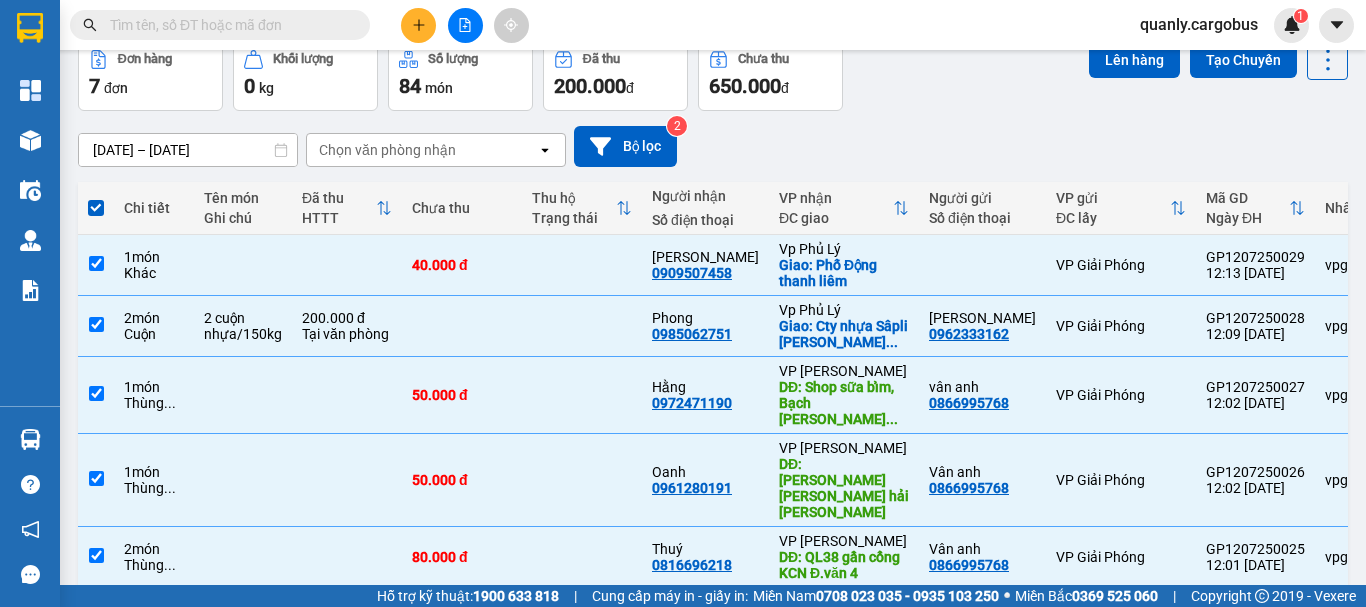 scroll, scrollTop: 267, scrollLeft: 0, axis: vertical 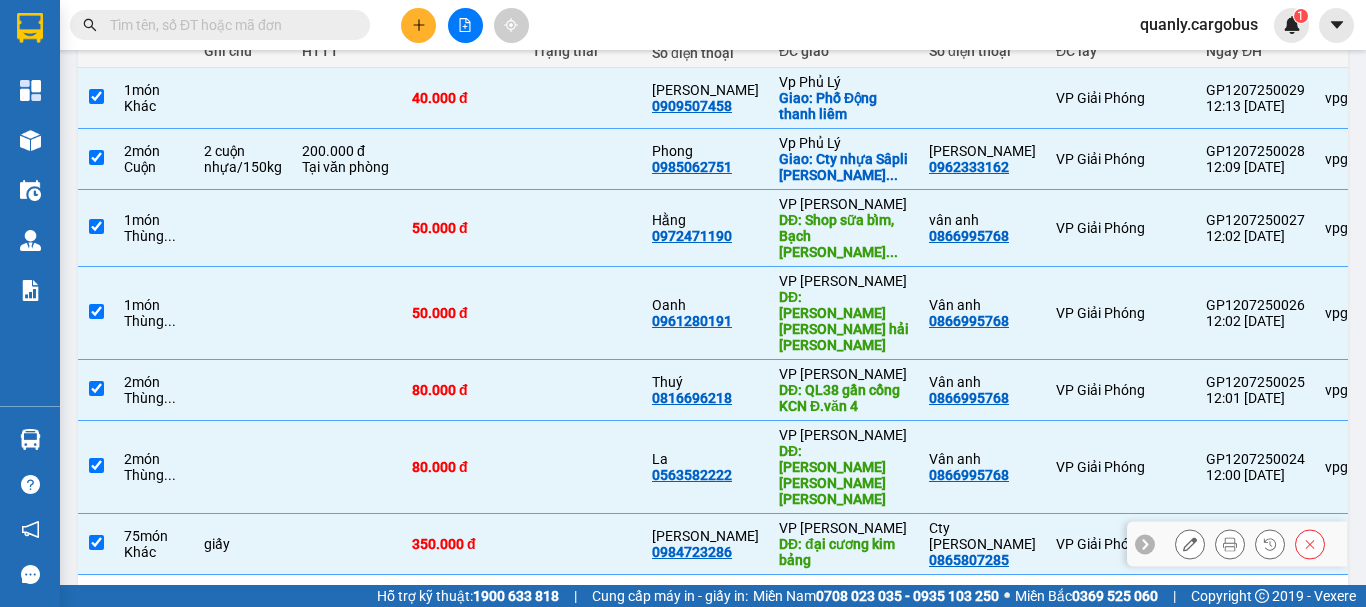 click at bounding box center (96, 542) 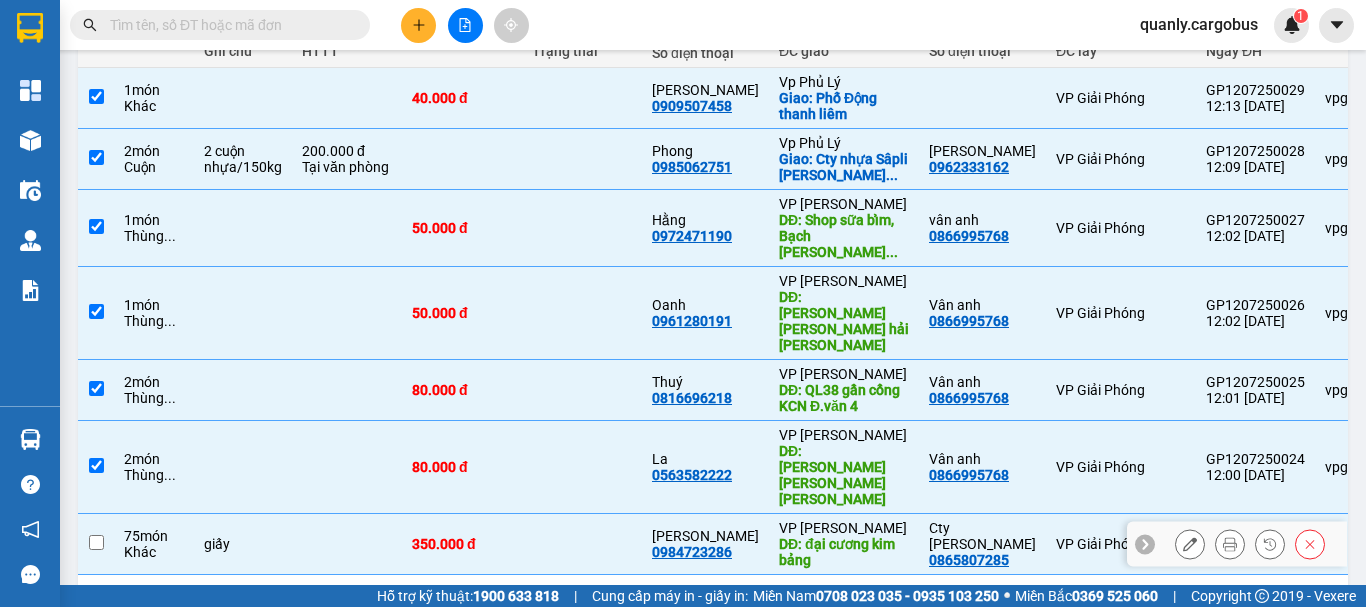 checkbox on "false" 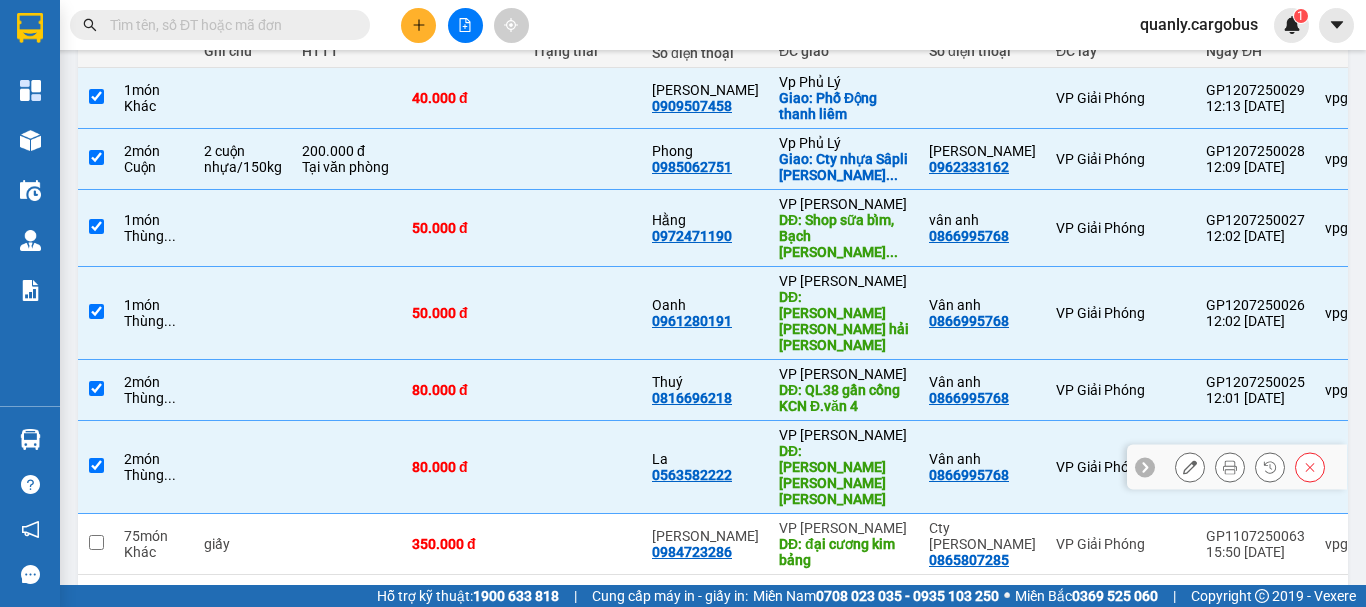 scroll, scrollTop: 0, scrollLeft: 0, axis: both 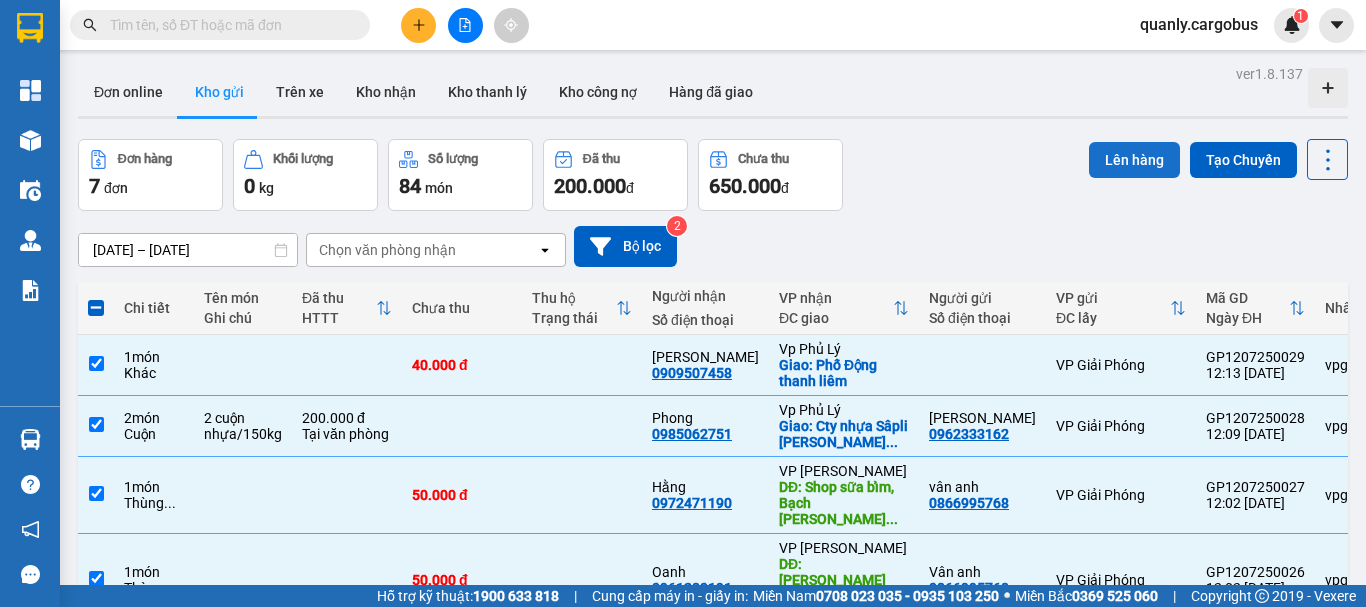 click on "Lên hàng" at bounding box center [1134, 160] 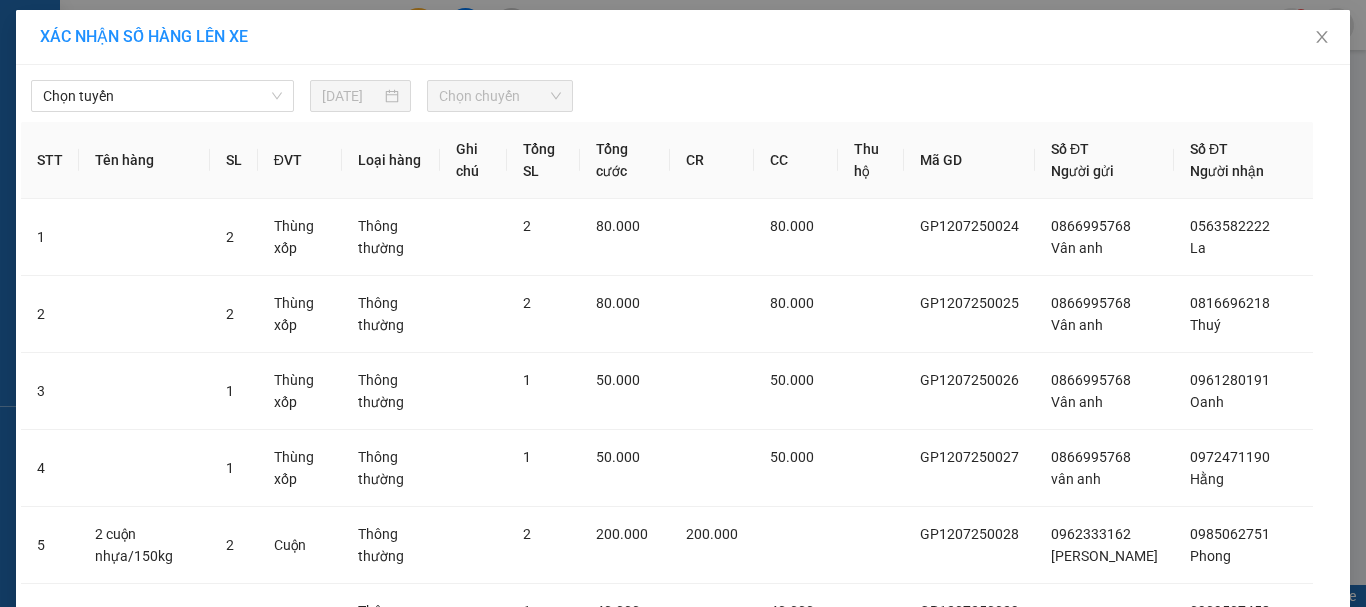 click on "Chọn tuyến" at bounding box center [162, 96] 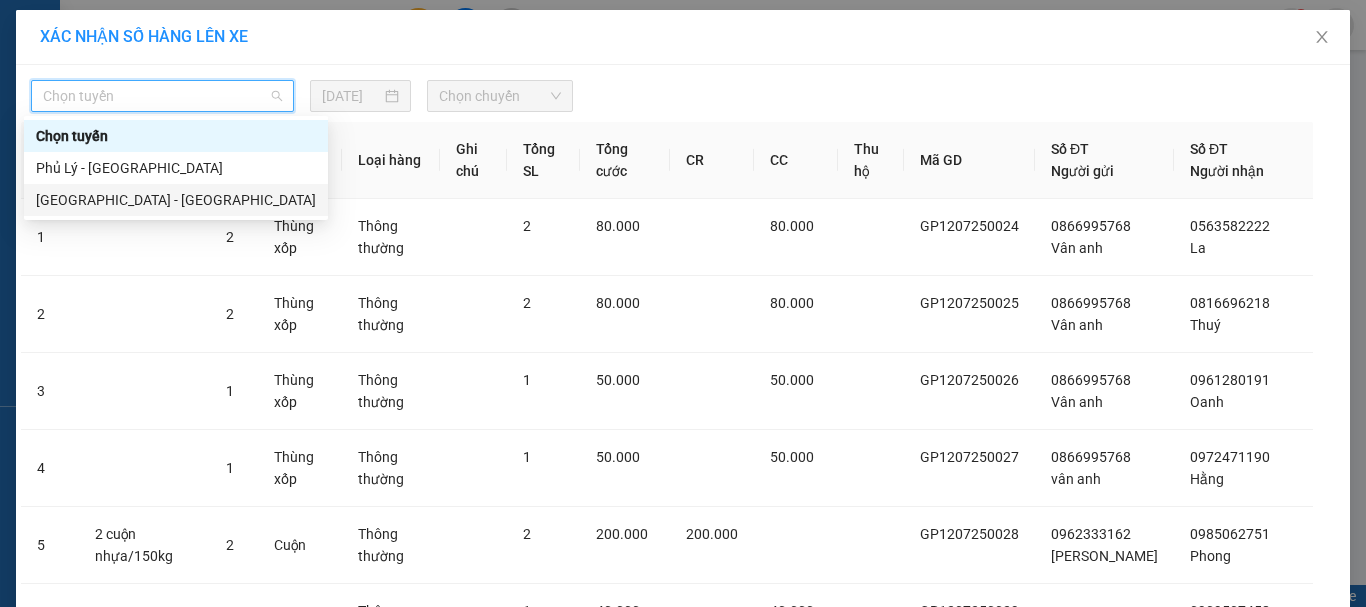 click on "[GEOGRAPHIC_DATA] - [GEOGRAPHIC_DATA]" at bounding box center [176, 200] 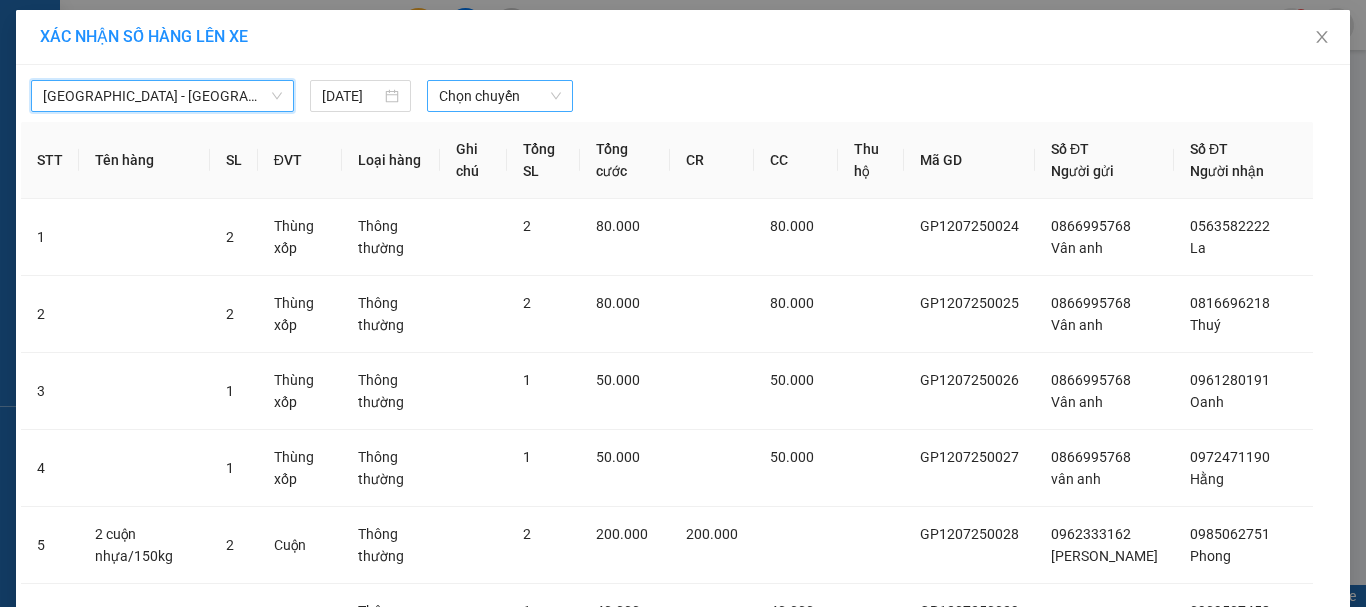 click on "Chọn chuyến" at bounding box center (500, 96) 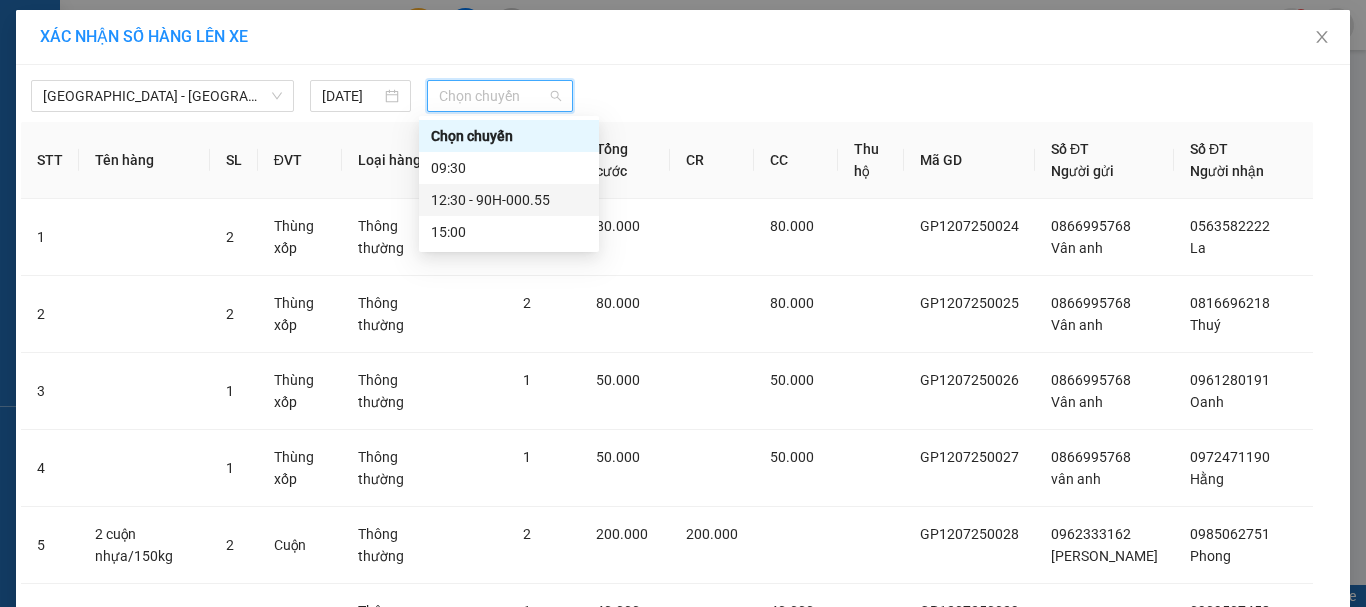 click on "12:30     - 90H-000.55" at bounding box center [509, 200] 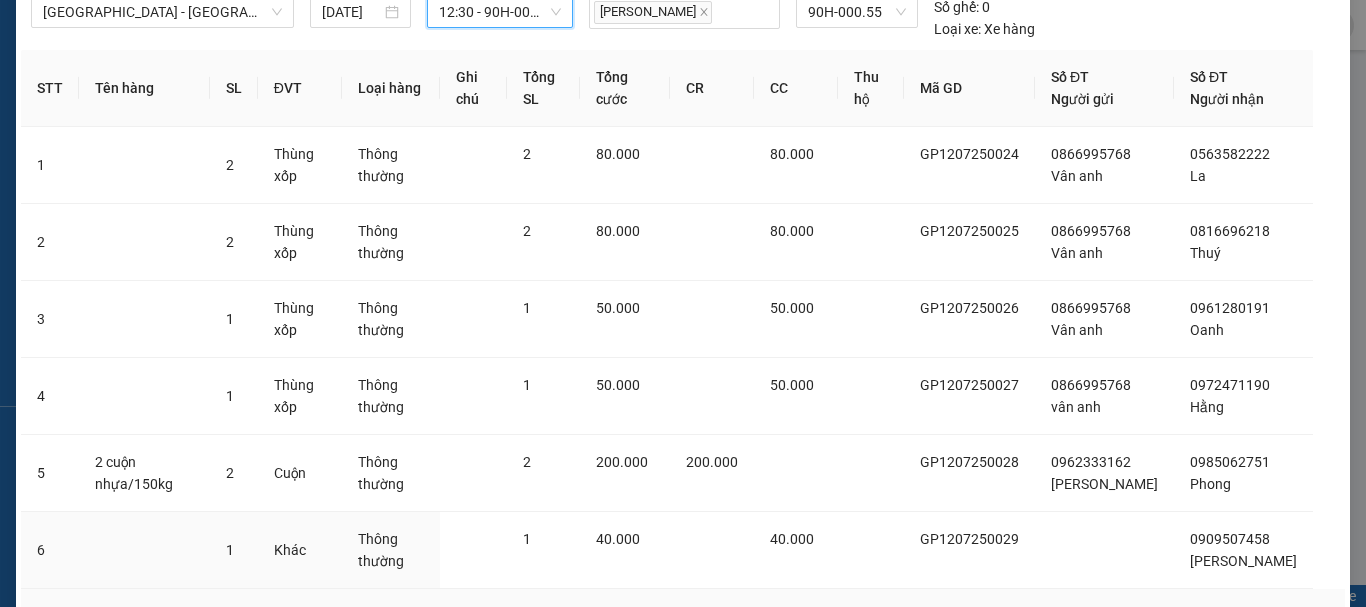 scroll, scrollTop: 234, scrollLeft: 0, axis: vertical 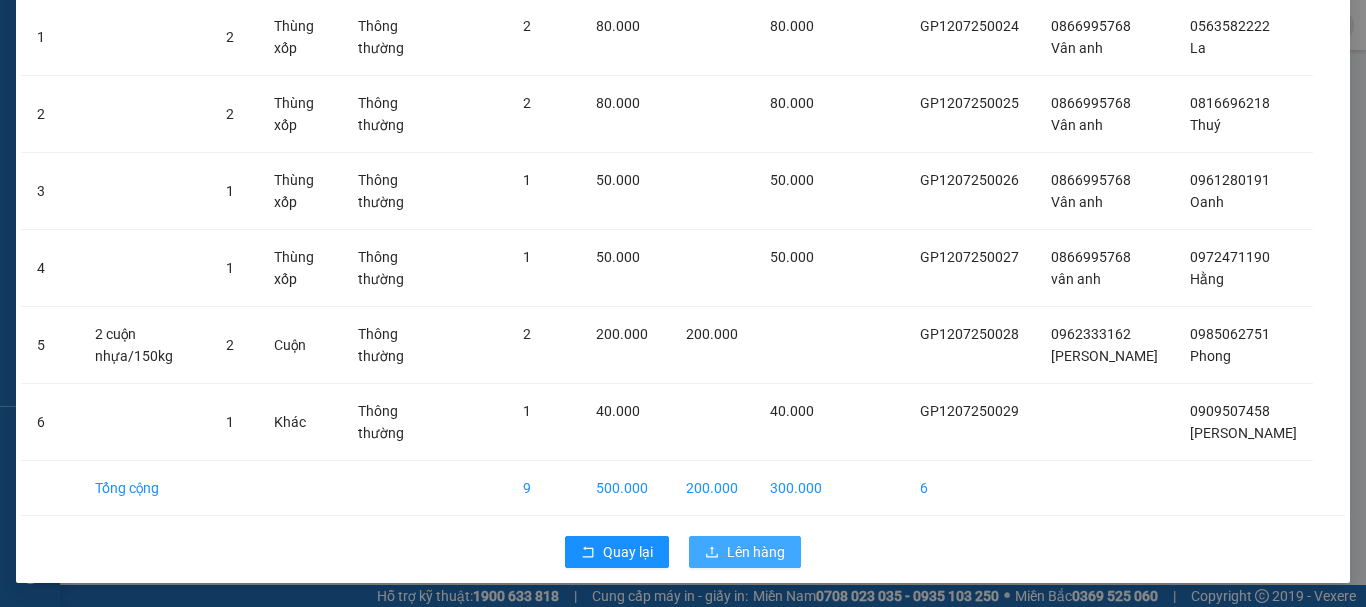 click on "Lên hàng" at bounding box center [756, 552] 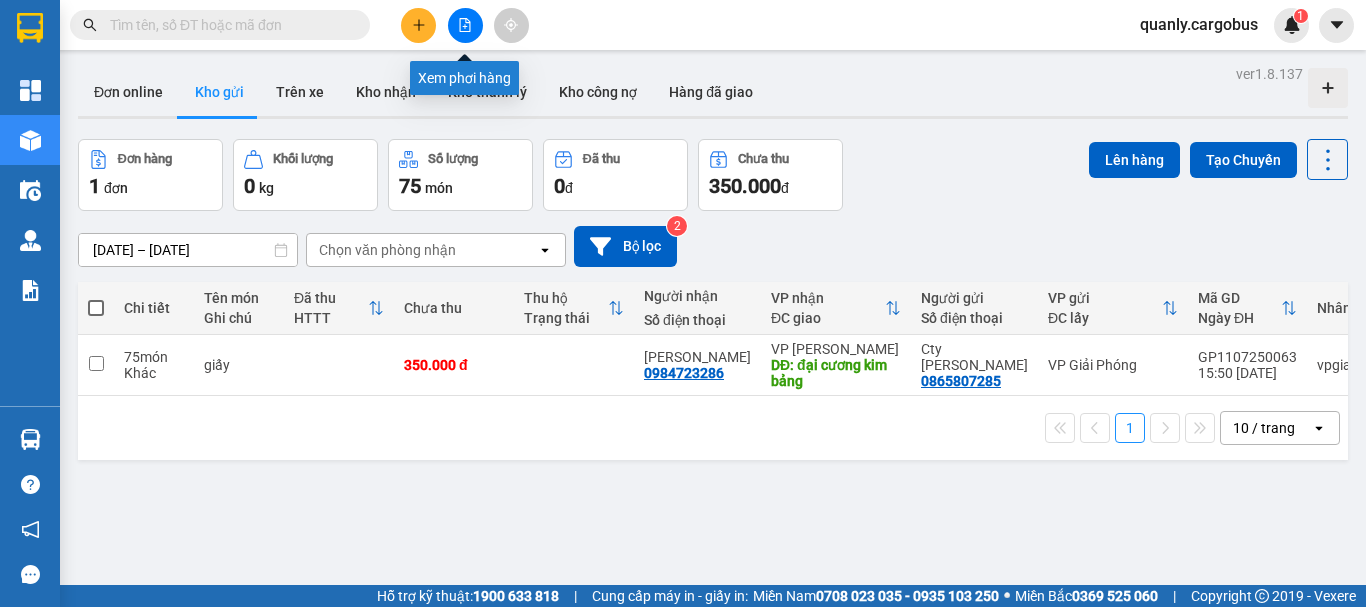 click 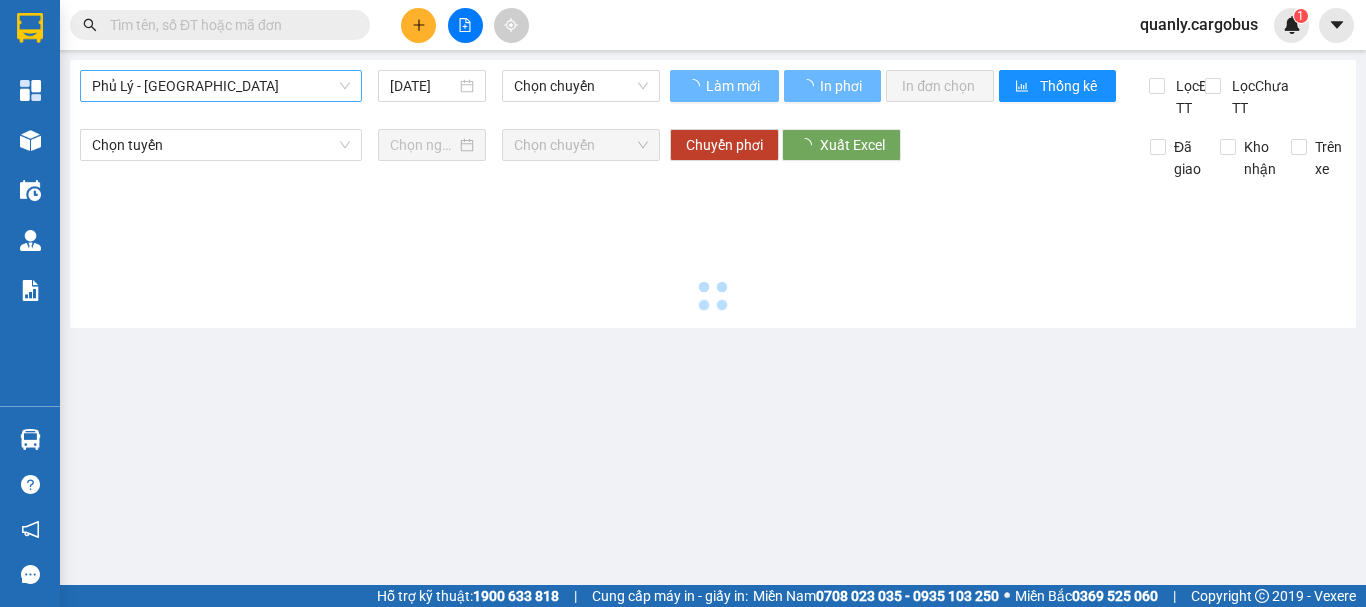 click on "Phủ Lý - [GEOGRAPHIC_DATA]" at bounding box center (221, 86) 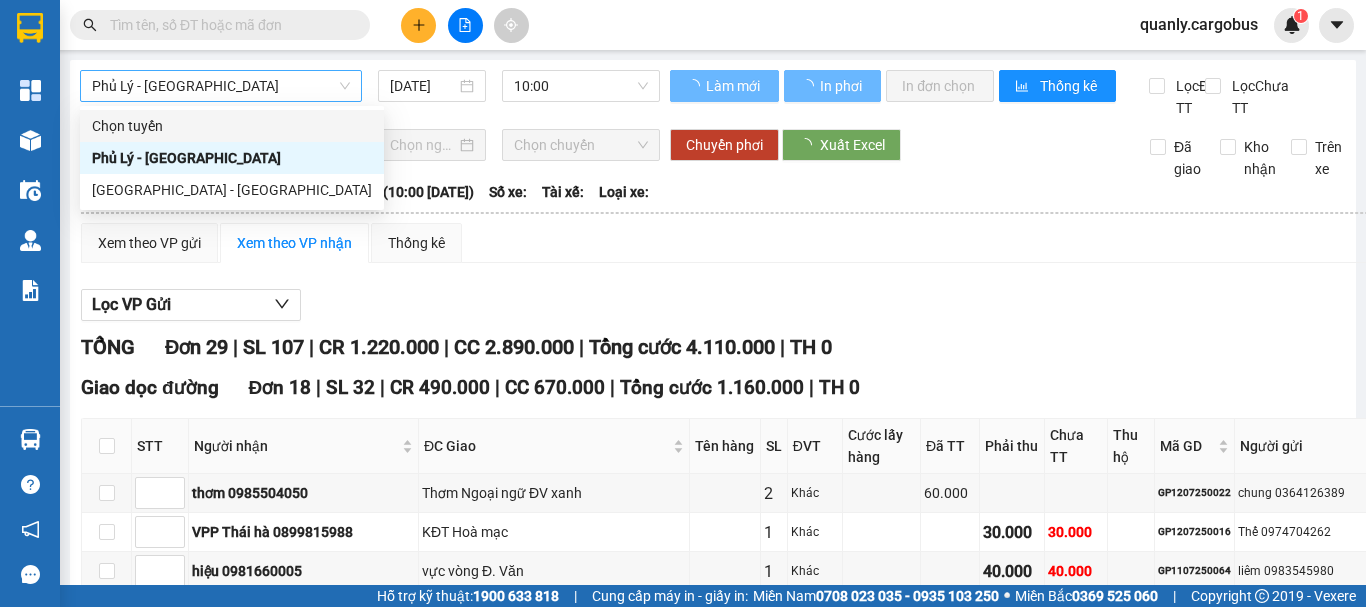 click on "Phủ Lý - [GEOGRAPHIC_DATA]" at bounding box center [221, 86] 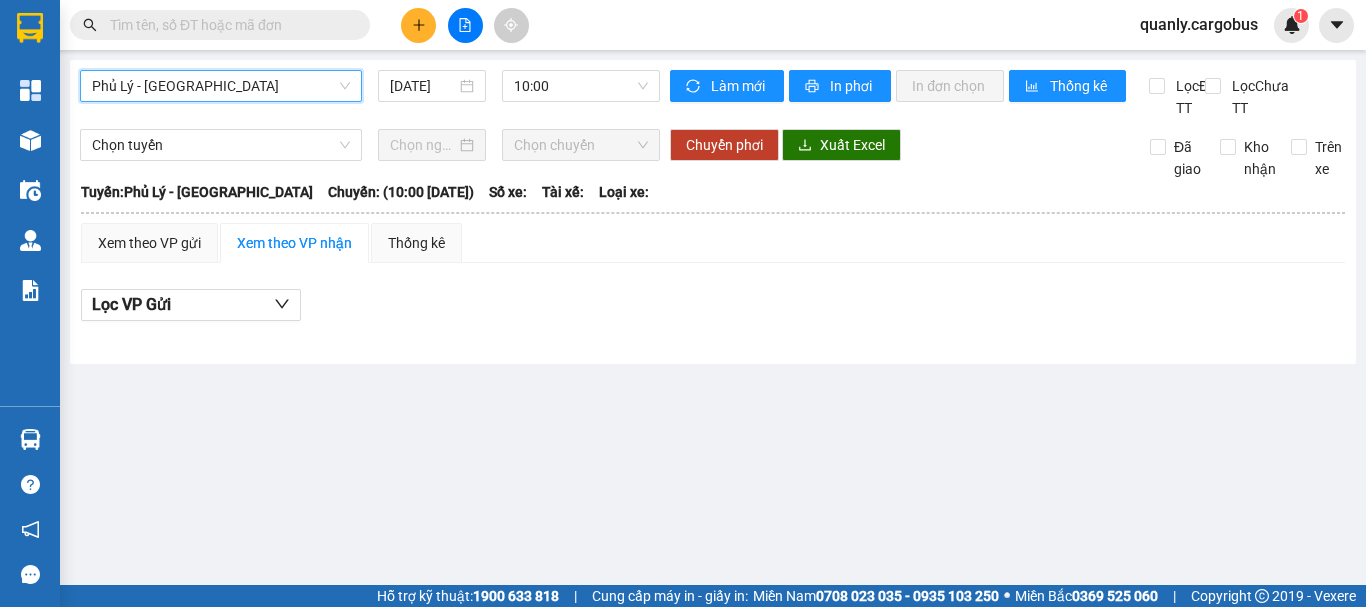 click on "Phủ Lý - [GEOGRAPHIC_DATA]" at bounding box center (221, 86) 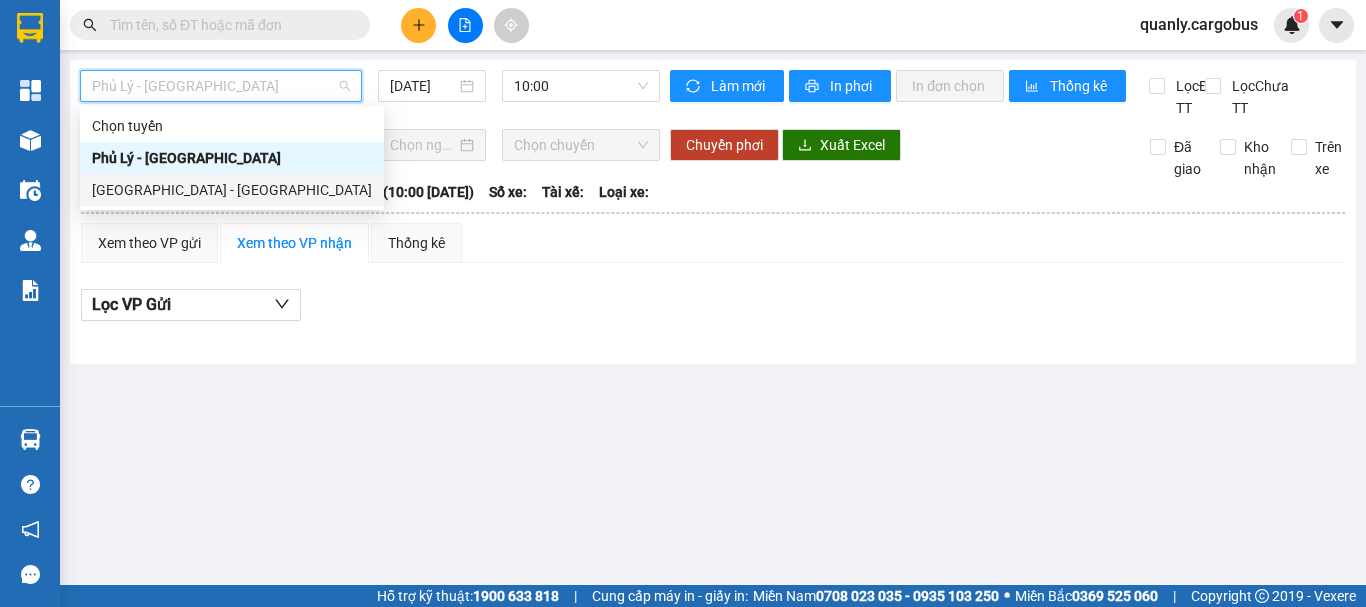 click on "[GEOGRAPHIC_DATA] - [GEOGRAPHIC_DATA]" at bounding box center [232, 190] 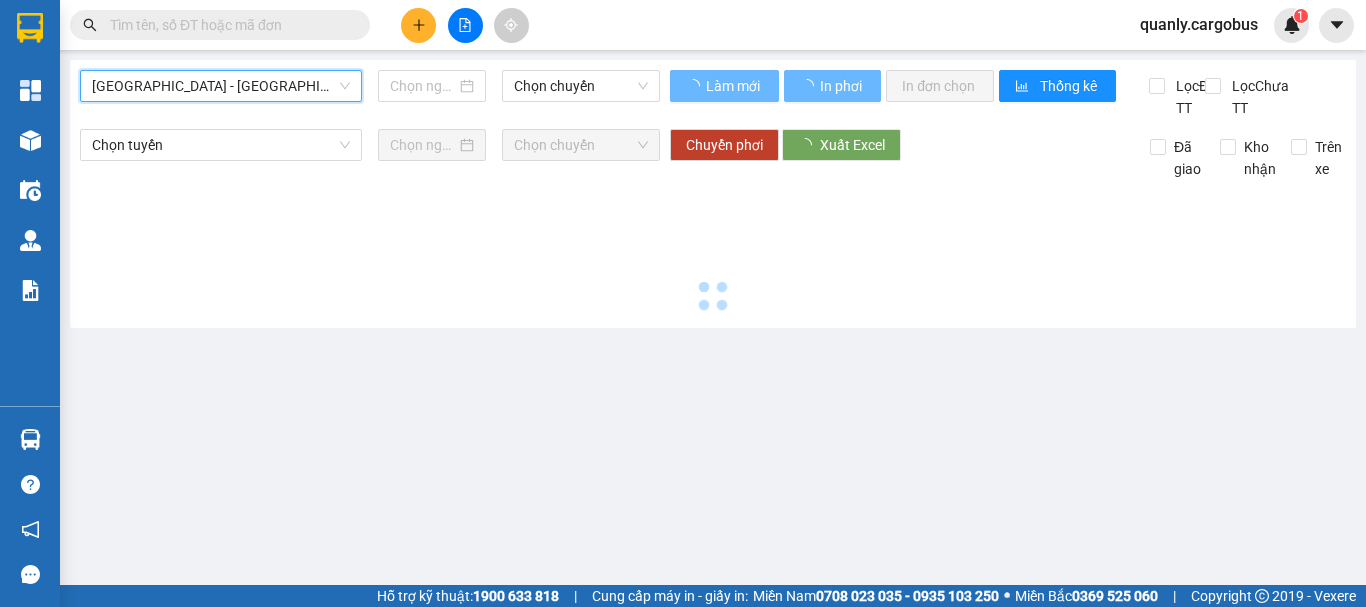 type on "[DATE]" 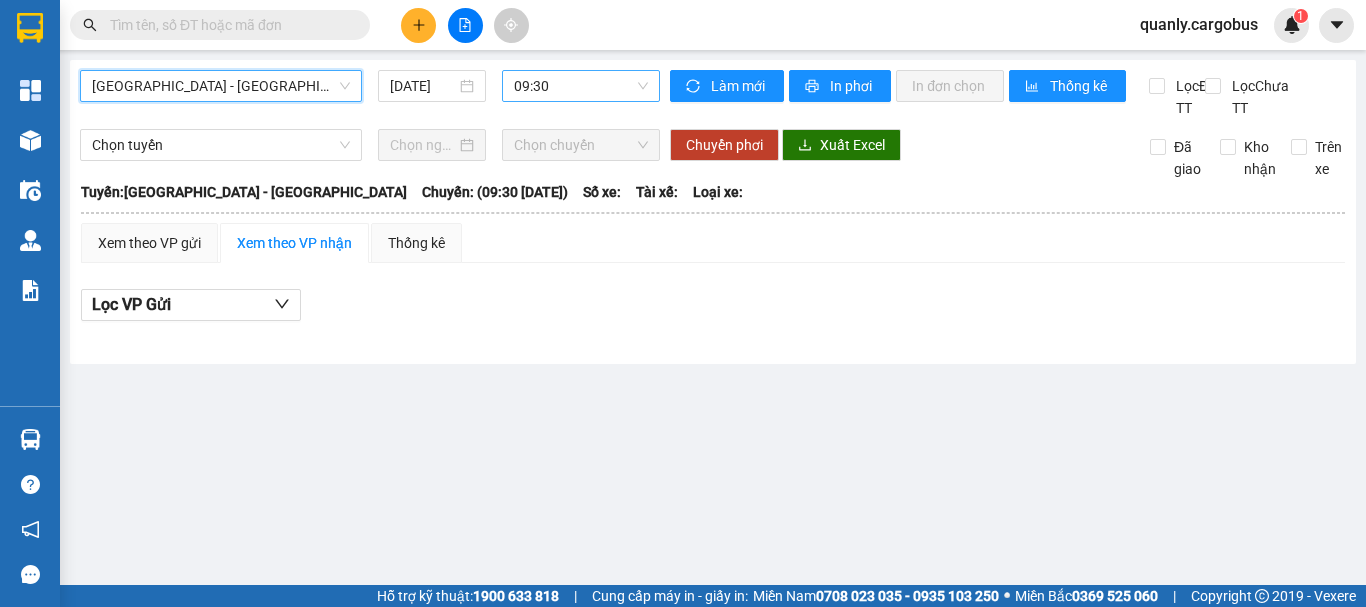click on "09:30" at bounding box center (581, 86) 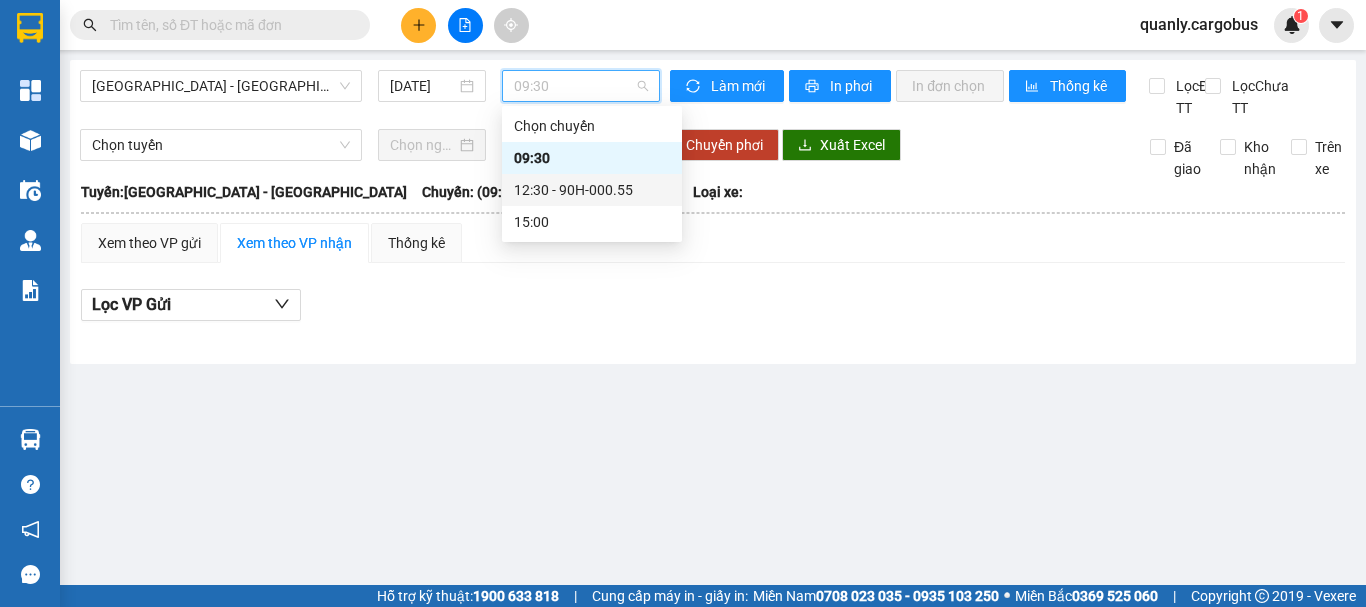 click on "12:30     - 90H-000.55" at bounding box center [592, 190] 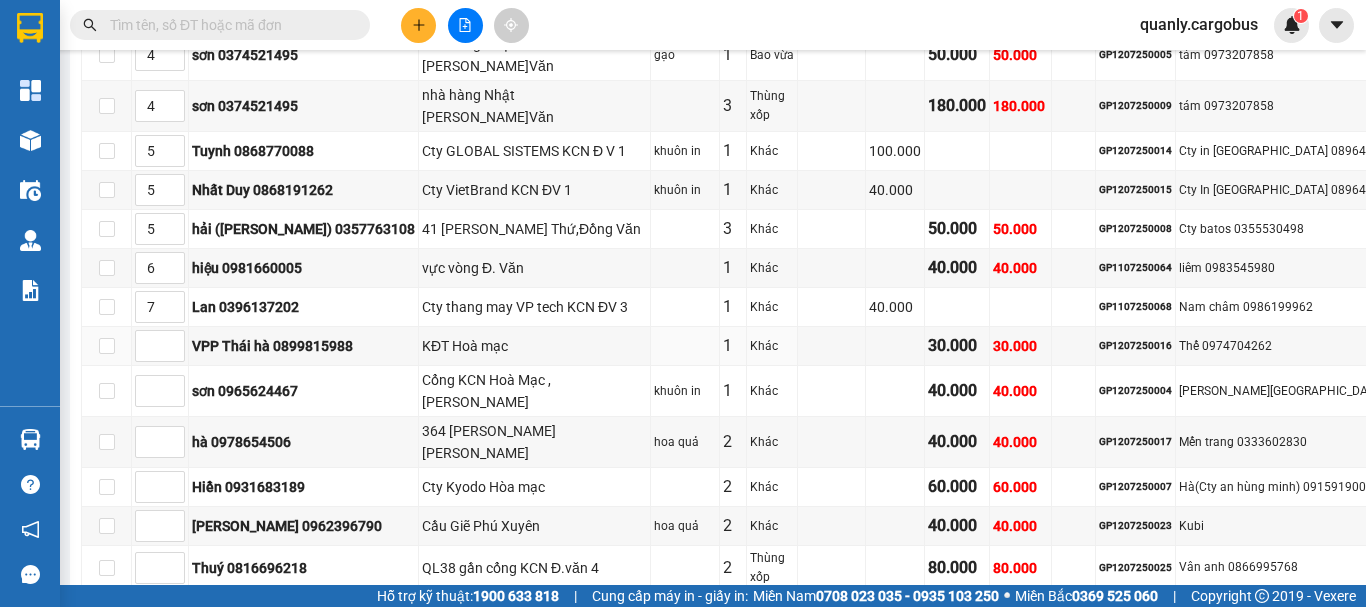 scroll, scrollTop: 700, scrollLeft: 0, axis: vertical 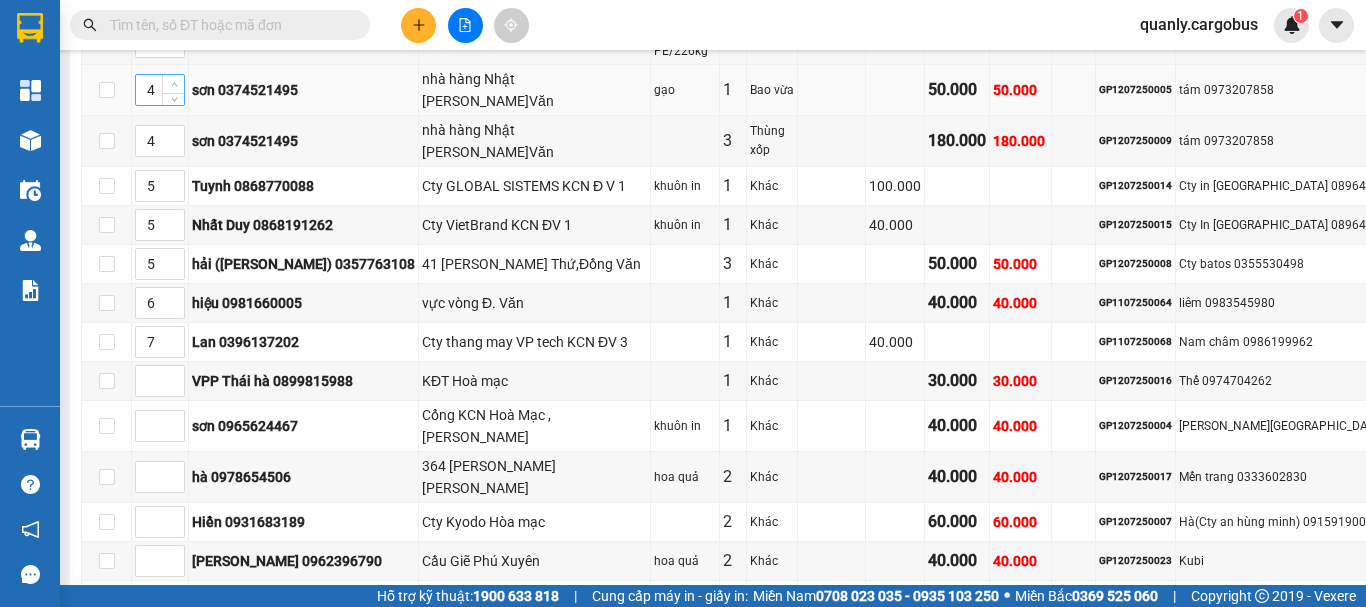 click at bounding box center [174, 85] 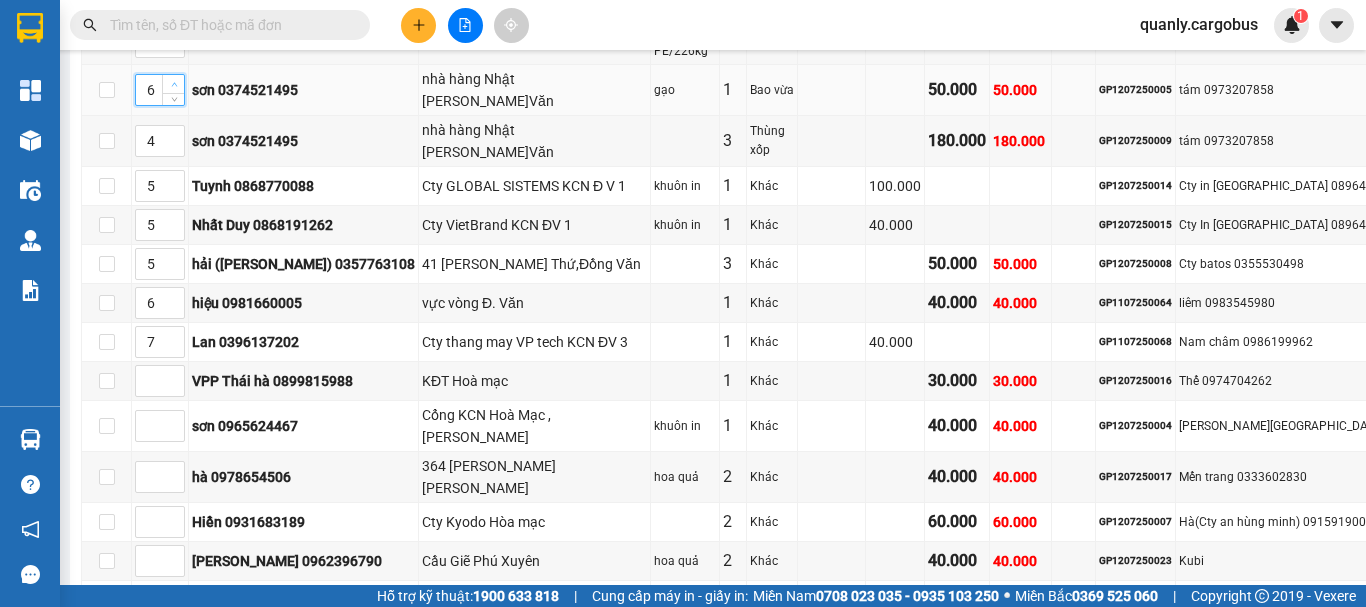 click at bounding box center [174, 85] 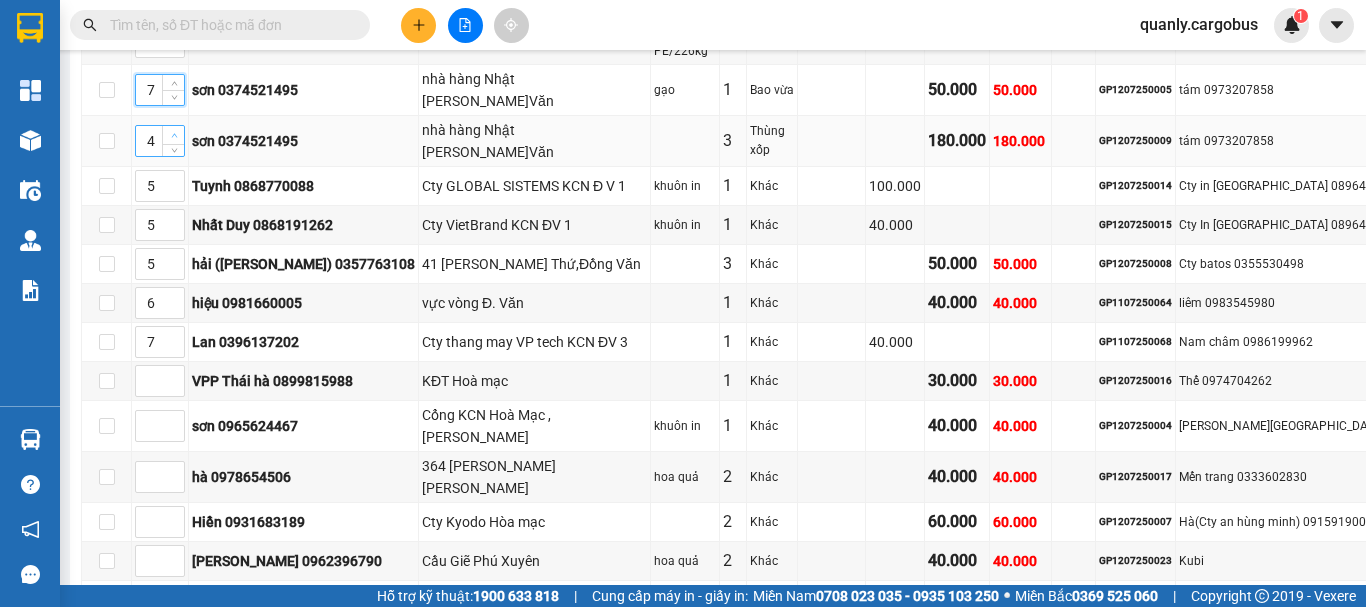 click 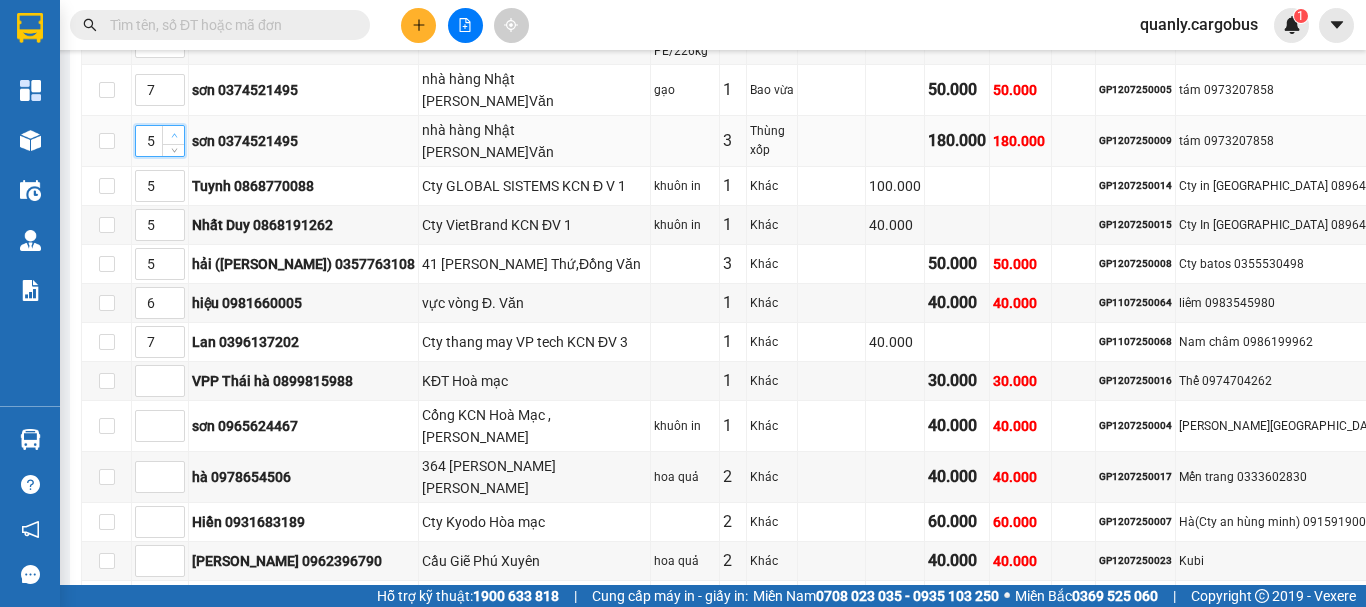 click 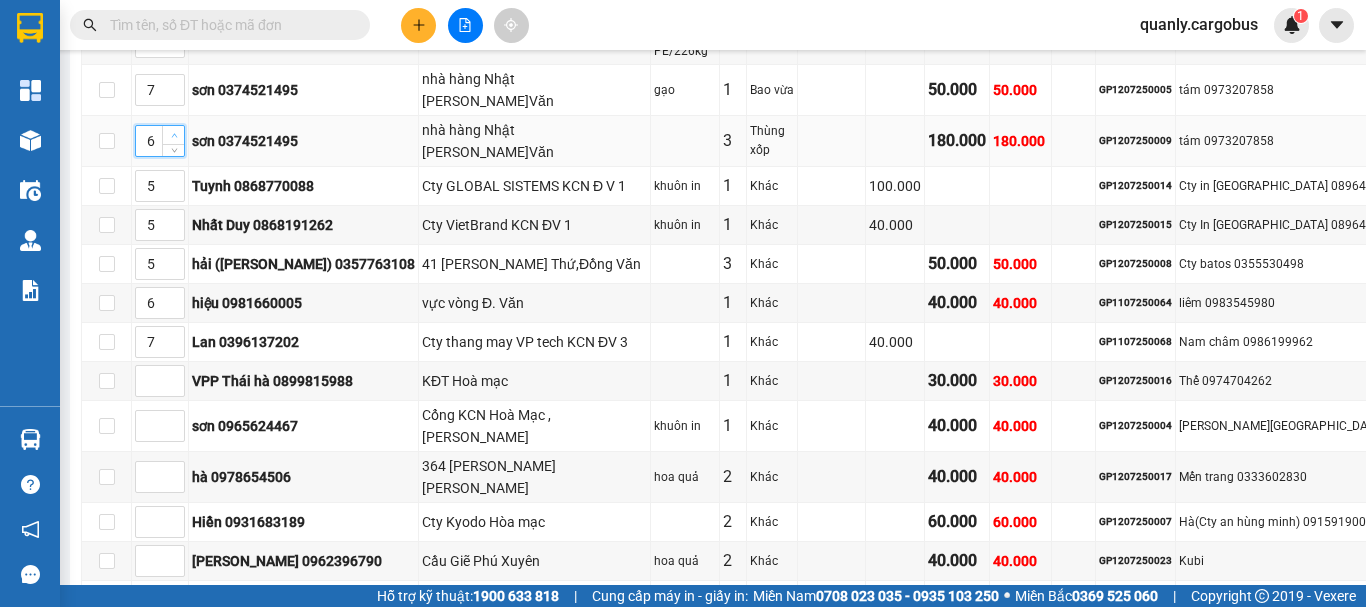 click 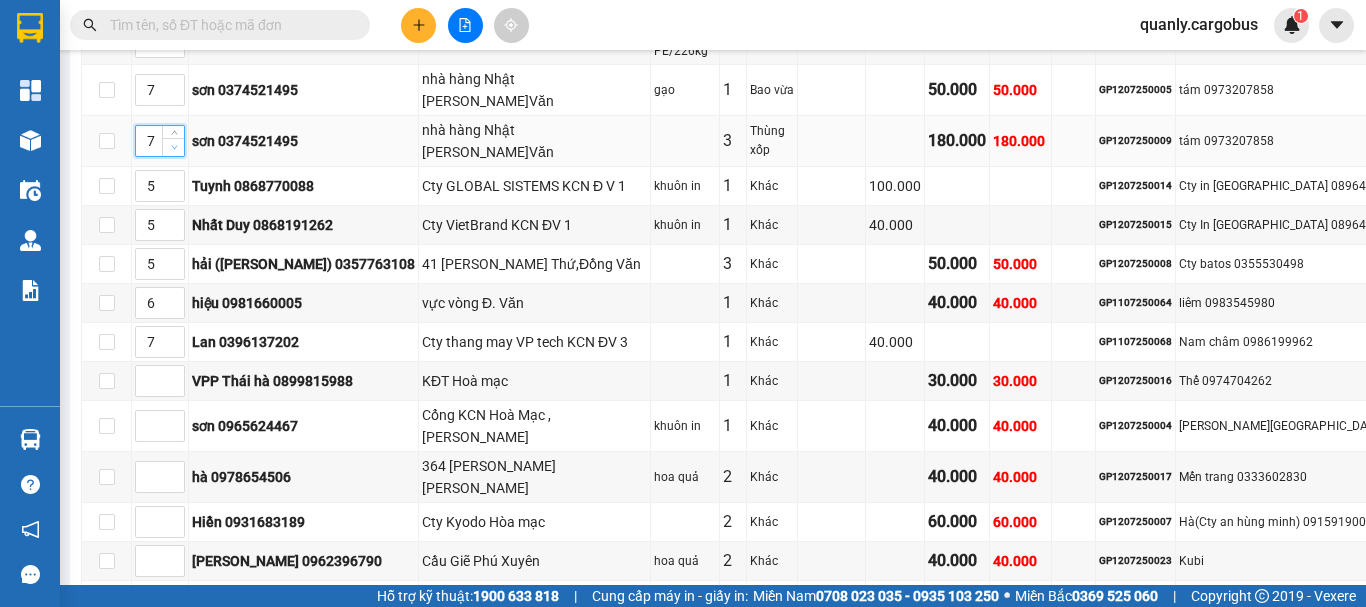 click 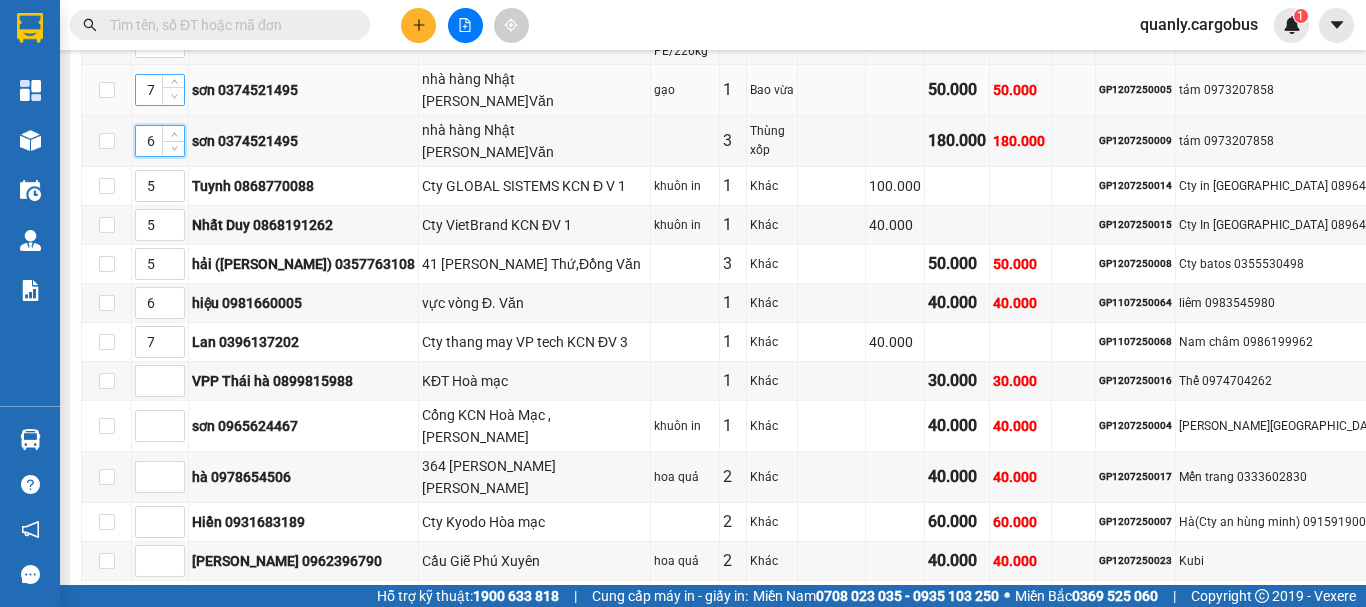 type on "6" 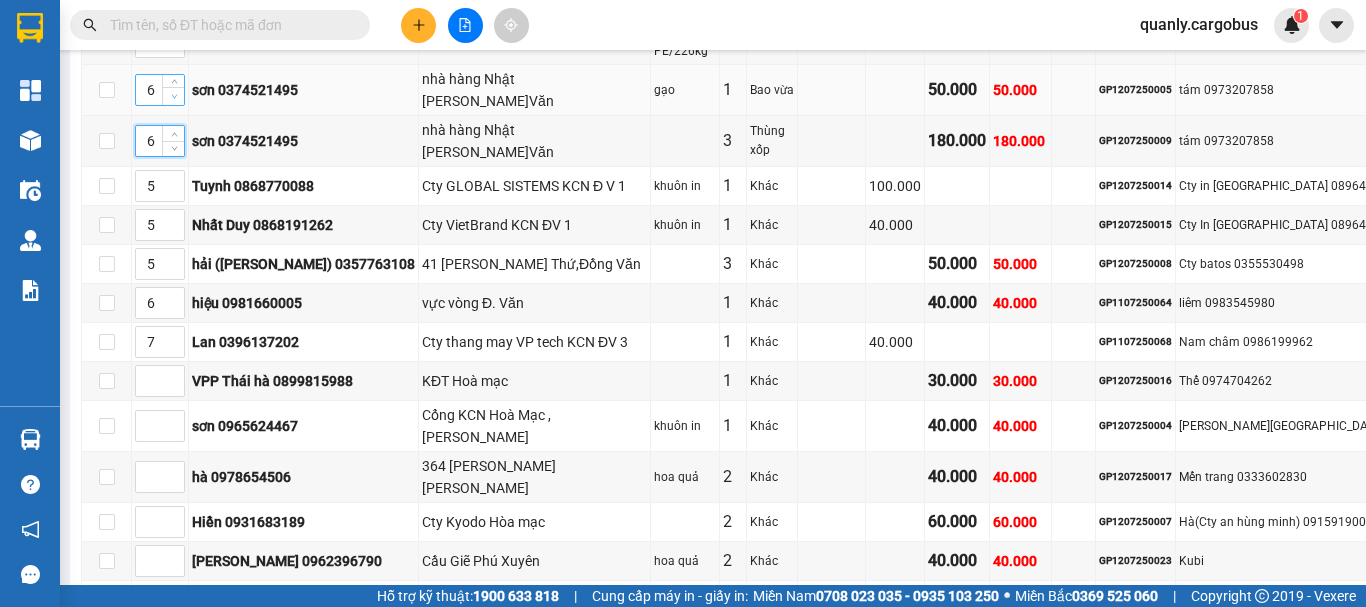 click 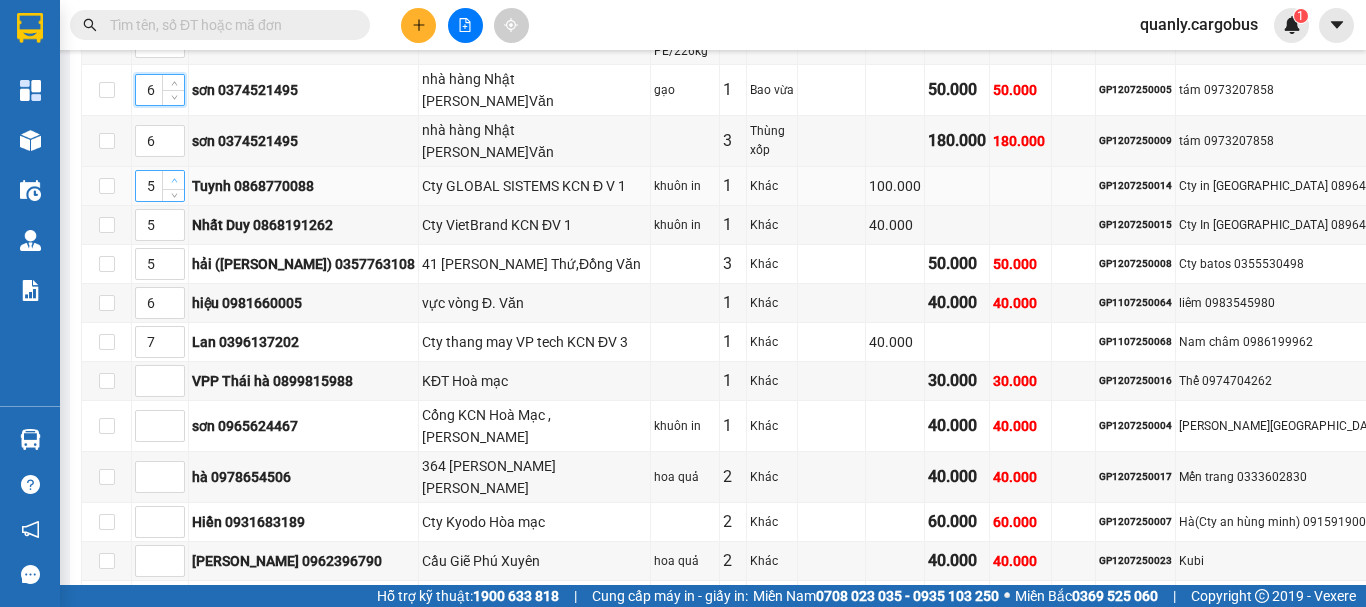 click 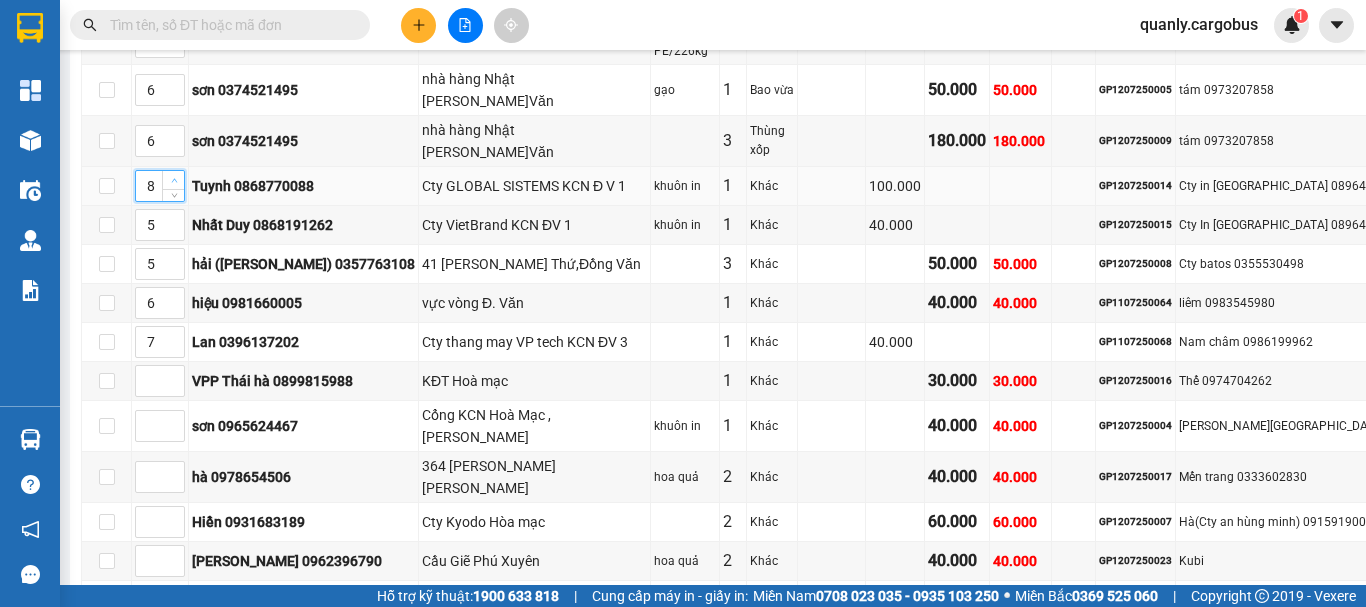 click 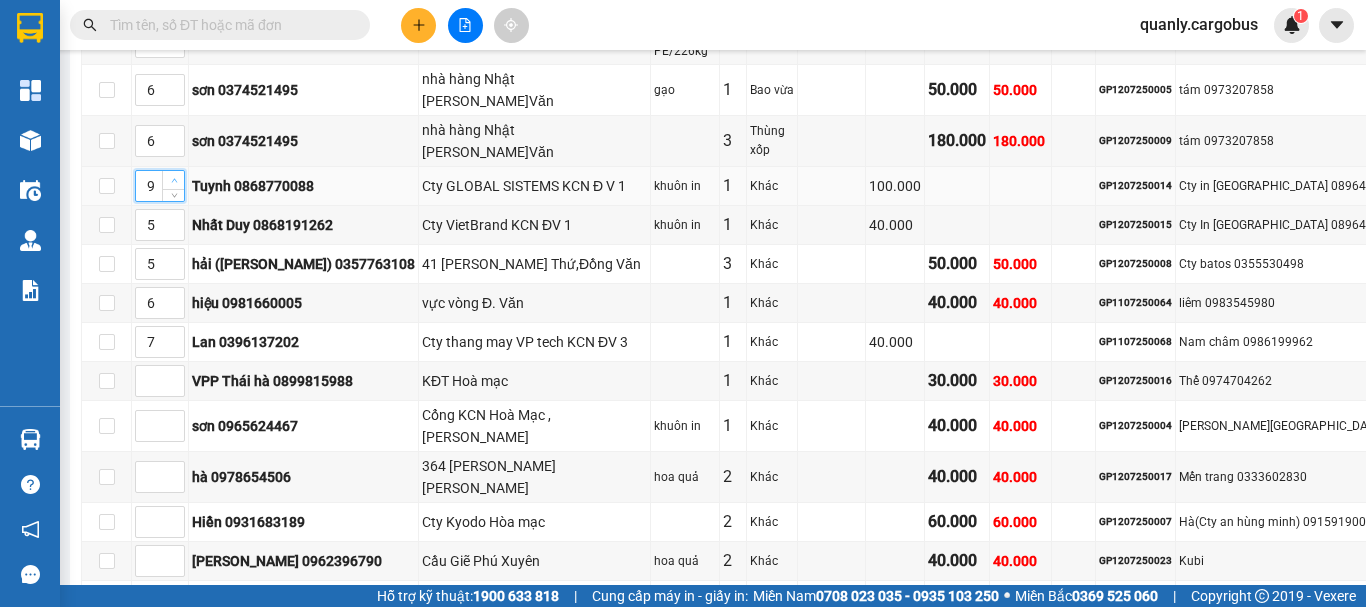 click 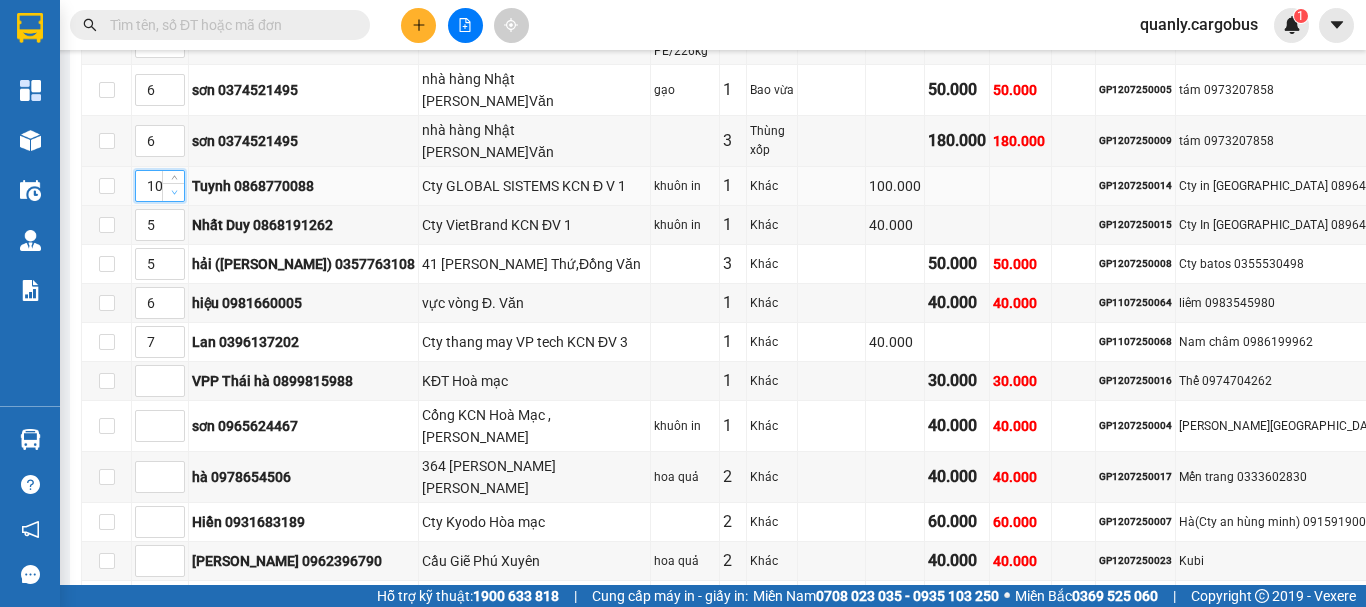 click at bounding box center (173, 192) 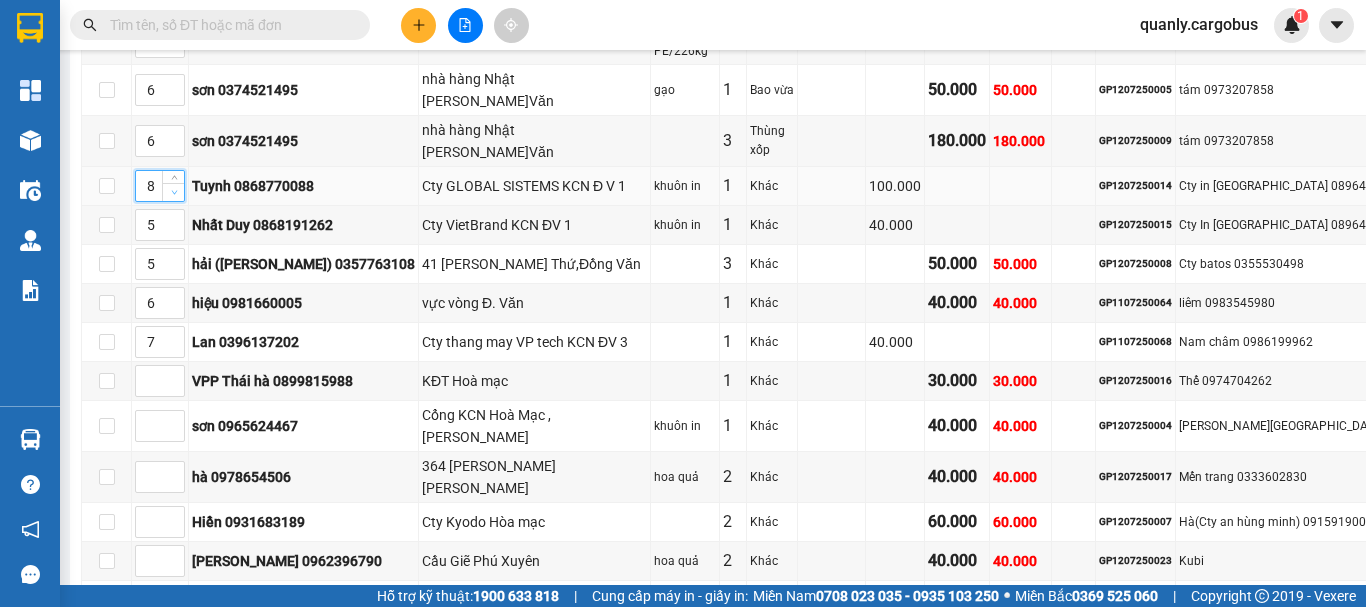 click at bounding box center [174, 192] 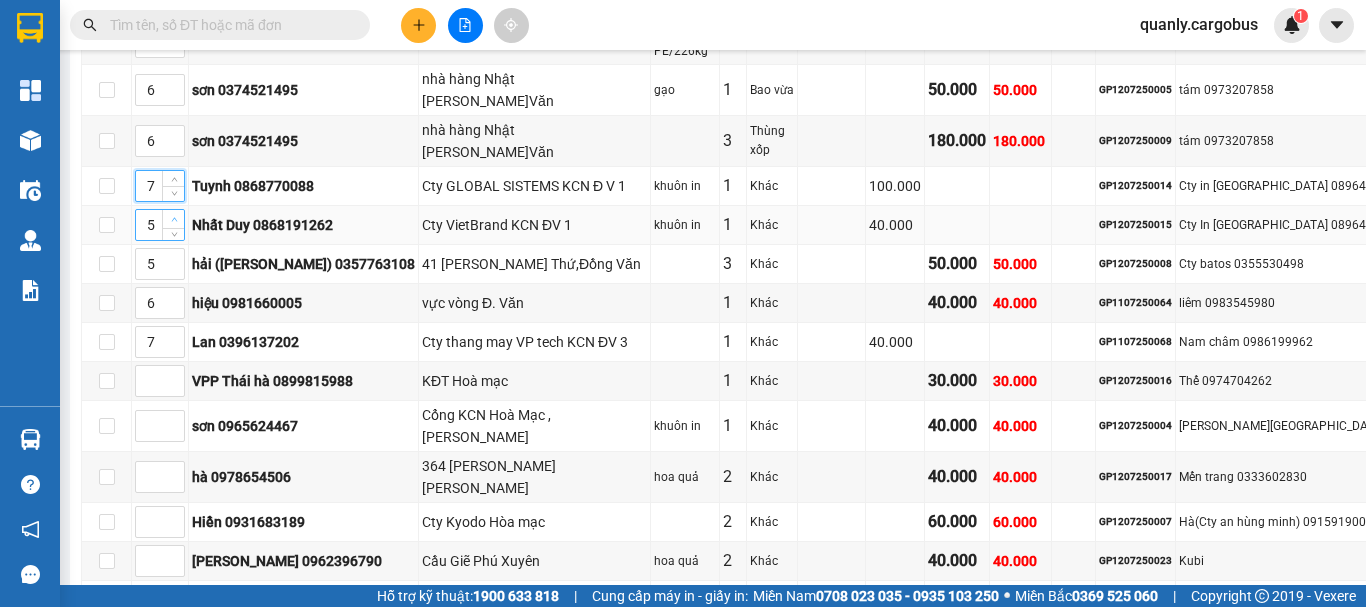 click 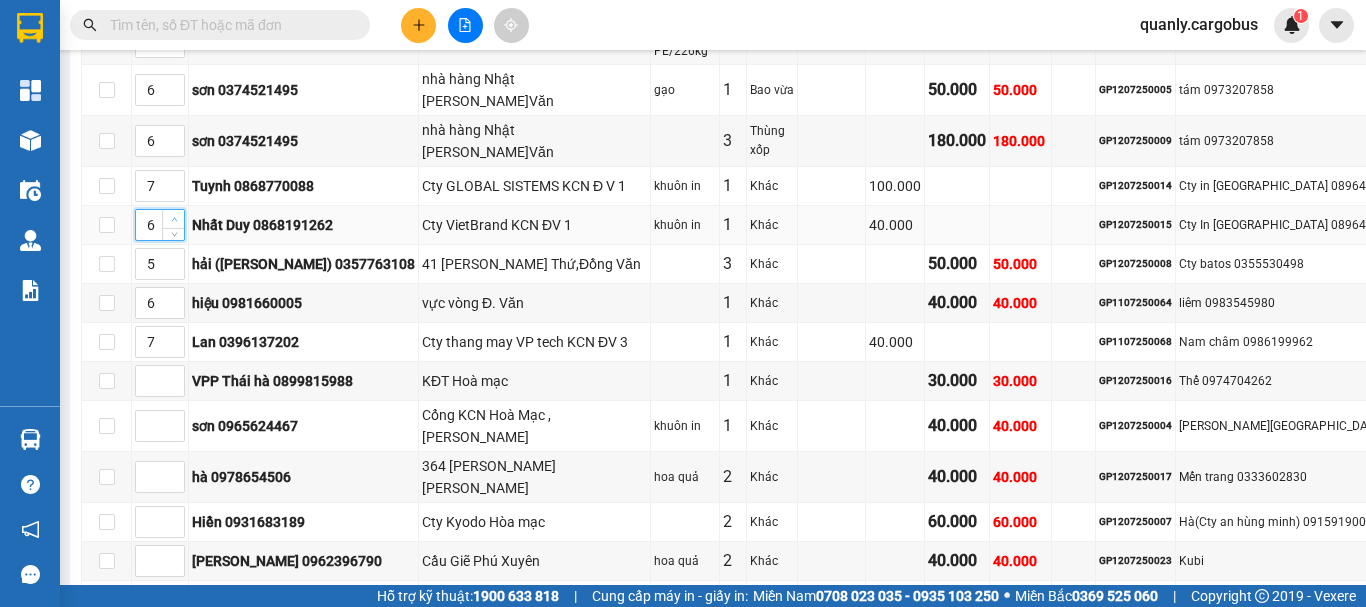 click 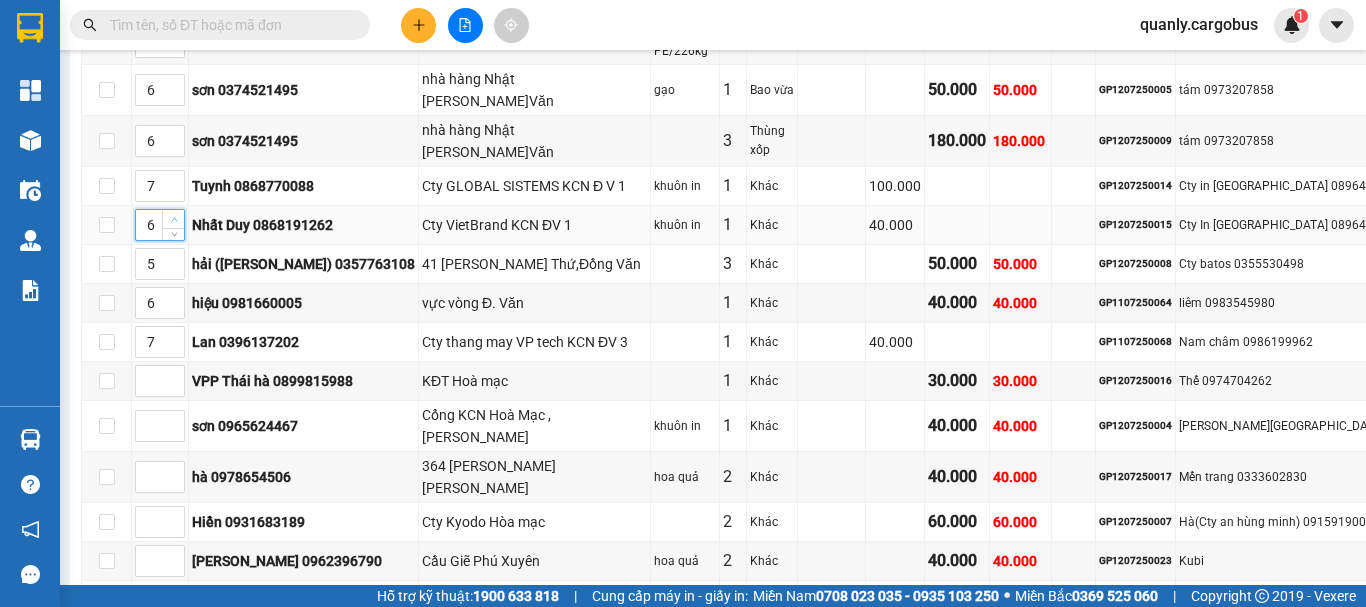 type on "7" 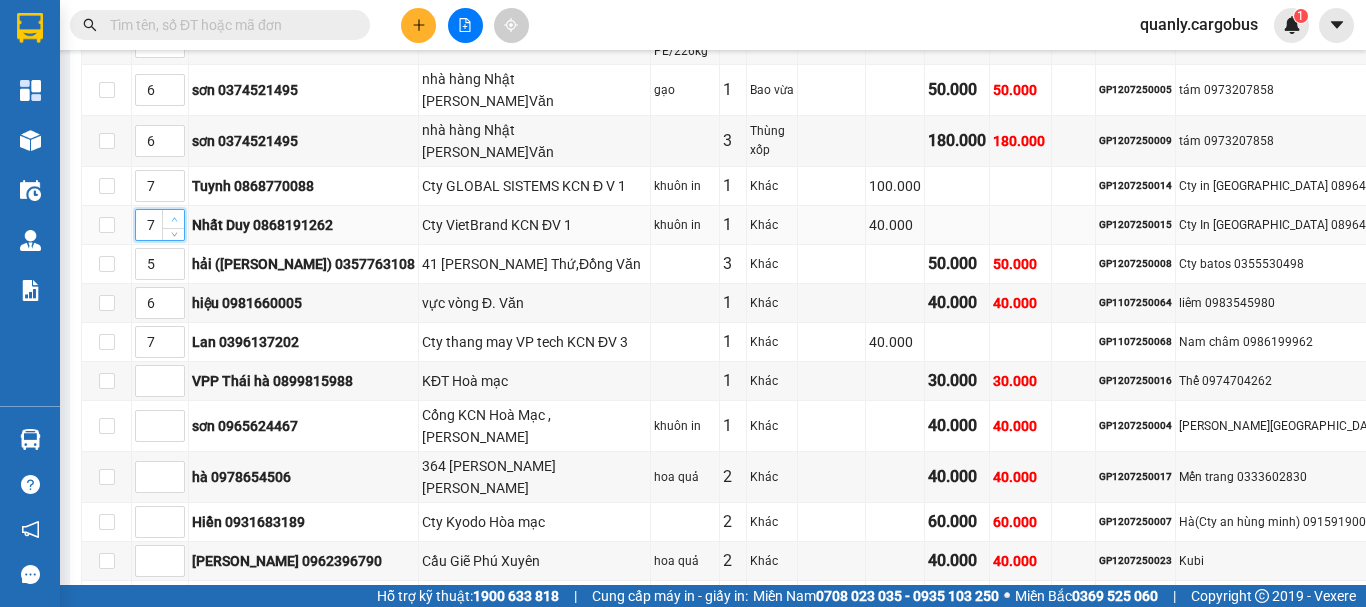 scroll, scrollTop: 800, scrollLeft: 0, axis: vertical 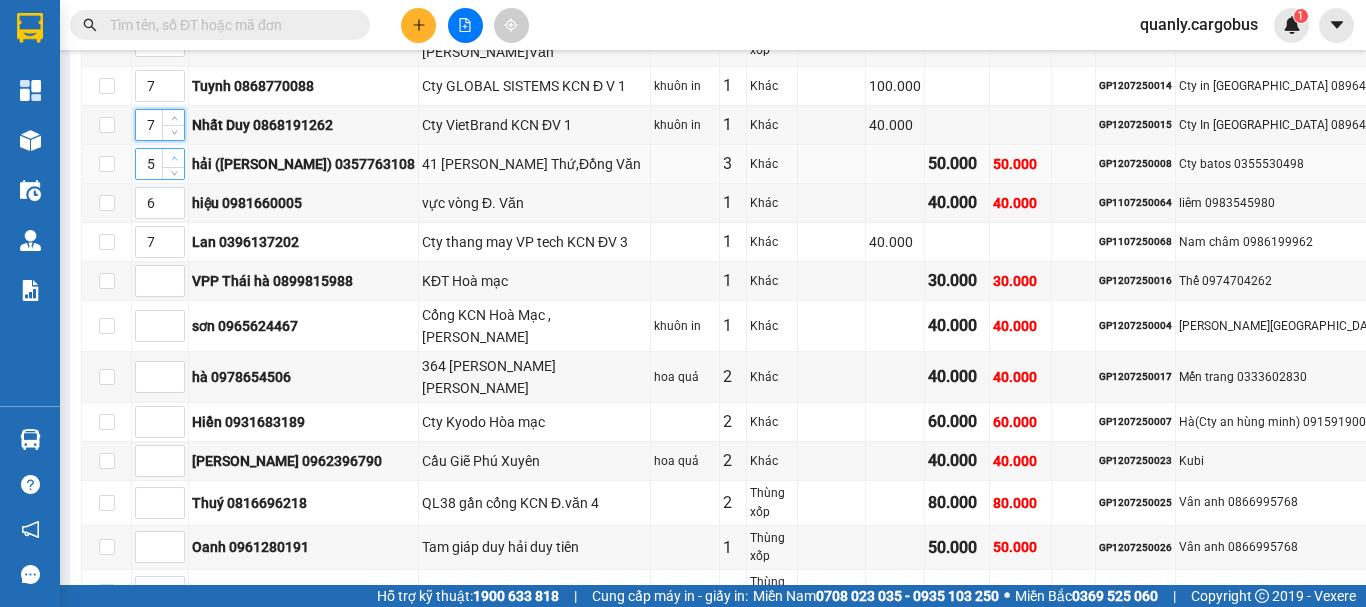 click at bounding box center (174, 159) 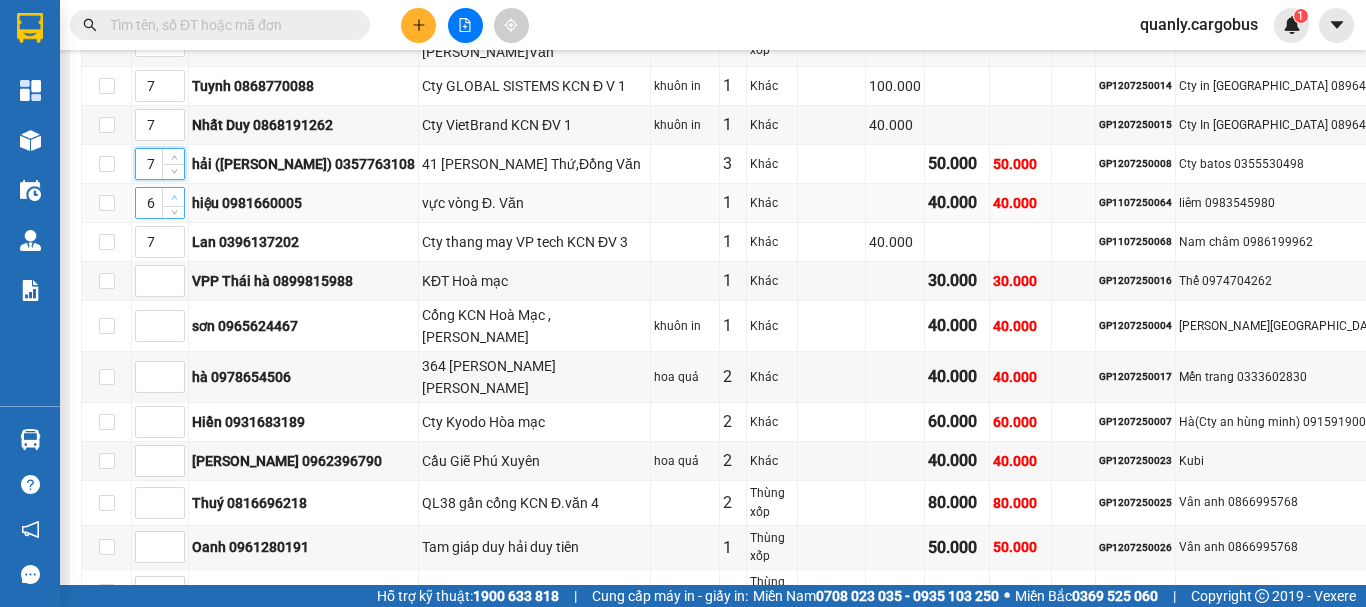 click at bounding box center [173, 197] 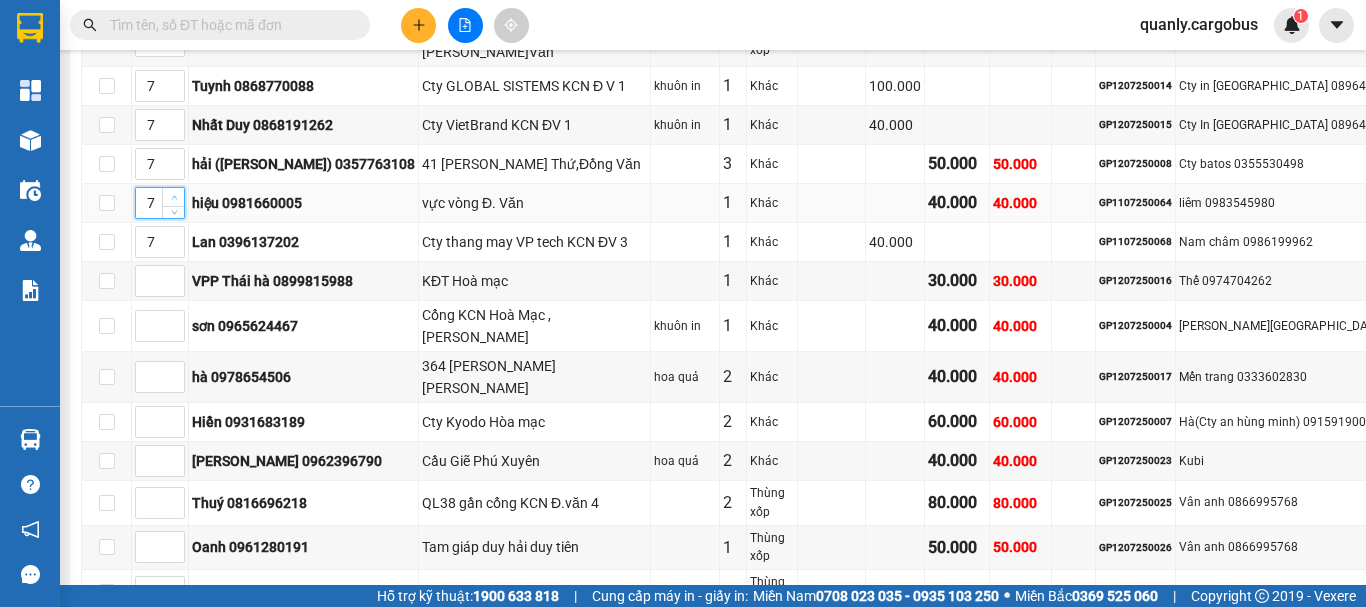click at bounding box center (173, 197) 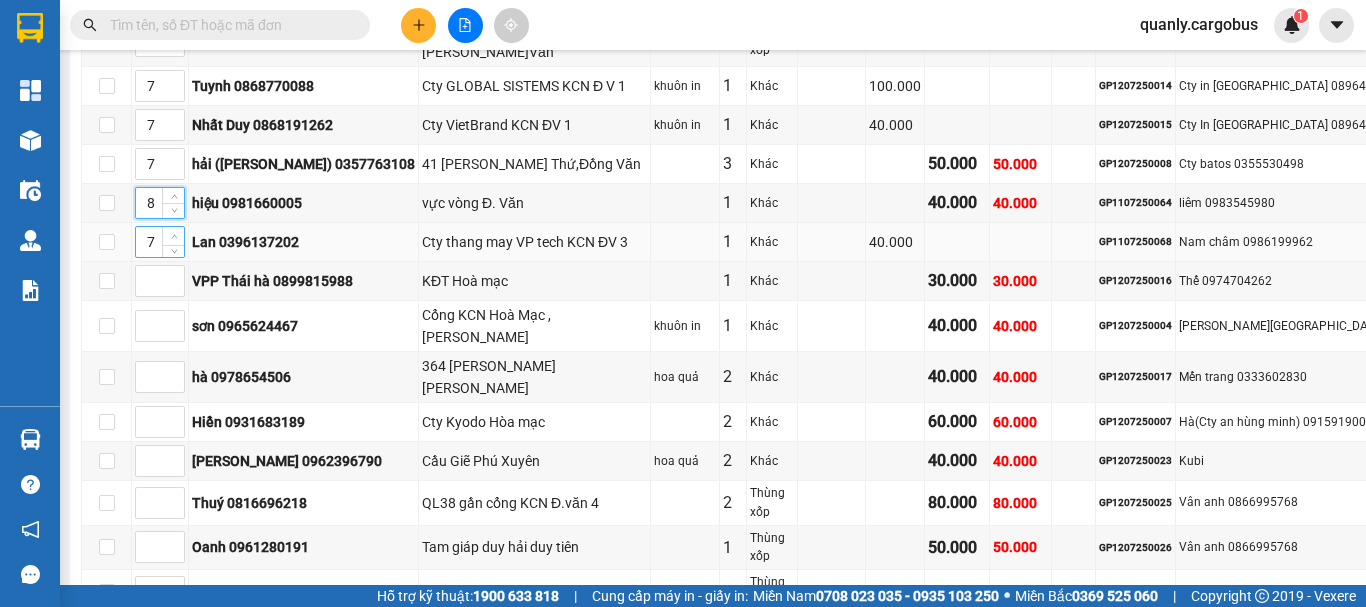 click at bounding box center [173, 236] 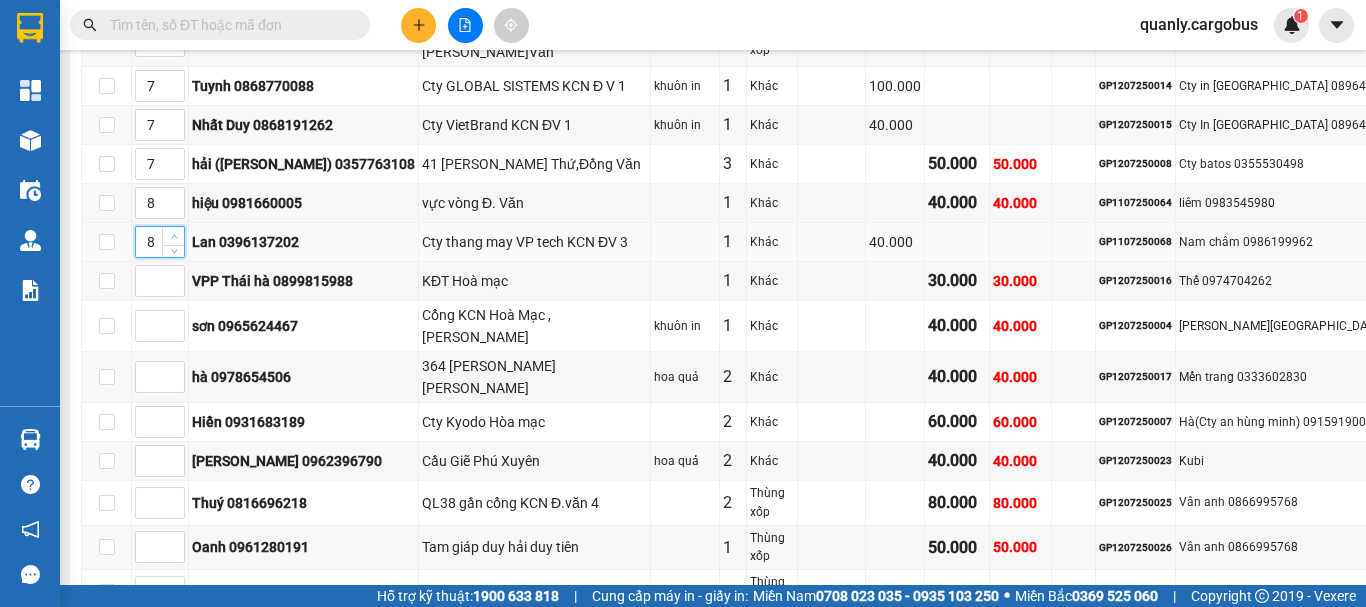 click at bounding box center (173, 236) 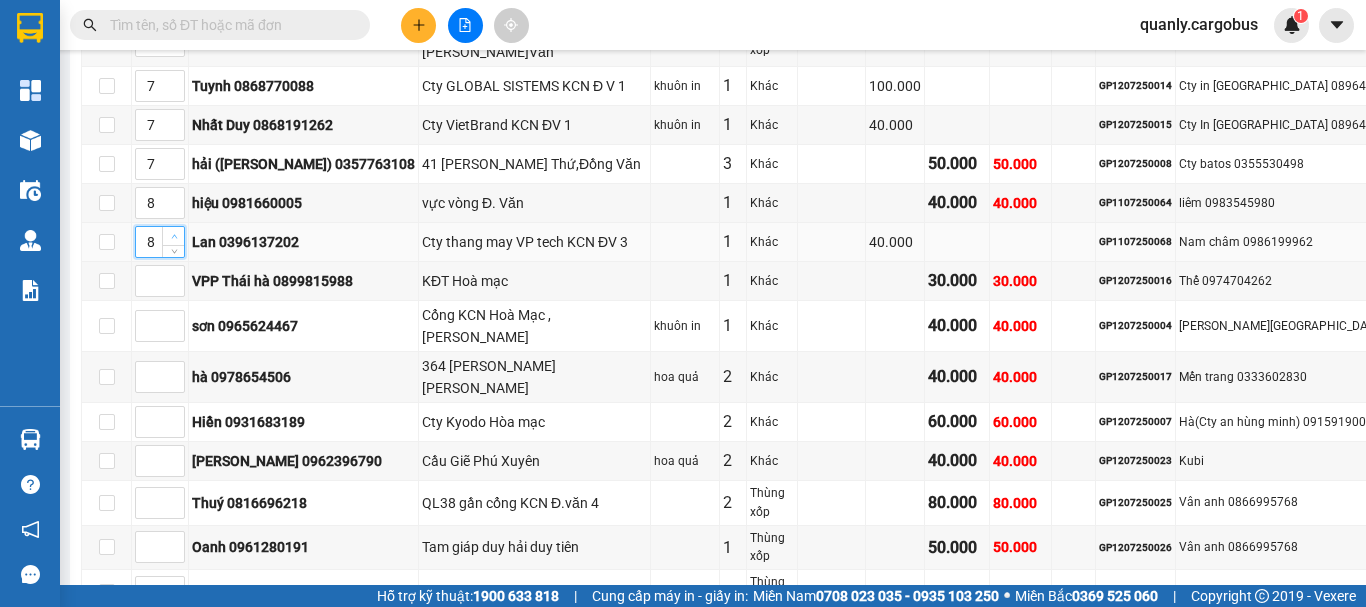 type on "9" 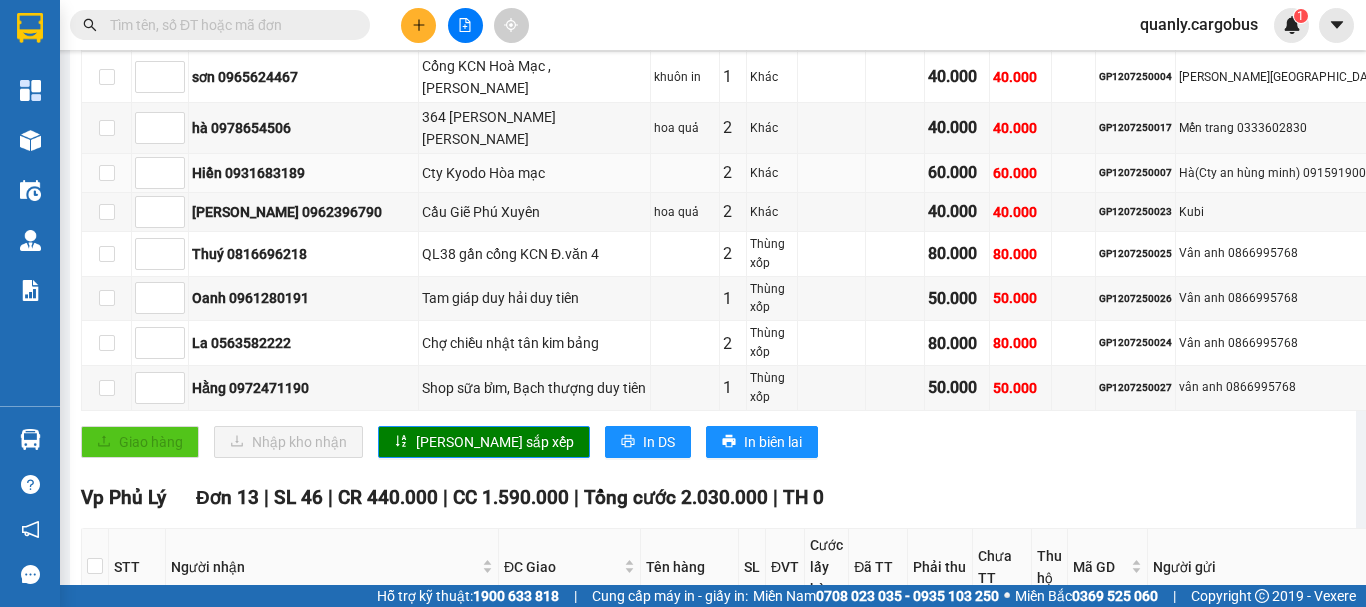 scroll, scrollTop: 1100, scrollLeft: 0, axis: vertical 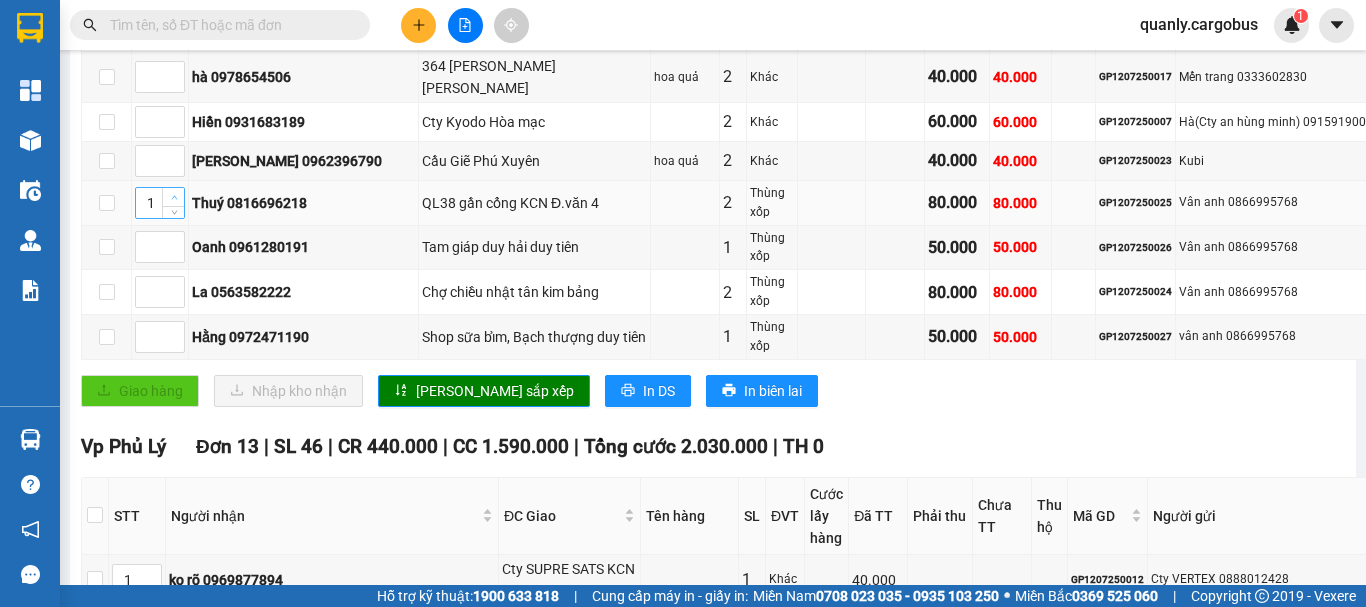 click 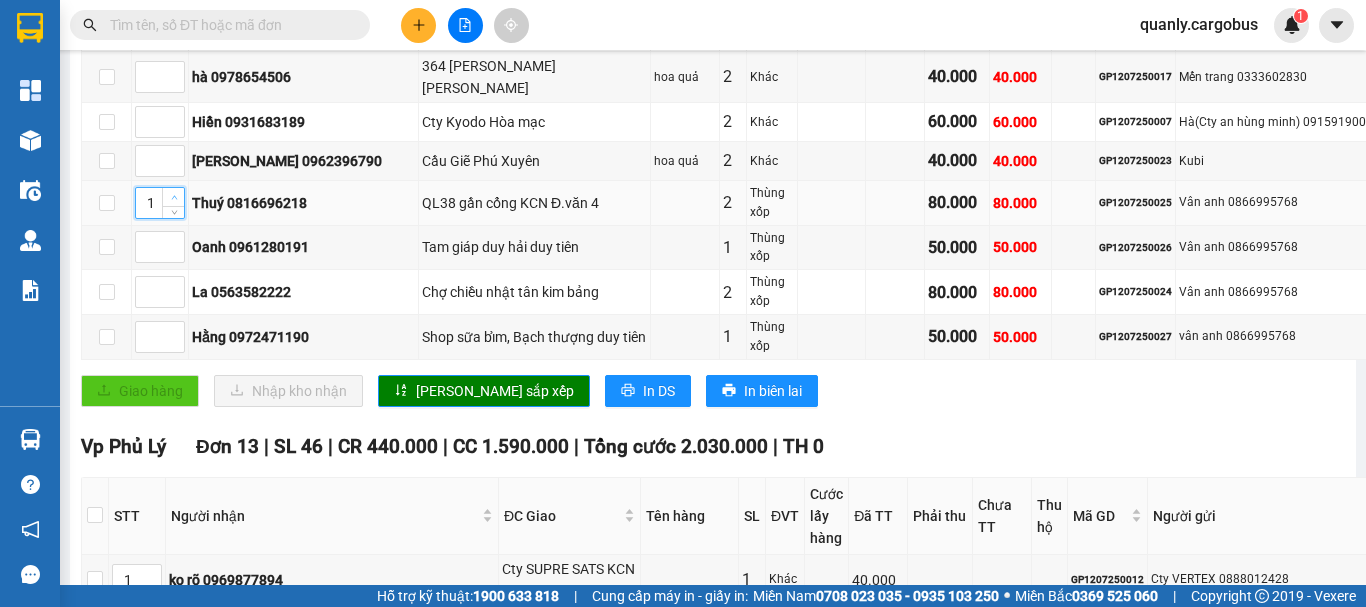 click 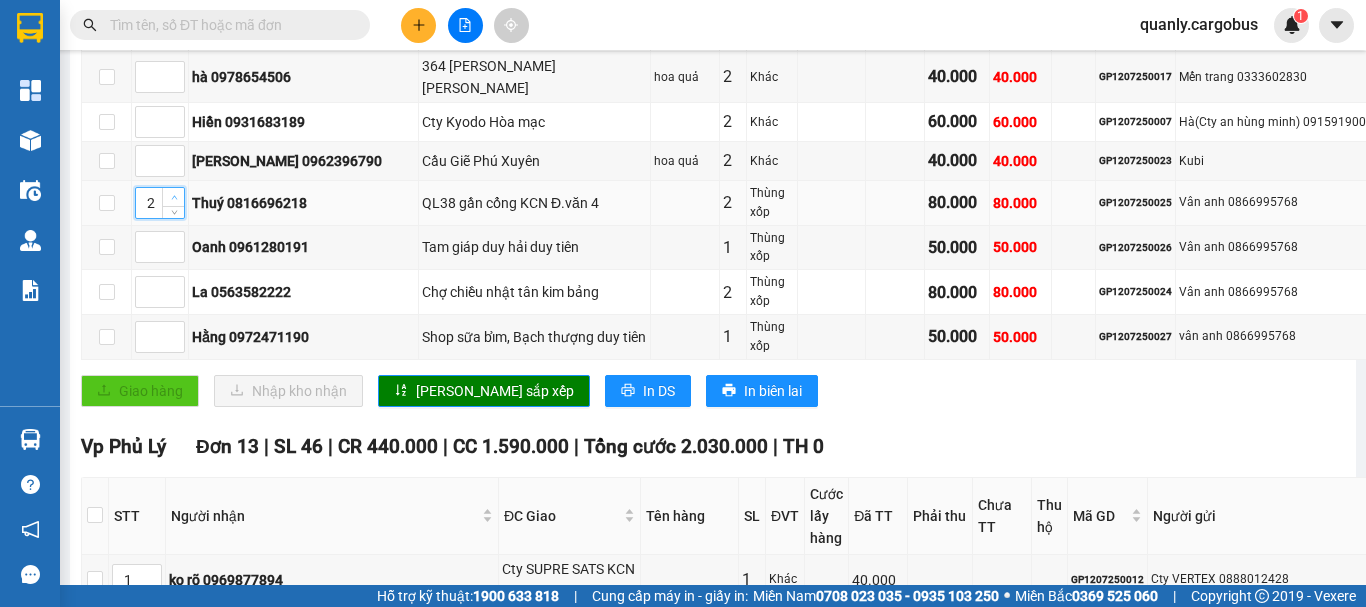 click 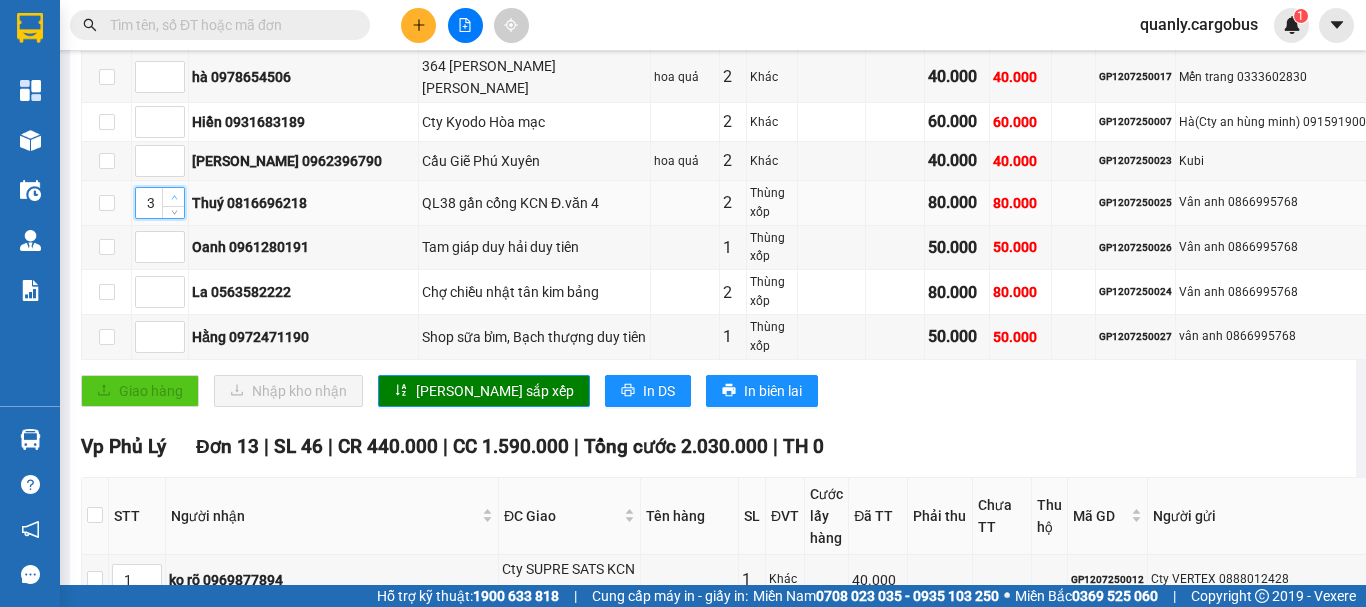 type on "4" 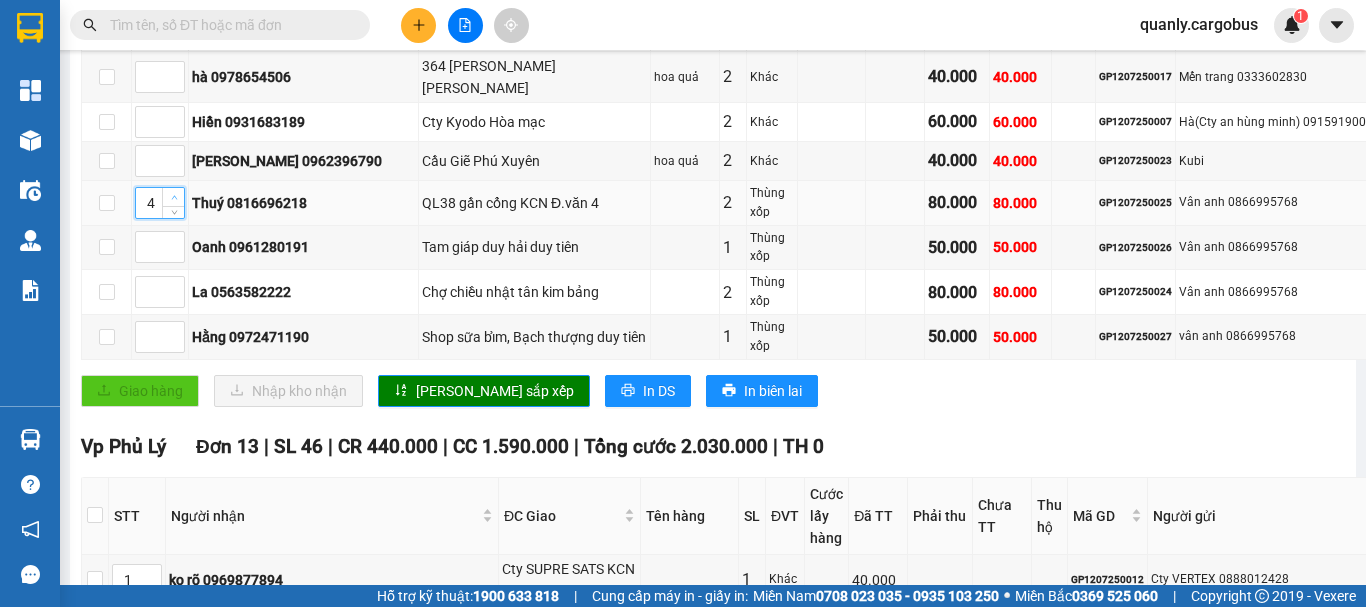 click 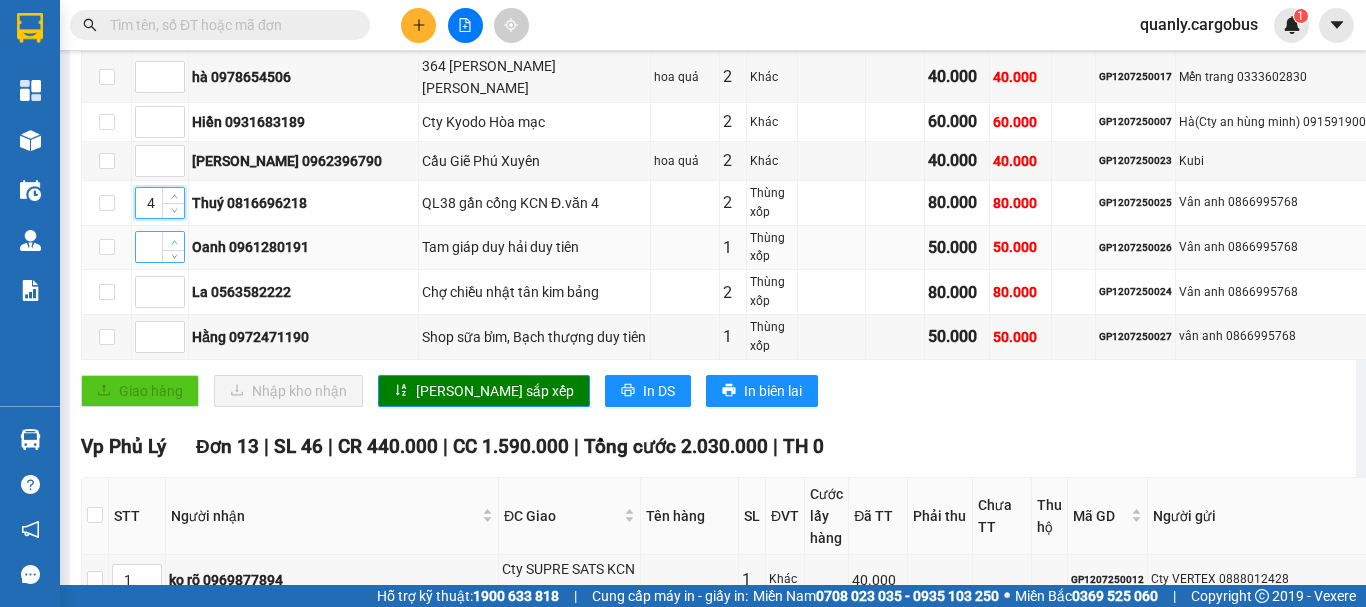 click at bounding box center (173, 241) 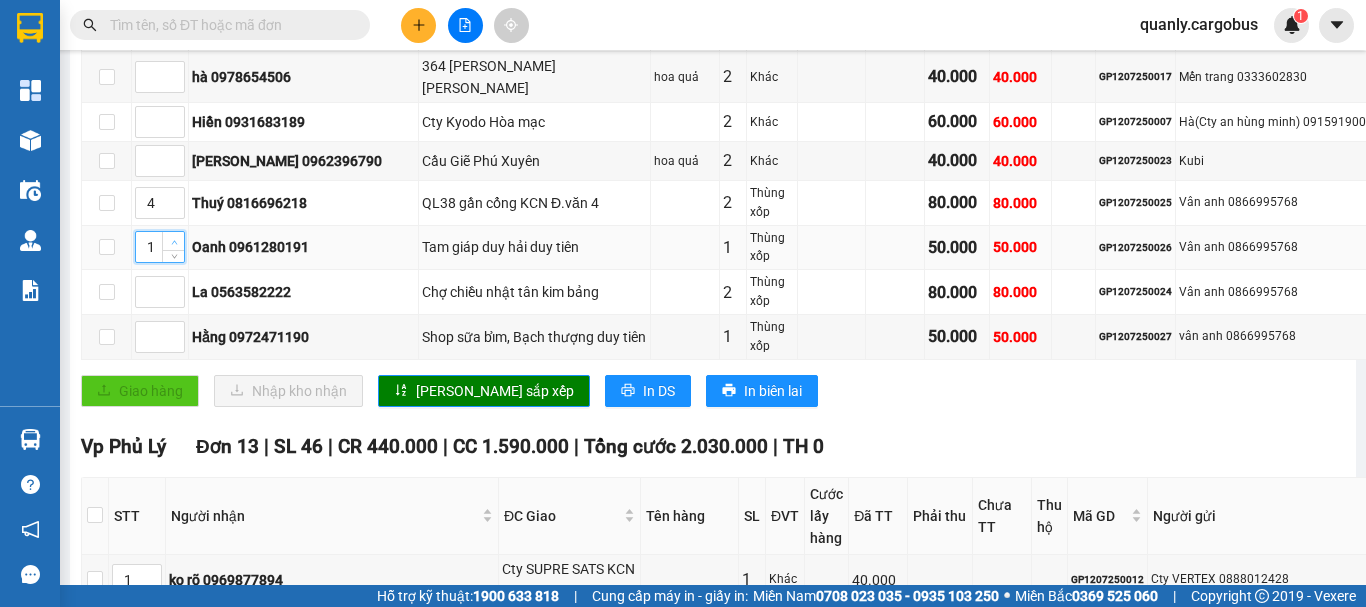 click at bounding box center (173, 241) 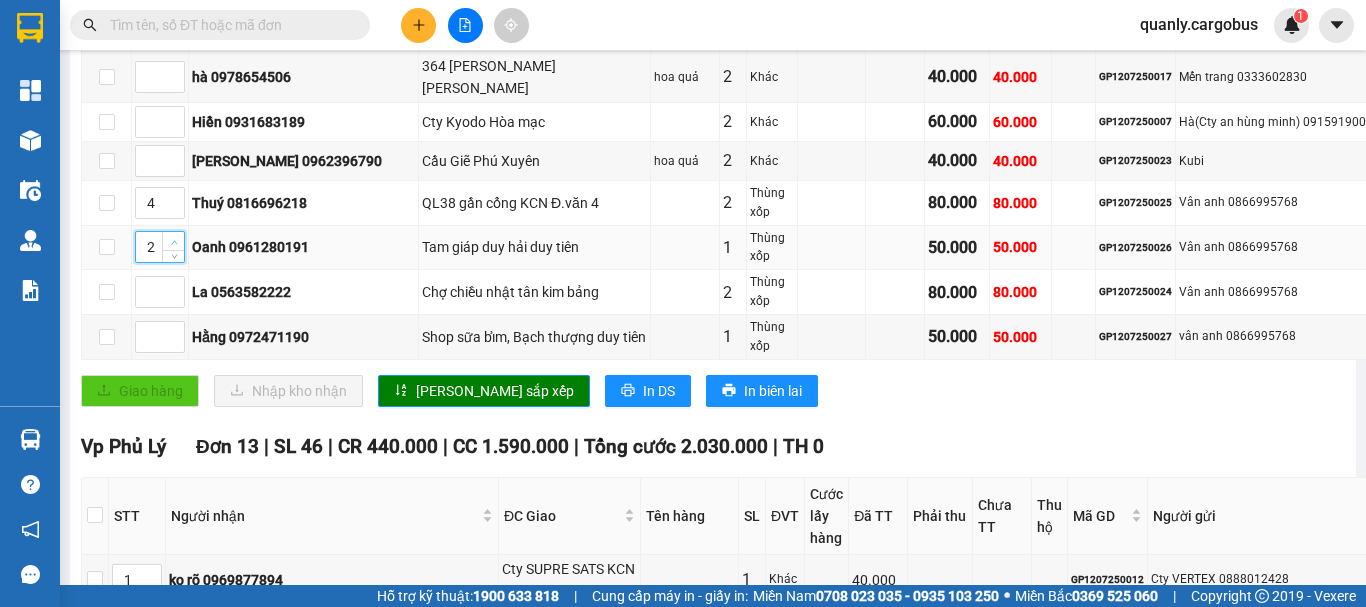click at bounding box center [173, 241] 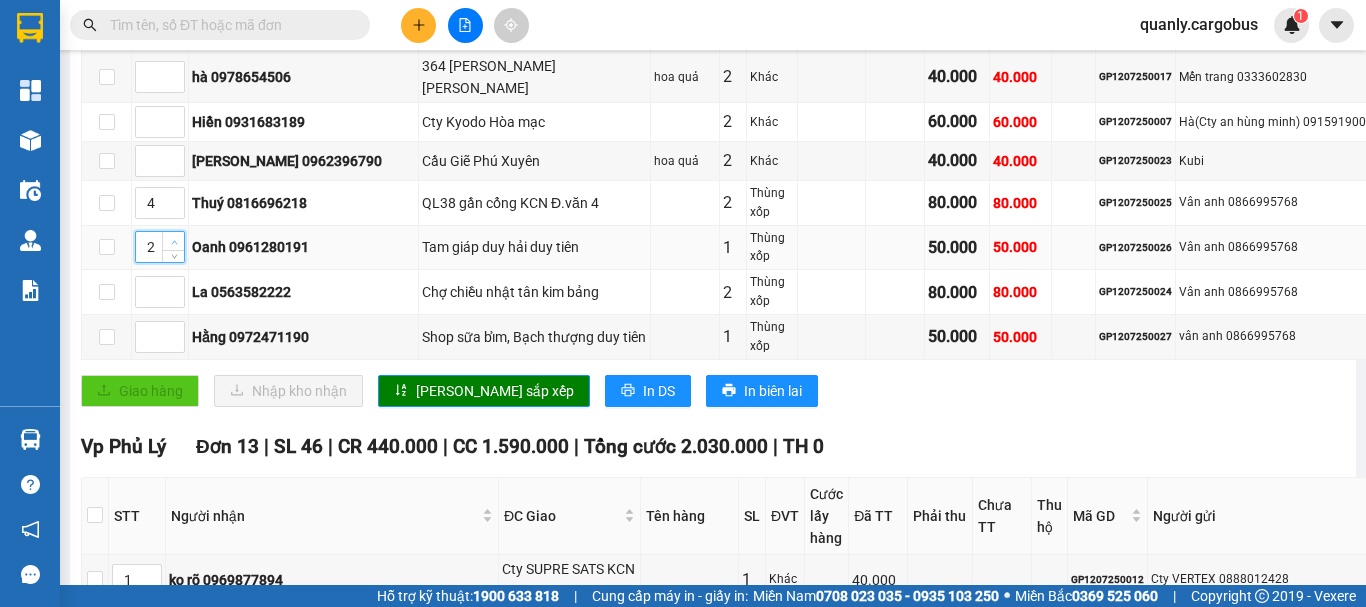 type on "3" 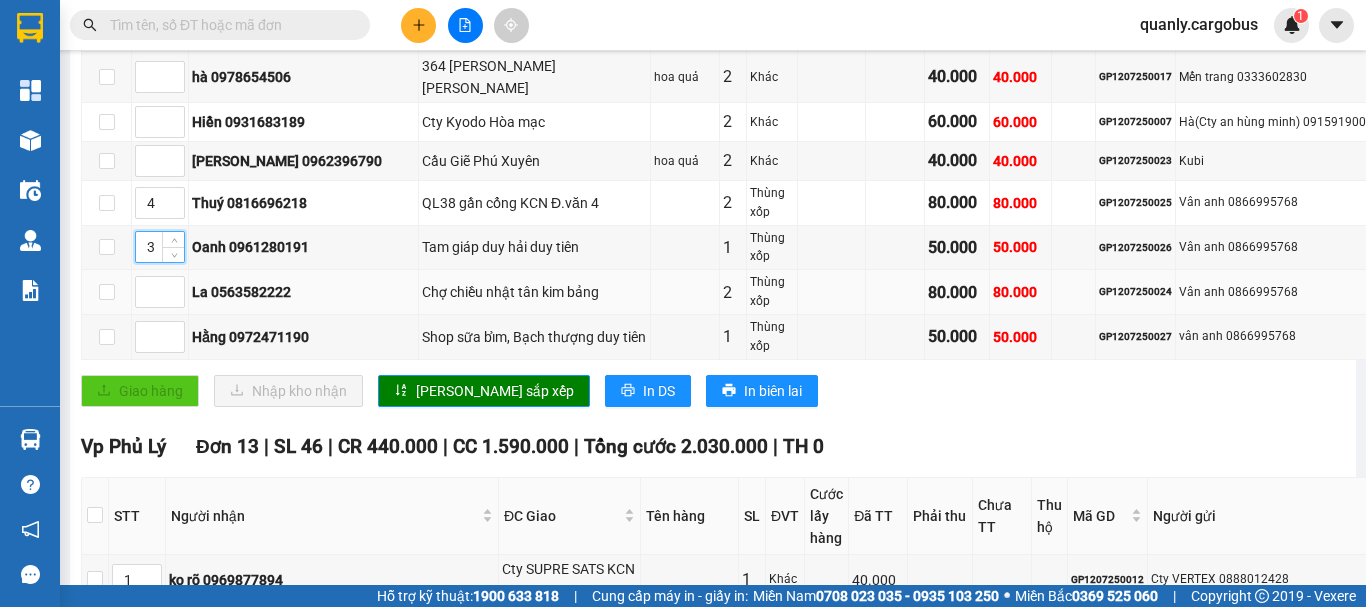 click at bounding box center [160, 292] 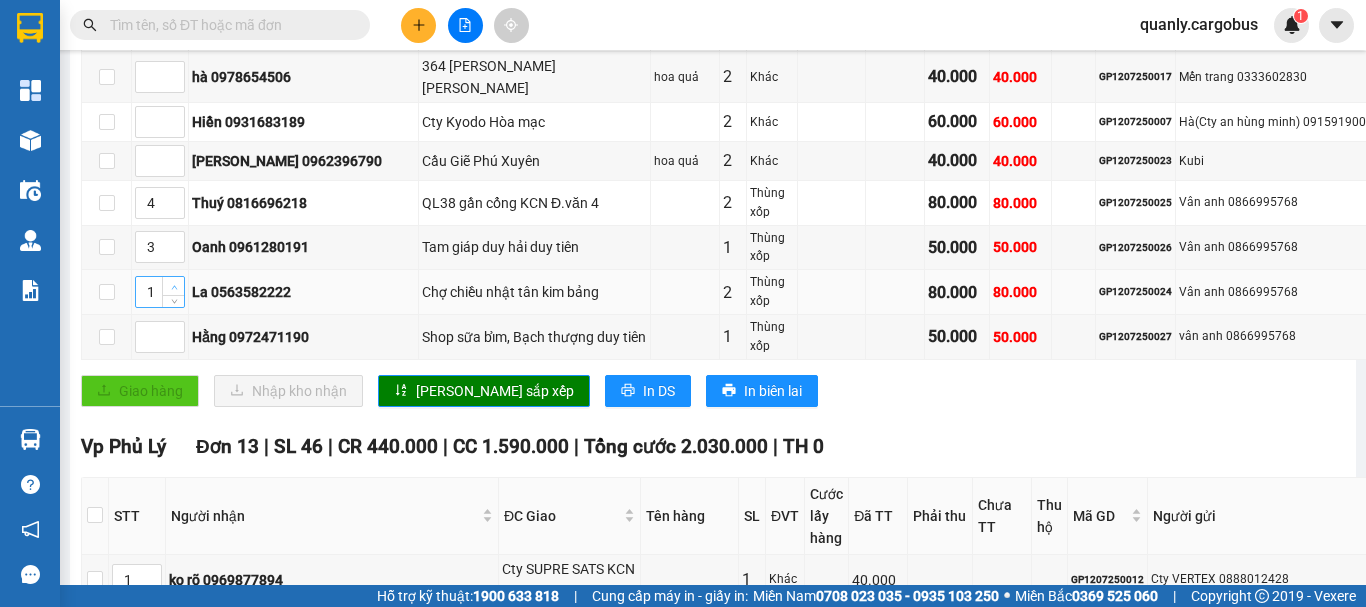 click 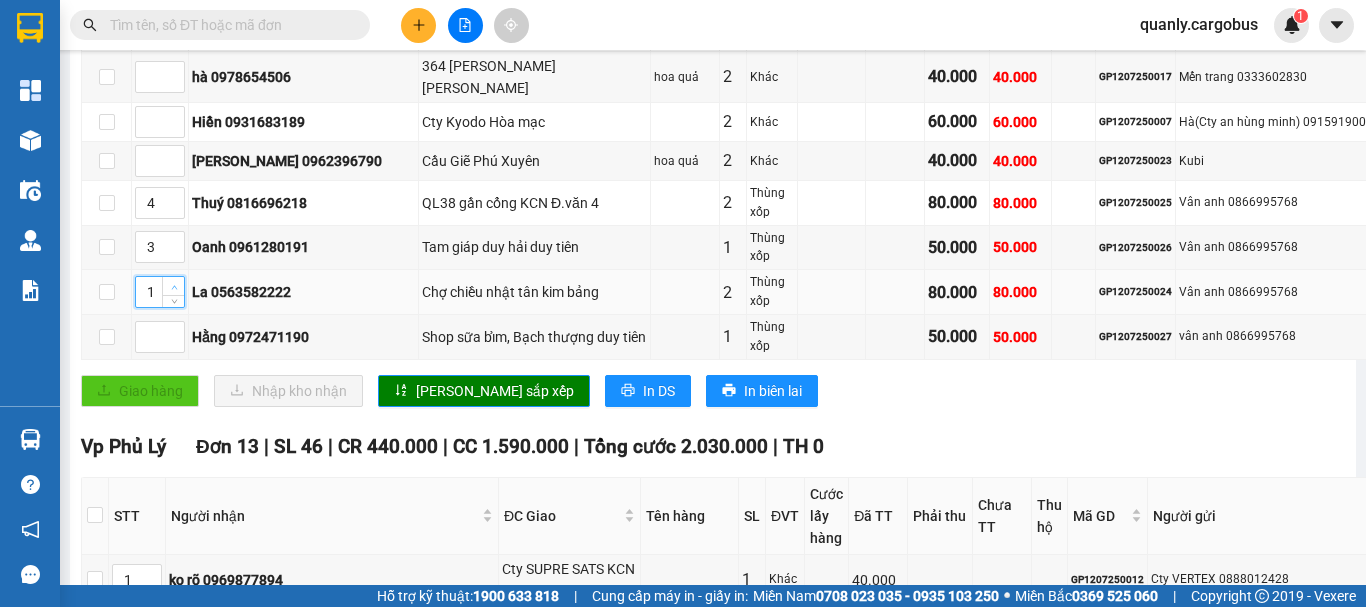 click 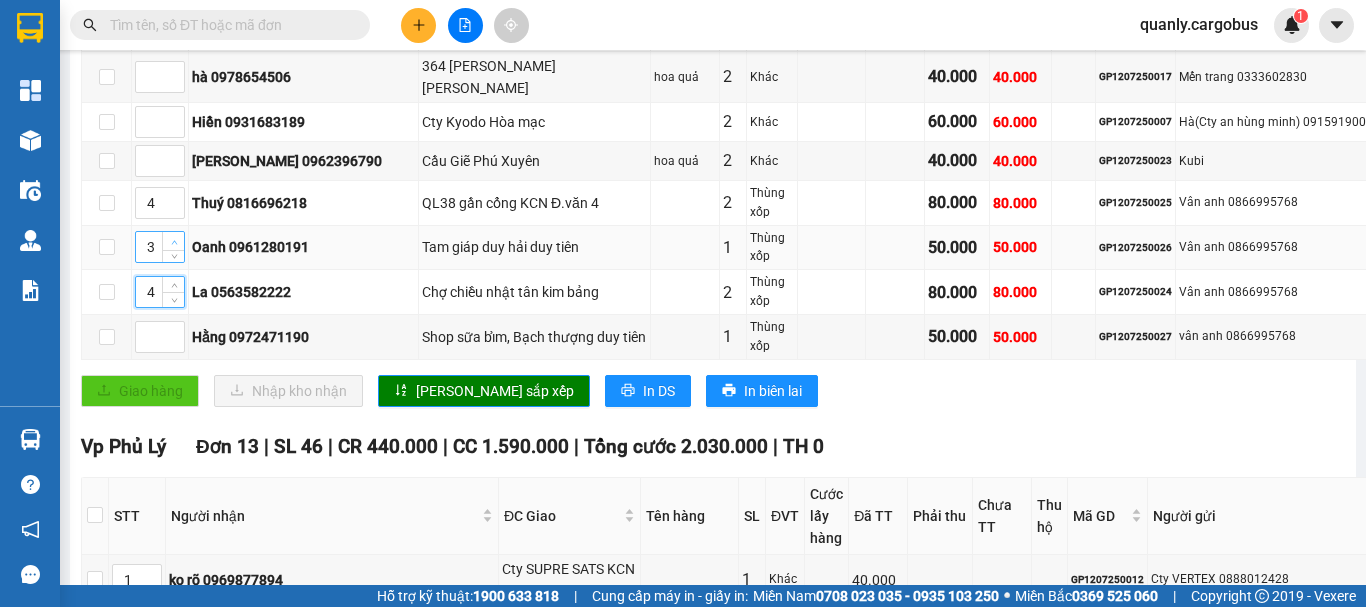 click at bounding box center (174, 242) 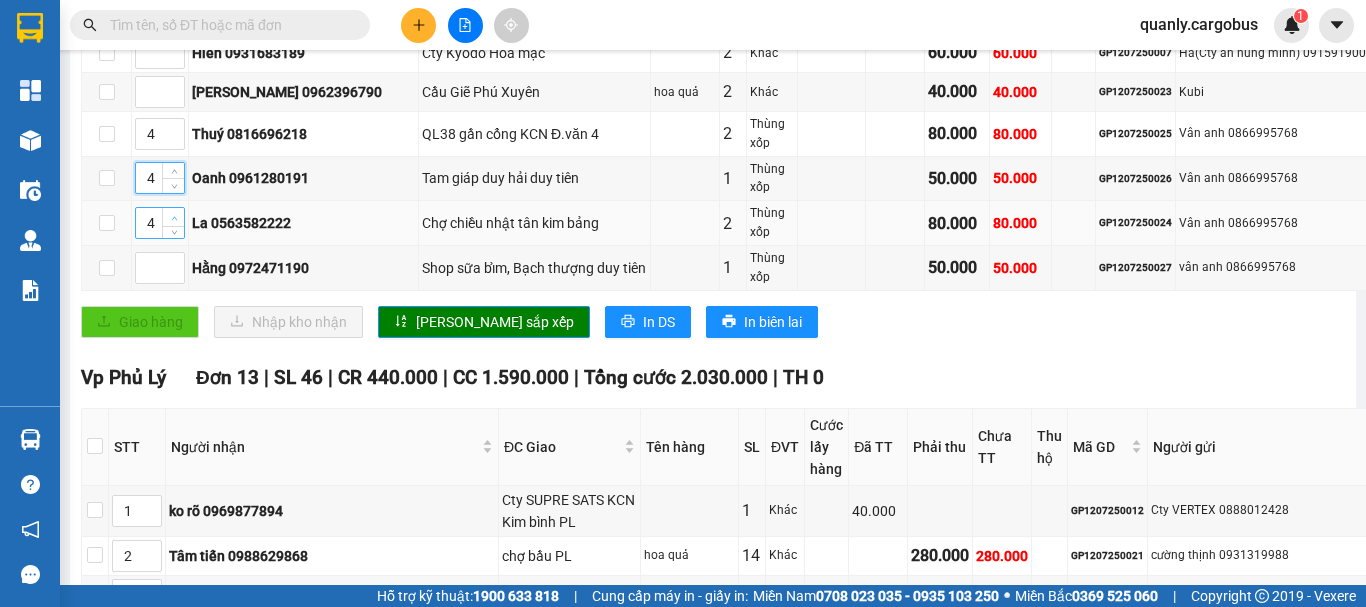 scroll, scrollTop: 1200, scrollLeft: 0, axis: vertical 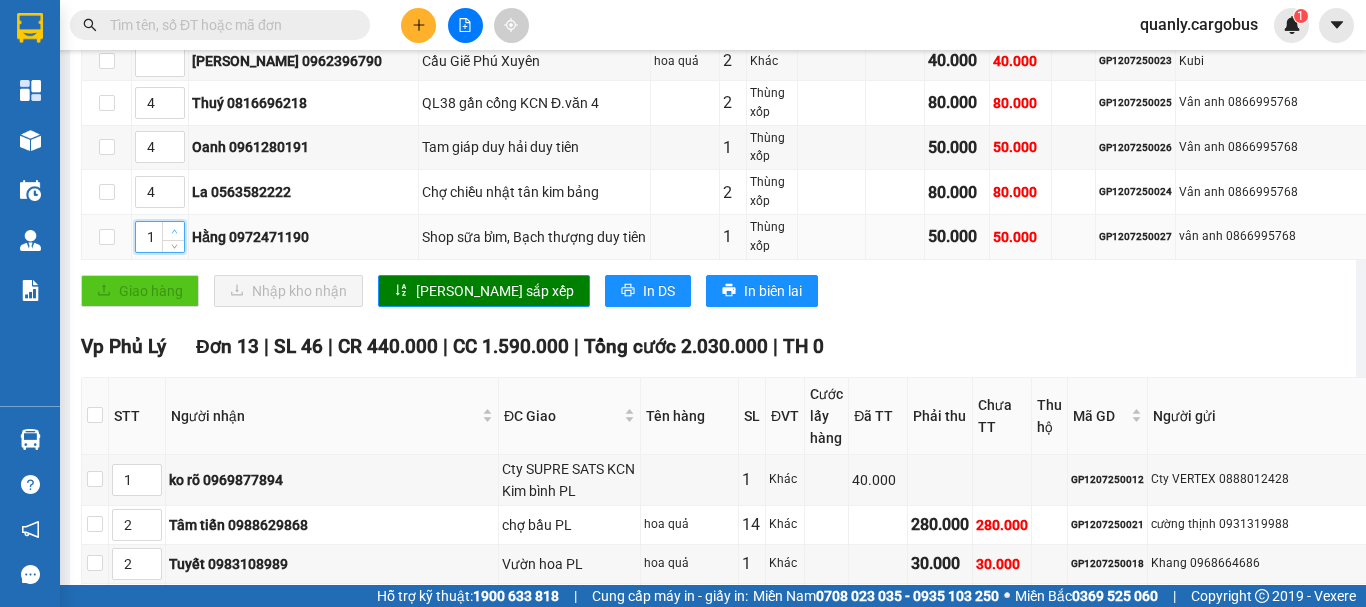 click 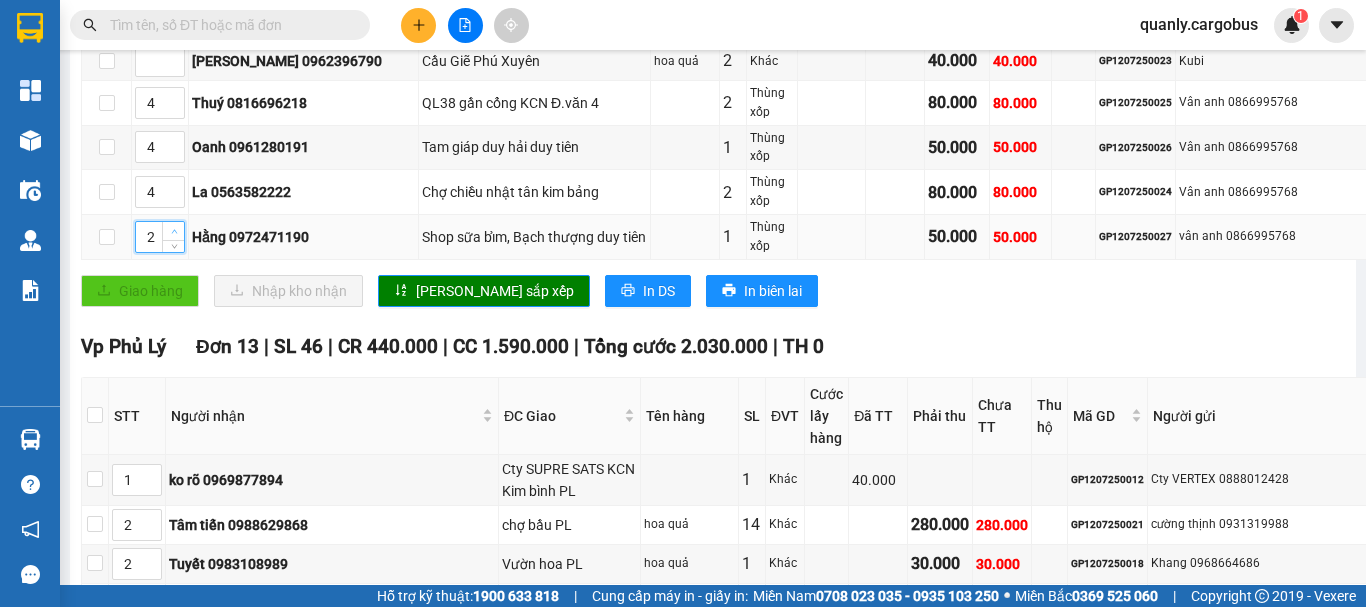 click 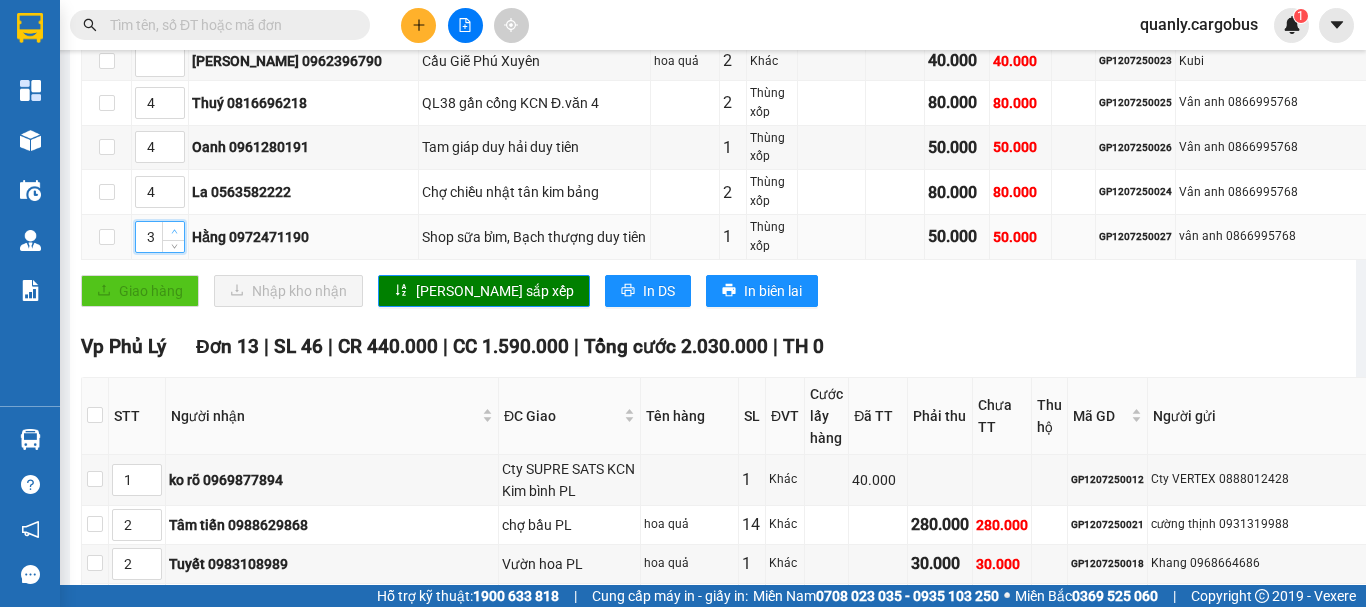 click 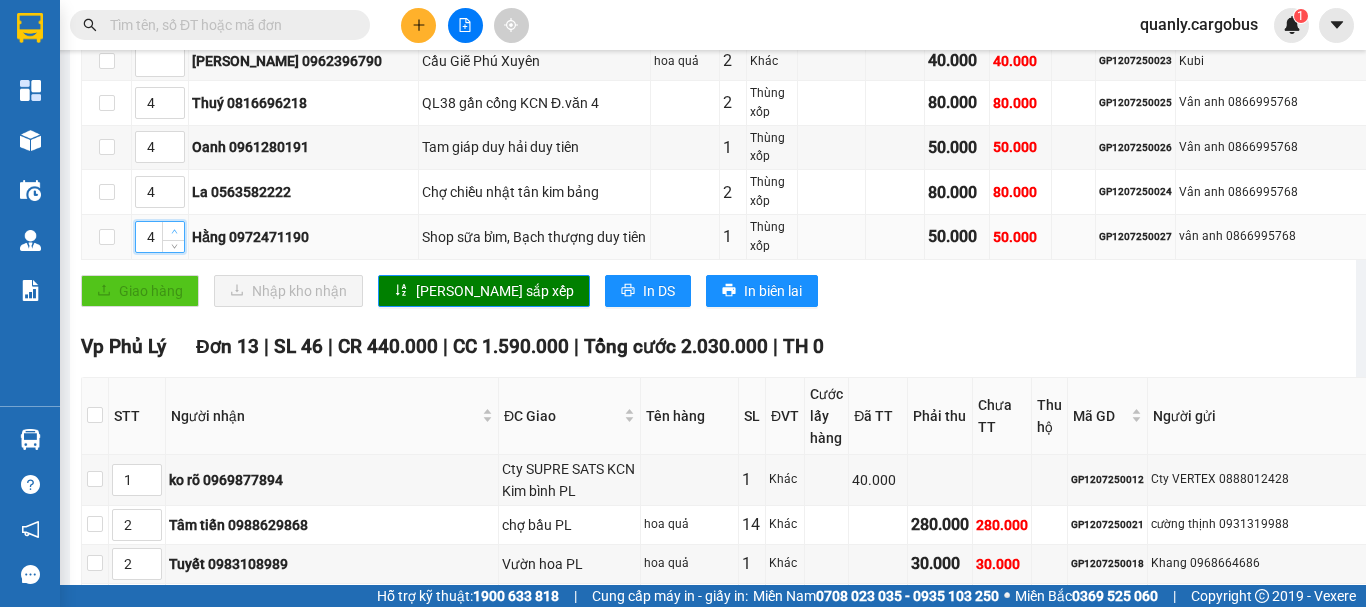 click 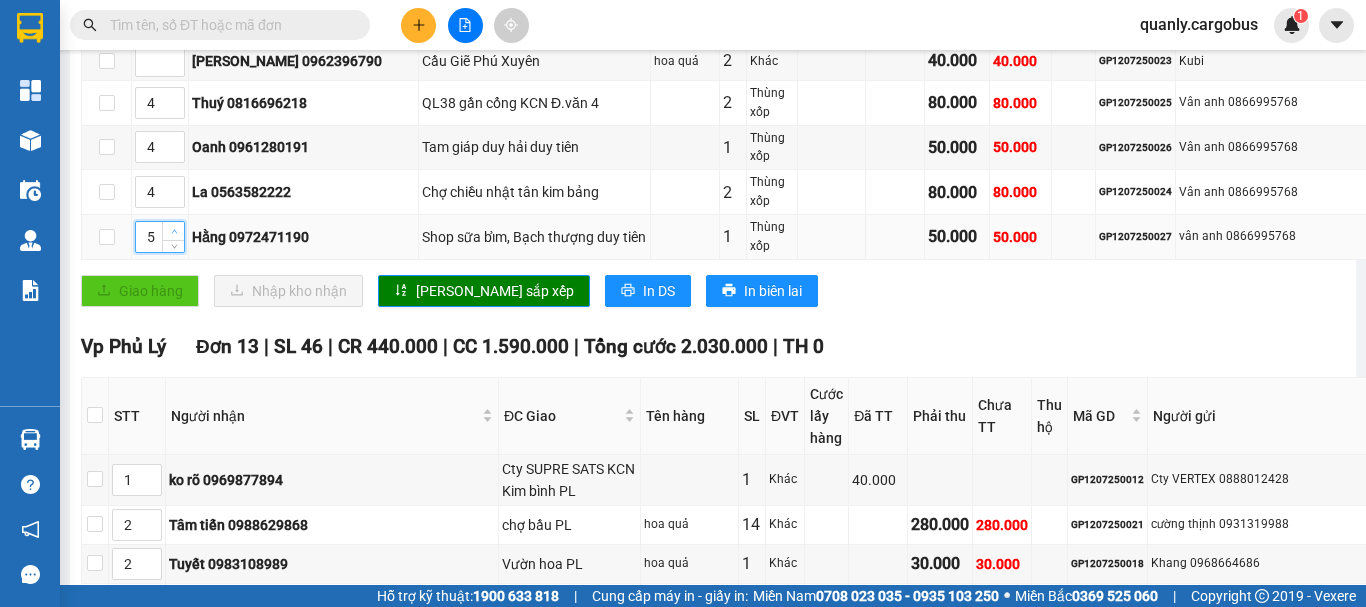 type on "6" 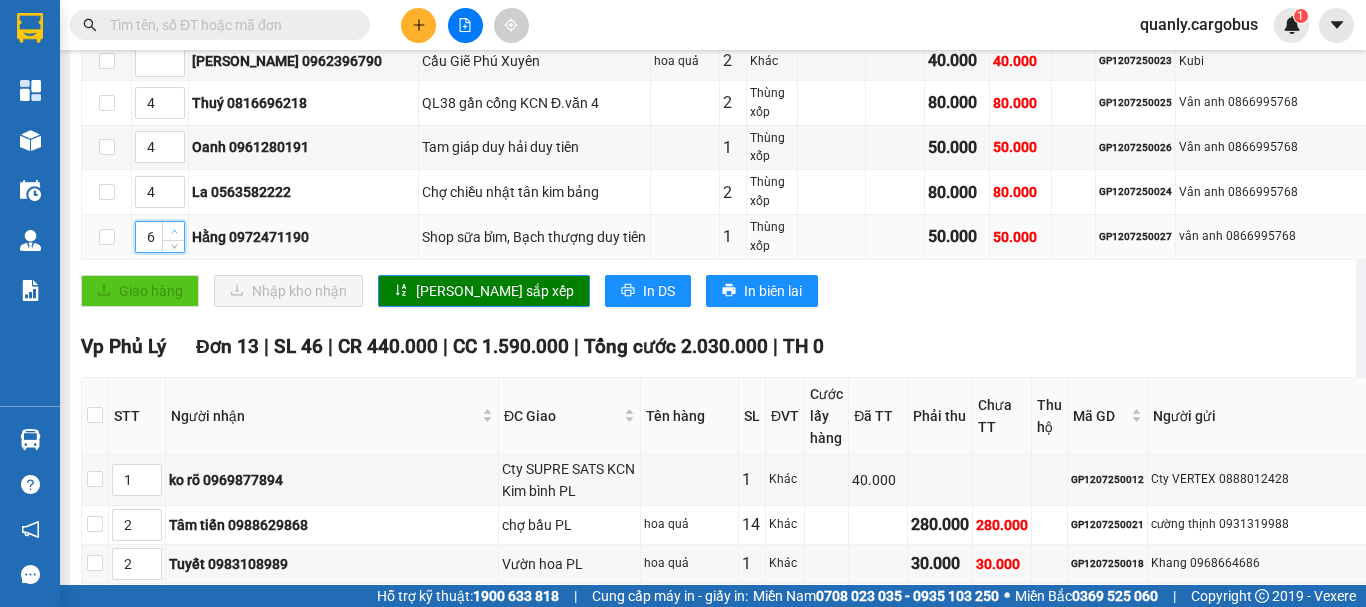 click 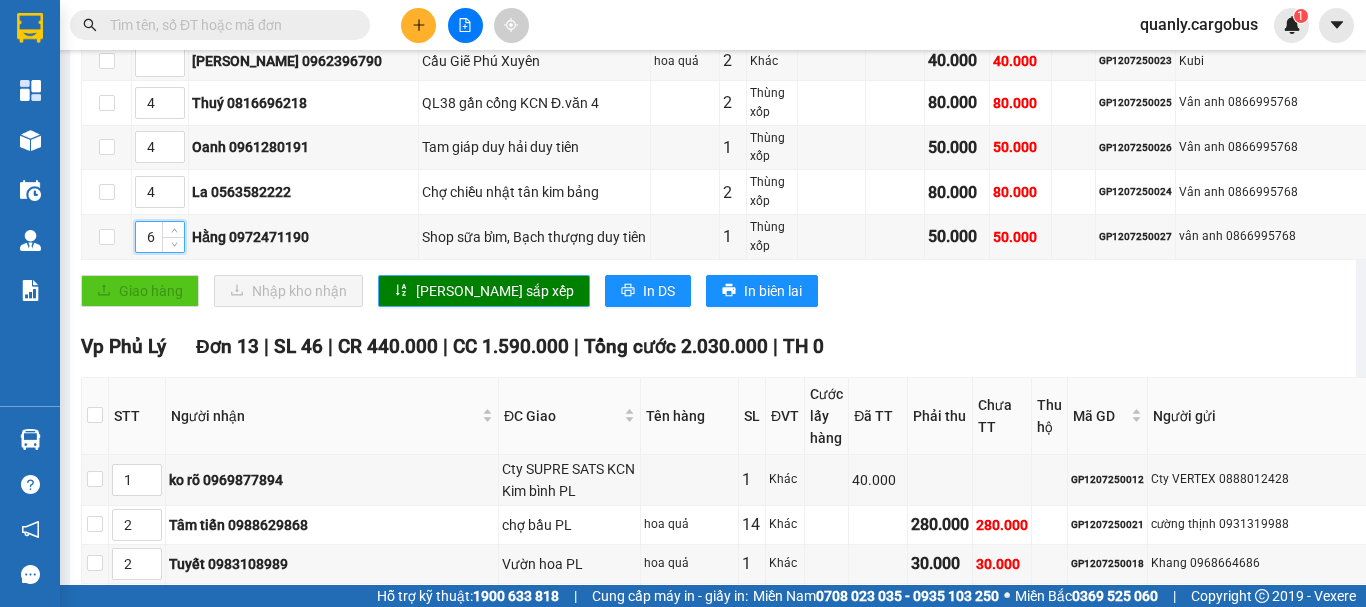click on "[PERSON_NAME] sắp xếp" at bounding box center [495, 291] 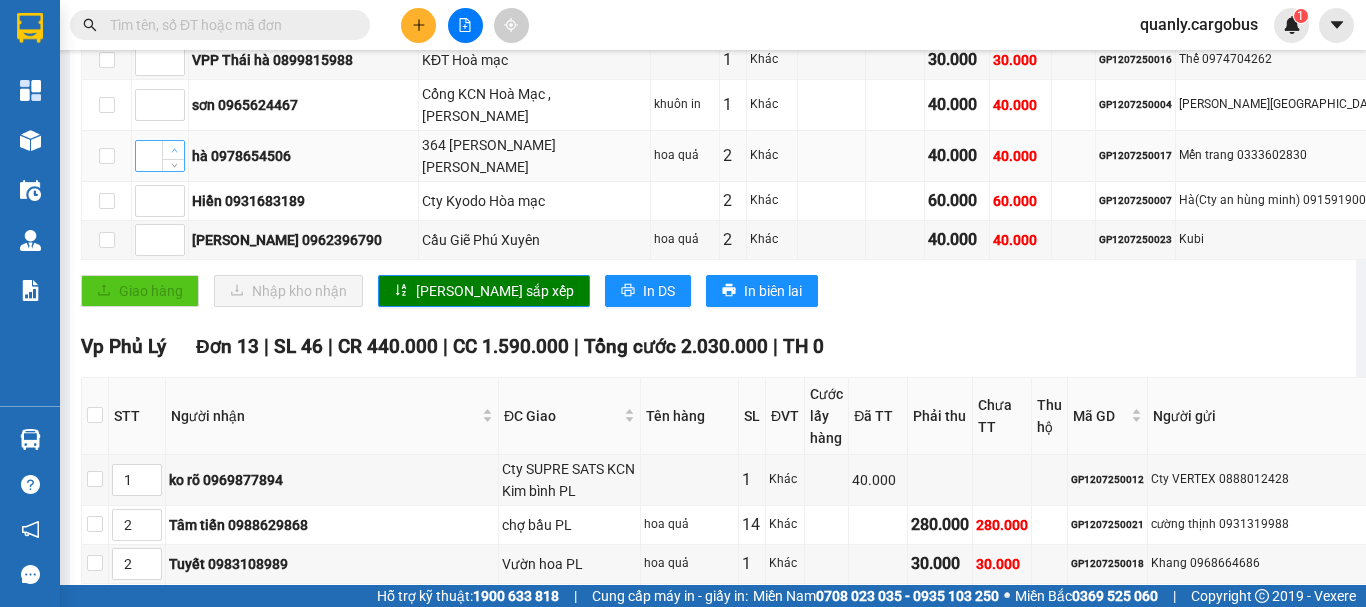click at bounding box center (174, 151) 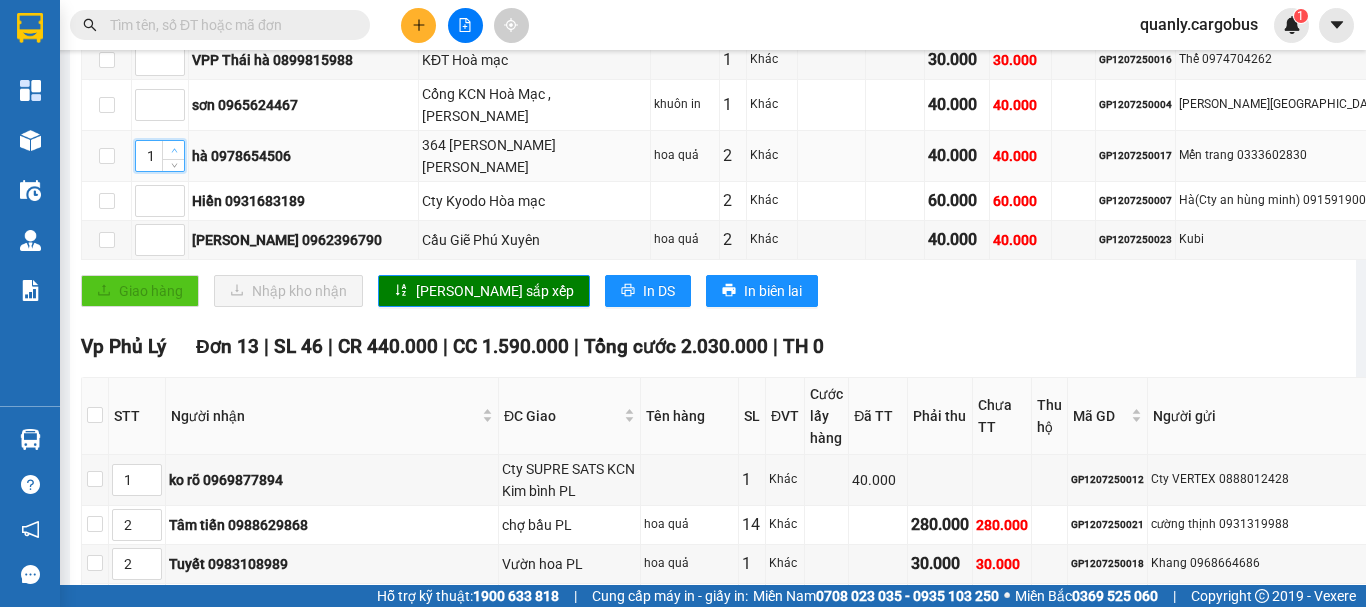click at bounding box center [174, 151] 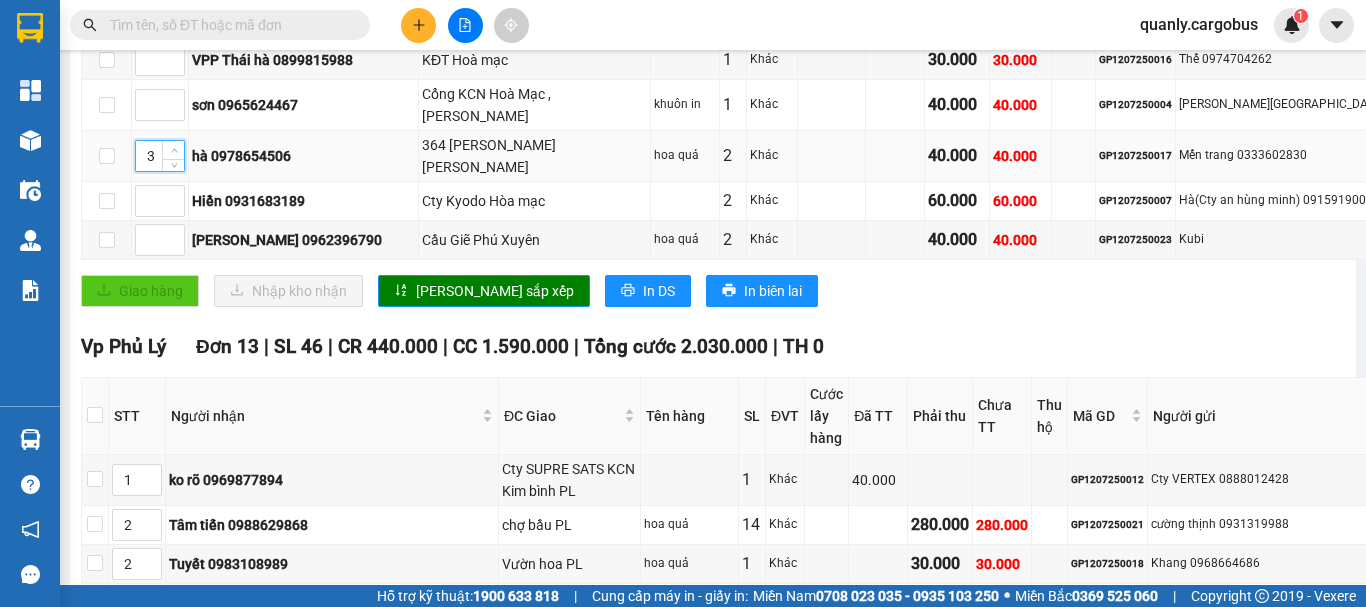 click at bounding box center (174, 151) 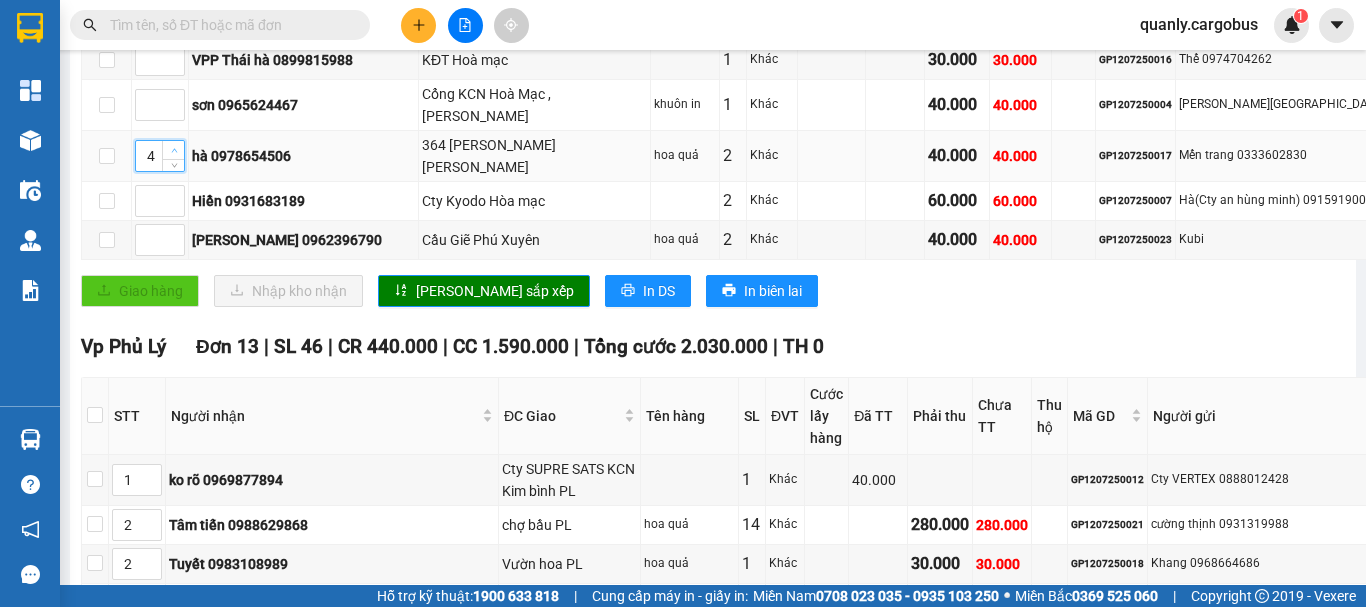 click at bounding box center (174, 151) 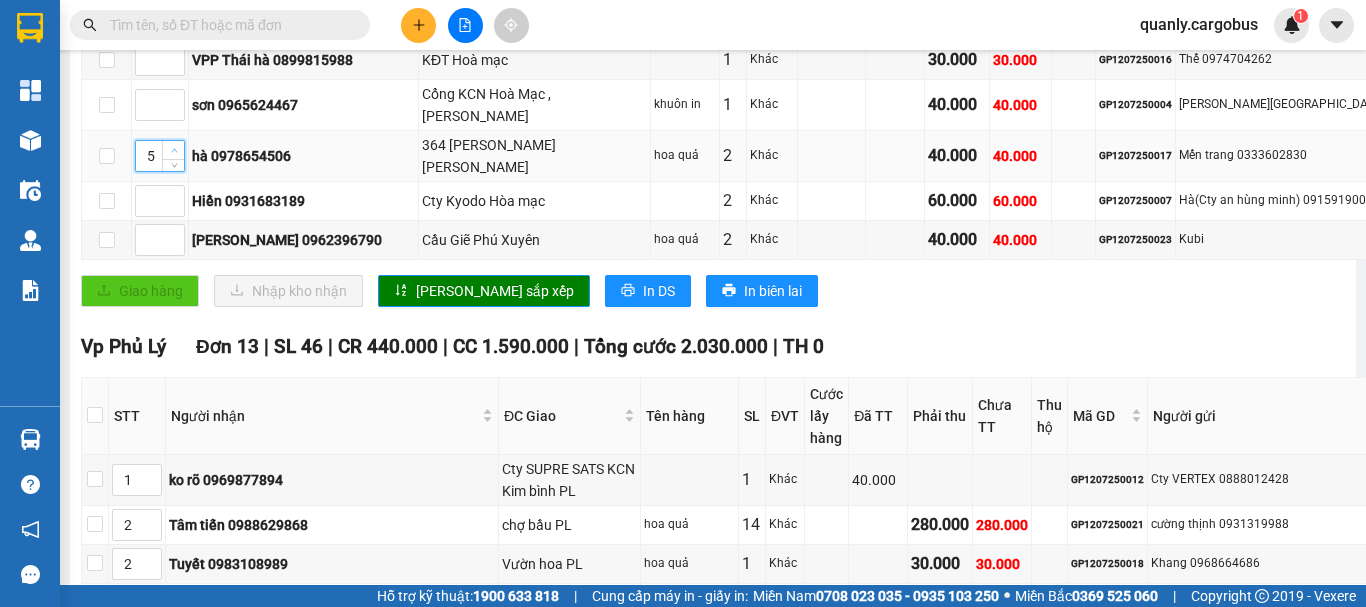 click at bounding box center (174, 151) 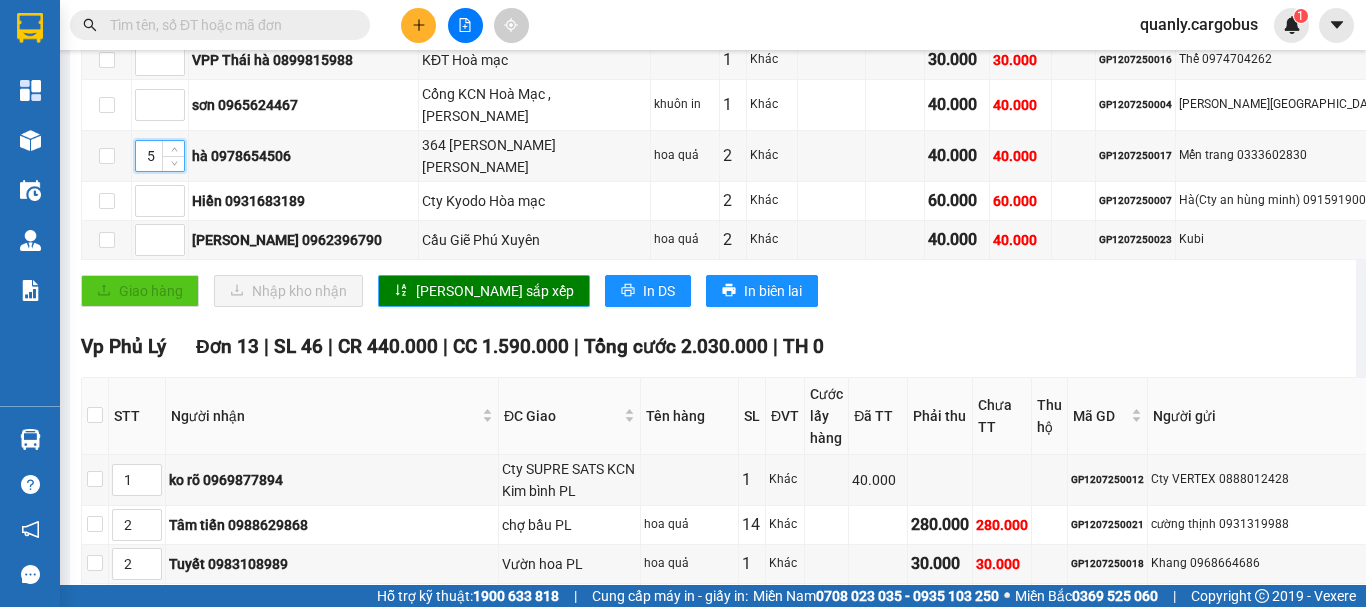 click on "[PERSON_NAME] sắp xếp" at bounding box center [495, 291] 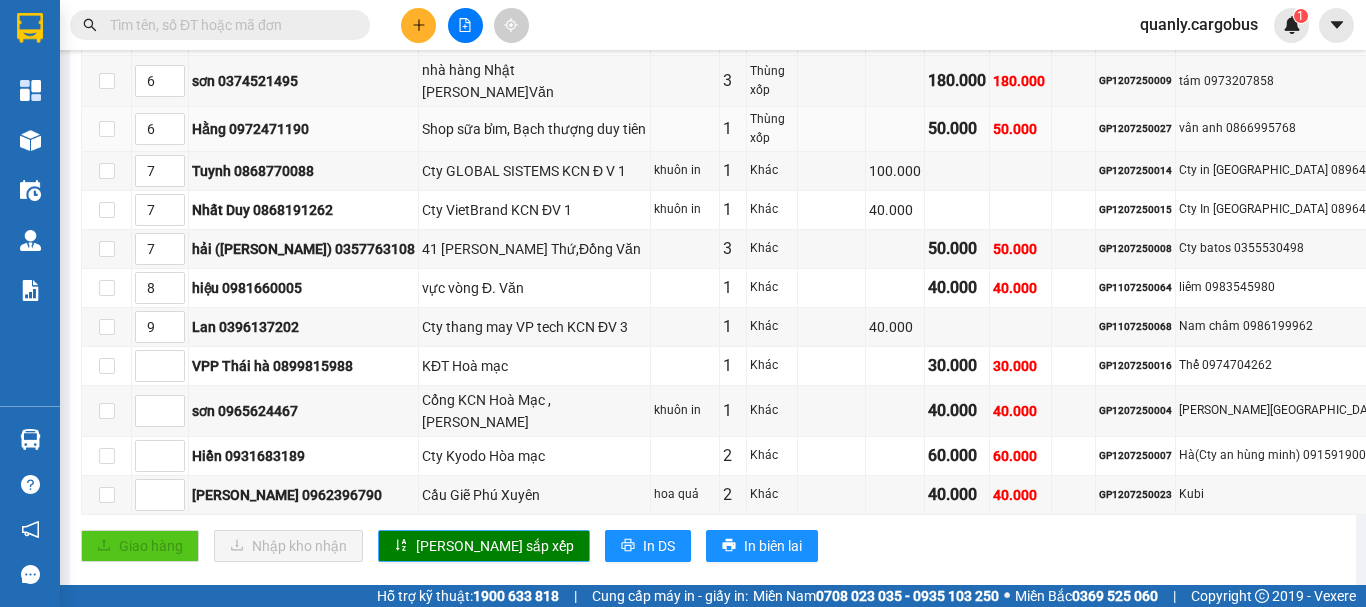 scroll, scrollTop: 900, scrollLeft: 0, axis: vertical 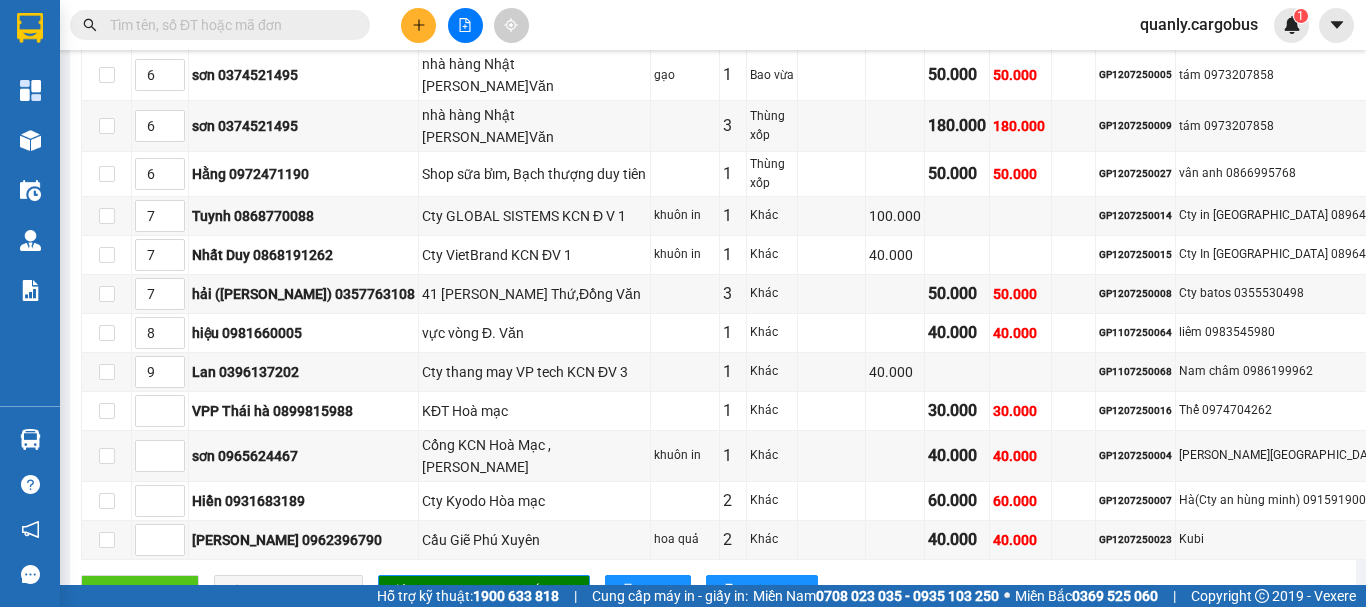 type on "6" 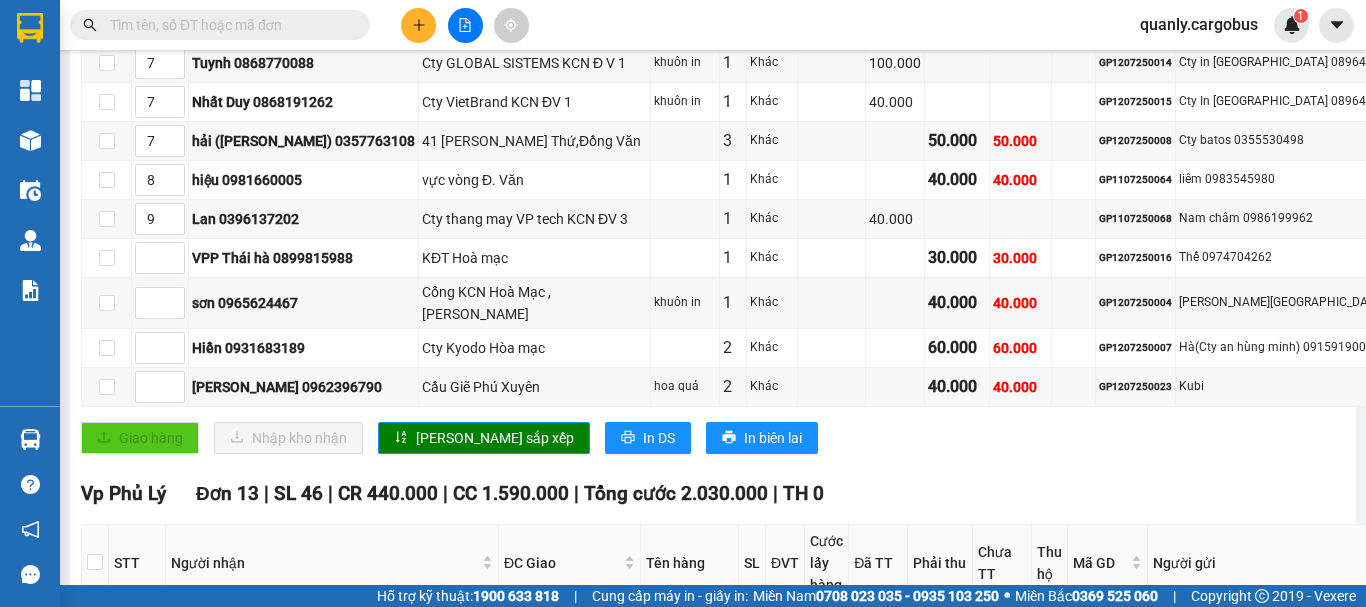 scroll, scrollTop: 1200, scrollLeft: 0, axis: vertical 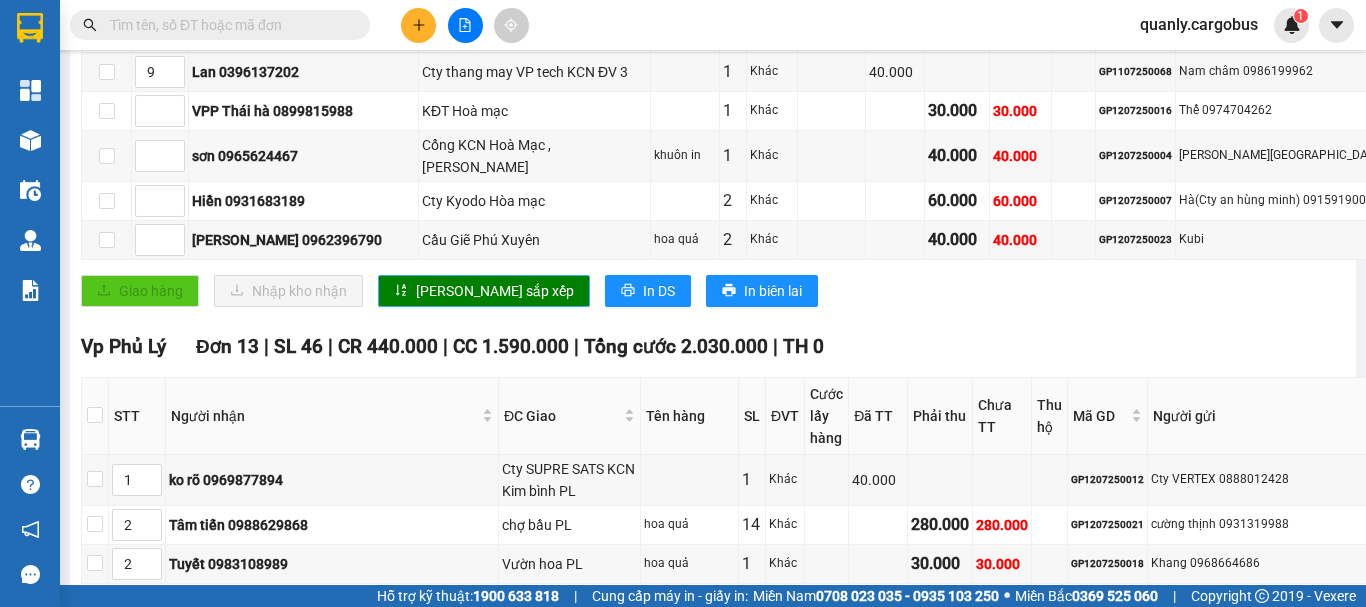 click on "[PERSON_NAME] sắp xếp" at bounding box center [495, 291] 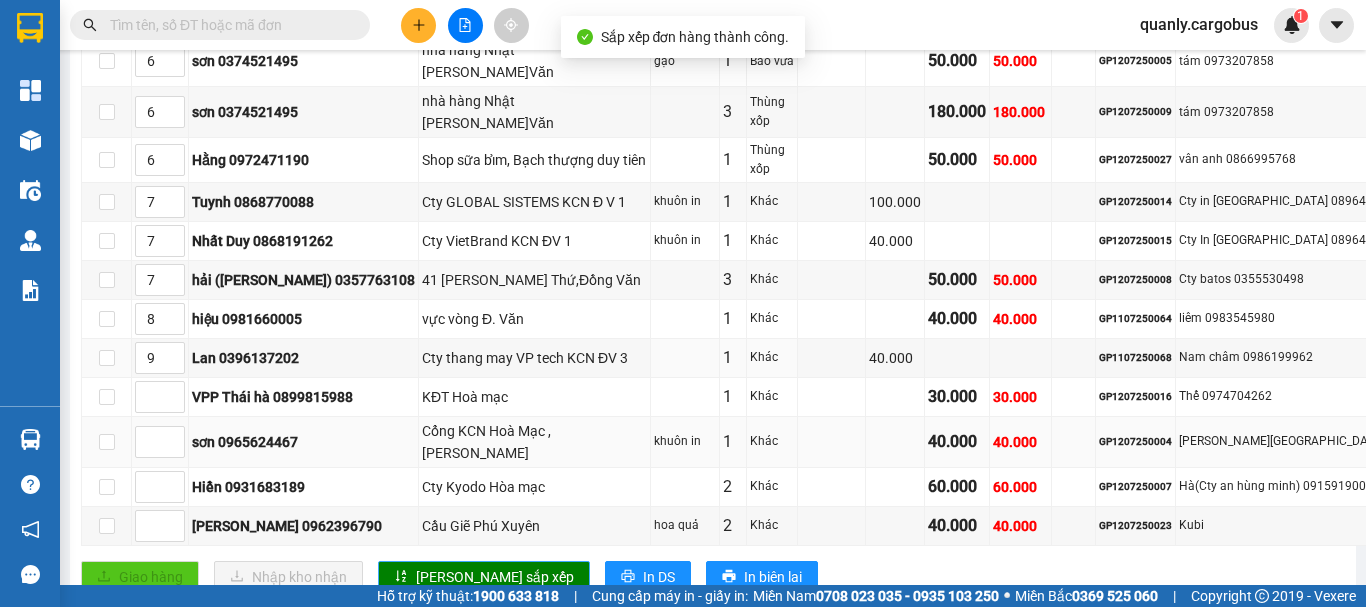 scroll, scrollTop: 900, scrollLeft: 0, axis: vertical 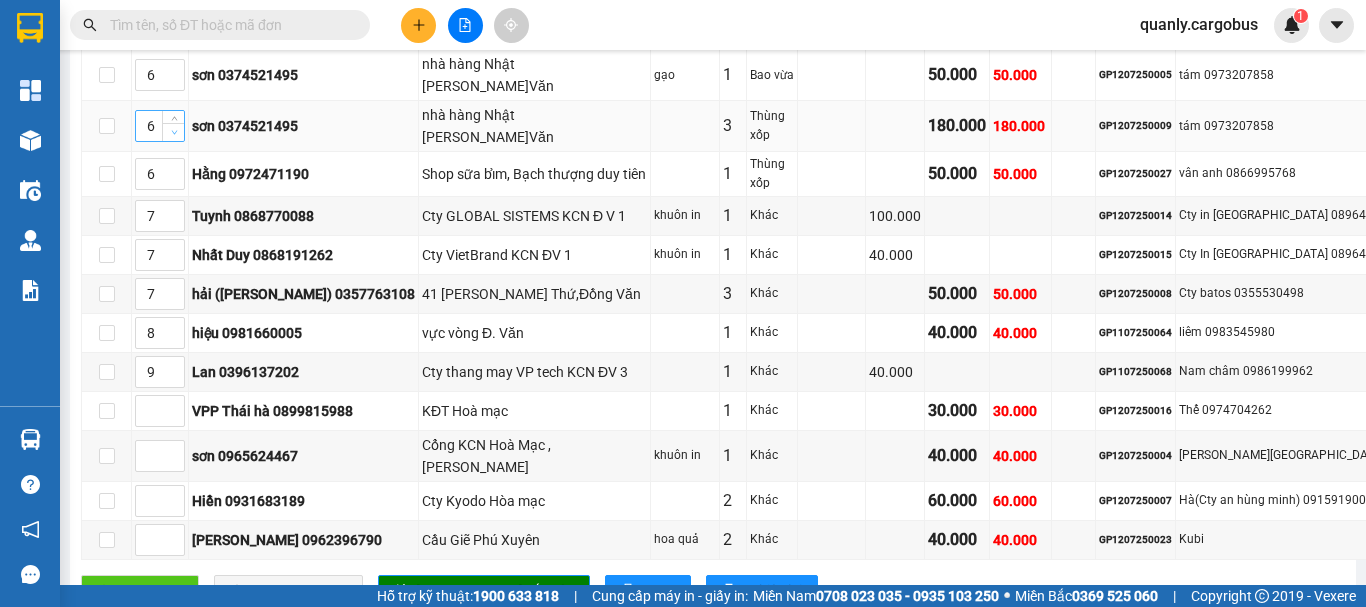 click 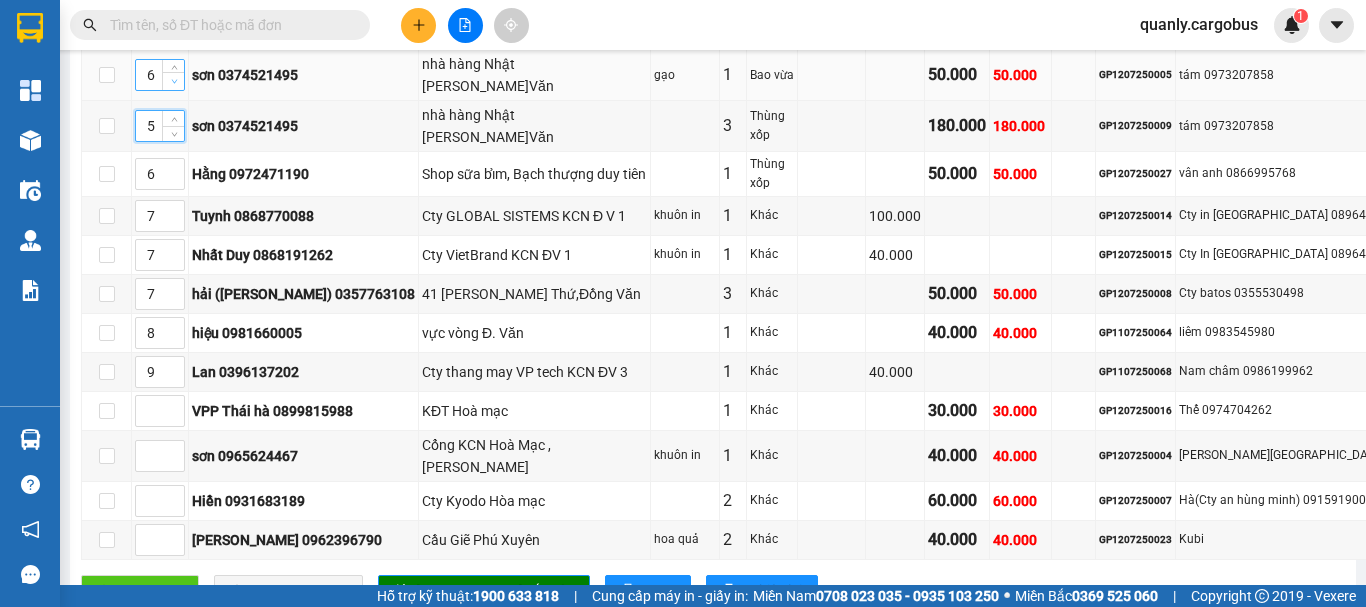 click at bounding box center [174, 82] 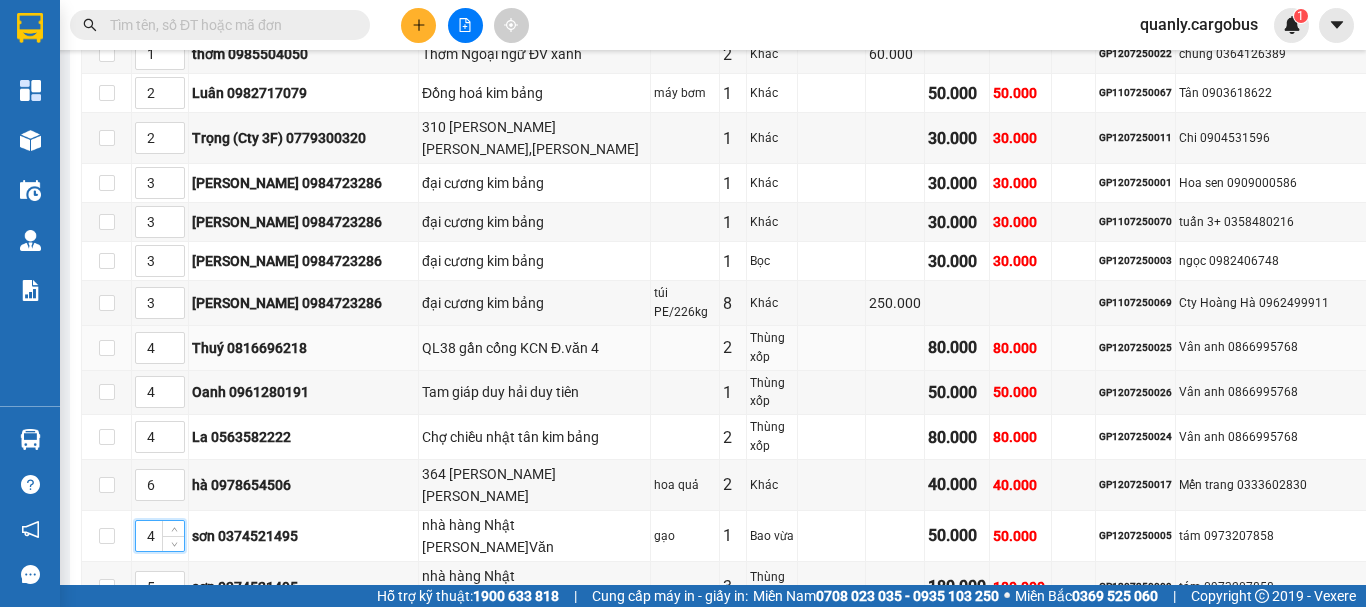 scroll, scrollTop: 400, scrollLeft: 0, axis: vertical 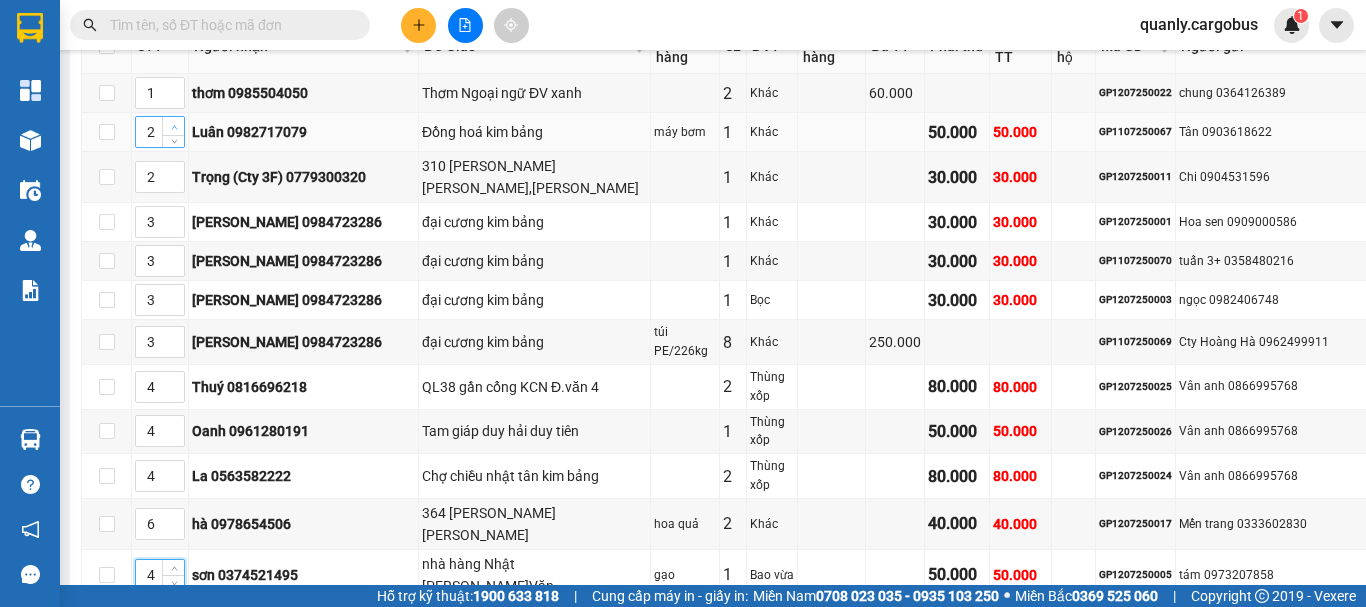 click at bounding box center (174, 127) 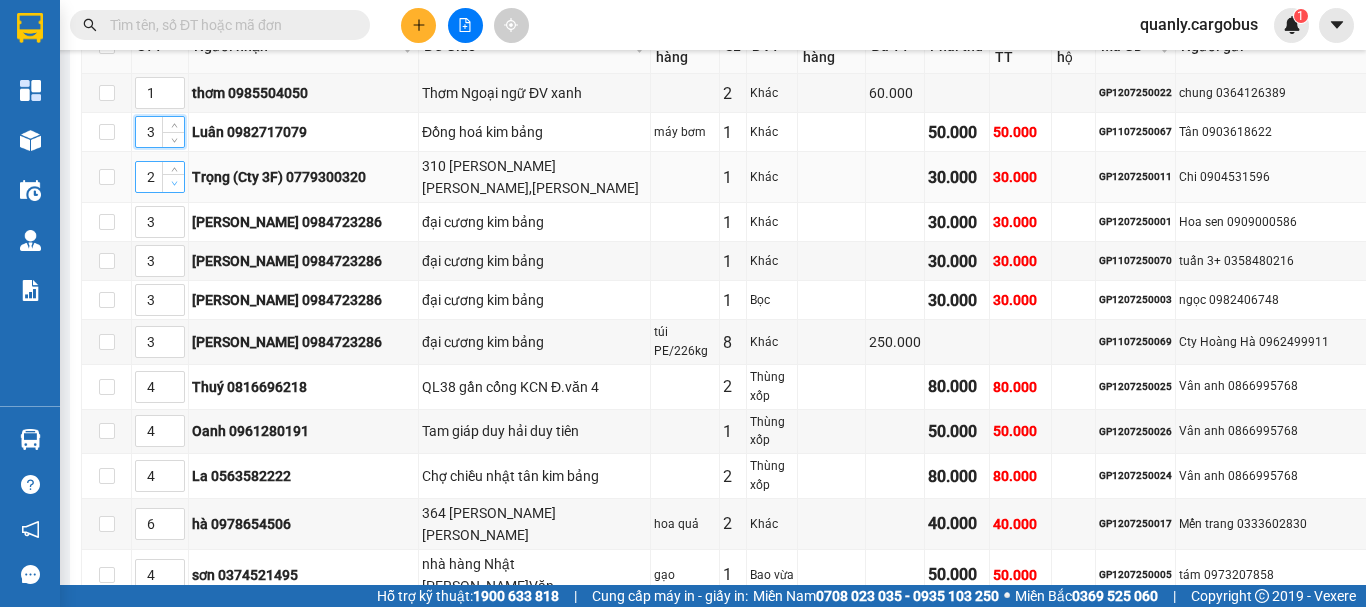 click at bounding box center [174, 184] 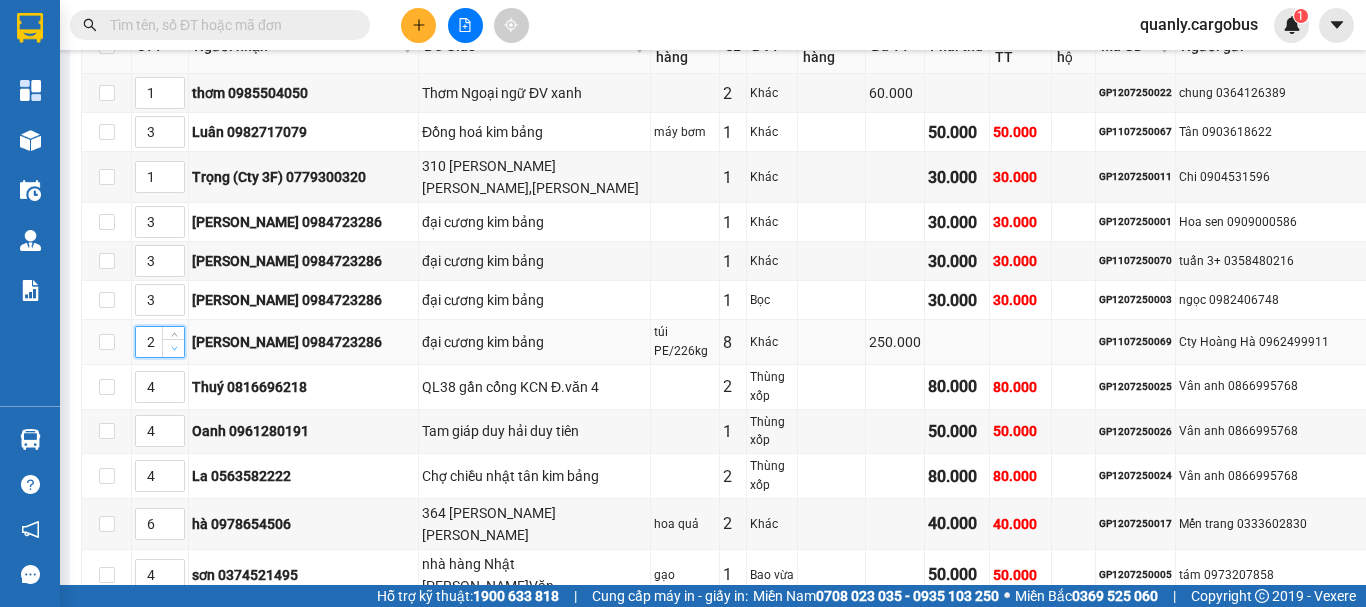 click 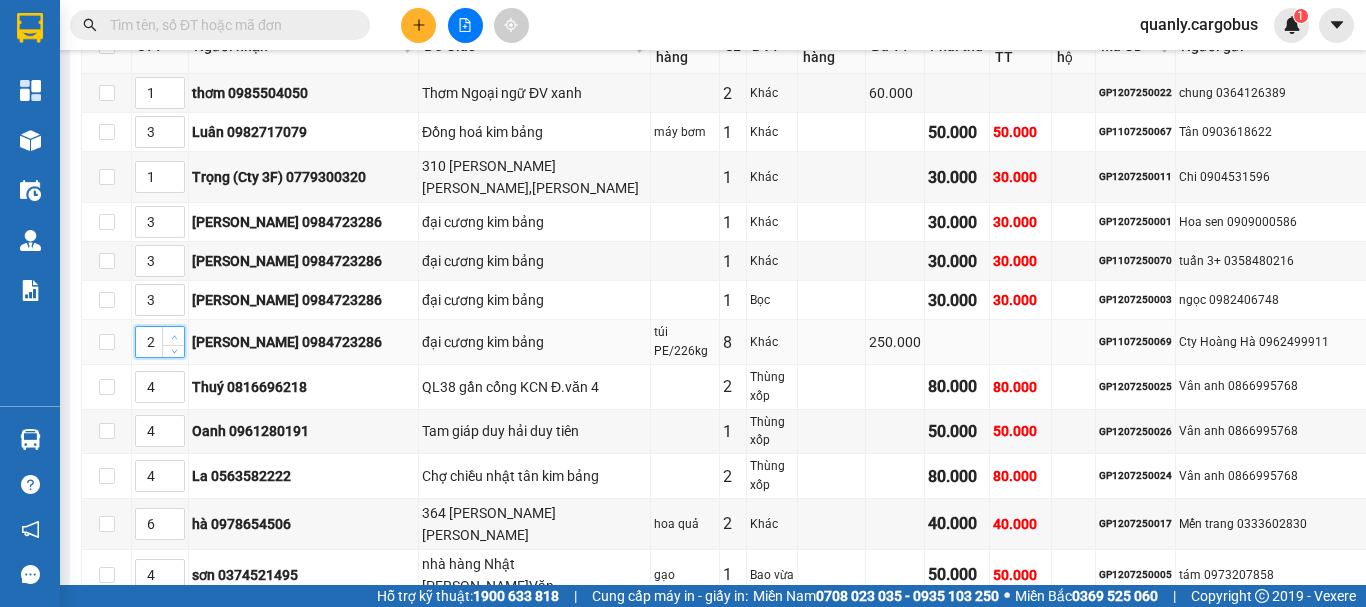 click 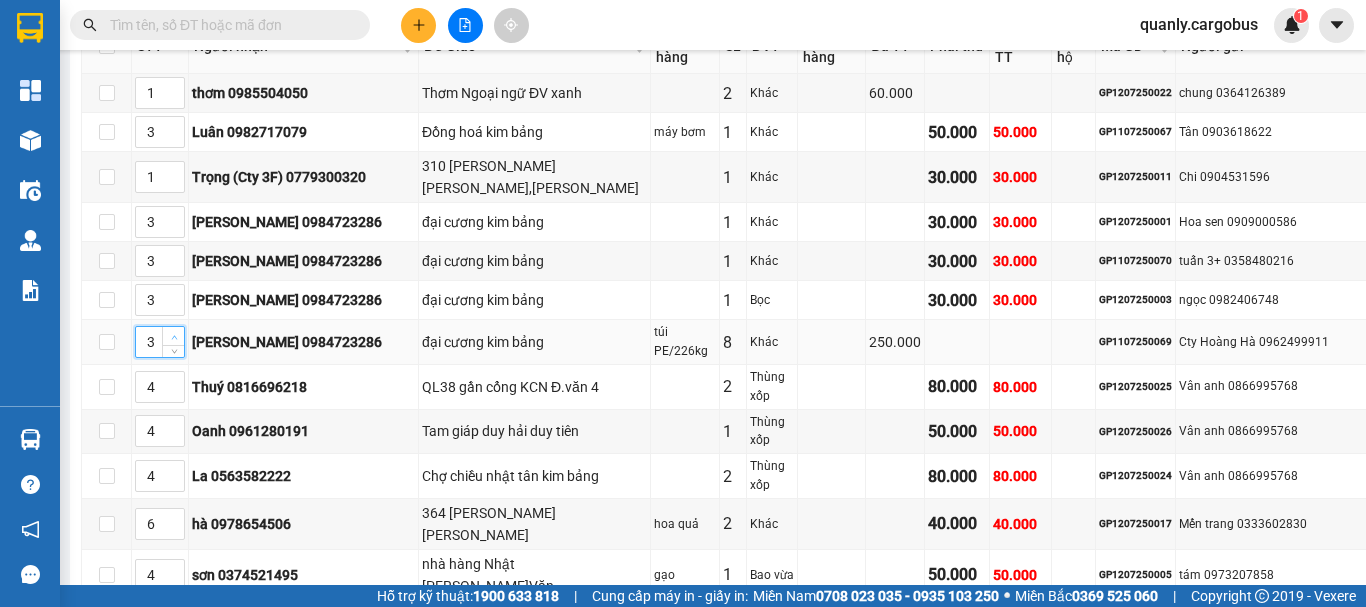 type on "4" 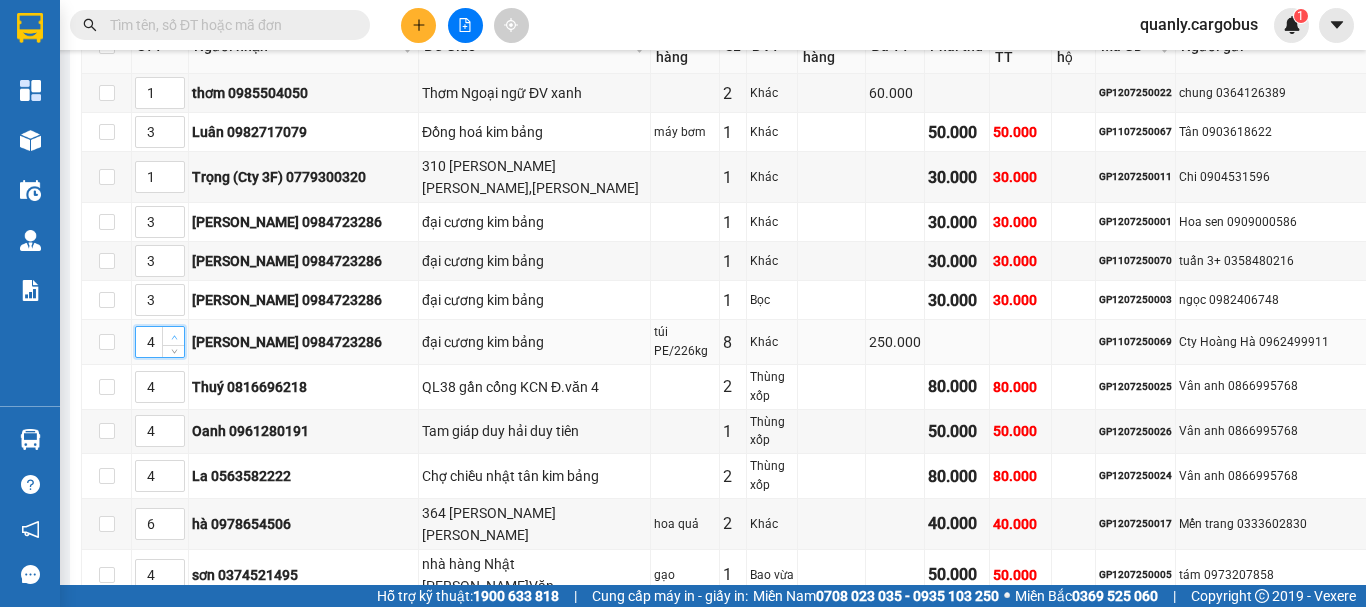 click 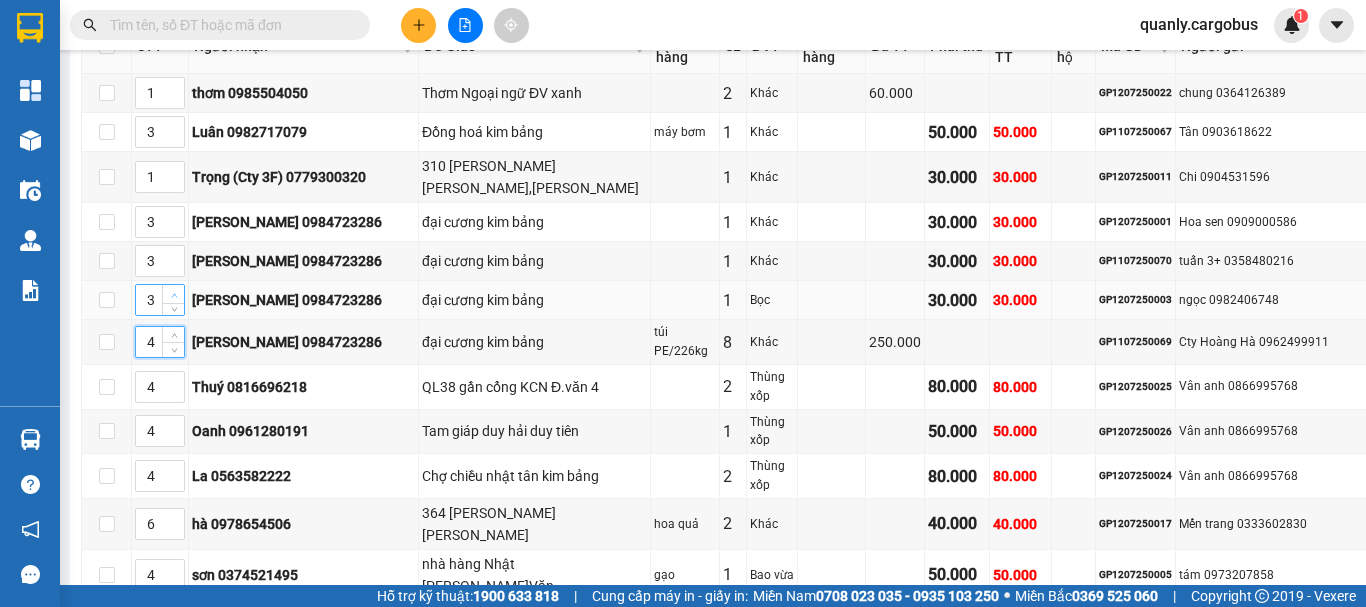 click 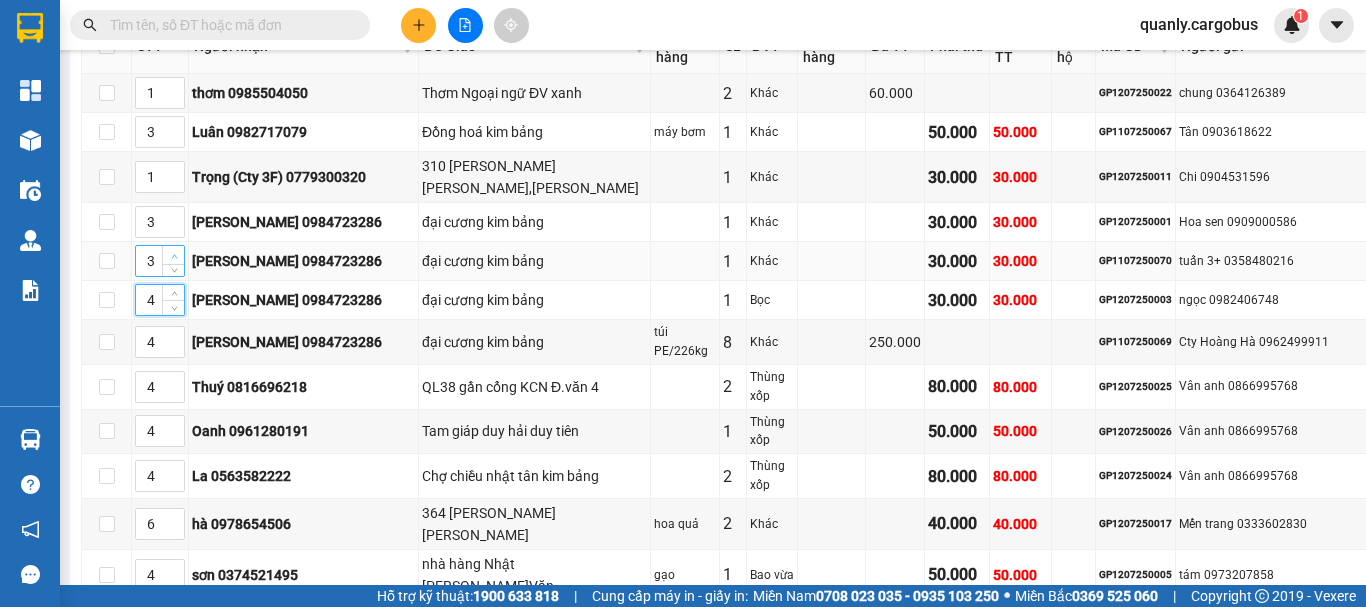 click at bounding box center [174, 256] 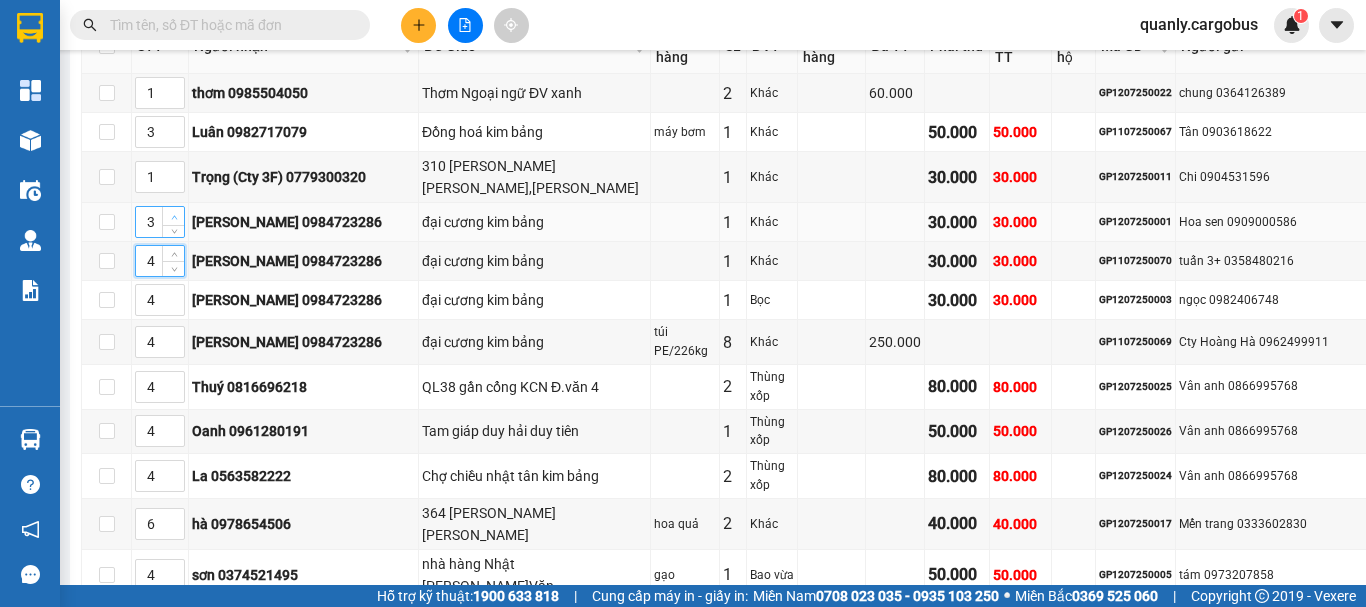 type on "4" 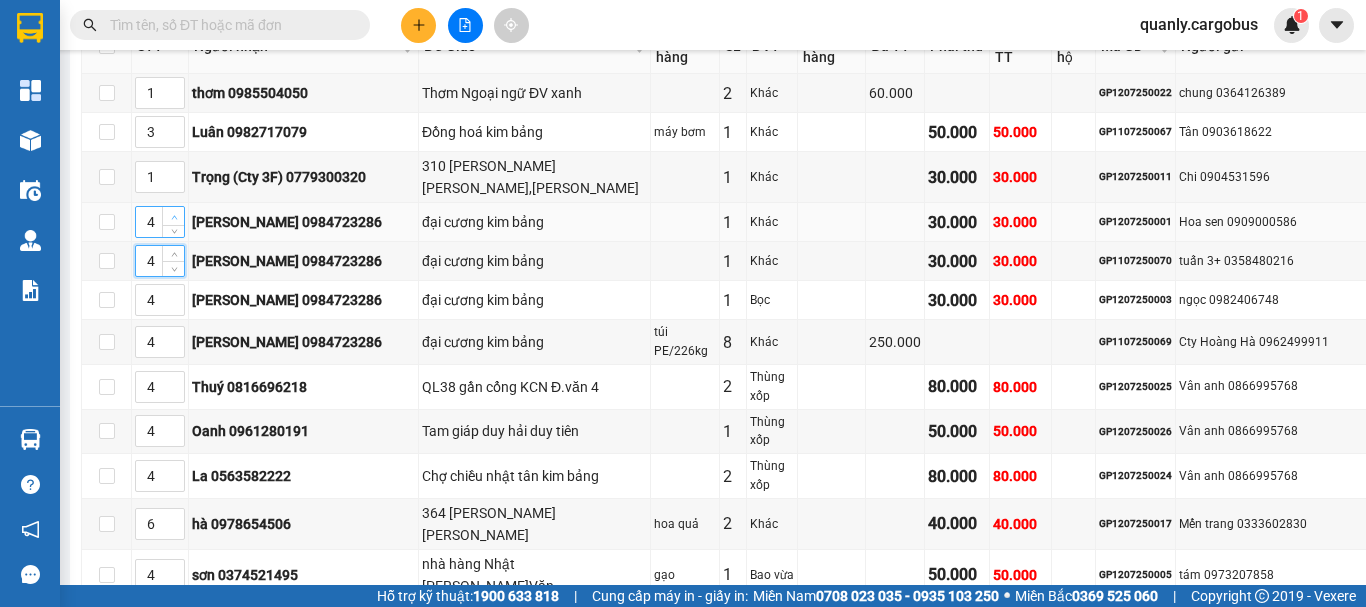 click 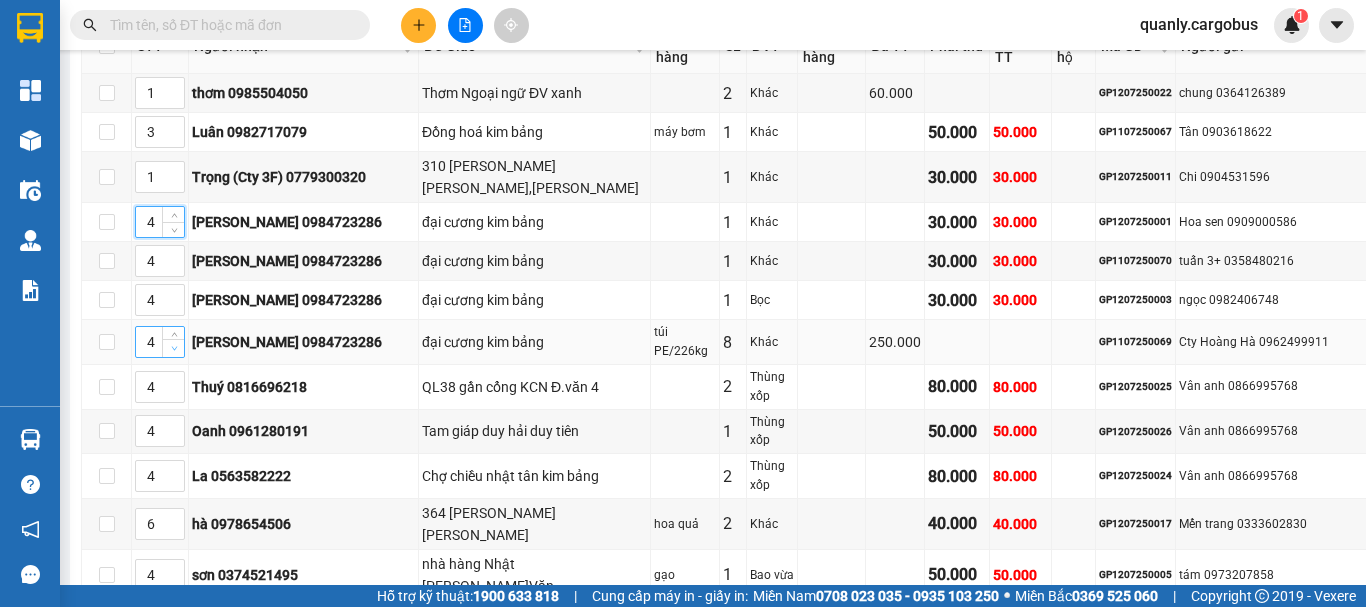 click at bounding box center (174, 349) 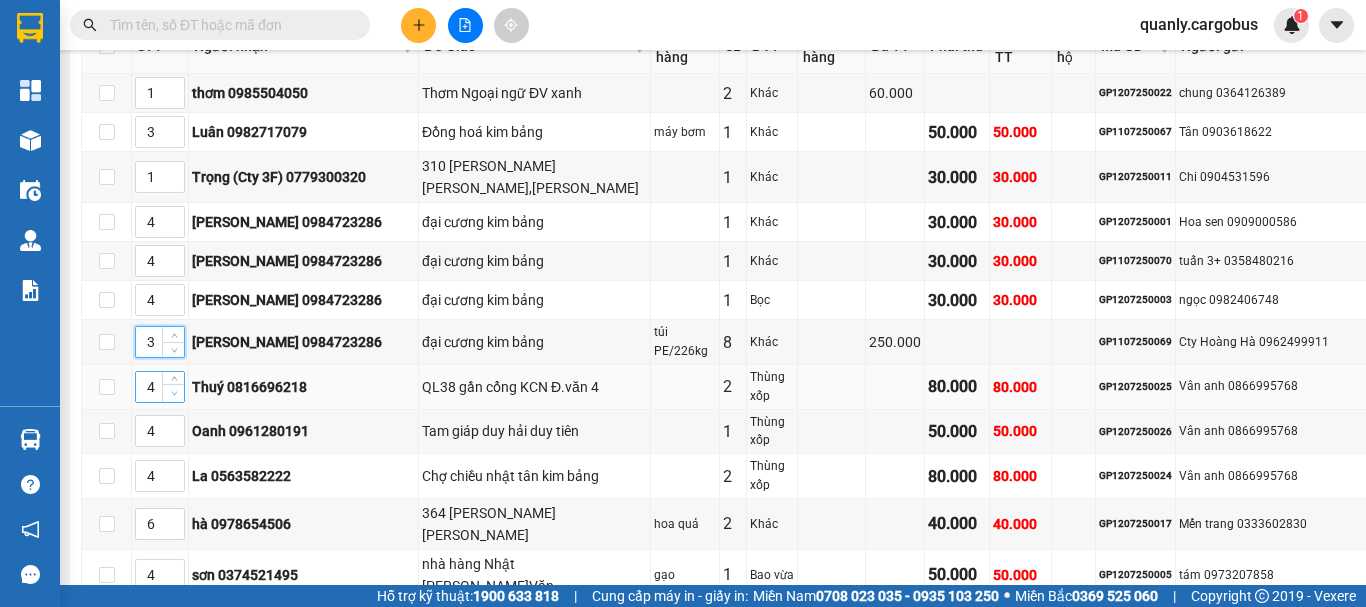 click 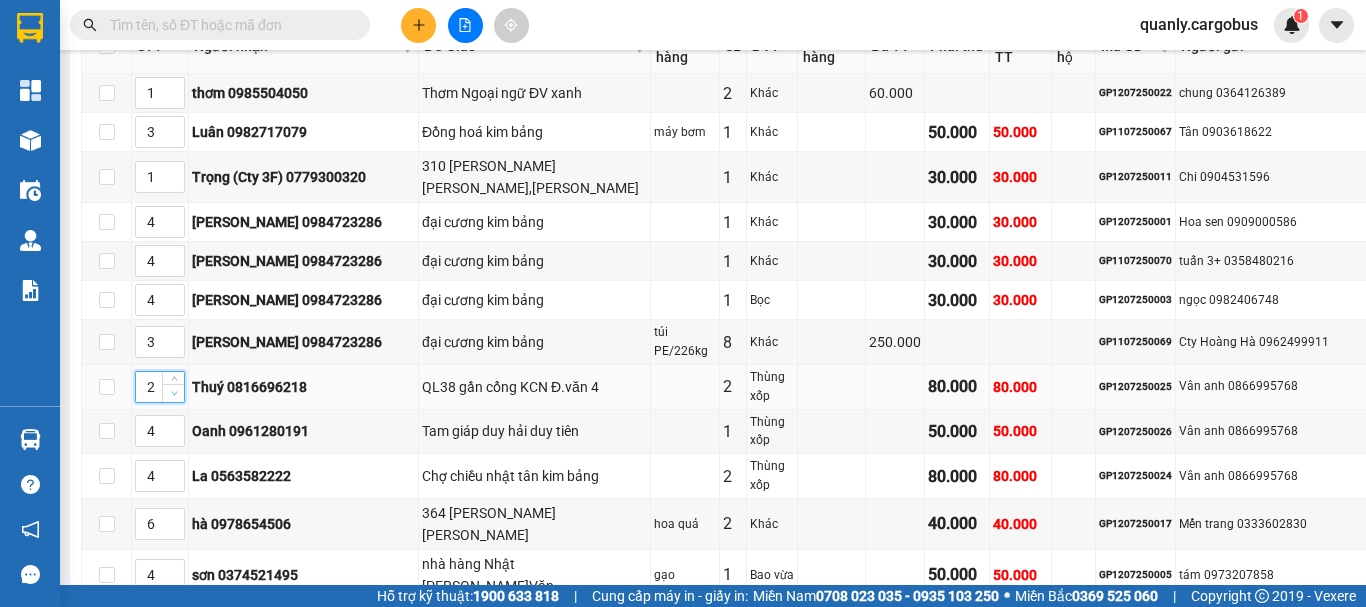 scroll, scrollTop: 500, scrollLeft: 0, axis: vertical 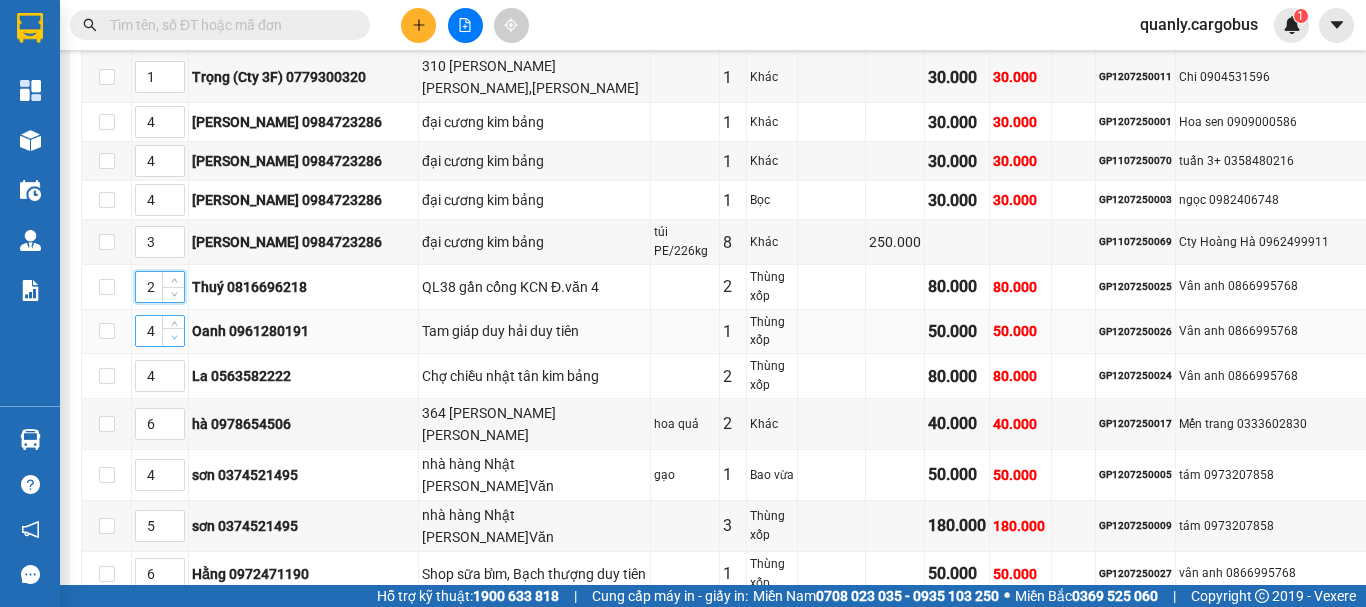 type on "3" 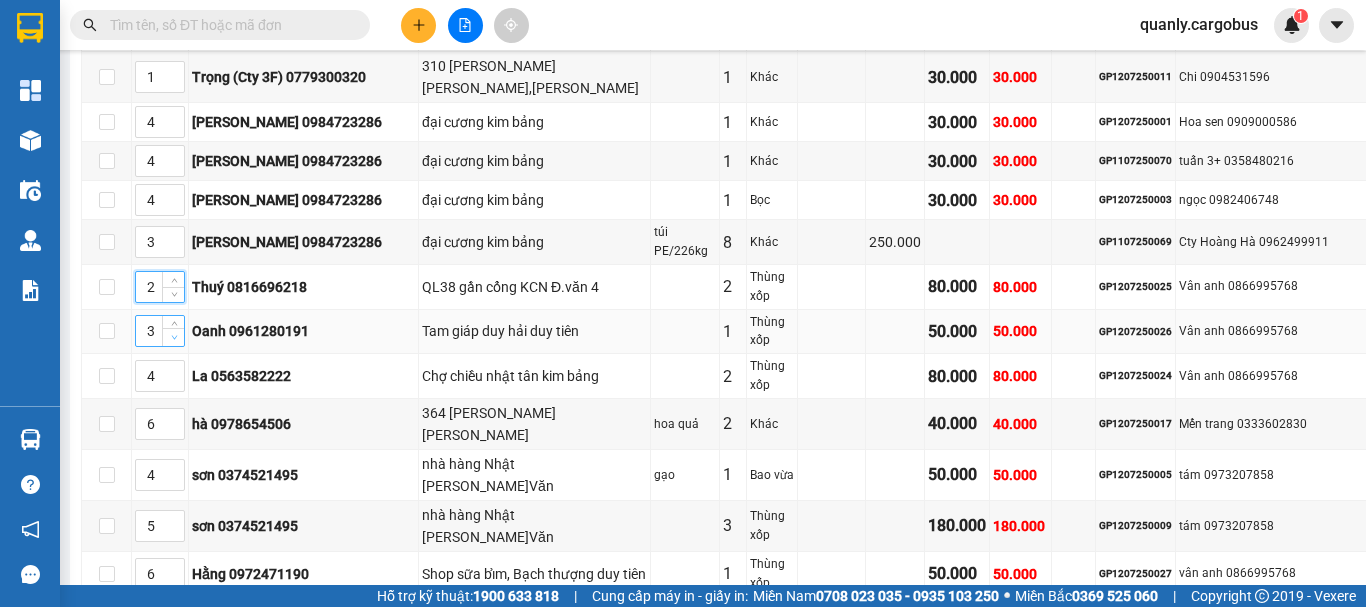 click 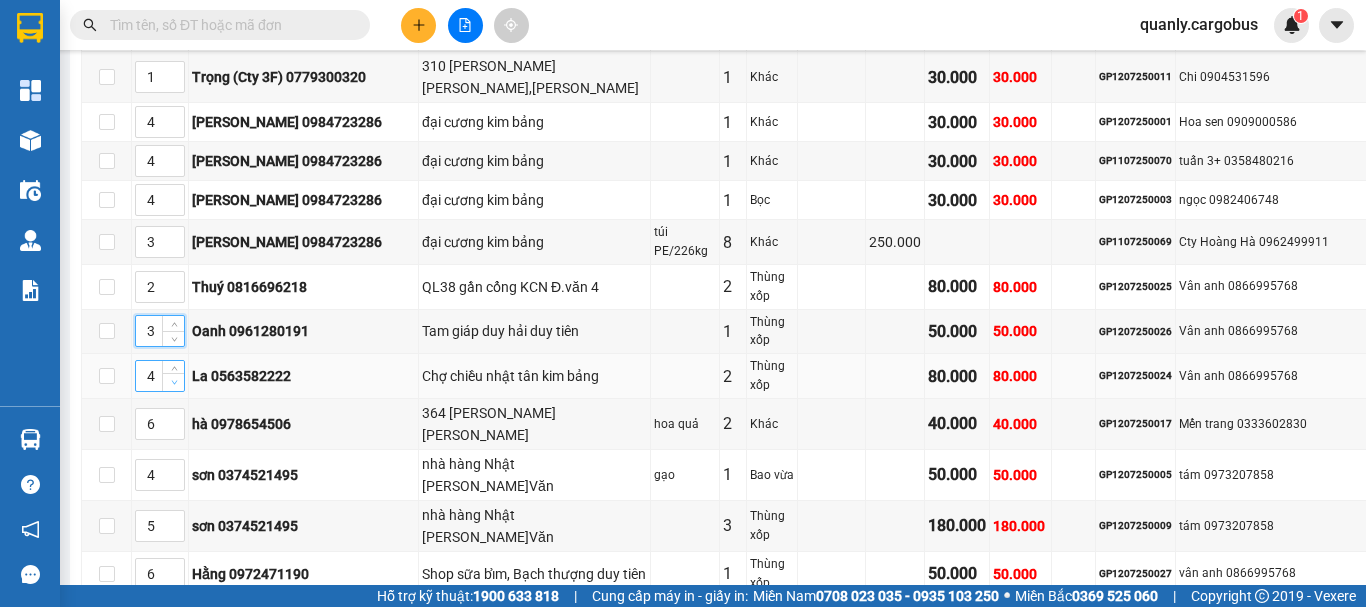 click 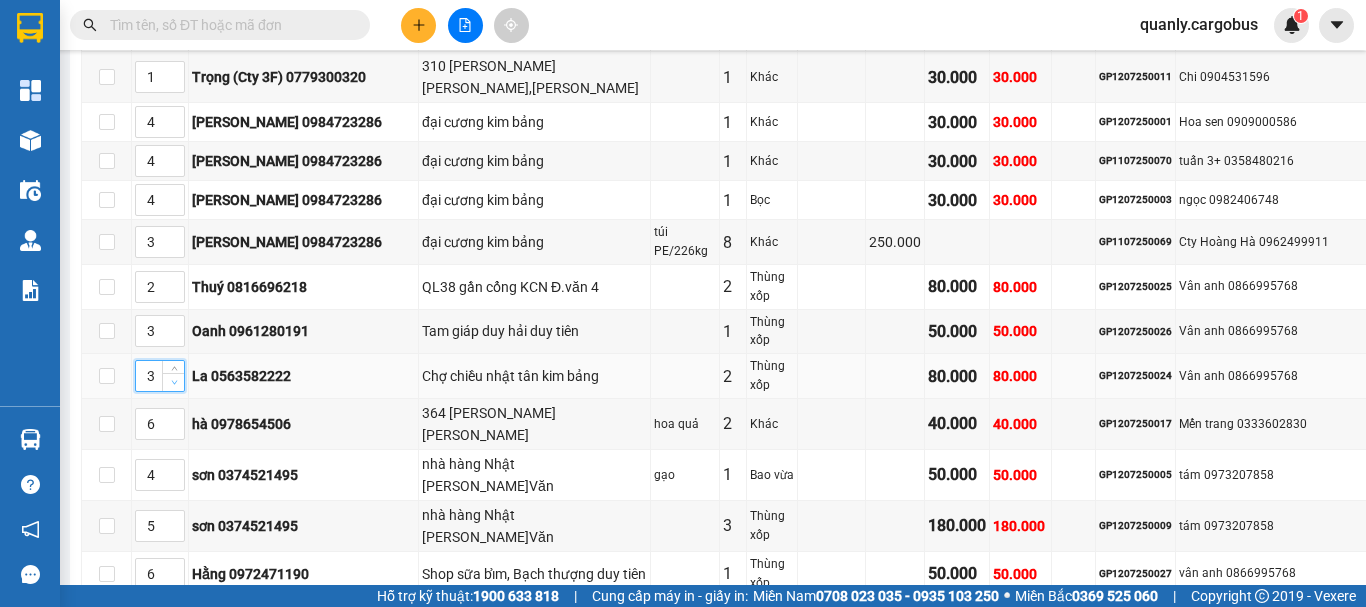 click 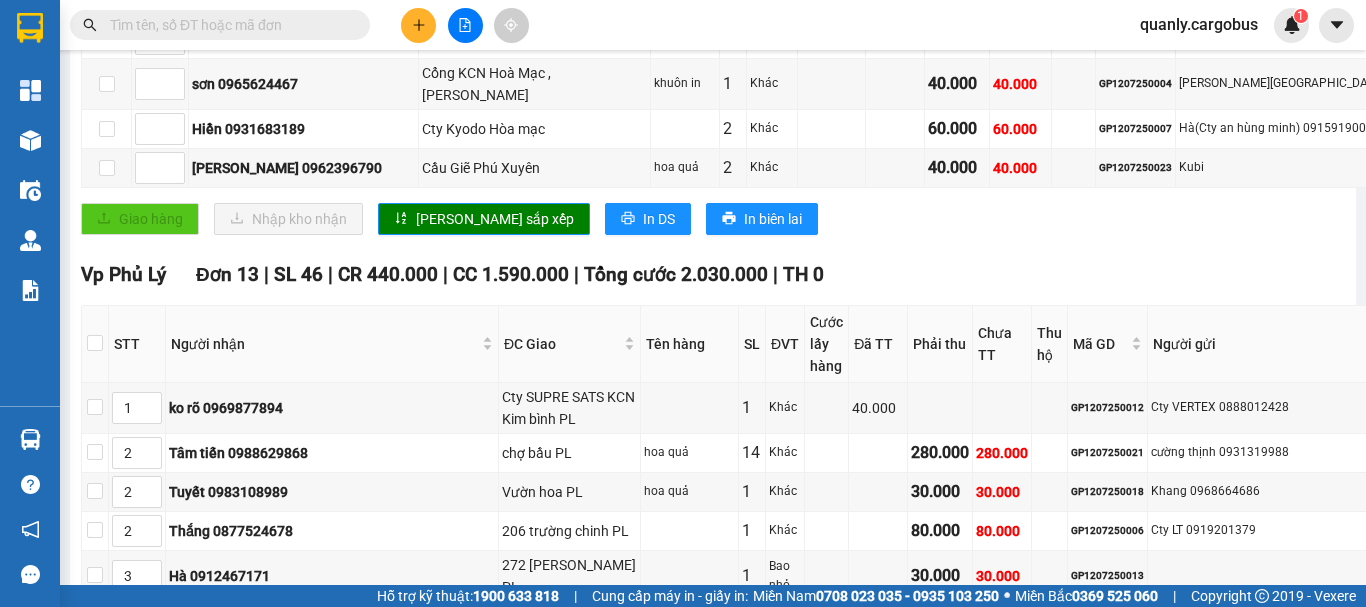 scroll, scrollTop: 1300, scrollLeft: 0, axis: vertical 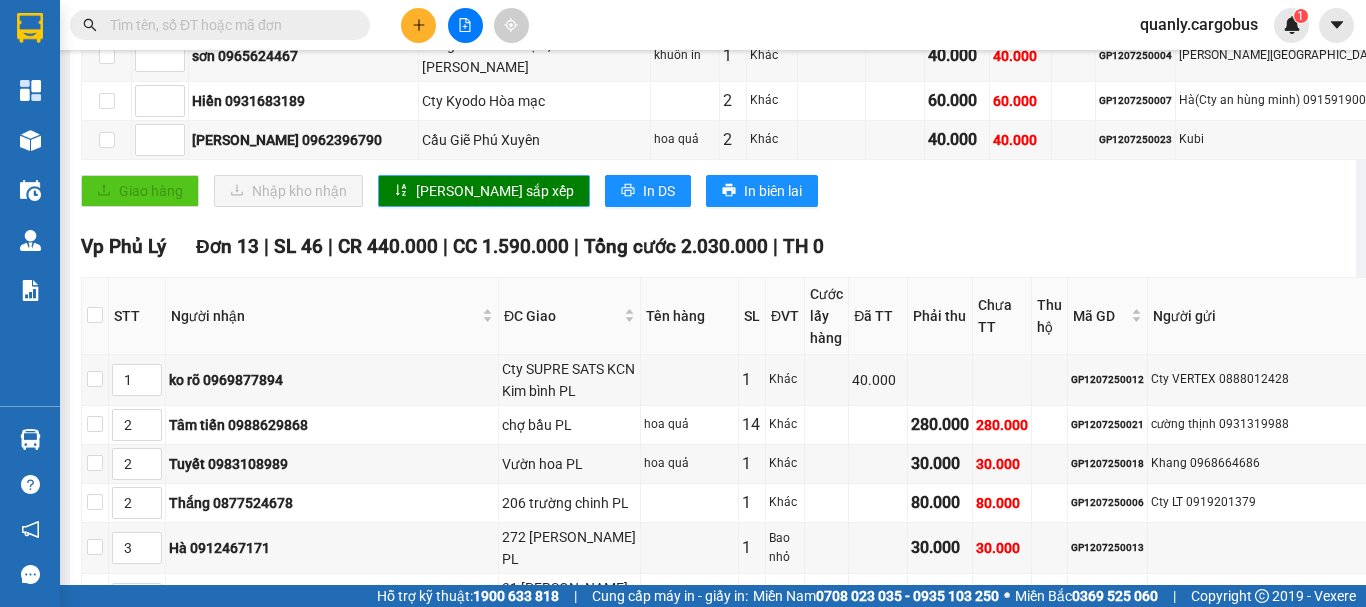 click on "[PERSON_NAME] sắp xếp" at bounding box center (495, 191) 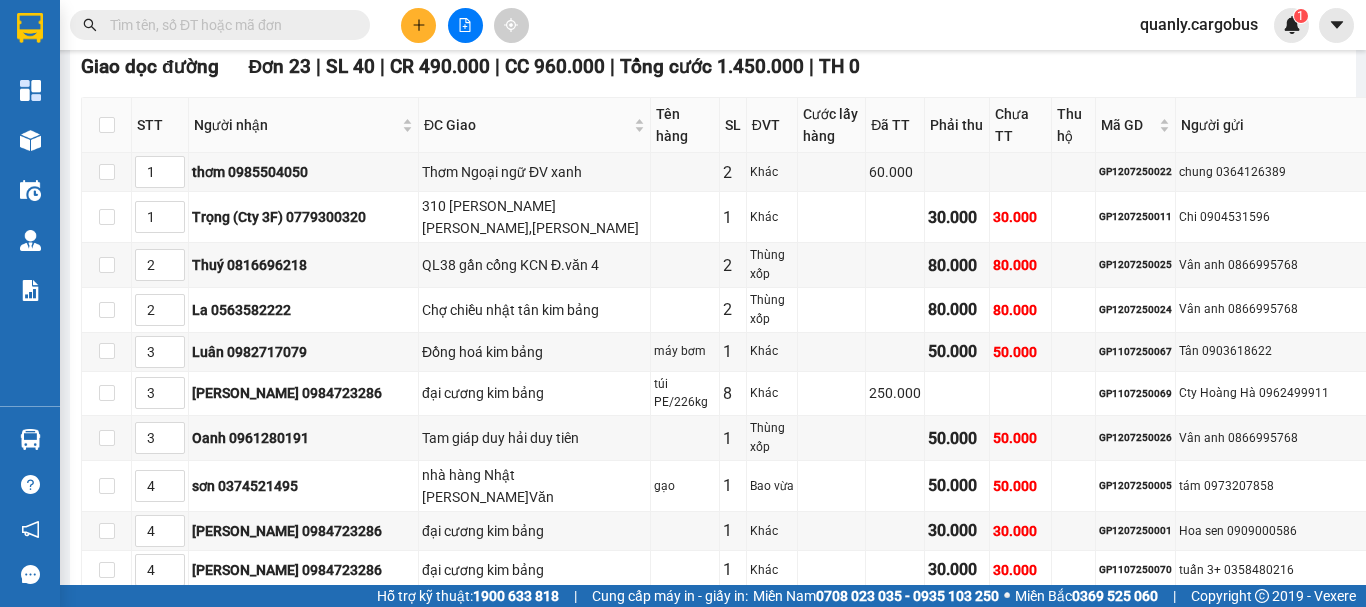 scroll, scrollTop: 300, scrollLeft: 0, axis: vertical 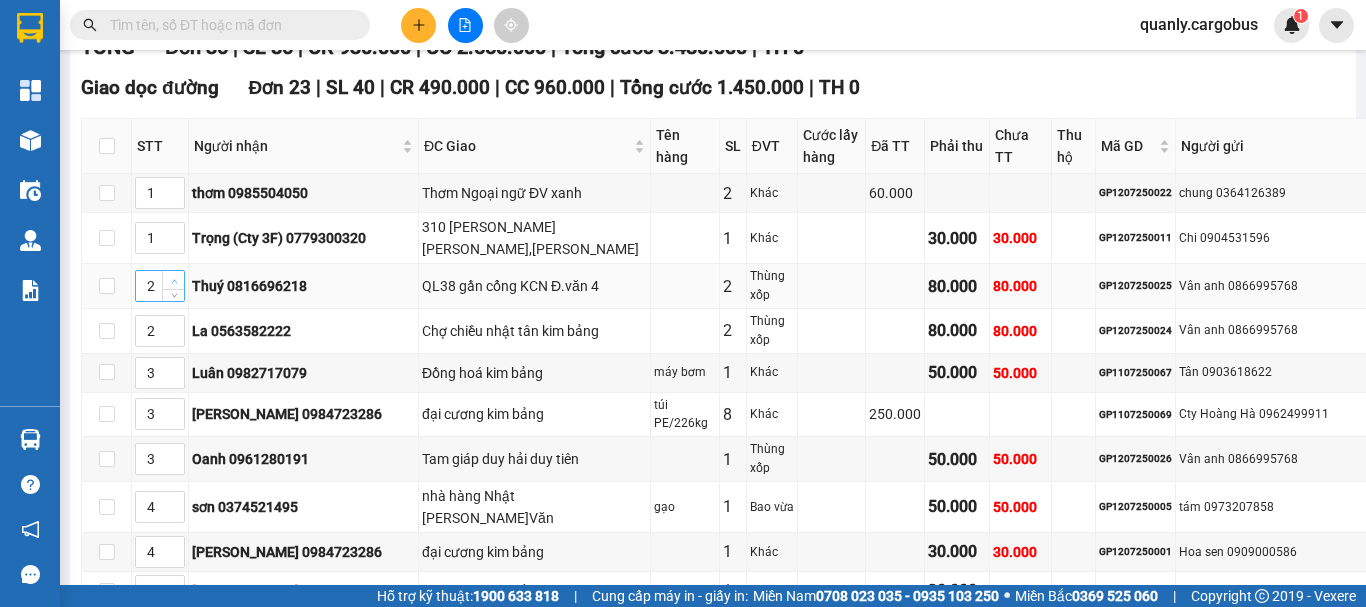 type on "3" 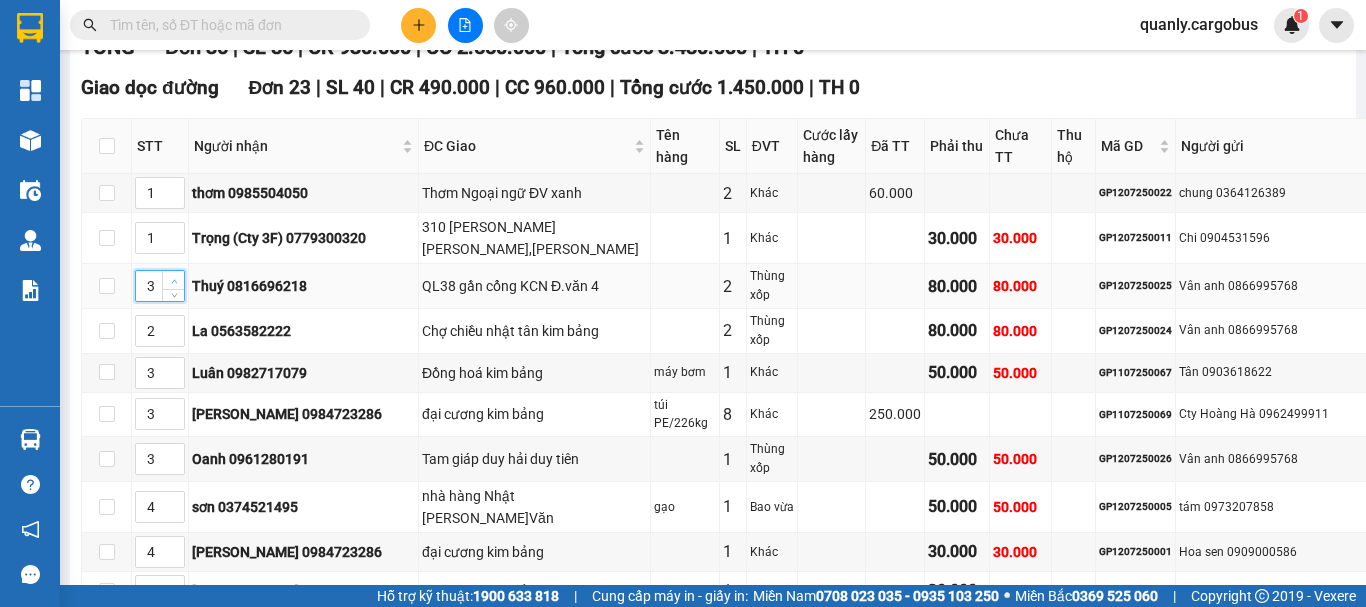 click 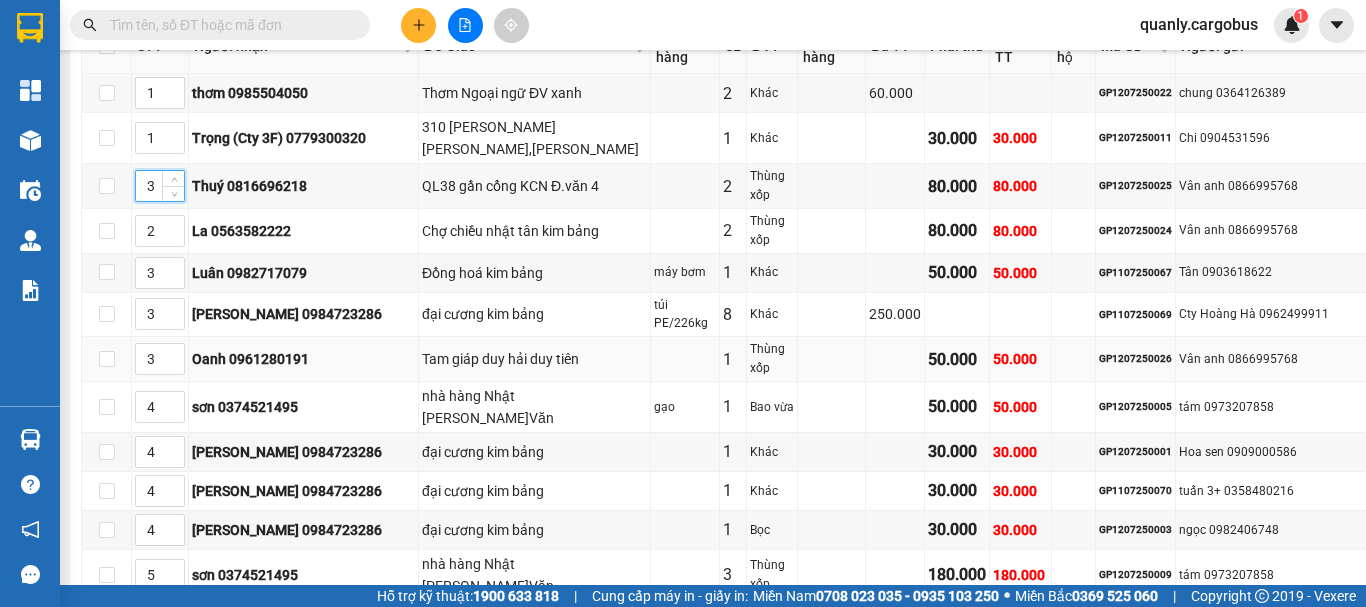 scroll, scrollTop: 500, scrollLeft: 0, axis: vertical 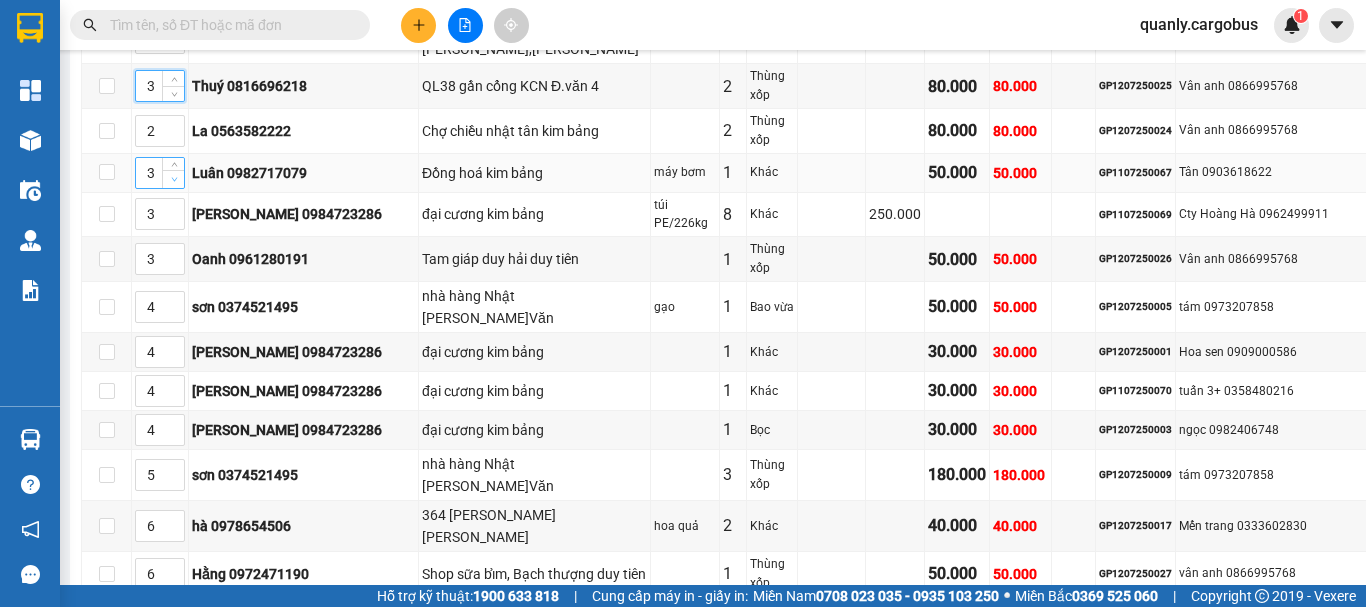 type on "2" 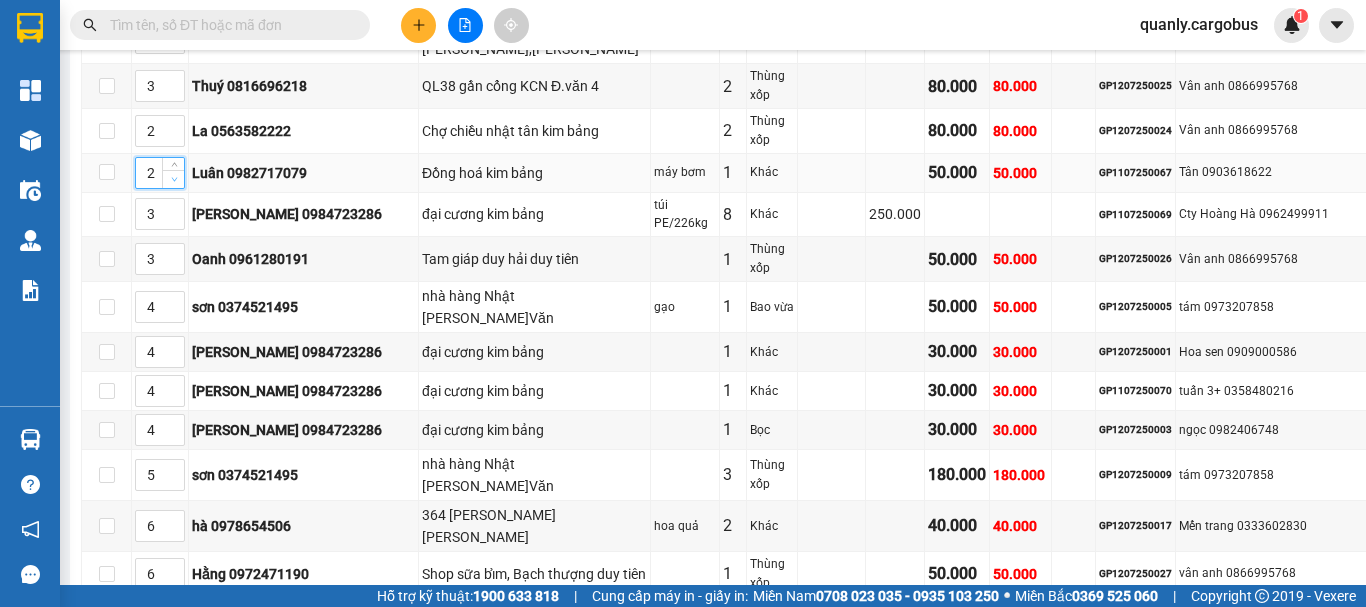 click 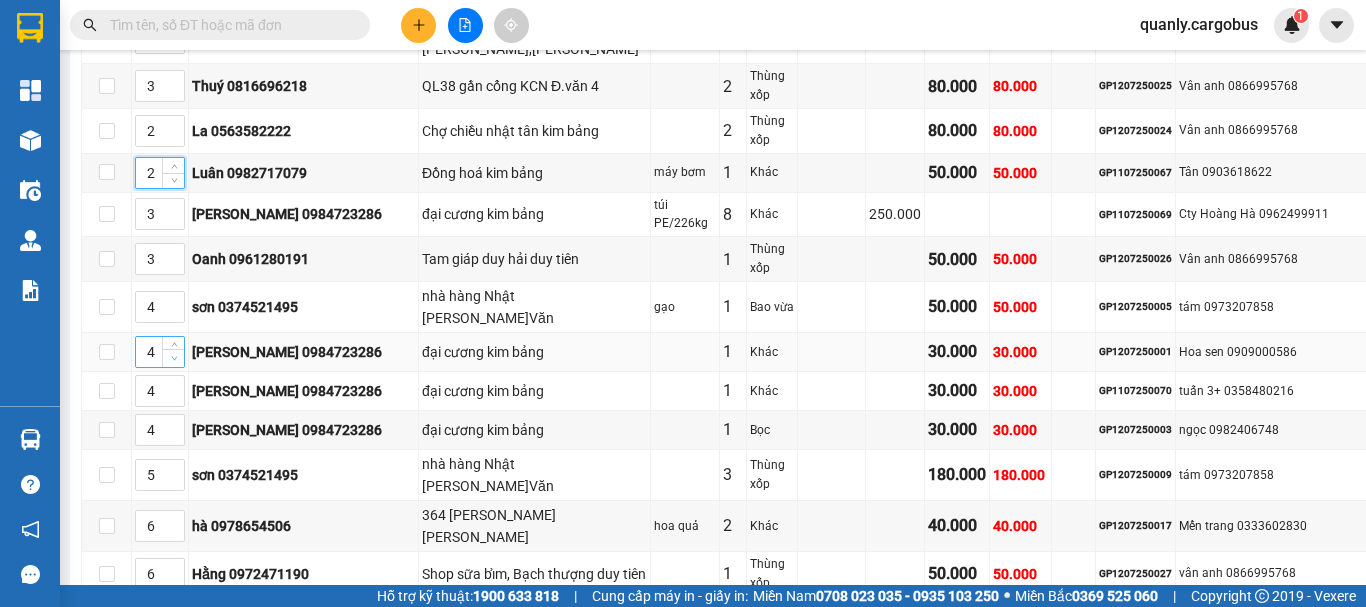 click at bounding box center (174, 359) 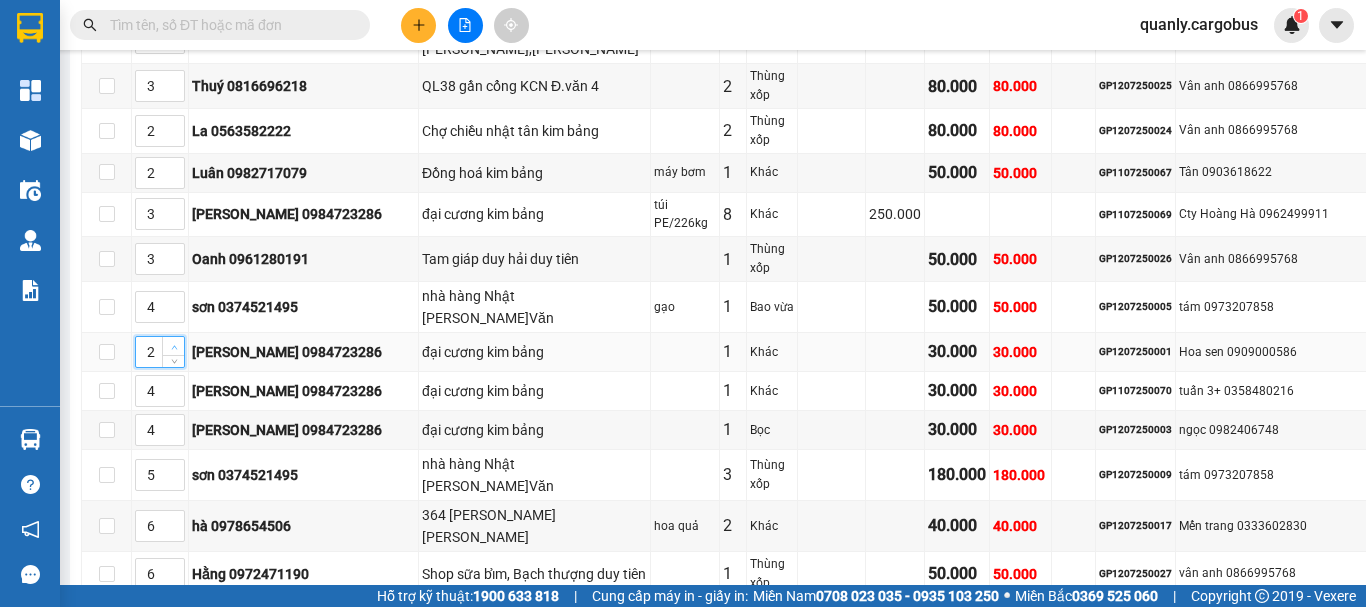 click 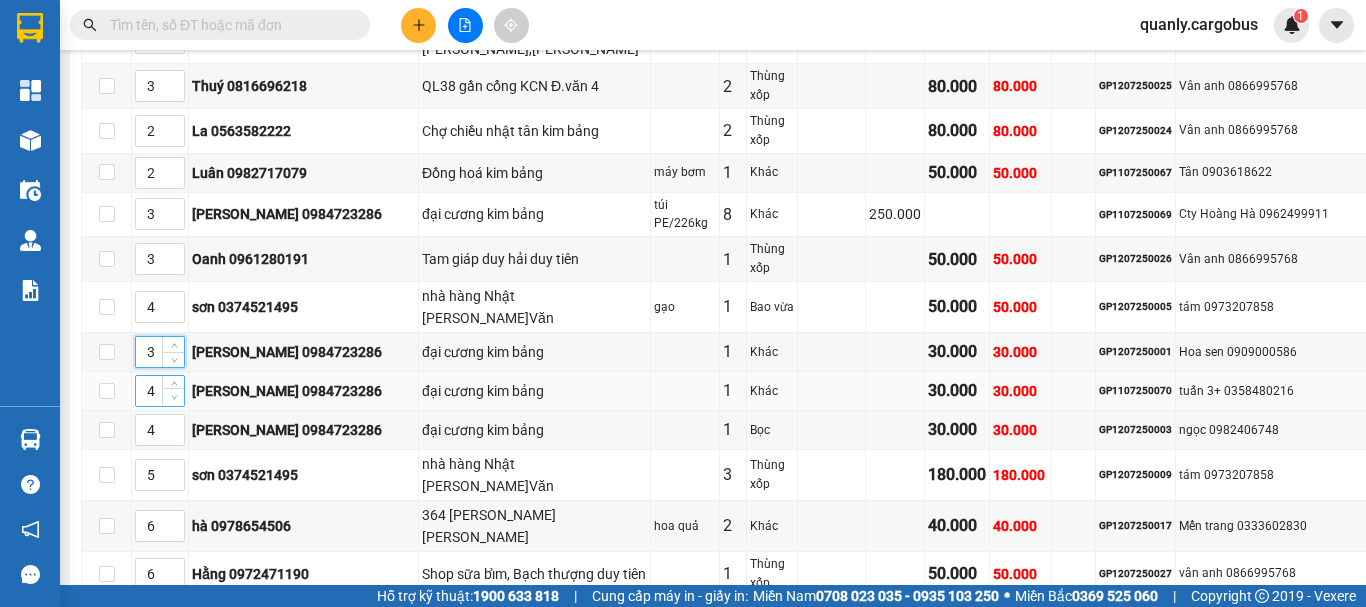 click 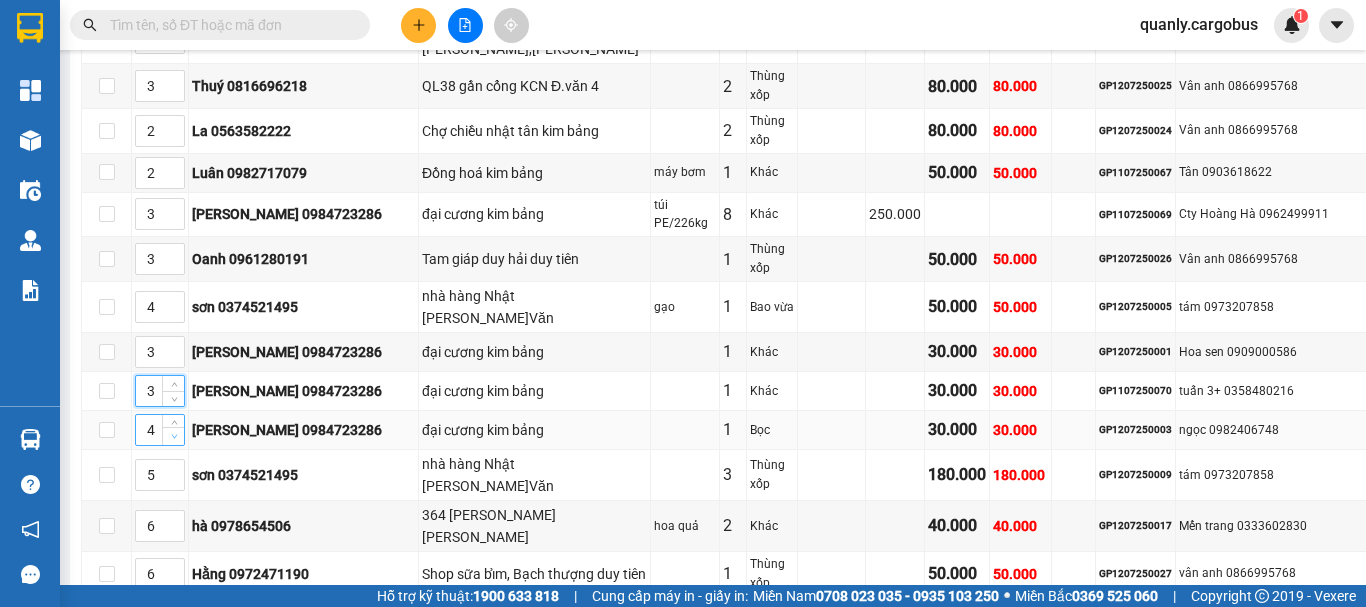 type on "3" 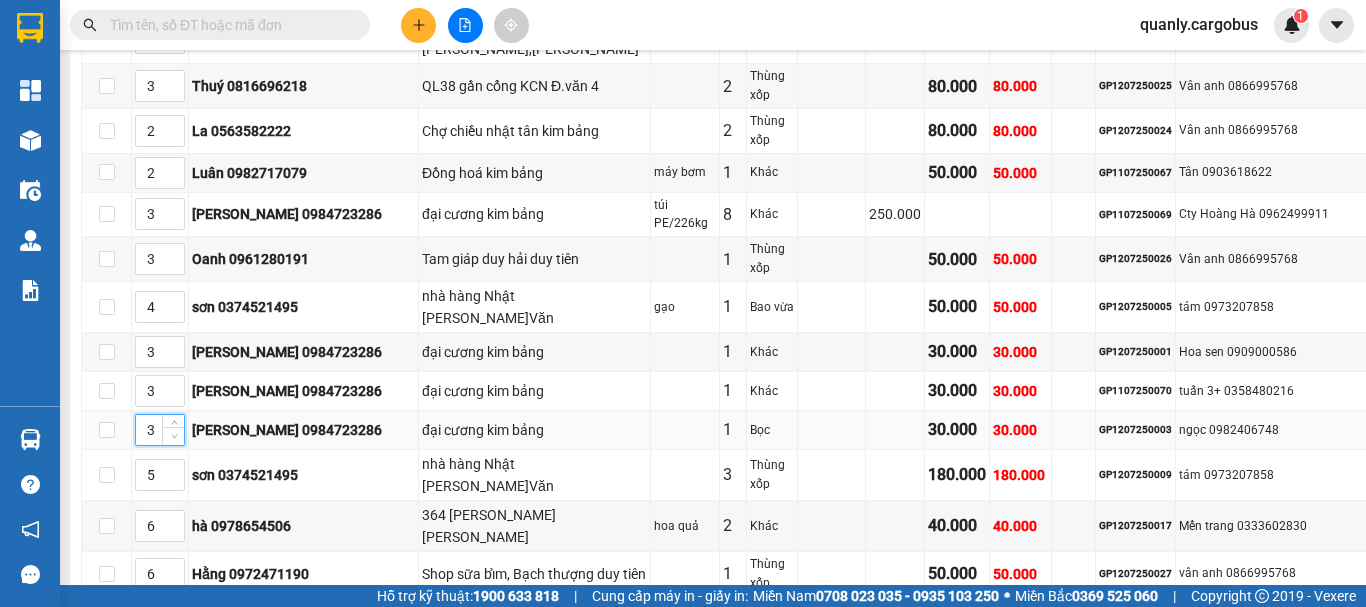 click 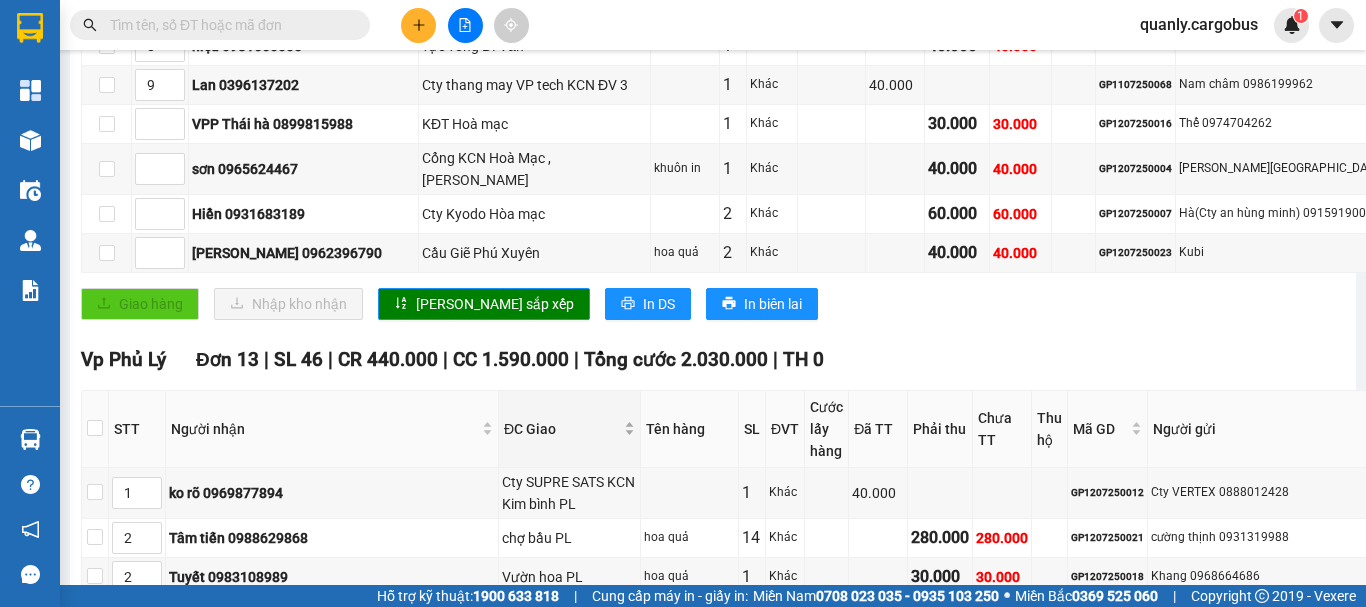 scroll, scrollTop: 1300, scrollLeft: 0, axis: vertical 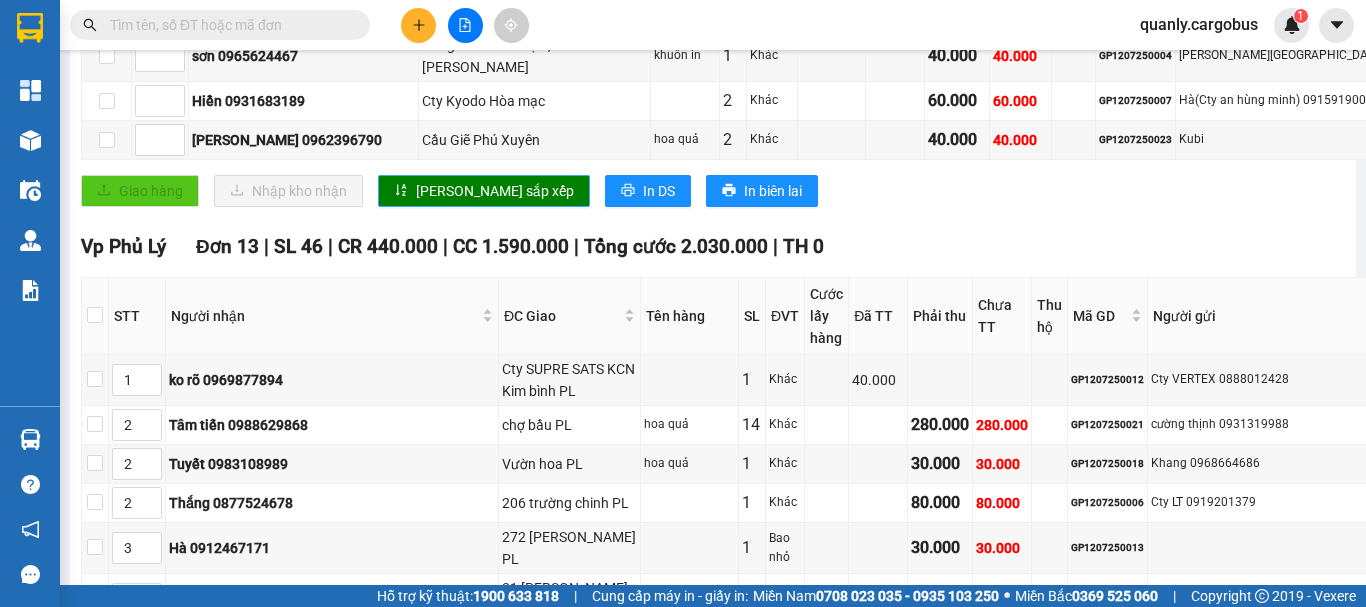 click on "[PERSON_NAME] sắp xếp" at bounding box center [495, 191] 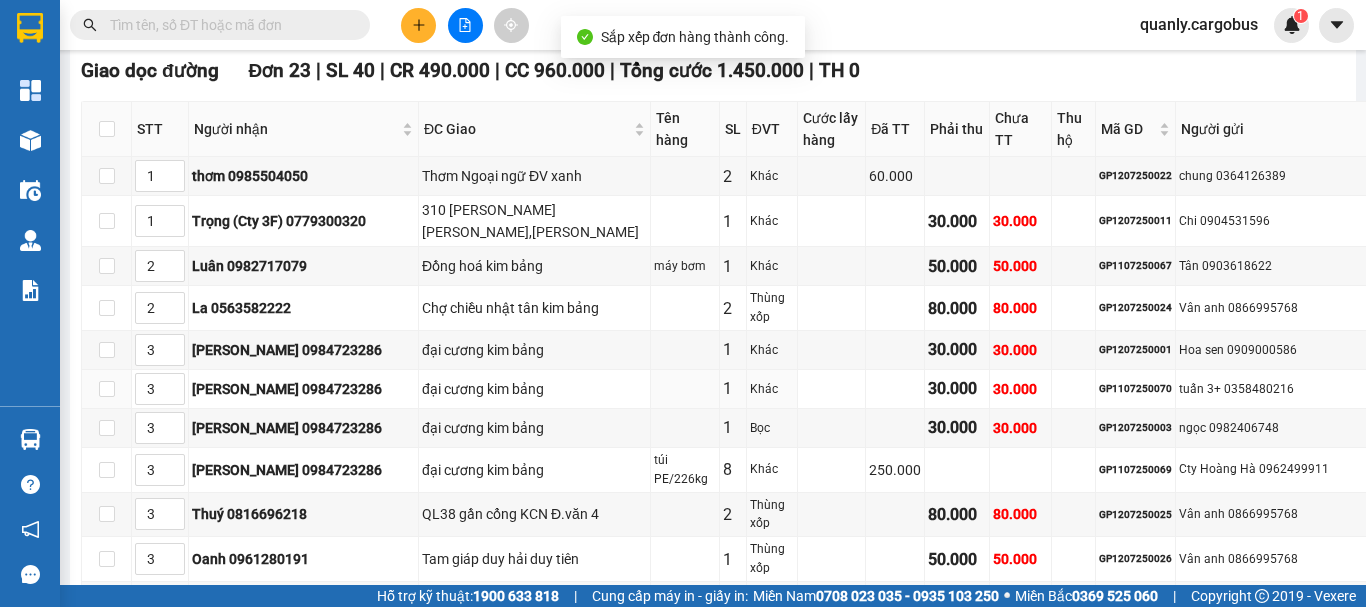 scroll, scrollTop: 300, scrollLeft: 0, axis: vertical 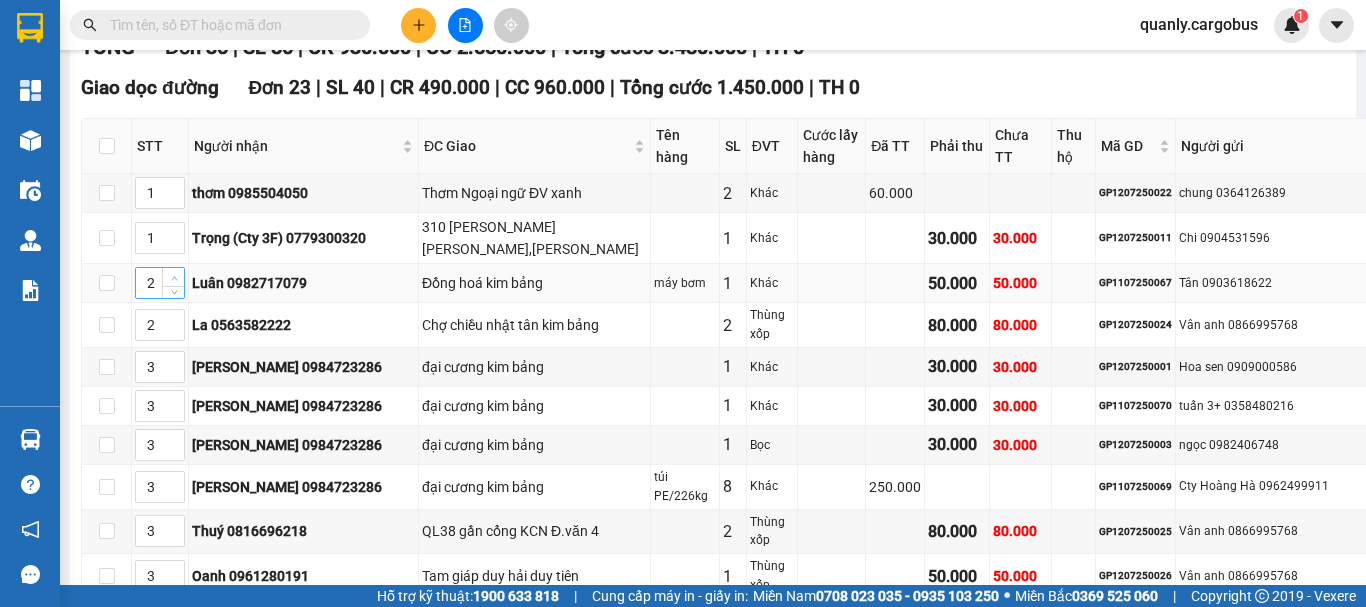 click at bounding box center [173, 277] 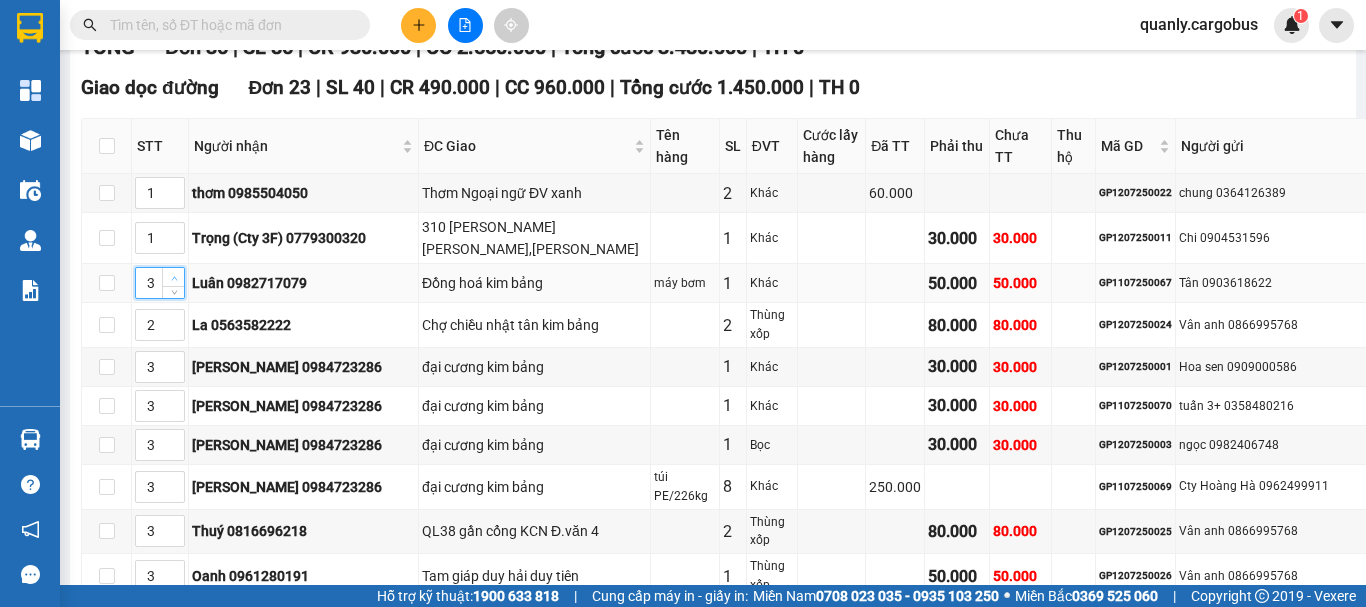 click at bounding box center [173, 277] 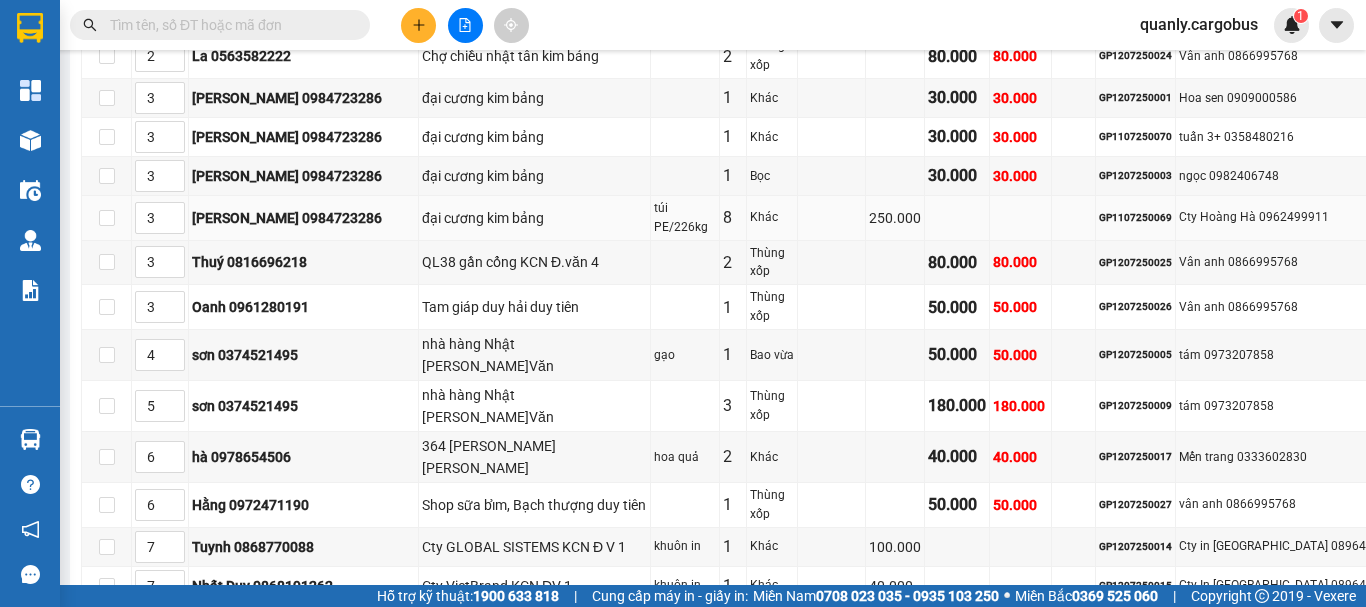 scroll, scrollTop: 600, scrollLeft: 0, axis: vertical 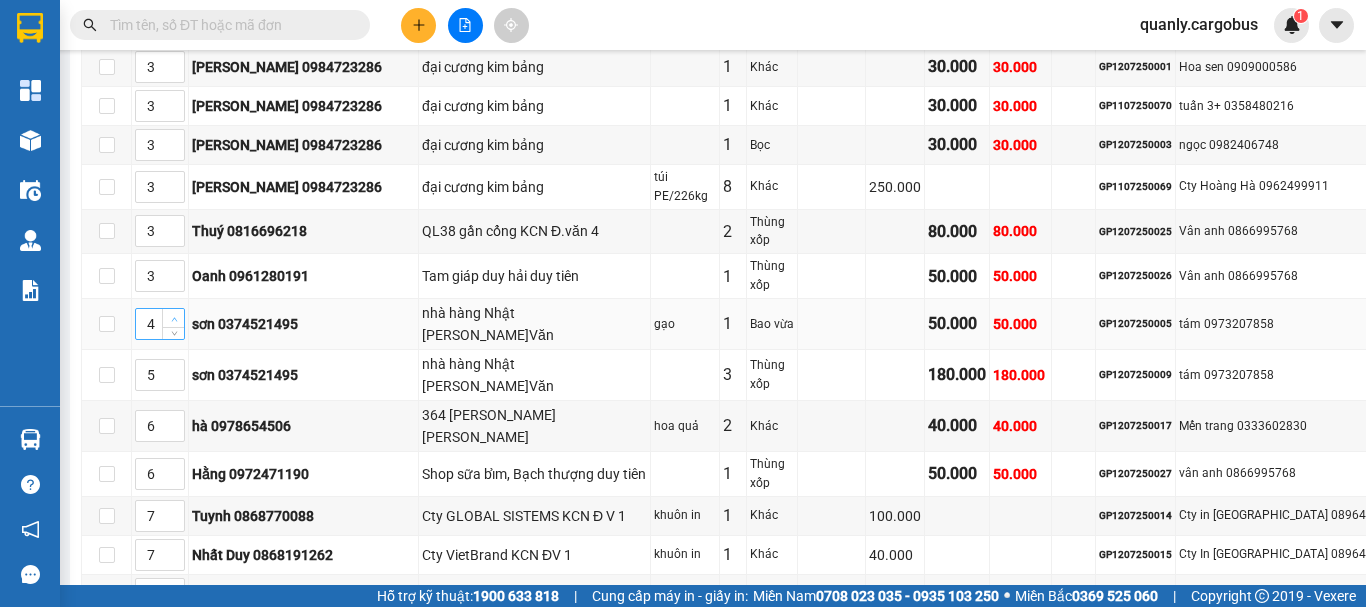 click 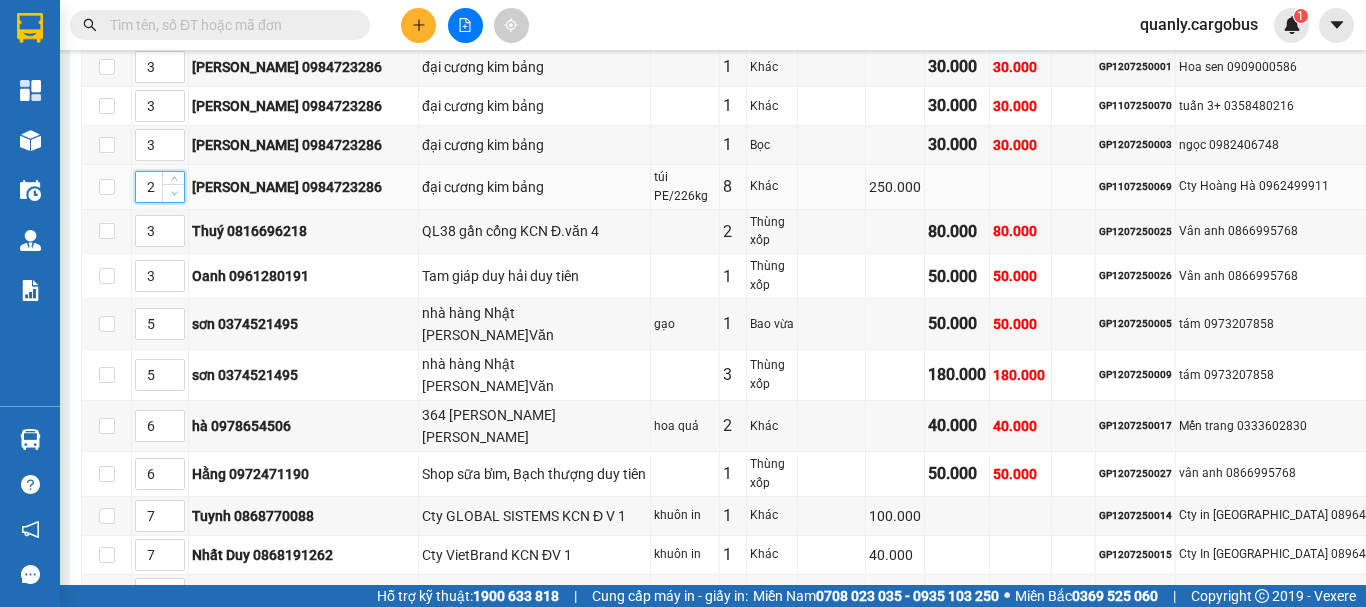 click at bounding box center (174, 193) 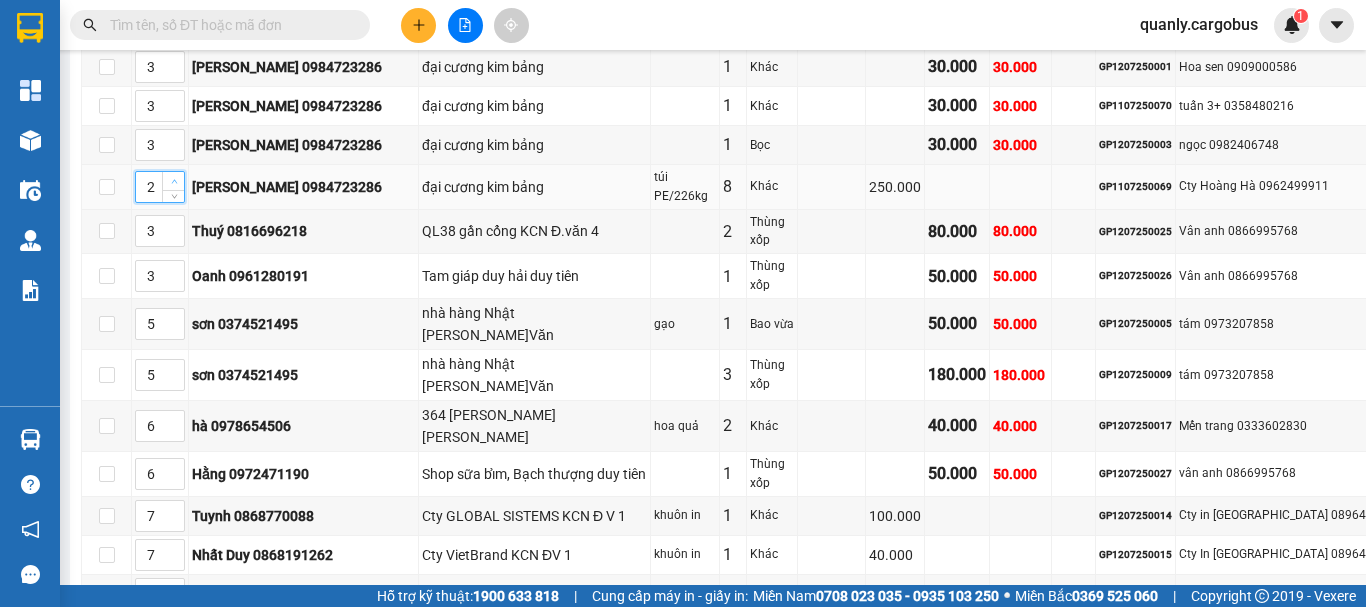 click 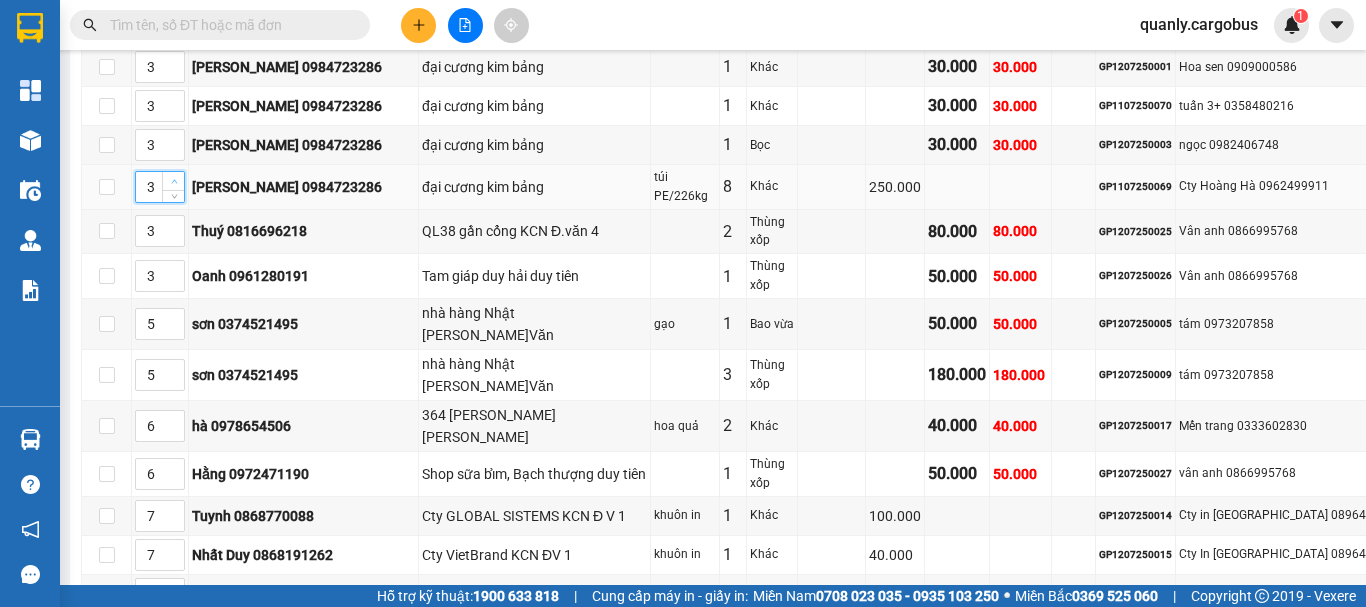 click 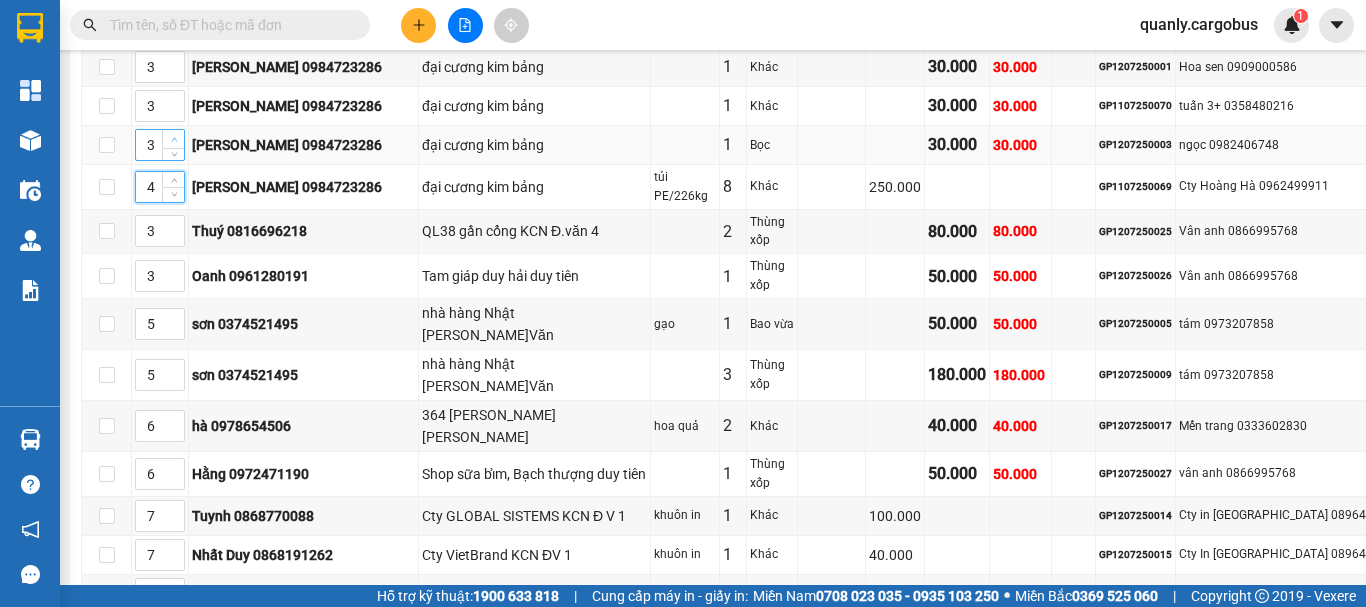 click at bounding box center (174, 140) 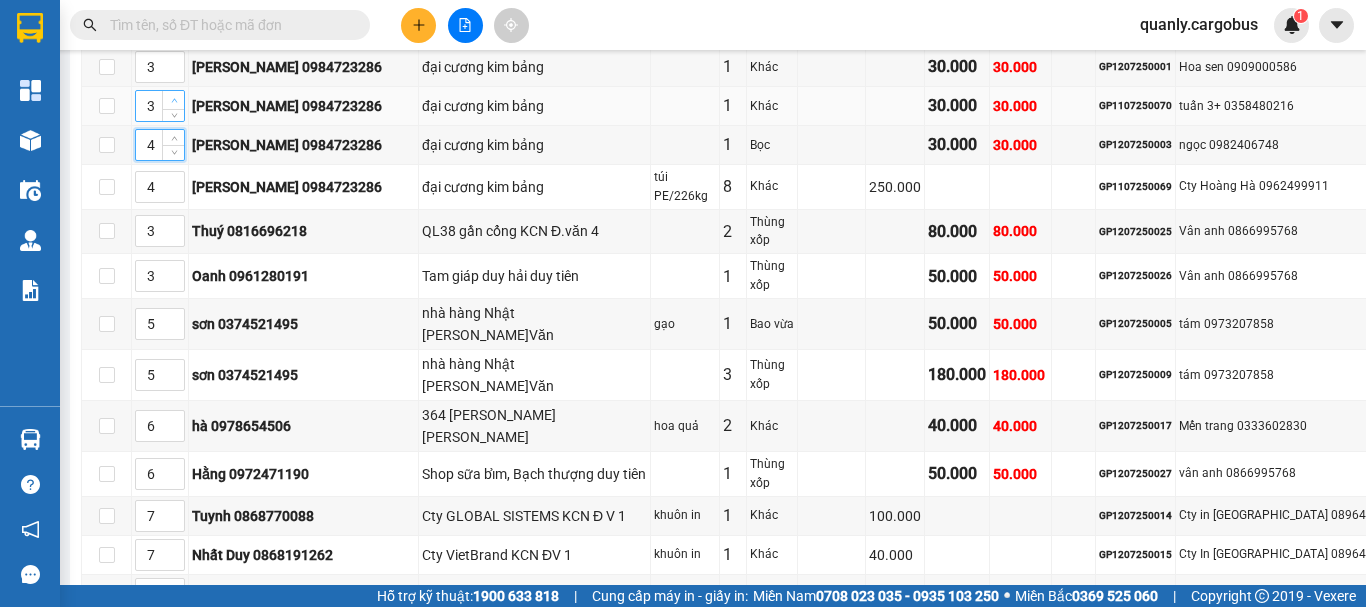 click 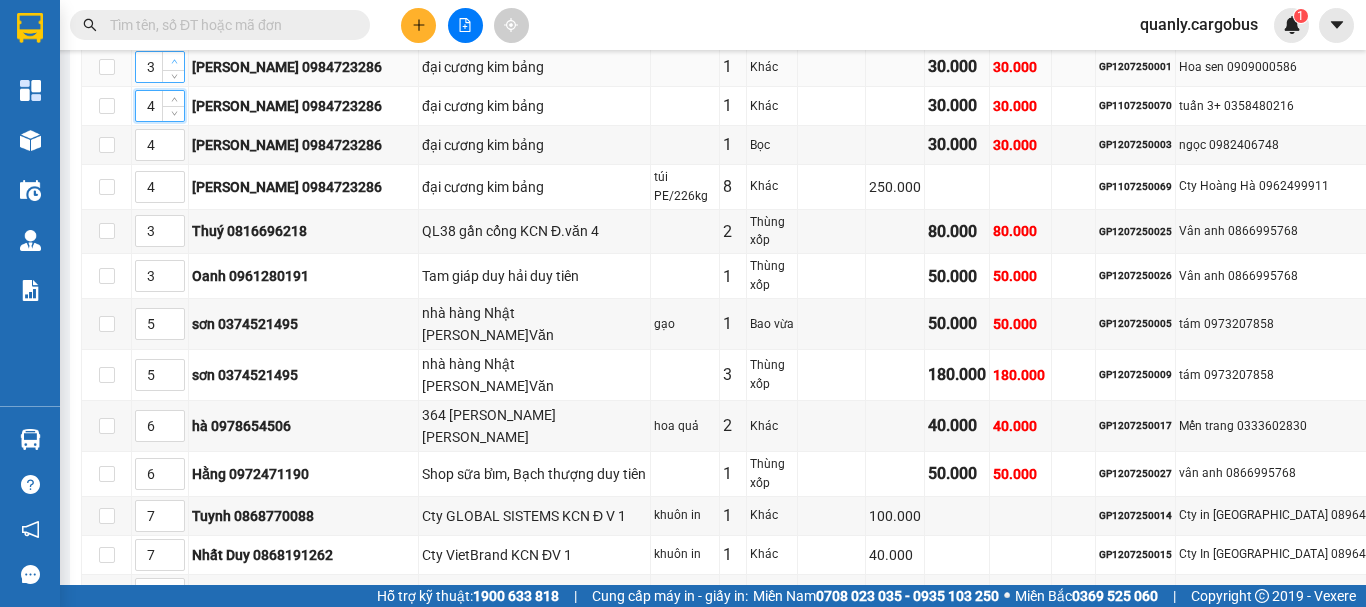 type on "4" 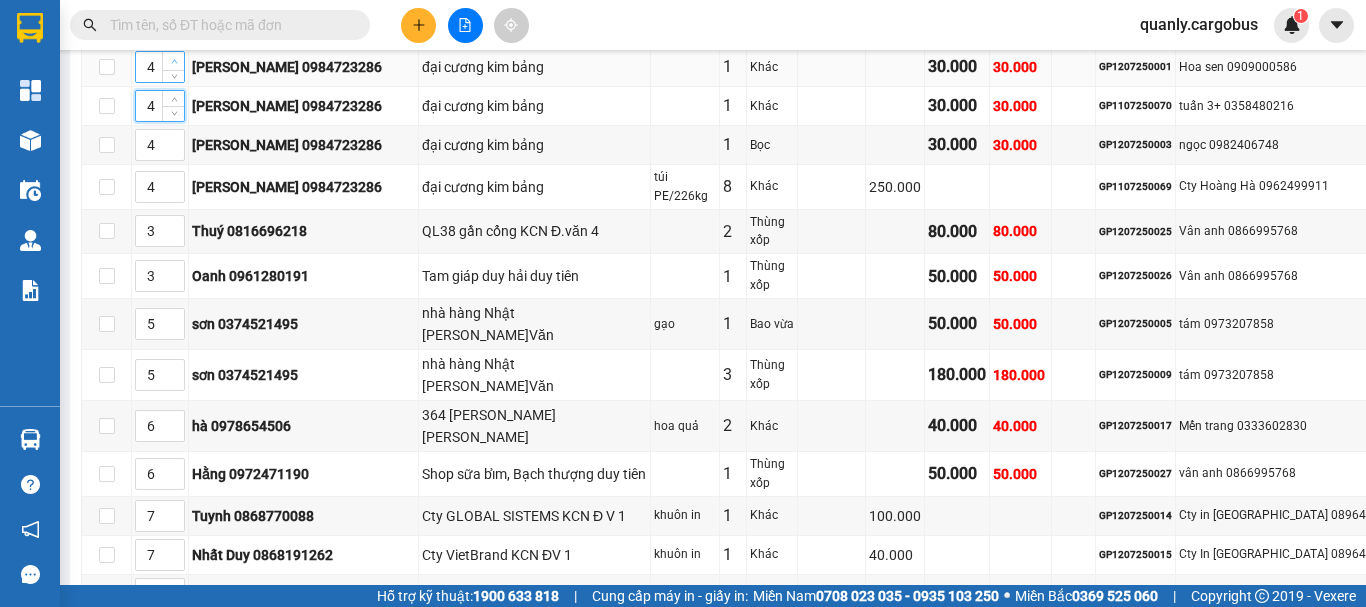 click at bounding box center [173, 61] 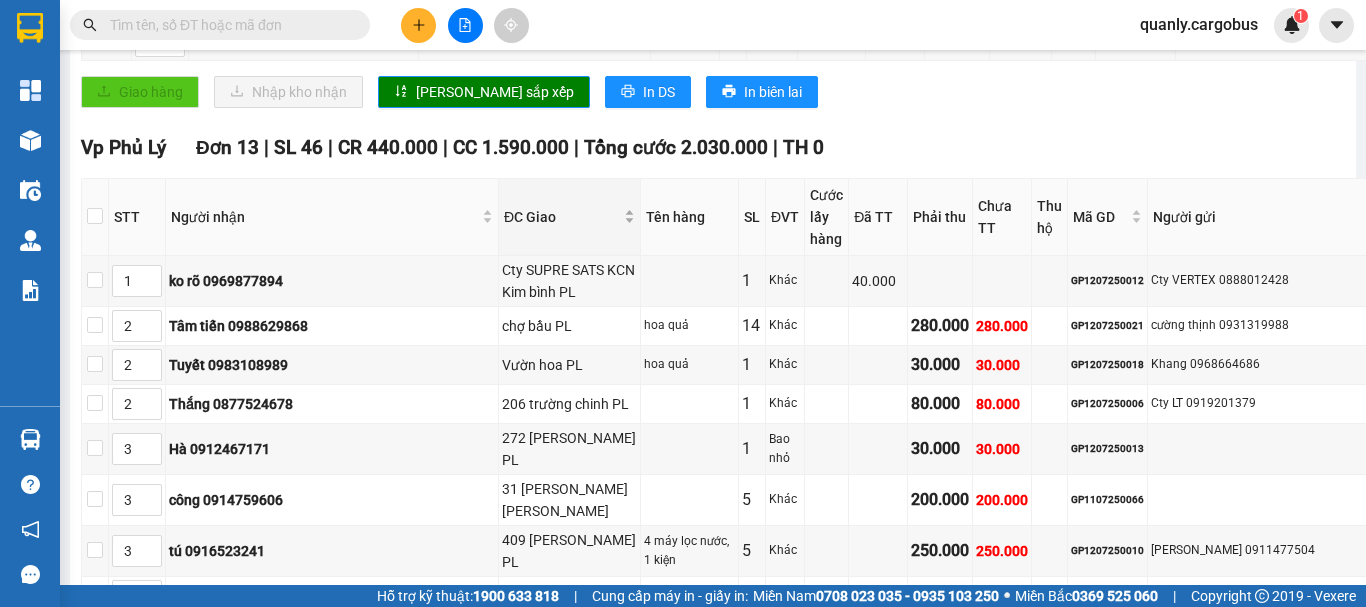 scroll, scrollTop: 1400, scrollLeft: 0, axis: vertical 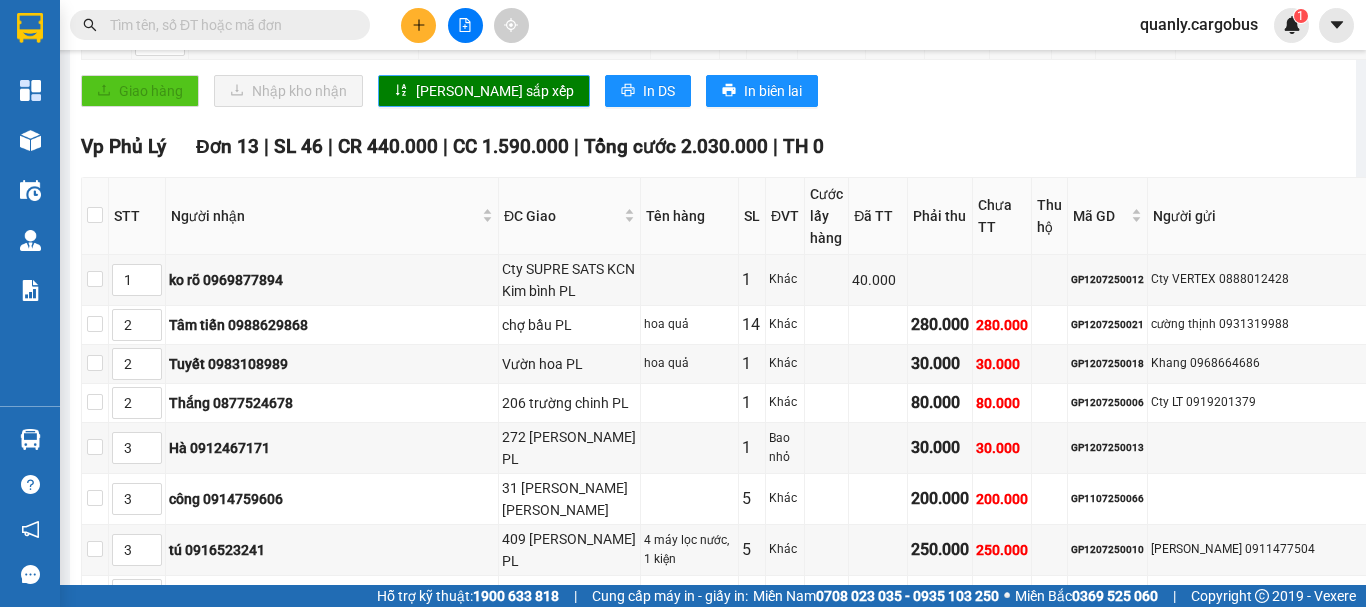 click on "[PERSON_NAME] sắp xếp" at bounding box center (495, 91) 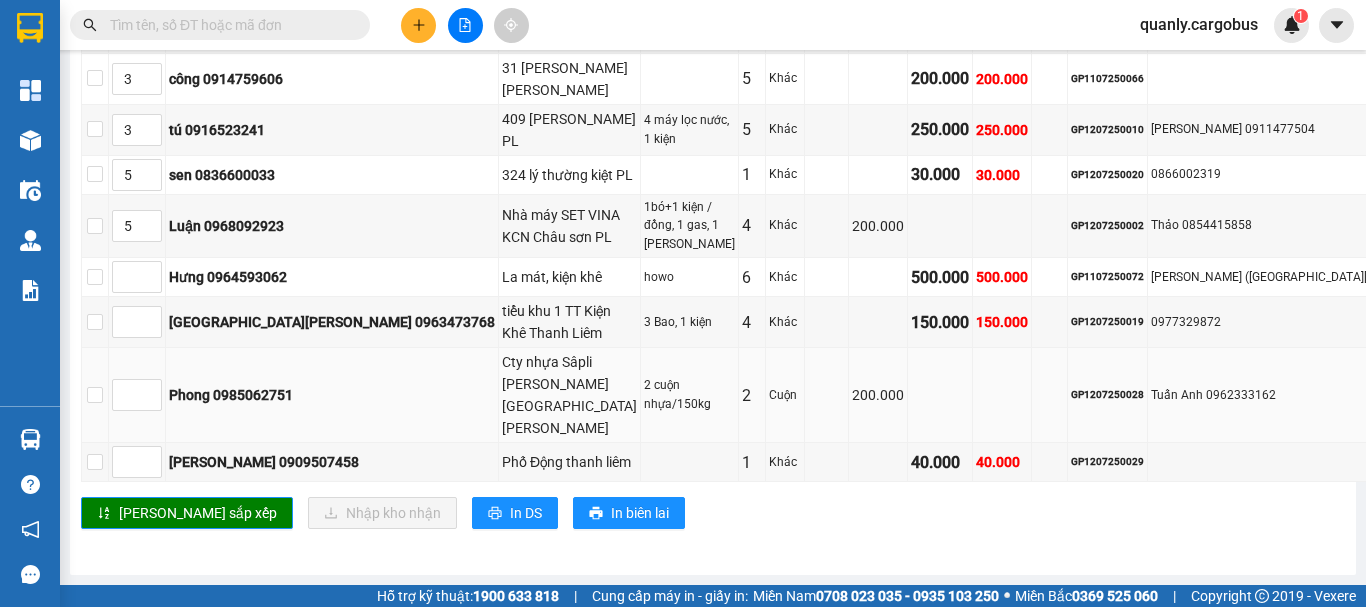 scroll, scrollTop: 2099, scrollLeft: 0, axis: vertical 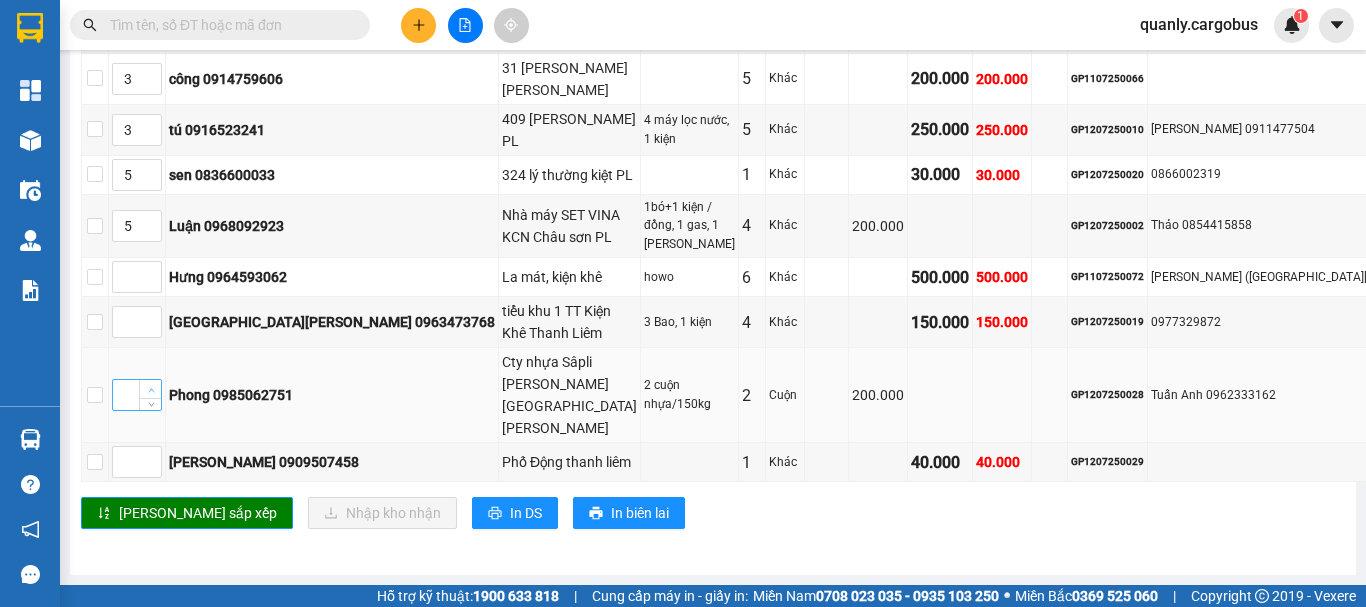type on "1" 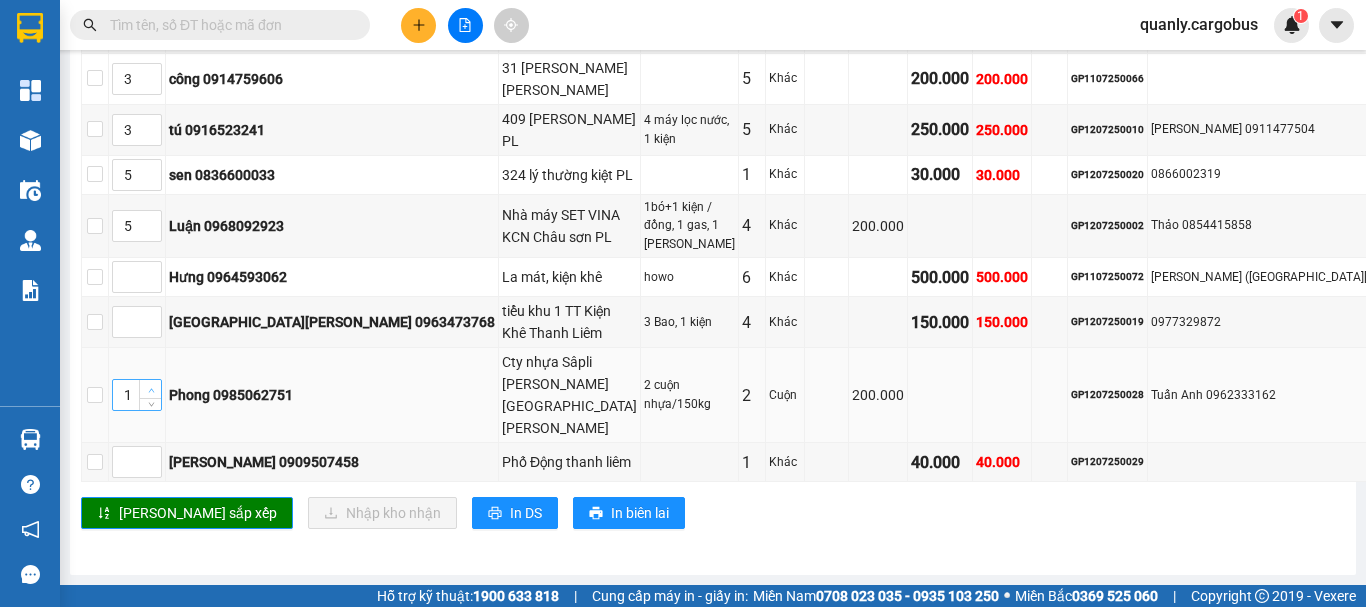 click at bounding box center [151, 390] 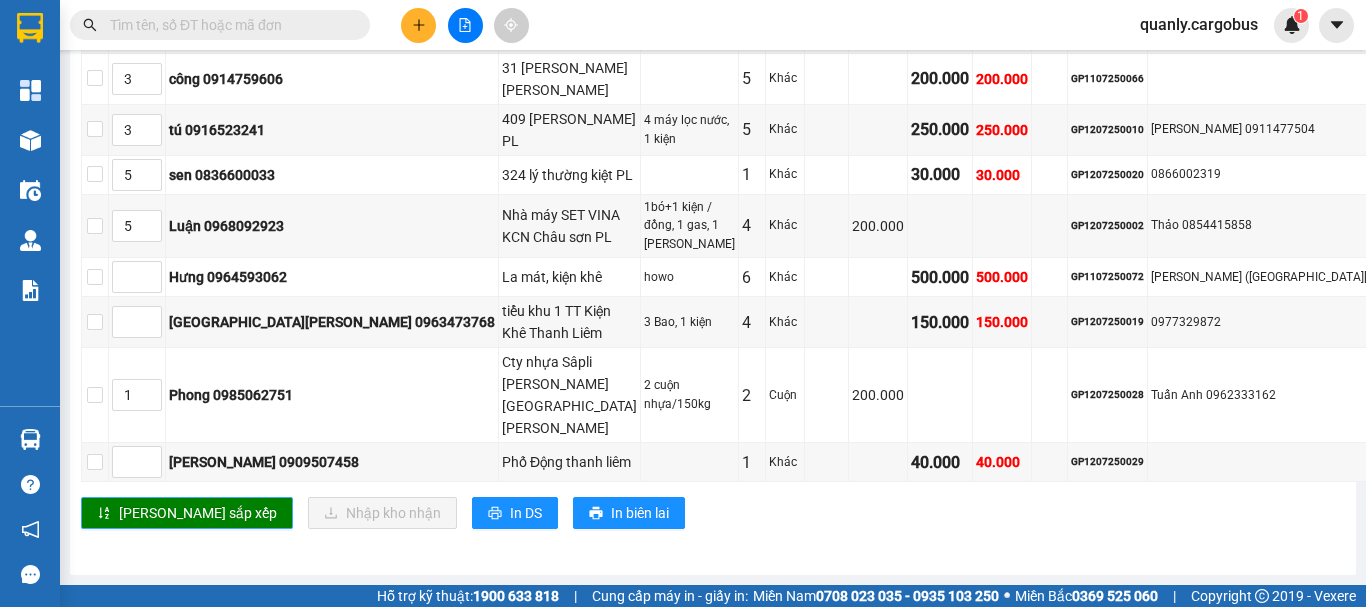 click on "[PERSON_NAME] sắp xếp" at bounding box center [198, 513] 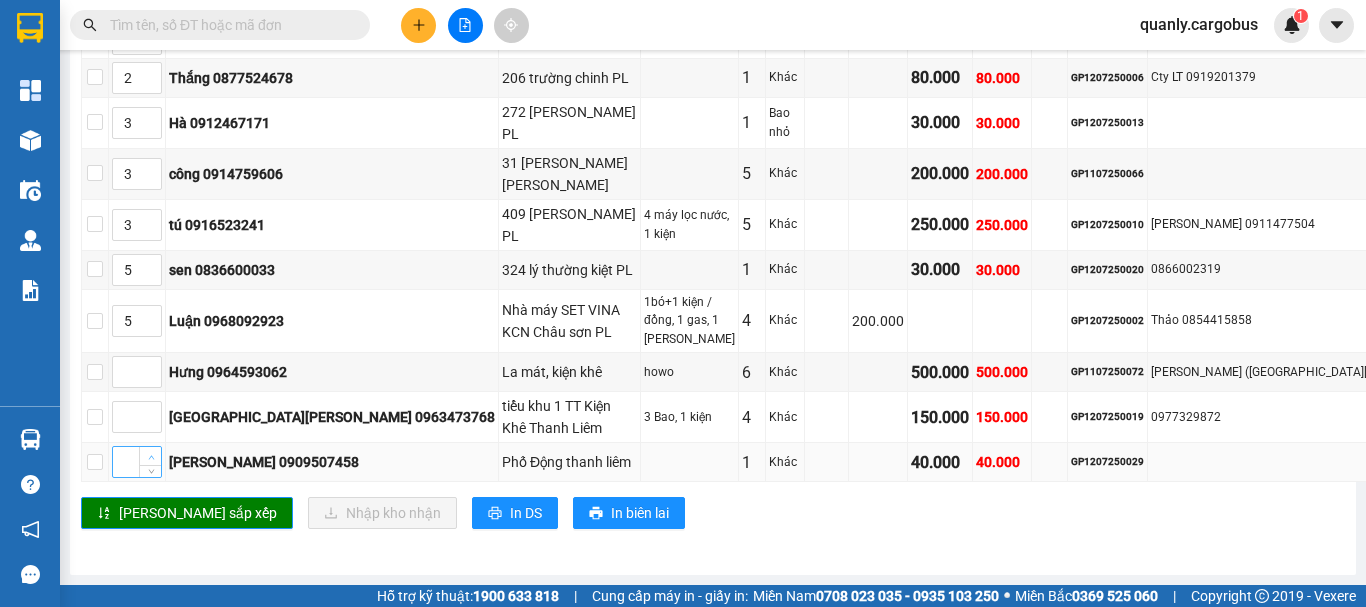 click at bounding box center (150, 456) 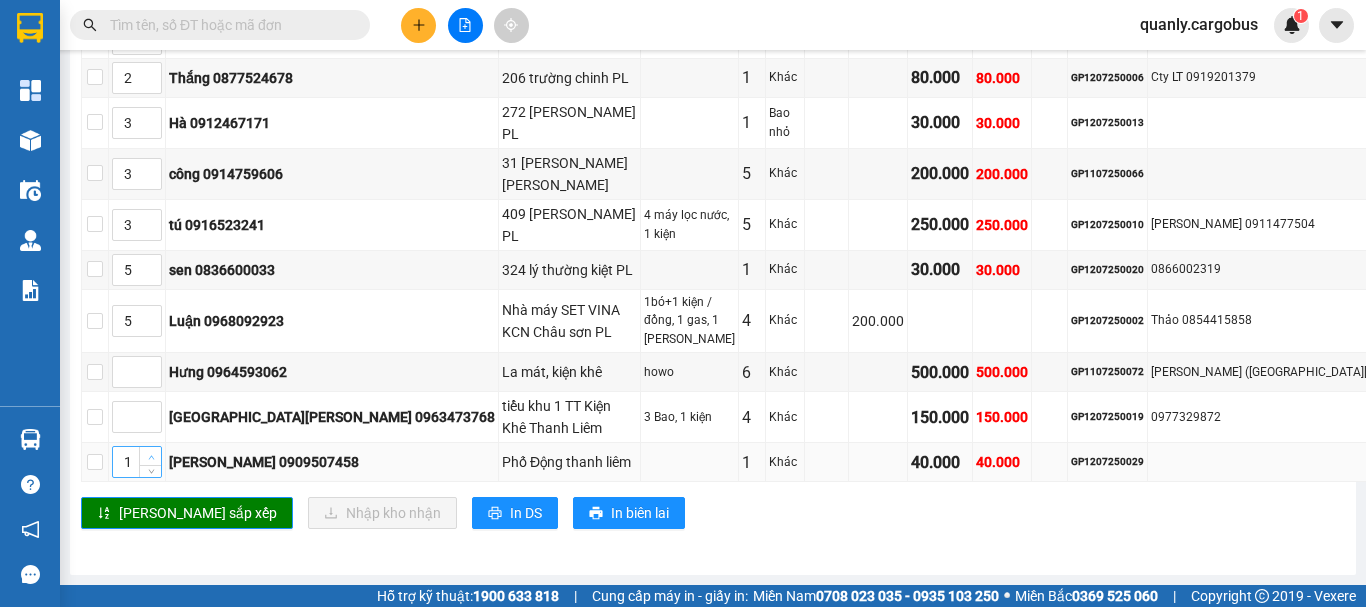 click at bounding box center (150, 456) 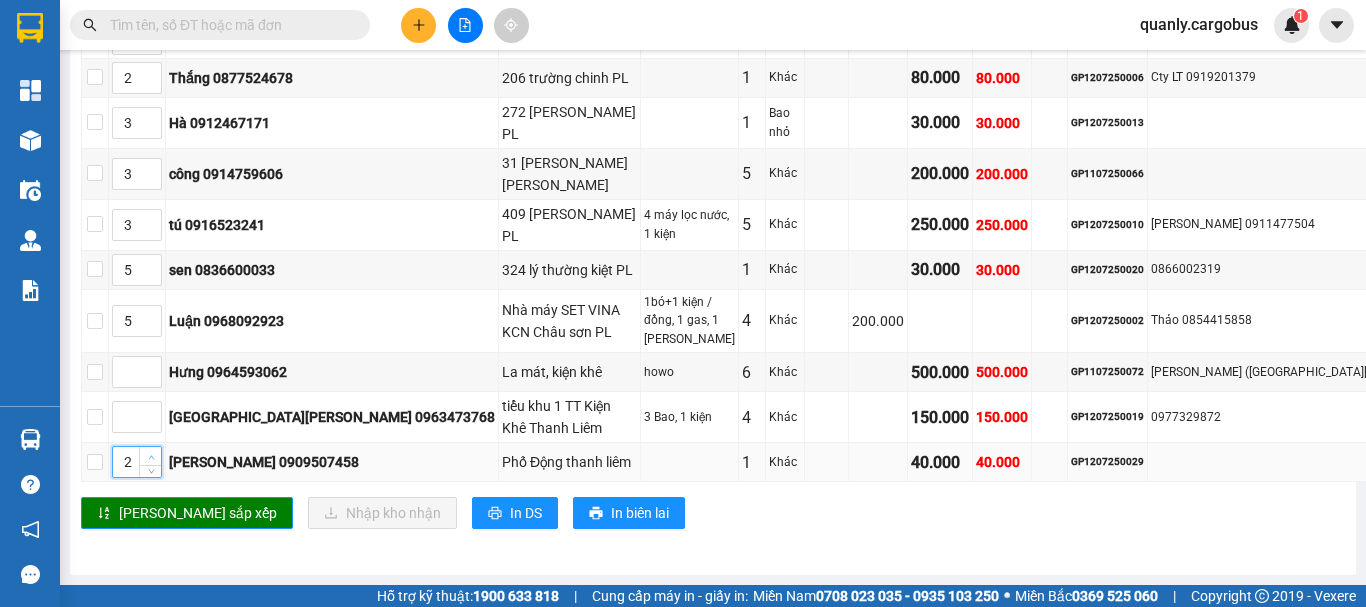 click at bounding box center [150, 456] 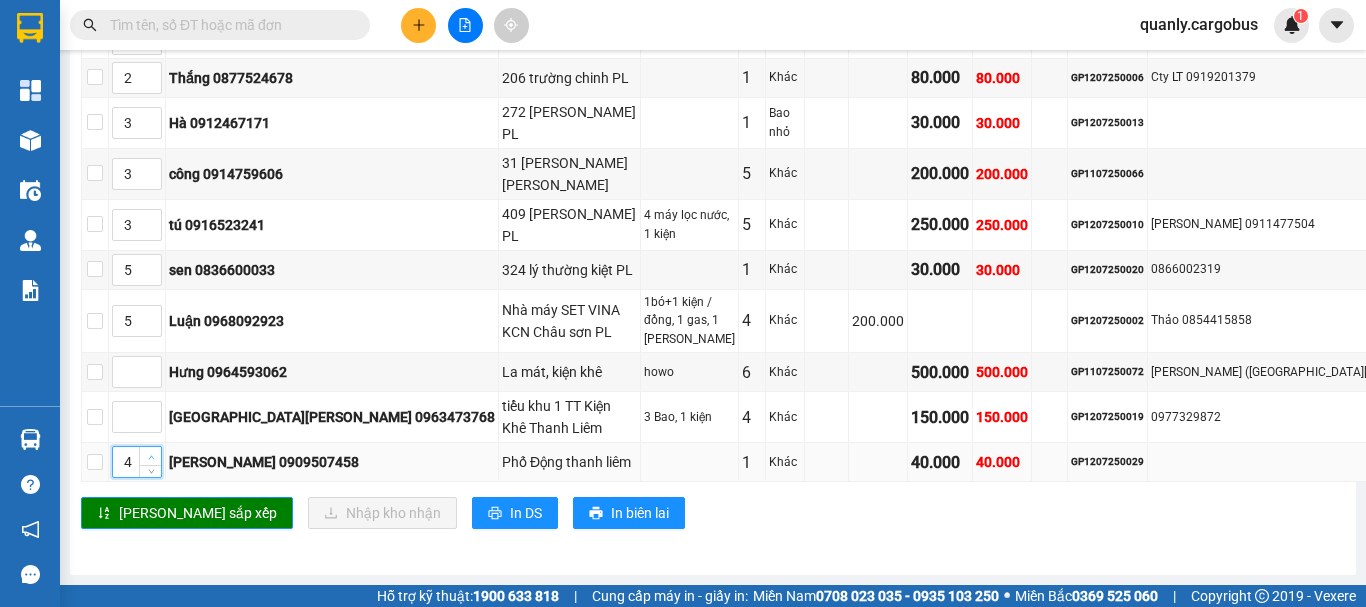 click at bounding box center (150, 456) 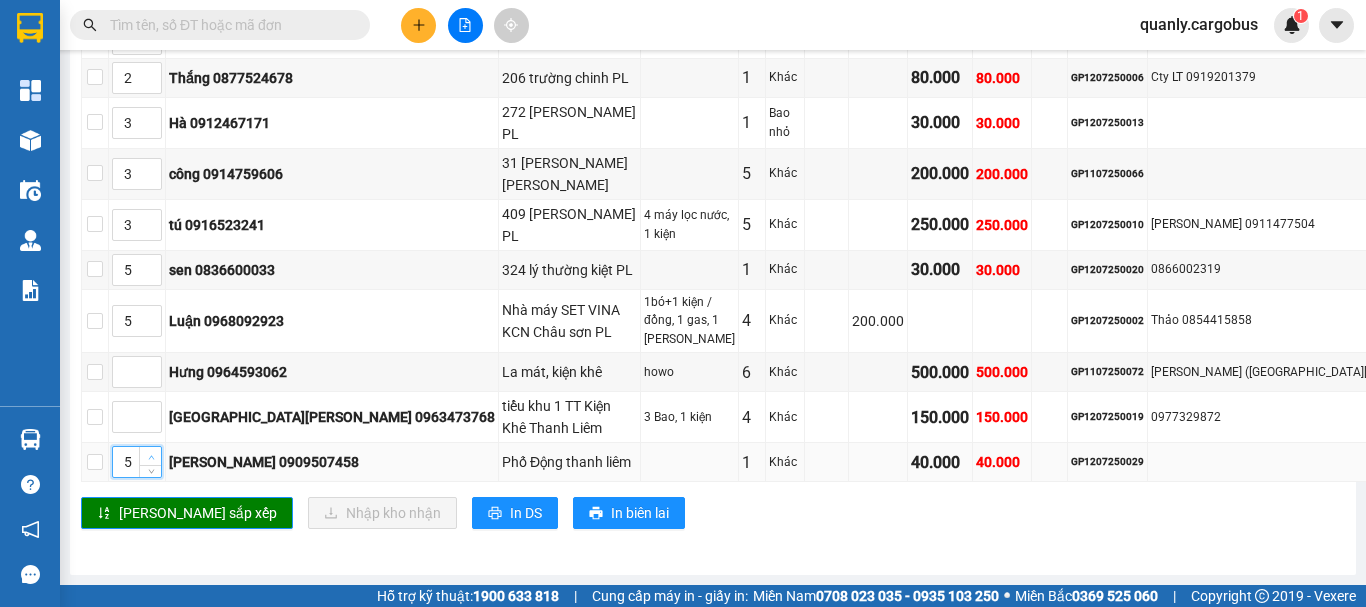 click at bounding box center [150, 456] 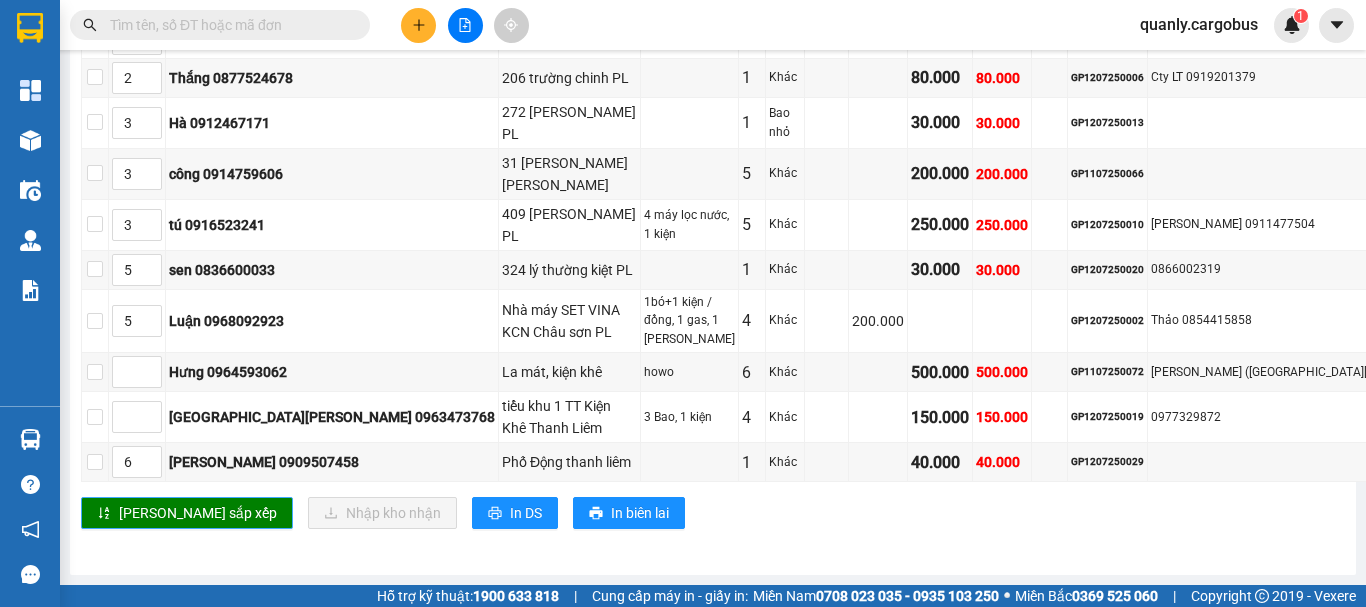 drag, startPoint x: 148, startPoint y: 519, endPoint x: 155, endPoint y: 502, distance: 18.384777 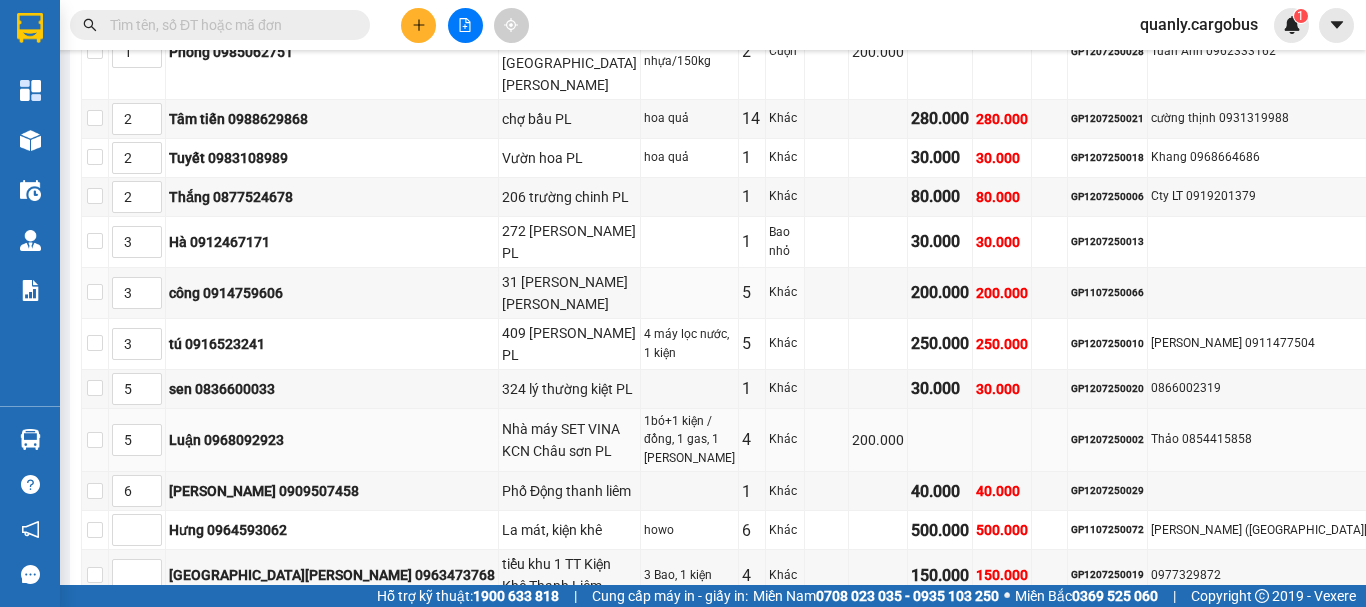 scroll, scrollTop: 1699, scrollLeft: 0, axis: vertical 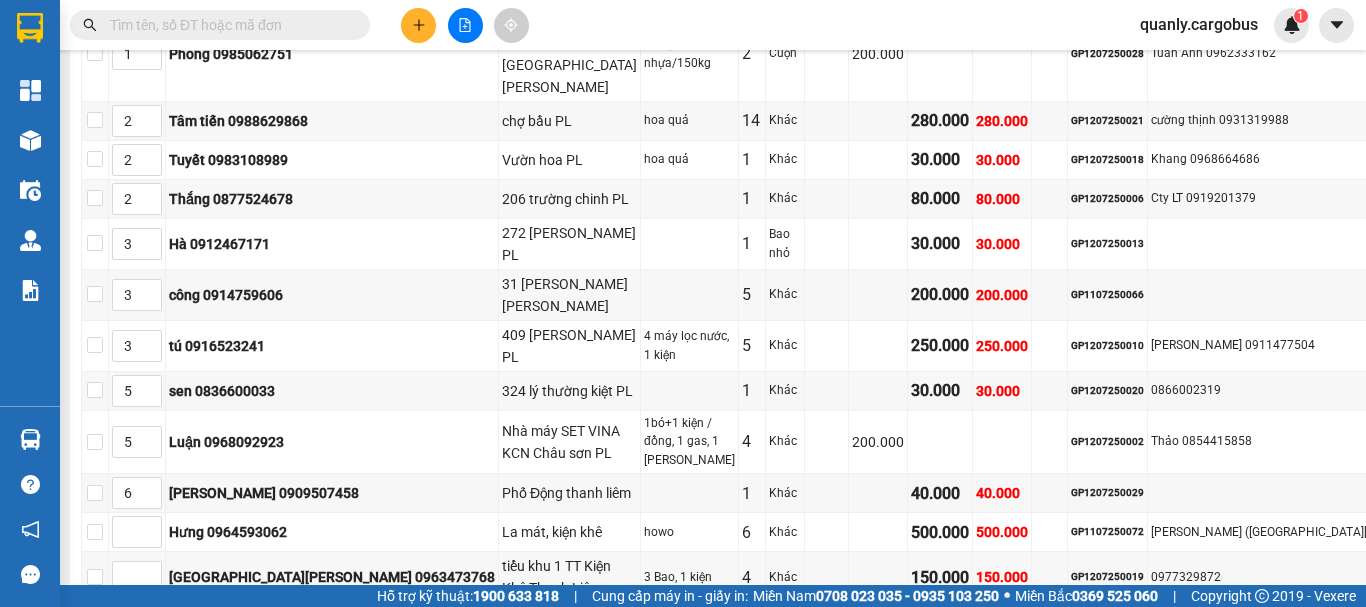 click 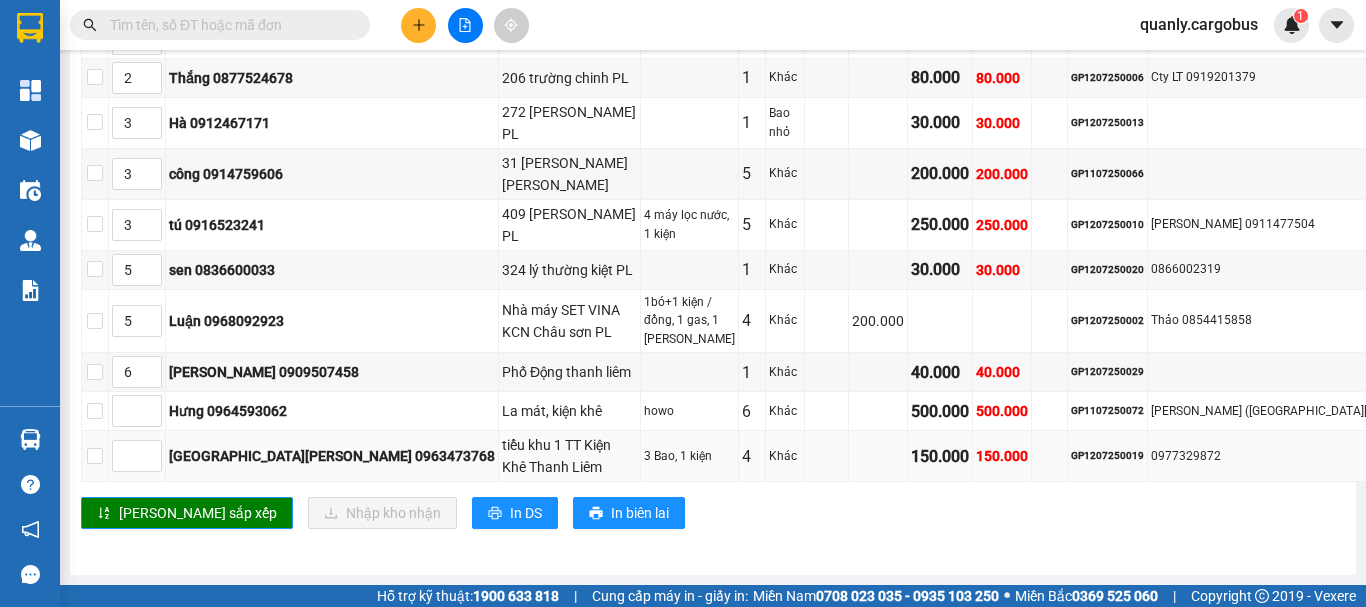 scroll, scrollTop: 2099, scrollLeft: 0, axis: vertical 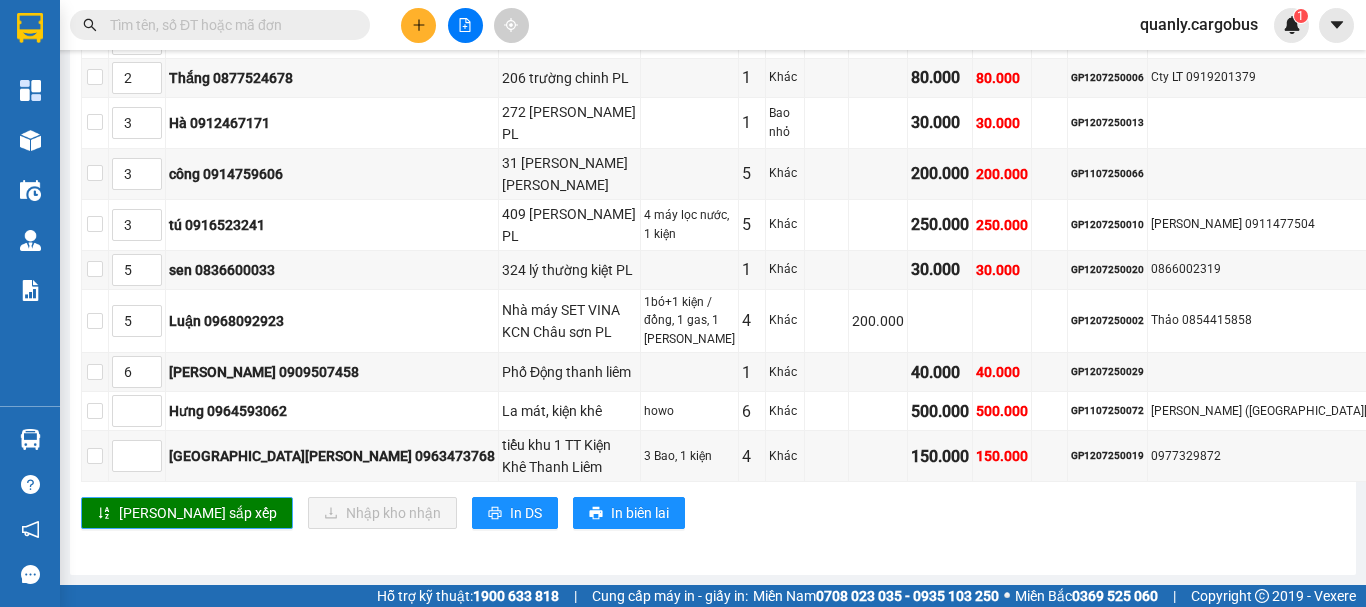 click on "[PERSON_NAME] sắp xếp" at bounding box center [198, 513] 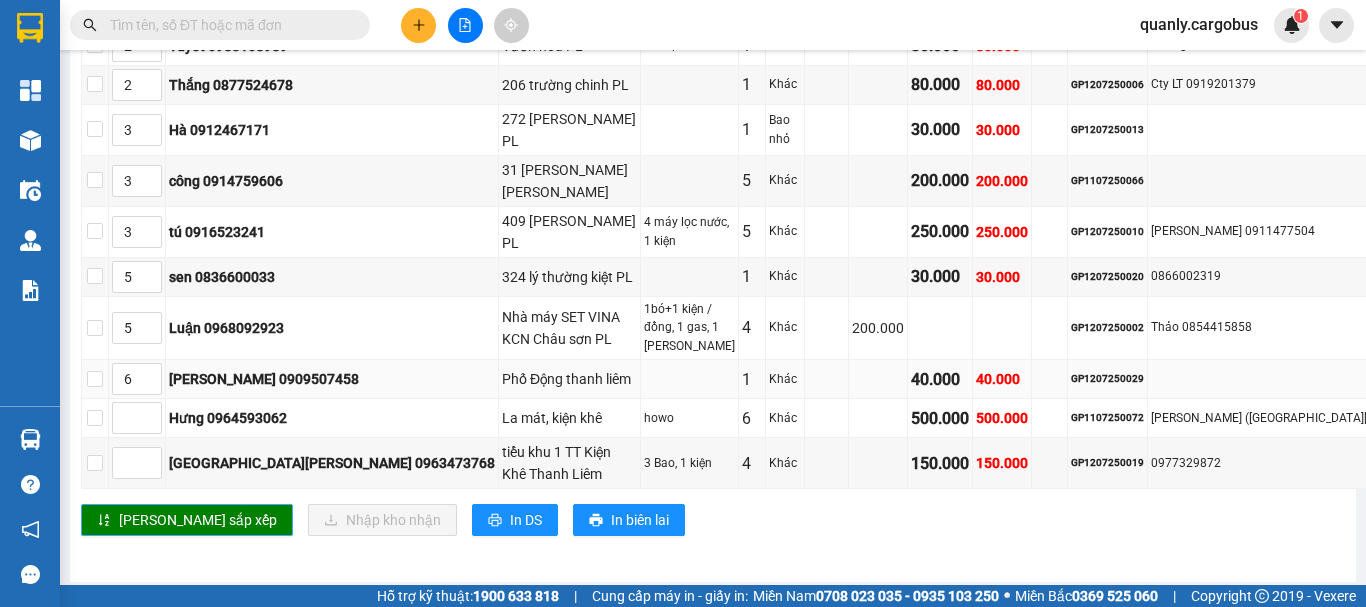 scroll, scrollTop: 1599, scrollLeft: 0, axis: vertical 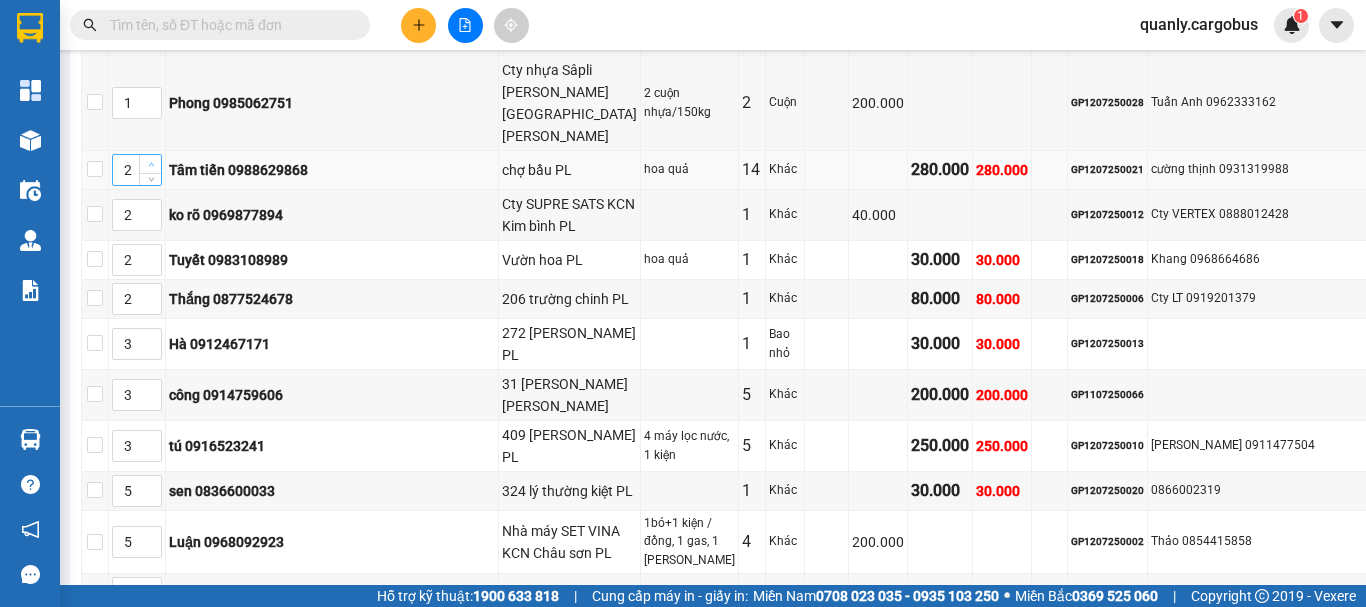 click 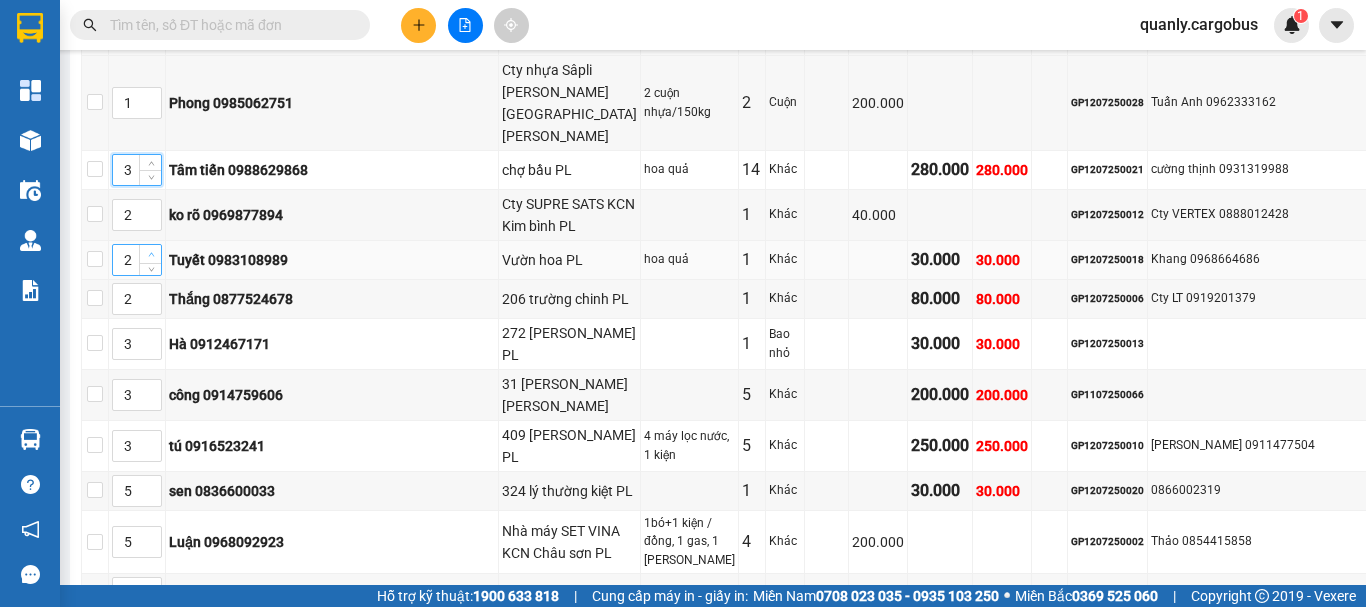 scroll, scrollTop: 1699, scrollLeft: 0, axis: vertical 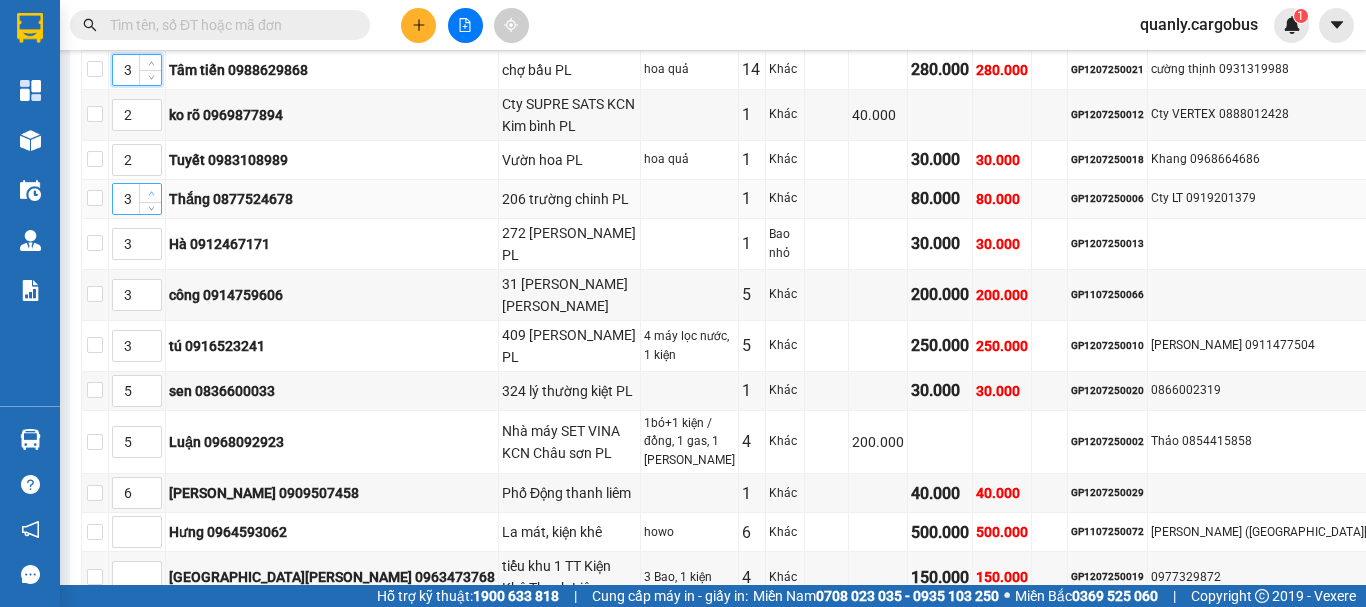 click 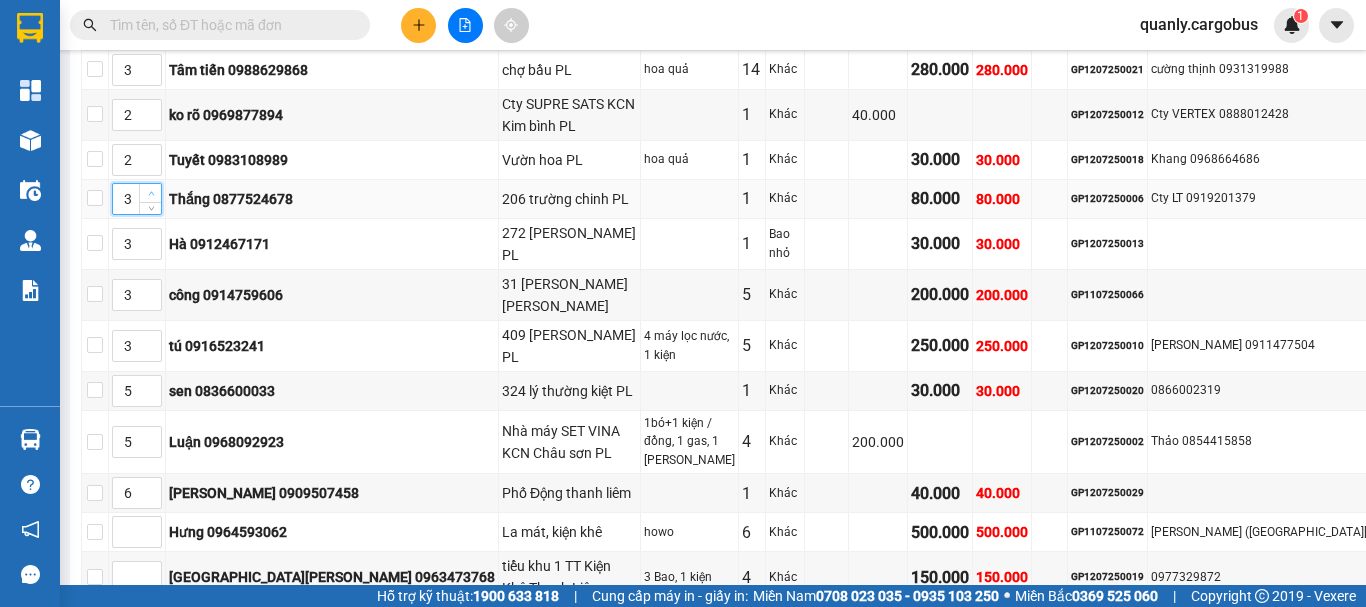 click 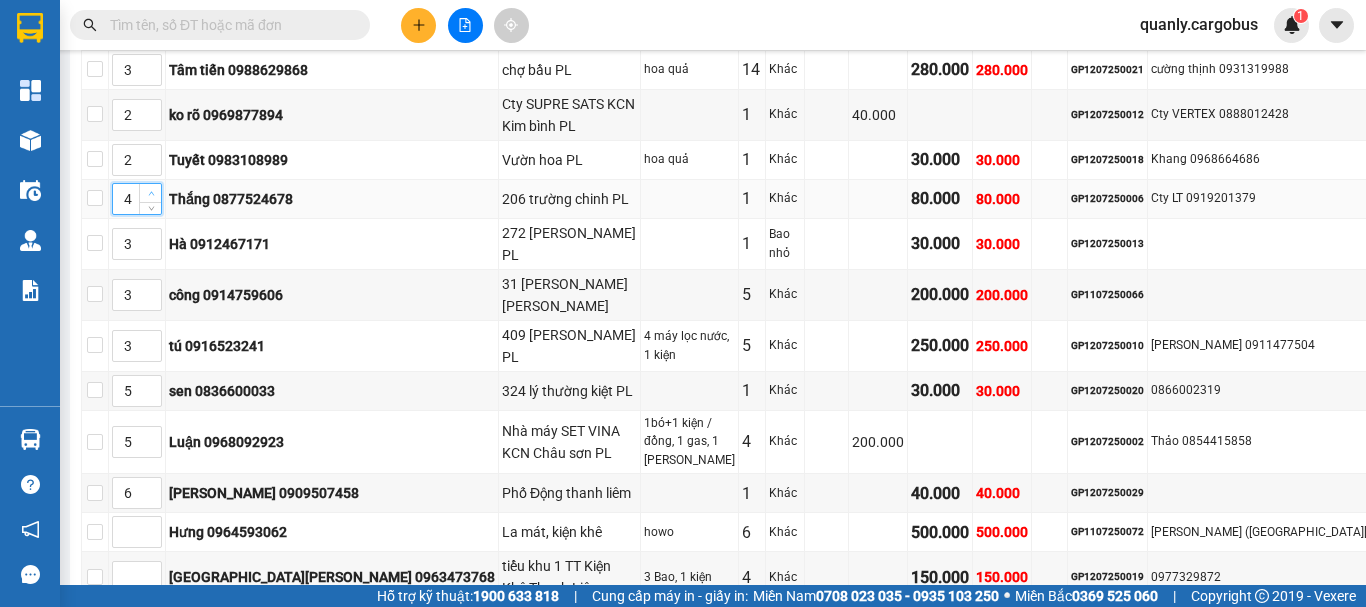 click 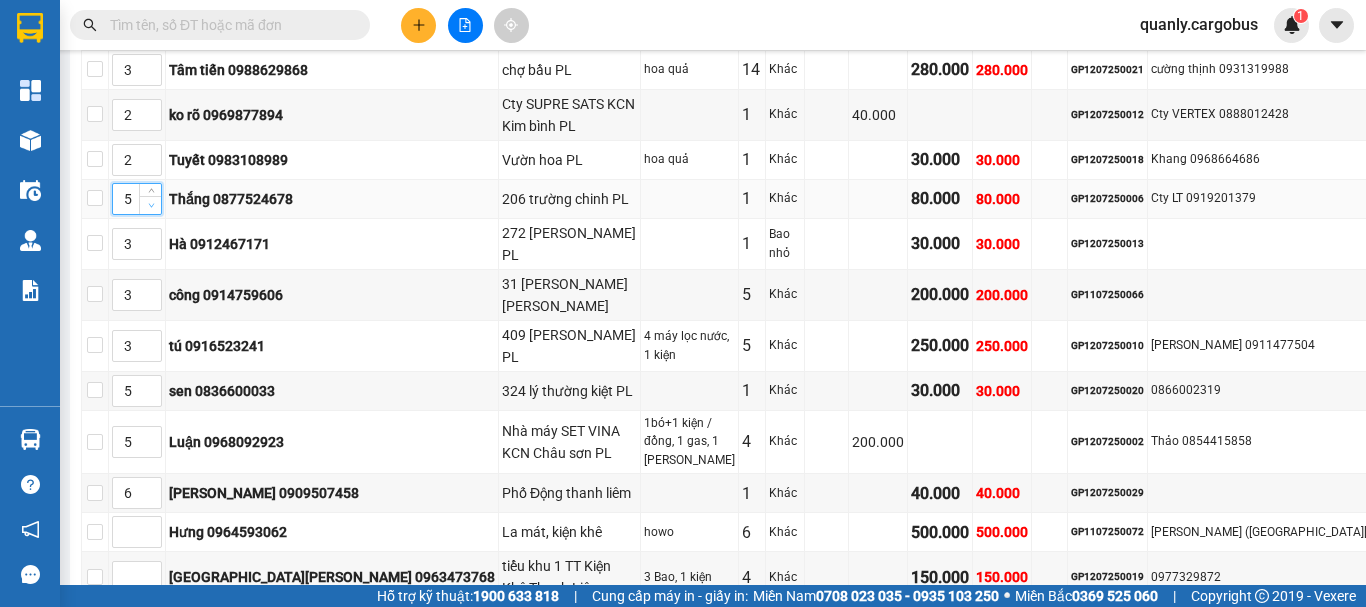 type on "4" 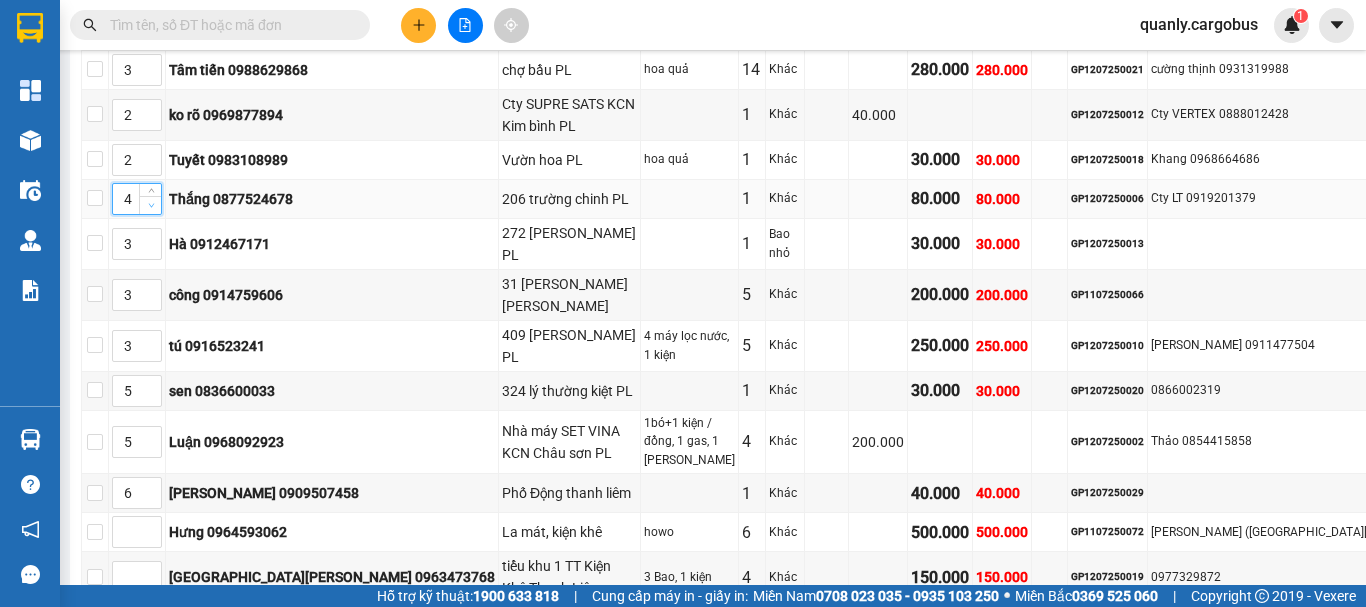 click 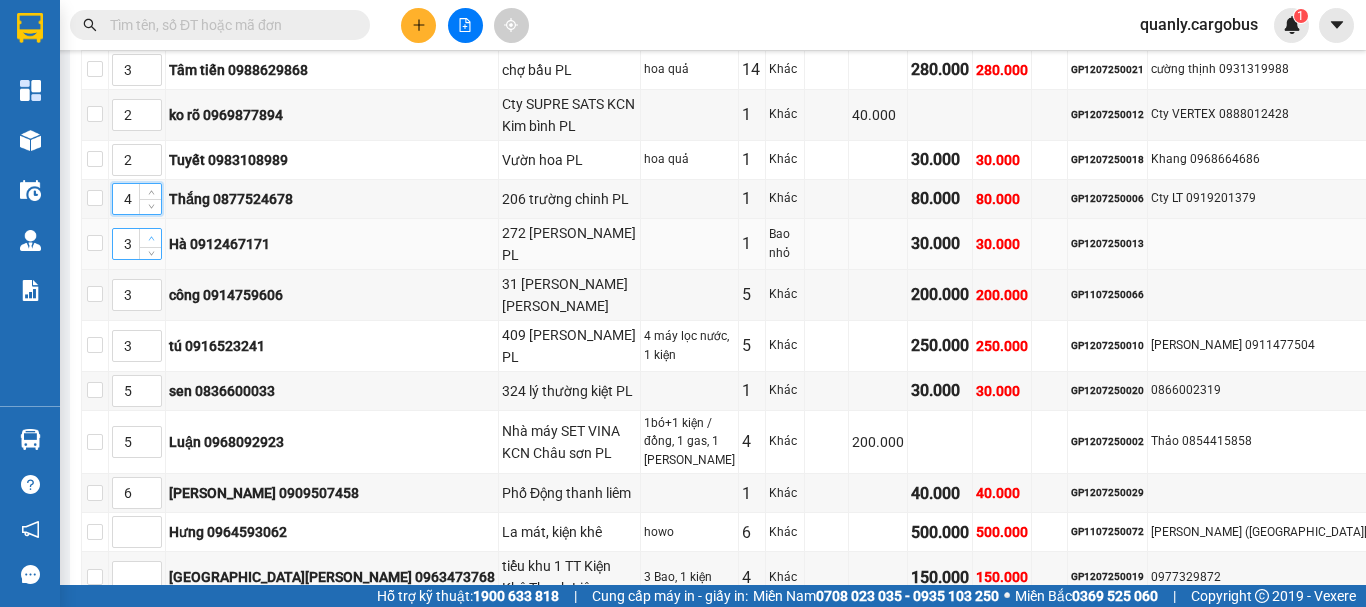 type on "4" 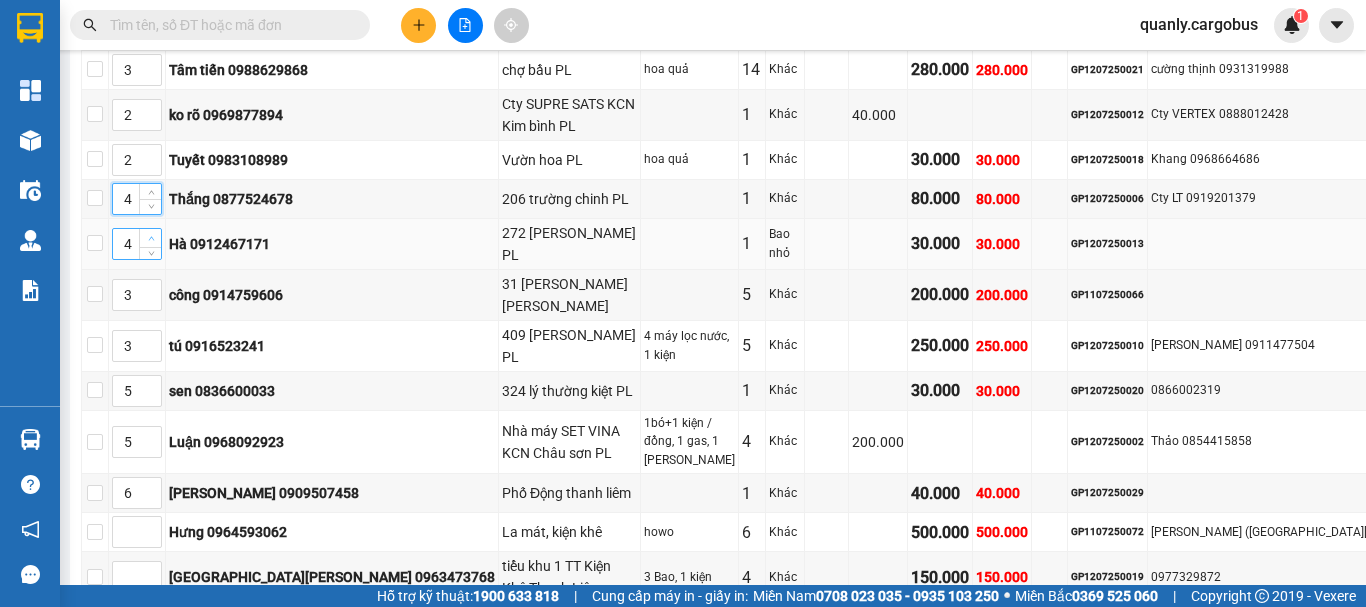 click at bounding box center [150, 238] 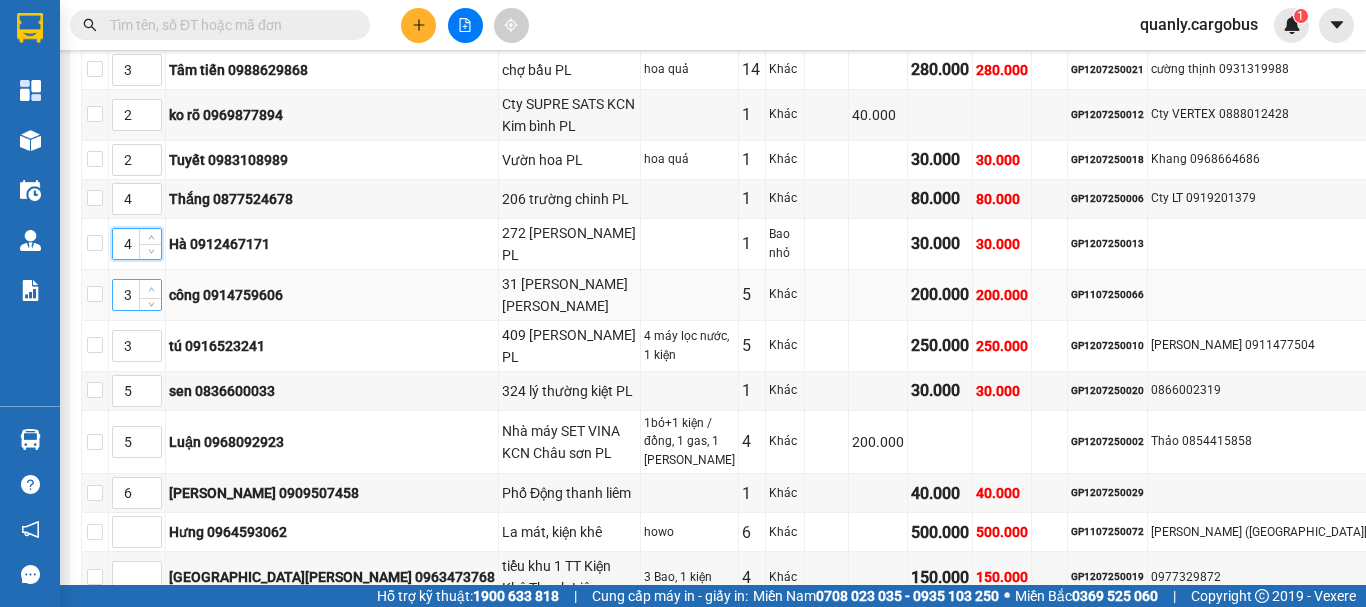 click at bounding box center (150, 289) 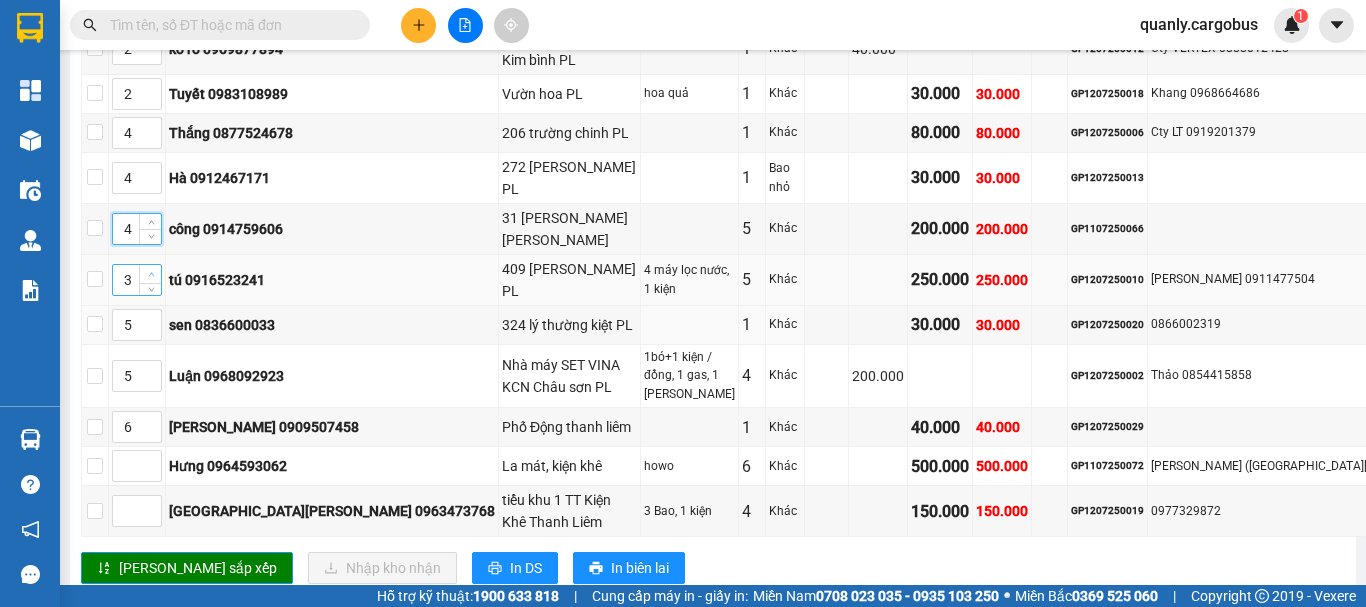 scroll, scrollTop: 1799, scrollLeft: 0, axis: vertical 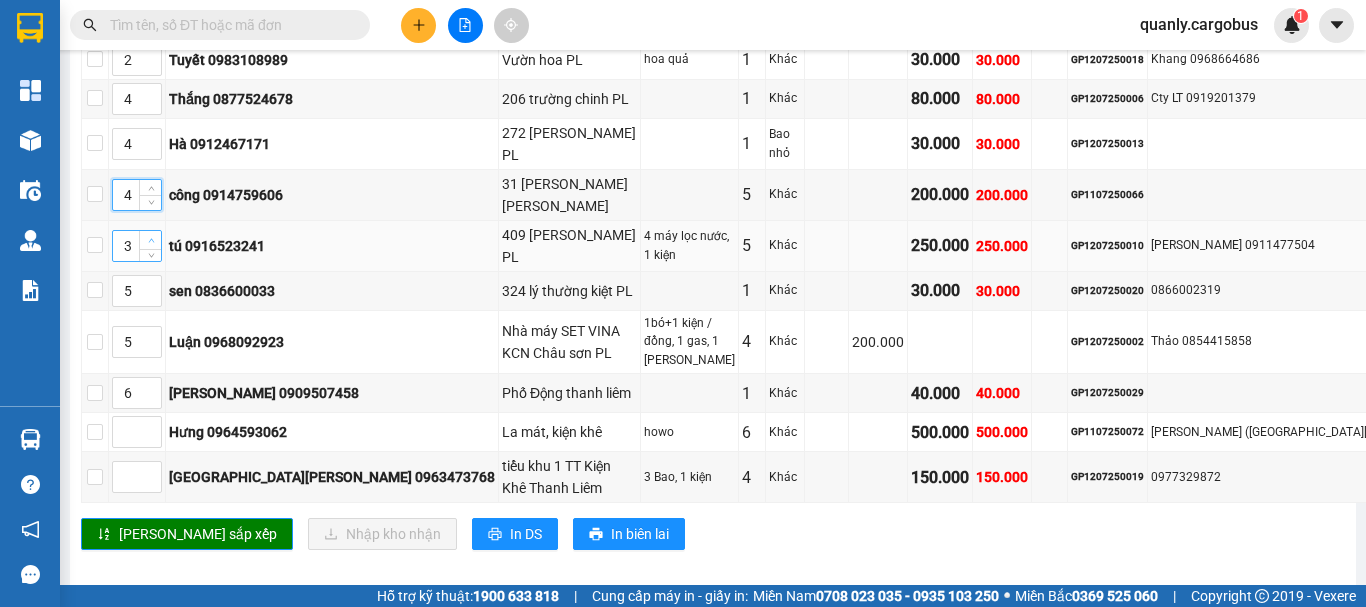 click 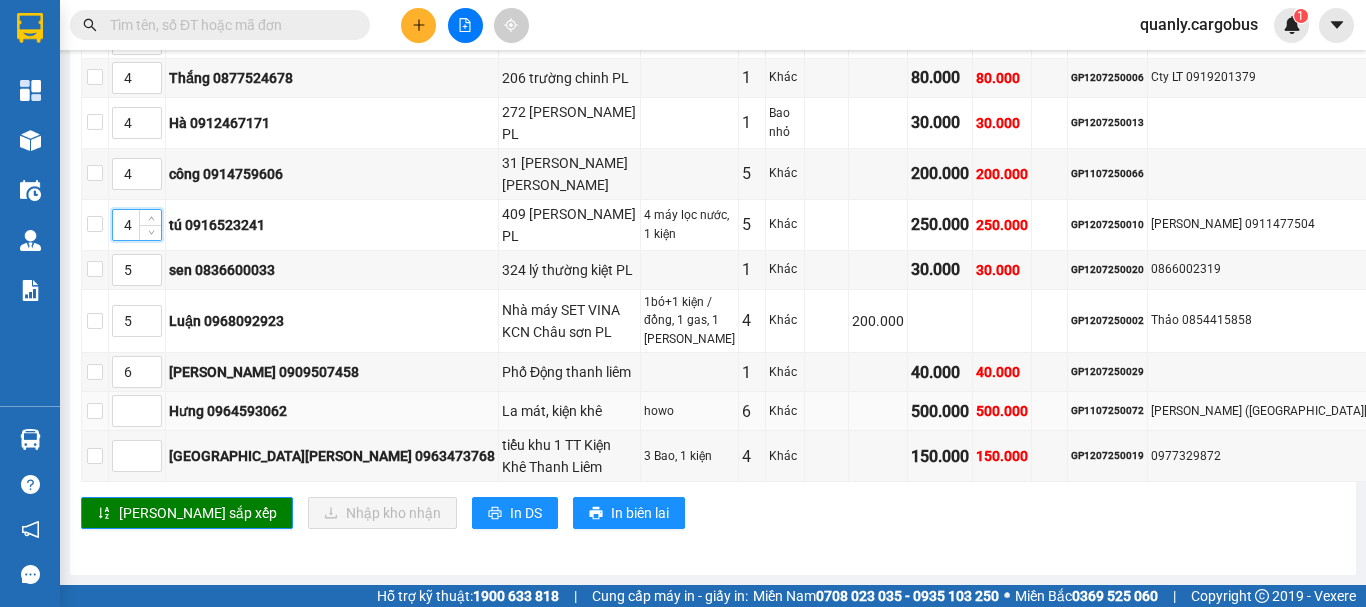 scroll, scrollTop: 2099, scrollLeft: 0, axis: vertical 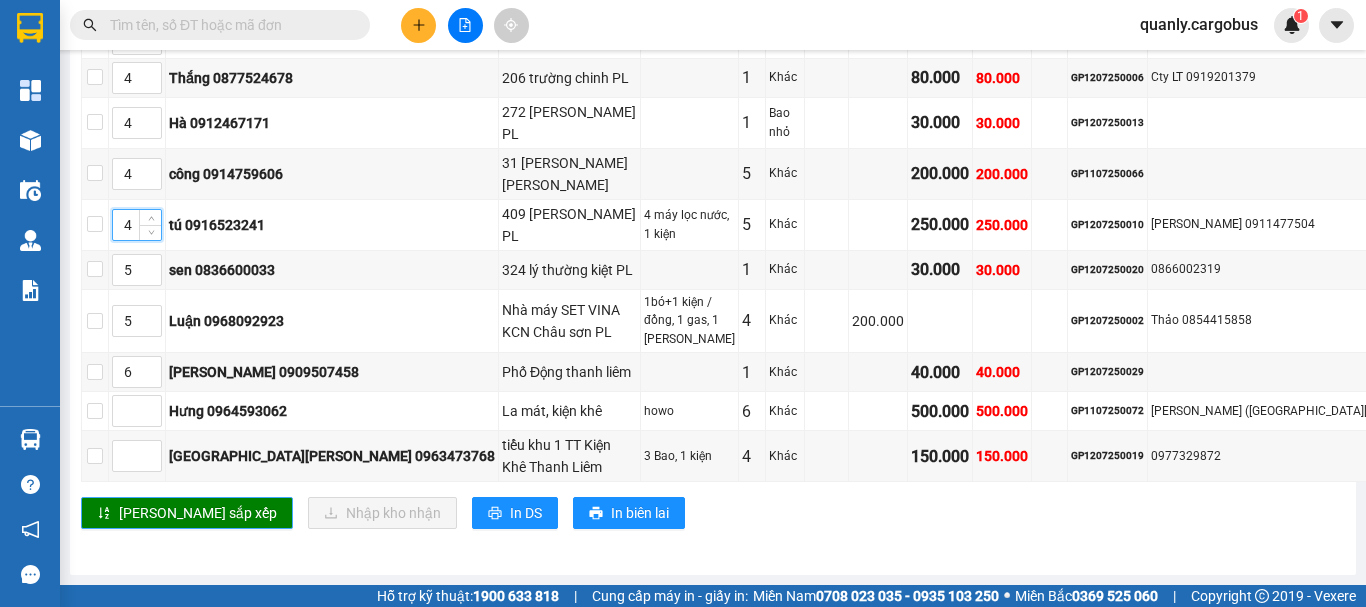 click on "[PERSON_NAME] sắp xếp" at bounding box center (198, 513) 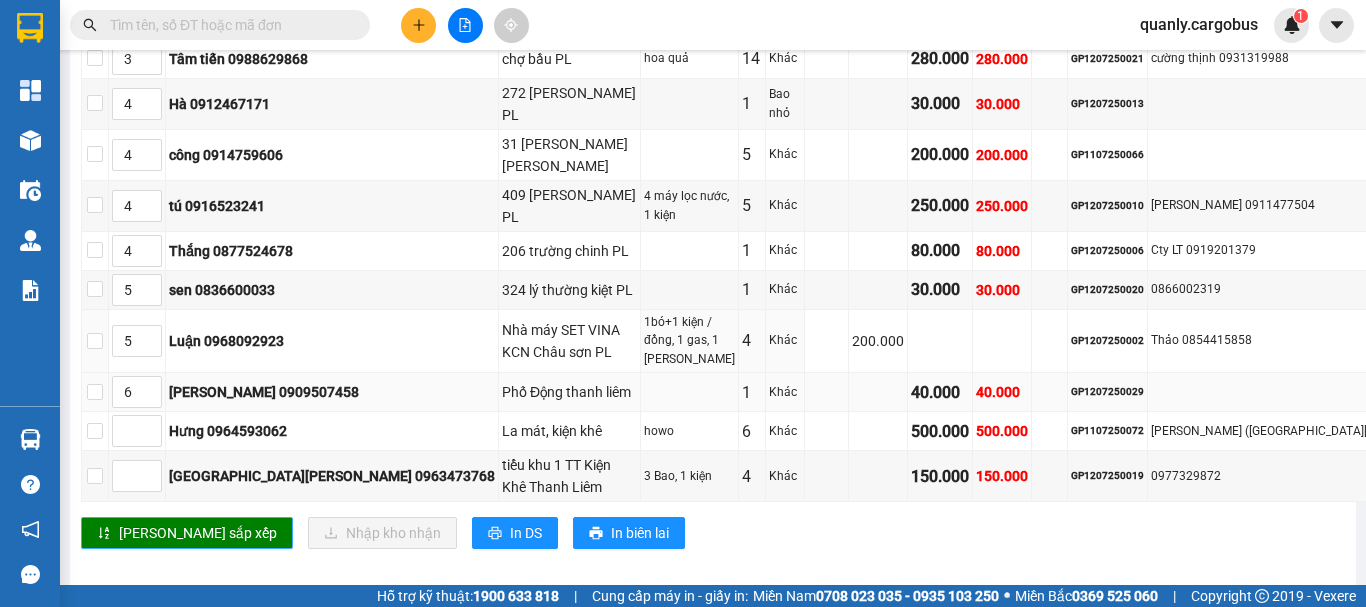 scroll, scrollTop: 1599, scrollLeft: 0, axis: vertical 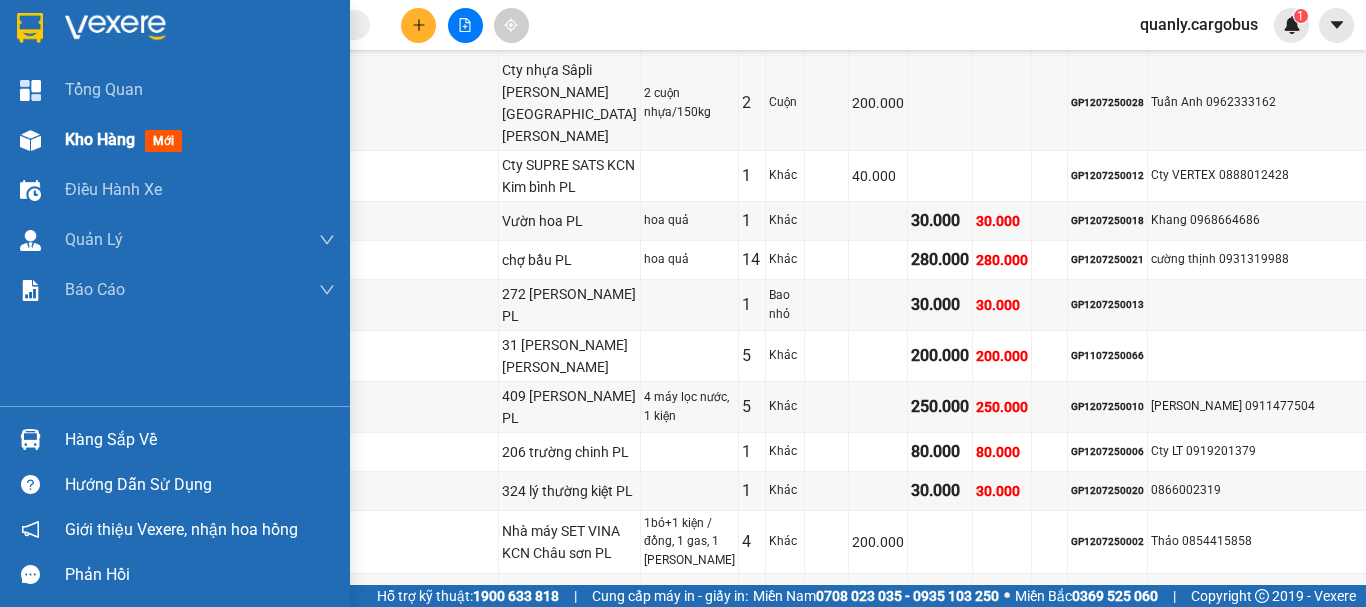 click at bounding box center (30, 140) 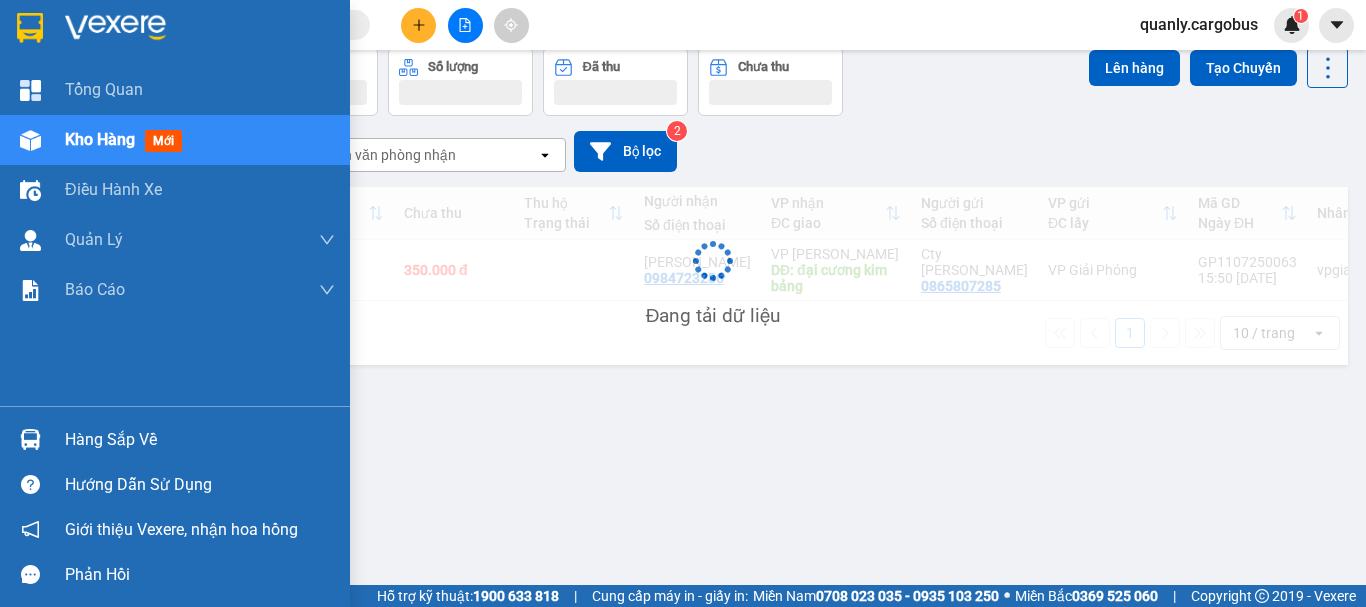 scroll, scrollTop: 92, scrollLeft: 0, axis: vertical 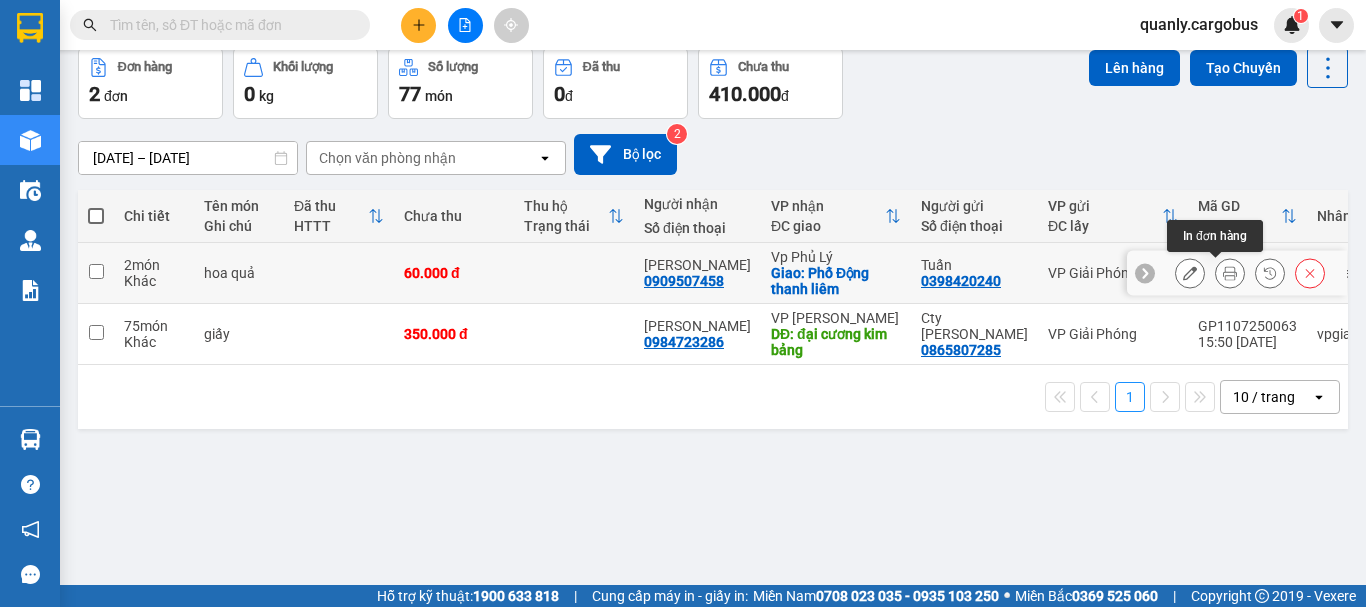 click 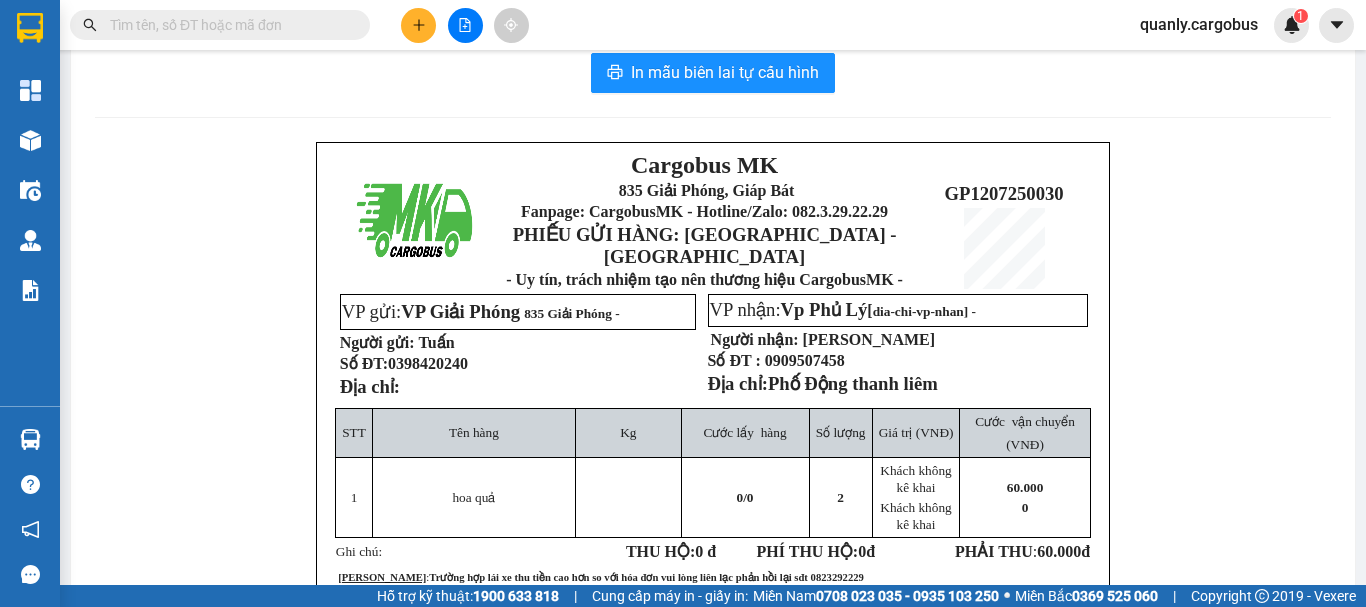 scroll, scrollTop: 0, scrollLeft: 0, axis: both 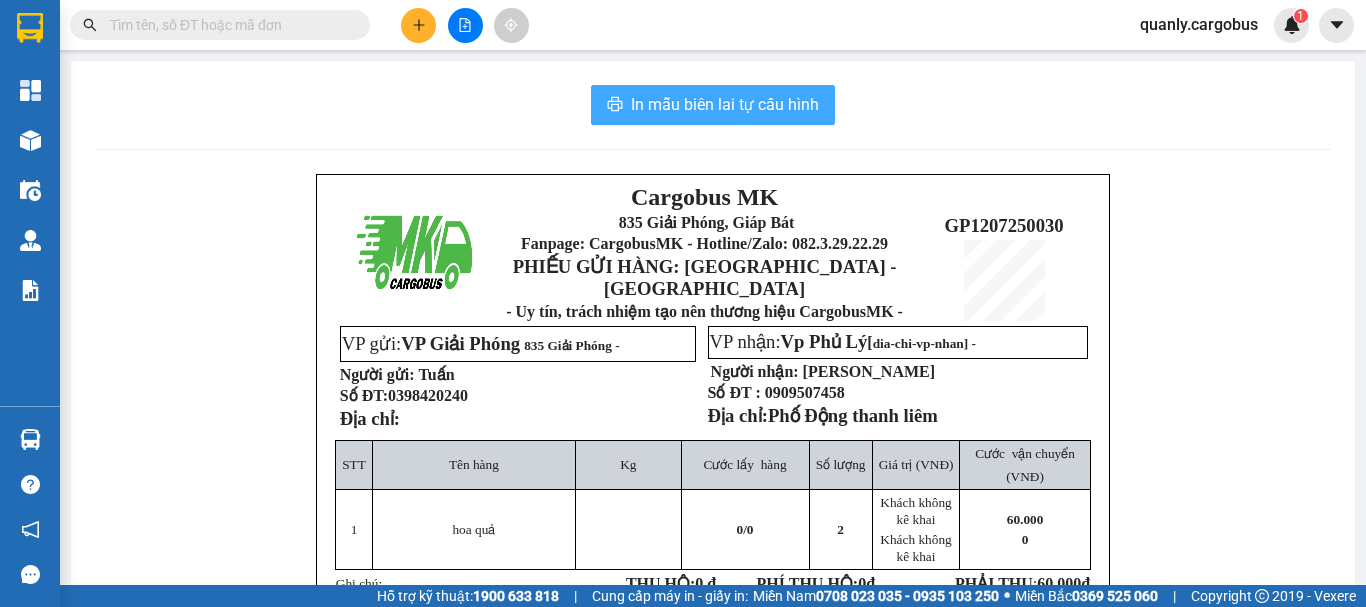 click on "In mẫu biên lai tự cấu hình" at bounding box center [725, 104] 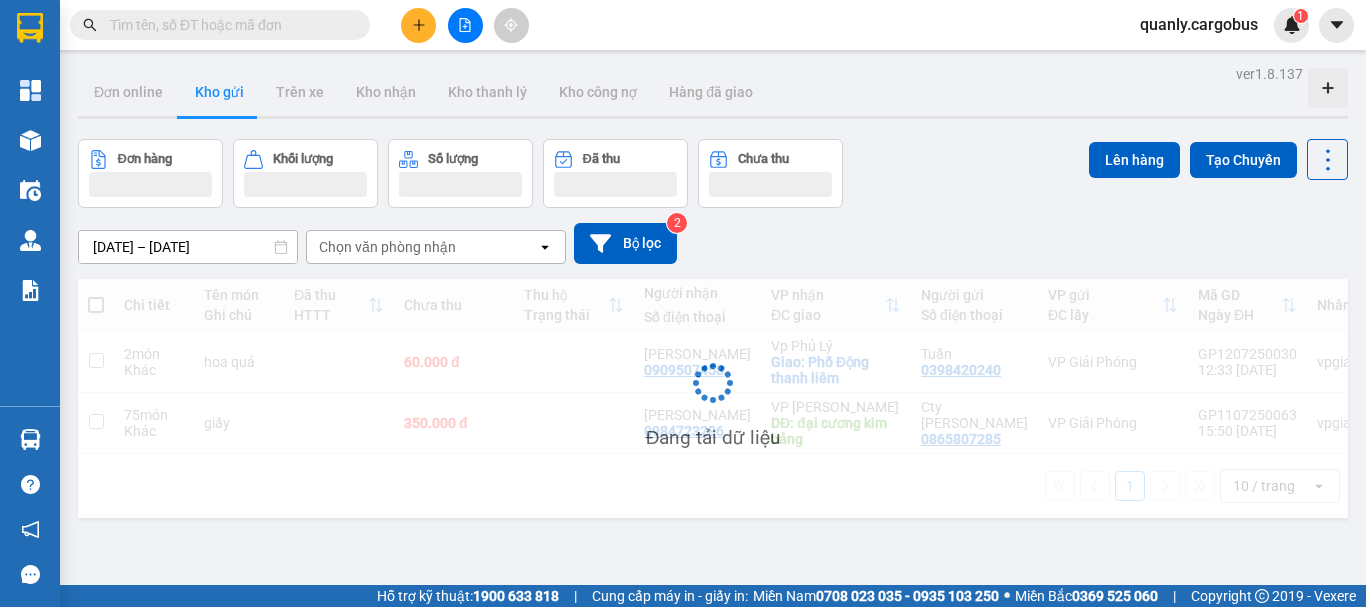 scroll, scrollTop: 0, scrollLeft: 0, axis: both 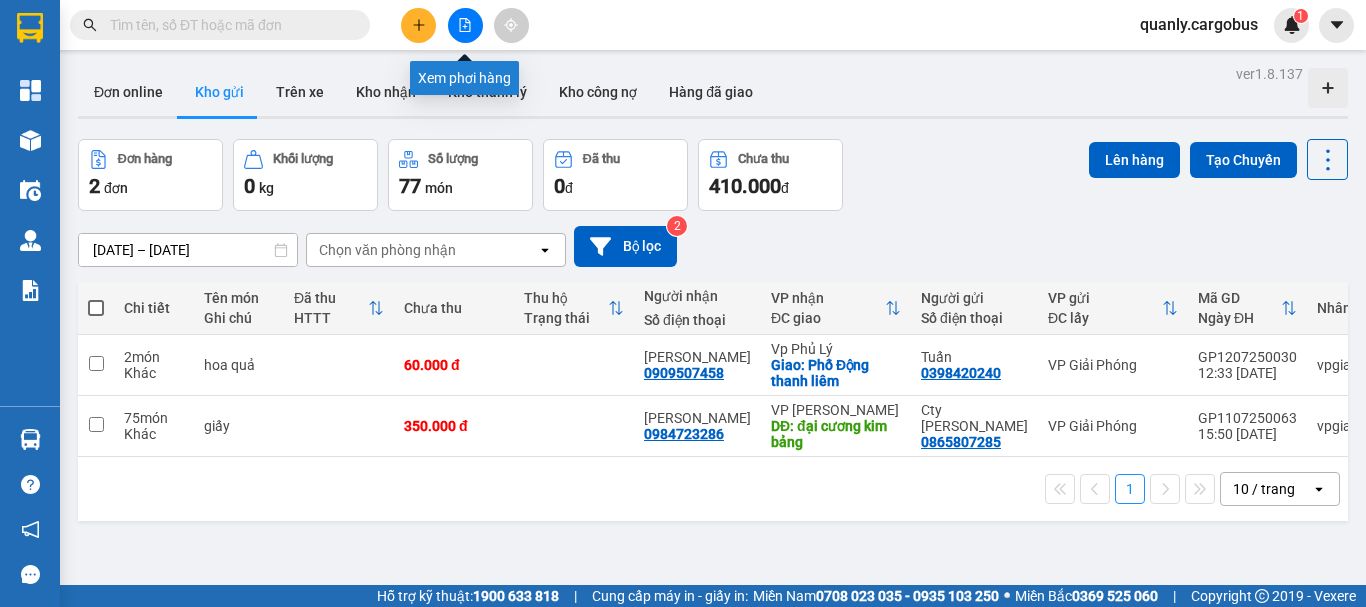 click 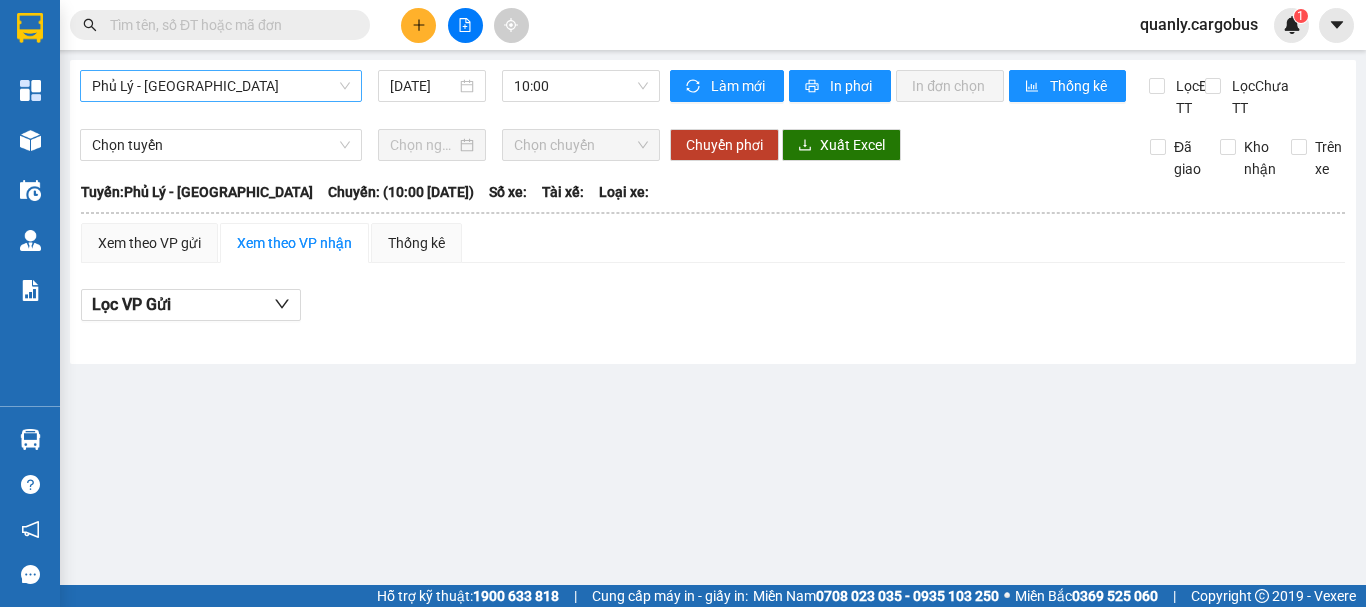 click on "Phủ Lý - [GEOGRAPHIC_DATA]" at bounding box center [221, 86] 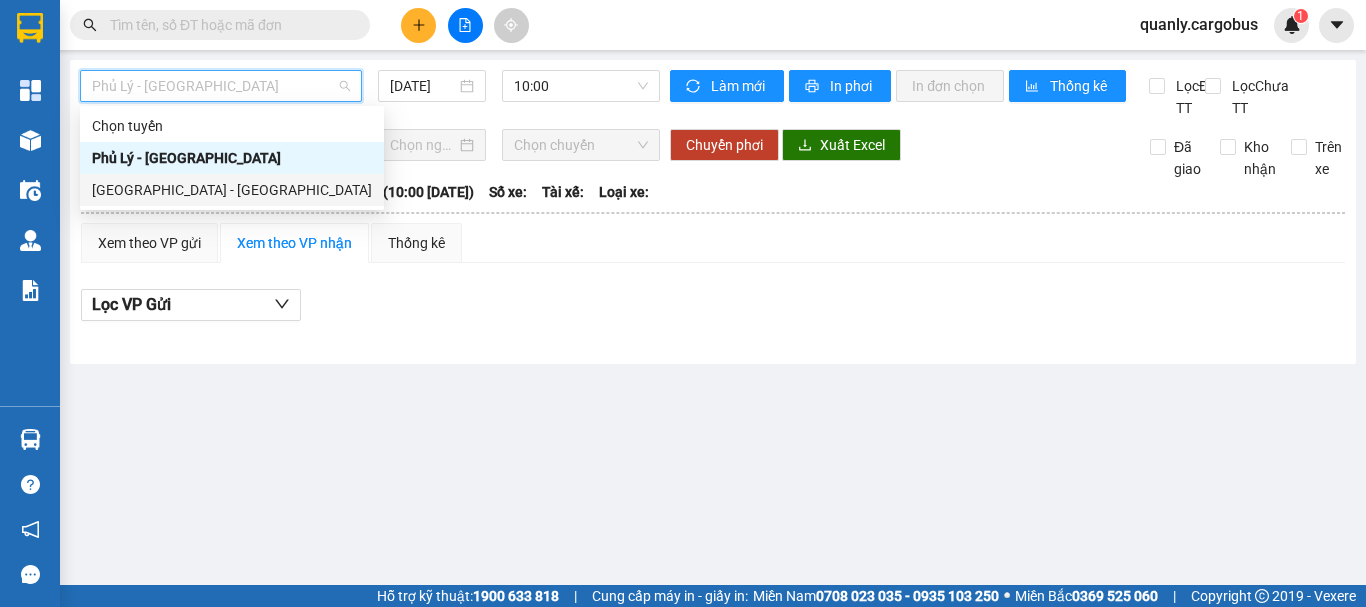 click on "[GEOGRAPHIC_DATA] - [GEOGRAPHIC_DATA]" at bounding box center [232, 190] 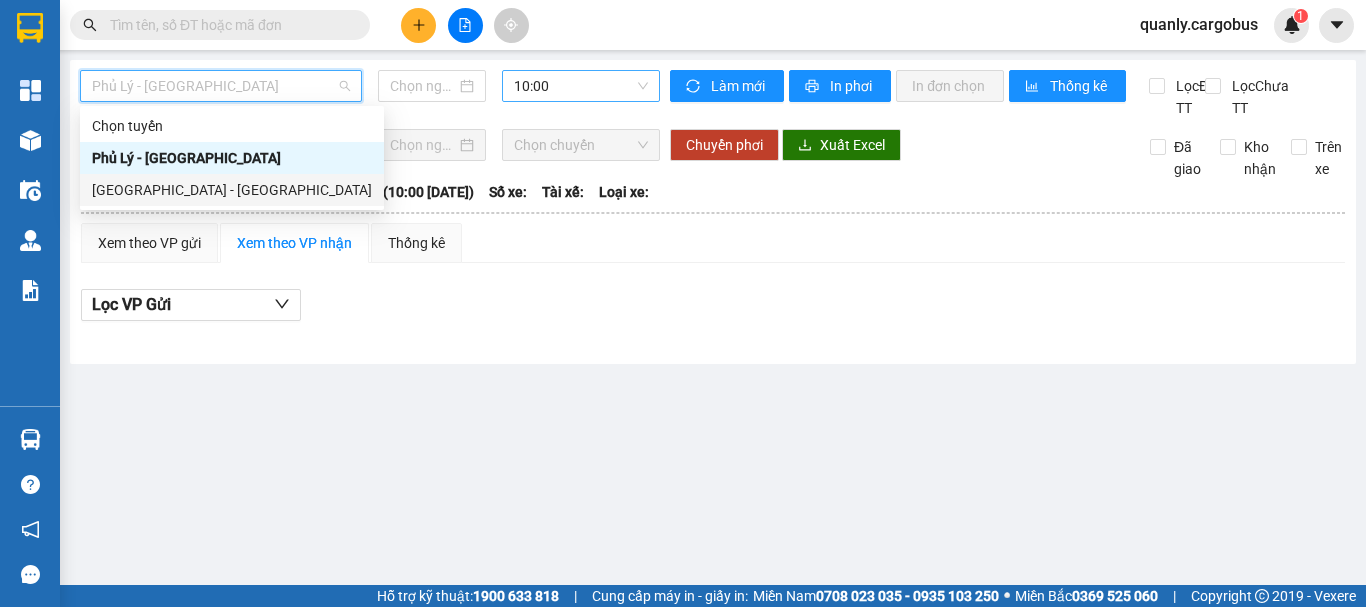 type on "[DATE]" 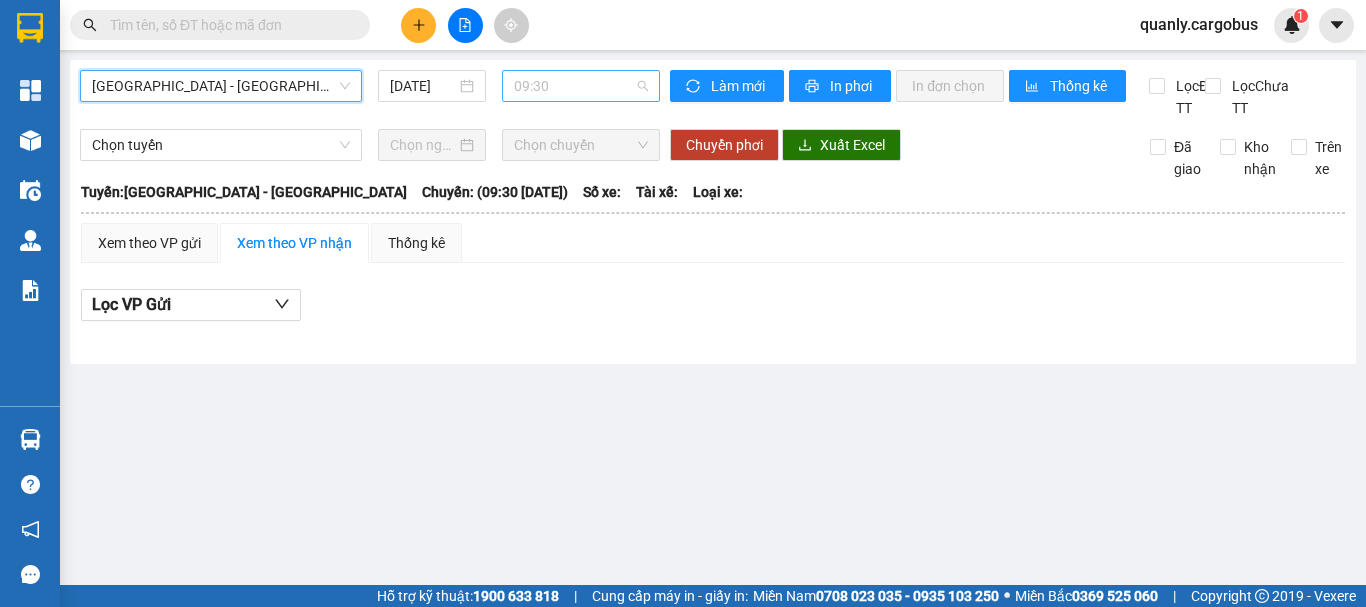 click on "09:30" at bounding box center [581, 86] 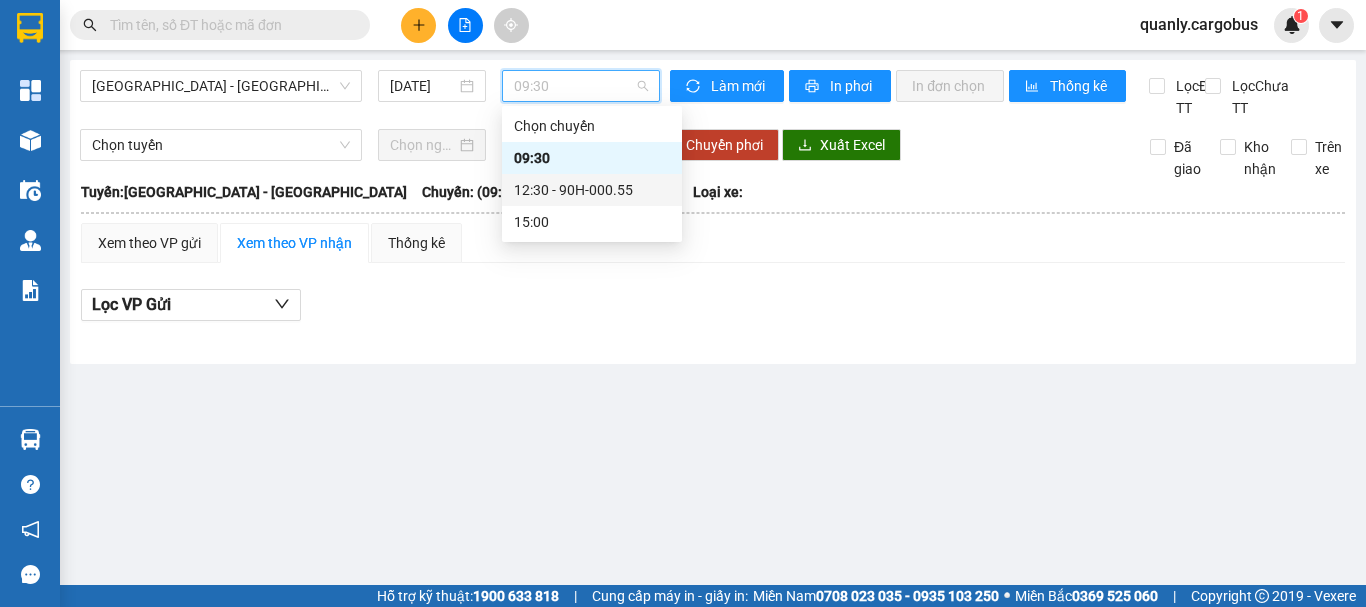 click on "12:30     - 90H-000.55" at bounding box center [592, 190] 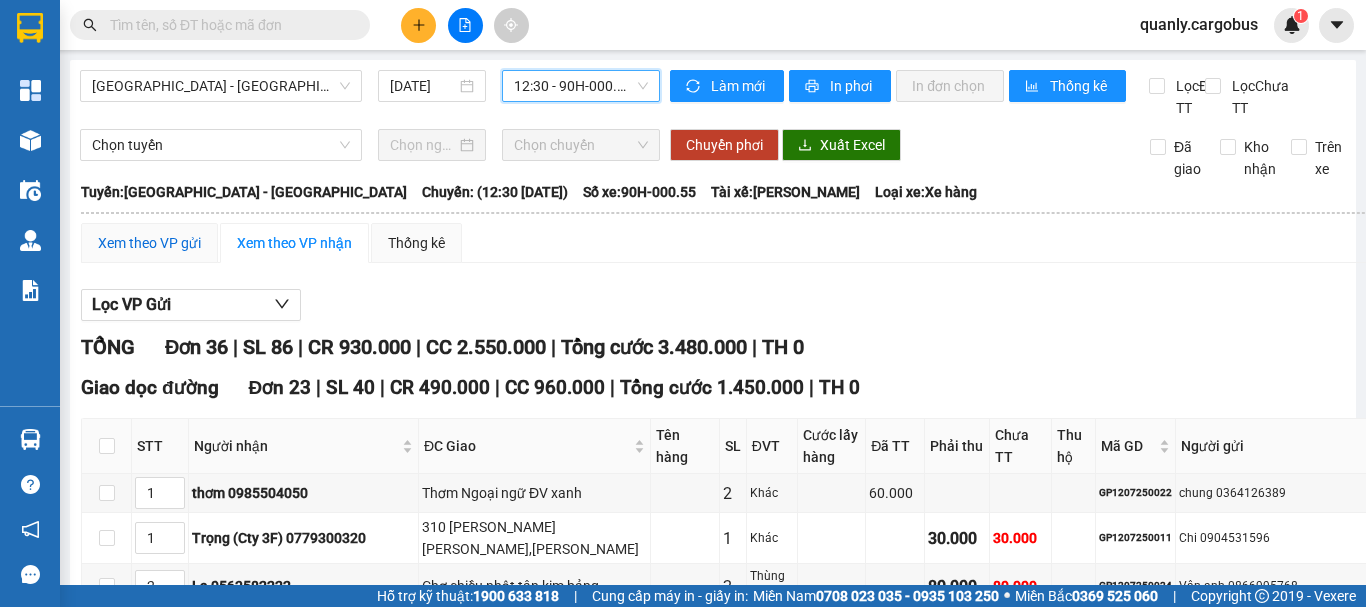 click on "Xem theo VP gửi" at bounding box center [149, 243] 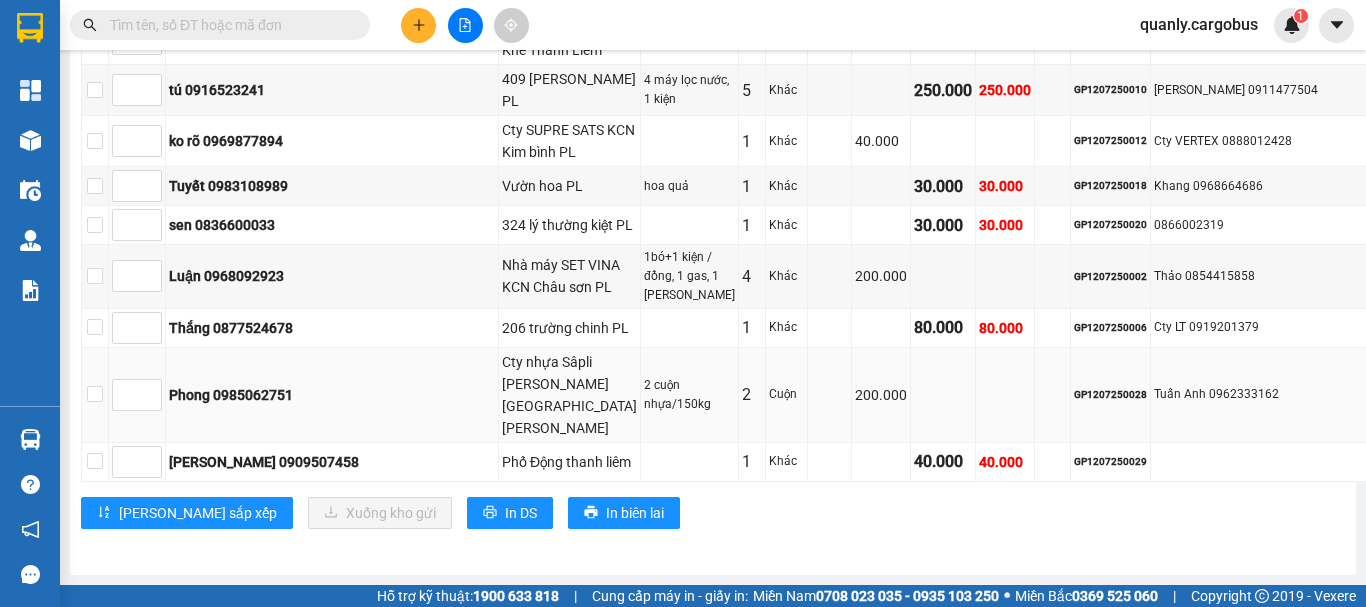 scroll, scrollTop: 2200, scrollLeft: 0, axis: vertical 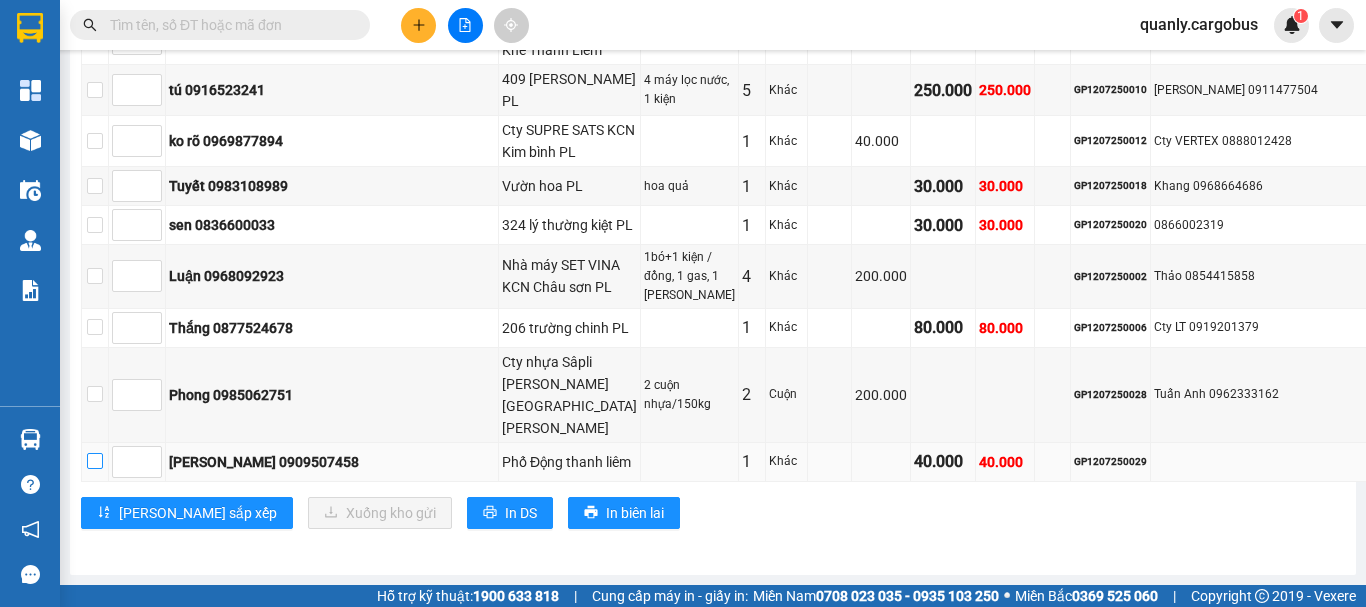 click at bounding box center (95, 461) 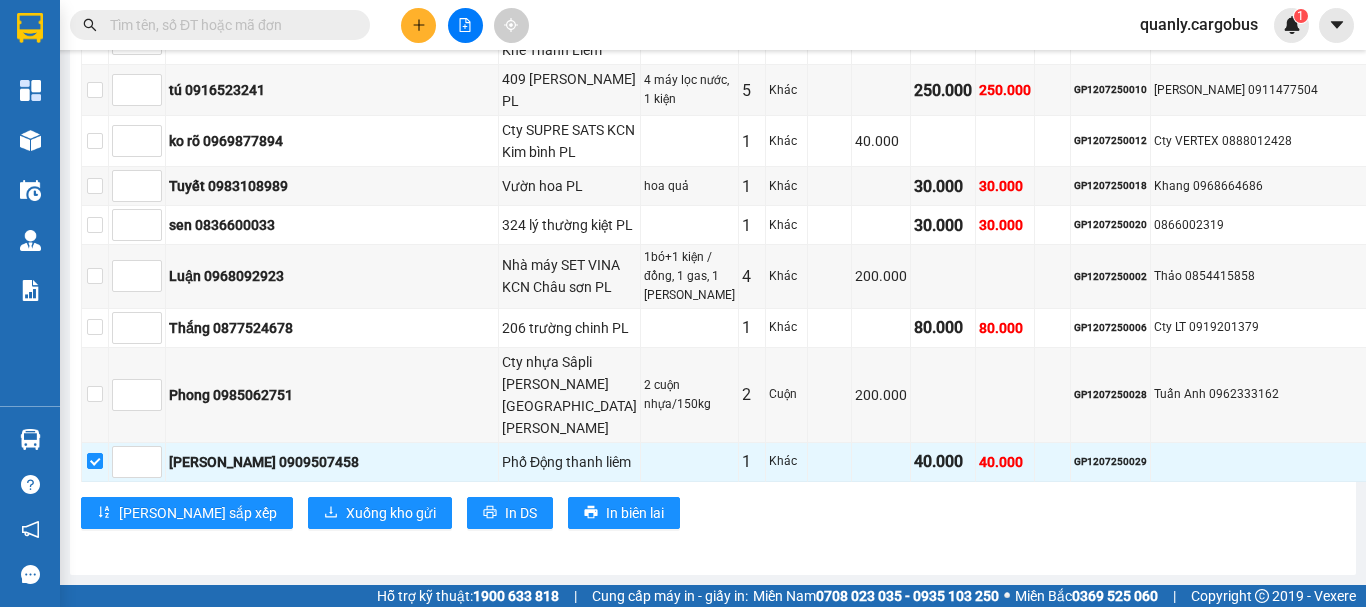 scroll, scrollTop: 2271, scrollLeft: 0, axis: vertical 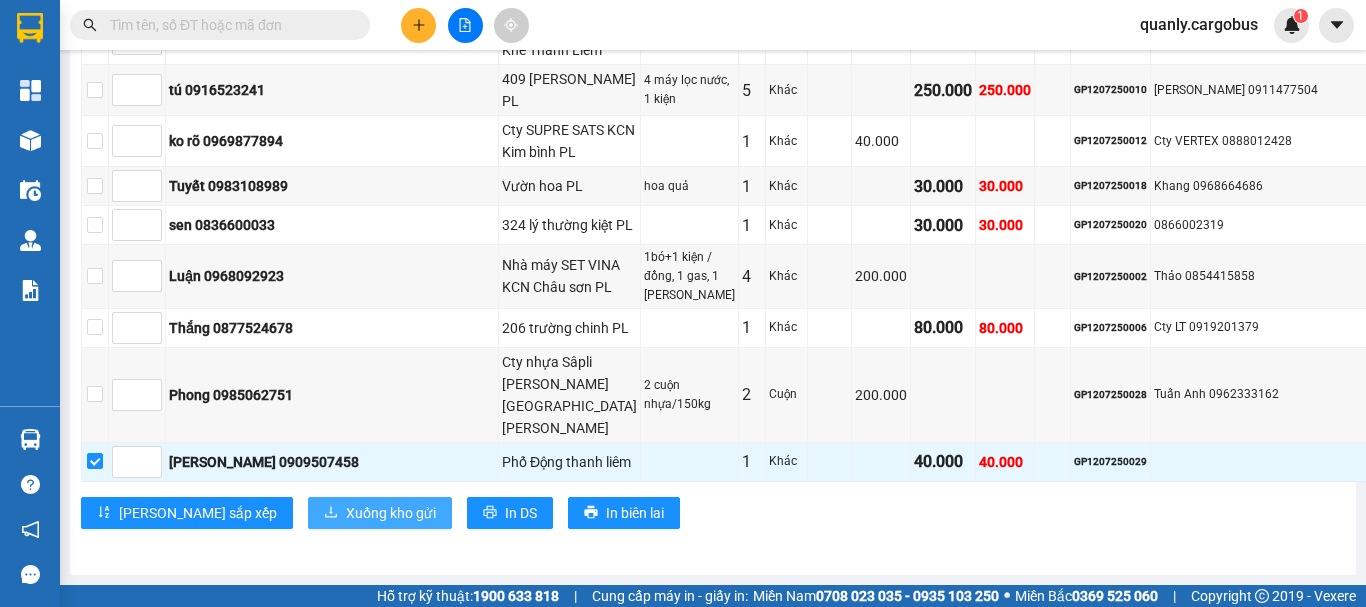 click on "Xuống kho gửi" at bounding box center [391, 513] 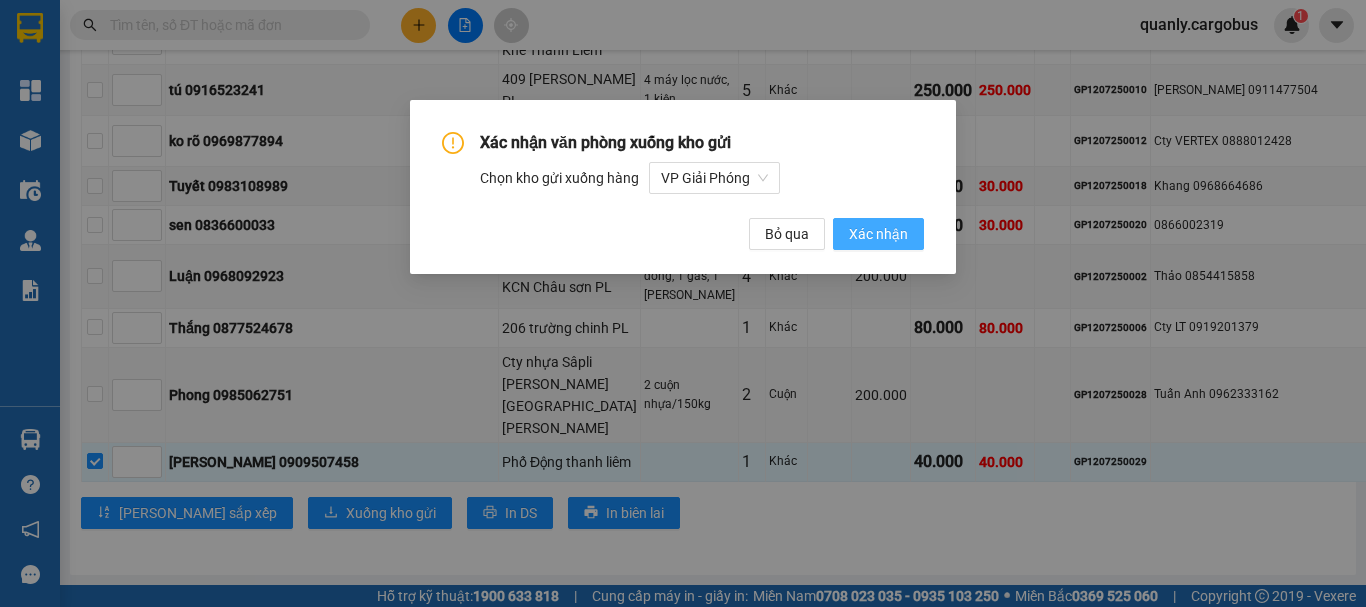 click on "Xác nhận" at bounding box center [878, 234] 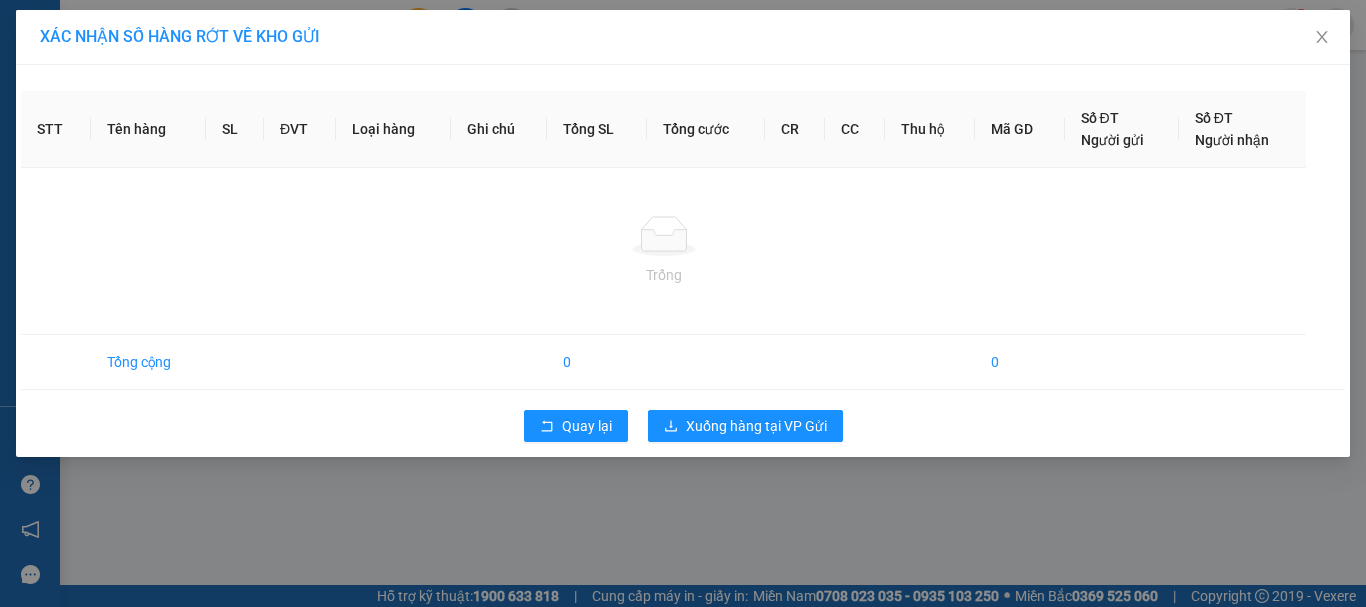 scroll, scrollTop: 0, scrollLeft: 0, axis: both 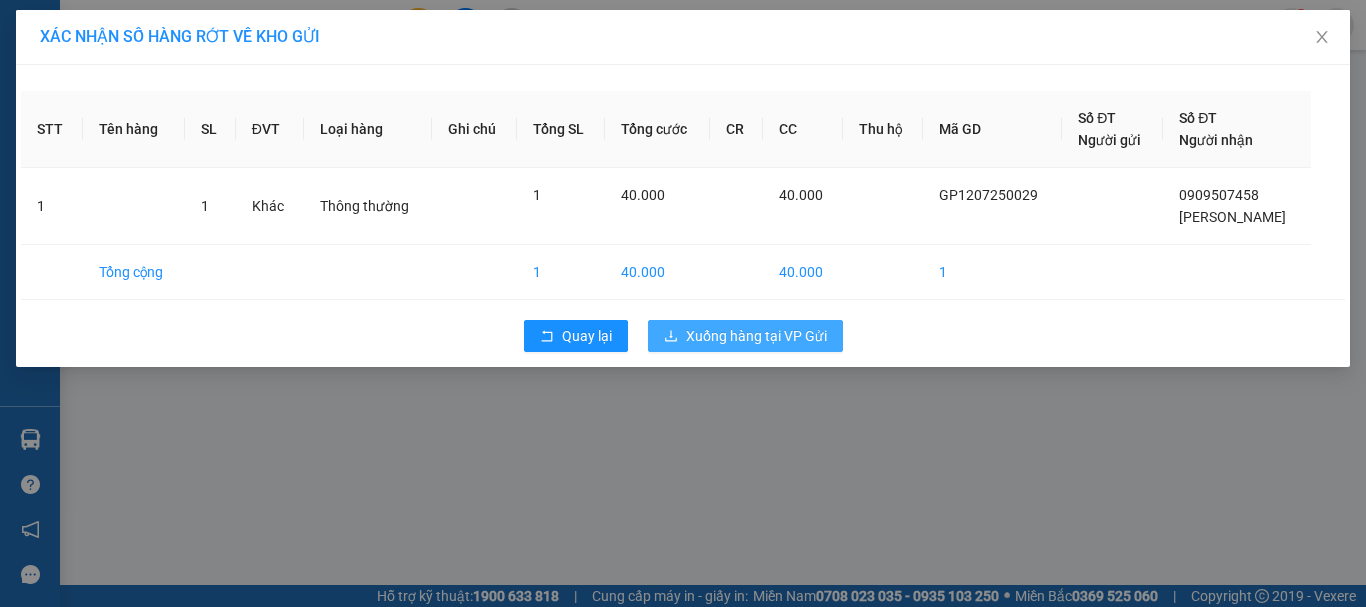 click on "Xuống hàng tại VP Gửi" at bounding box center (756, 336) 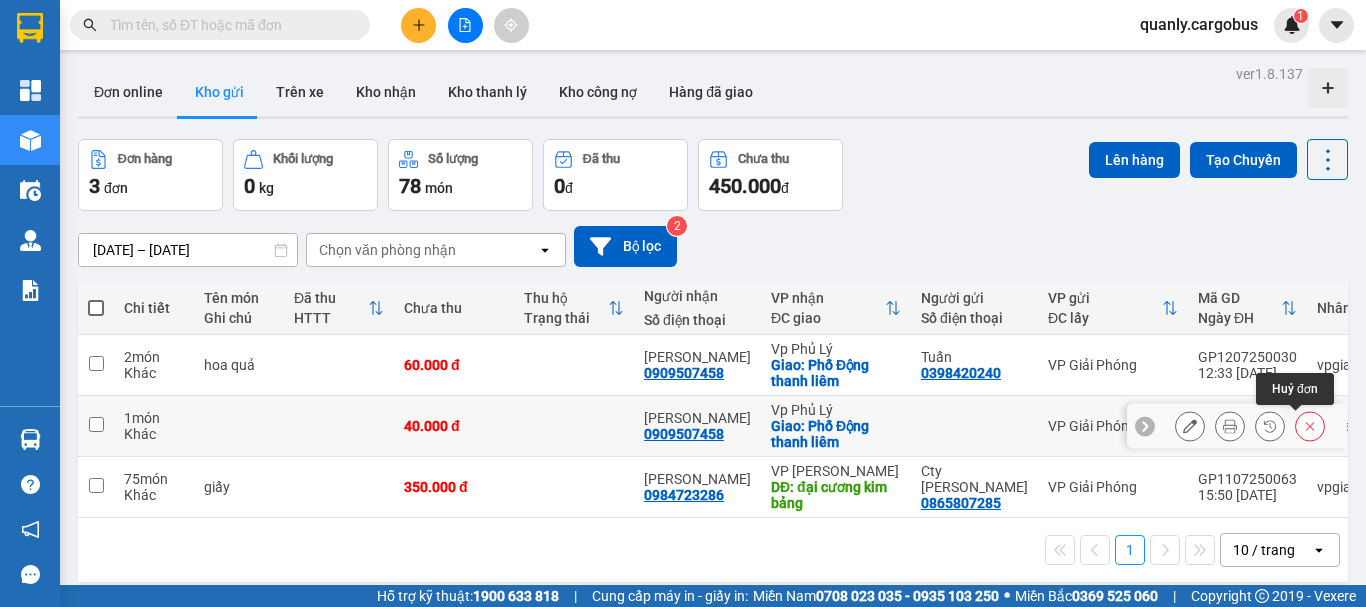 click 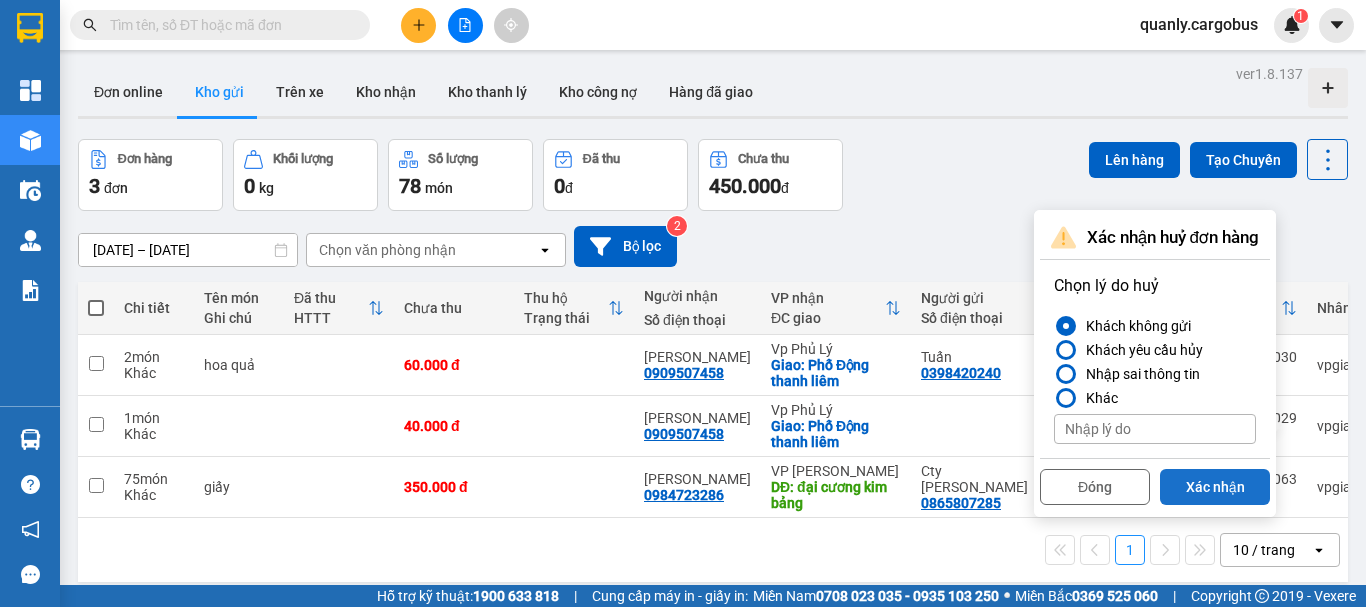 click on "Xác nhận" at bounding box center (1215, 487) 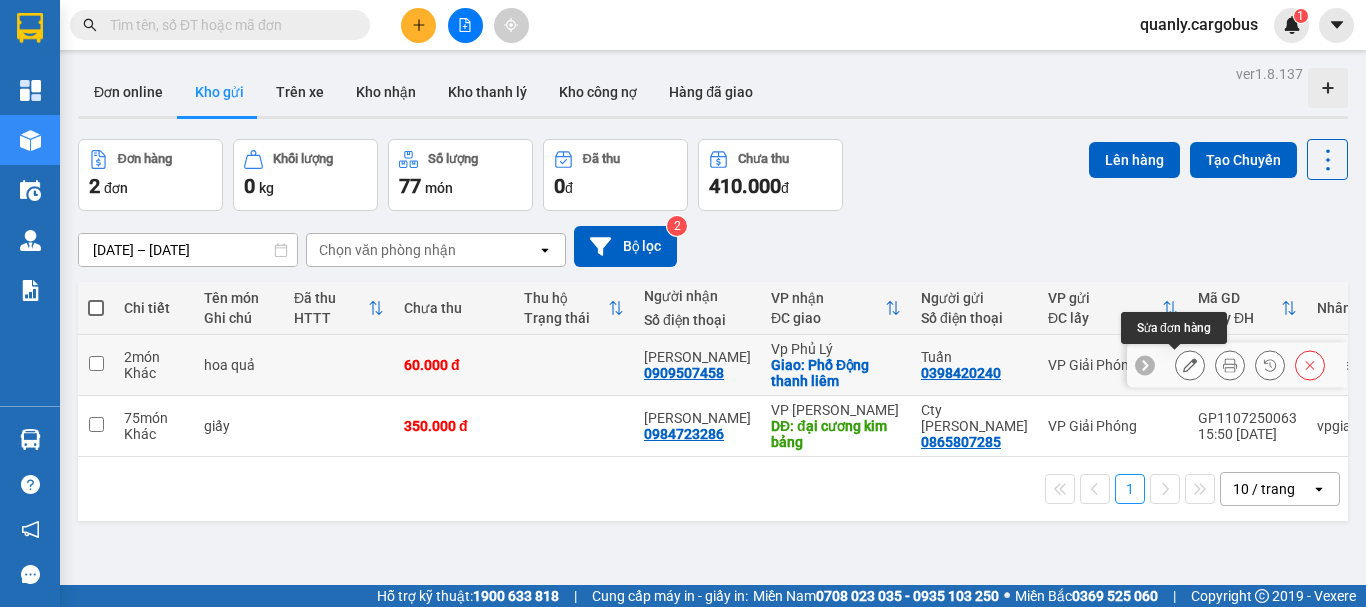click 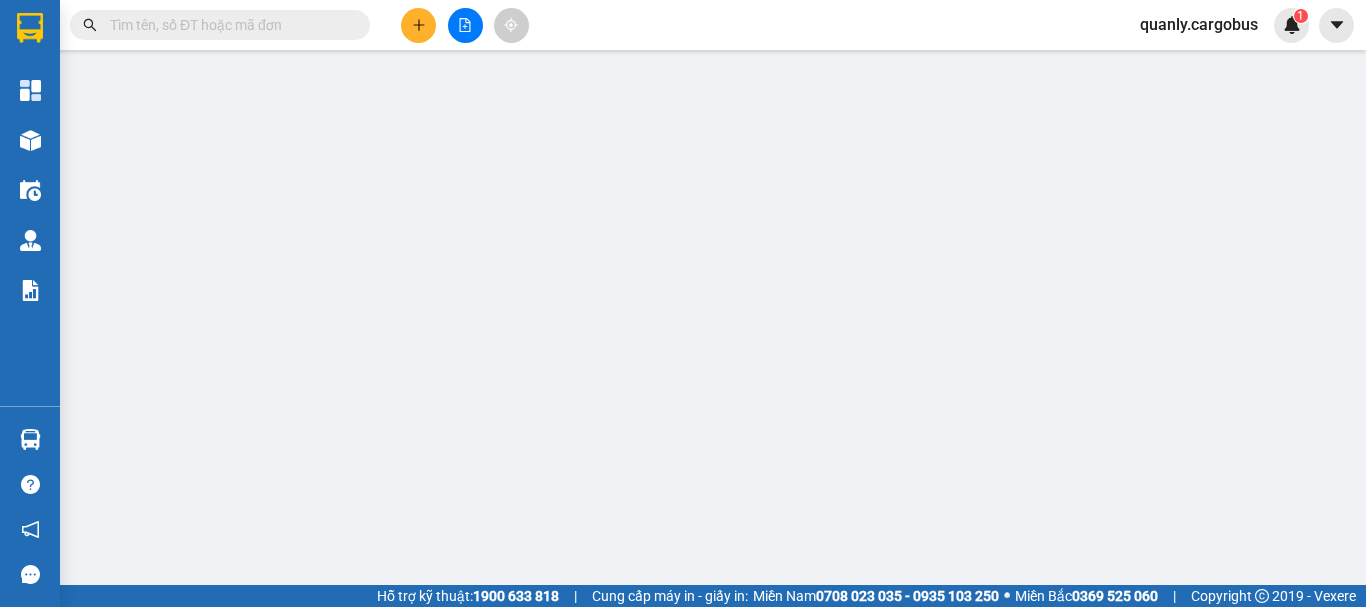 type on "0909507458" 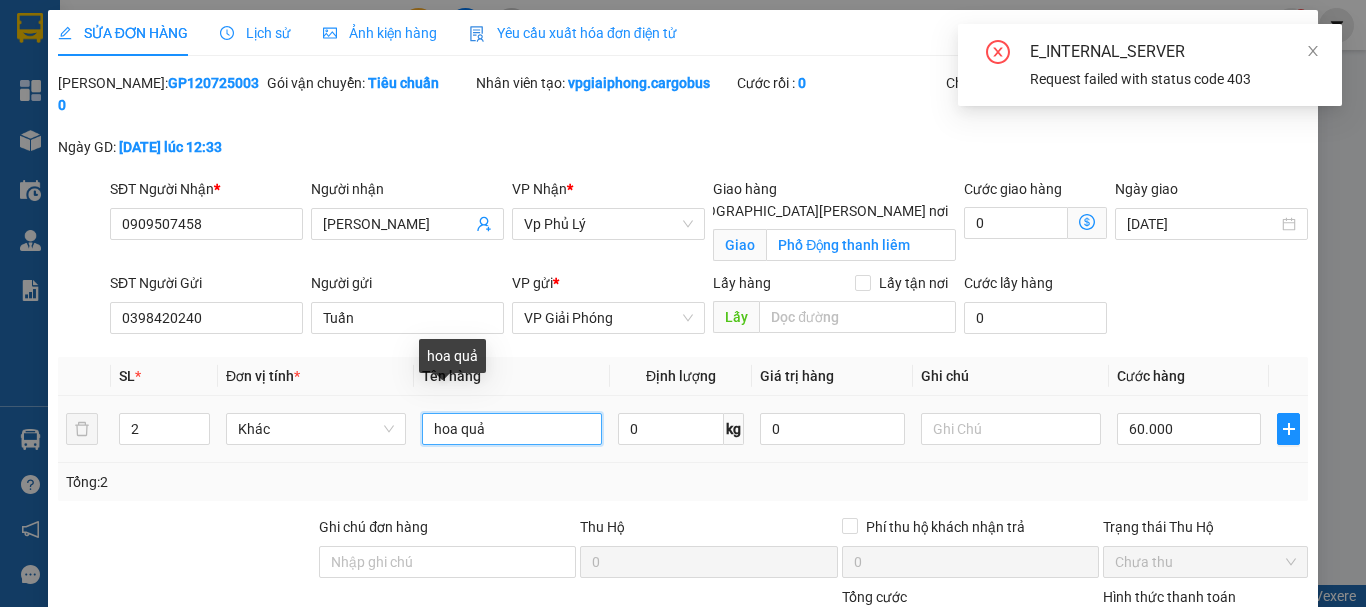 click on "hoa quả" at bounding box center [512, 429] 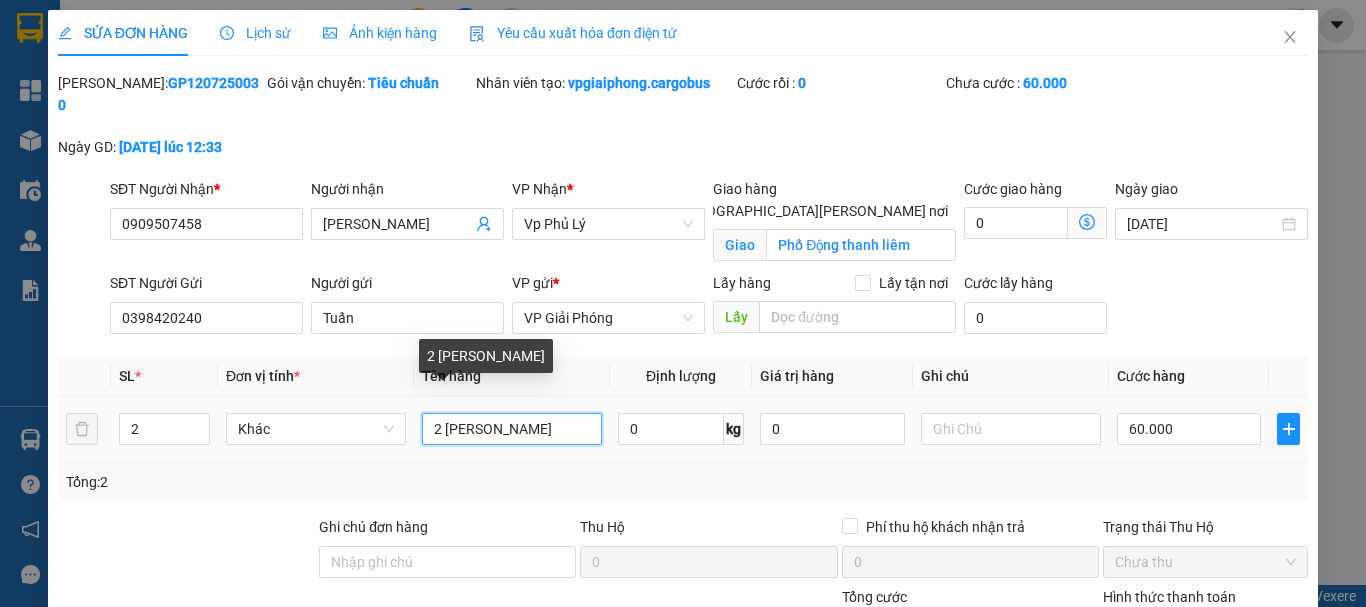 click on "2 hoa quả" at bounding box center [512, 429] 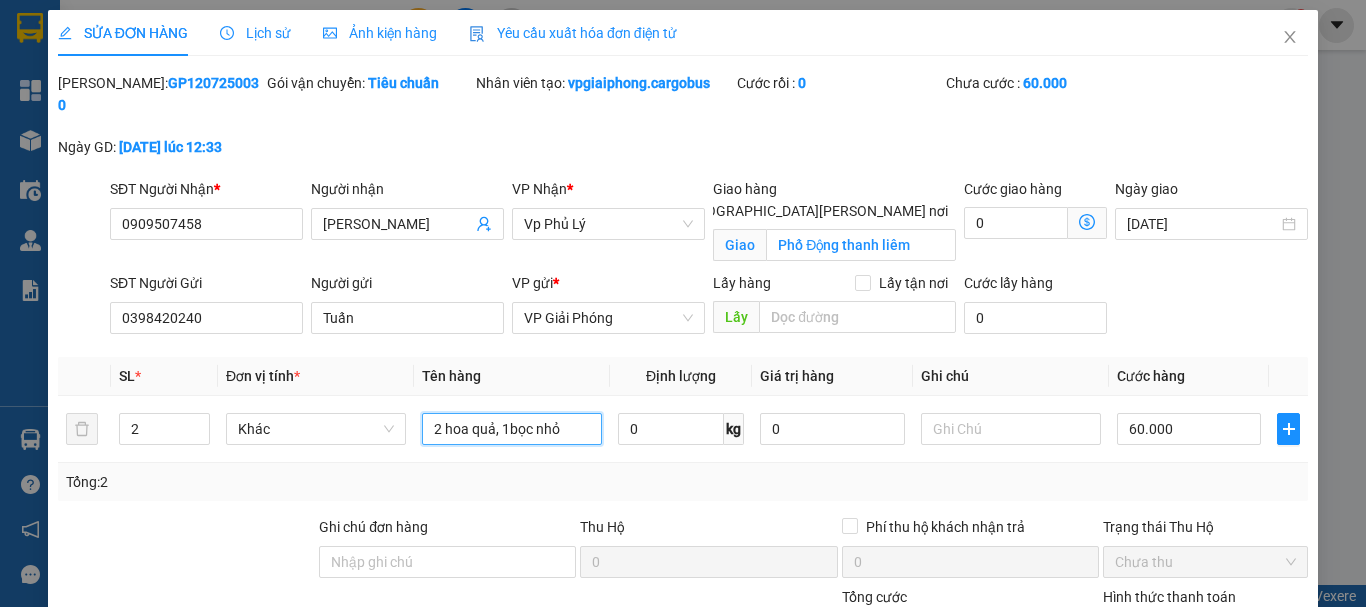 scroll, scrollTop: 193, scrollLeft: 0, axis: vertical 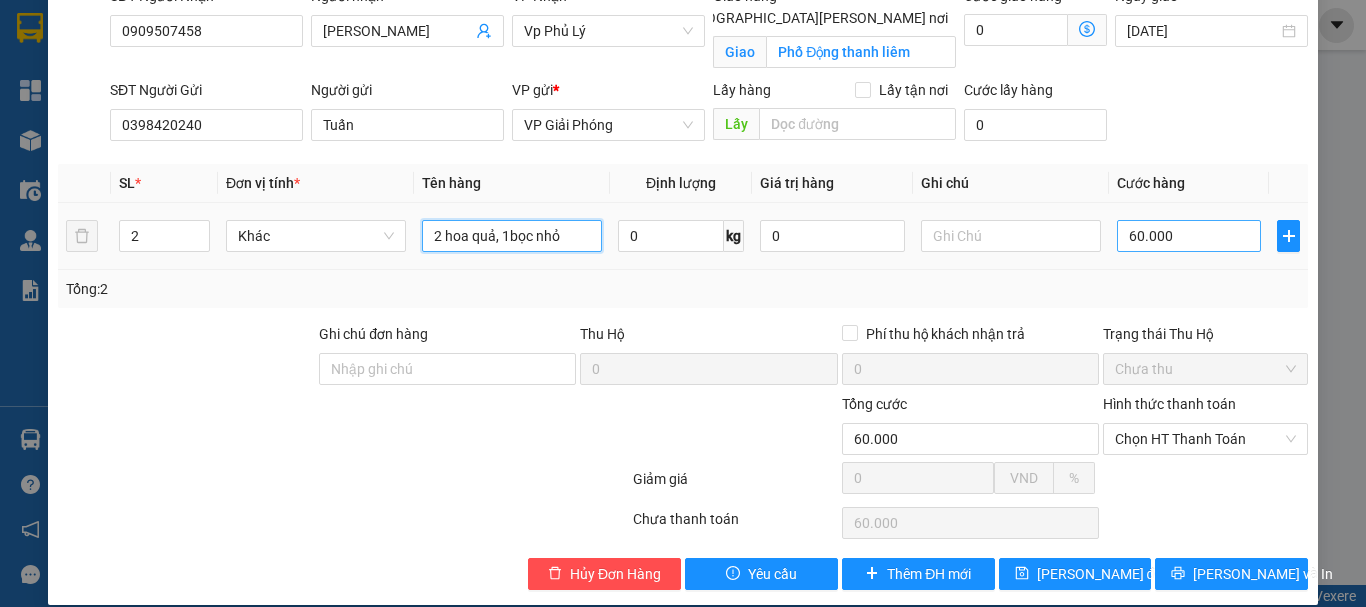 type on "2 hoa quả, 1bọc nhỏ" 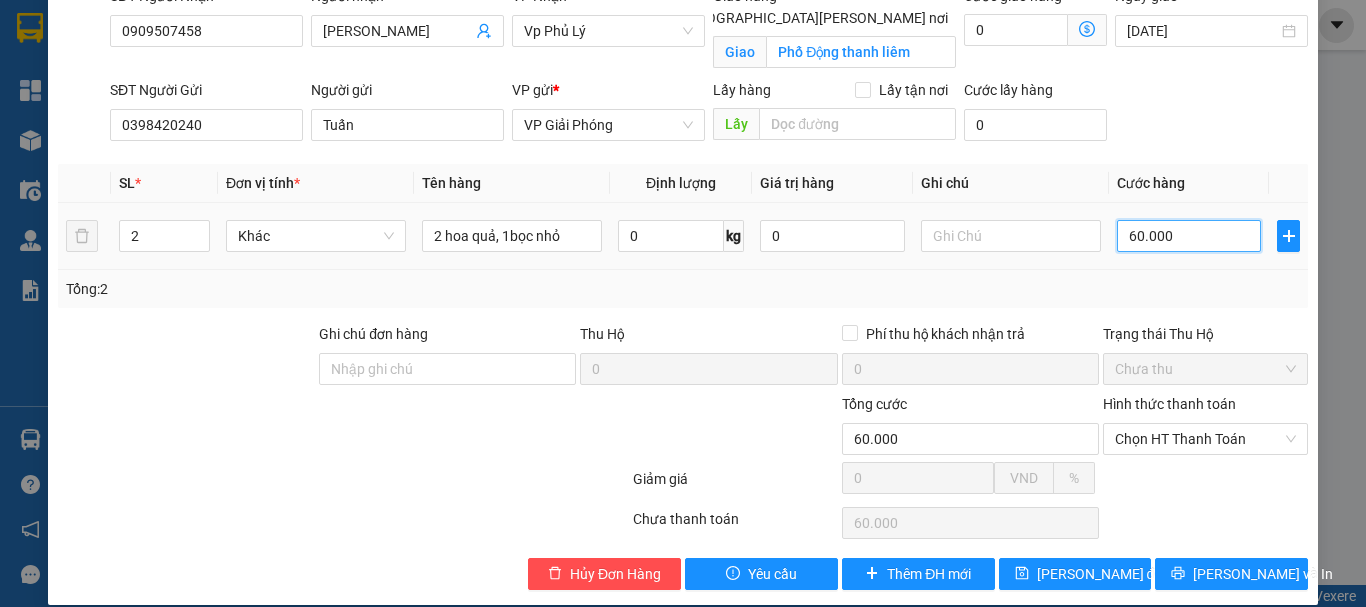 click on "60.000" at bounding box center (1189, 236) 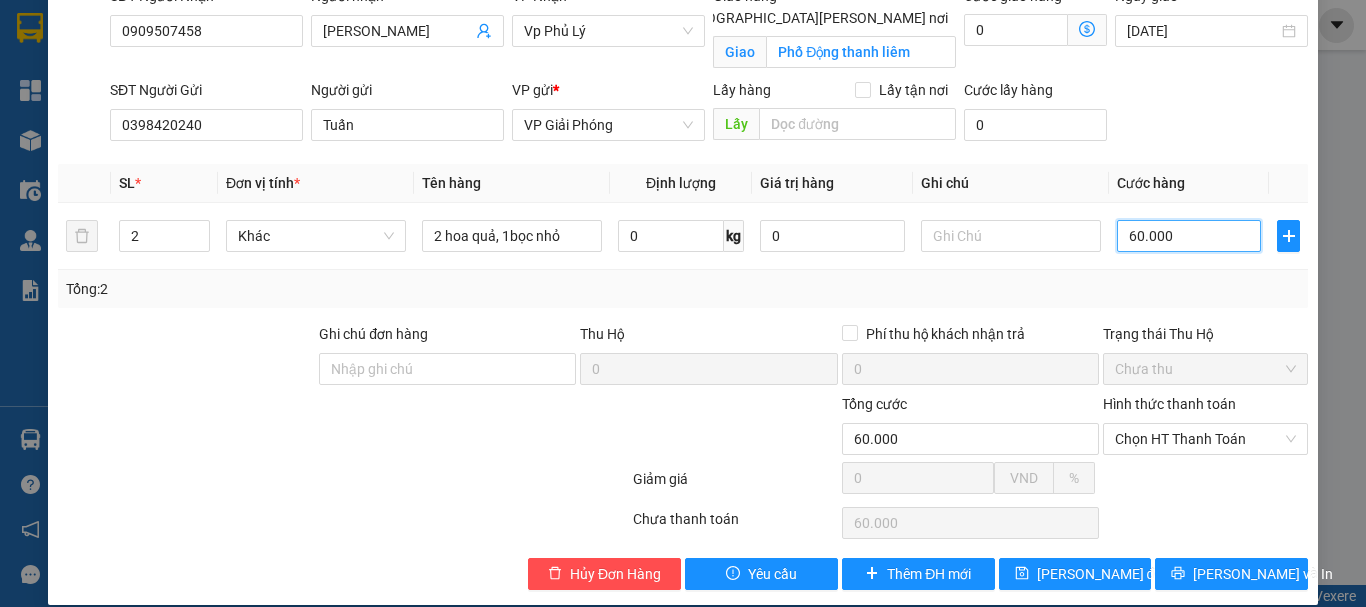 type on "0.000" 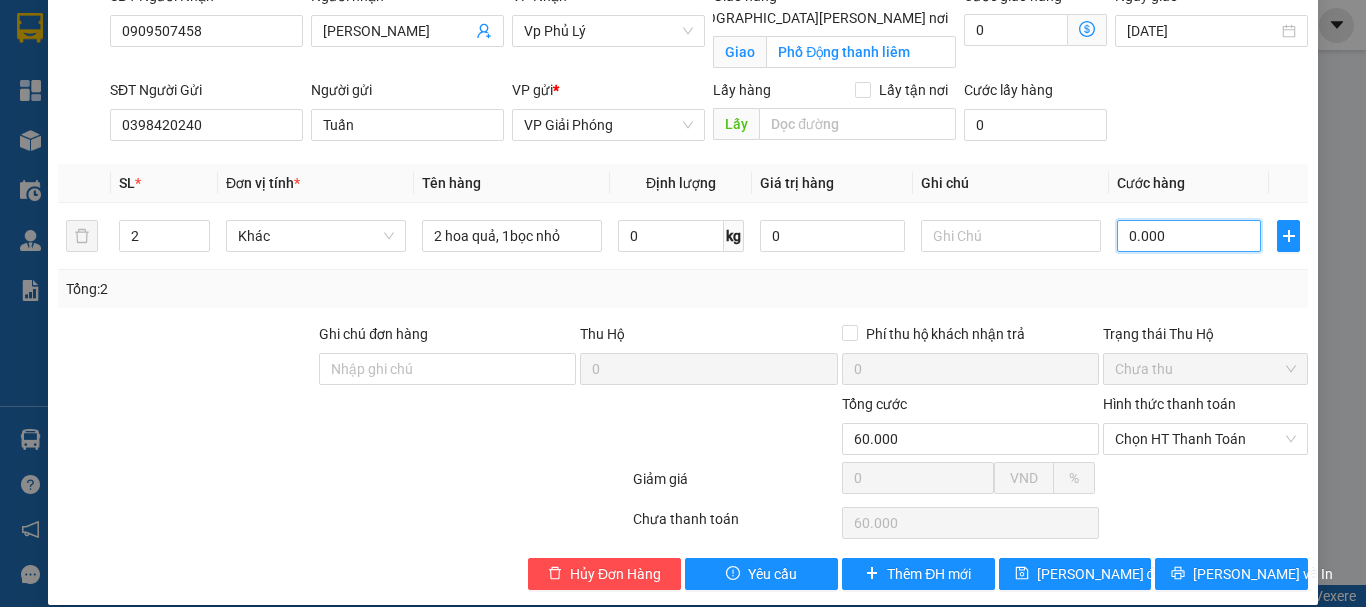 type on "0" 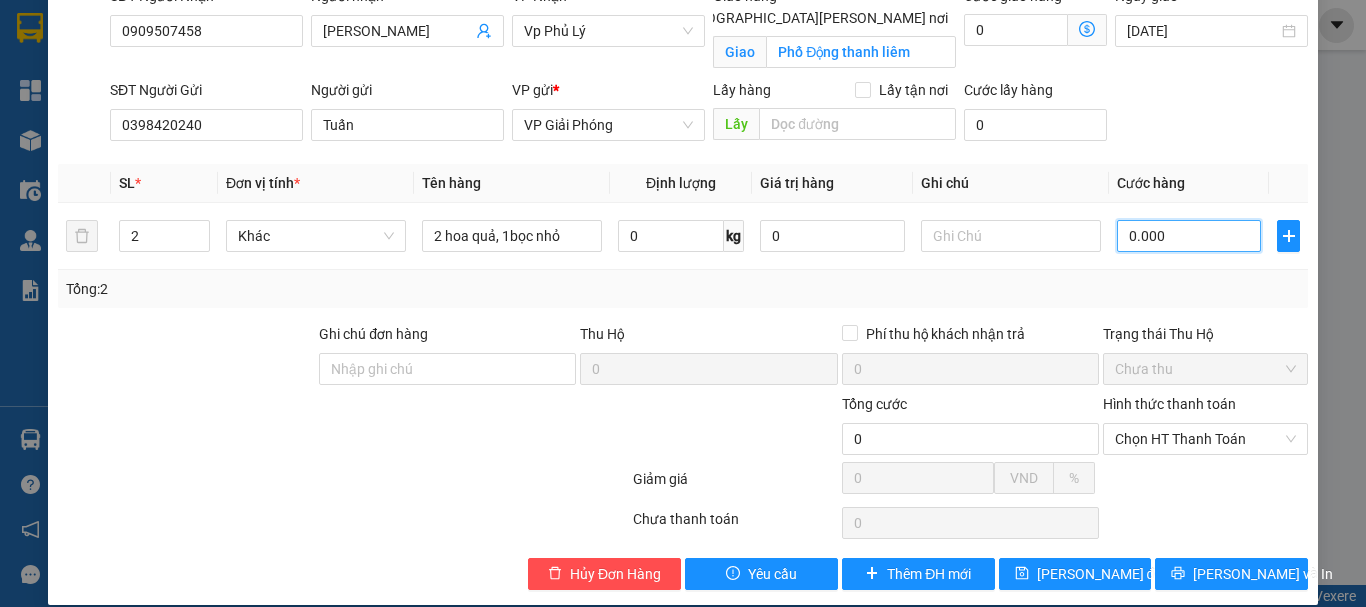 type on "70.000" 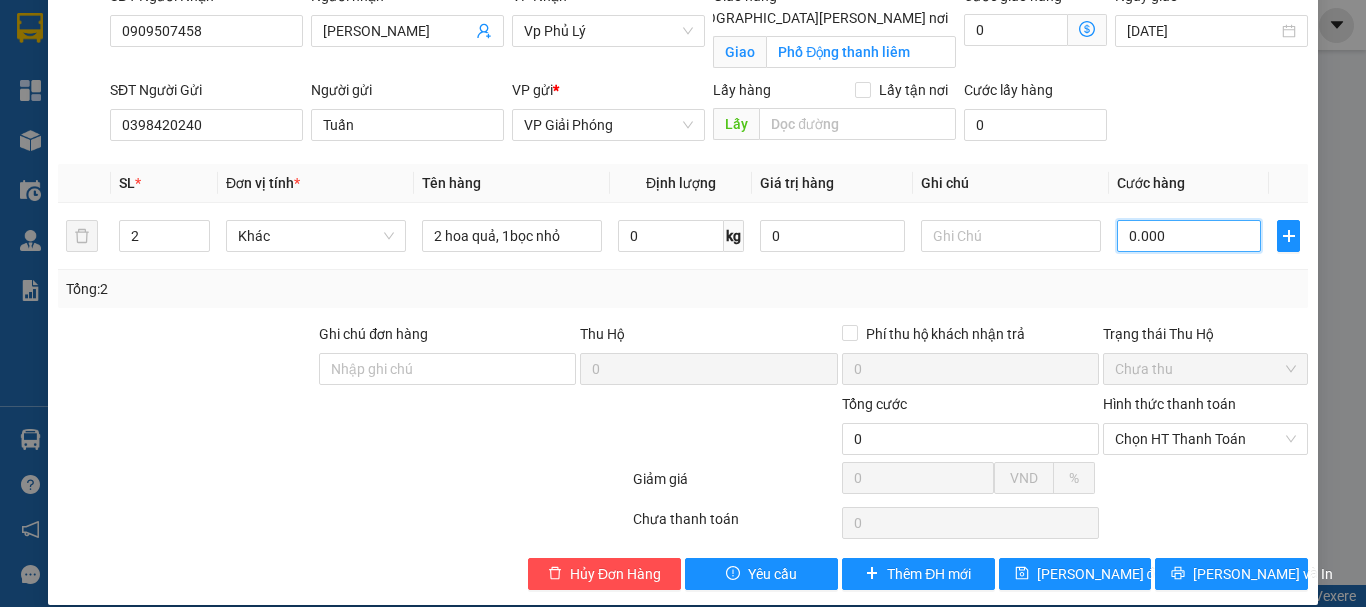 type on "70.000" 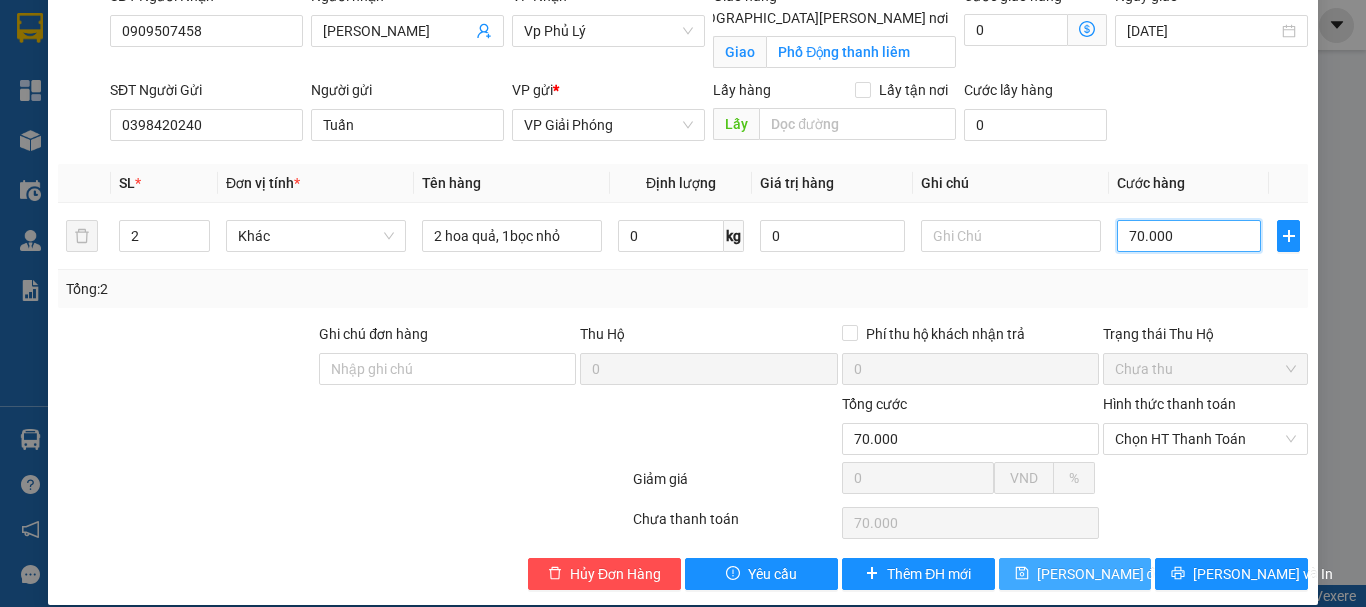 type on "70.000" 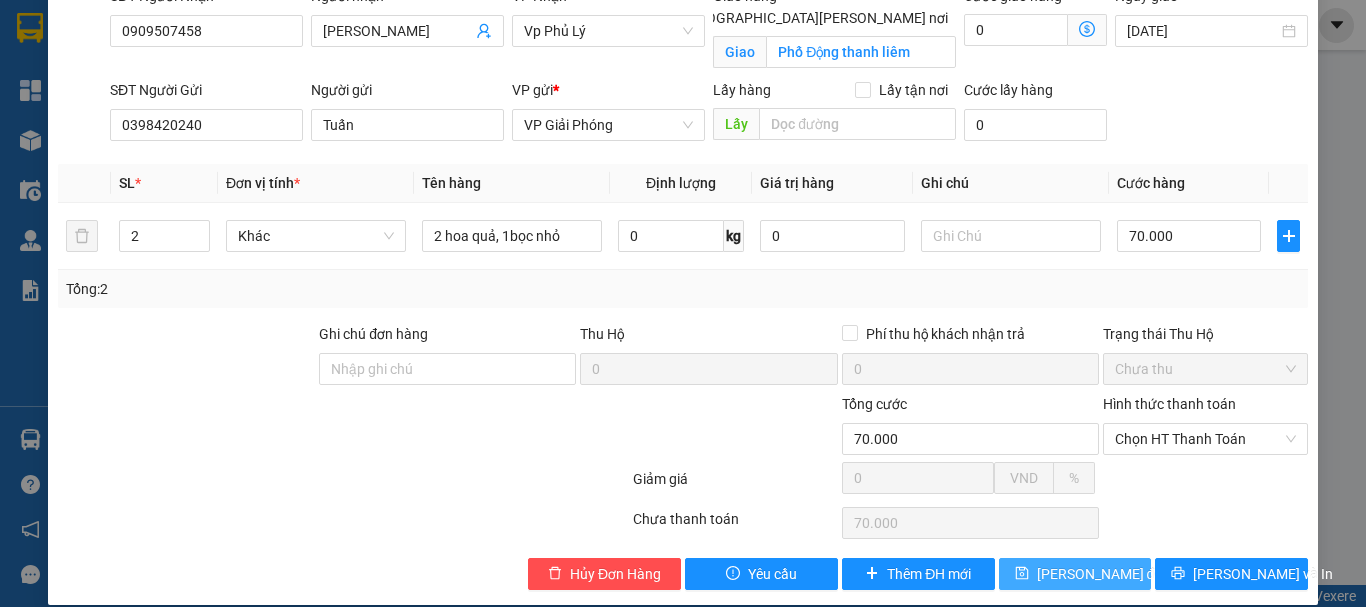click on "[PERSON_NAME] thay đổi" at bounding box center (1101, 574) 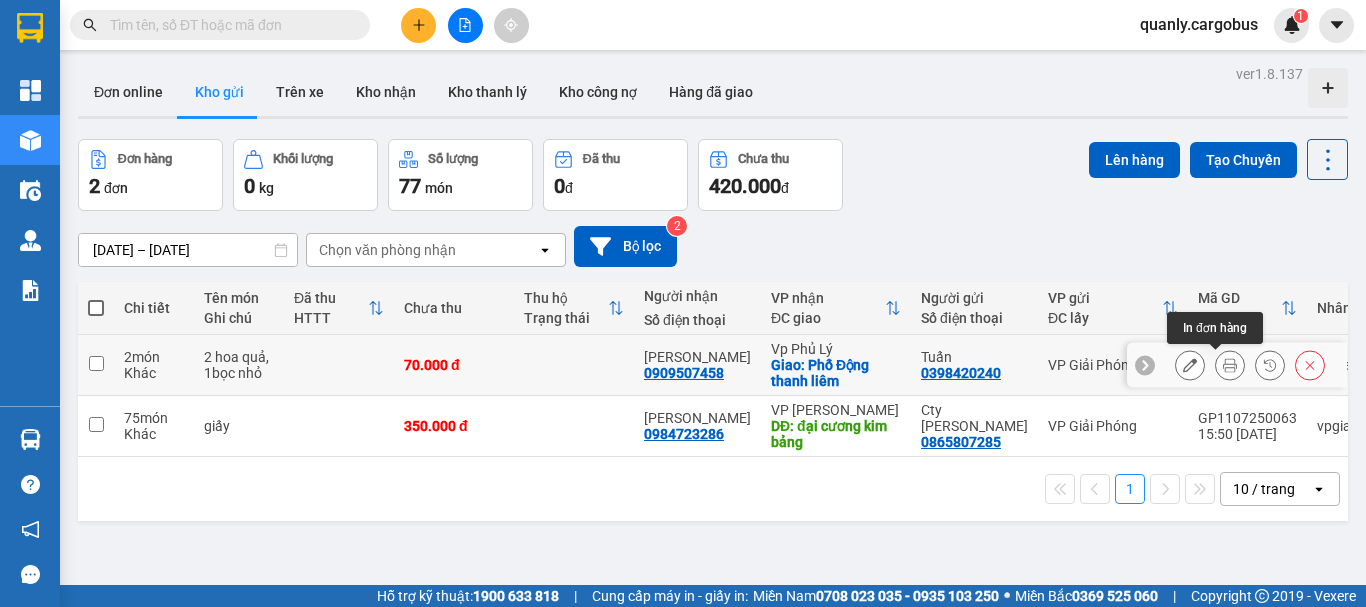 click at bounding box center (1230, 365) 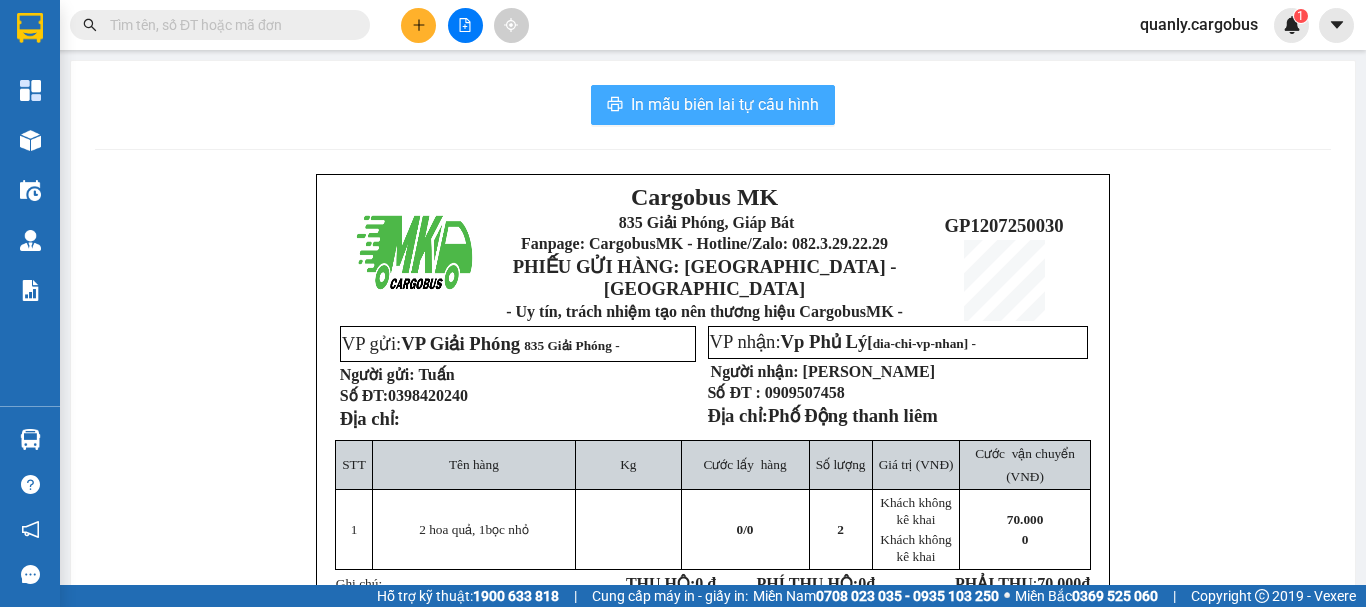 click on "In mẫu biên lai tự cấu hình" at bounding box center [725, 104] 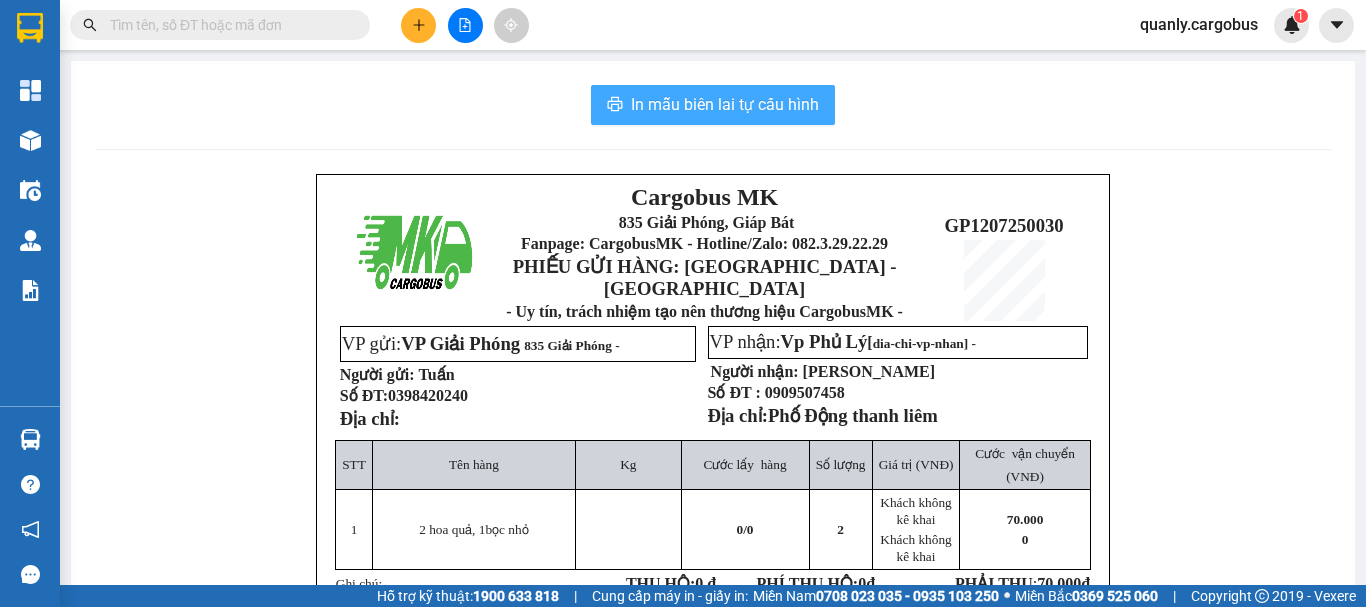 scroll, scrollTop: 0, scrollLeft: 0, axis: both 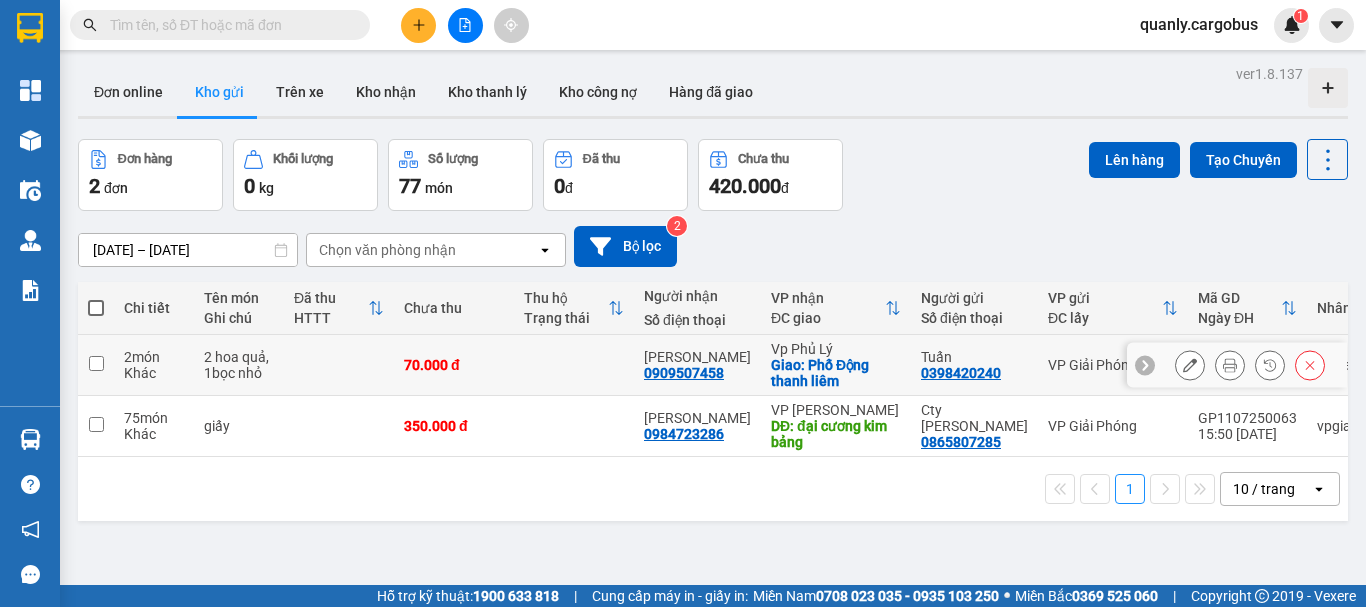 click at bounding box center [96, 363] 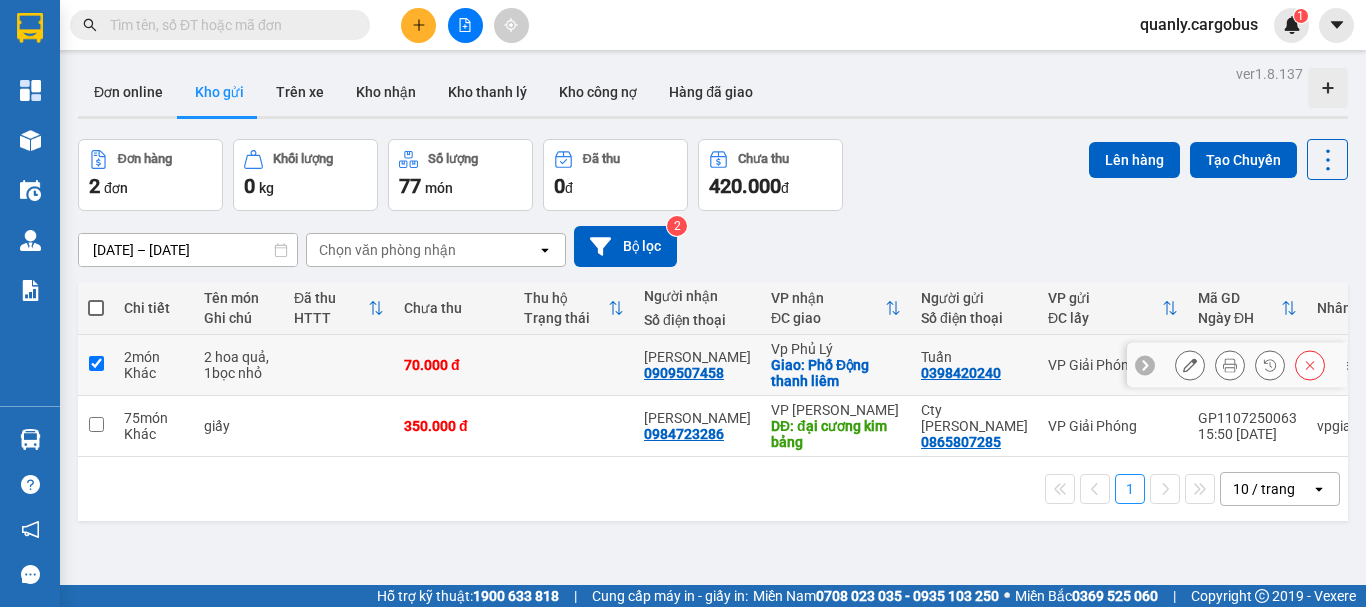 checkbox on "true" 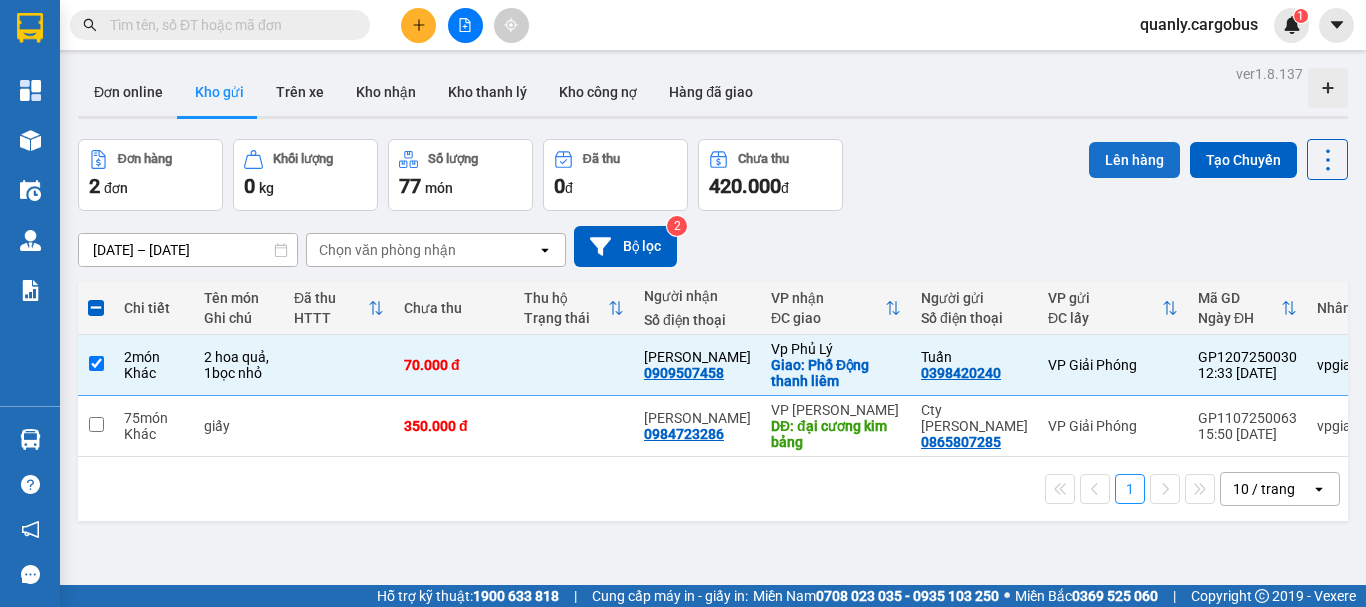 click on "Lên hàng" at bounding box center [1134, 160] 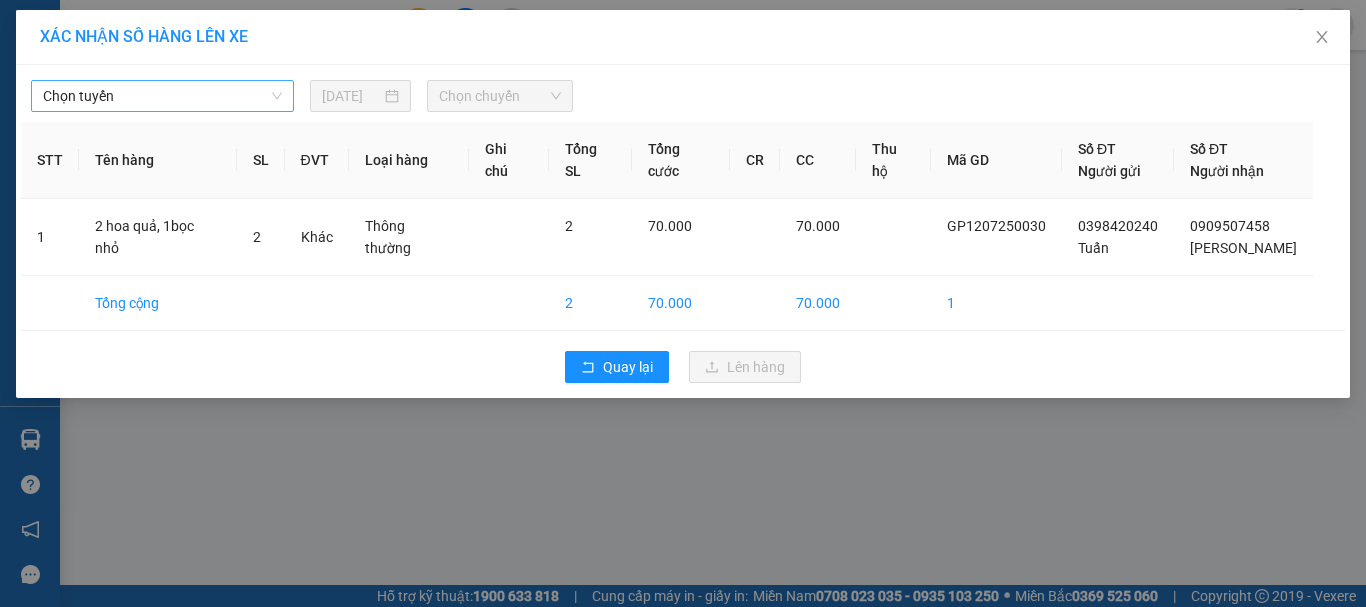 click on "Chọn tuyến" at bounding box center (162, 96) 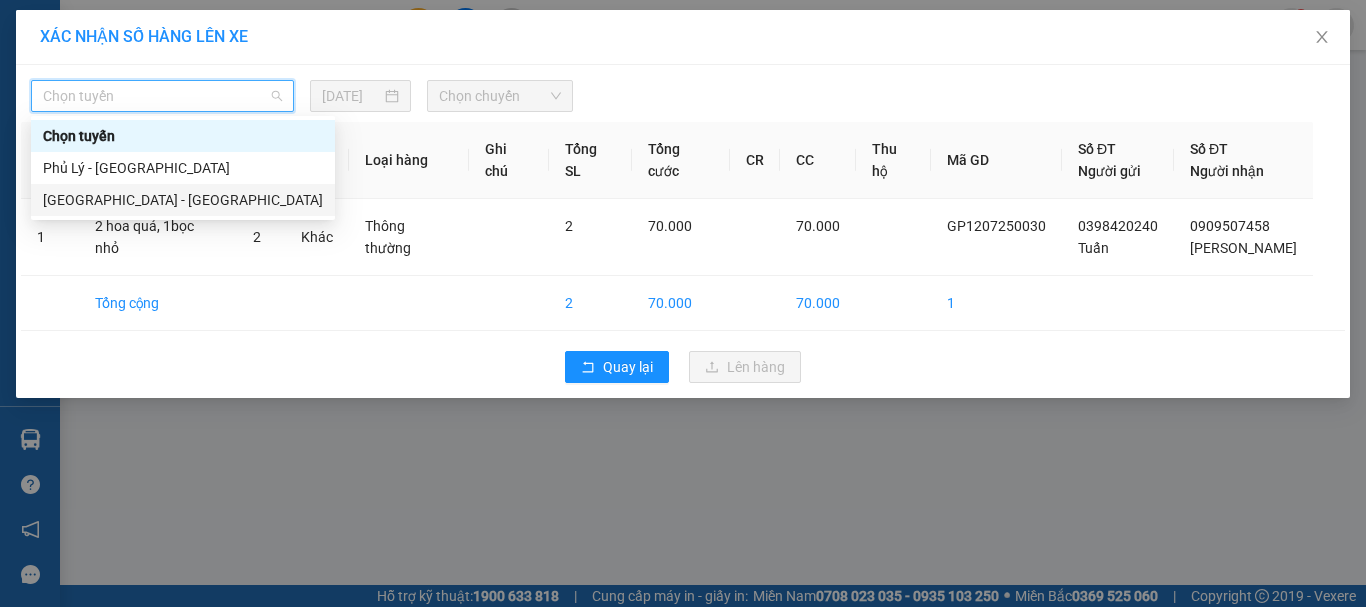 click on "[GEOGRAPHIC_DATA] - [GEOGRAPHIC_DATA]" at bounding box center (183, 200) 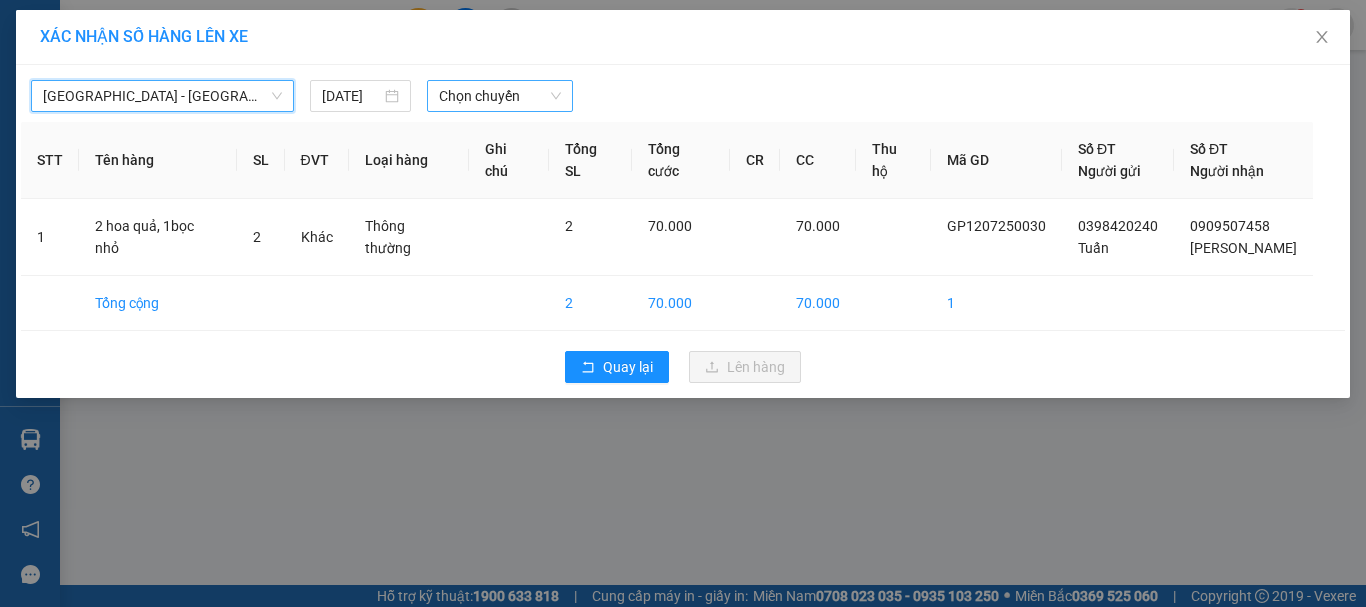 click on "Chọn chuyến" at bounding box center [500, 96] 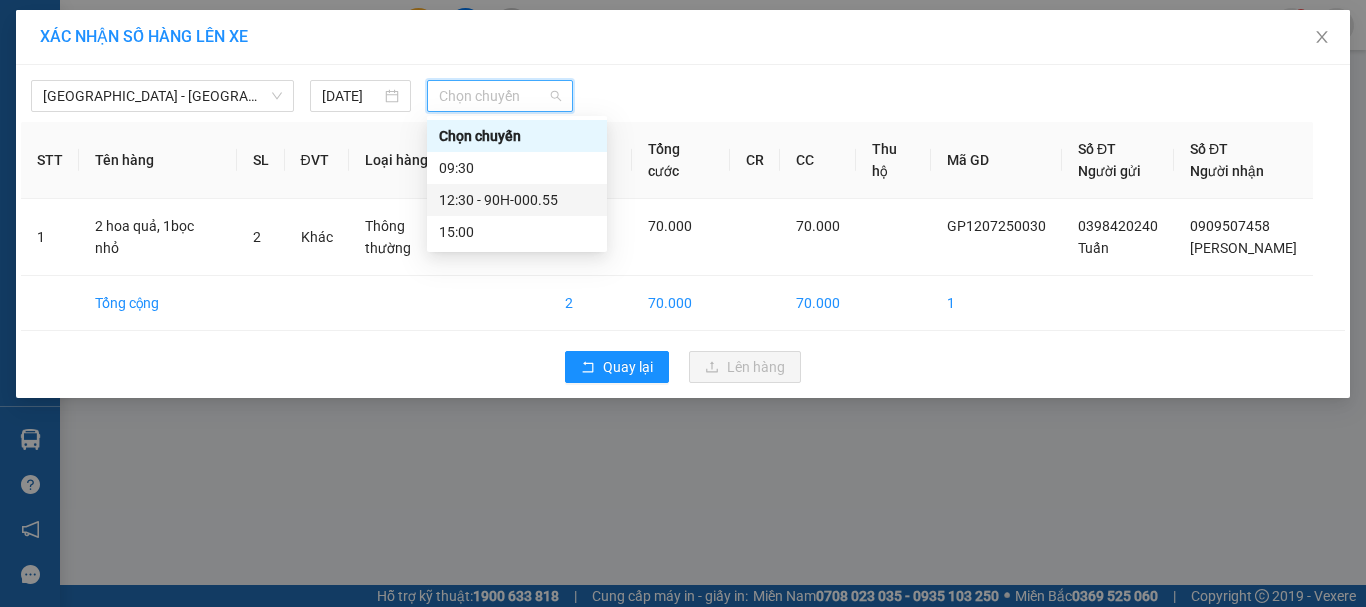 click on "12:30     - 90H-000.55" at bounding box center (517, 200) 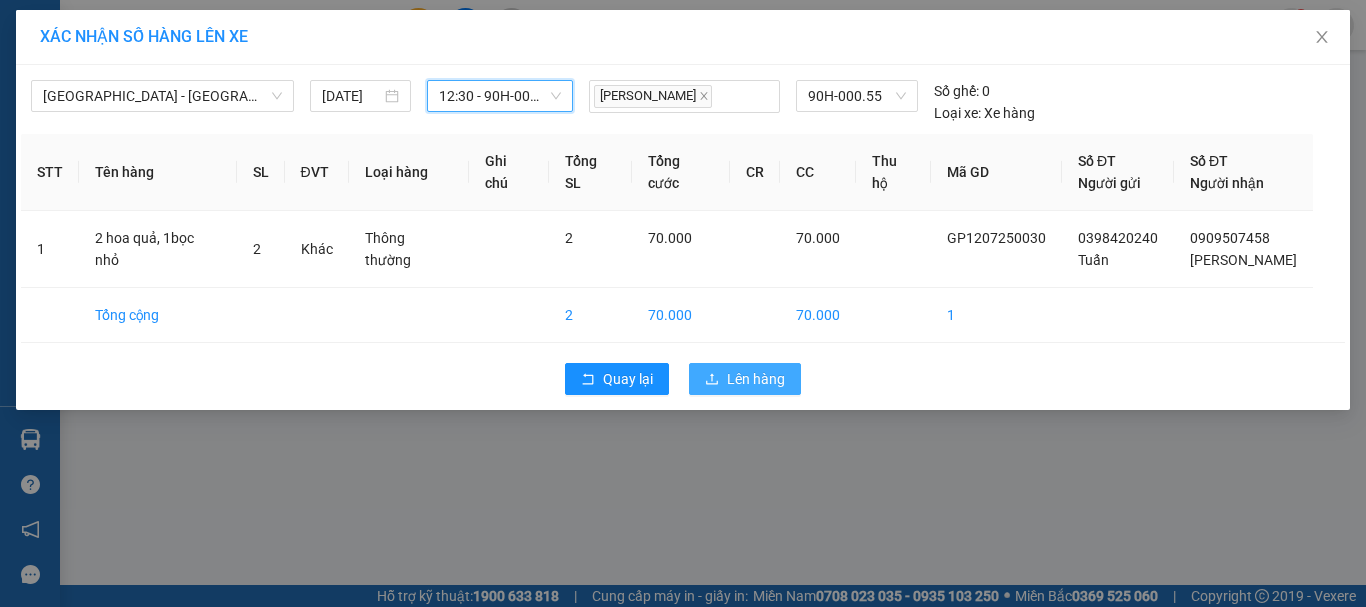 click on "Lên hàng" at bounding box center [756, 379] 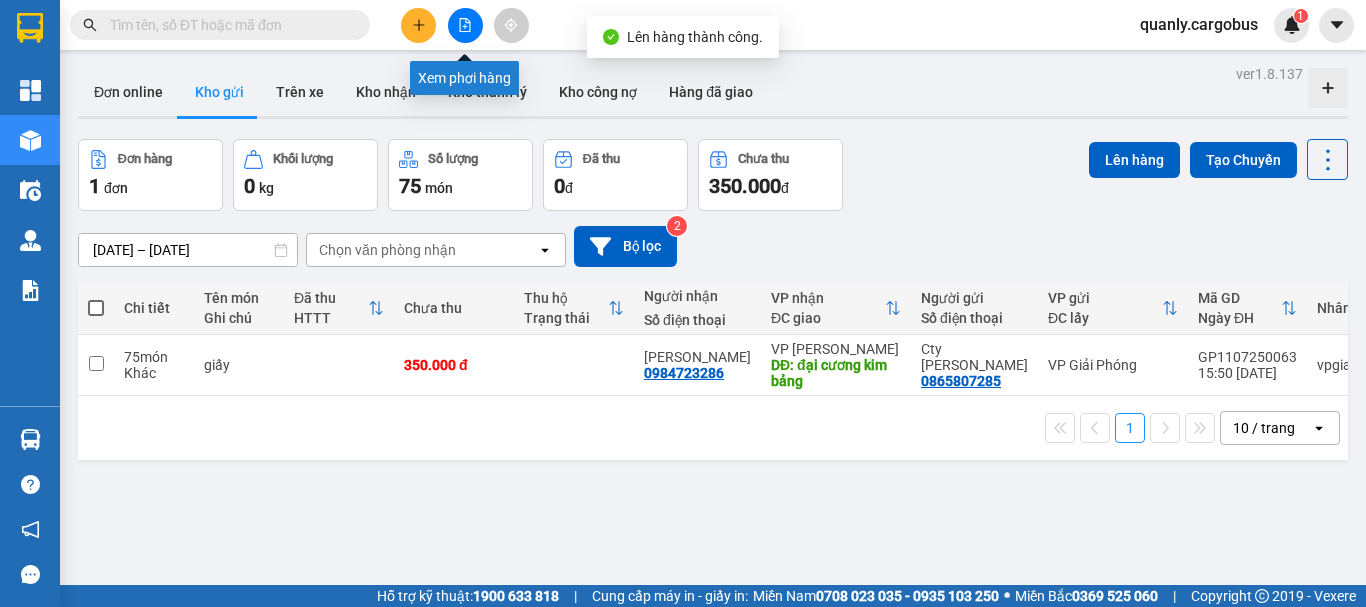 click at bounding box center [465, 25] 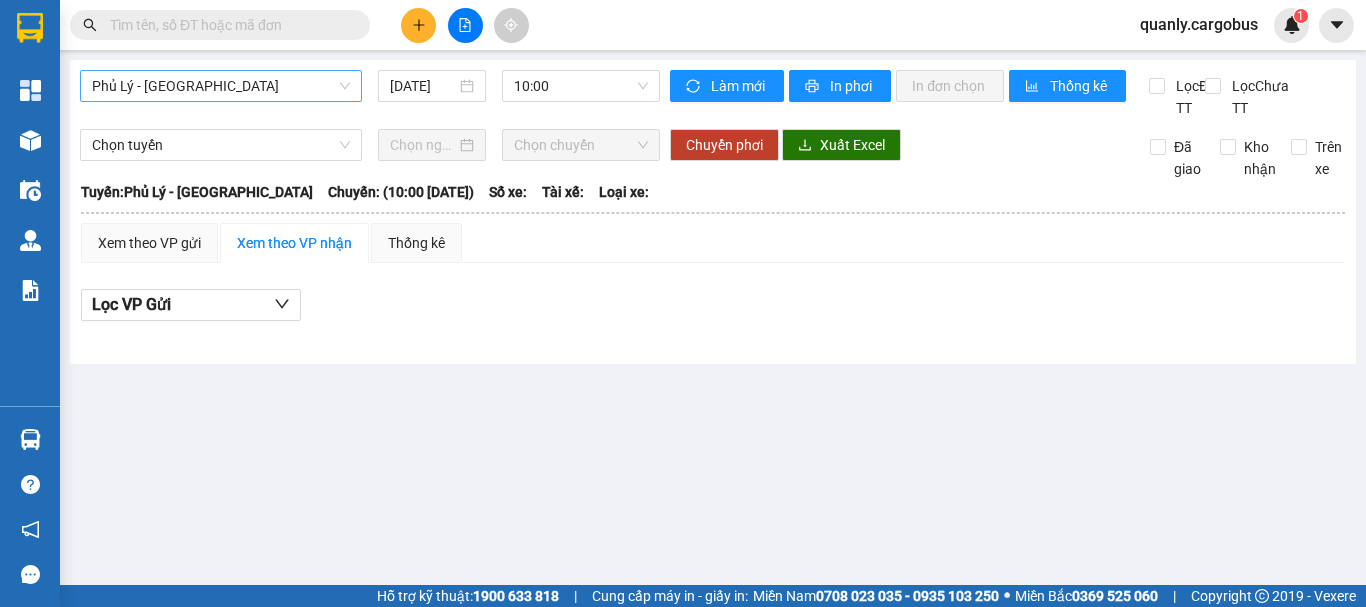 click on "Phủ Lý - [GEOGRAPHIC_DATA]" at bounding box center (221, 86) 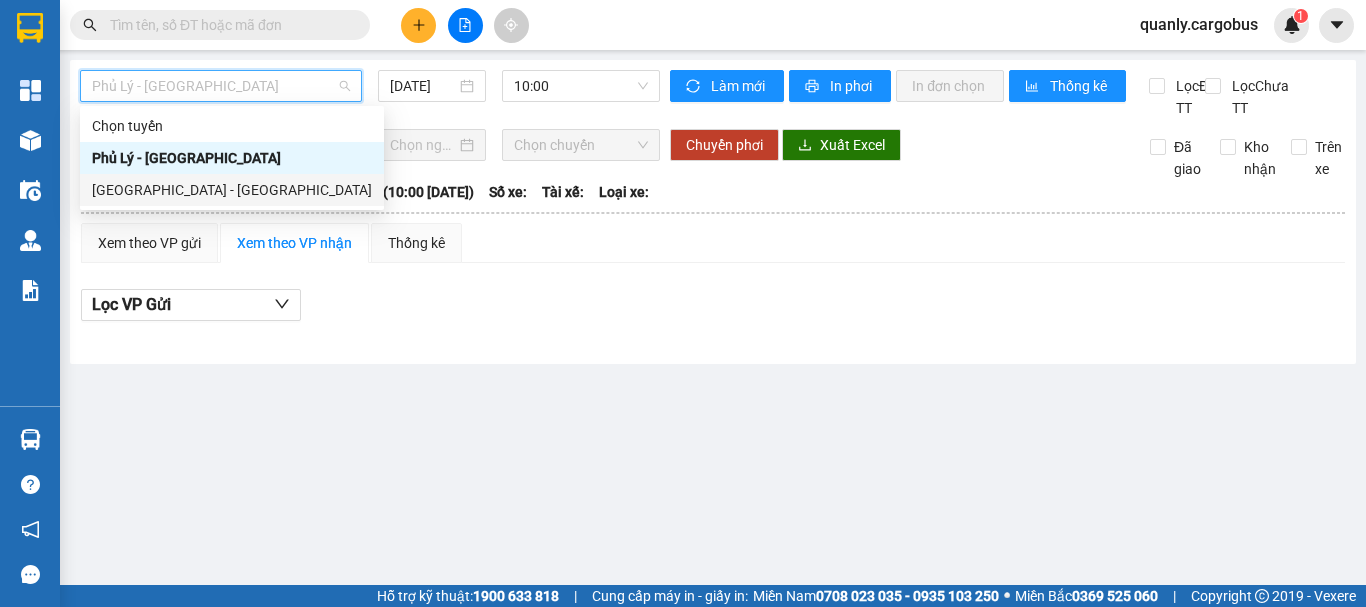 click on "[GEOGRAPHIC_DATA] - [GEOGRAPHIC_DATA]" at bounding box center (232, 190) 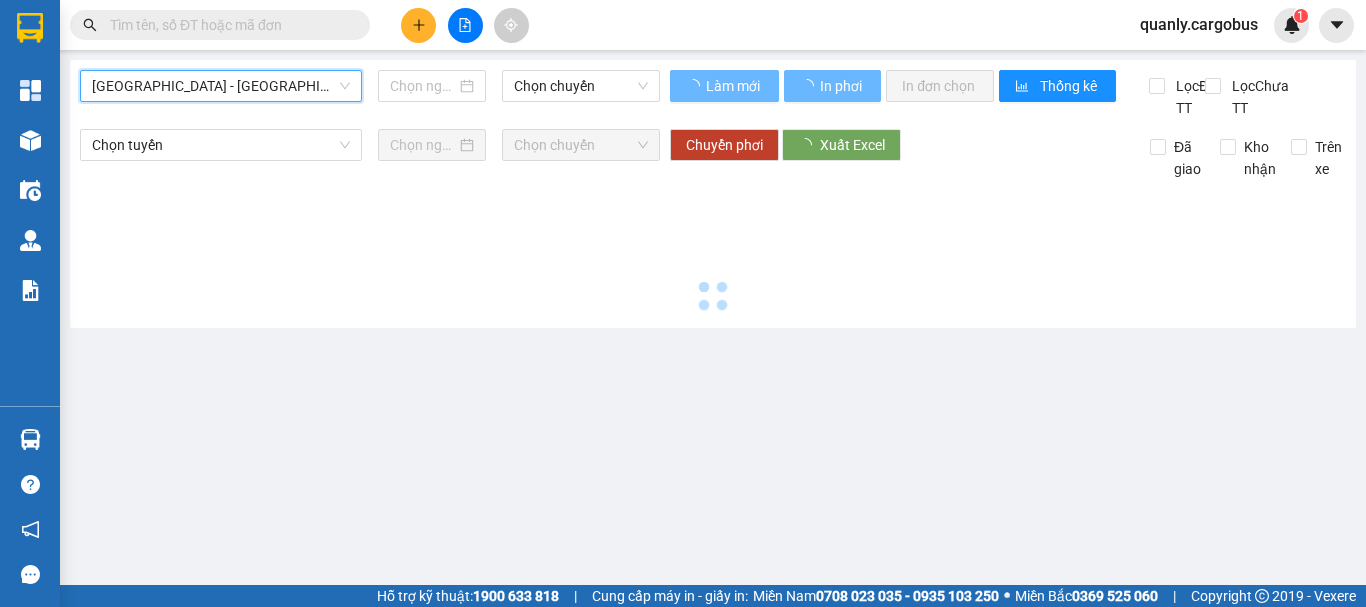 type on "[DATE]" 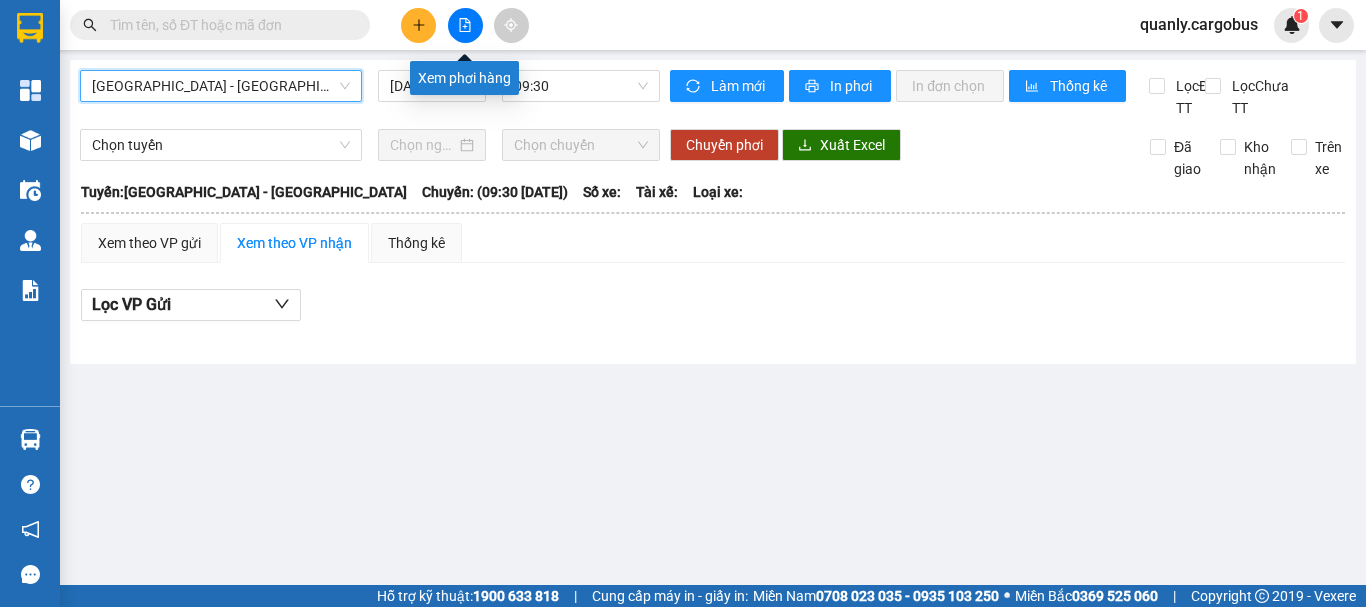 click 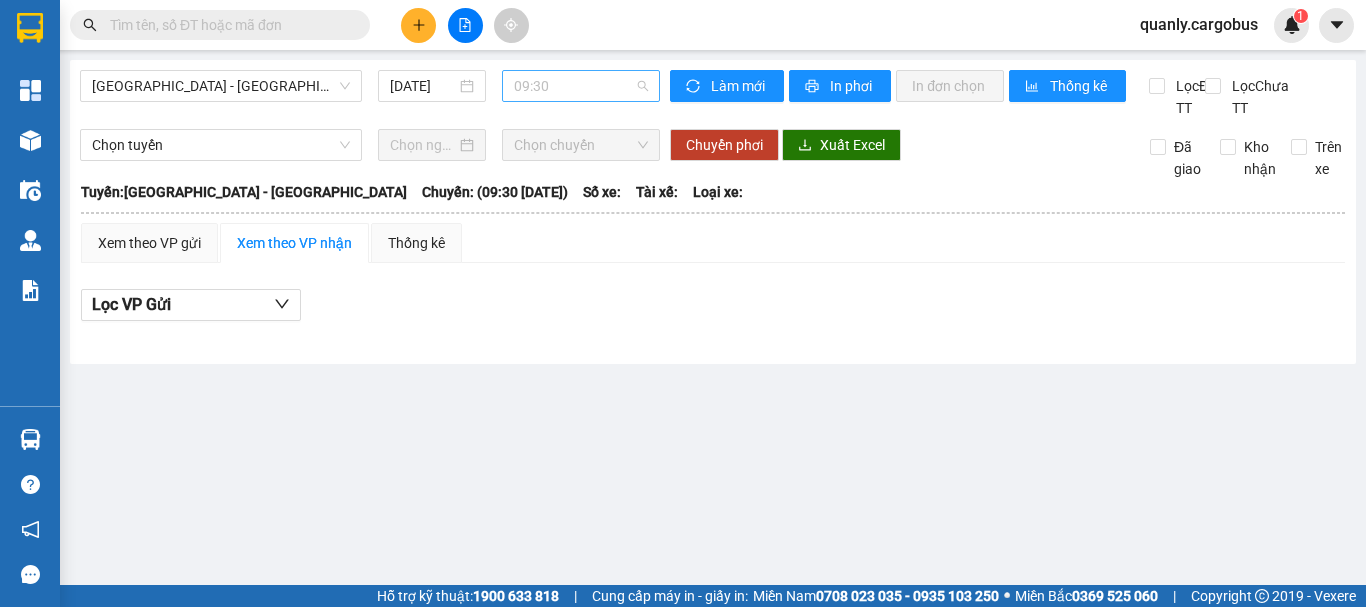 click on "09:30" at bounding box center [581, 86] 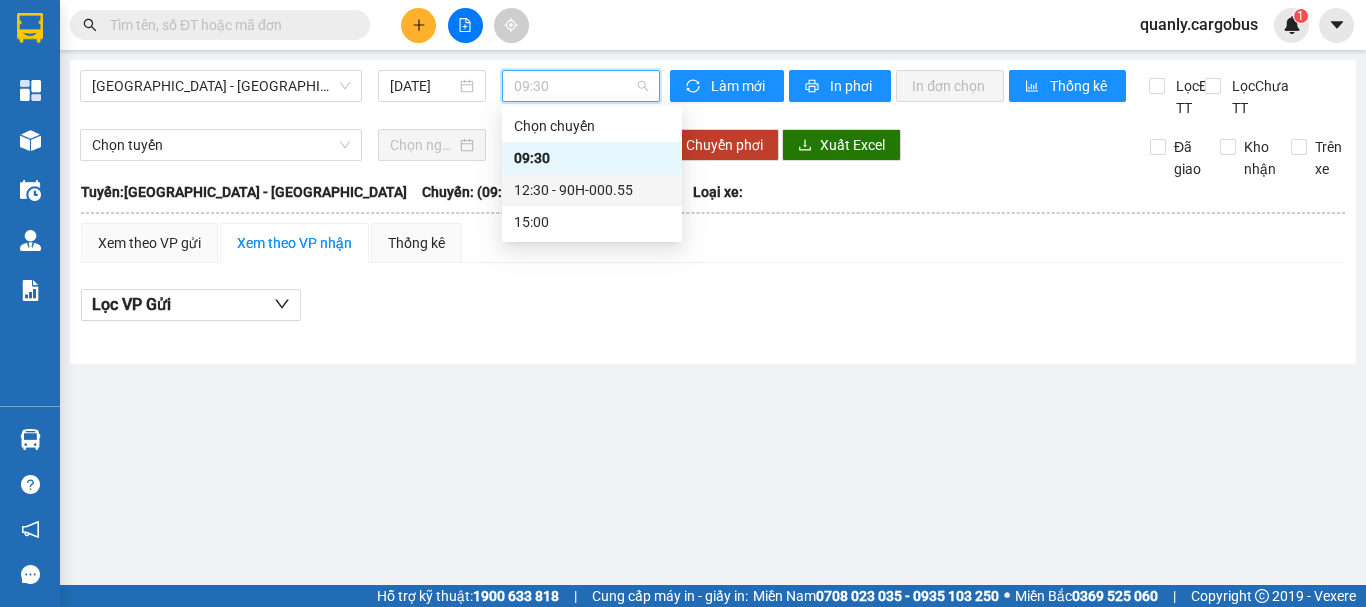 click on "12:30     - 90H-000.55" at bounding box center (592, 190) 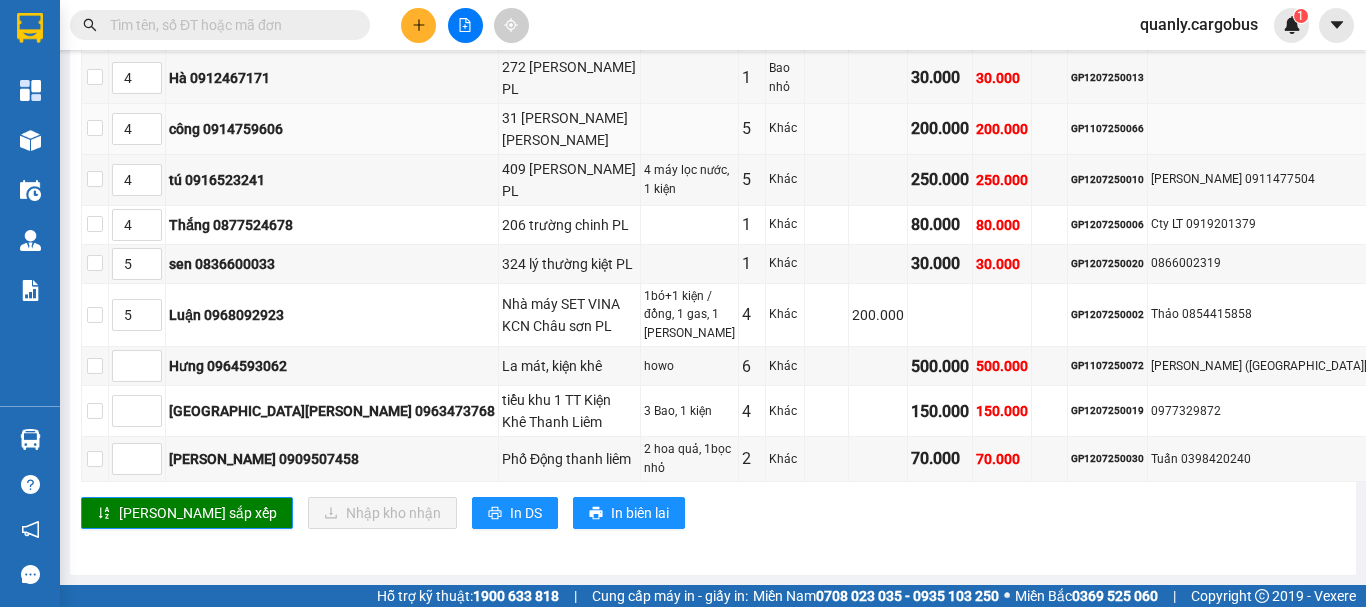 scroll, scrollTop: 2099, scrollLeft: 0, axis: vertical 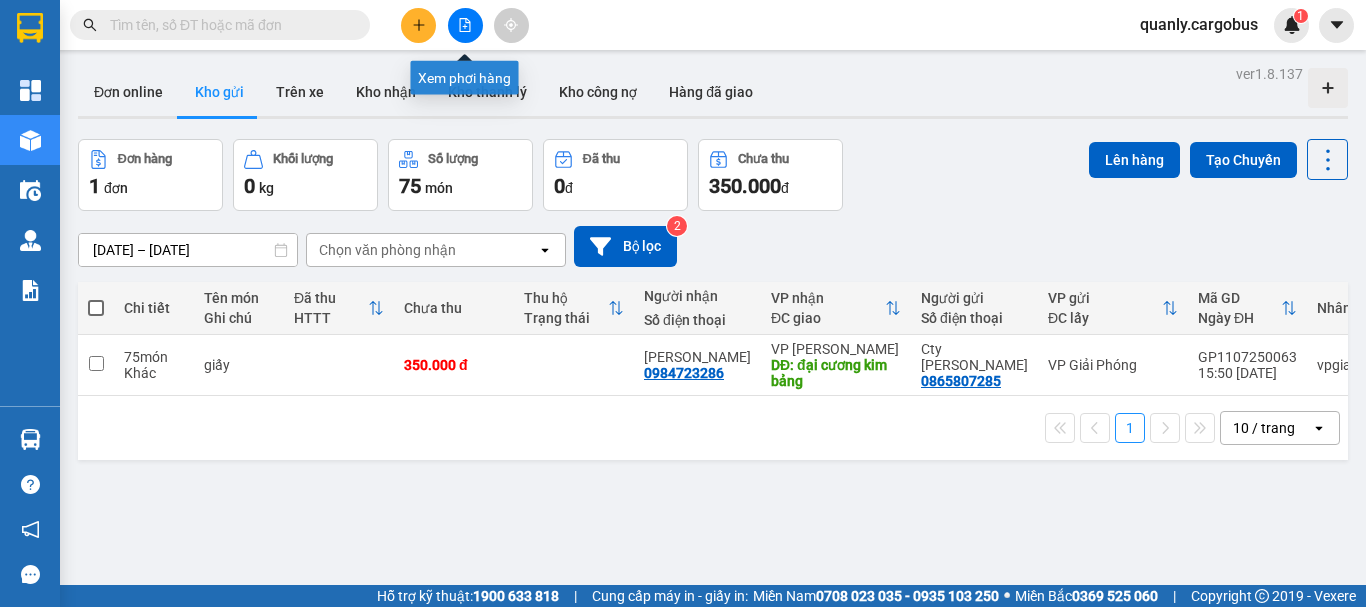 click 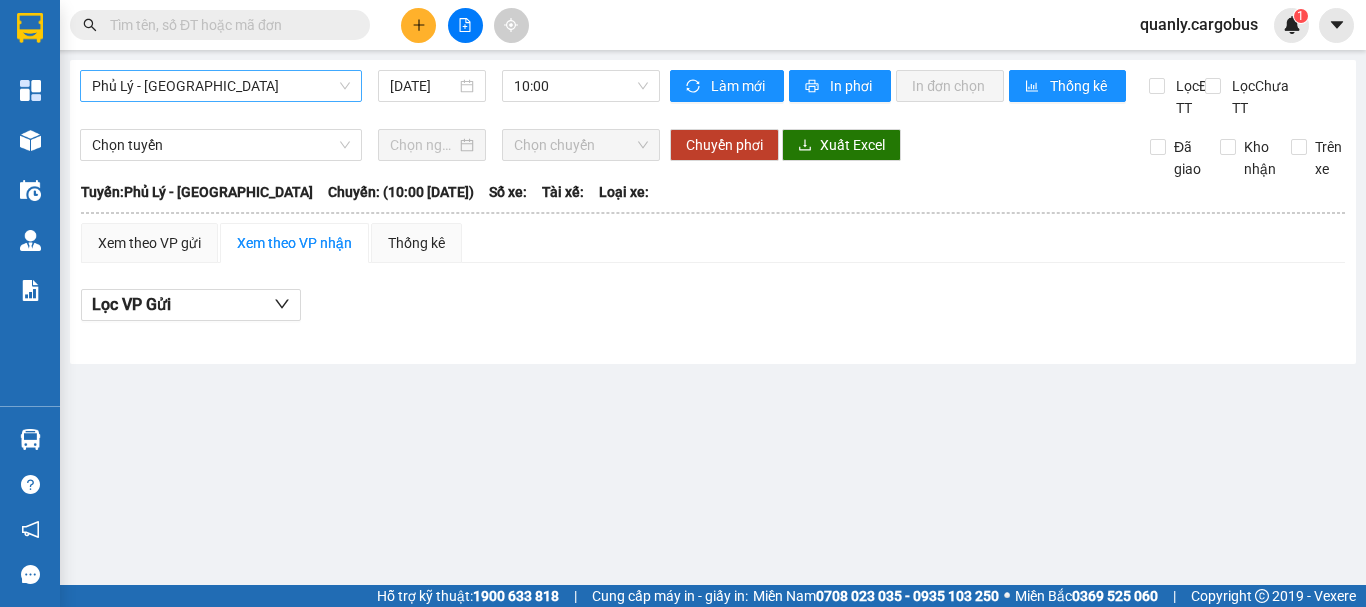 click on "Phủ Lý - [GEOGRAPHIC_DATA]" at bounding box center [221, 86] 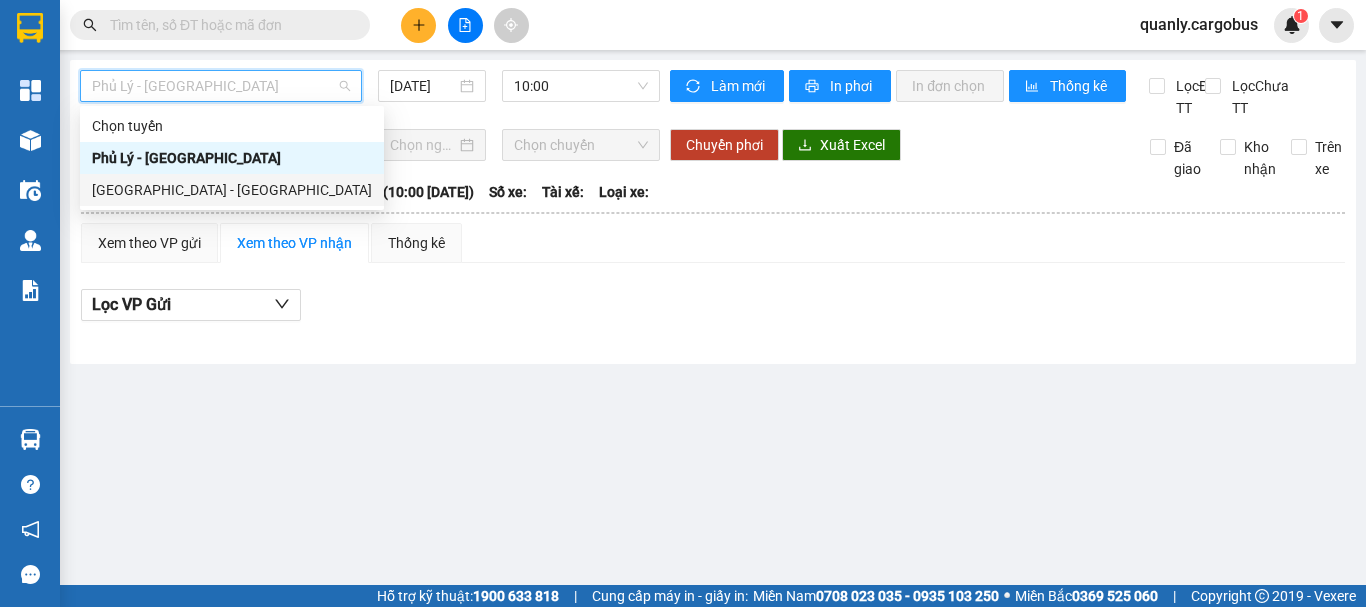 click on "[GEOGRAPHIC_DATA] - [GEOGRAPHIC_DATA]" at bounding box center [232, 190] 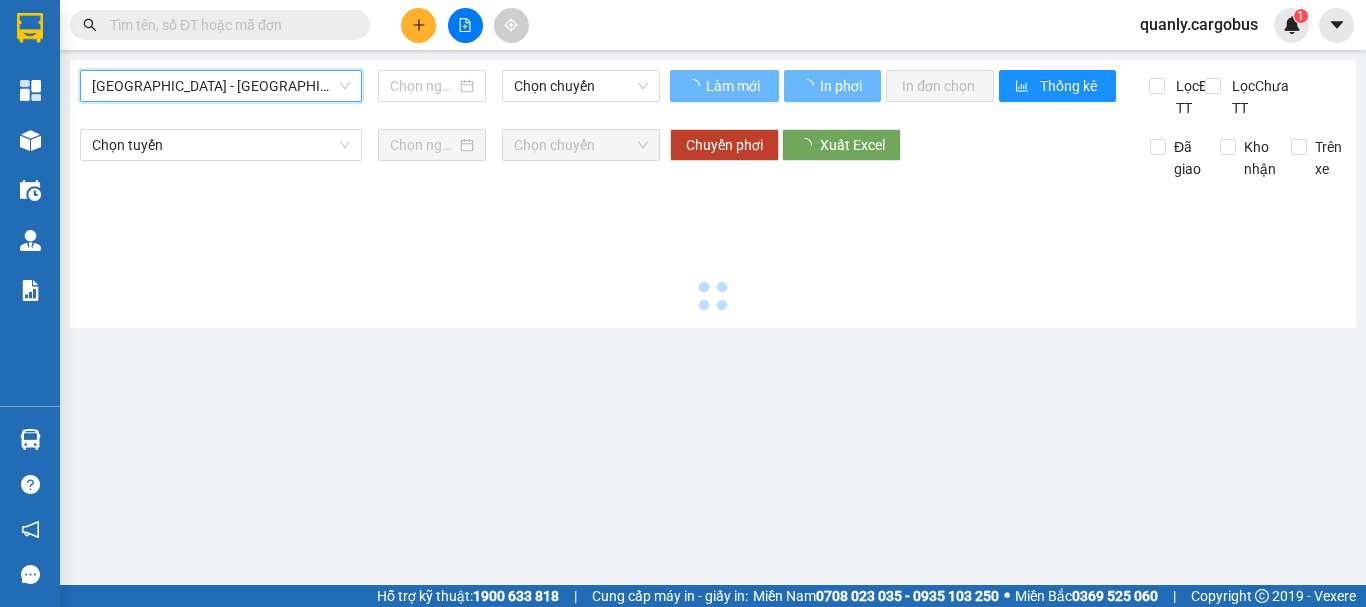 type on "[DATE]" 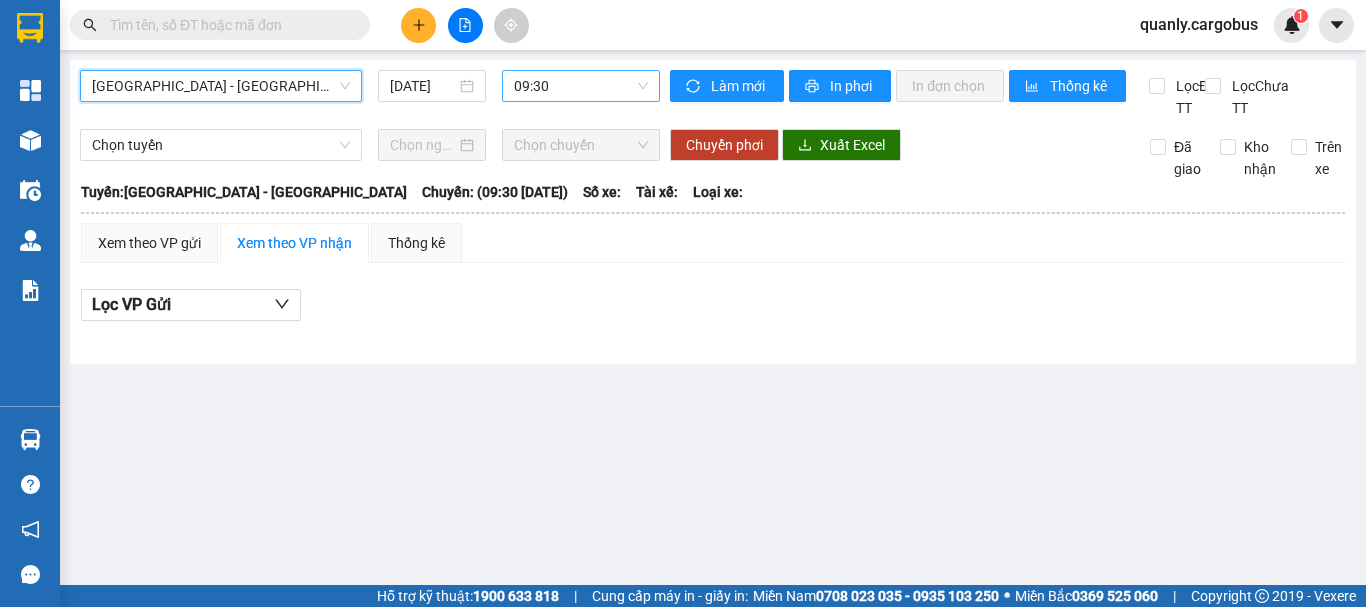 click on "09:30" at bounding box center (581, 86) 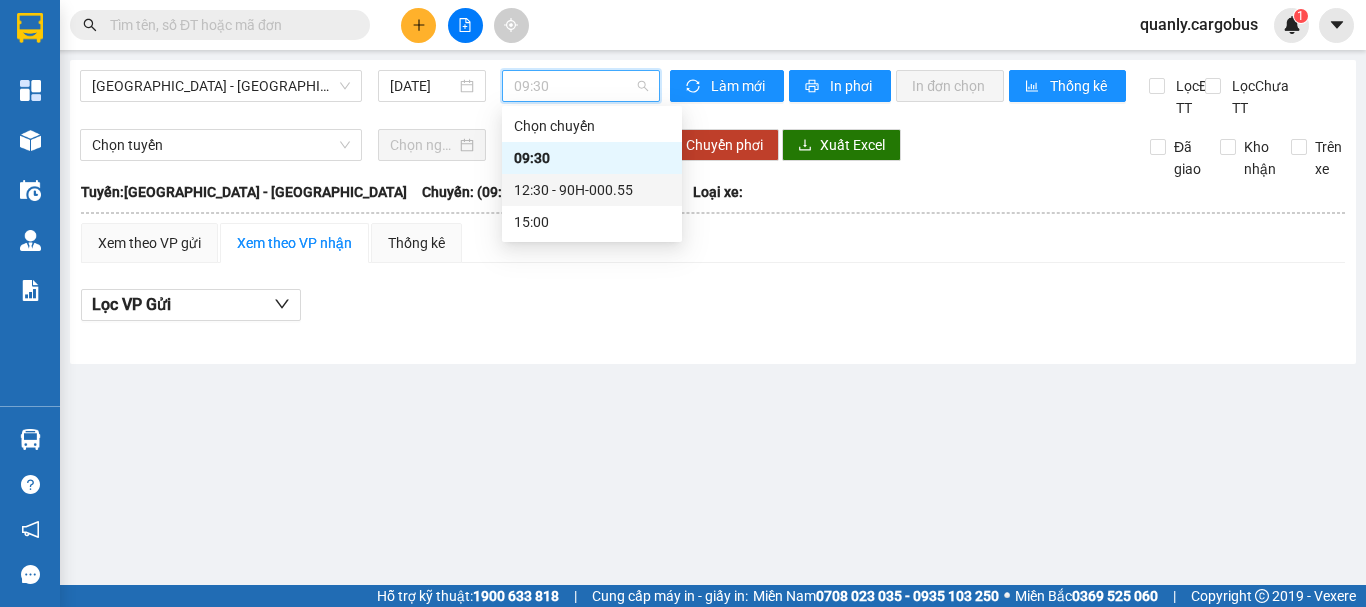 click on "12:30     - 90H-000.55" at bounding box center [592, 190] 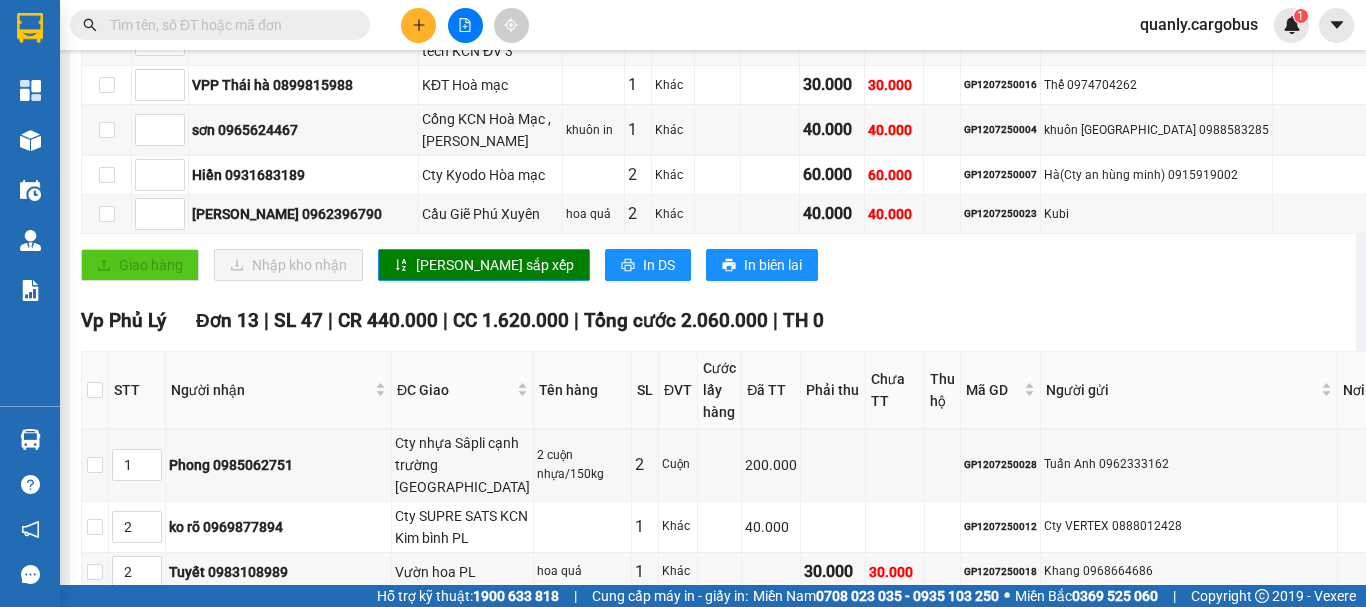 scroll, scrollTop: 1400, scrollLeft: 0, axis: vertical 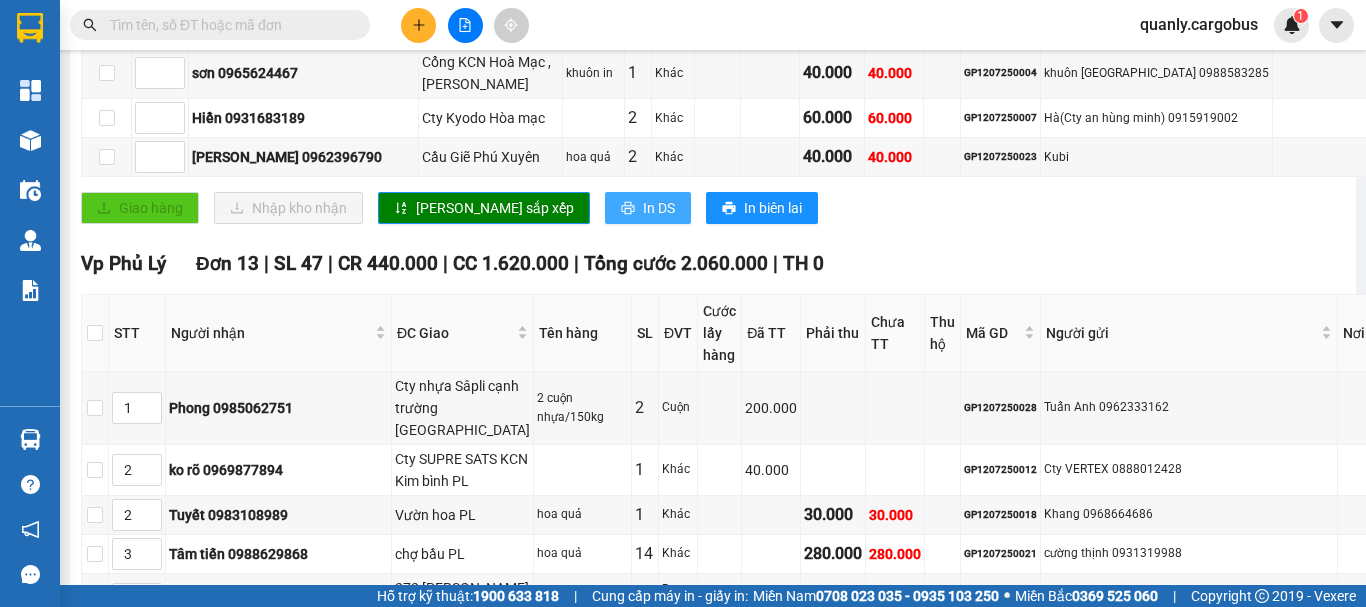 click on "In DS" at bounding box center [659, 208] 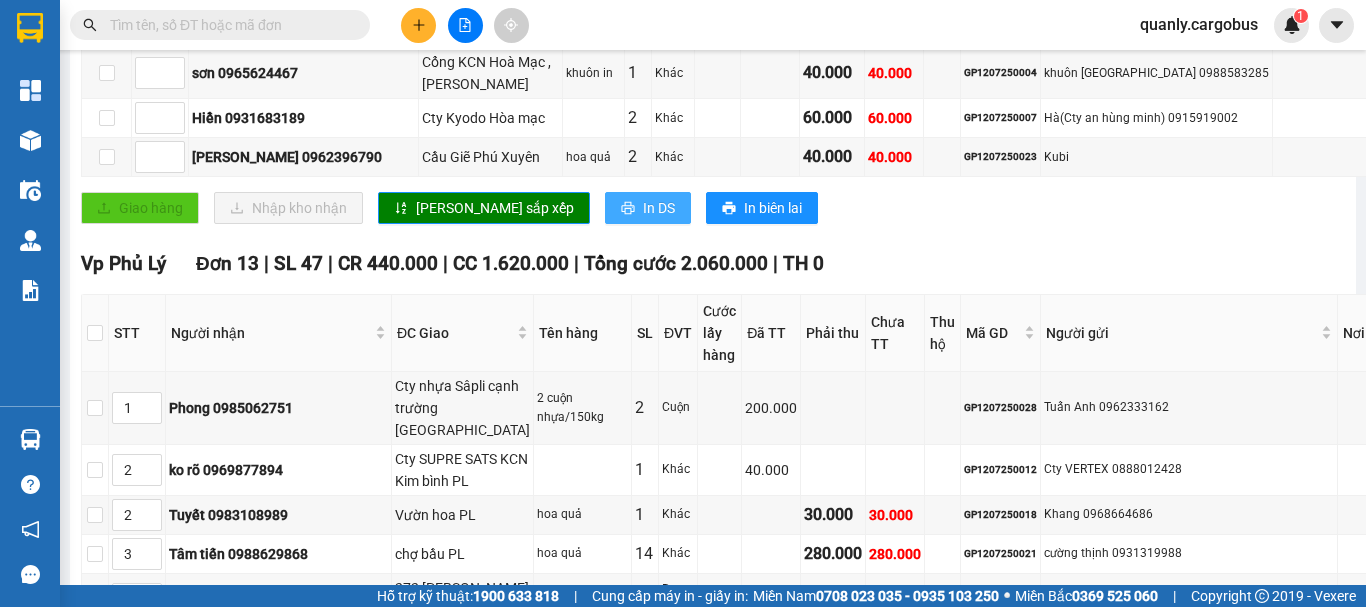 scroll, scrollTop: 0, scrollLeft: 0, axis: both 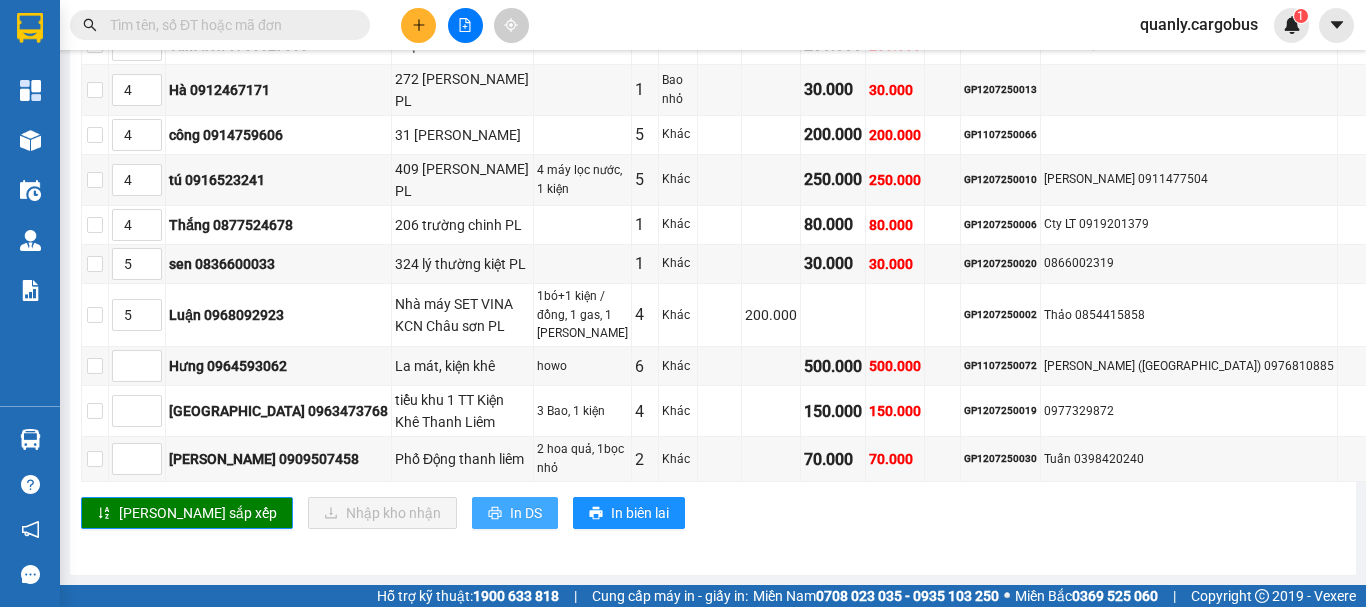 click on "In DS" at bounding box center (526, 513) 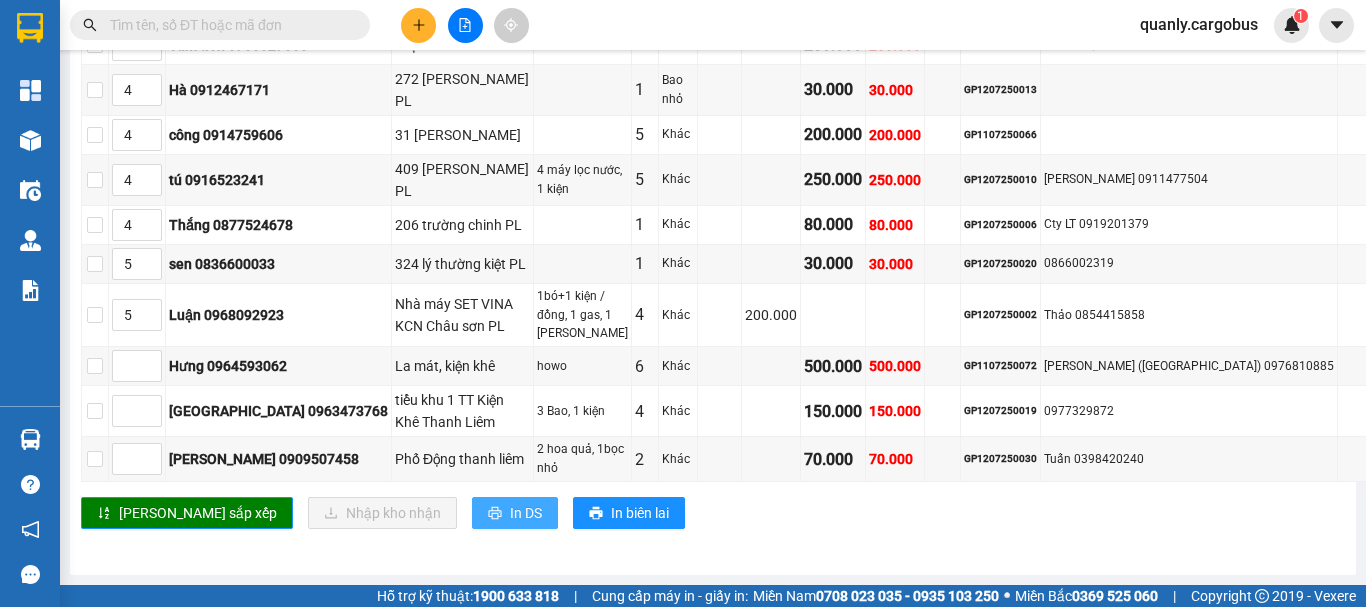 scroll, scrollTop: 0, scrollLeft: 0, axis: both 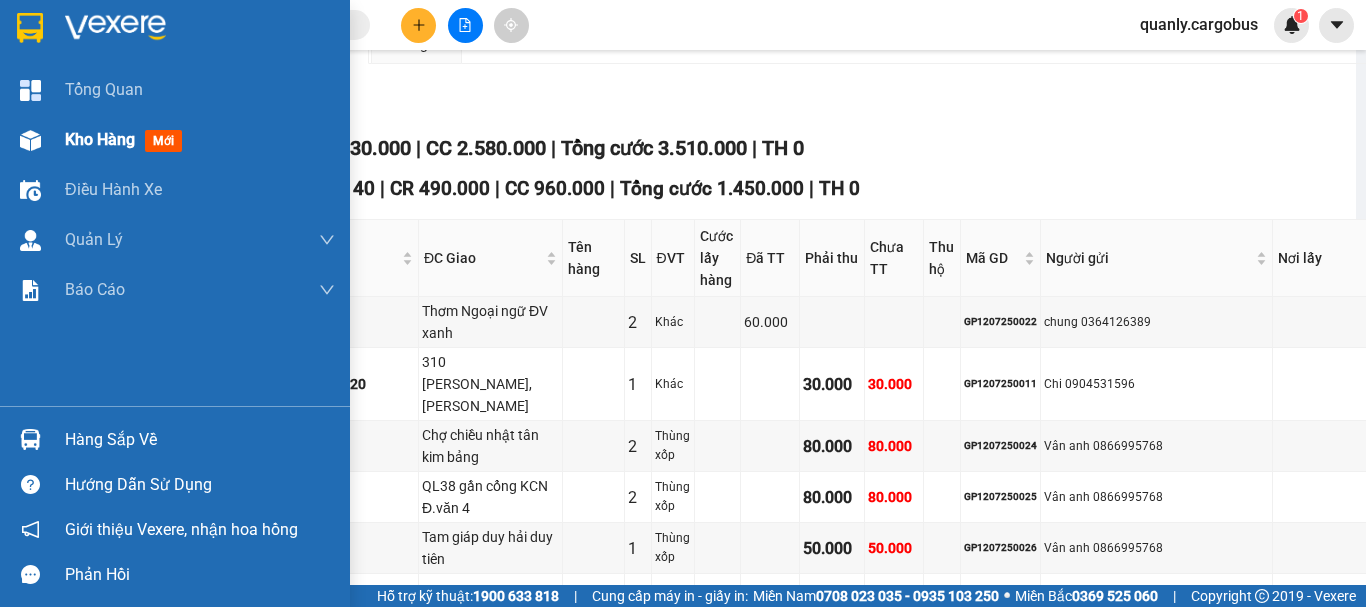 click at bounding box center (30, 140) 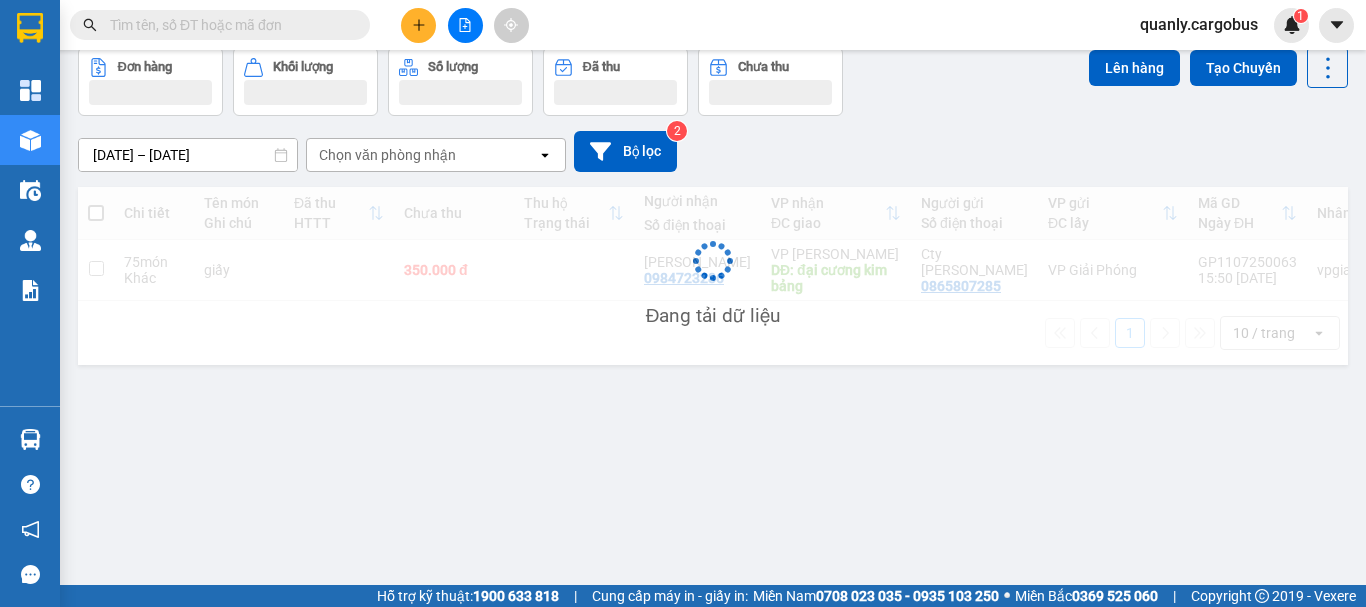 scroll, scrollTop: 92, scrollLeft: 0, axis: vertical 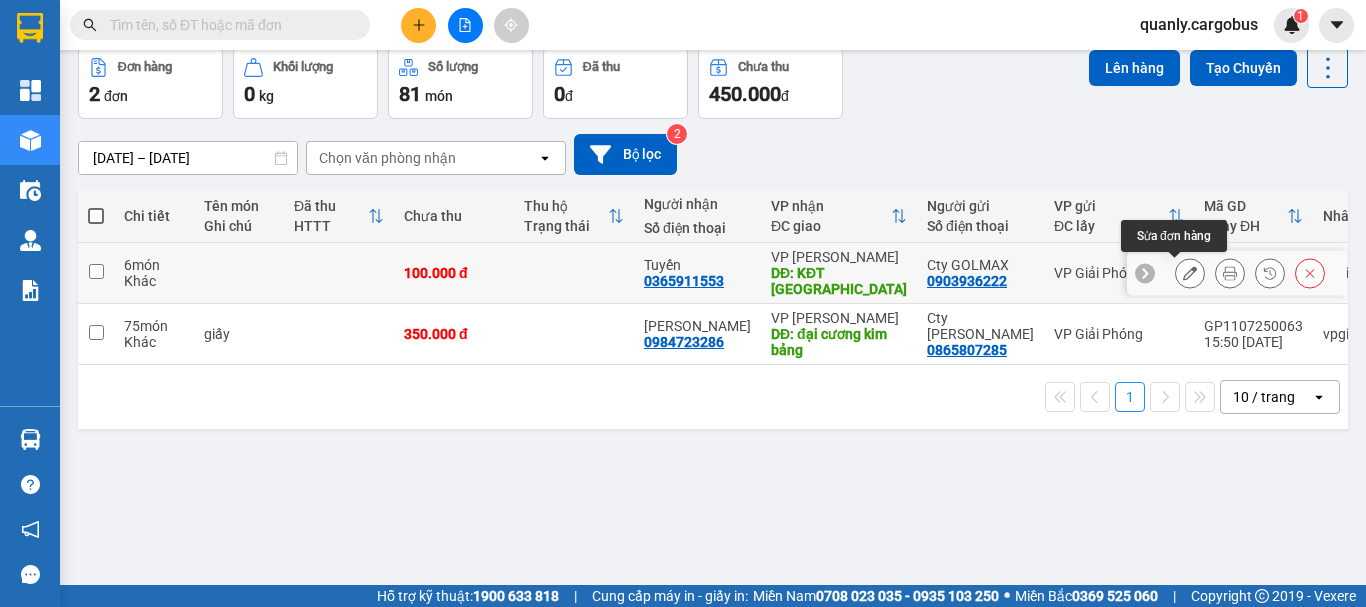click 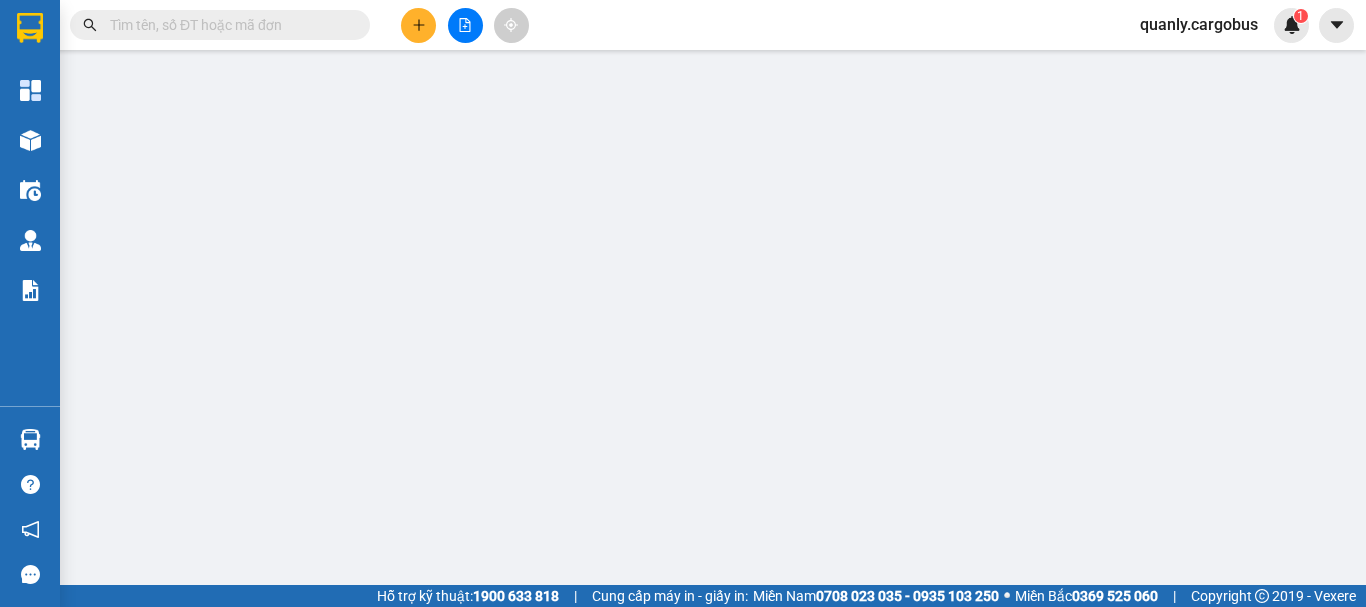 scroll, scrollTop: 0, scrollLeft: 0, axis: both 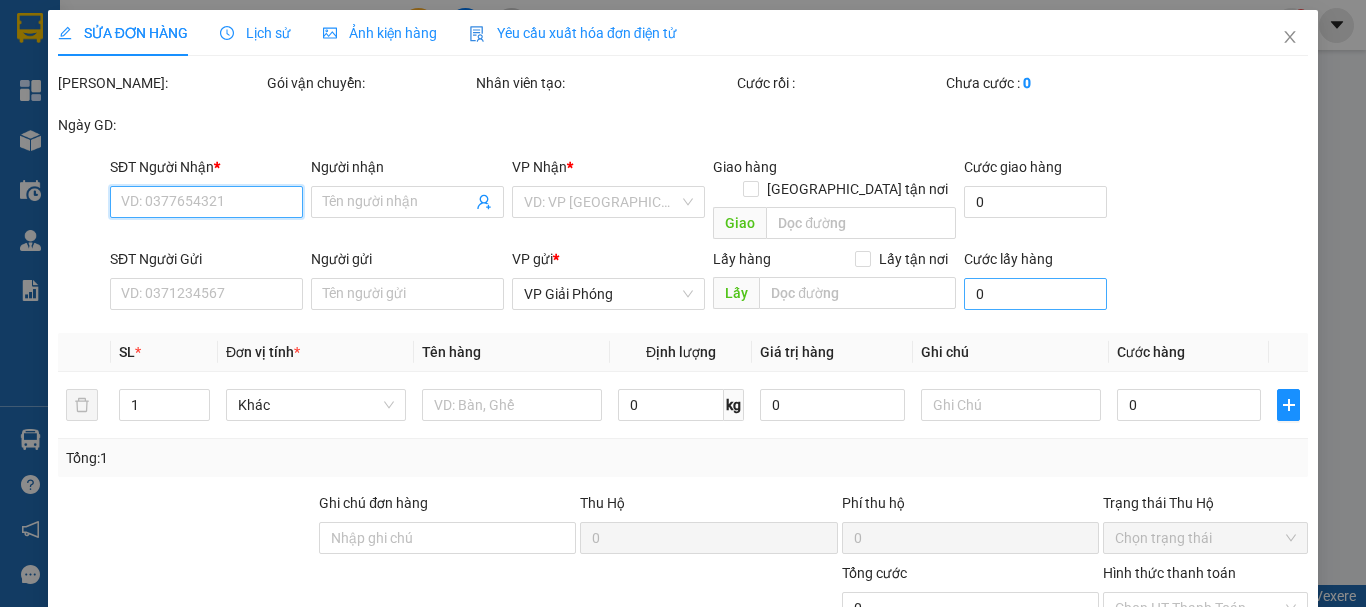 type on "0365911553" 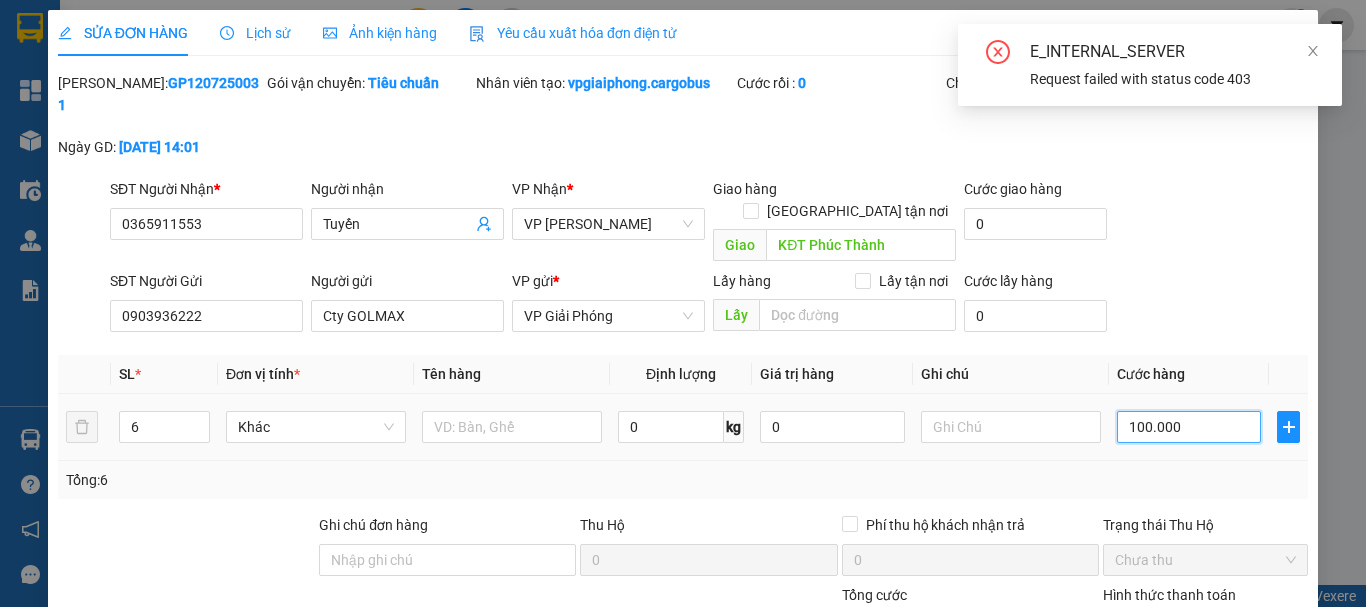 click on "100.000" at bounding box center [1189, 427] 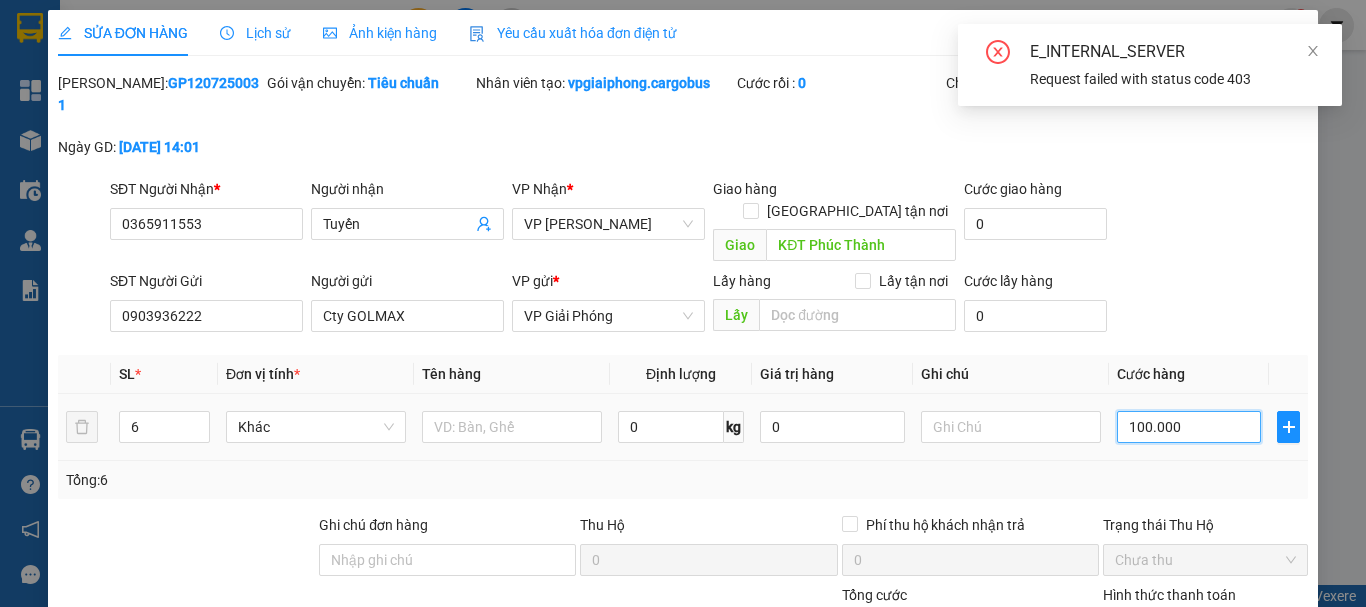 type on "10.000" 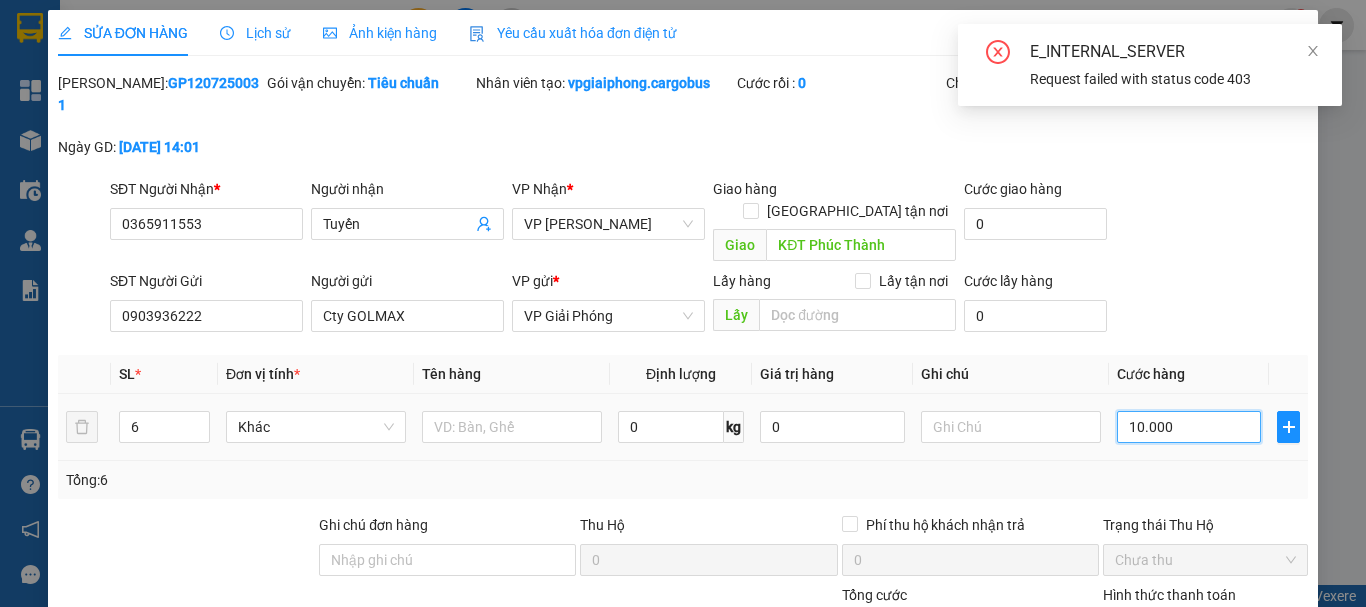 type on "10.000" 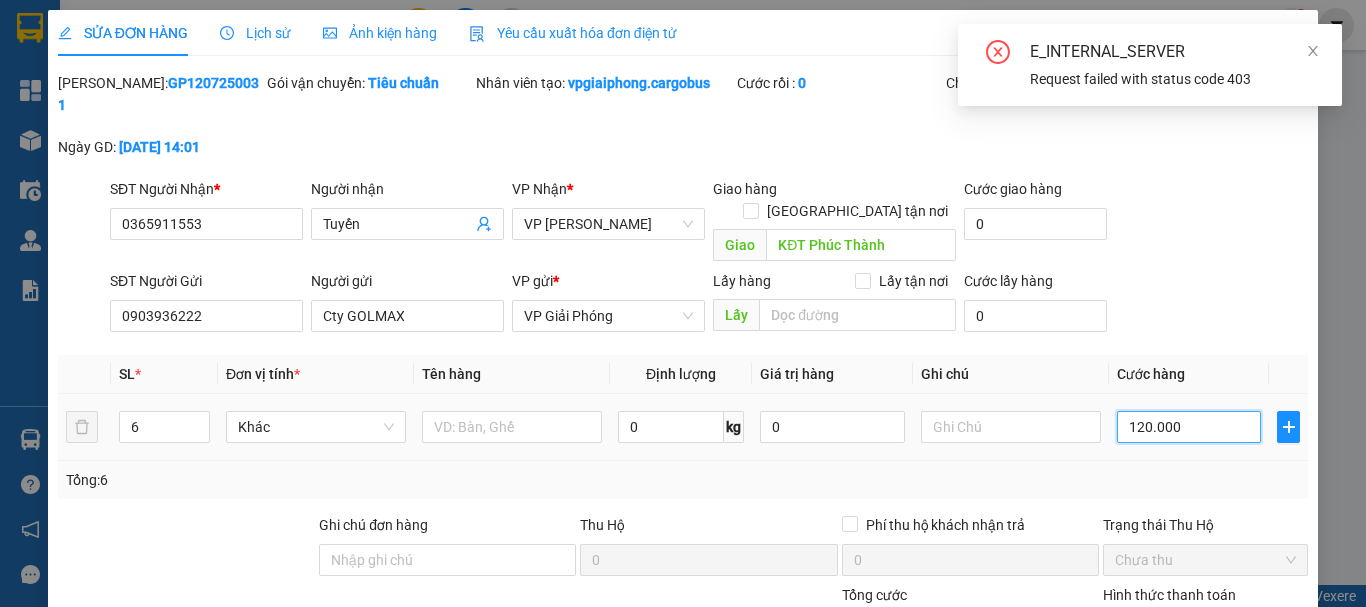 type on "120.000" 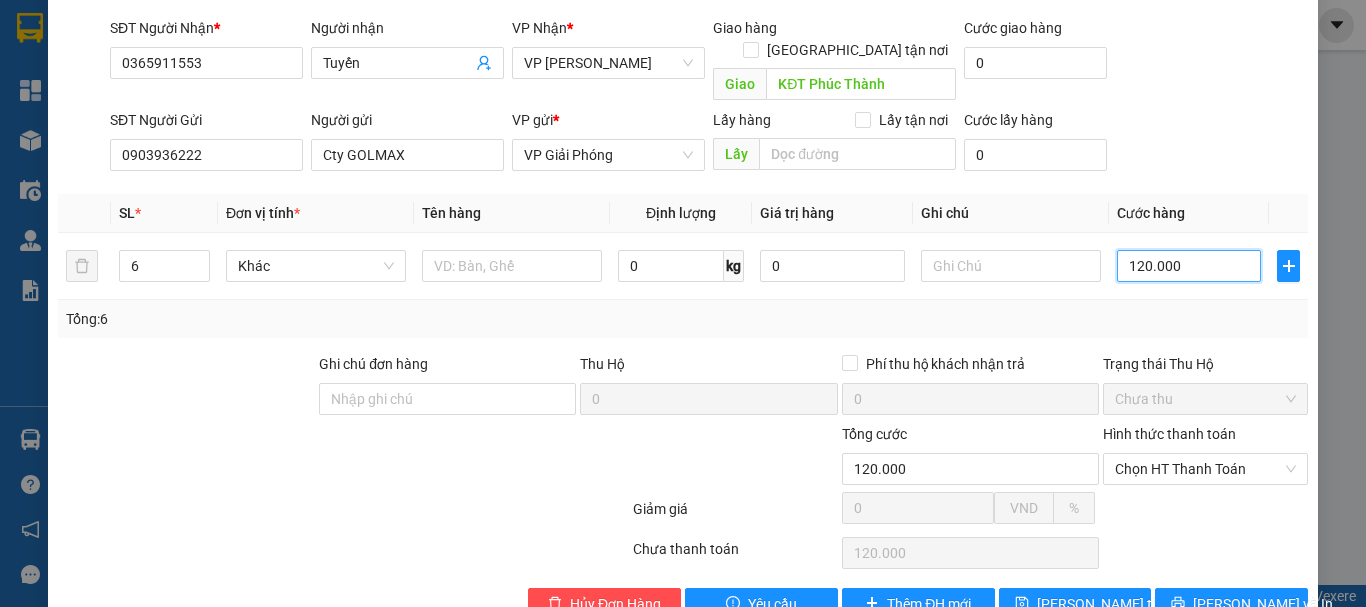scroll, scrollTop: 169, scrollLeft: 0, axis: vertical 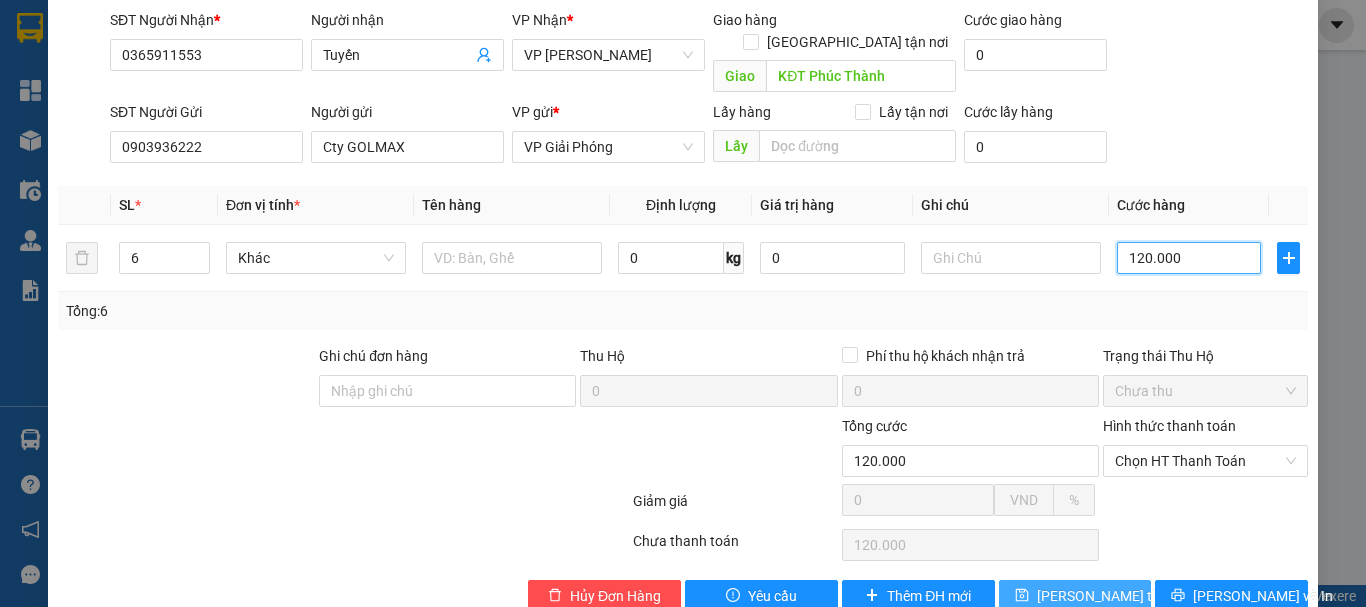type on "120.000" 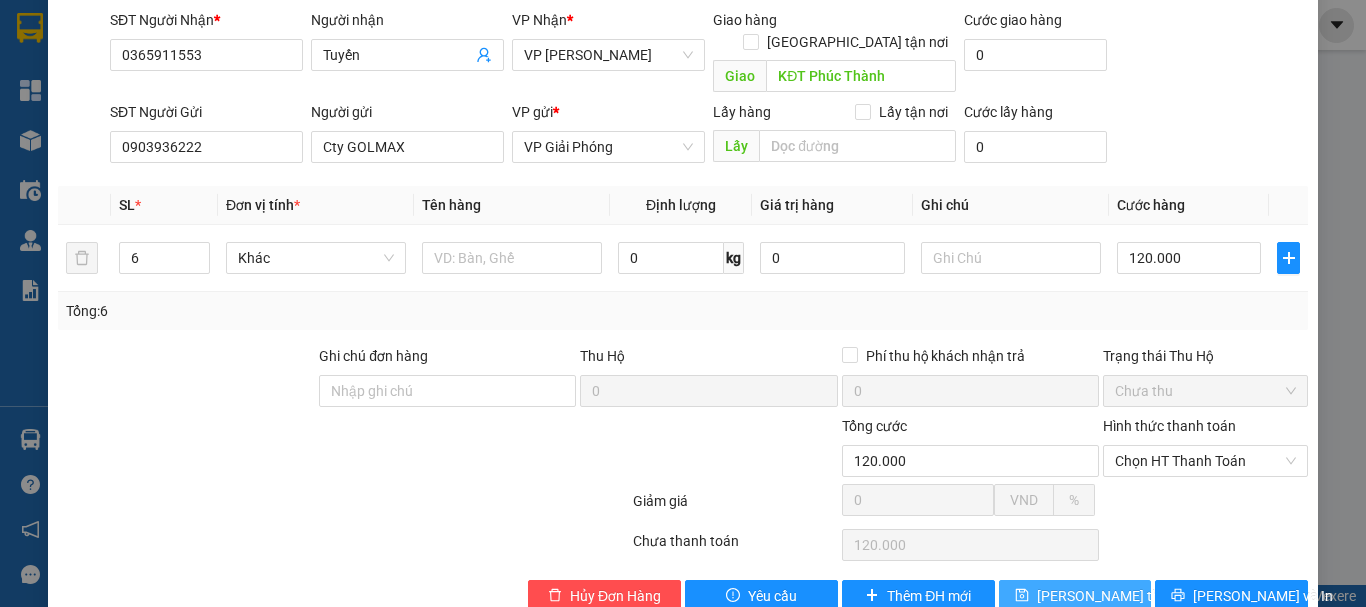click on "[PERSON_NAME] thay đổi" at bounding box center (1117, 596) 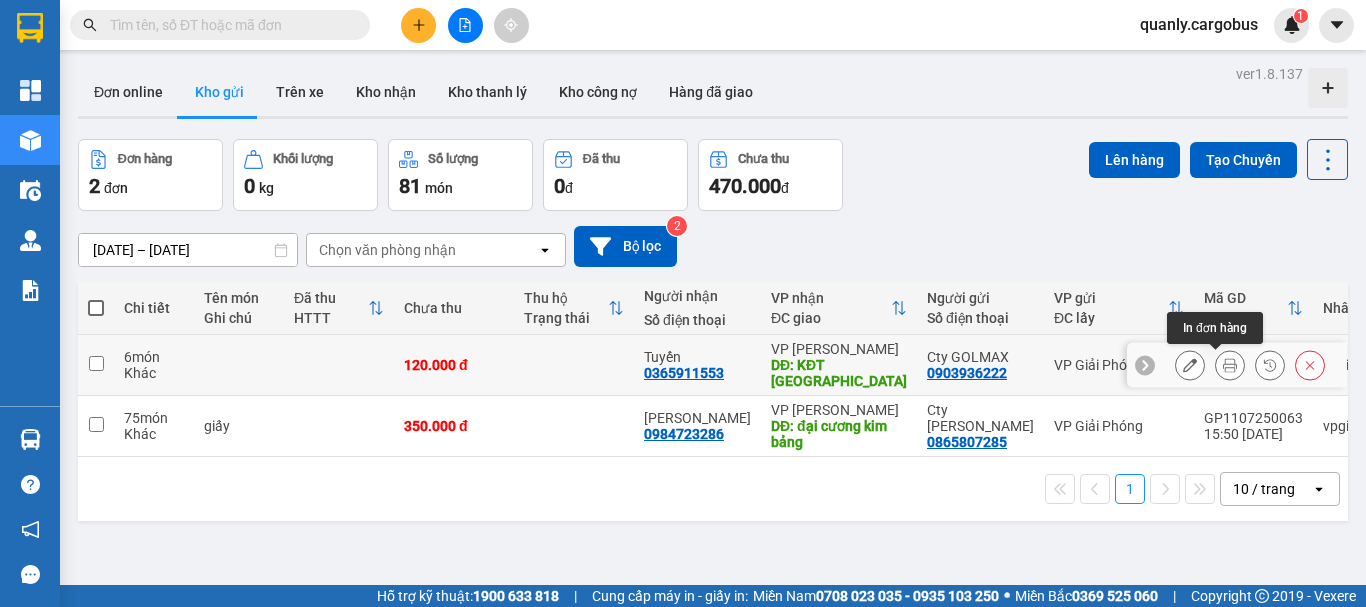 click 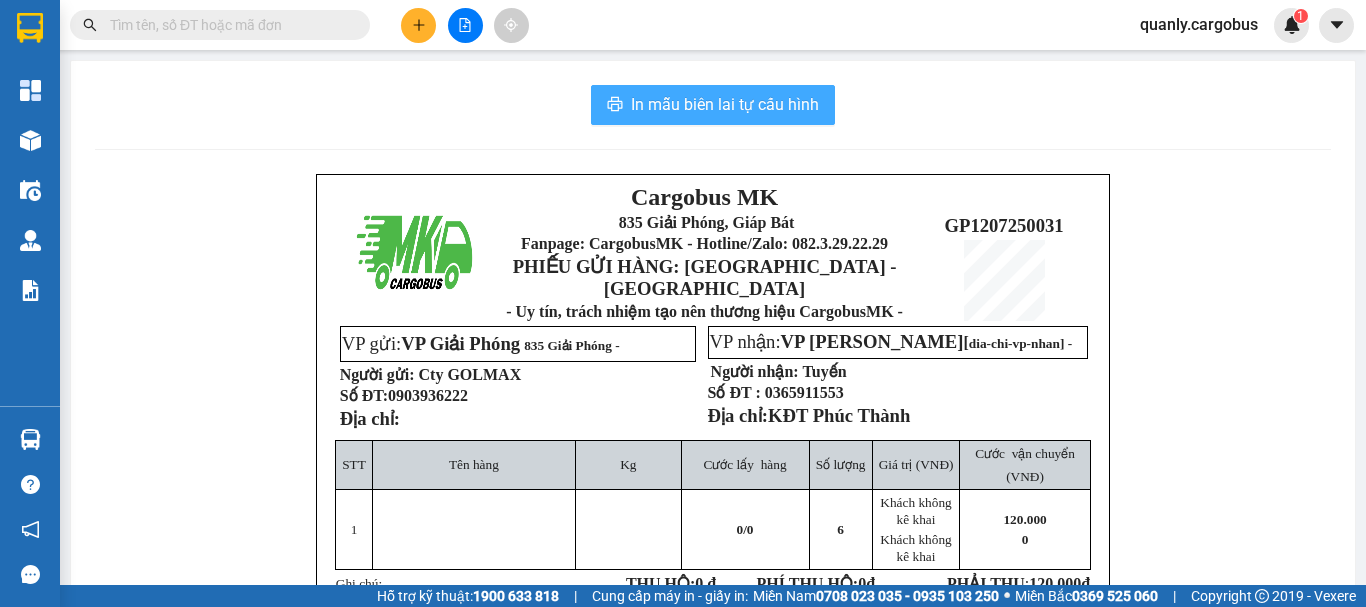 click on "In mẫu biên lai tự cấu hình" at bounding box center [725, 104] 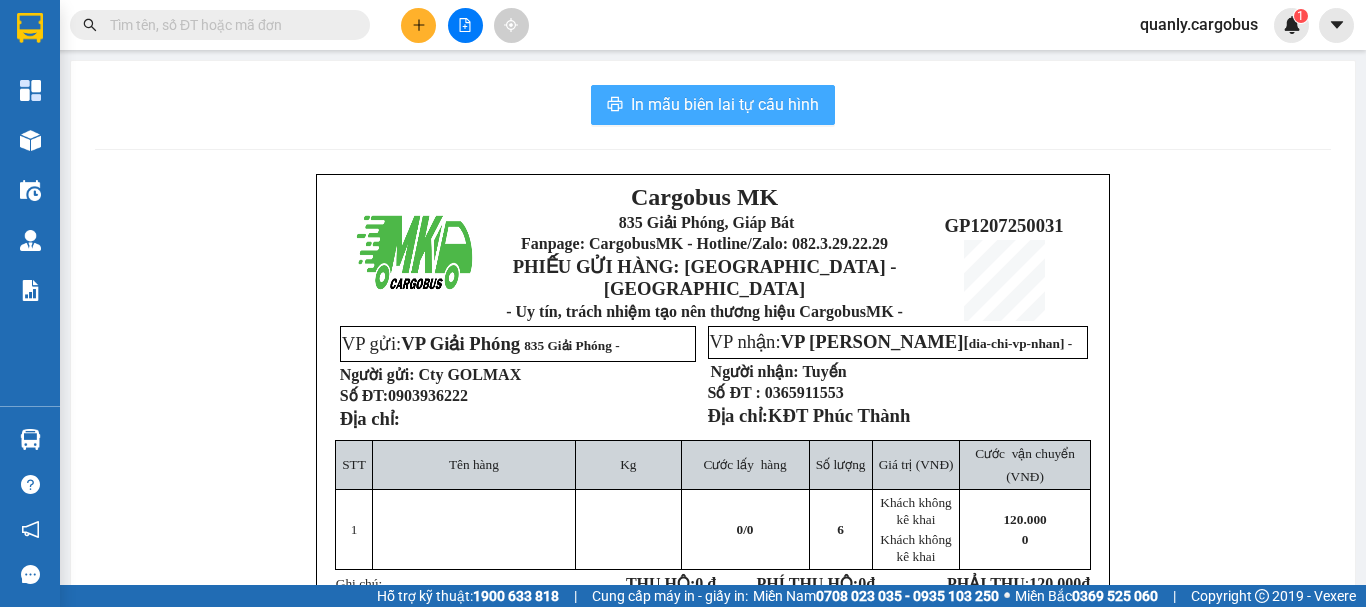 scroll, scrollTop: 0, scrollLeft: 0, axis: both 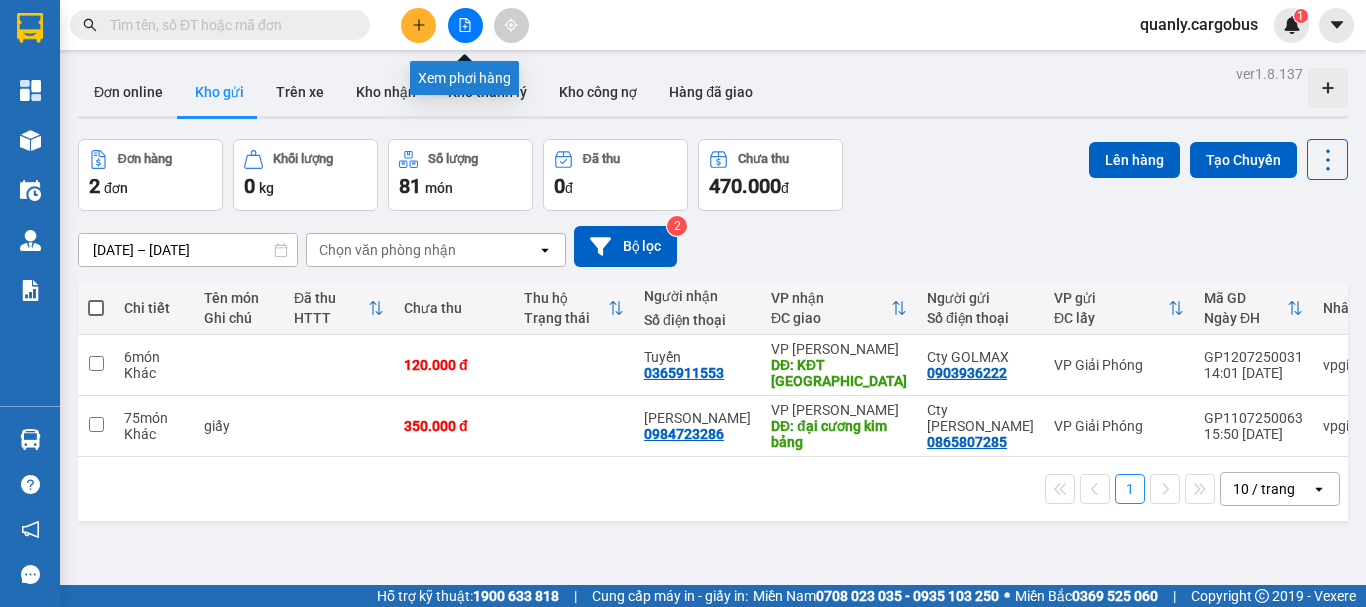 click at bounding box center (465, 25) 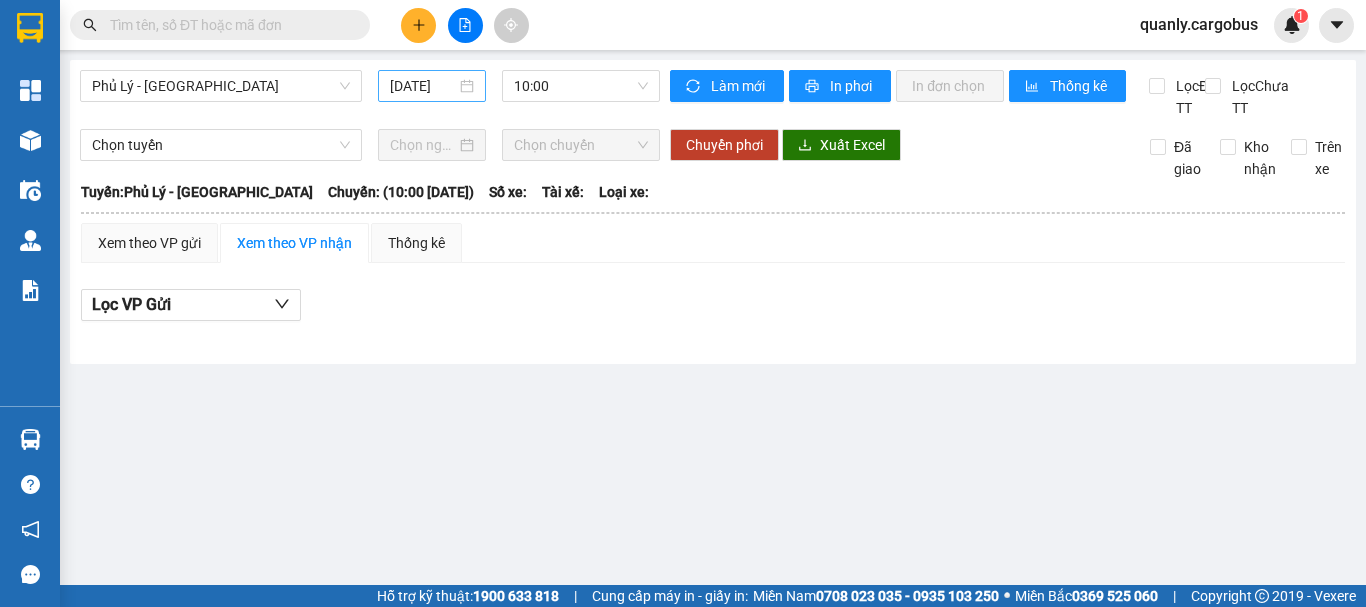 click on "[DATE]" at bounding box center (423, 86) 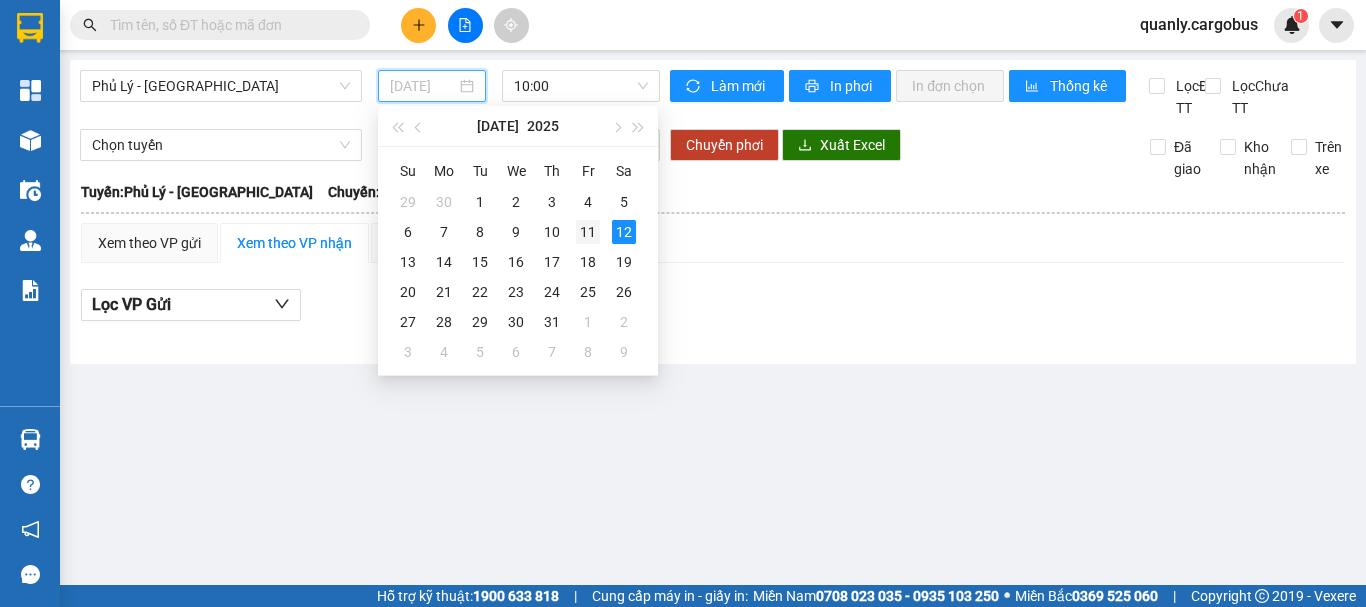 click on "11" at bounding box center (588, 232) 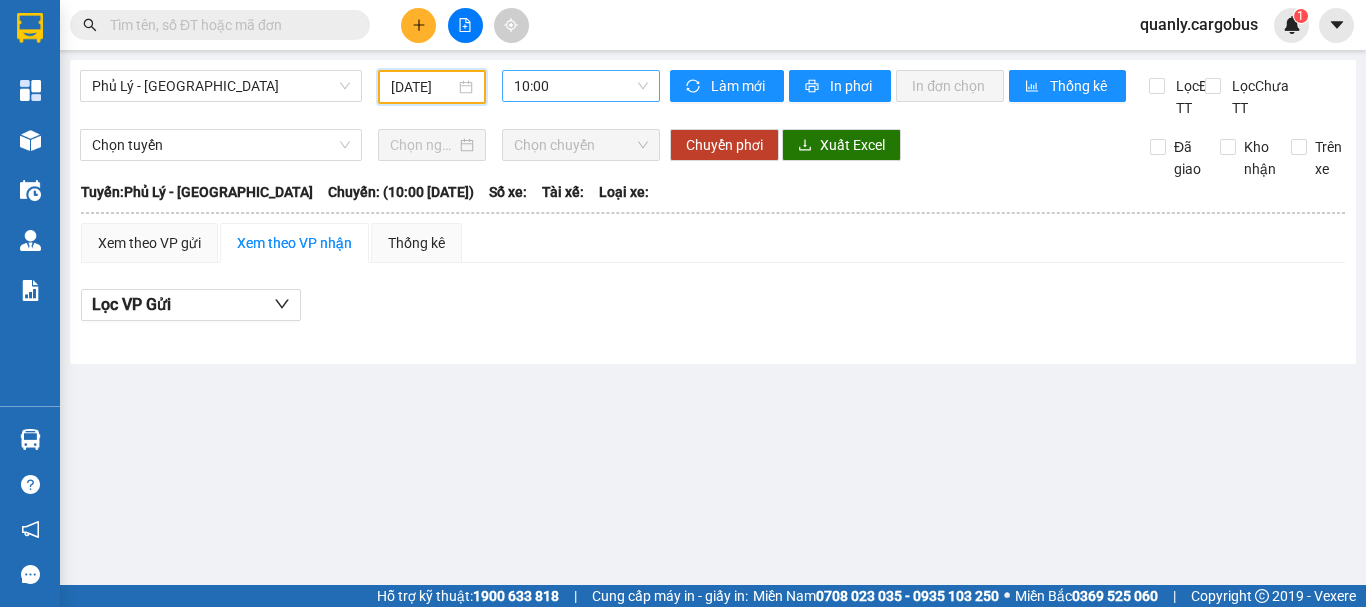 click on "10:00" at bounding box center [581, 86] 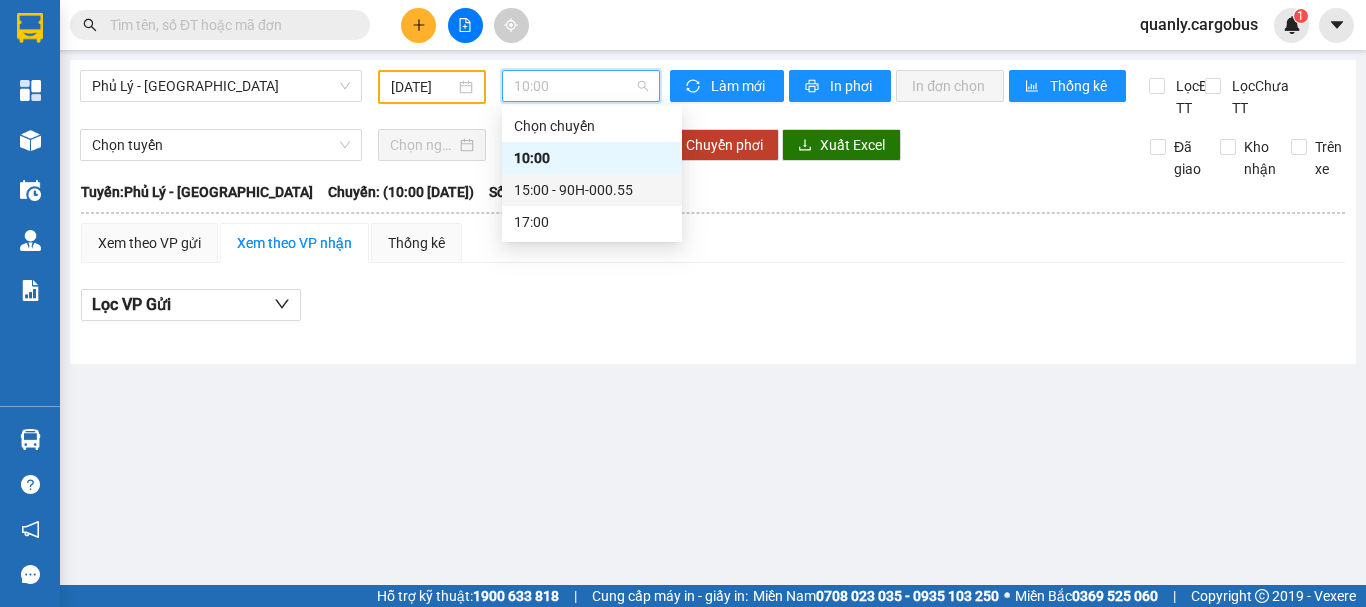 click on "15:00     - 90H-000.55" at bounding box center [592, 190] 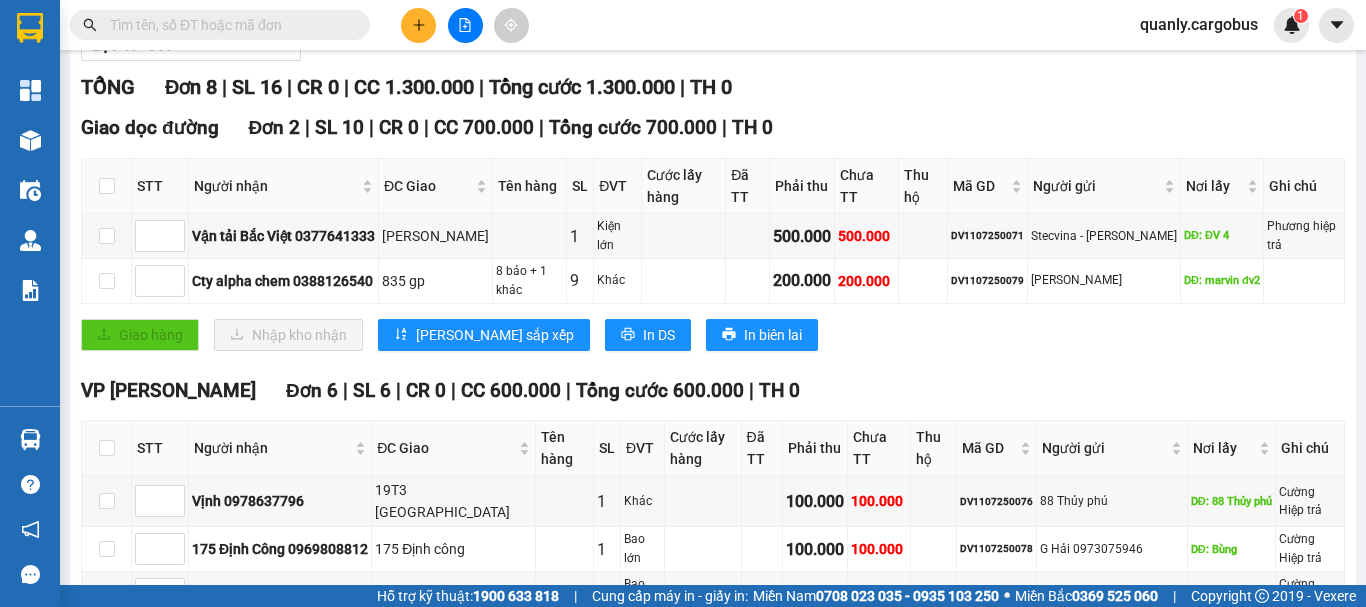 scroll, scrollTop: 300, scrollLeft: 0, axis: vertical 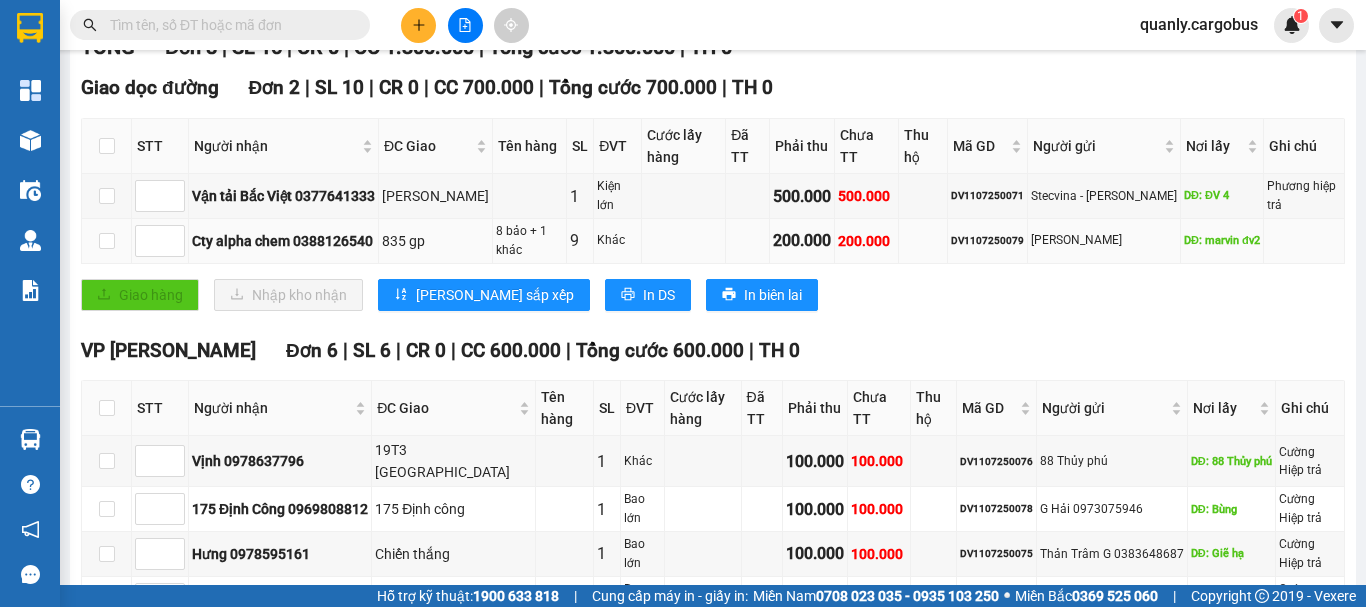 click on "DV1107250079" at bounding box center [987, 241] 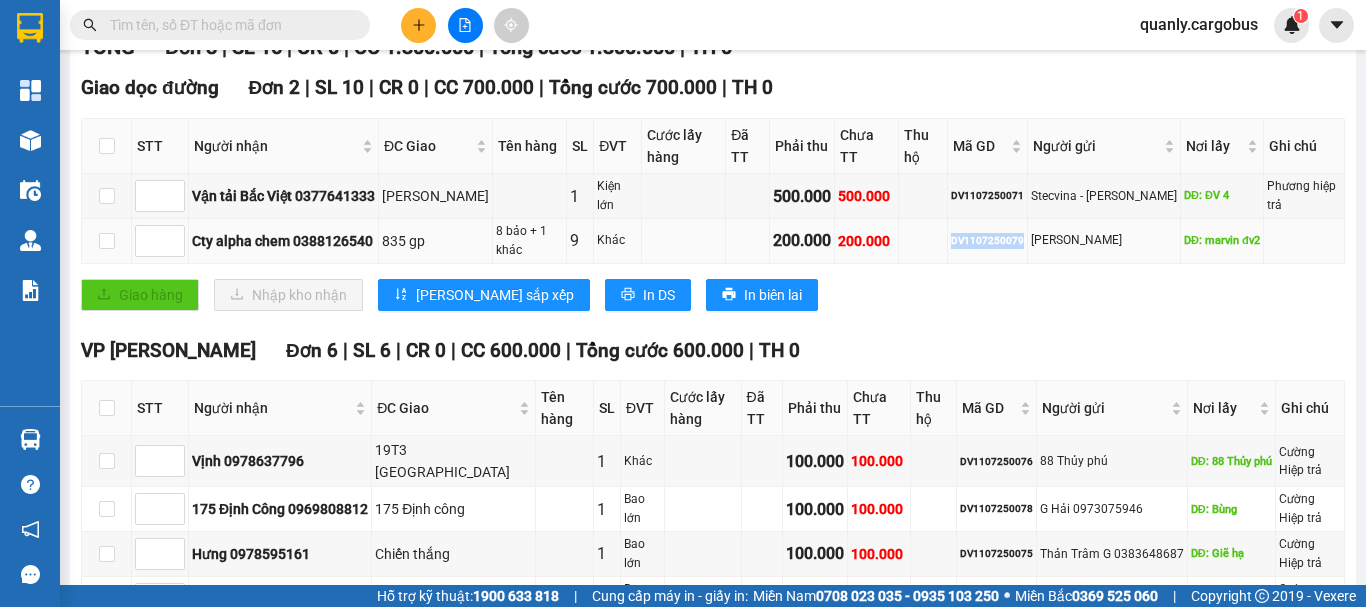 click on "DV1107250079" at bounding box center (987, 241) 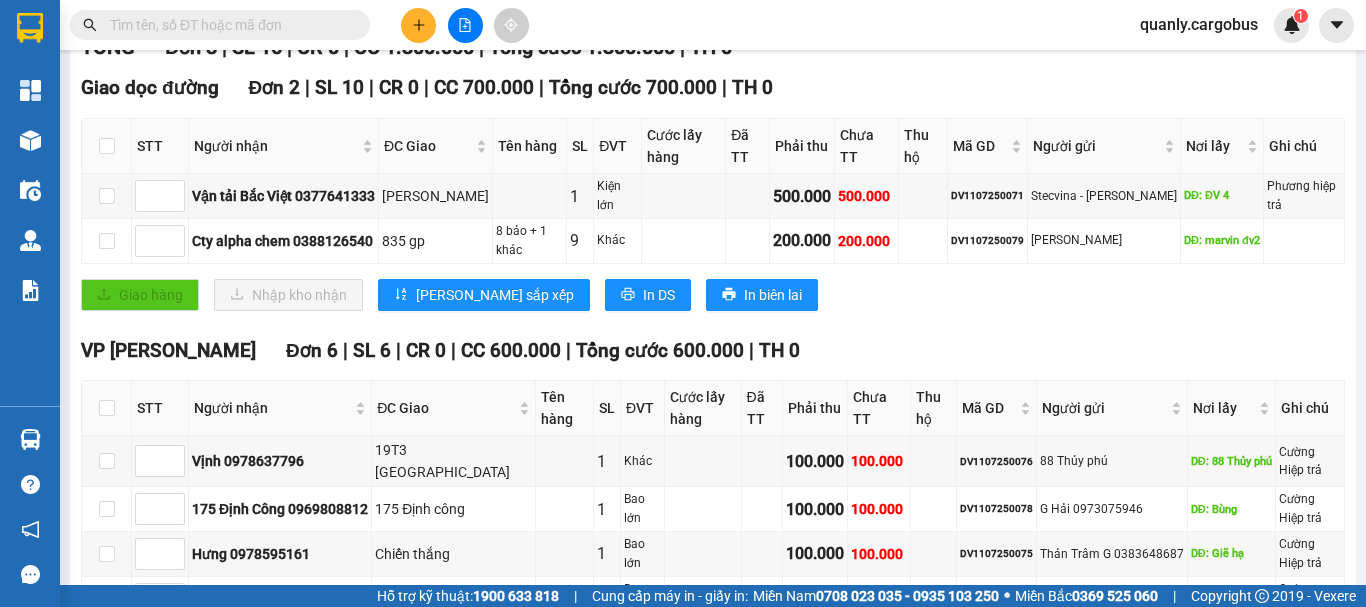click on "Kết quả tìm kiếm ( 0 )  Bộ lọc  No Data" at bounding box center (195, 25) 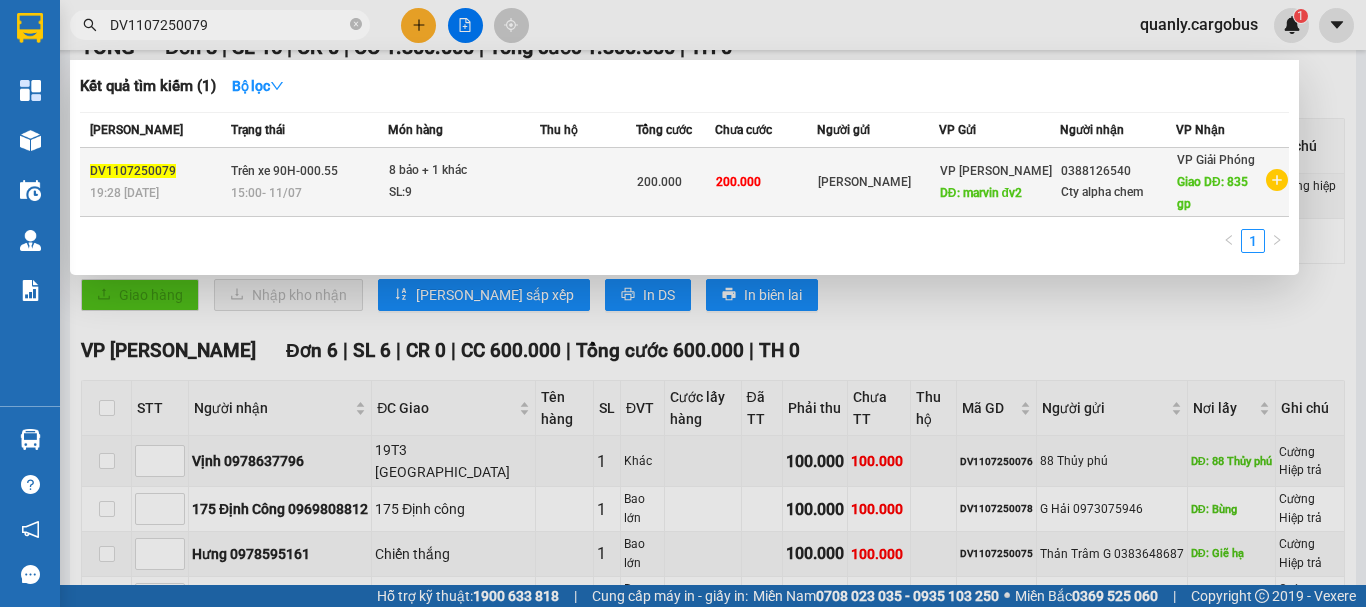 type on "DV1107250079" 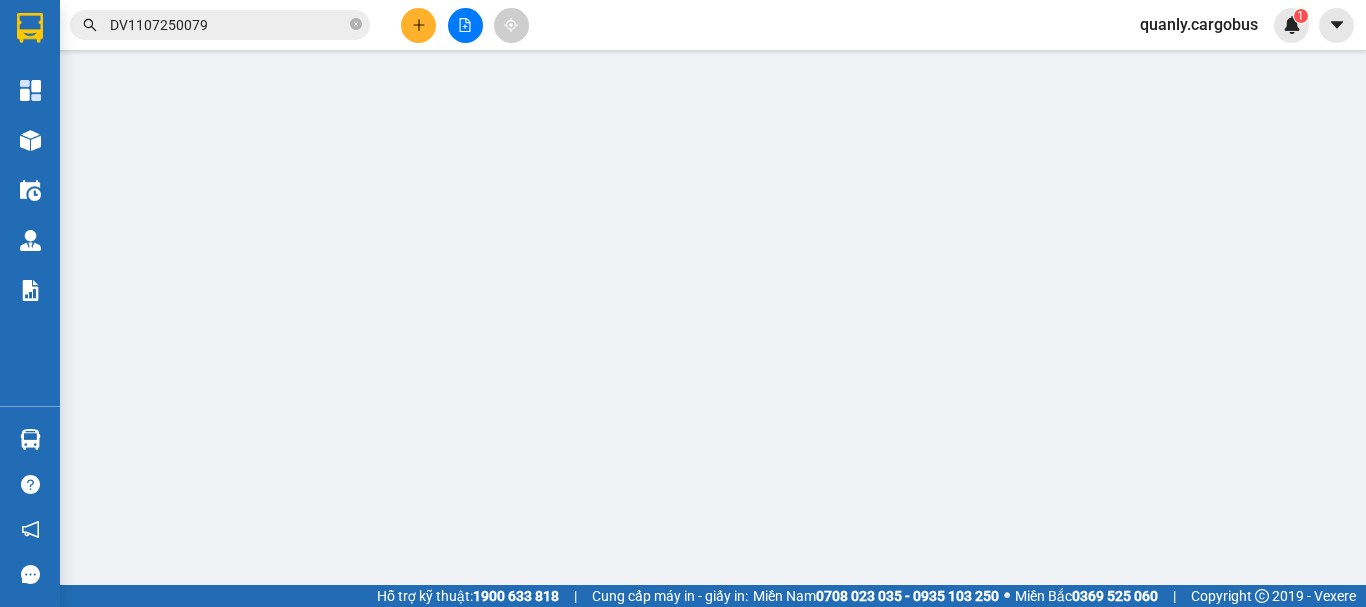 scroll, scrollTop: 0, scrollLeft: 0, axis: both 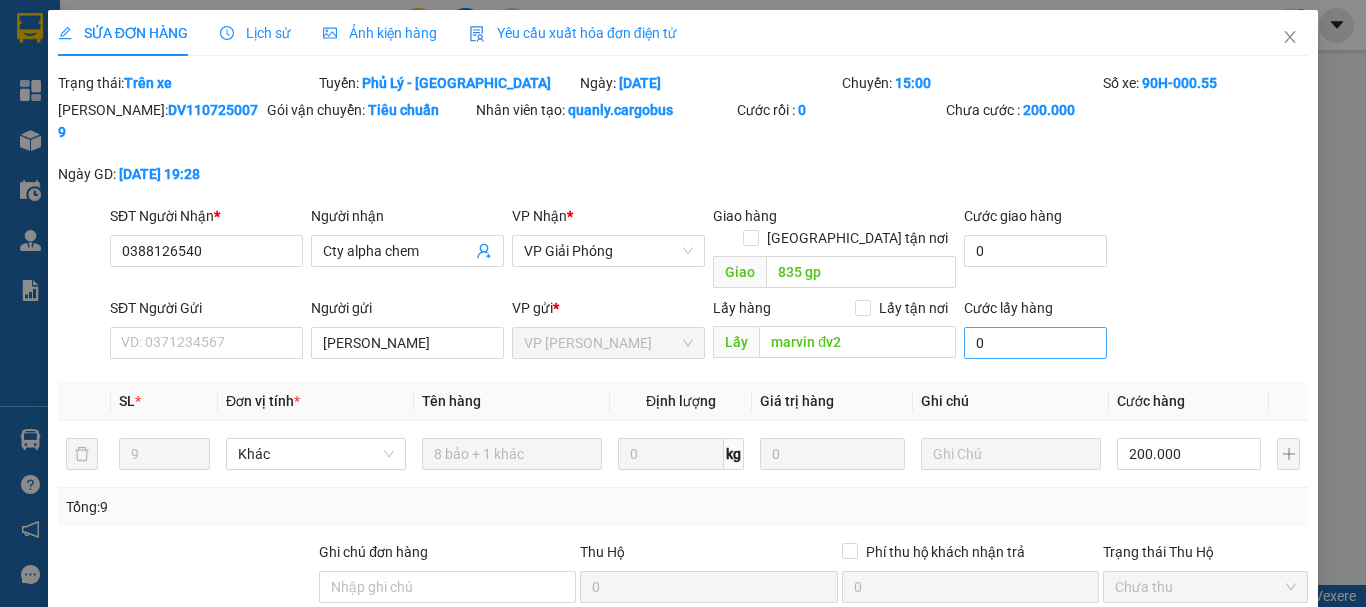 type on "0388126540" 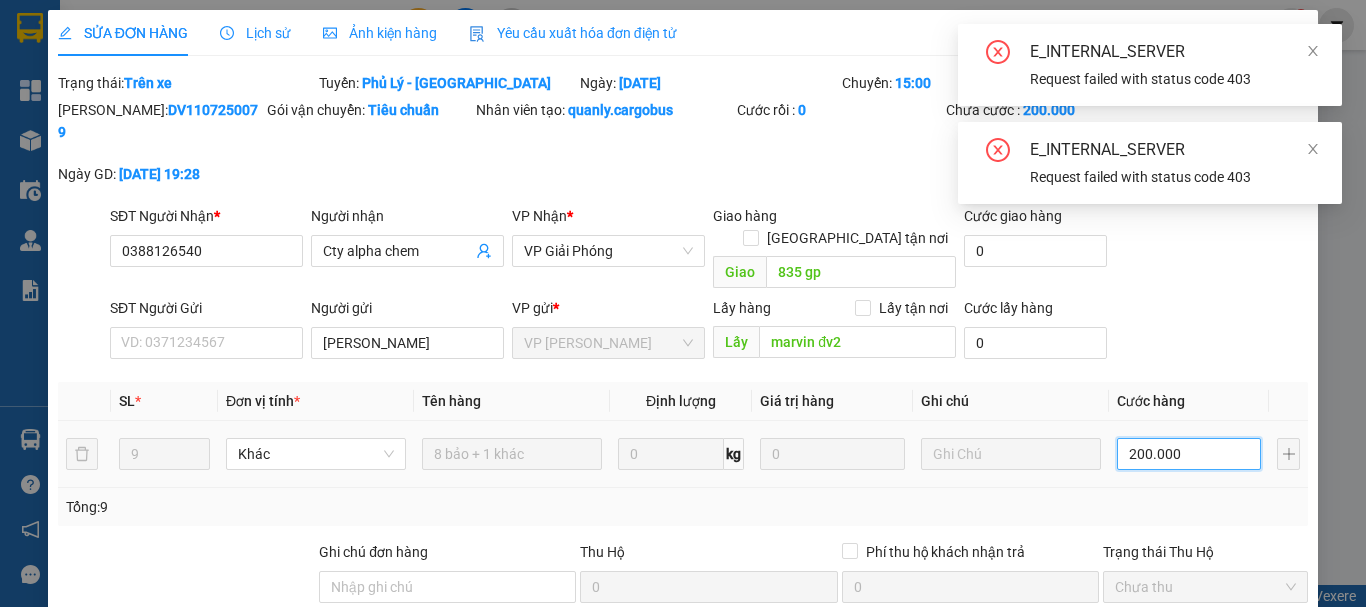 click on "200.000" at bounding box center (1189, 454) 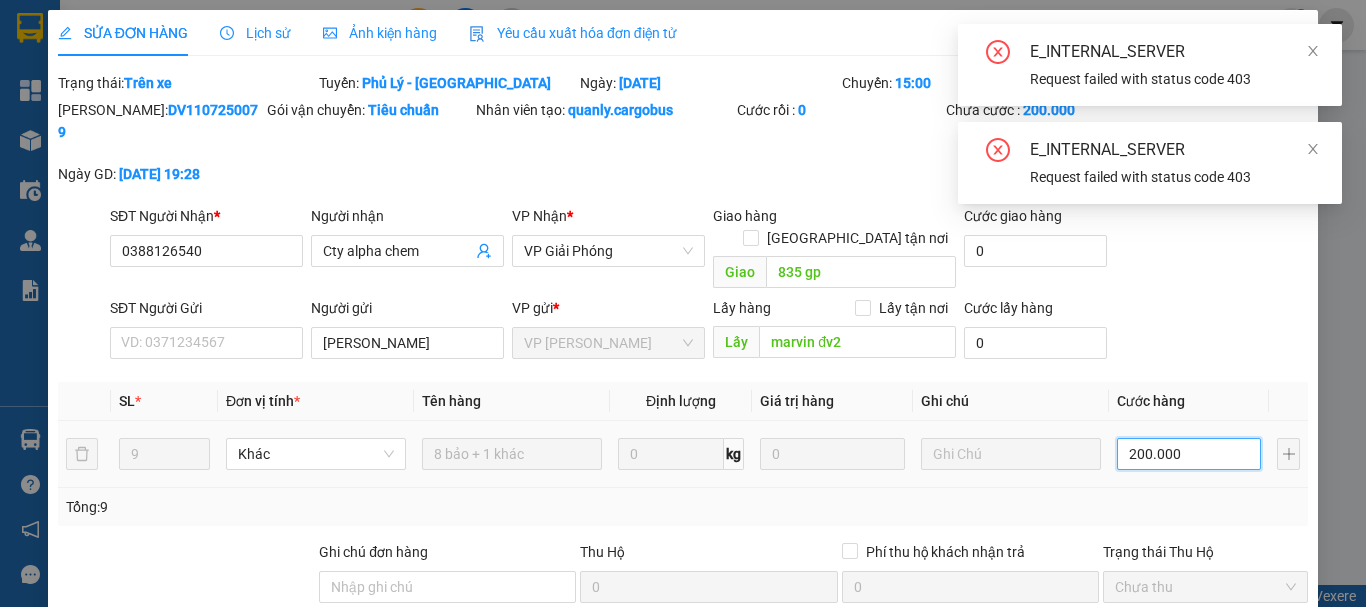 type on "20.000" 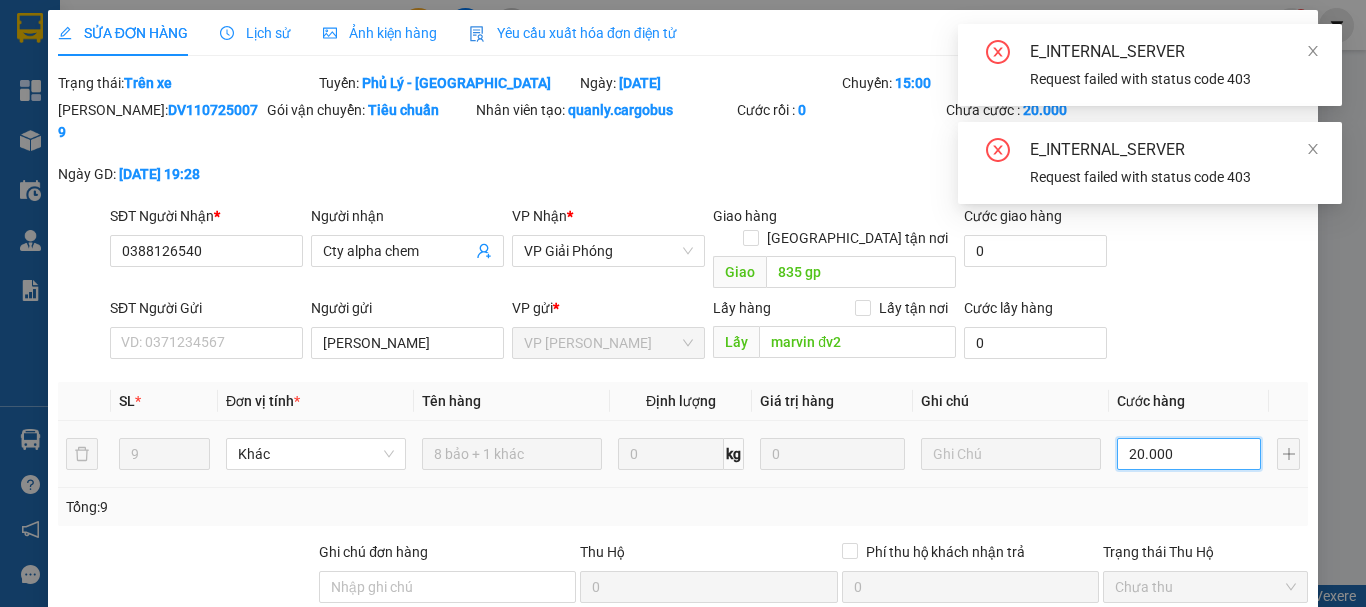 type on "220.000" 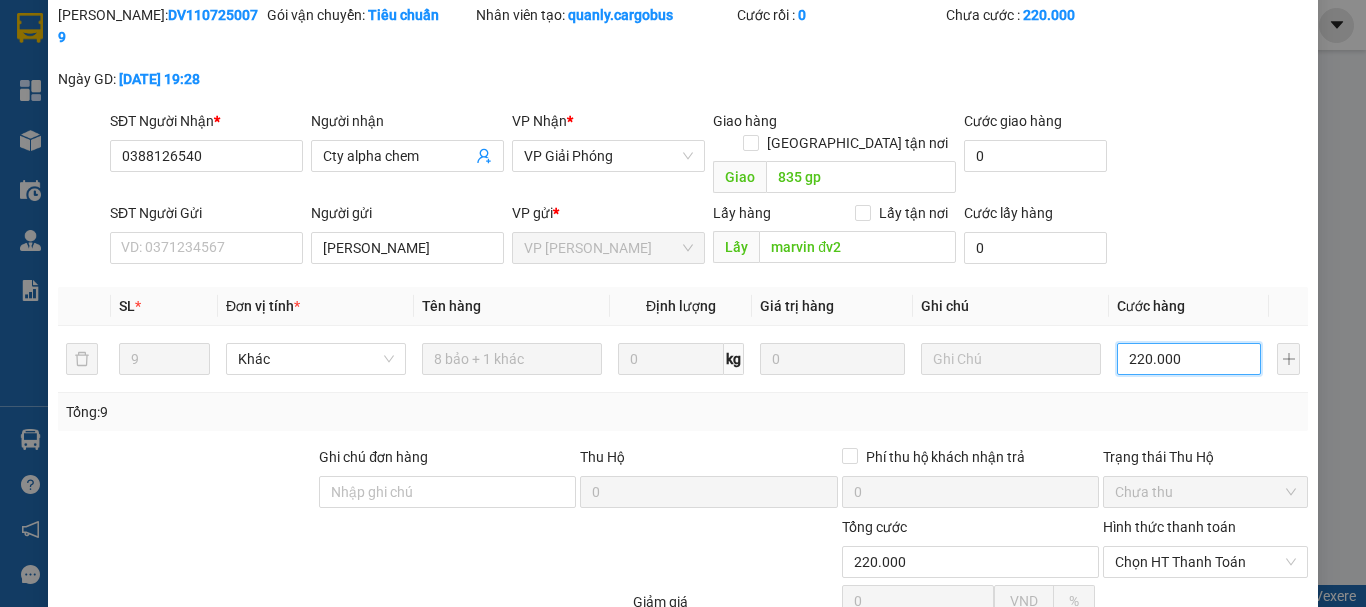 scroll, scrollTop: 196, scrollLeft: 0, axis: vertical 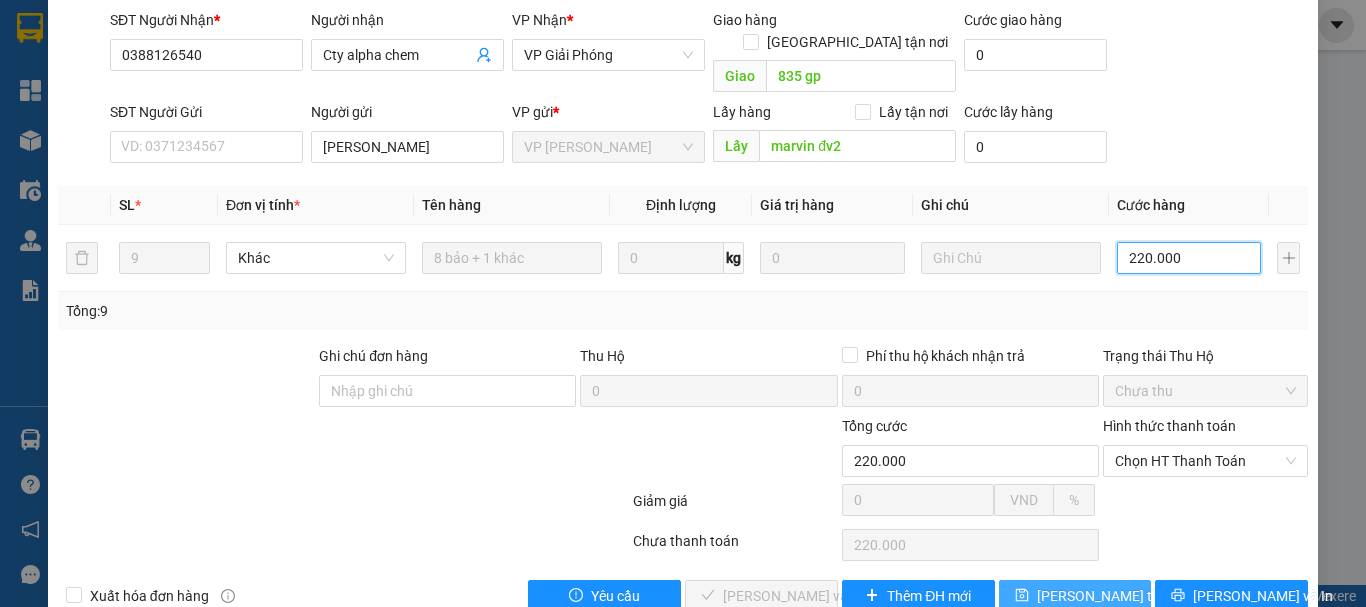 type on "220.000" 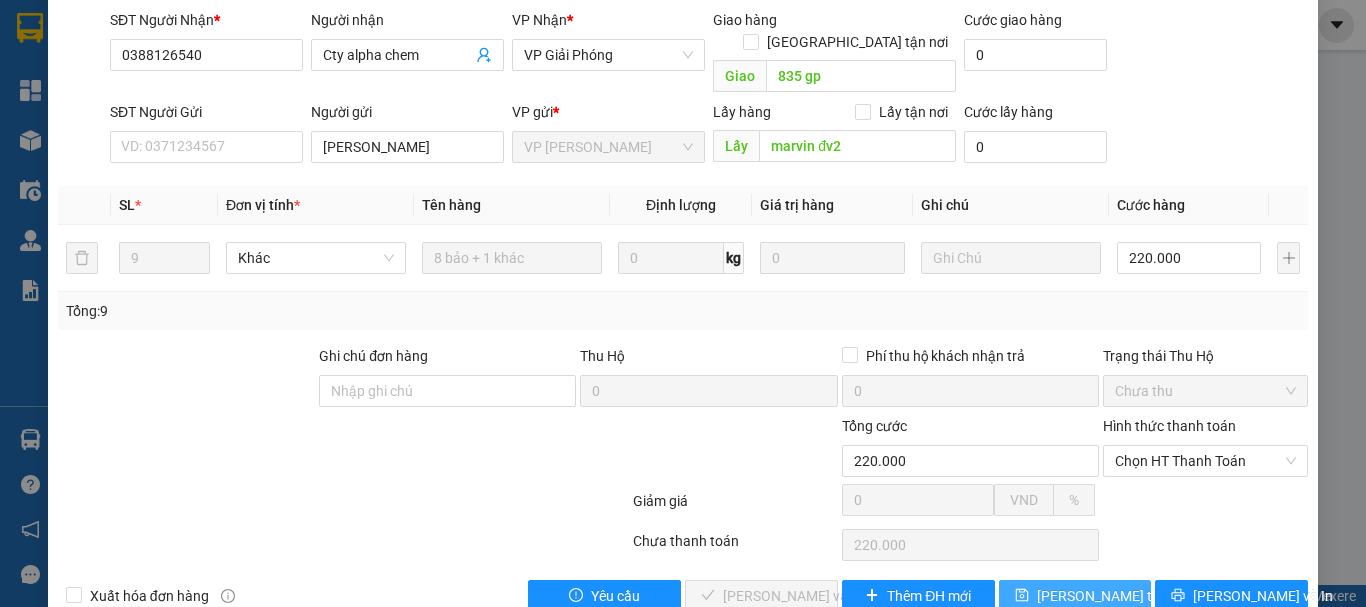 click on "[PERSON_NAME] thay đổi" at bounding box center [1117, 596] 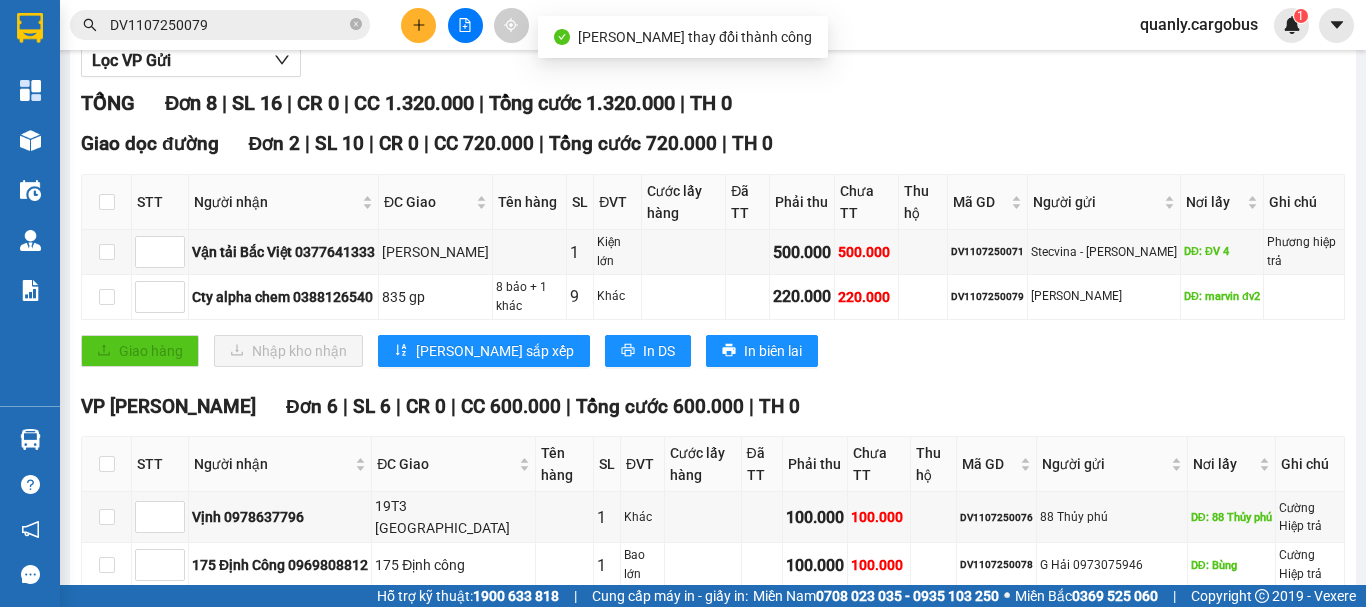 scroll, scrollTop: 300, scrollLeft: 0, axis: vertical 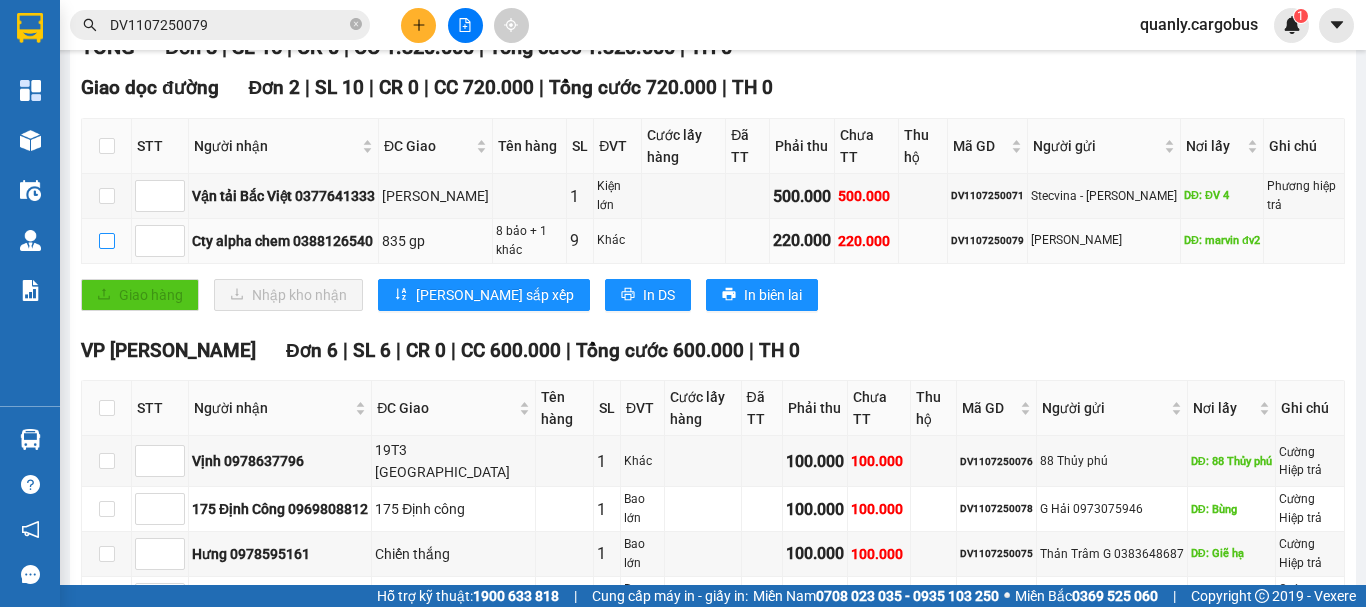 click at bounding box center [107, 241] 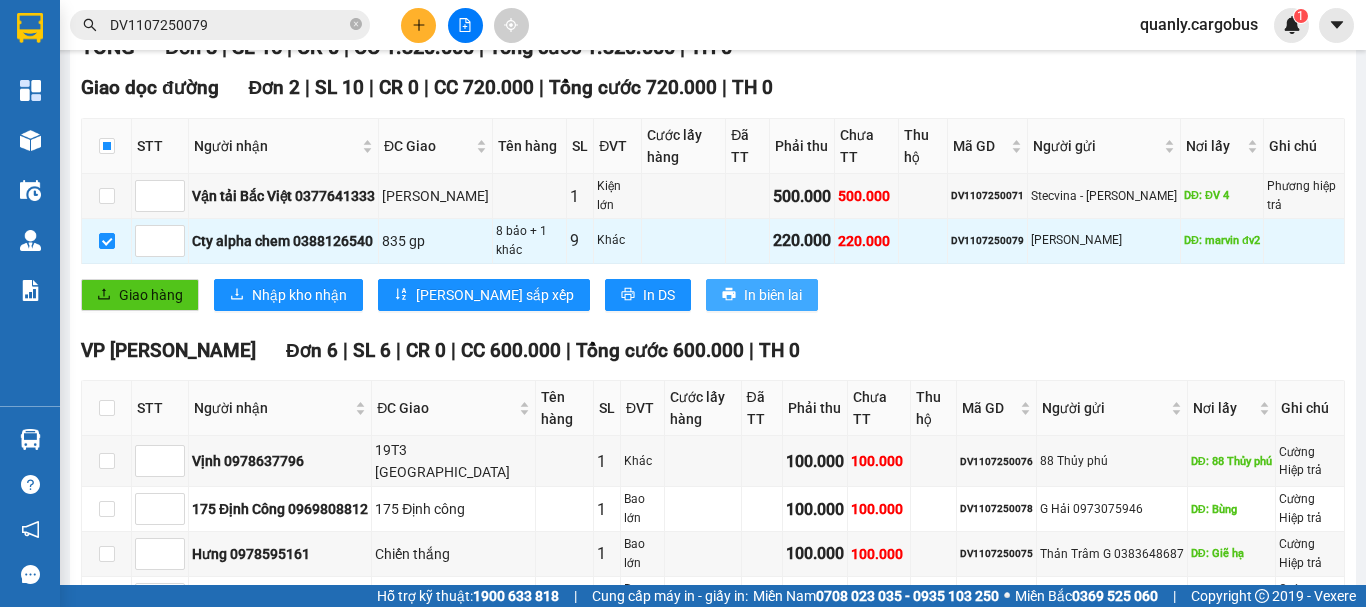click on "In biên lai" at bounding box center (773, 295) 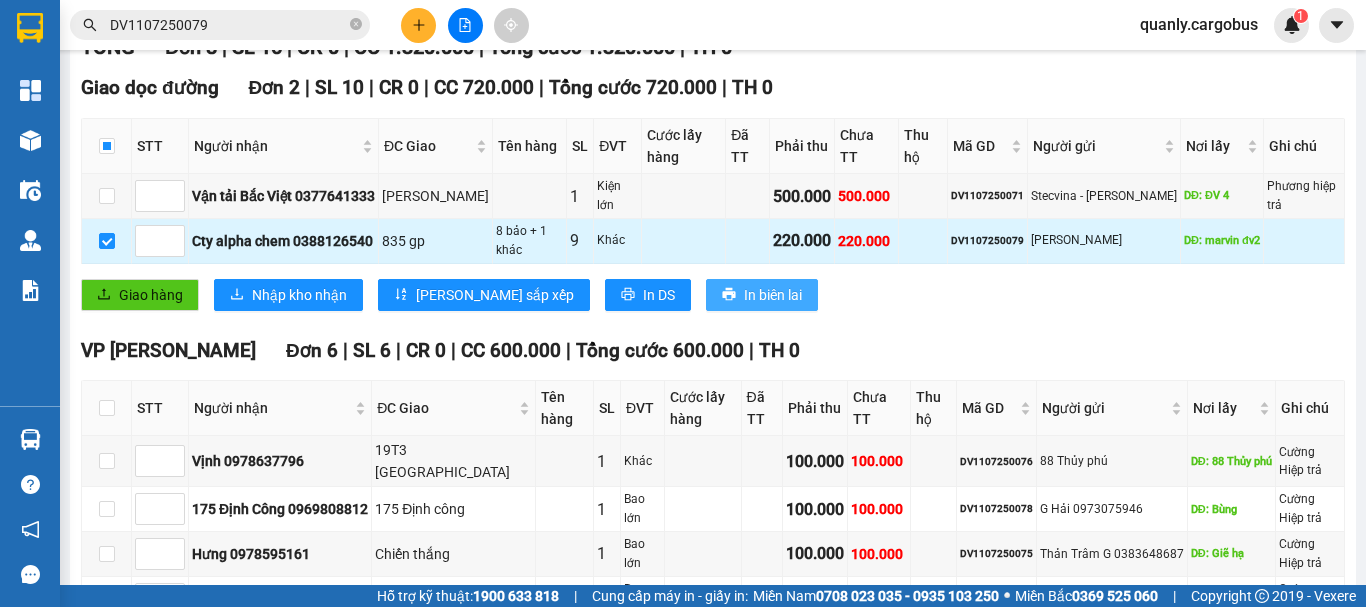 scroll, scrollTop: 0, scrollLeft: 0, axis: both 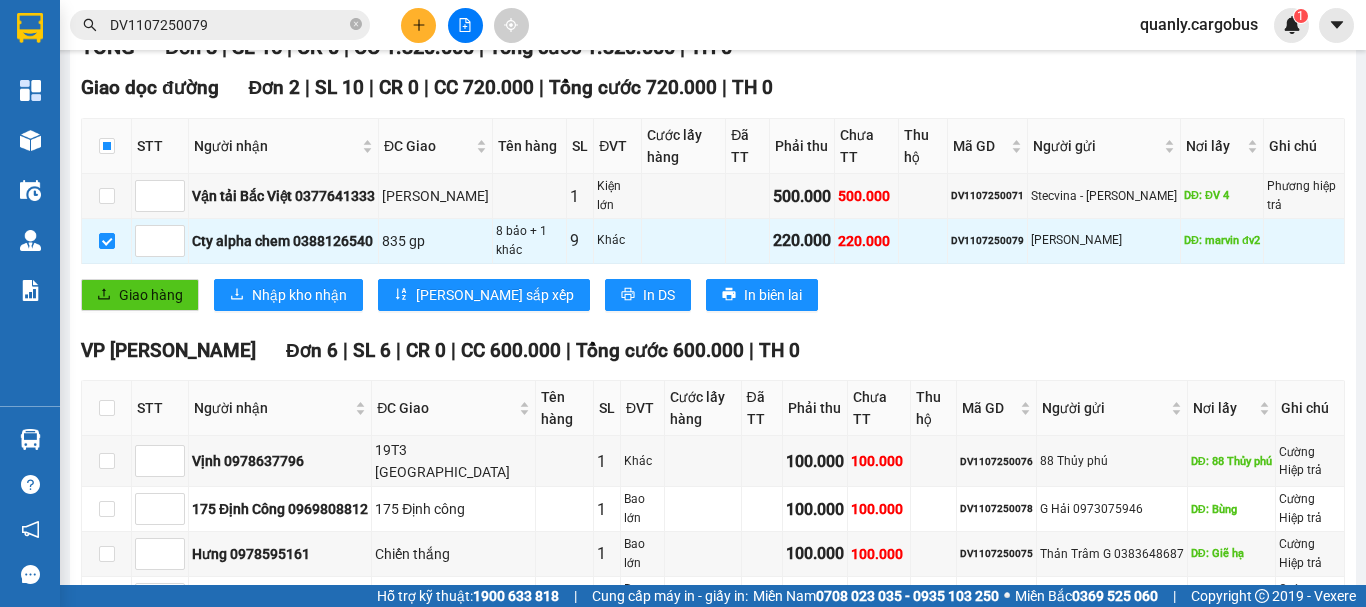 click on "DV1107250079" at bounding box center [228, 25] 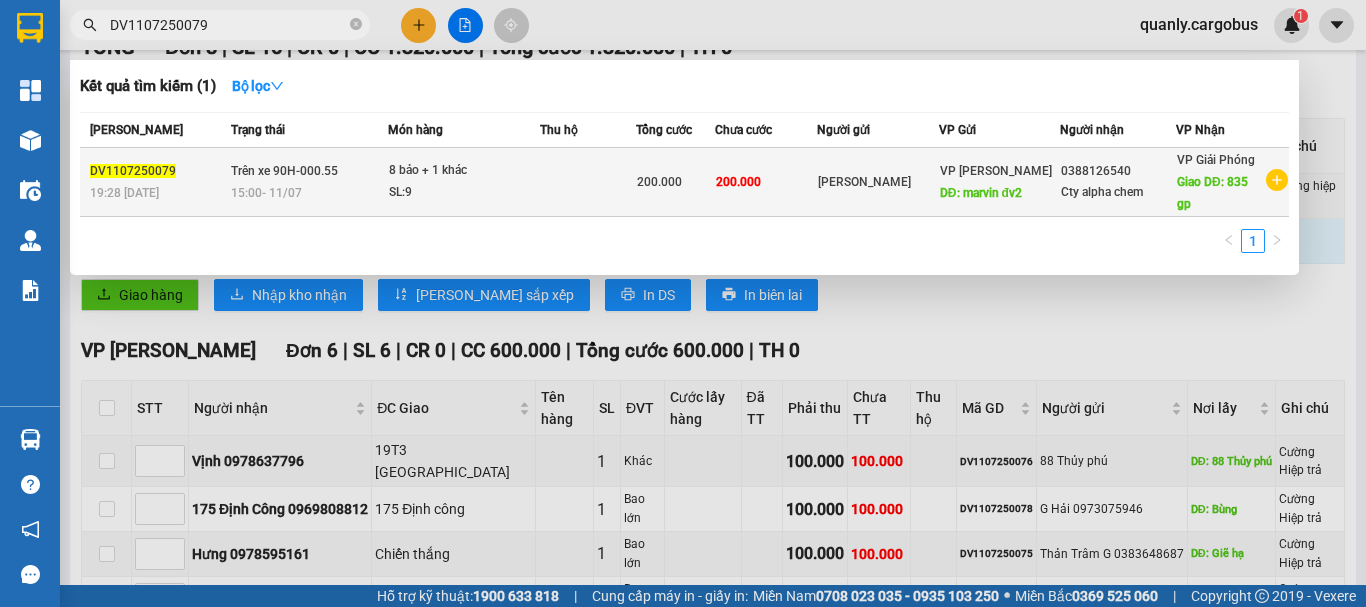 click on "200.000" at bounding box center (766, 182) 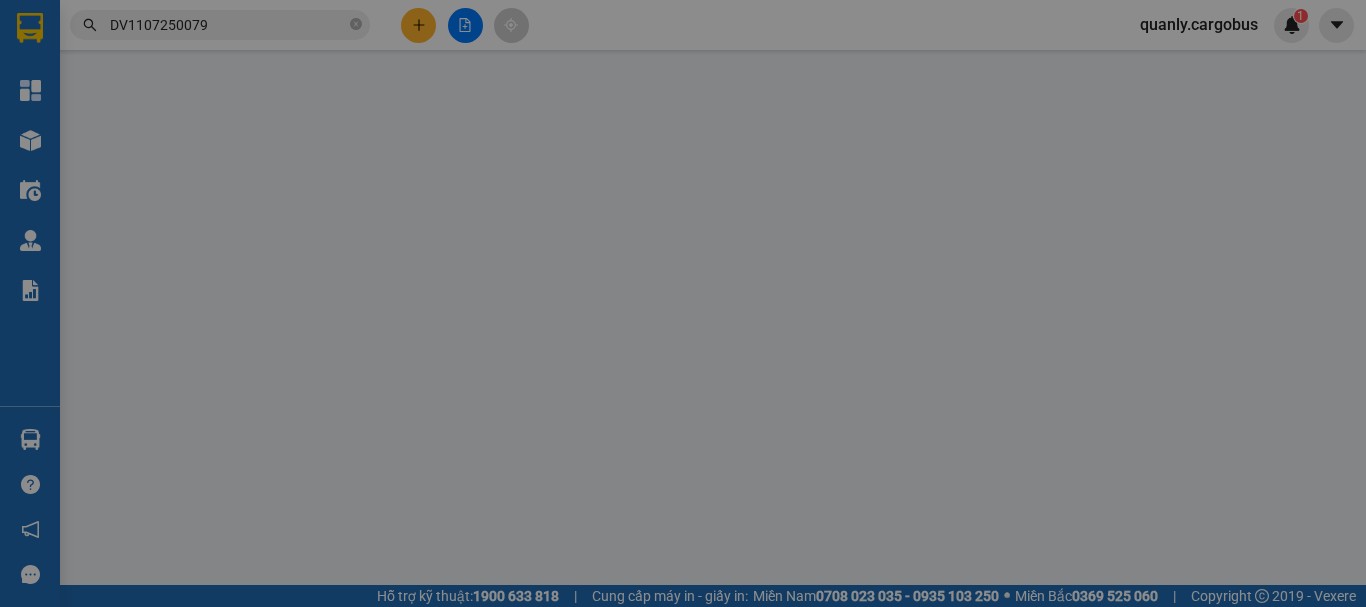 type on "0388126540" 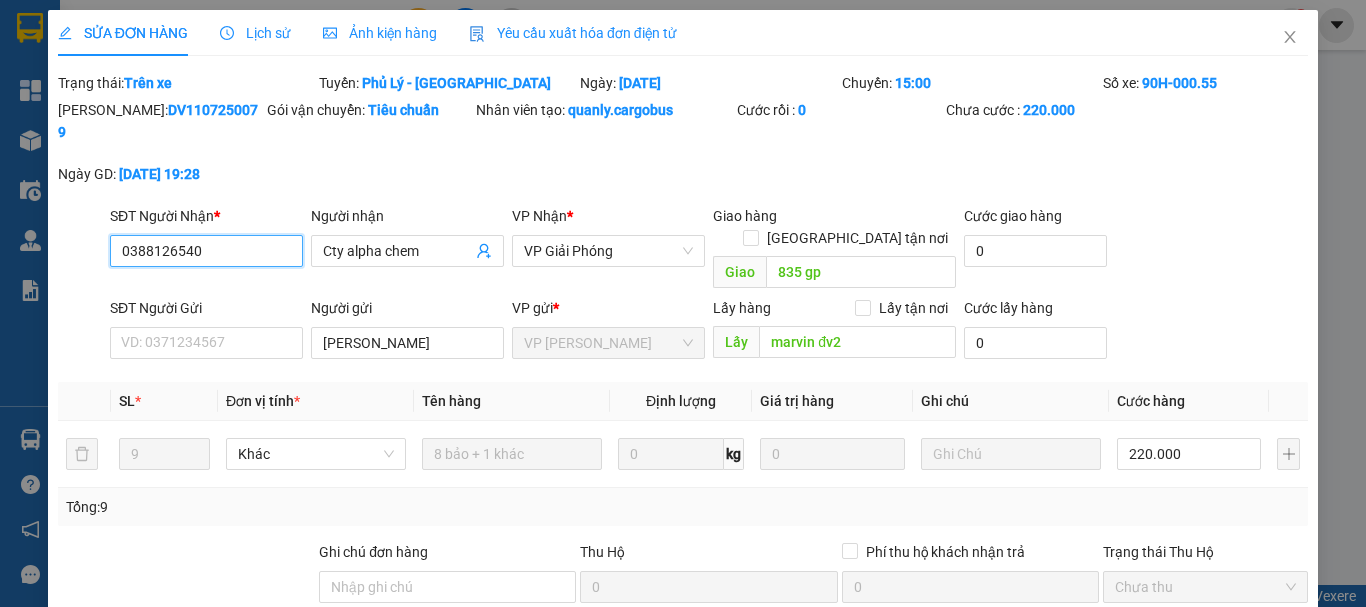 scroll, scrollTop: 0, scrollLeft: 0, axis: both 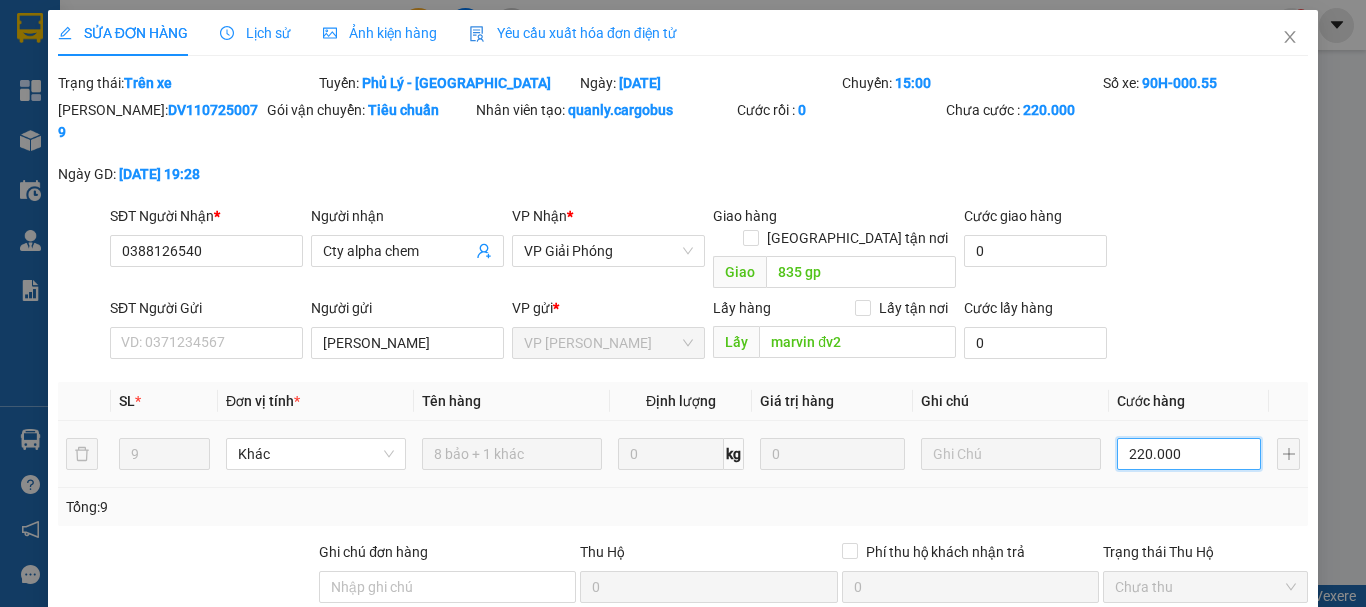 click on "220.000" at bounding box center [1189, 454] 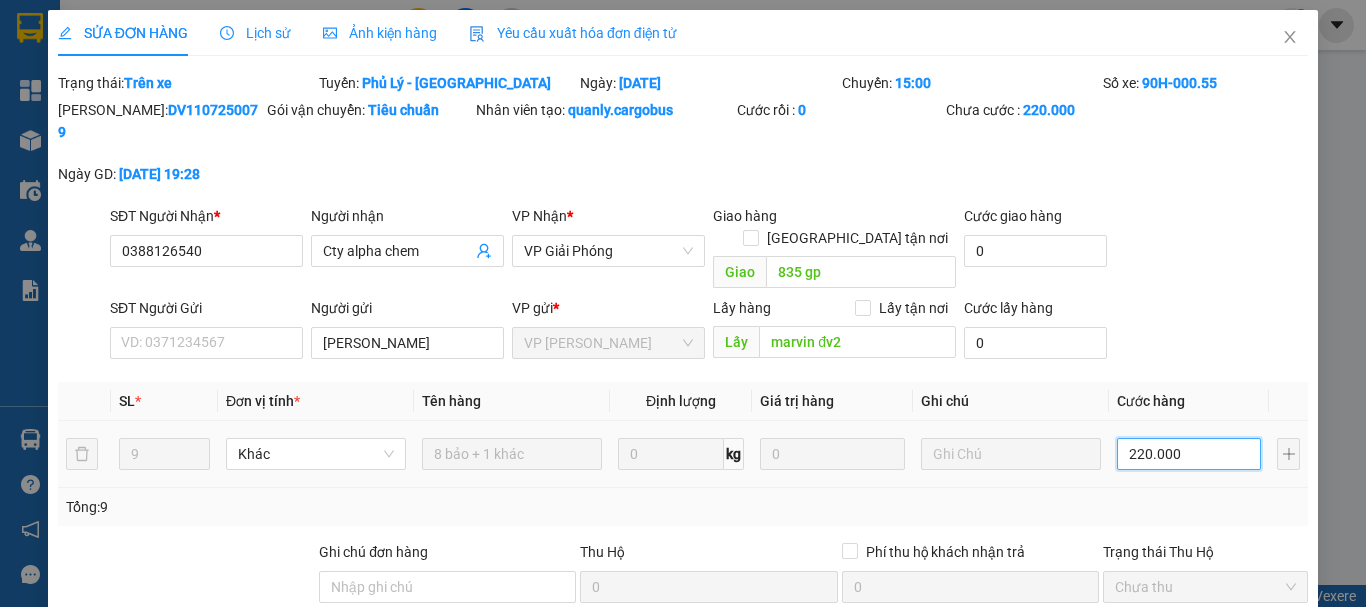 type on "20.000" 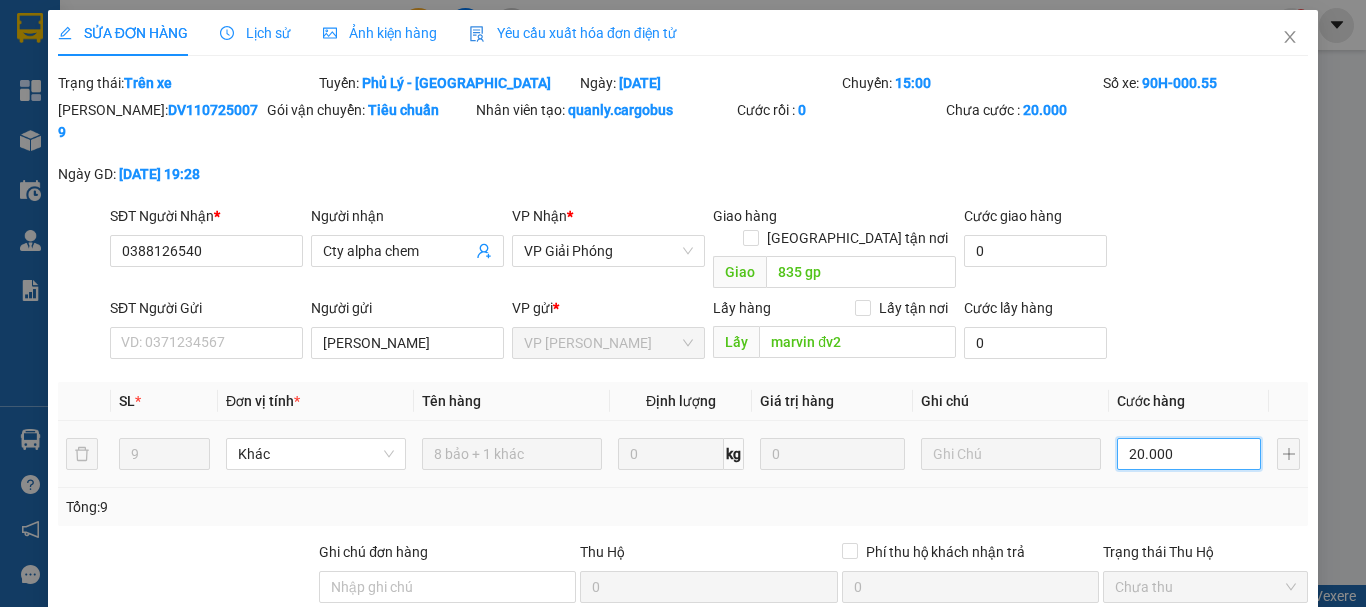 type on "200.000" 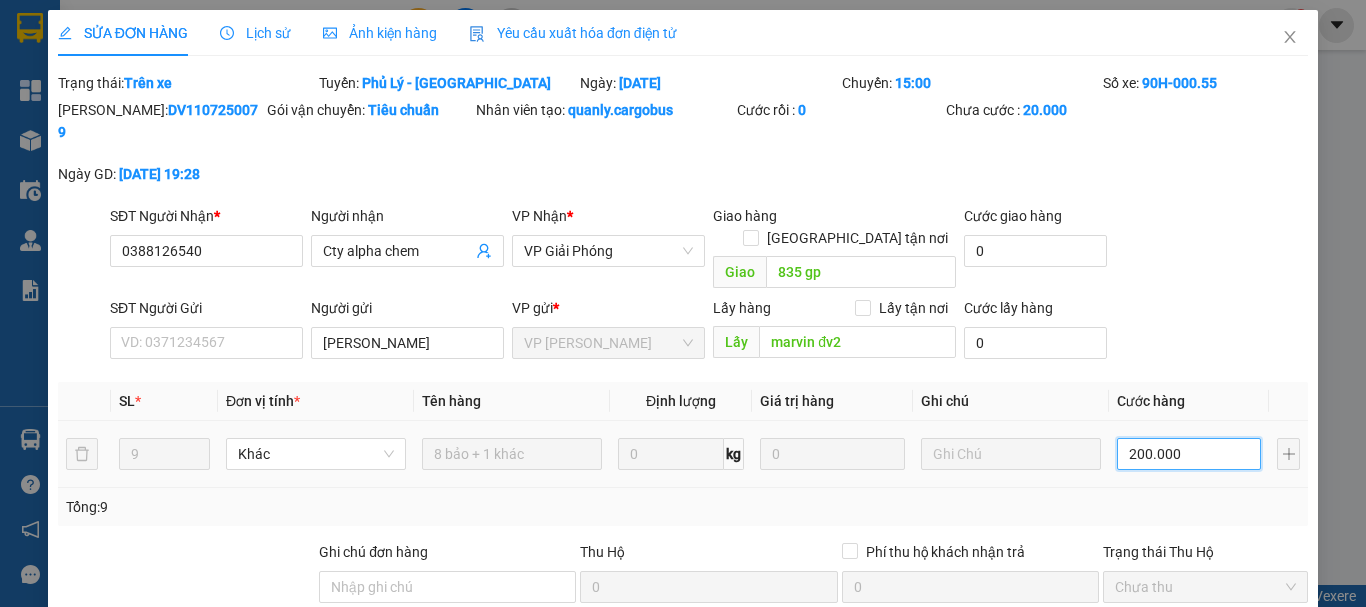type on "200.000" 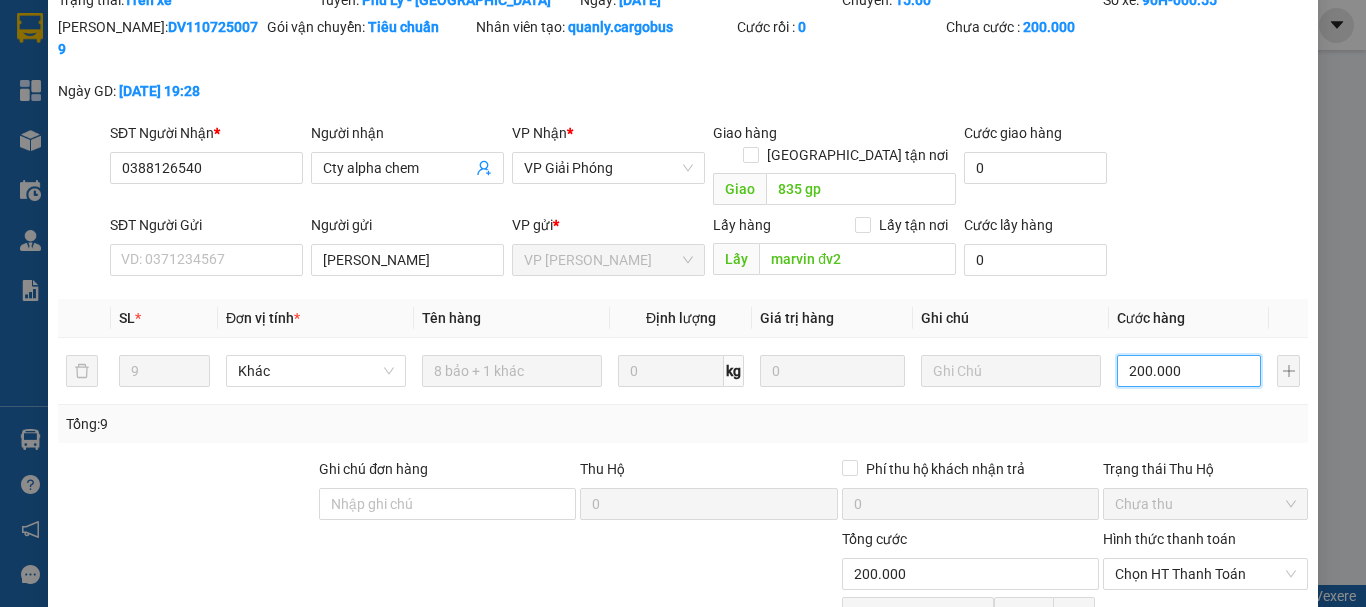 scroll, scrollTop: 196, scrollLeft: 0, axis: vertical 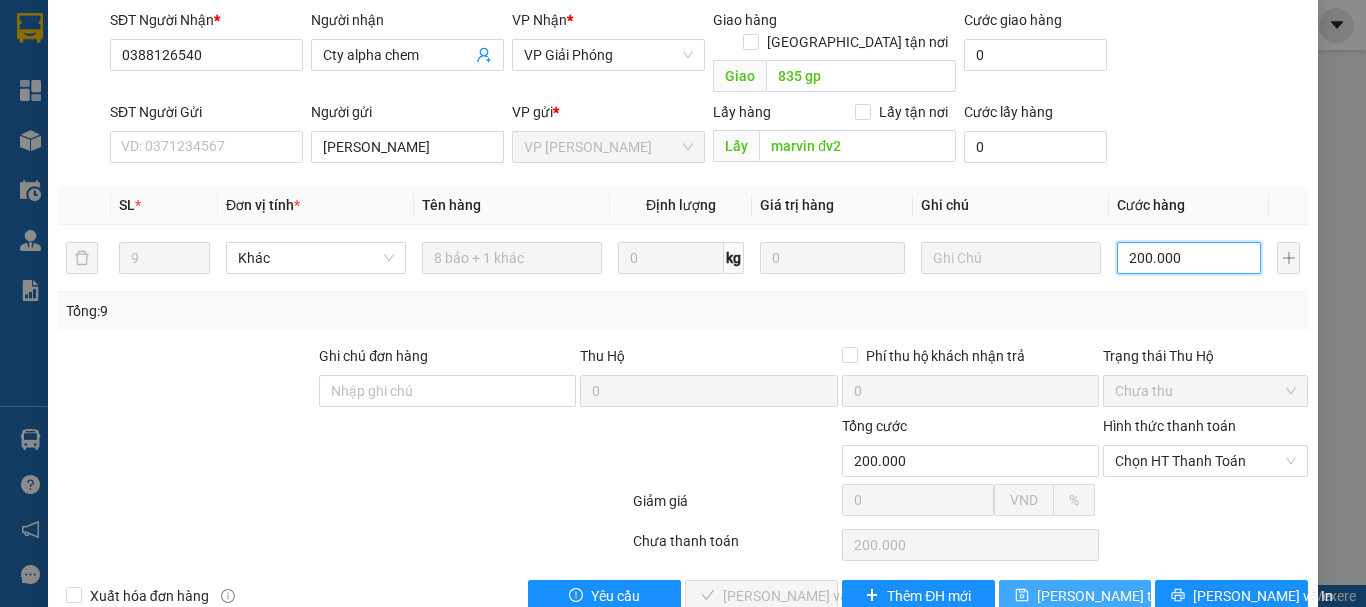 type on "200.000" 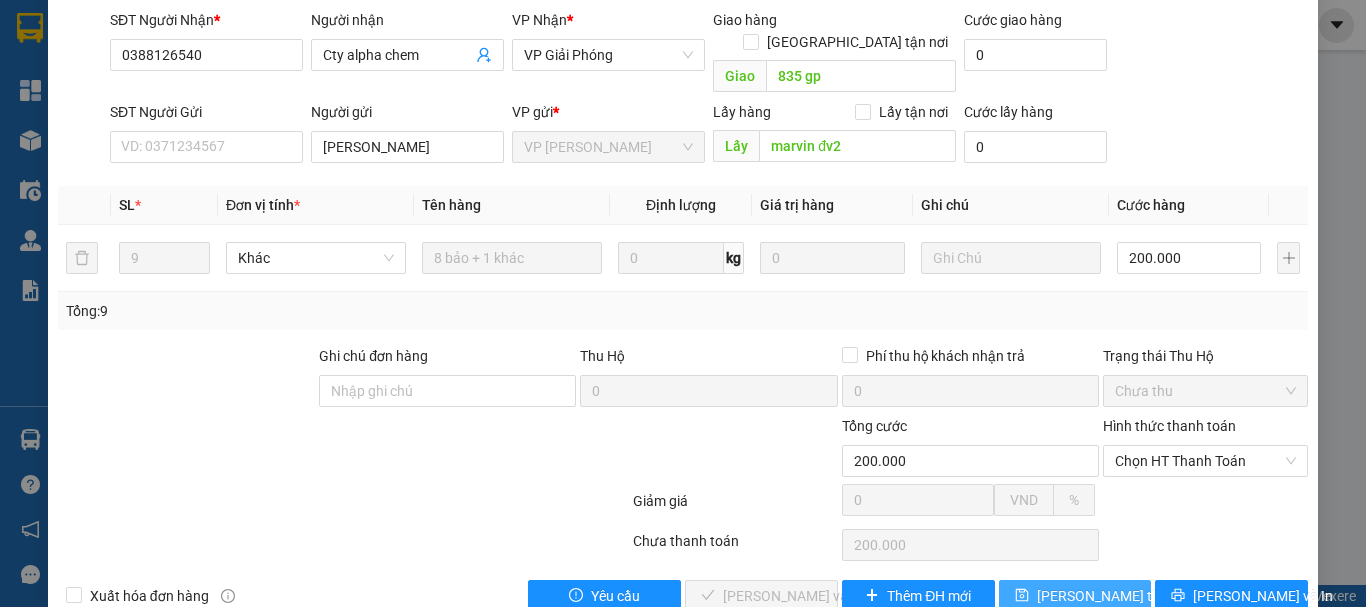 click on "[PERSON_NAME] thay đổi" at bounding box center [1117, 596] 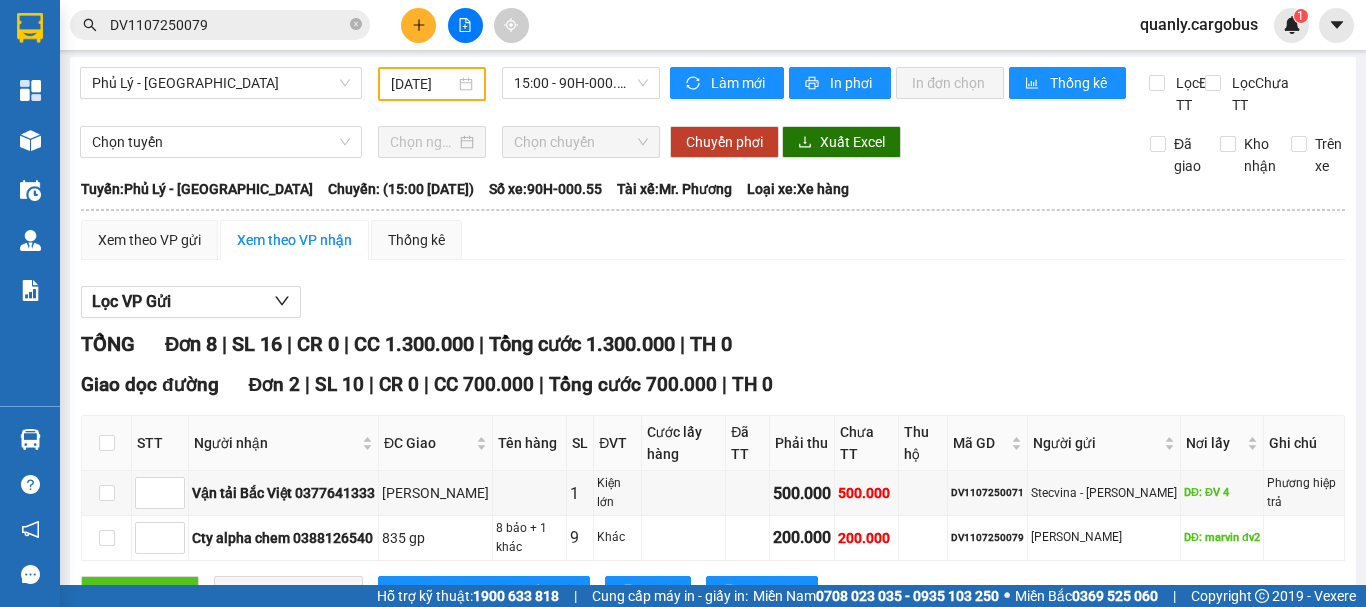scroll, scrollTop: 0, scrollLeft: 0, axis: both 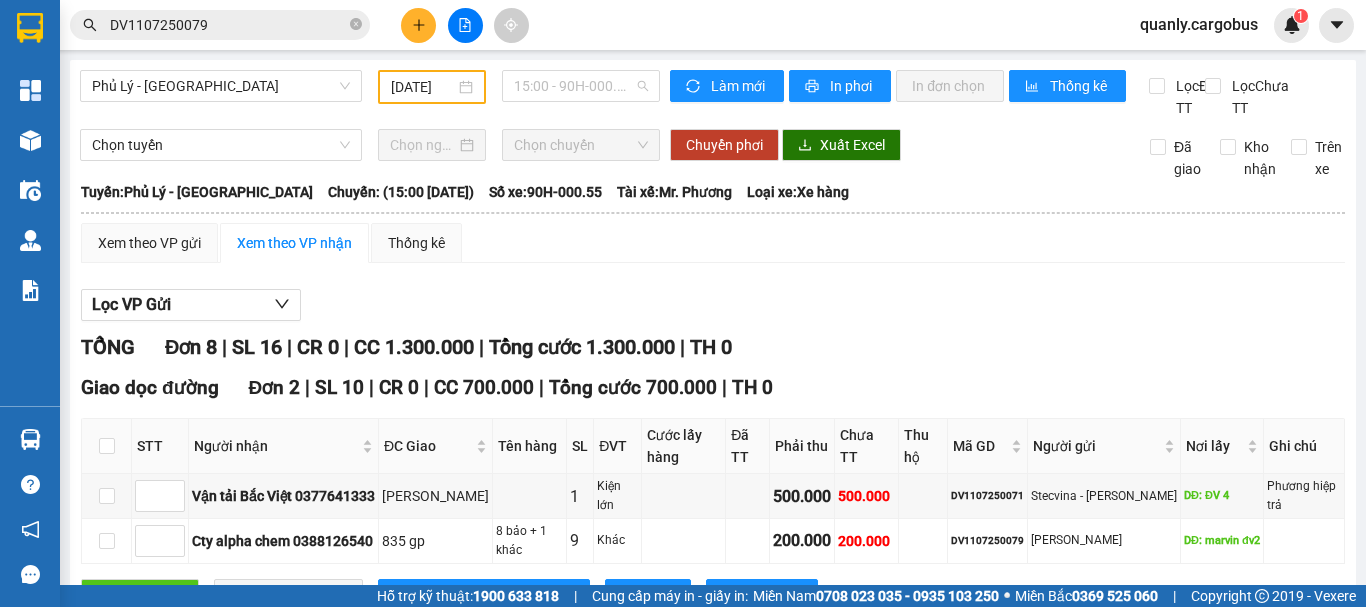 drag, startPoint x: 556, startPoint y: 86, endPoint x: 631, endPoint y: 111, distance: 79.05694 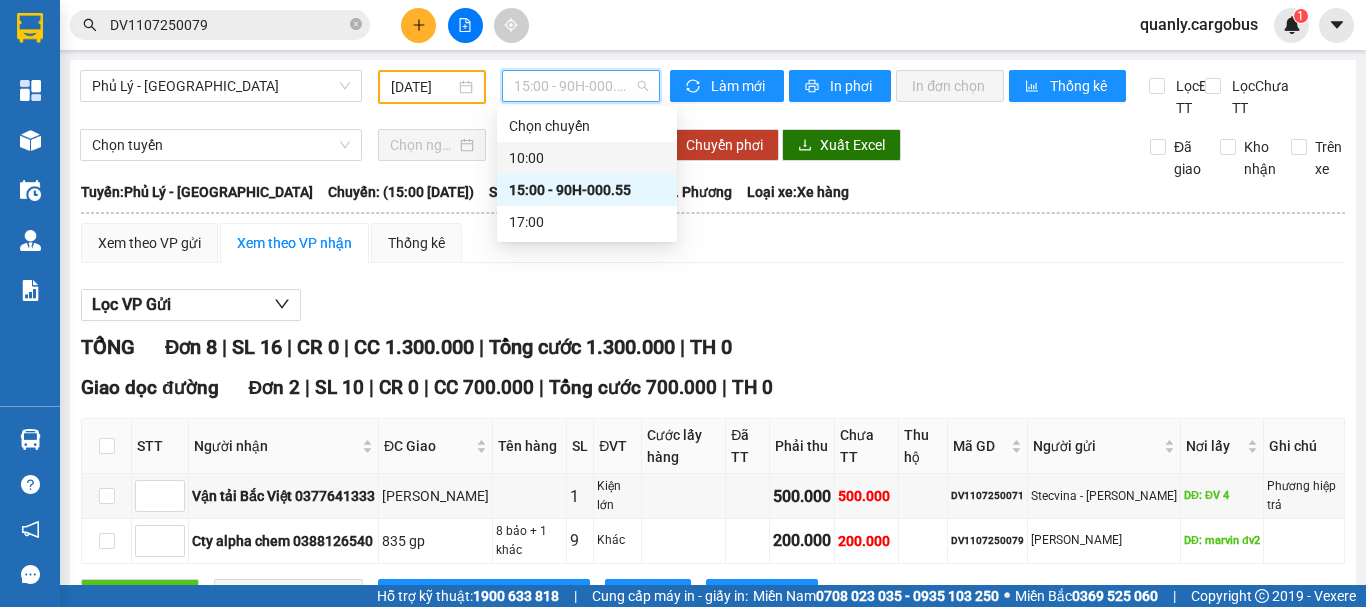 click on "[DATE]" at bounding box center (423, 87) 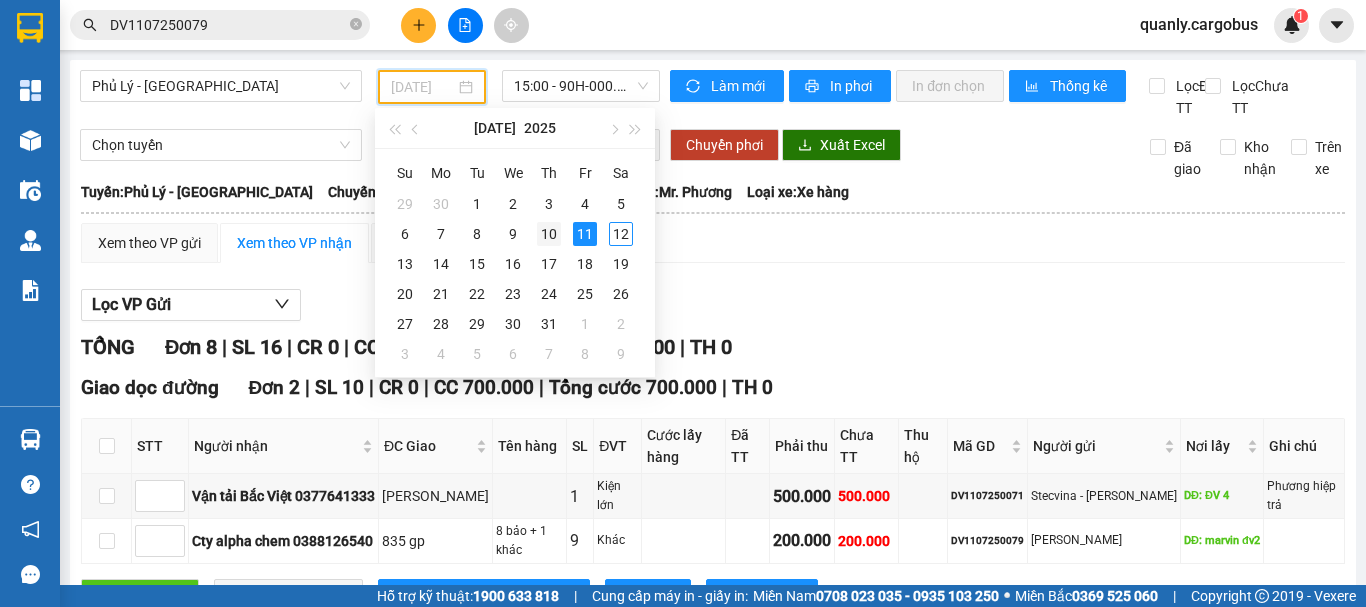 click on "10" at bounding box center [549, 234] 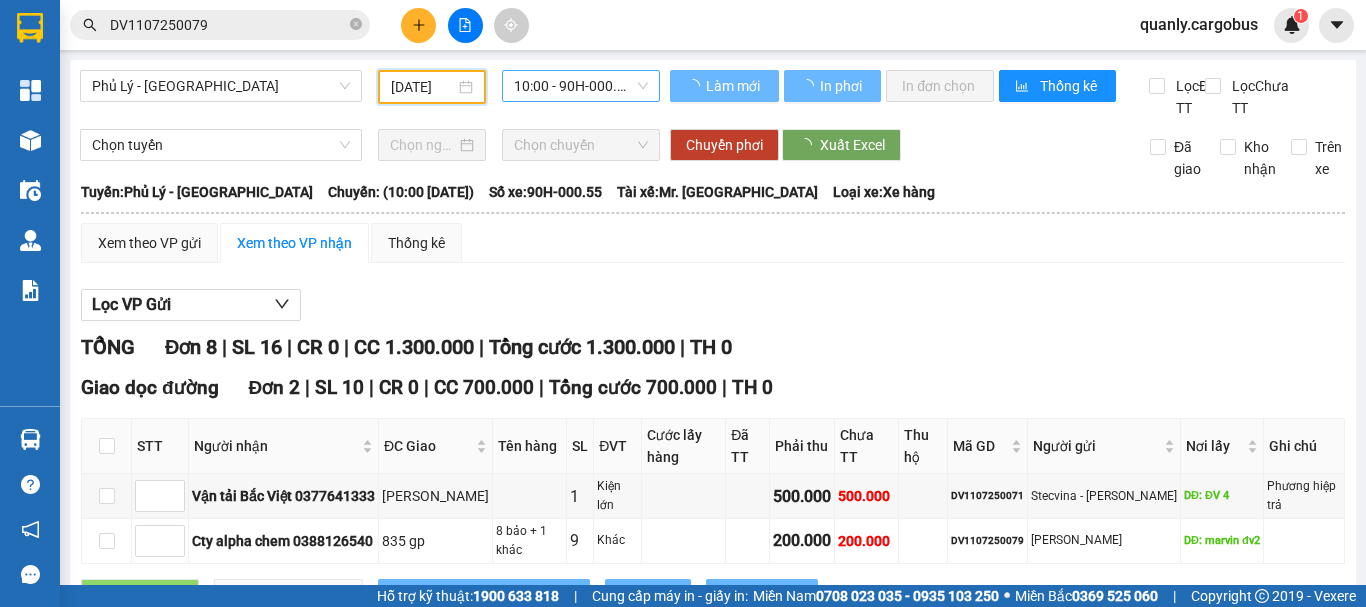 type on "[DATE]" 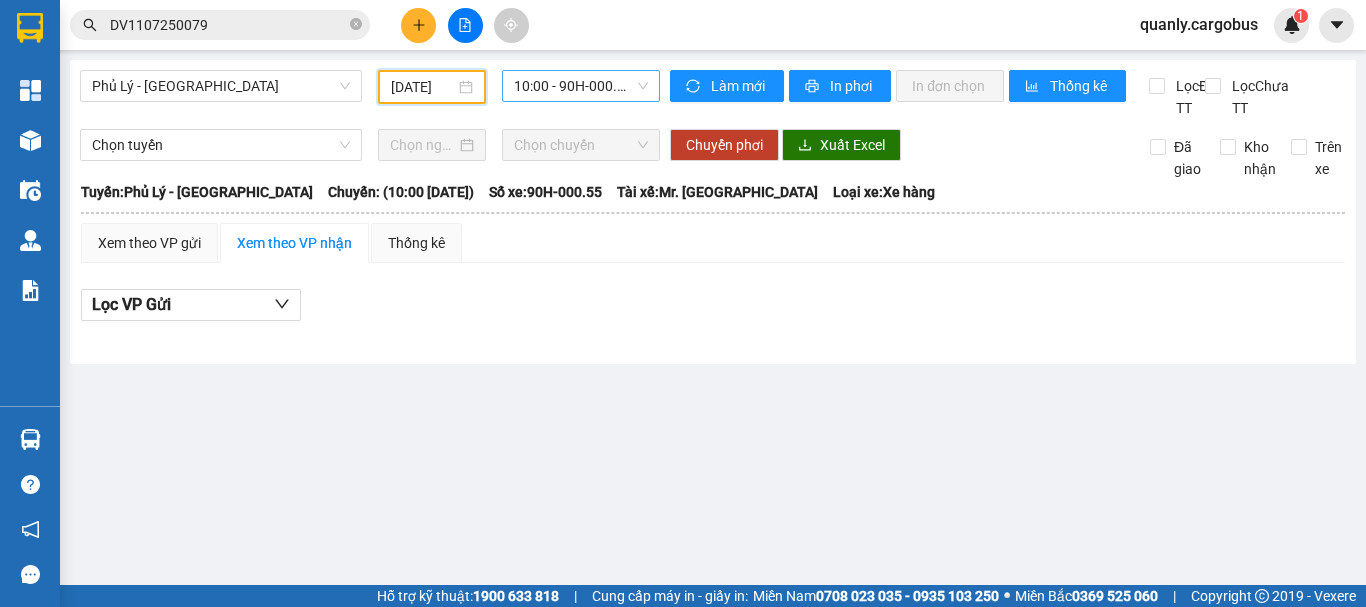 click on "10:00     - 90H-000.55" at bounding box center [581, 86] 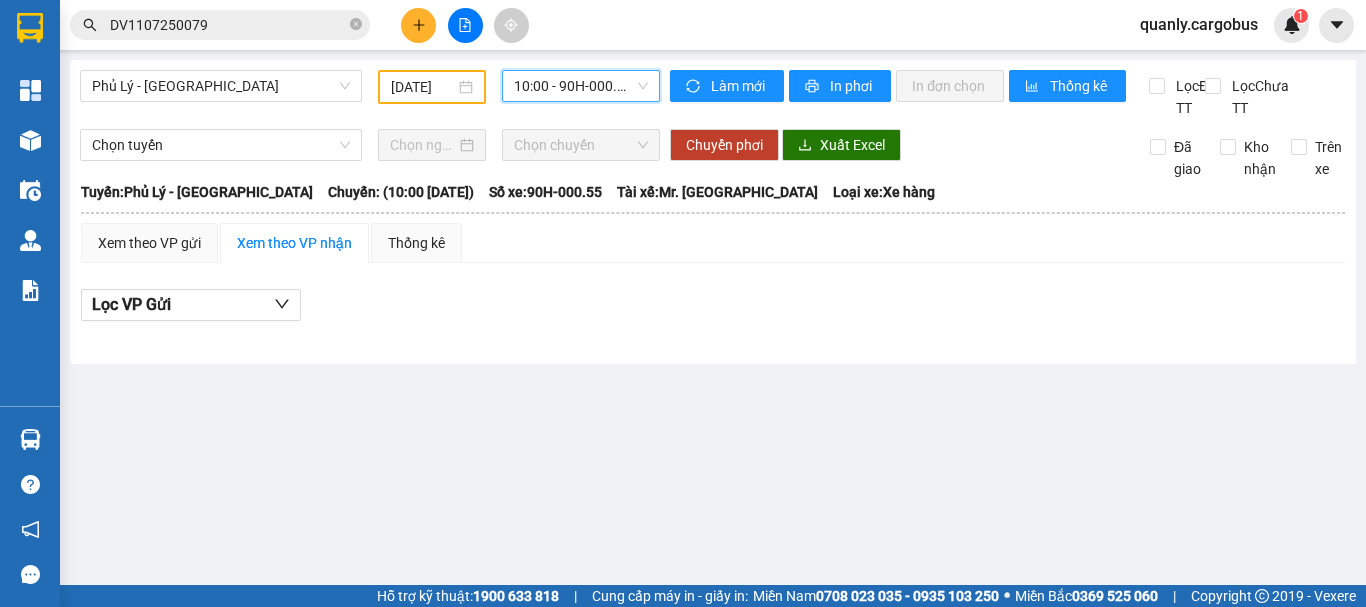 click on "10:00     - 90H-000.55" at bounding box center (581, 86) 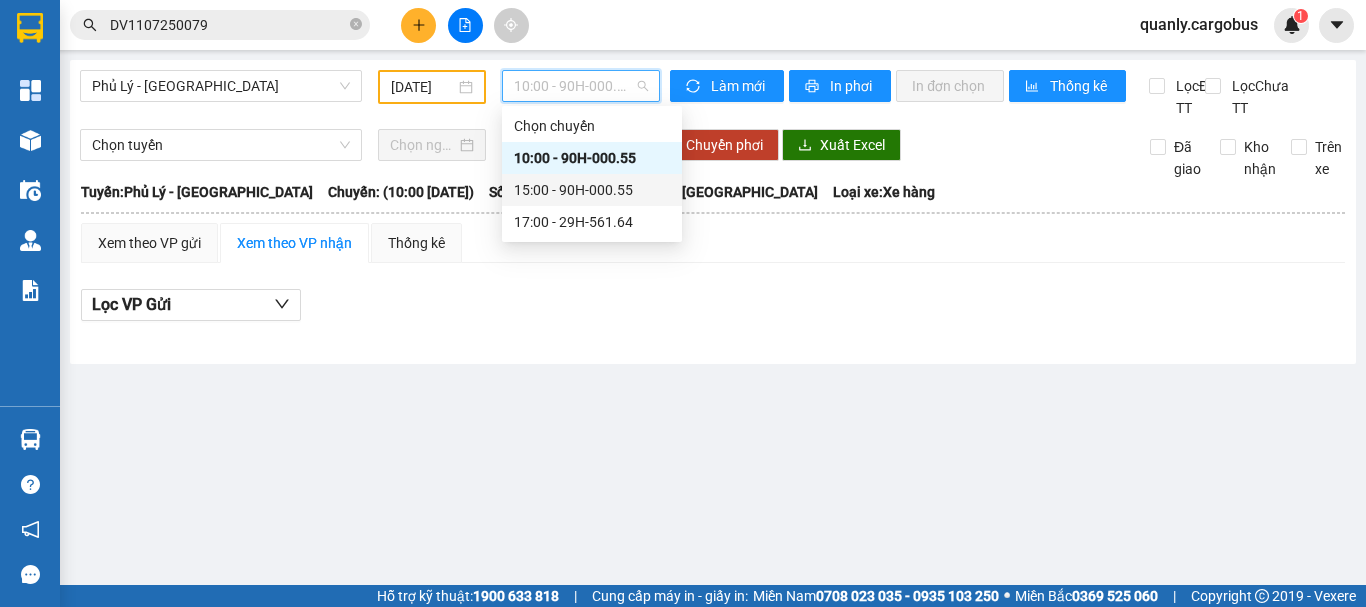 click on "15:00     - 90H-000.55" at bounding box center (592, 190) 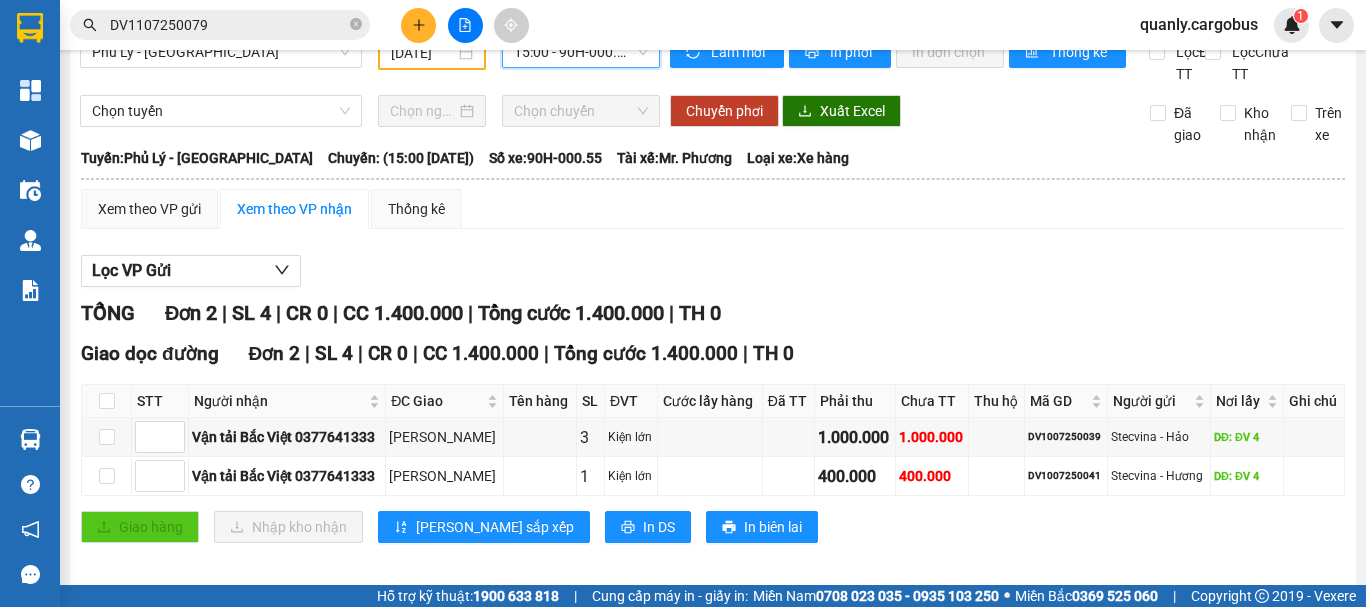 scroll, scrollTop: 0, scrollLeft: 0, axis: both 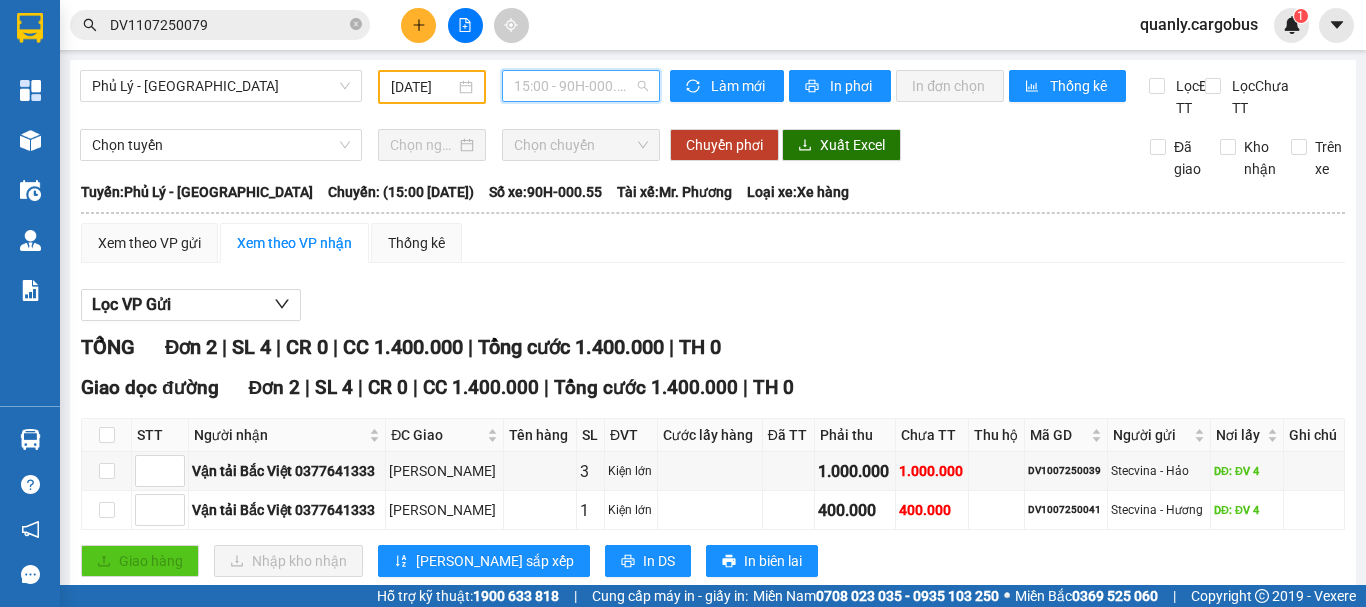 click on "15:00     - 90H-000.55" at bounding box center (581, 86) 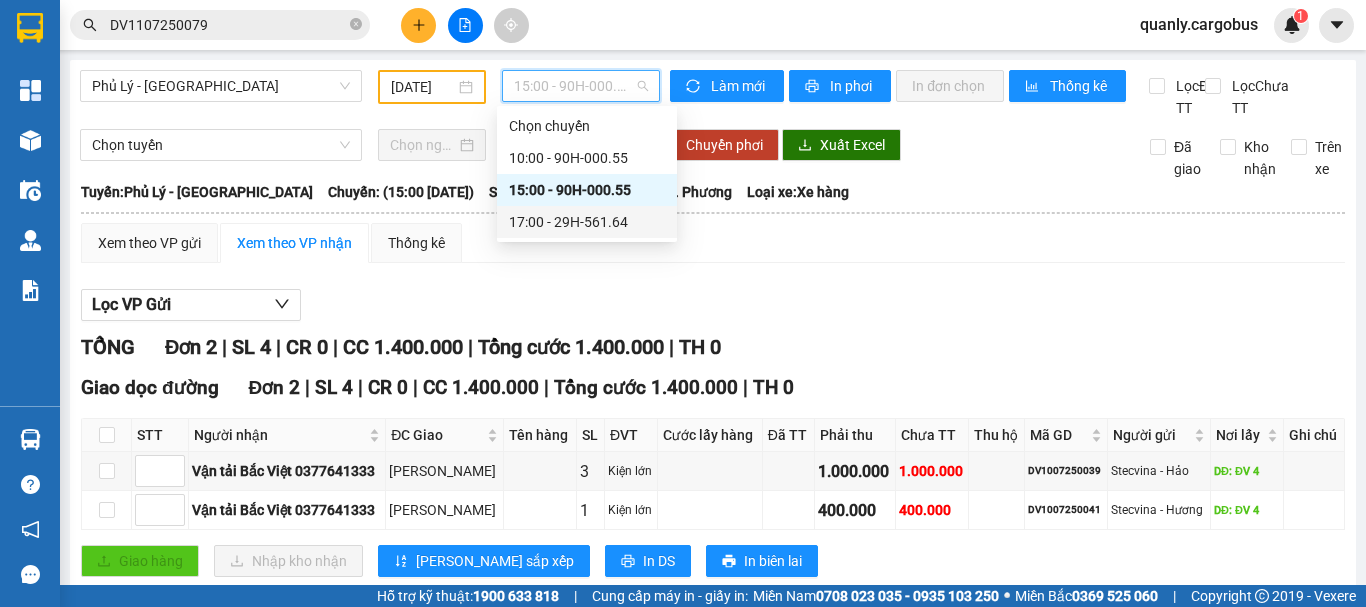 click on "17:00     - 29H-561.64" at bounding box center (587, 222) 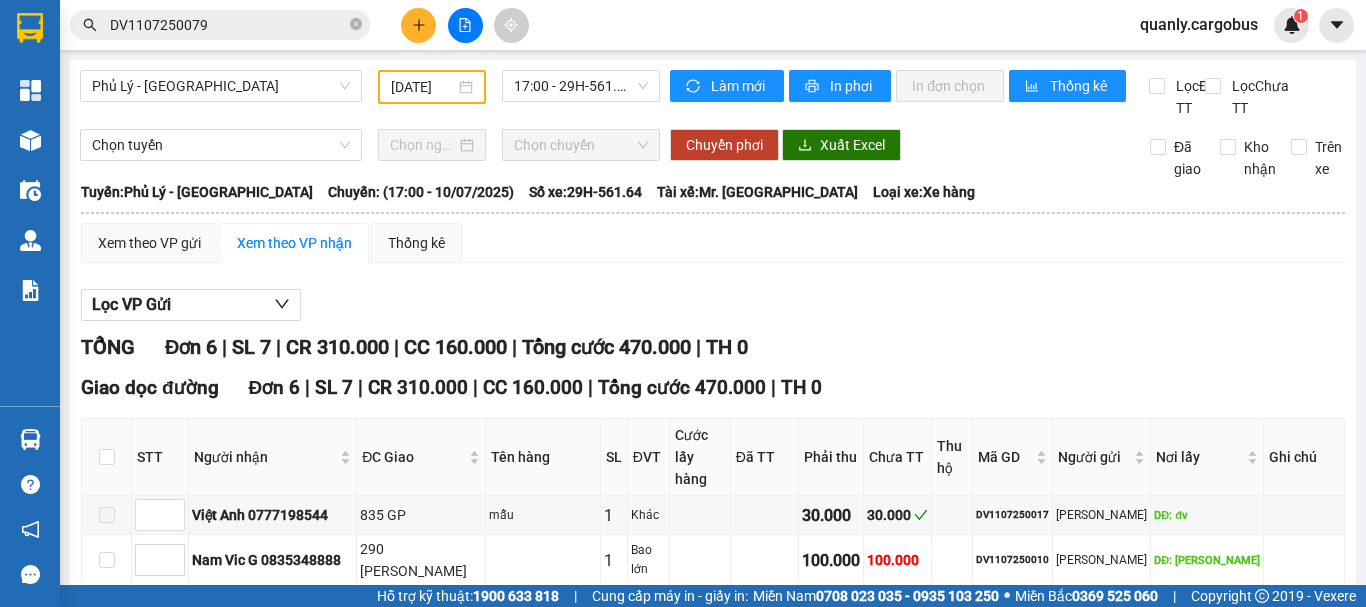 scroll, scrollTop: 0, scrollLeft: 0, axis: both 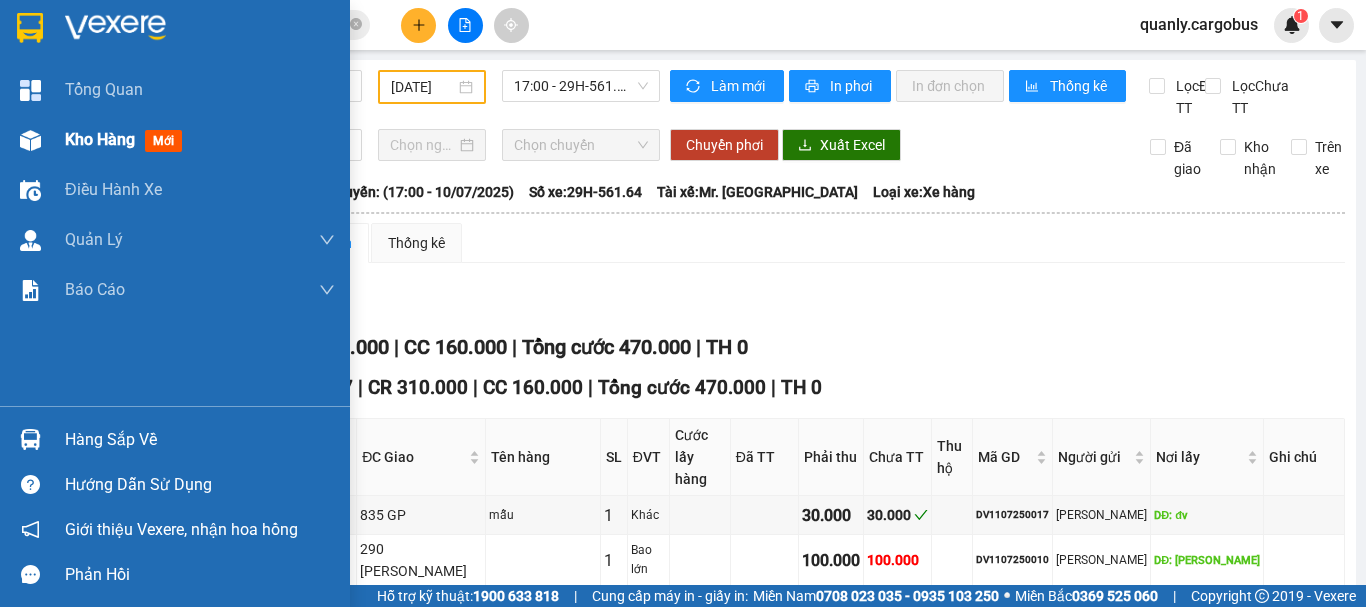 click at bounding box center [30, 140] 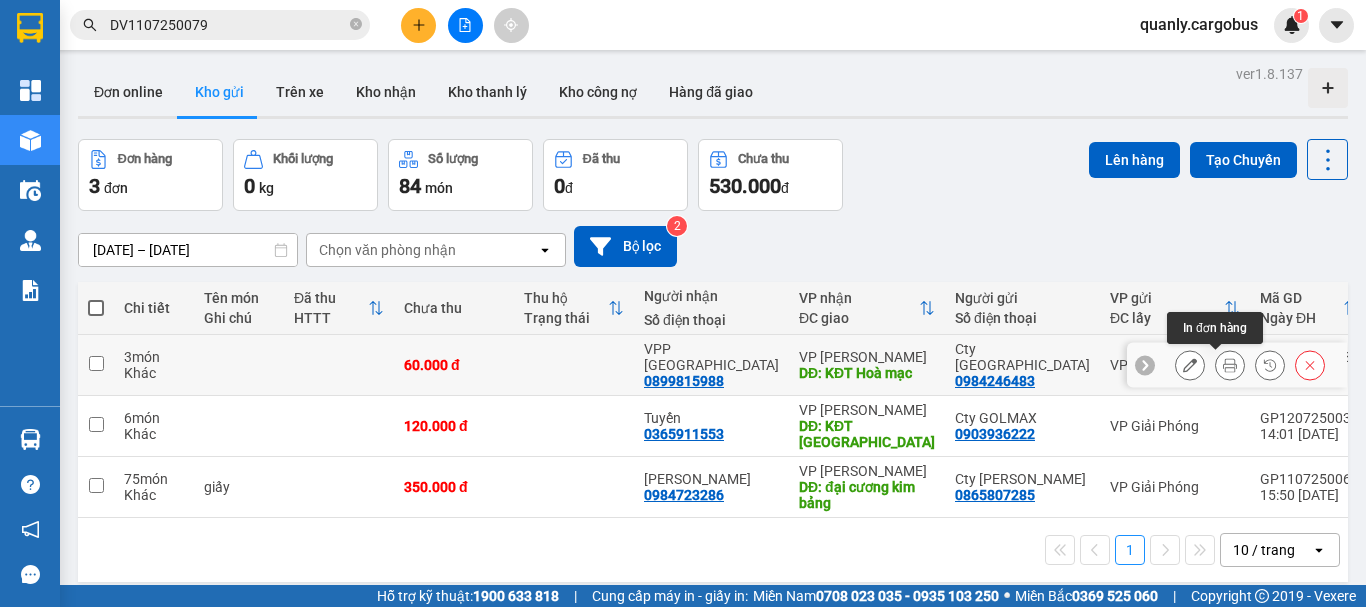 click at bounding box center [1230, 365] 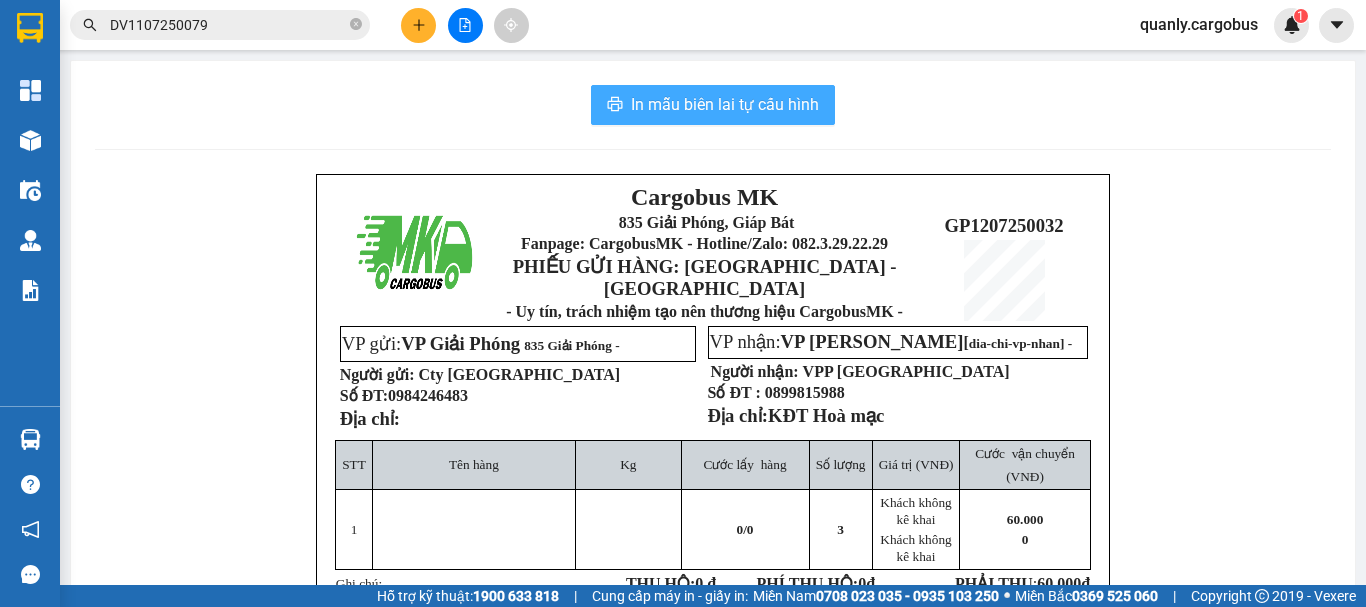click on "In mẫu biên lai tự cấu hình" at bounding box center [725, 104] 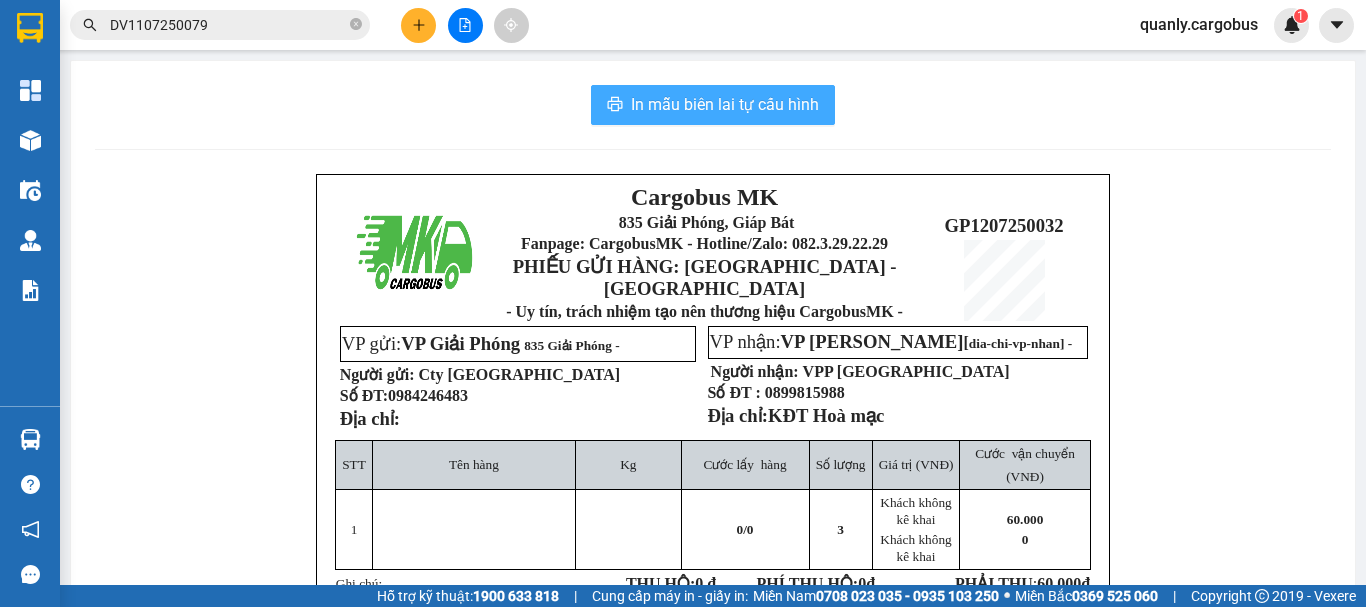 scroll, scrollTop: 0, scrollLeft: 0, axis: both 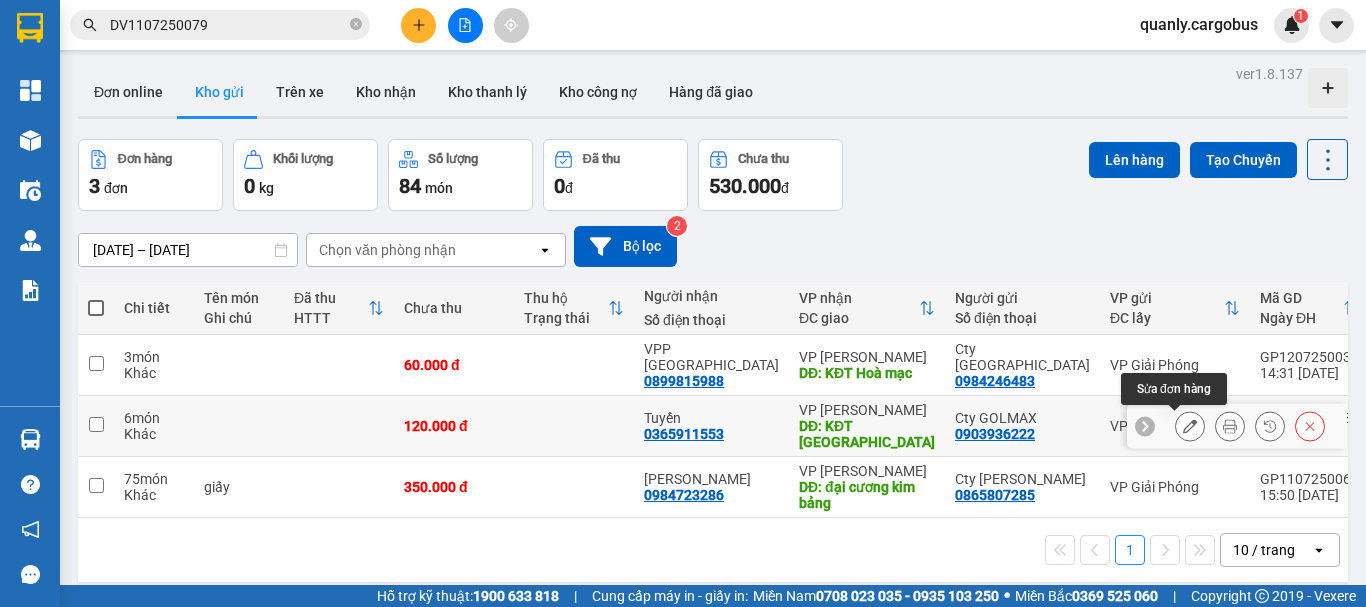 click 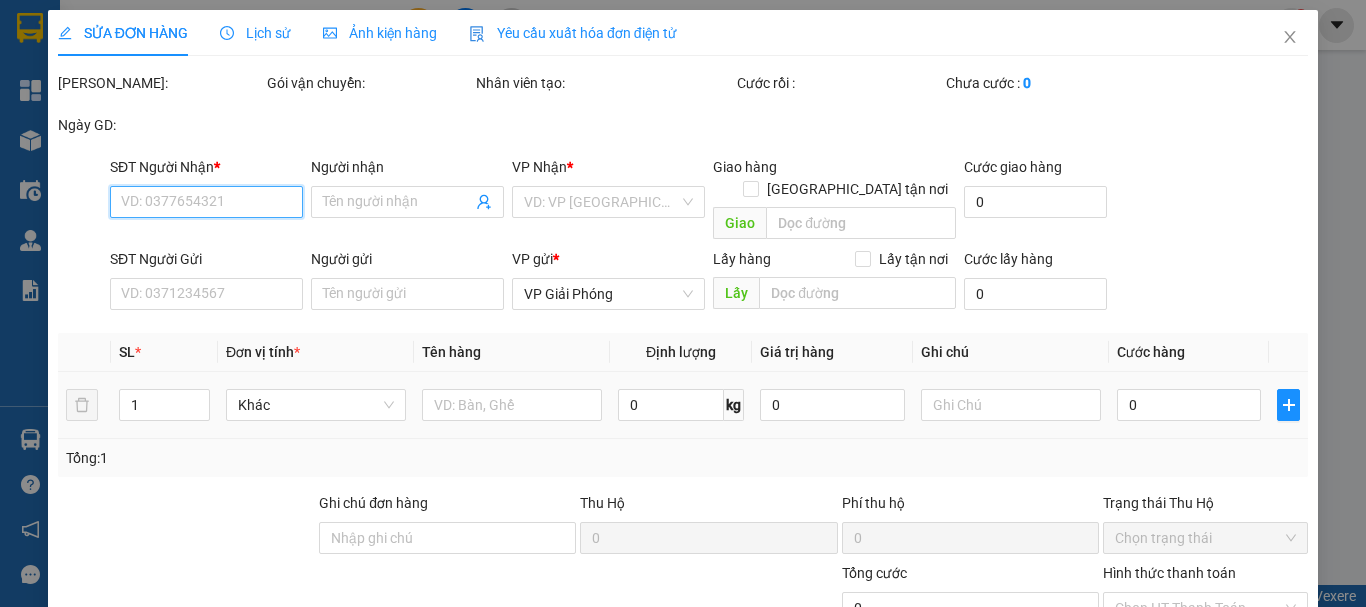 type on "0365911553" 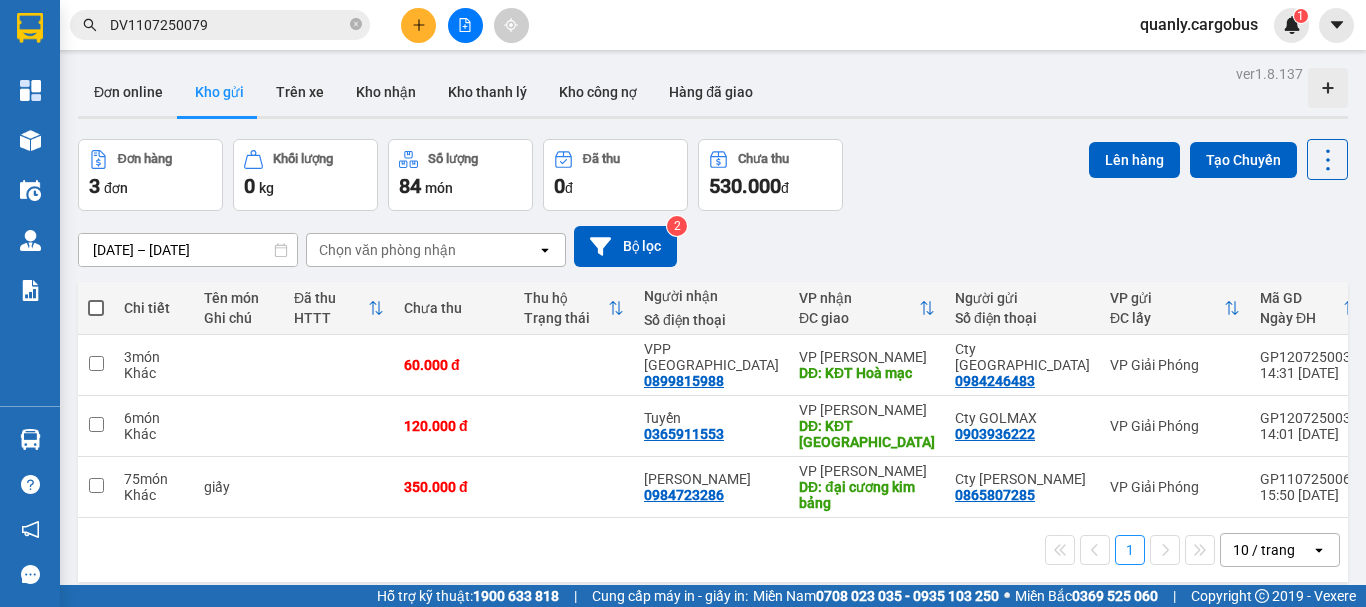 click on "DV1107250079" at bounding box center (228, 25) 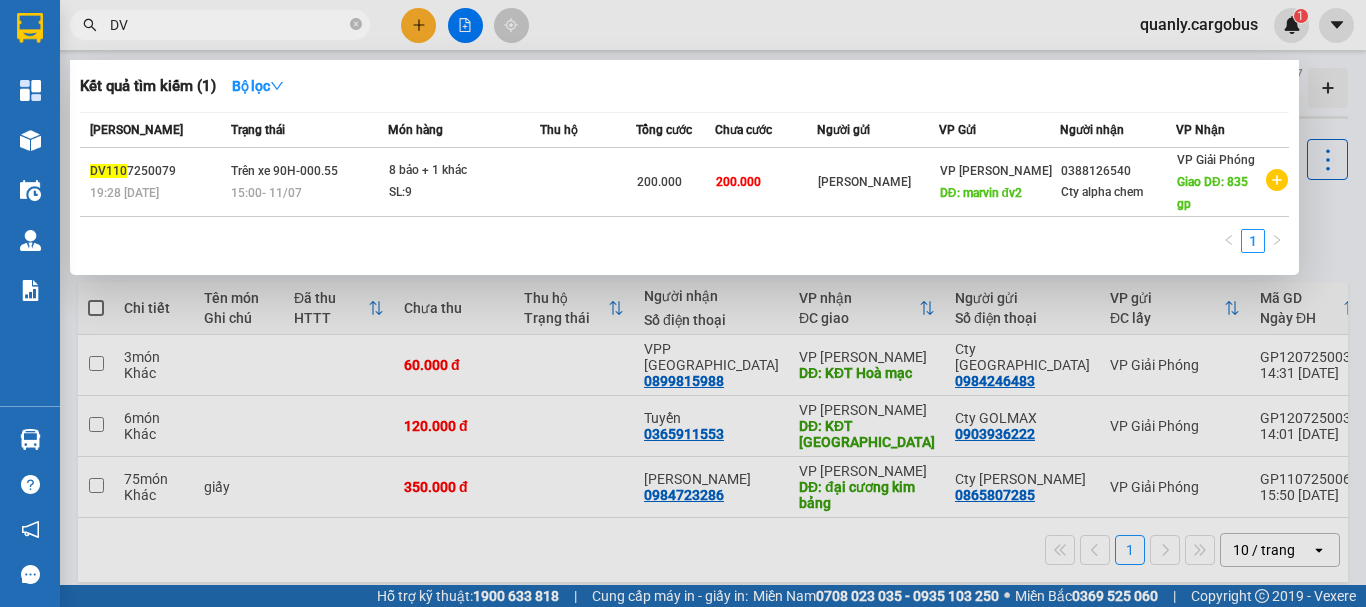type on "D" 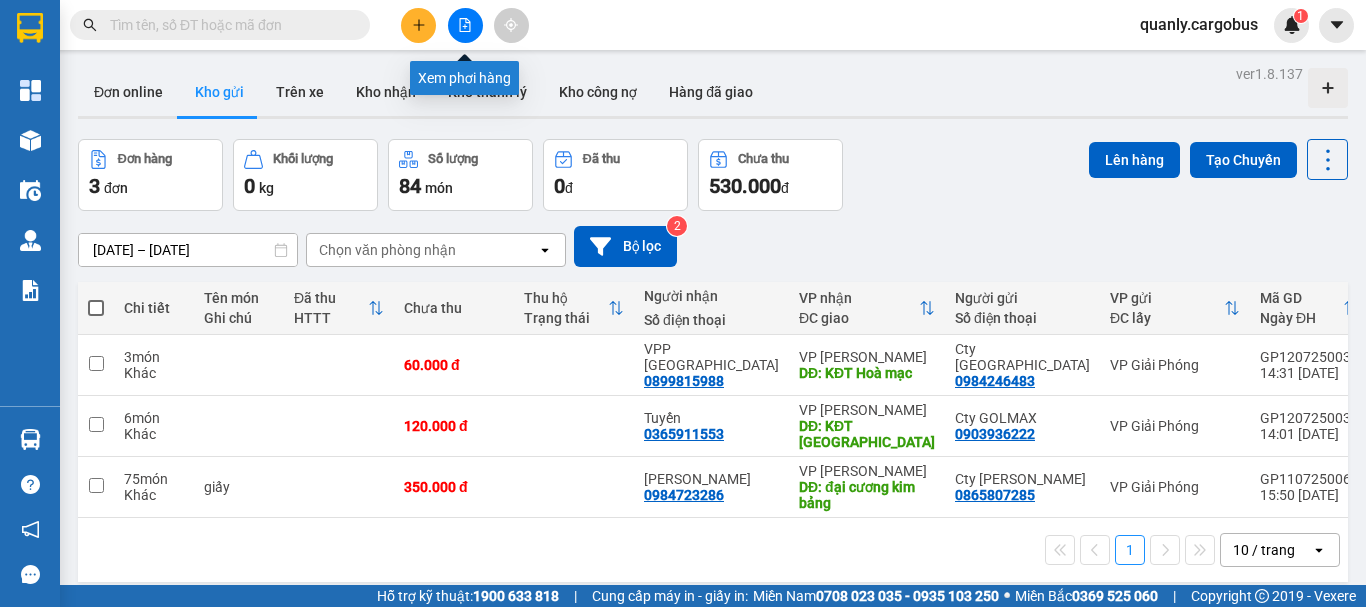 type 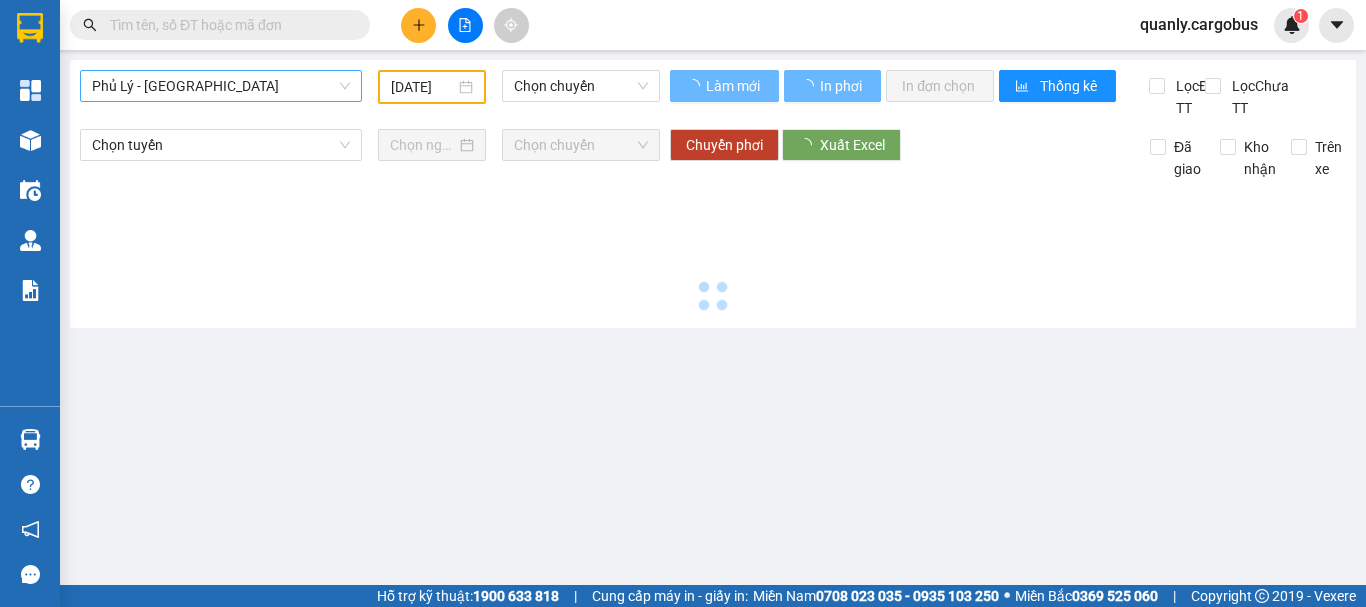 type on "[DATE]" 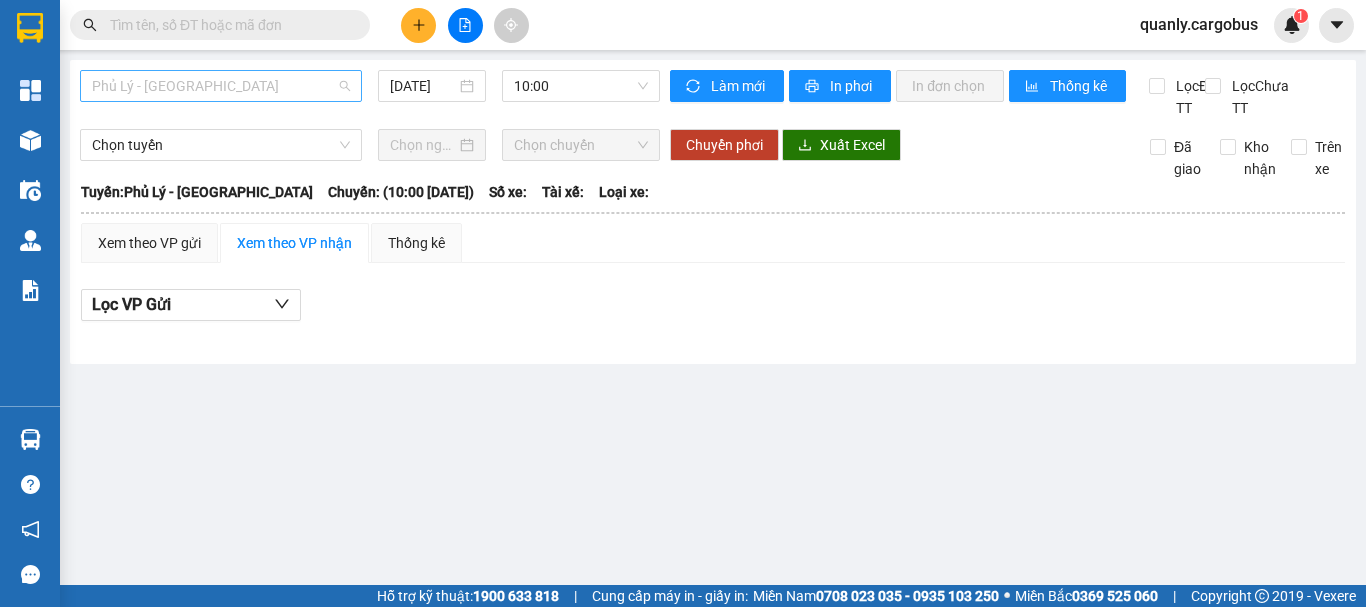 click on "Phủ Lý - [GEOGRAPHIC_DATA]" at bounding box center [221, 86] 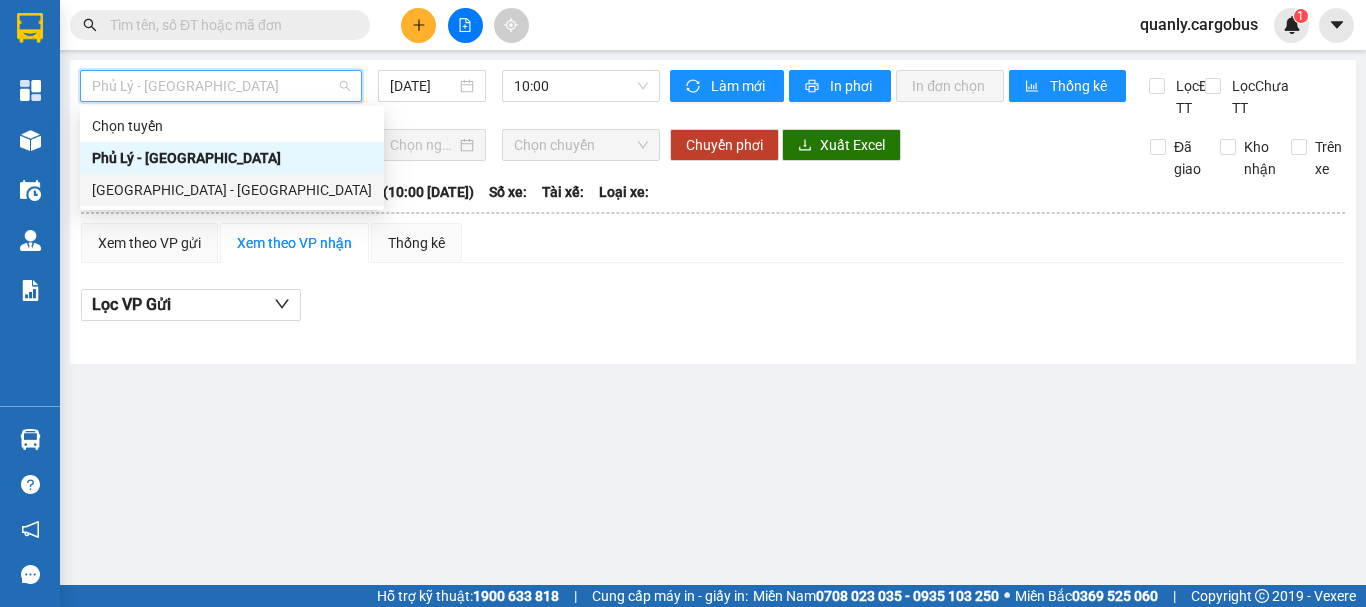 click on "[GEOGRAPHIC_DATA] - [GEOGRAPHIC_DATA]" at bounding box center (232, 190) 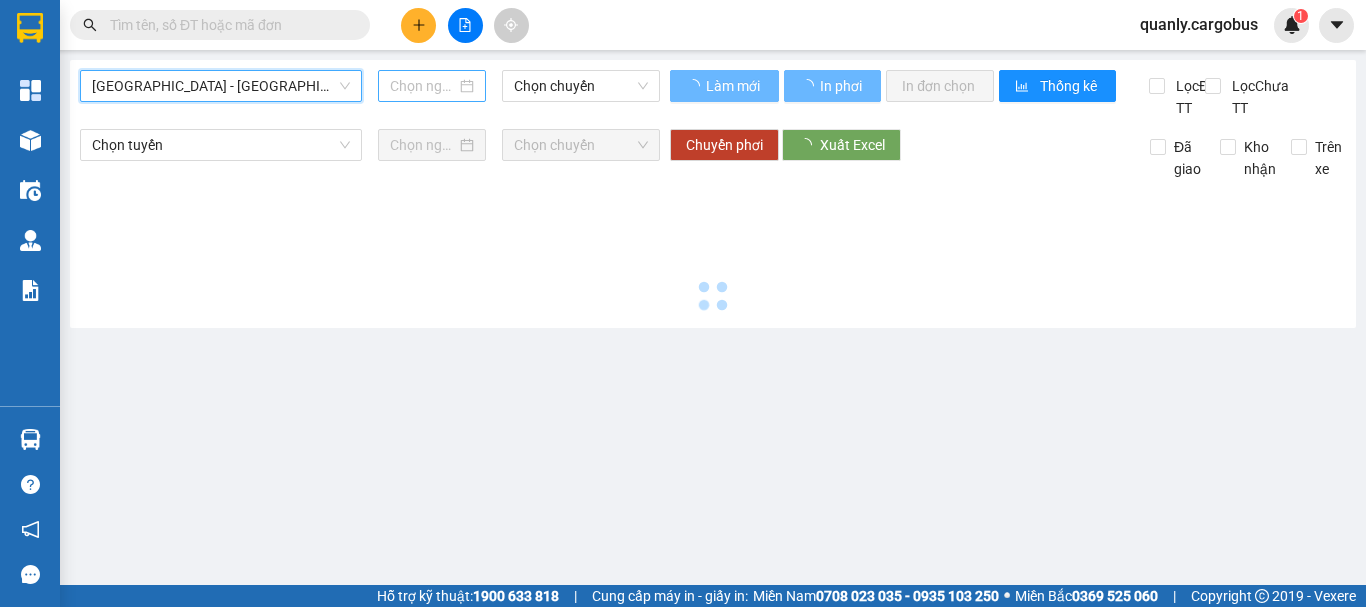 type on "[DATE]" 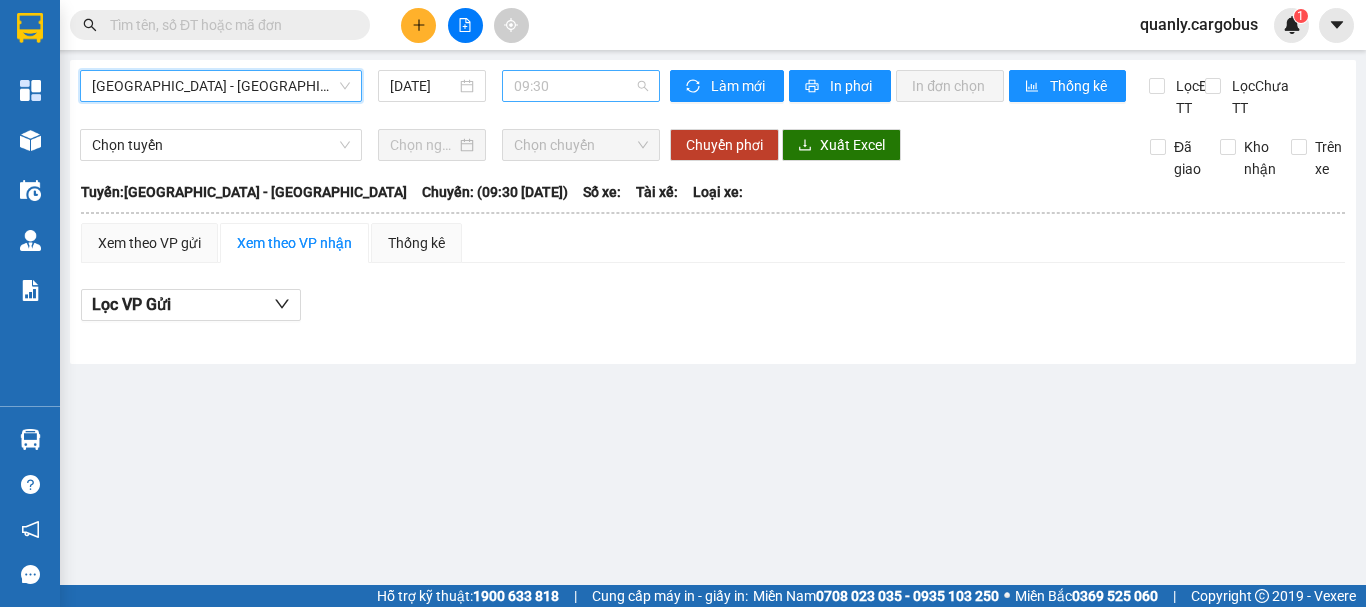 click on "09:30" at bounding box center [581, 86] 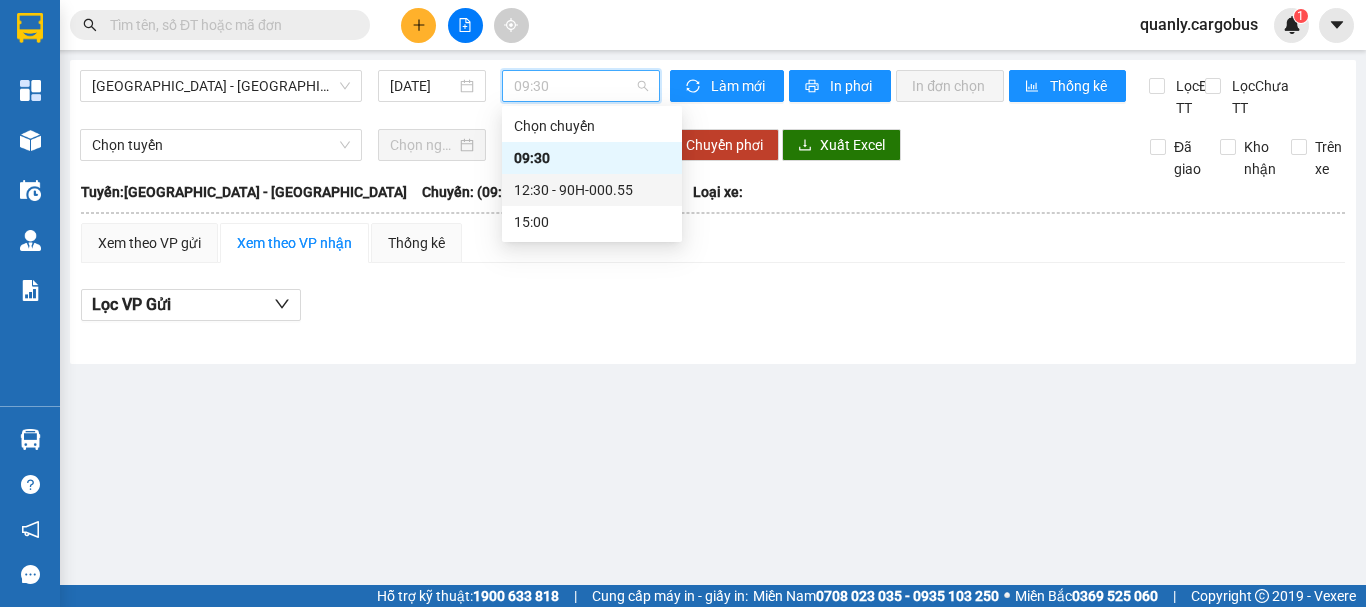click on "12:30     - 90H-000.55" at bounding box center [592, 190] 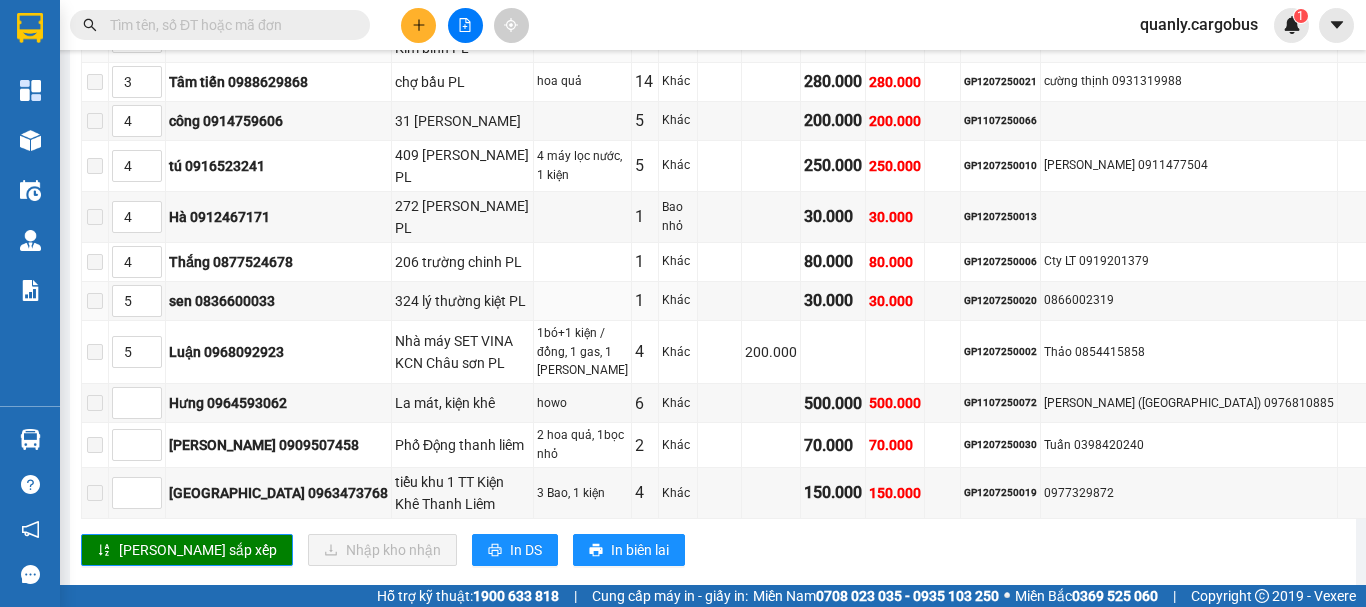 scroll, scrollTop: 1799, scrollLeft: 0, axis: vertical 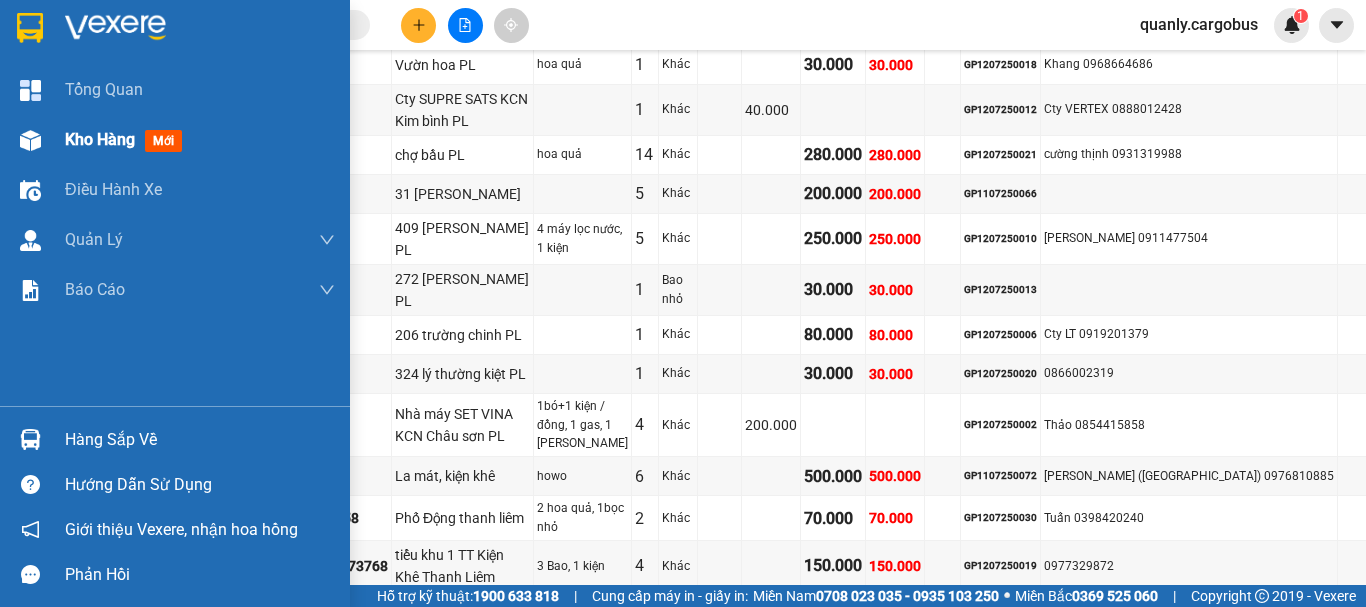 click at bounding box center (30, 140) 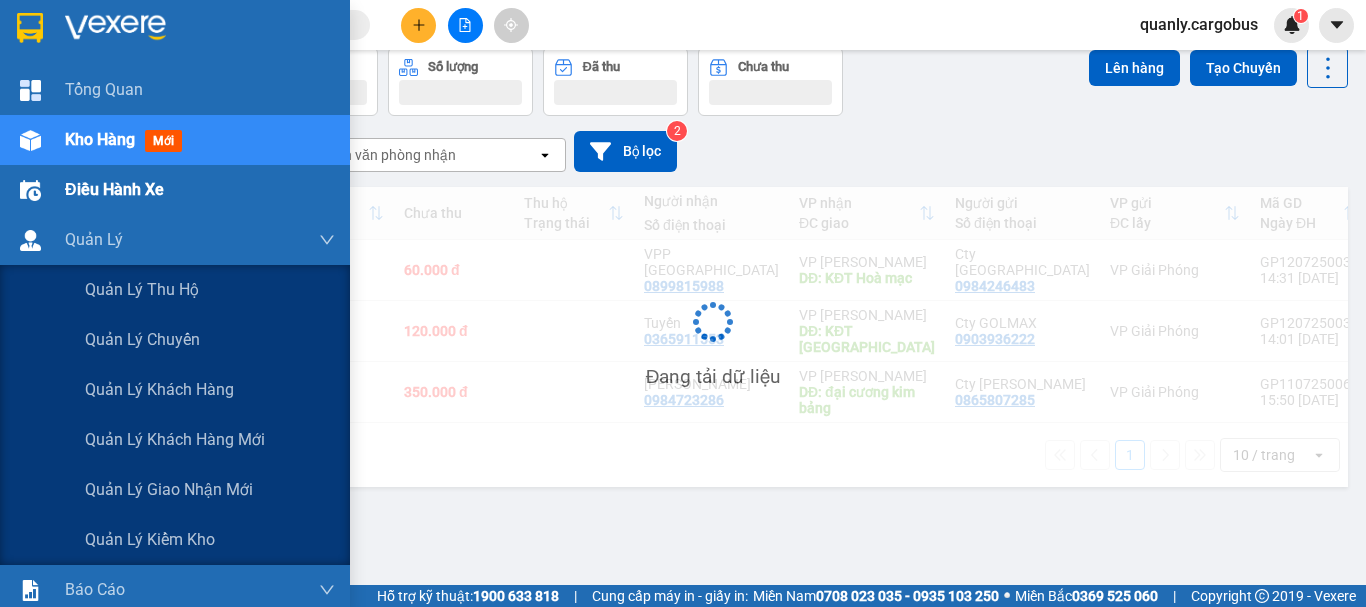 scroll, scrollTop: 92, scrollLeft: 0, axis: vertical 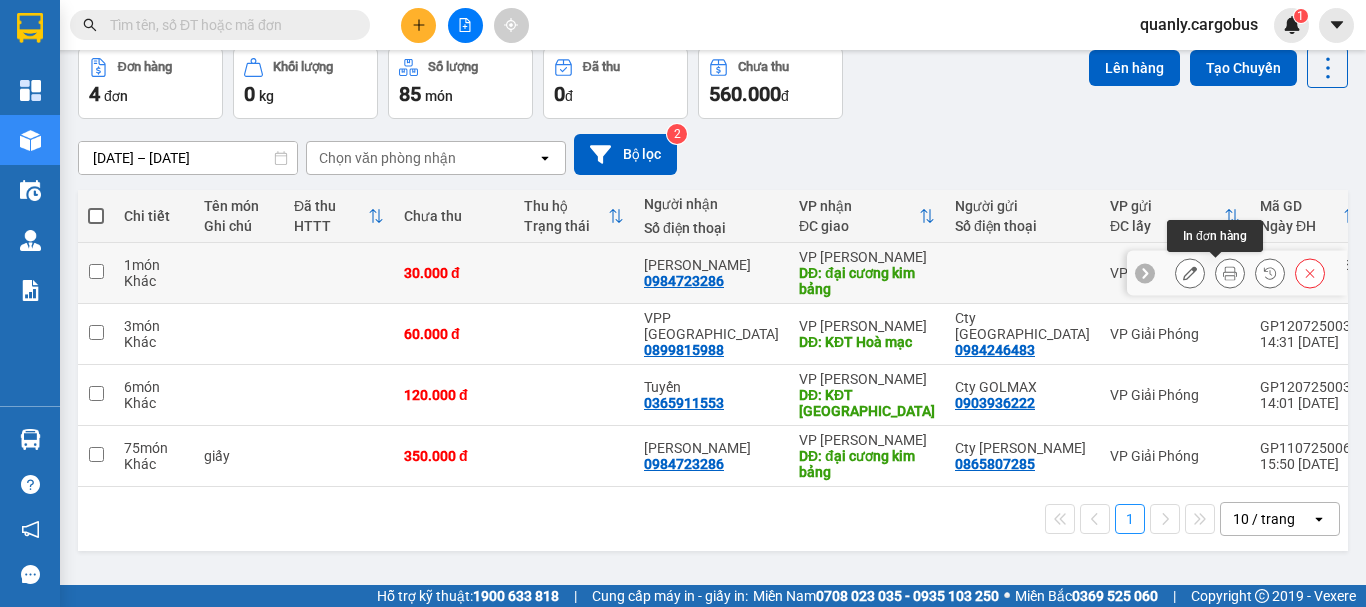 click 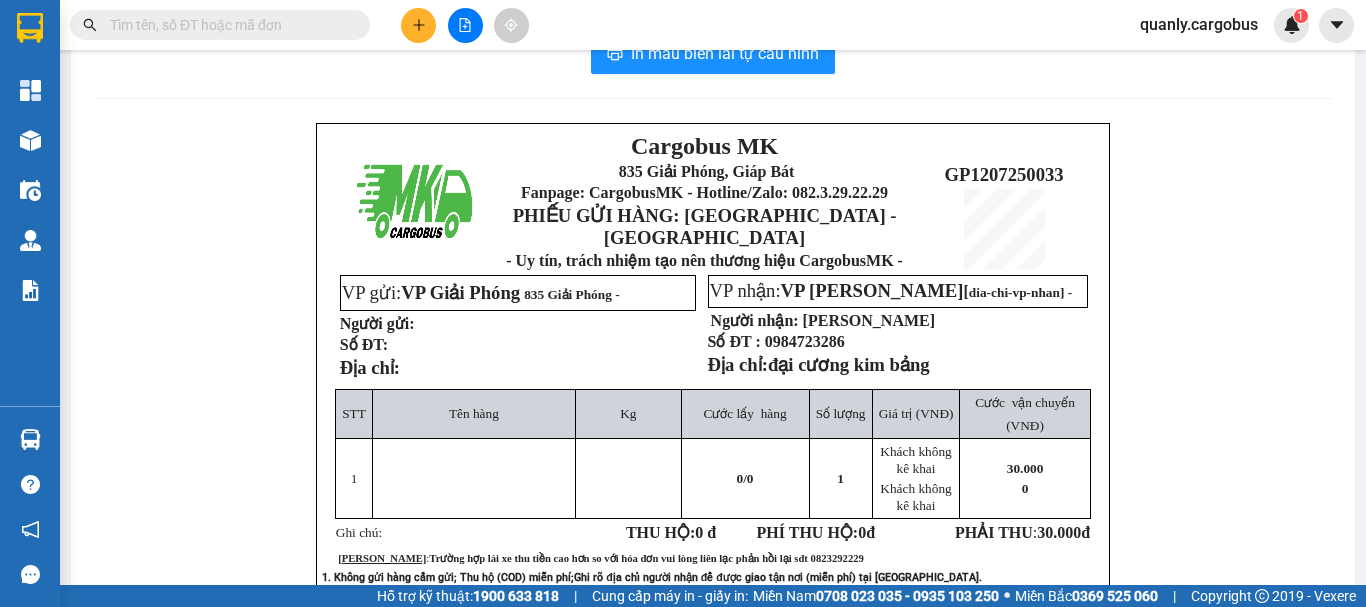 scroll, scrollTop: 0, scrollLeft: 0, axis: both 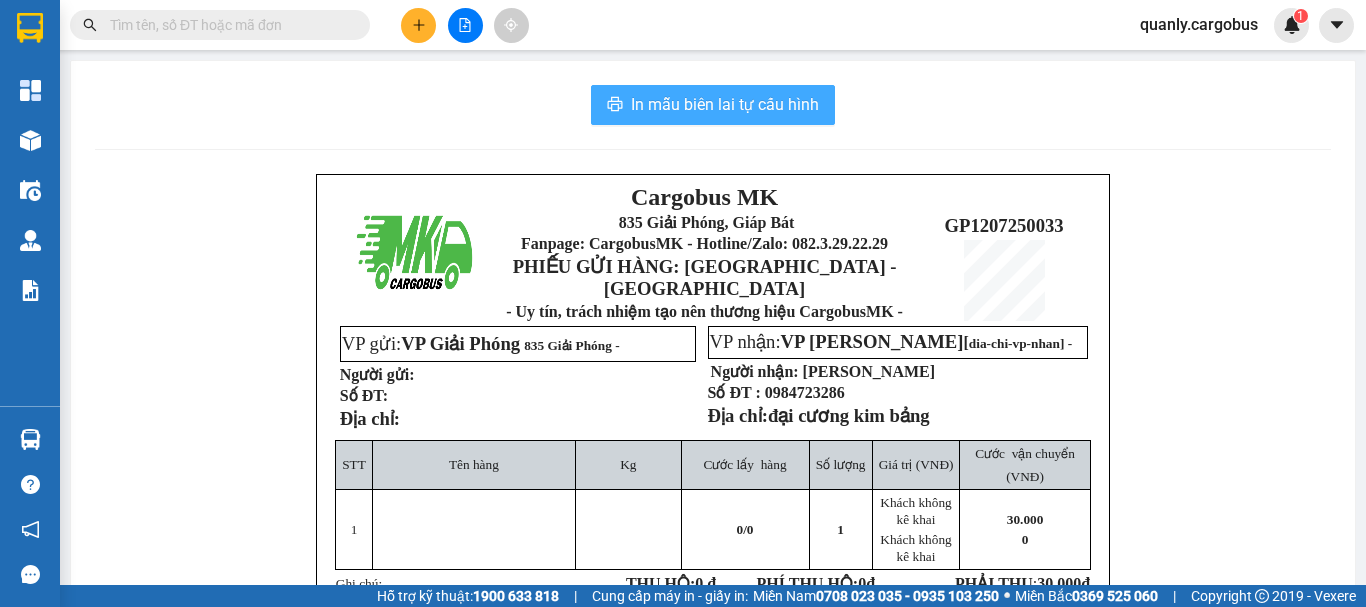click on "In mẫu biên lai tự cấu hình" at bounding box center (725, 104) 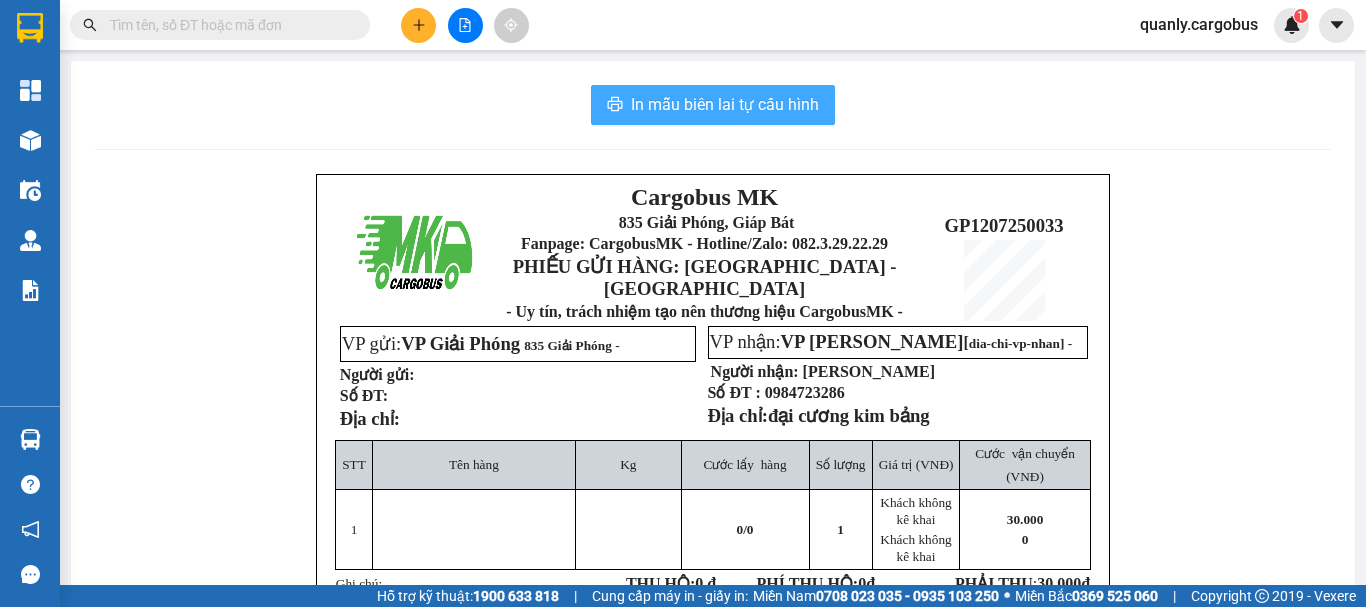scroll, scrollTop: 0, scrollLeft: 0, axis: both 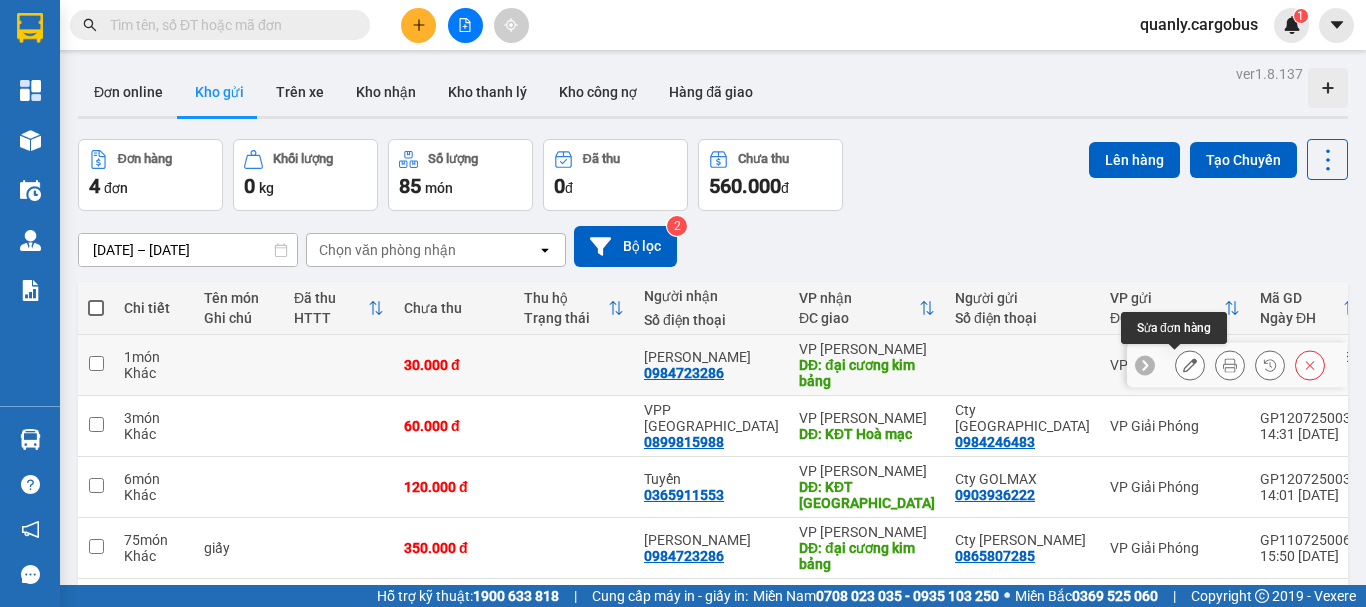 click 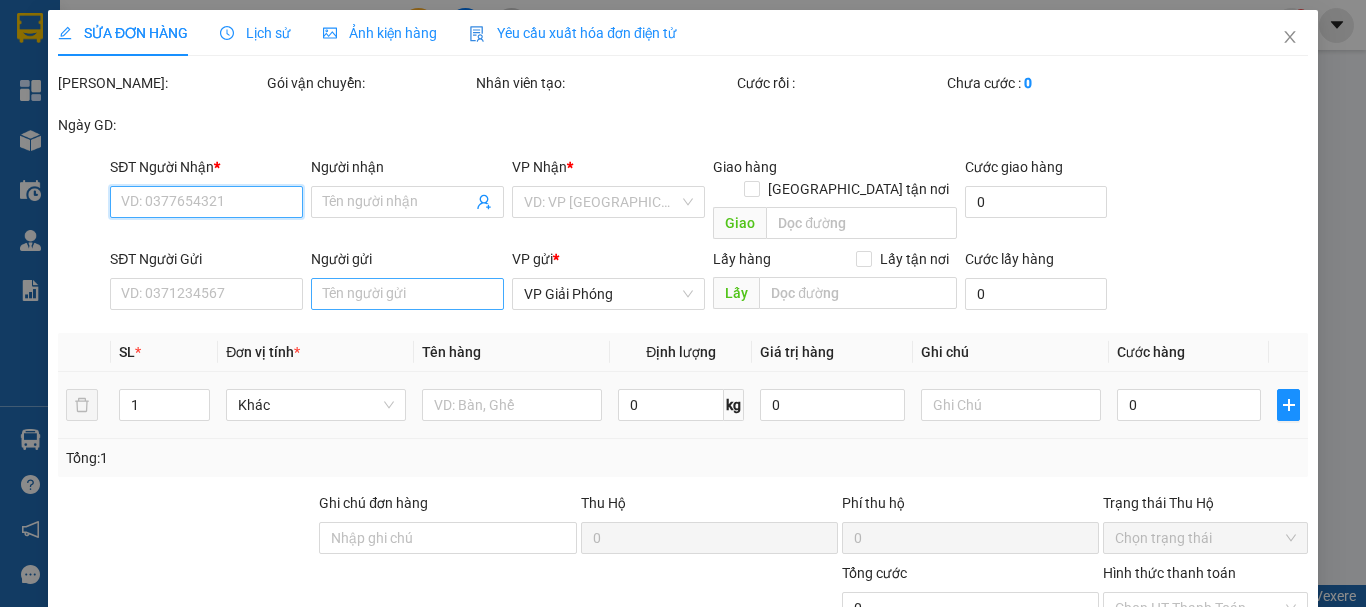 type on "0984723286" 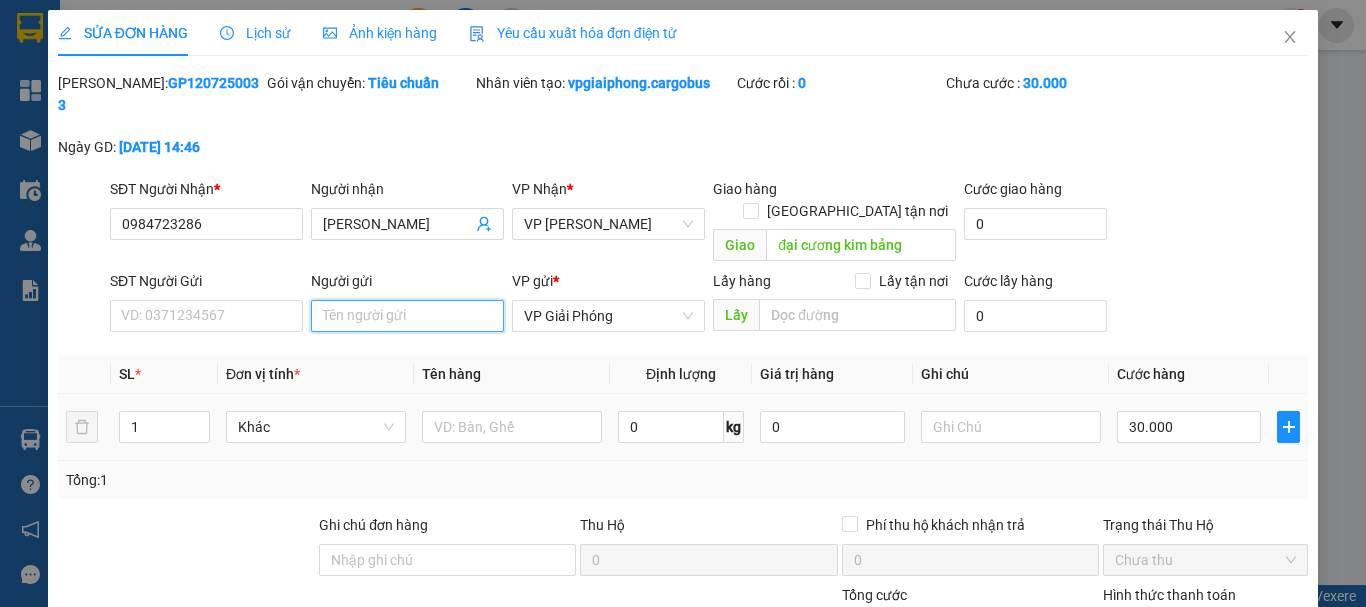 click on "Người gửi" at bounding box center [407, 316] 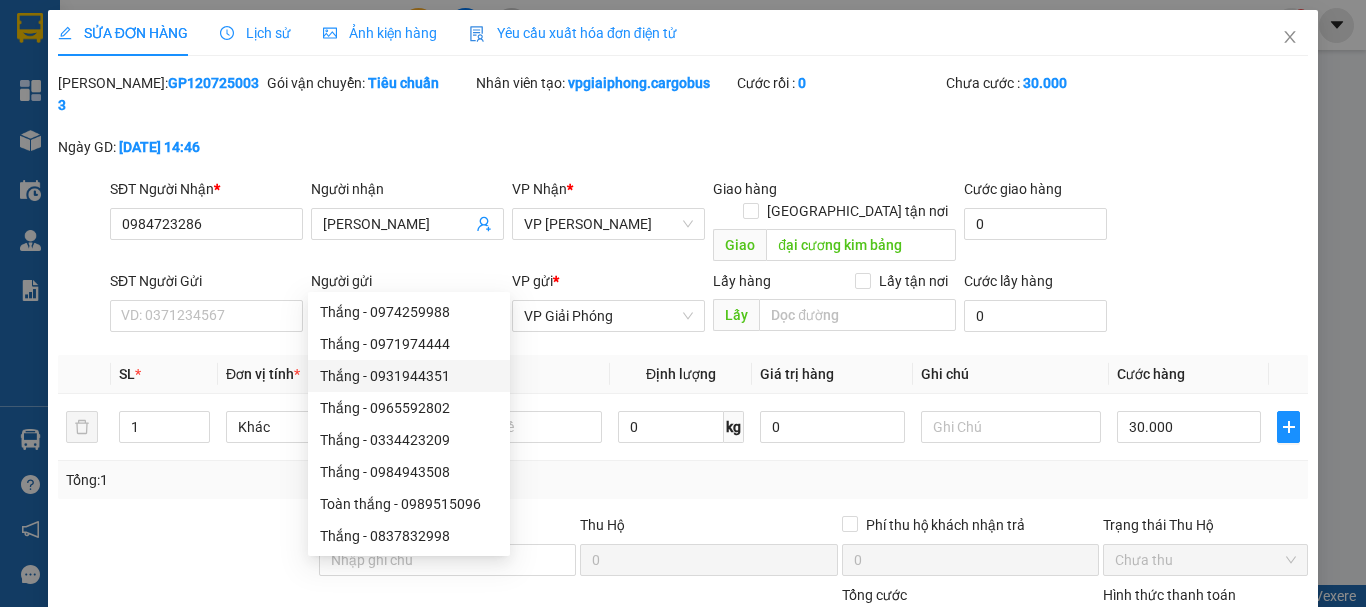 scroll, scrollTop: 64, scrollLeft: 0, axis: vertical 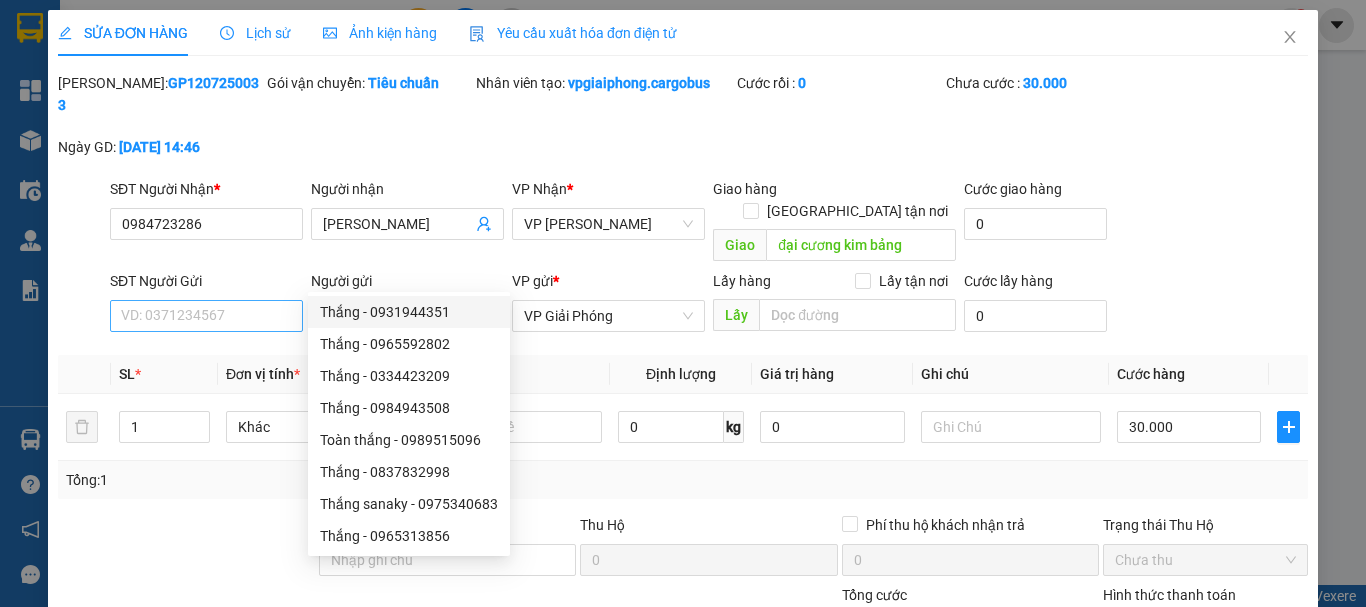 type on "thắng" 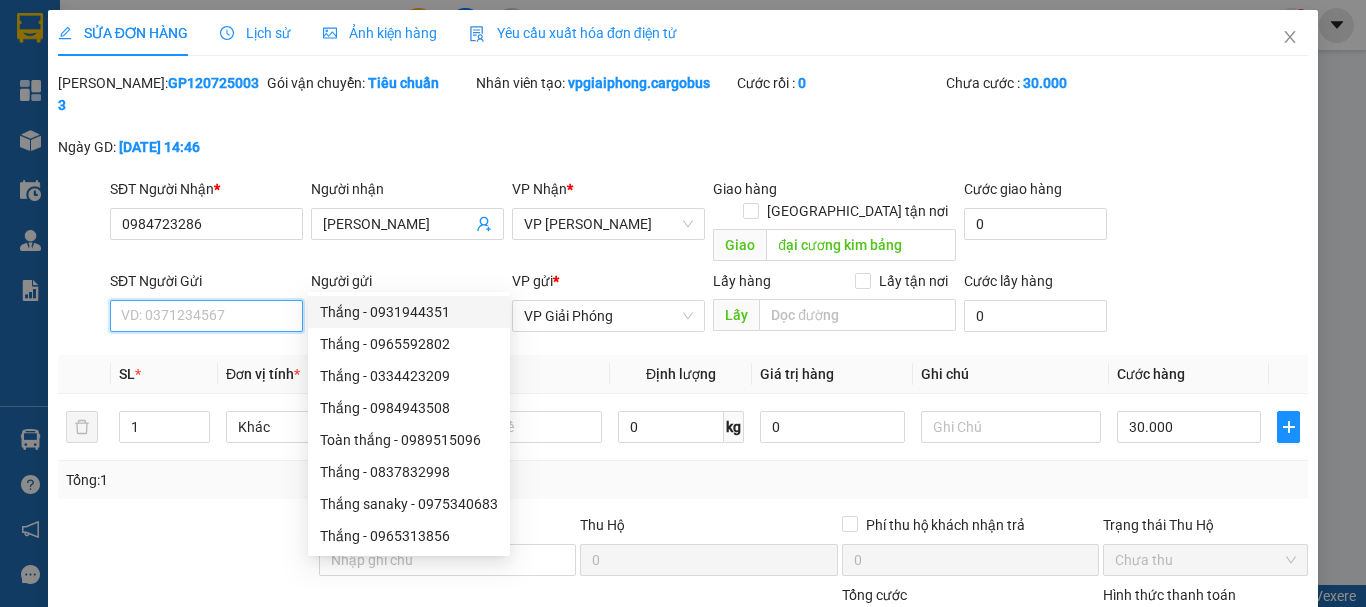 click on "SĐT Người Gửi" at bounding box center [206, 316] 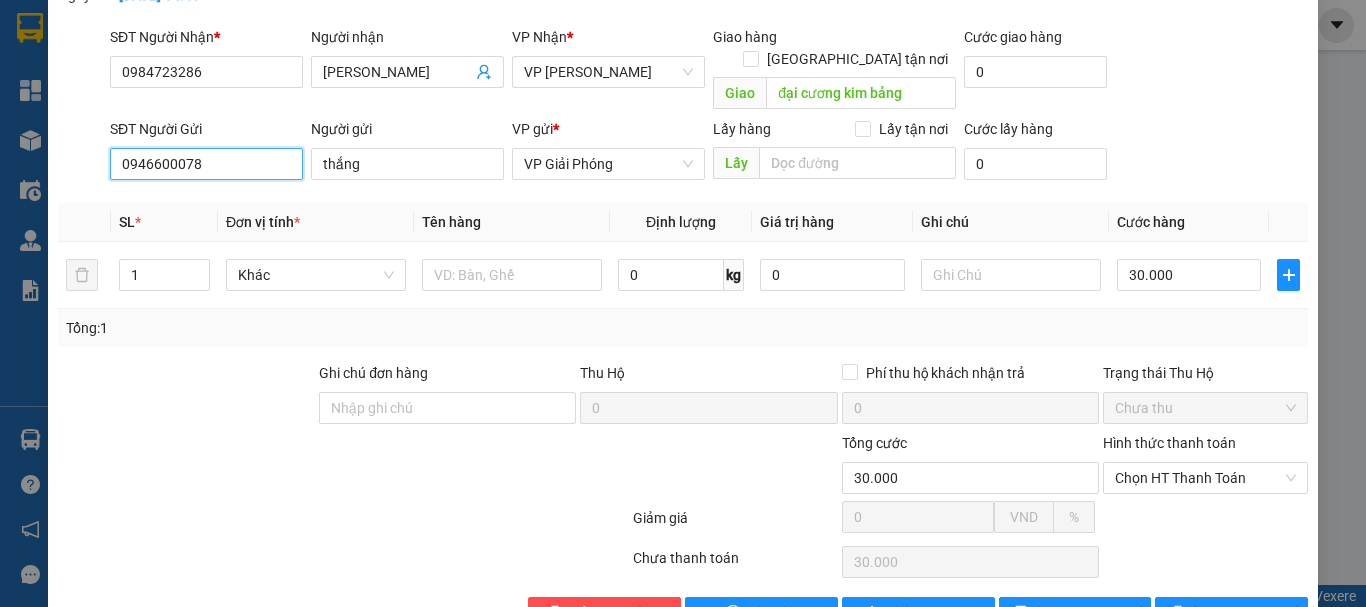 scroll, scrollTop: 169, scrollLeft: 0, axis: vertical 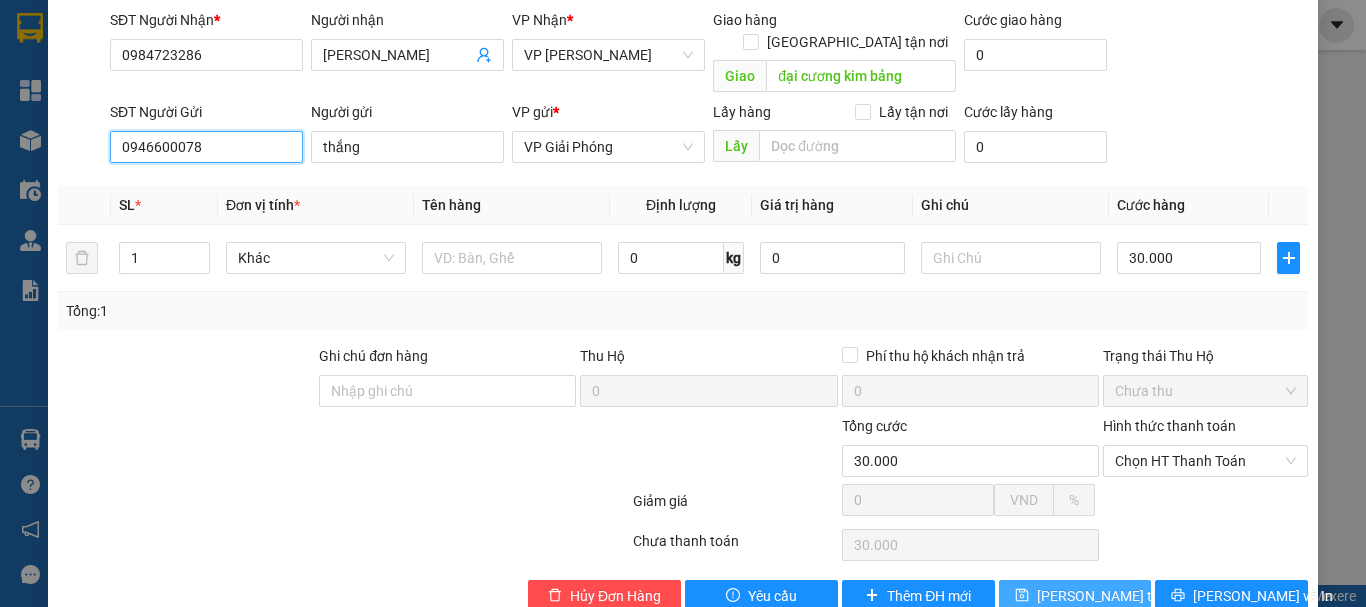 type on "0946600078" 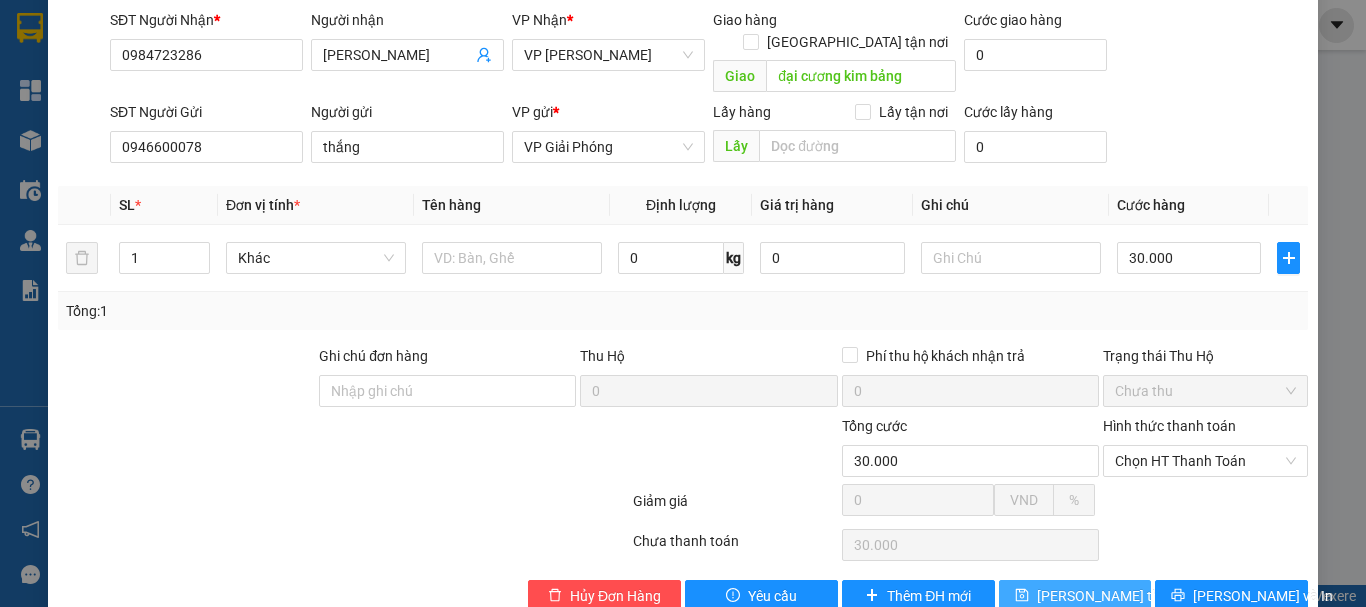 click on "[PERSON_NAME] thay đổi" at bounding box center (1117, 596) 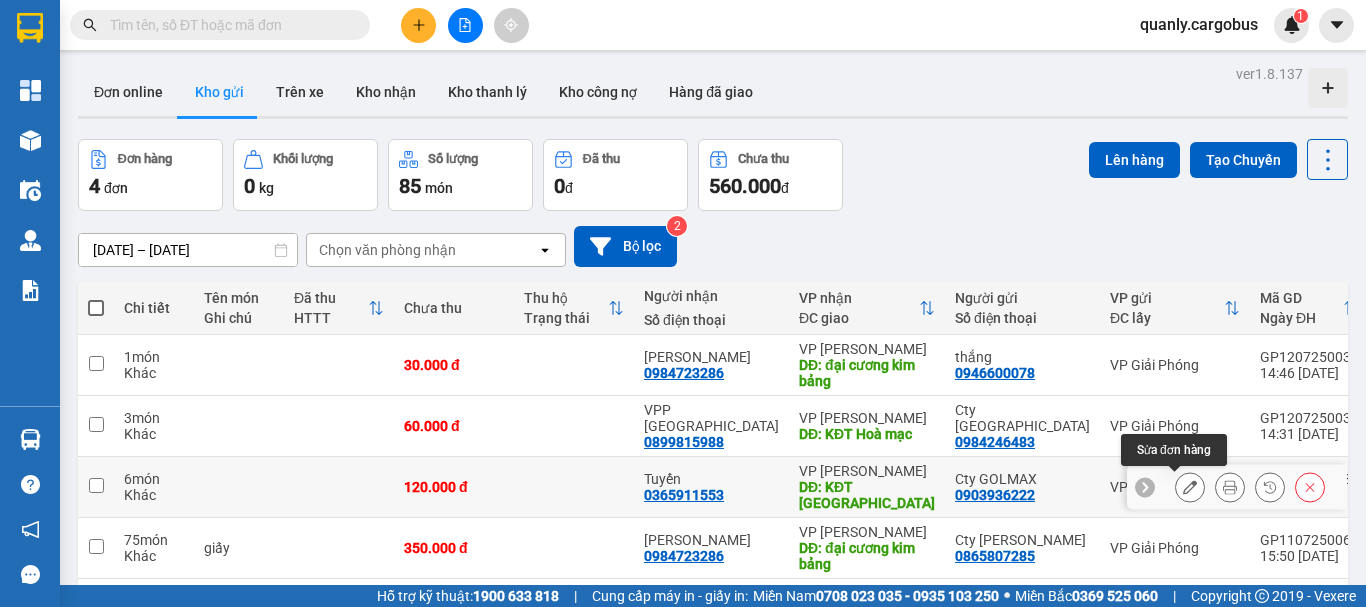 click 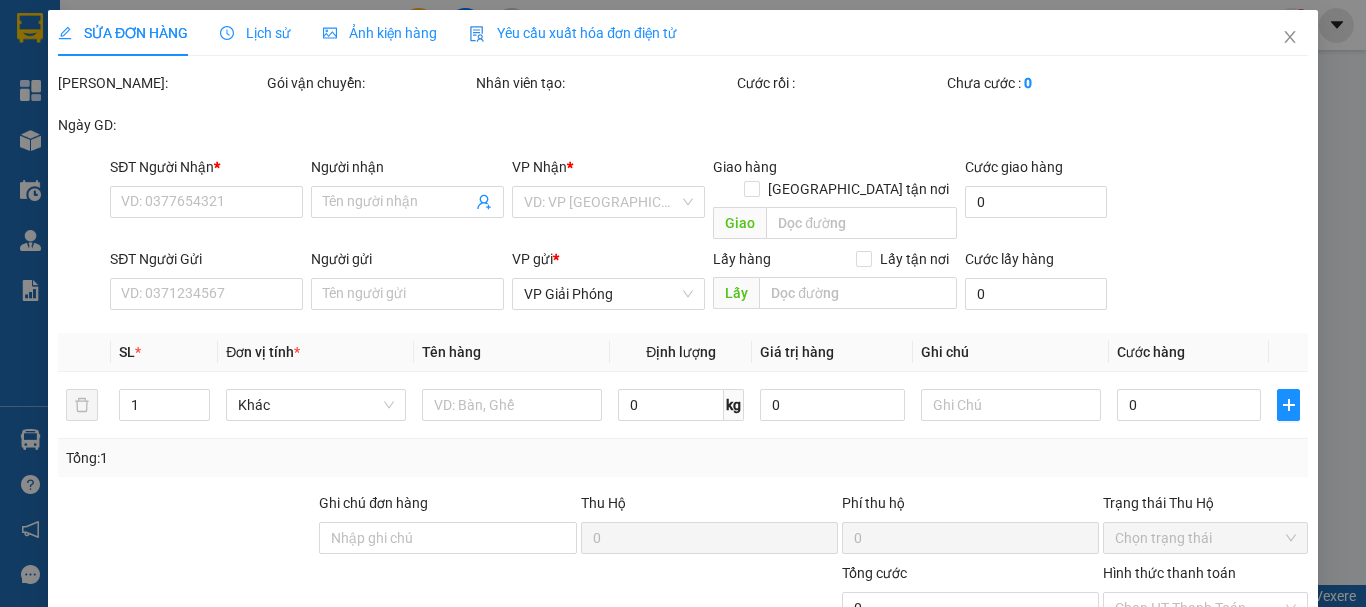 type on "0365911553" 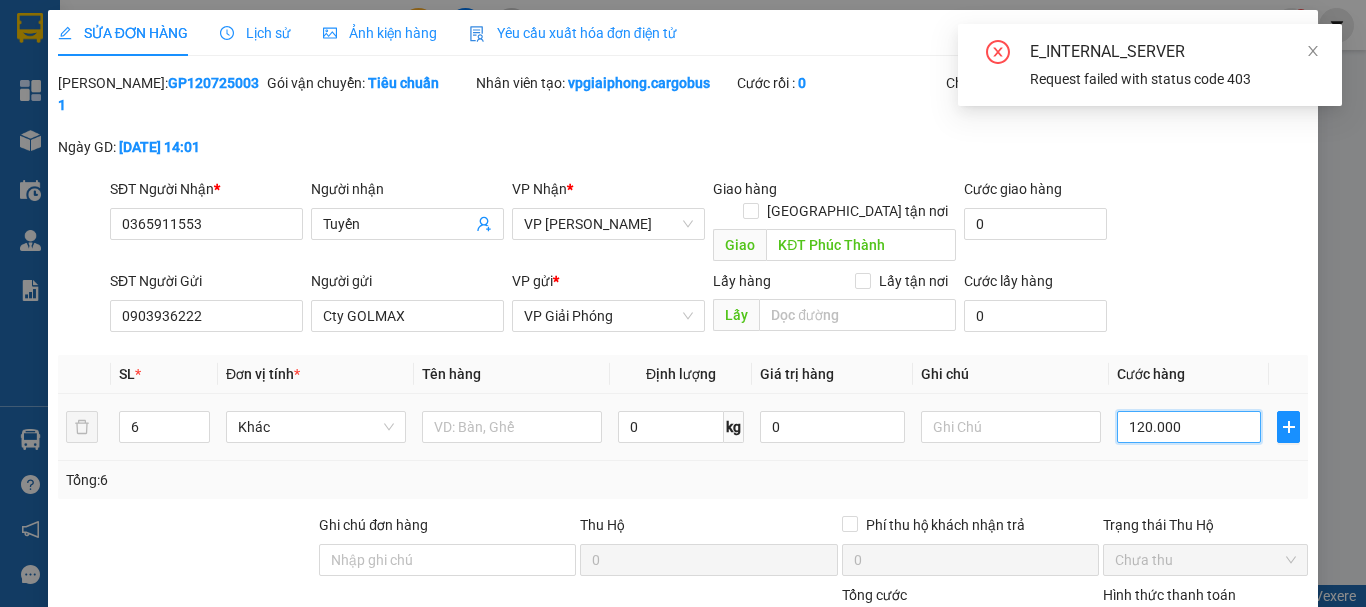 click on "120.000" at bounding box center (1189, 427) 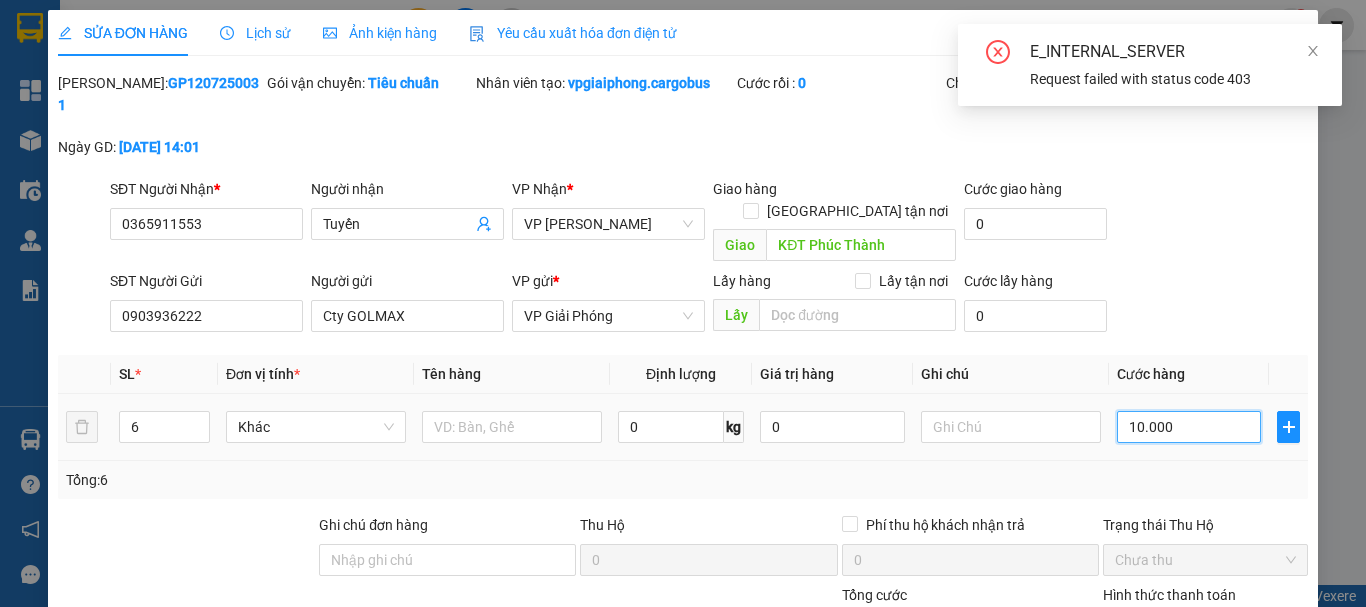 type on "100.000" 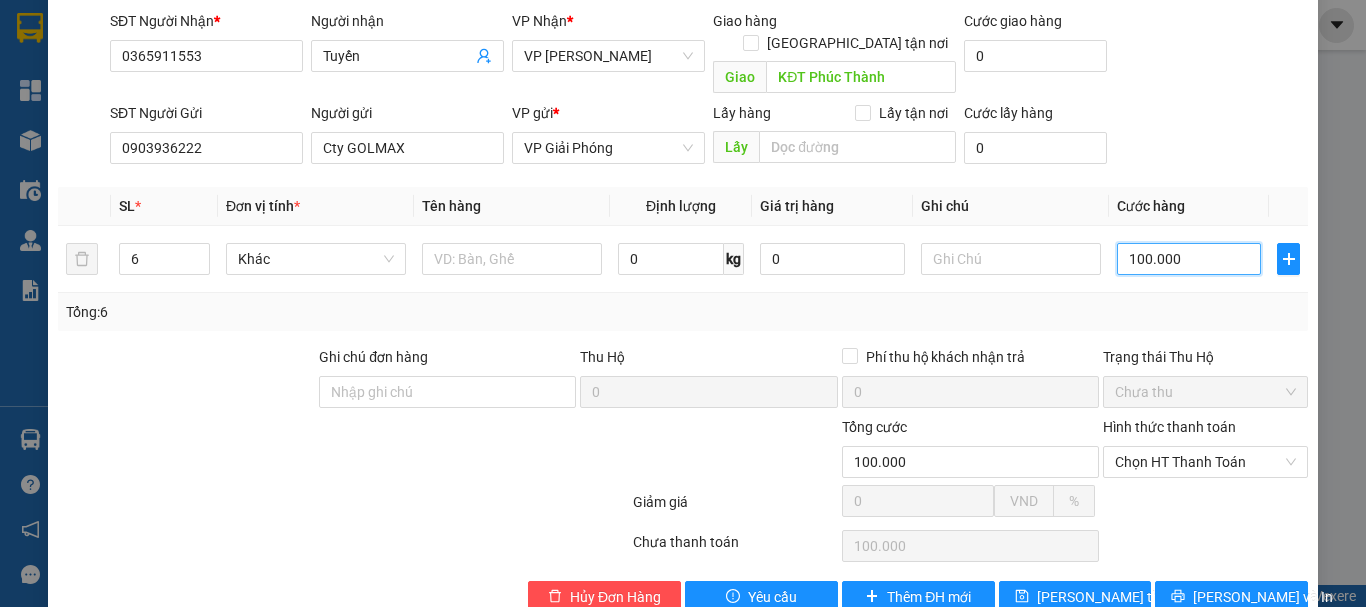 scroll, scrollTop: 169, scrollLeft: 0, axis: vertical 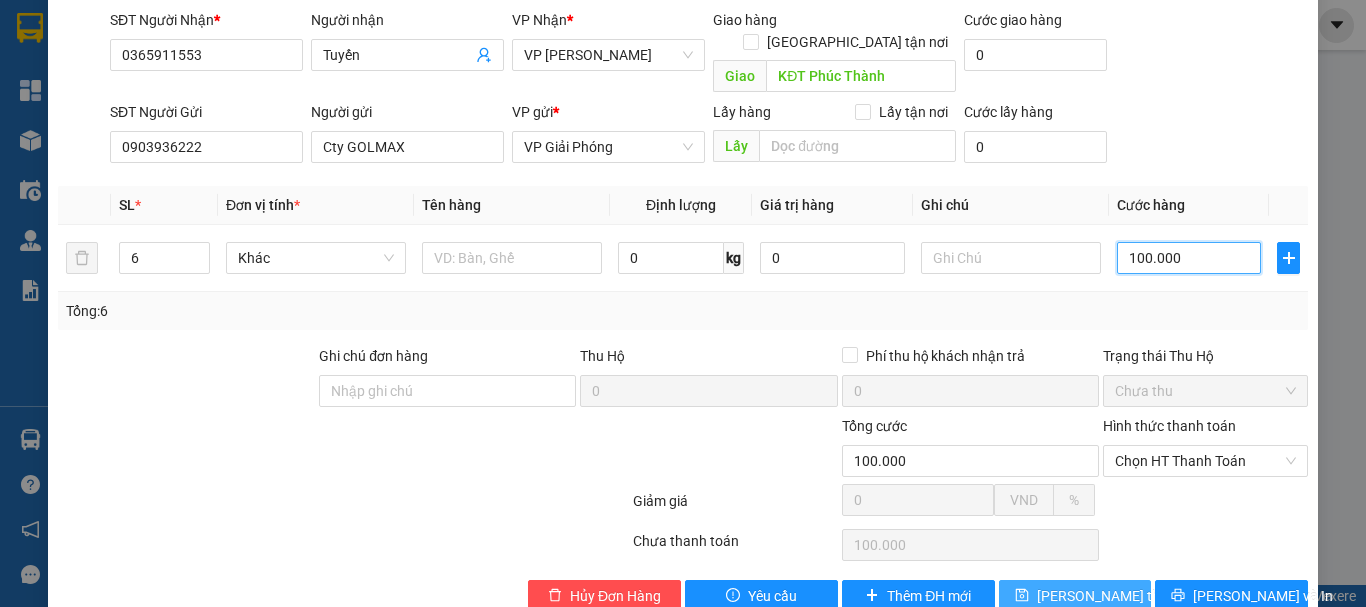 type on "100.000" 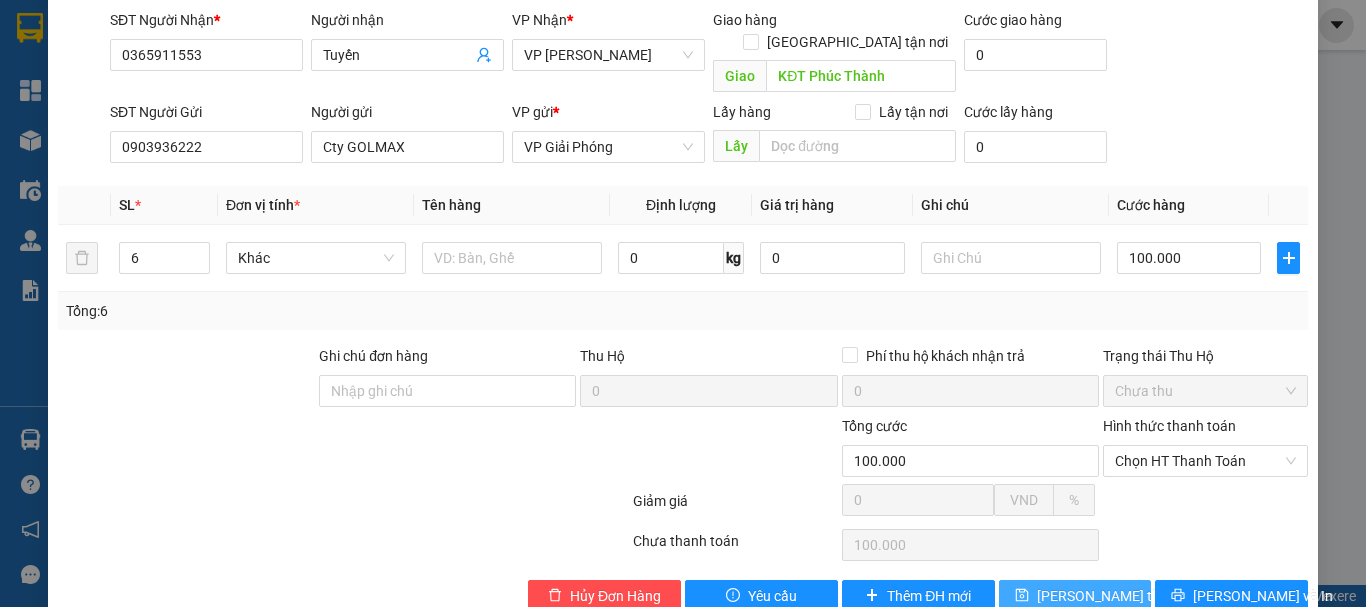 click on "[PERSON_NAME] thay đổi" at bounding box center [1117, 596] 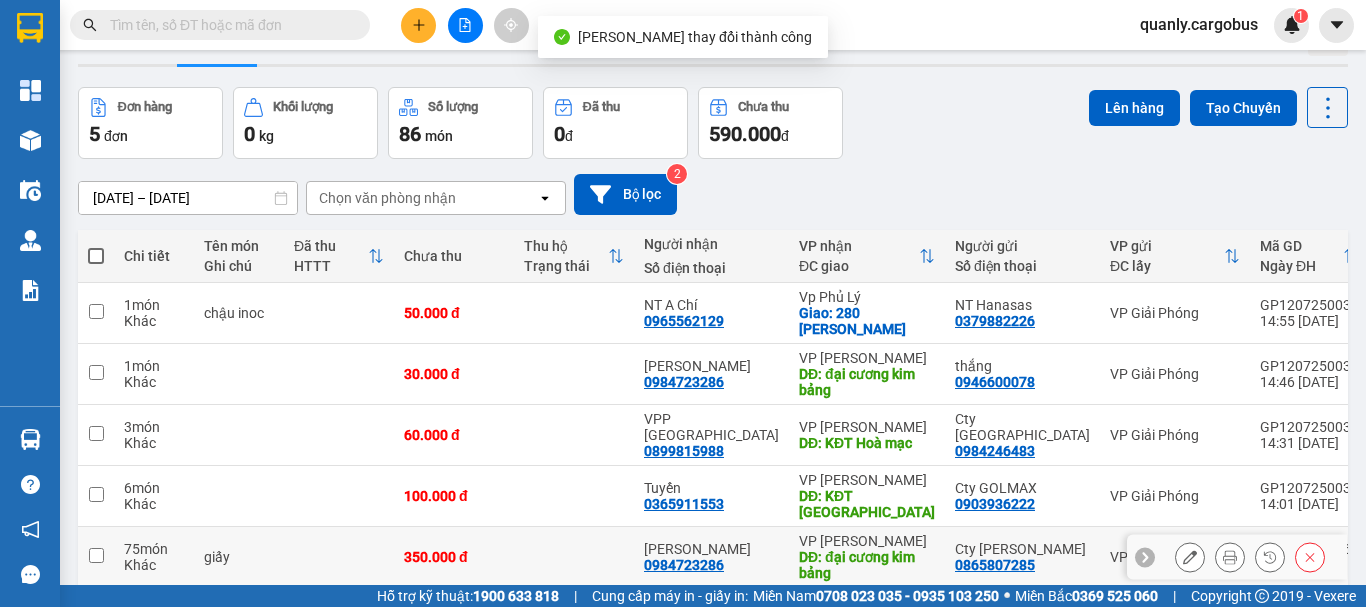scroll, scrollTop: 100, scrollLeft: 0, axis: vertical 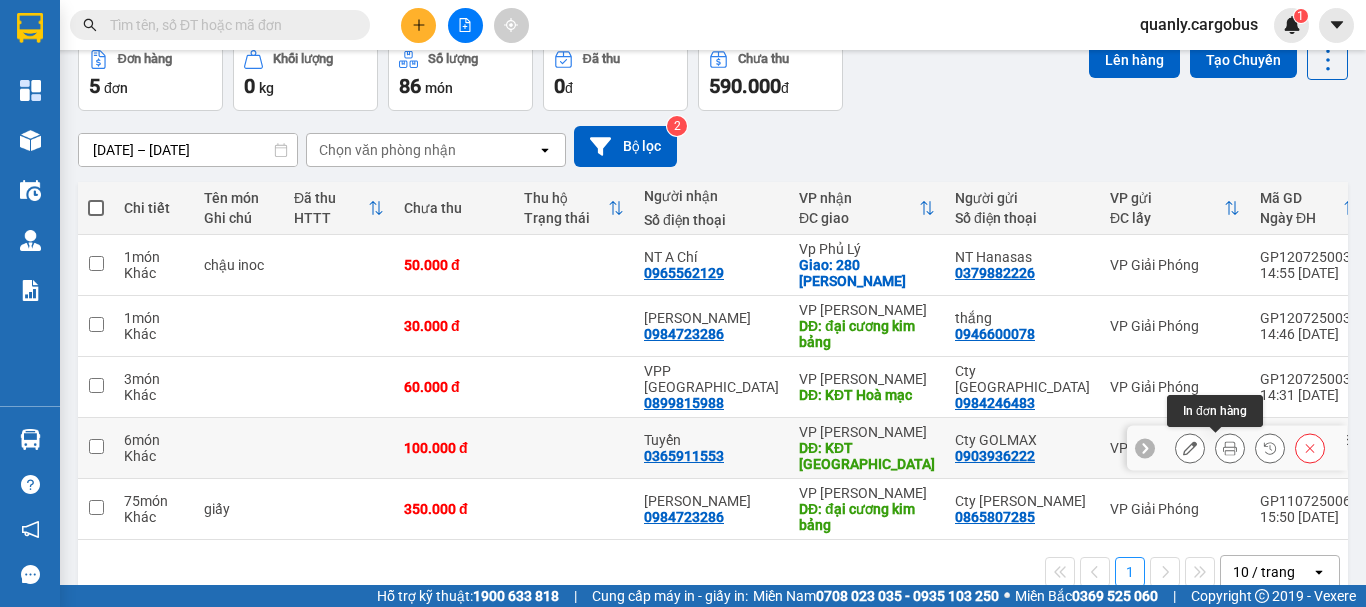 click 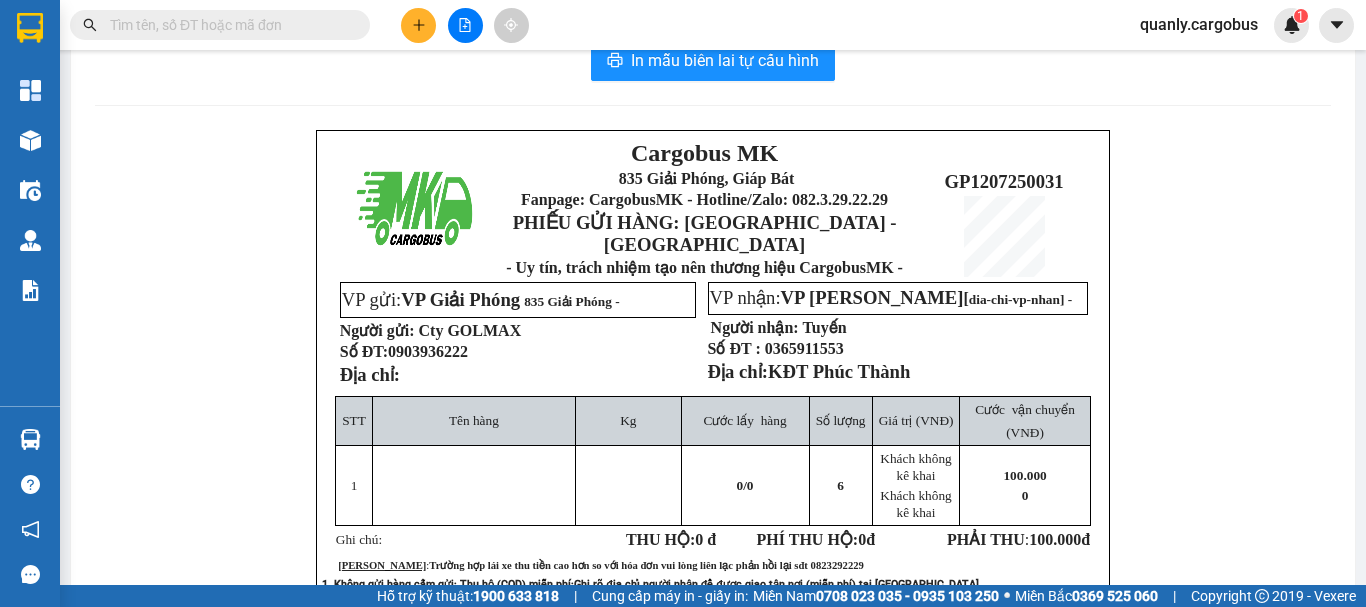 scroll, scrollTop: 0, scrollLeft: 0, axis: both 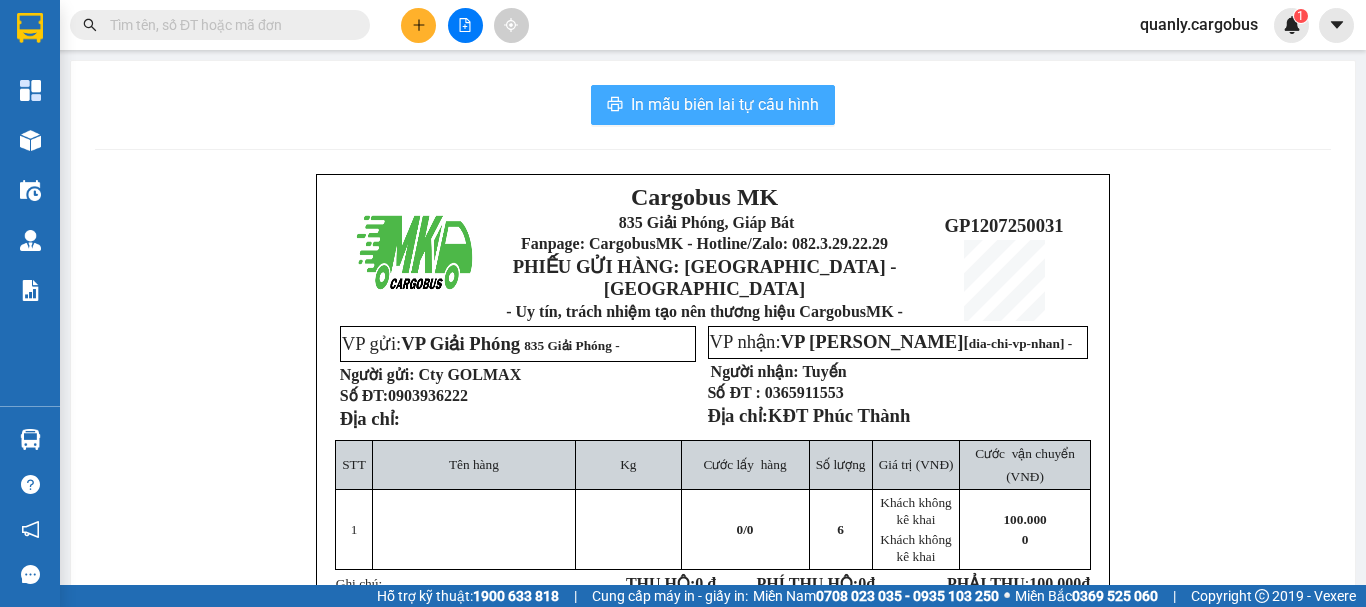 click on "In mẫu biên lai tự cấu hình" at bounding box center [725, 104] 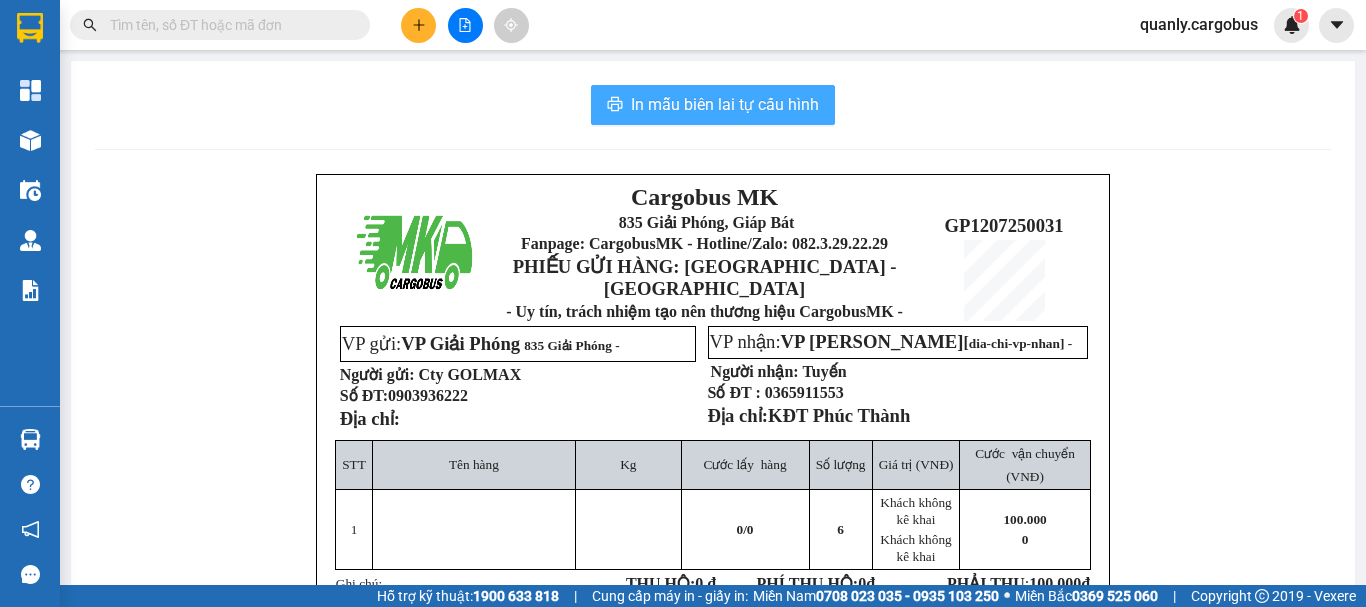 scroll, scrollTop: 0, scrollLeft: 0, axis: both 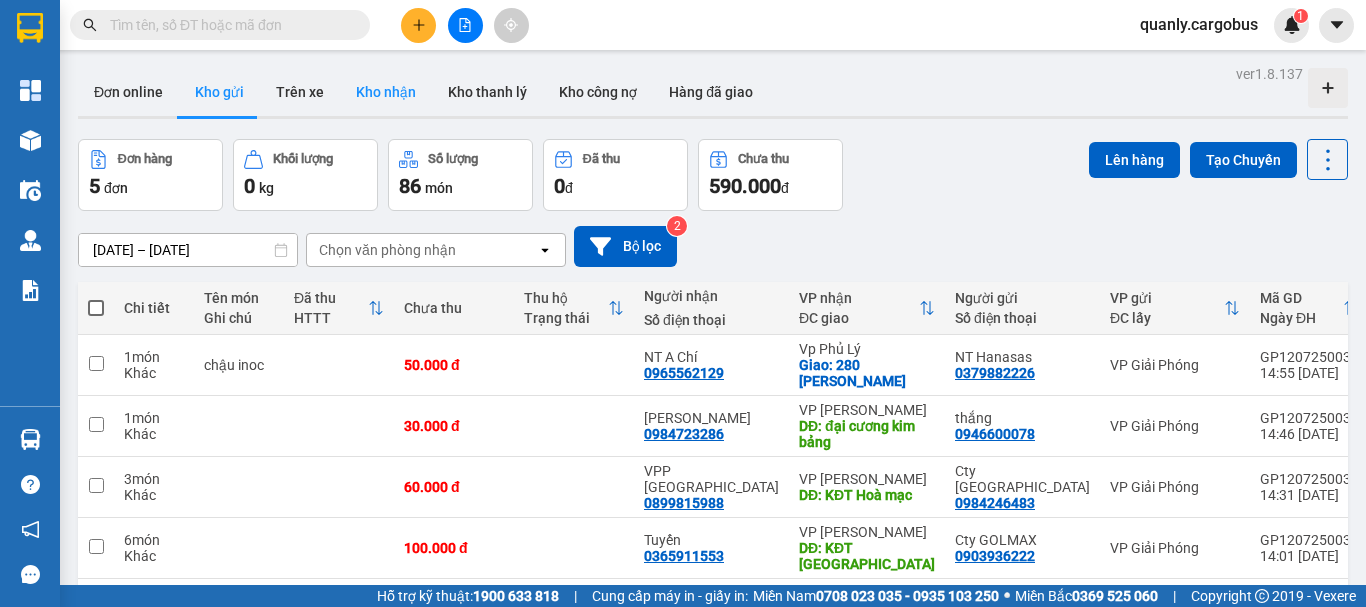 click on "Kho nhận" at bounding box center [386, 92] 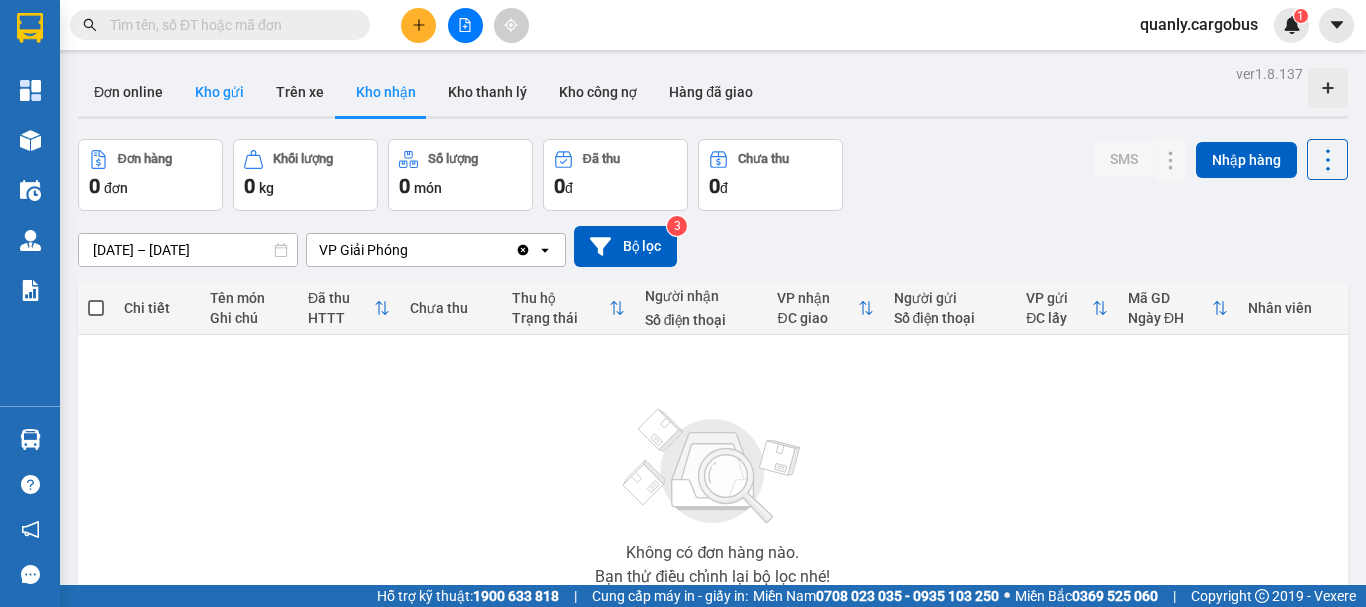 click on "Kho gửi" at bounding box center [219, 92] 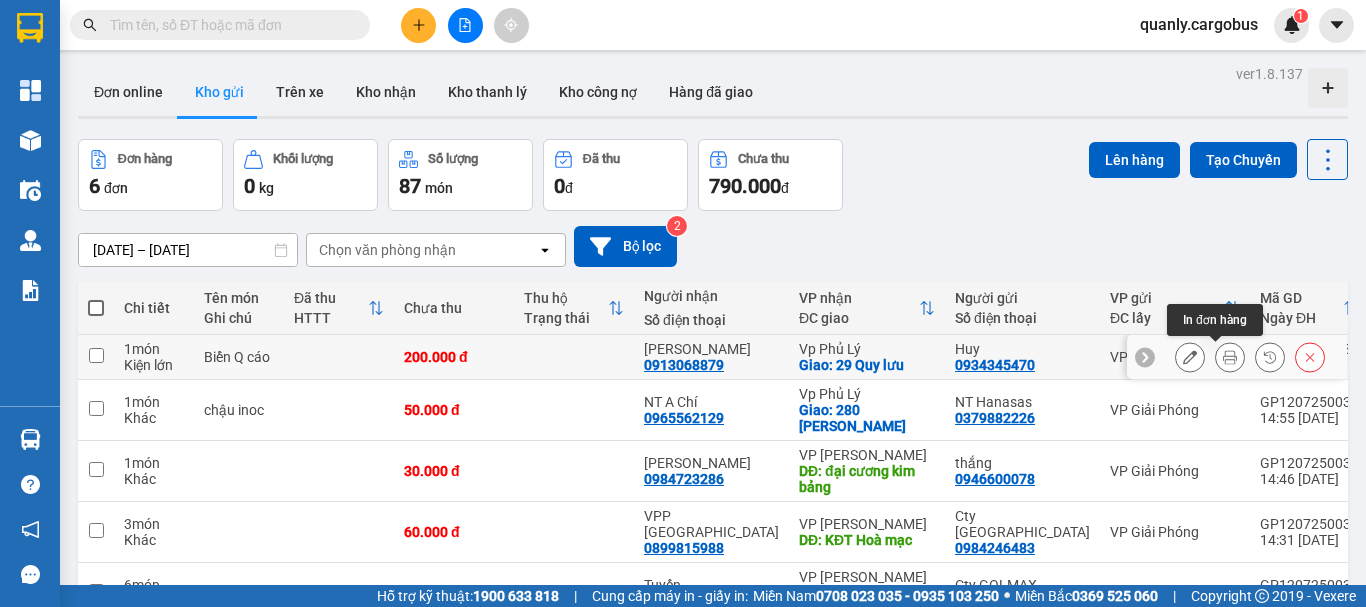 click 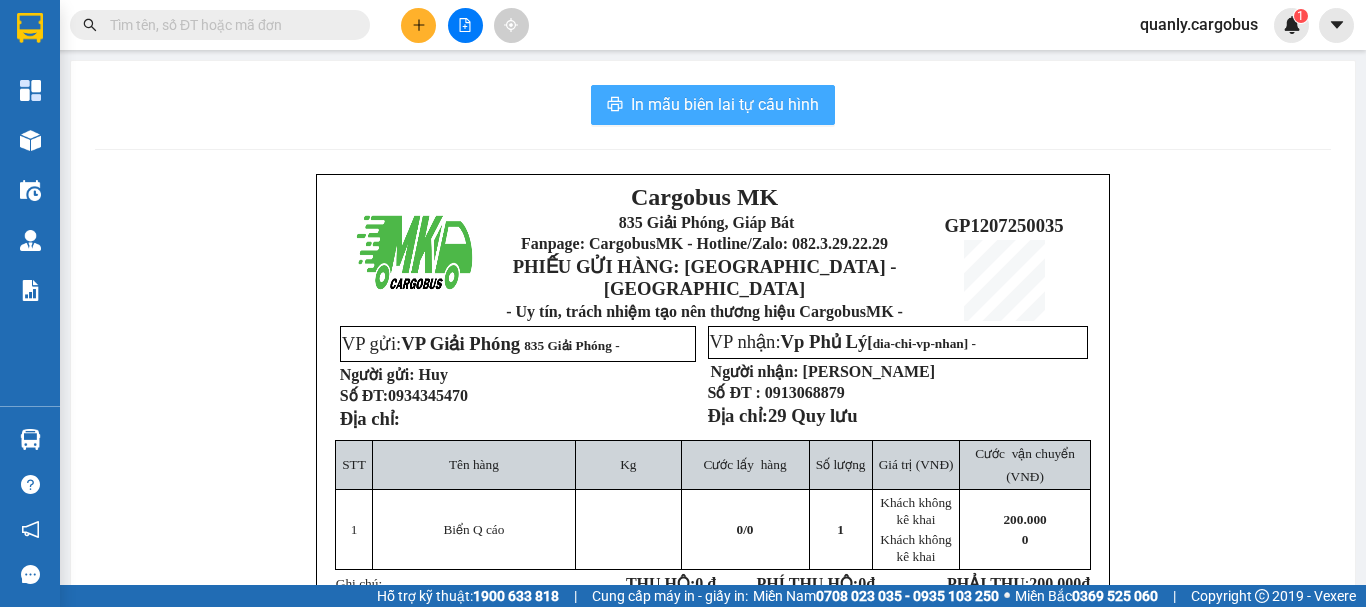 click on "In mẫu biên lai tự cấu hình" at bounding box center [725, 104] 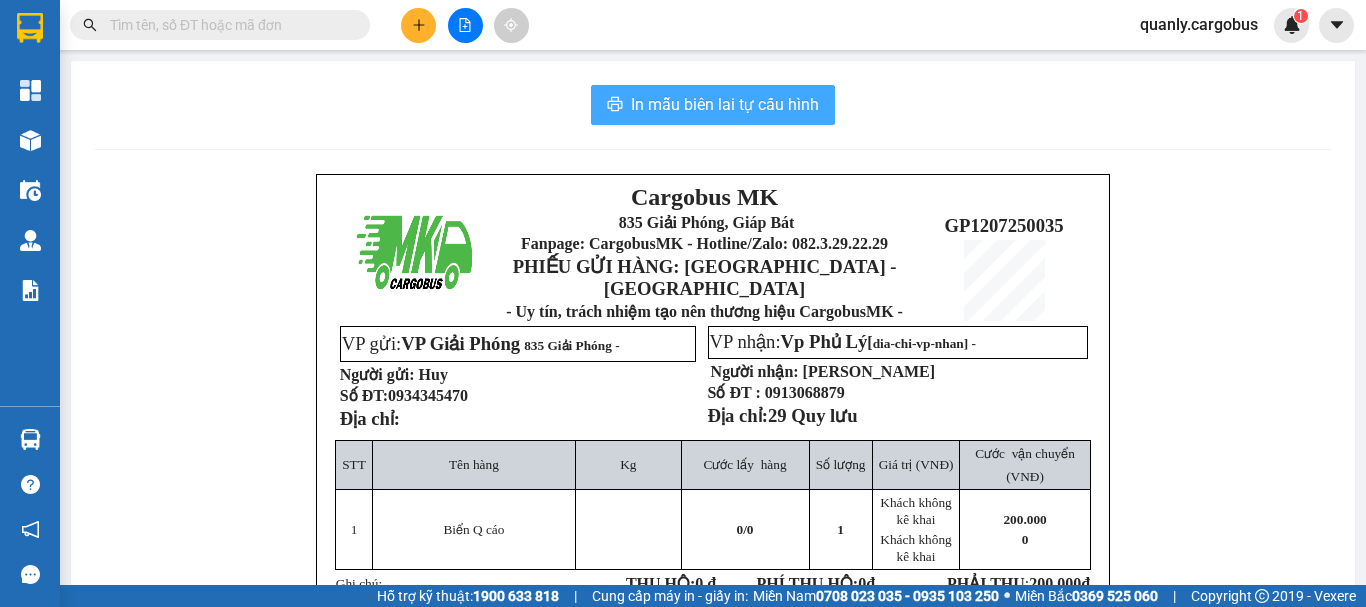 scroll, scrollTop: 0, scrollLeft: 0, axis: both 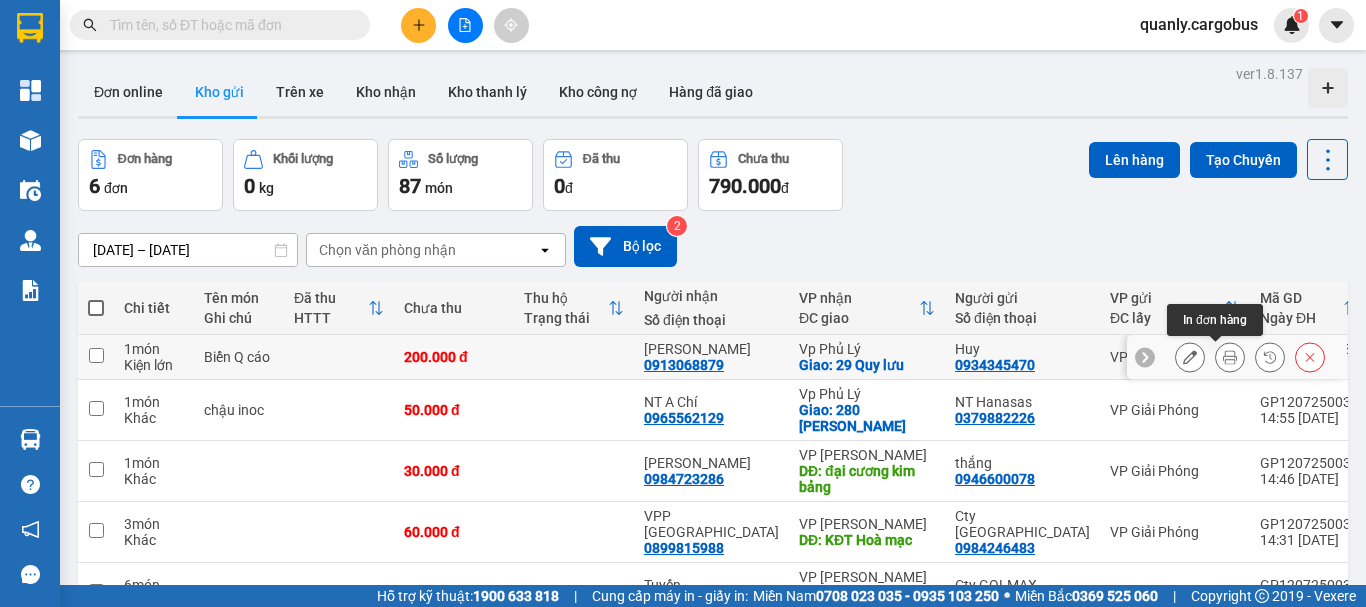 click 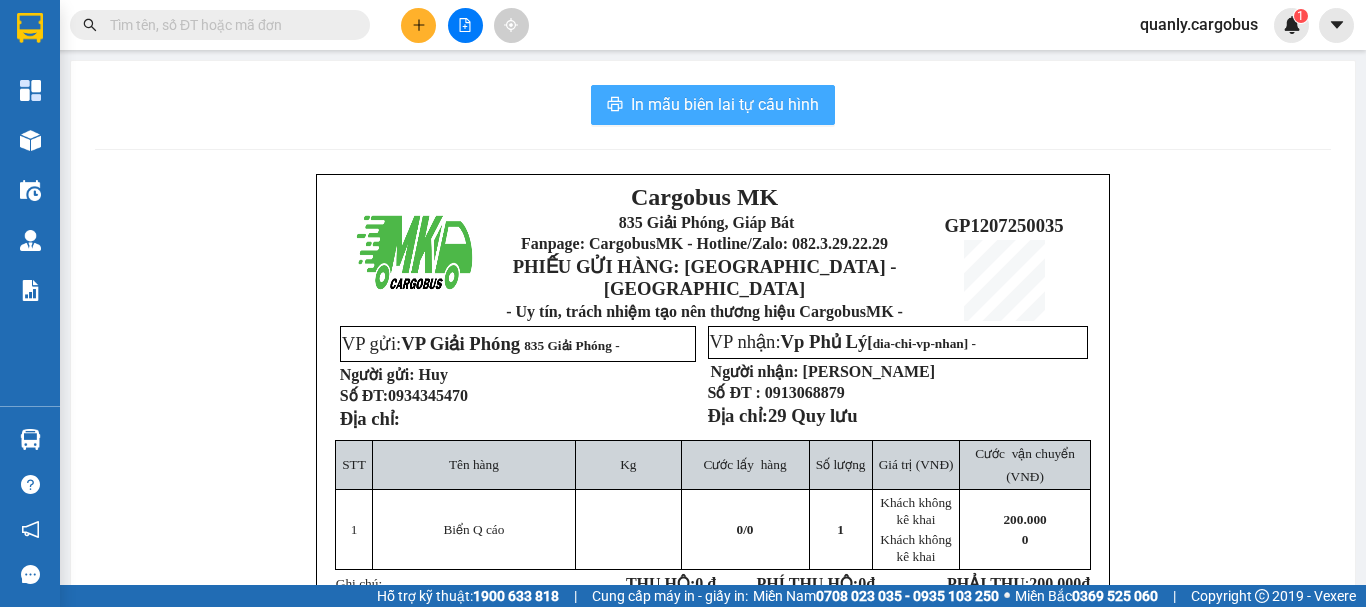 click on "In mẫu biên lai tự cấu hình" at bounding box center [725, 104] 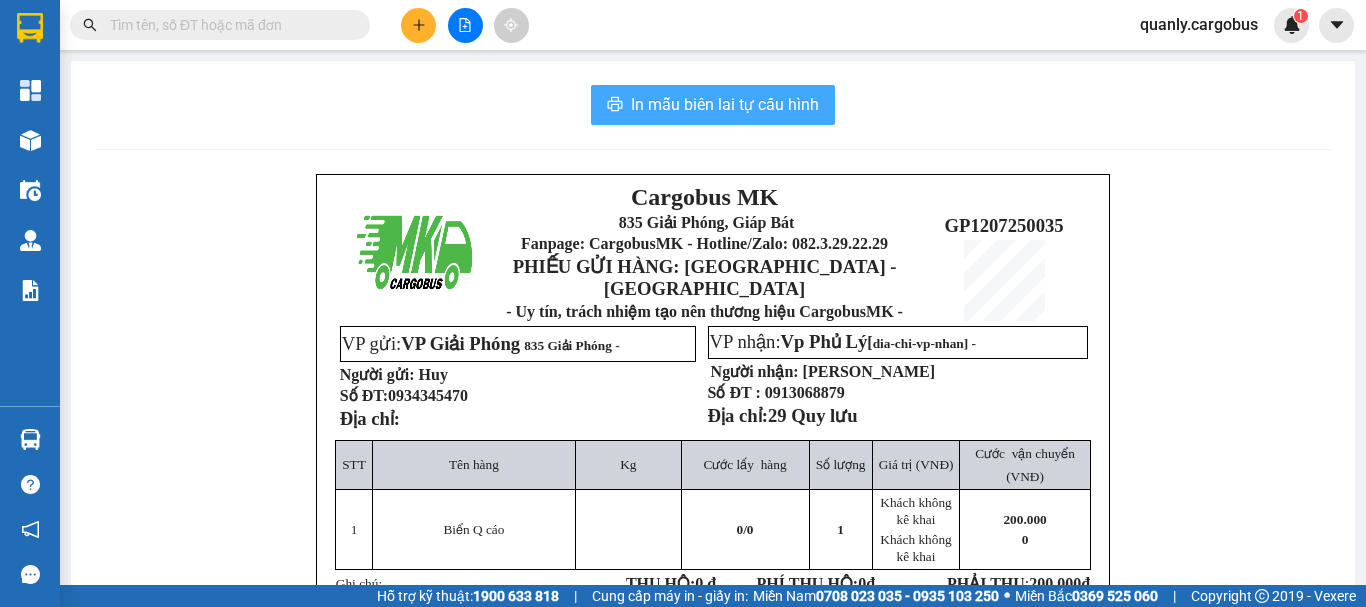 scroll, scrollTop: 0, scrollLeft: 0, axis: both 